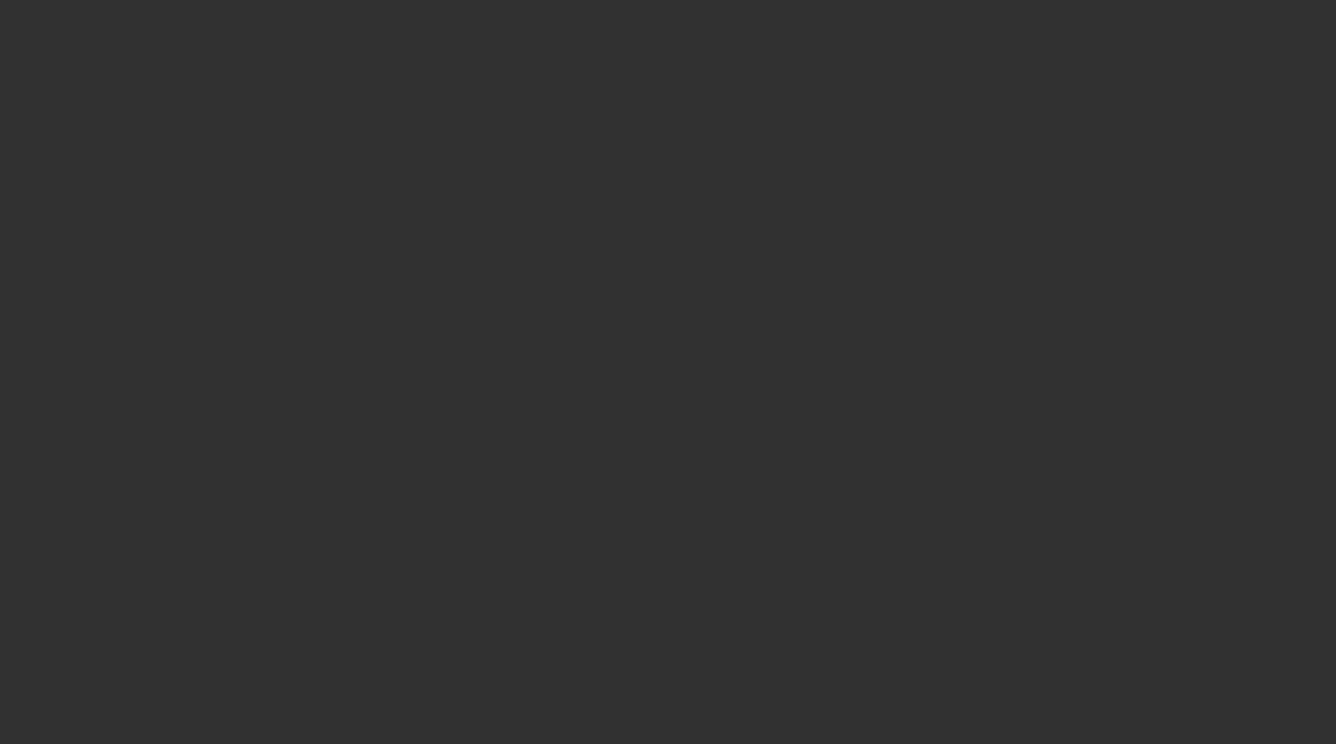 scroll, scrollTop: 0, scrollLeft: 0, axis: both 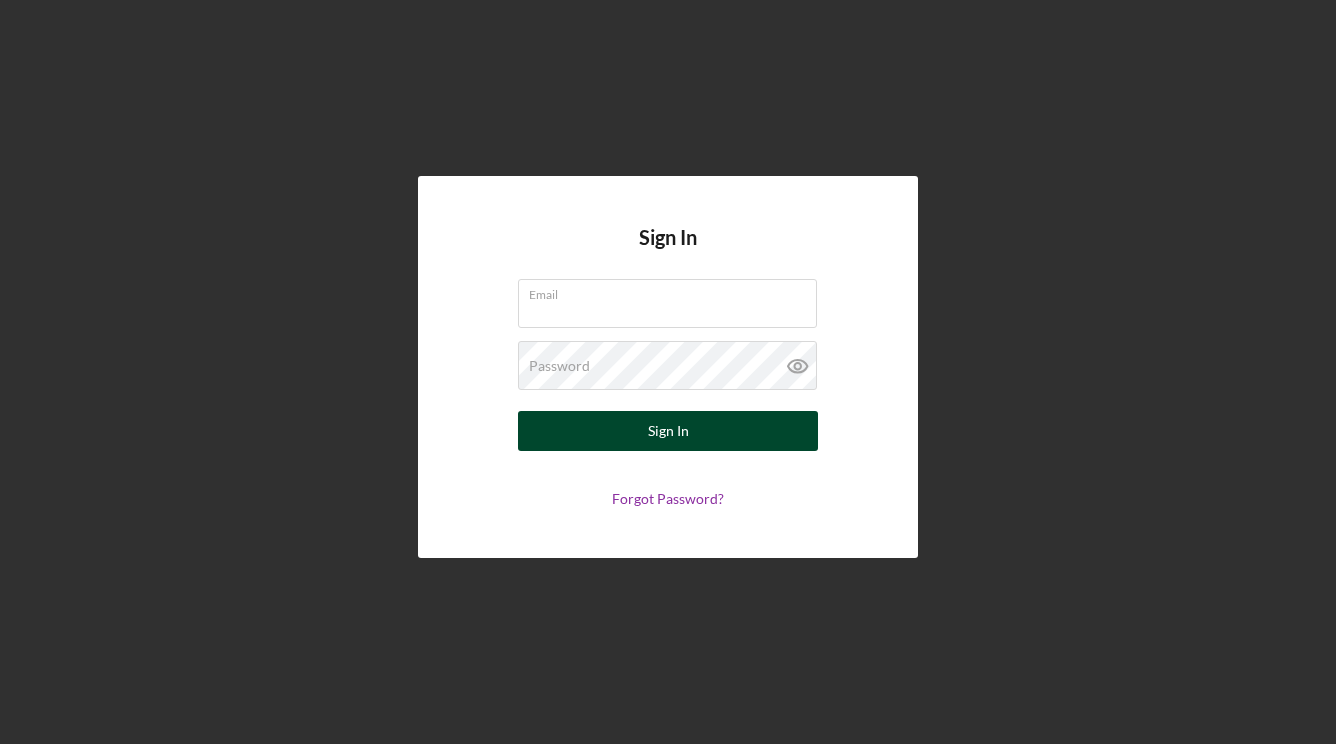 type on "[EMAIL]" 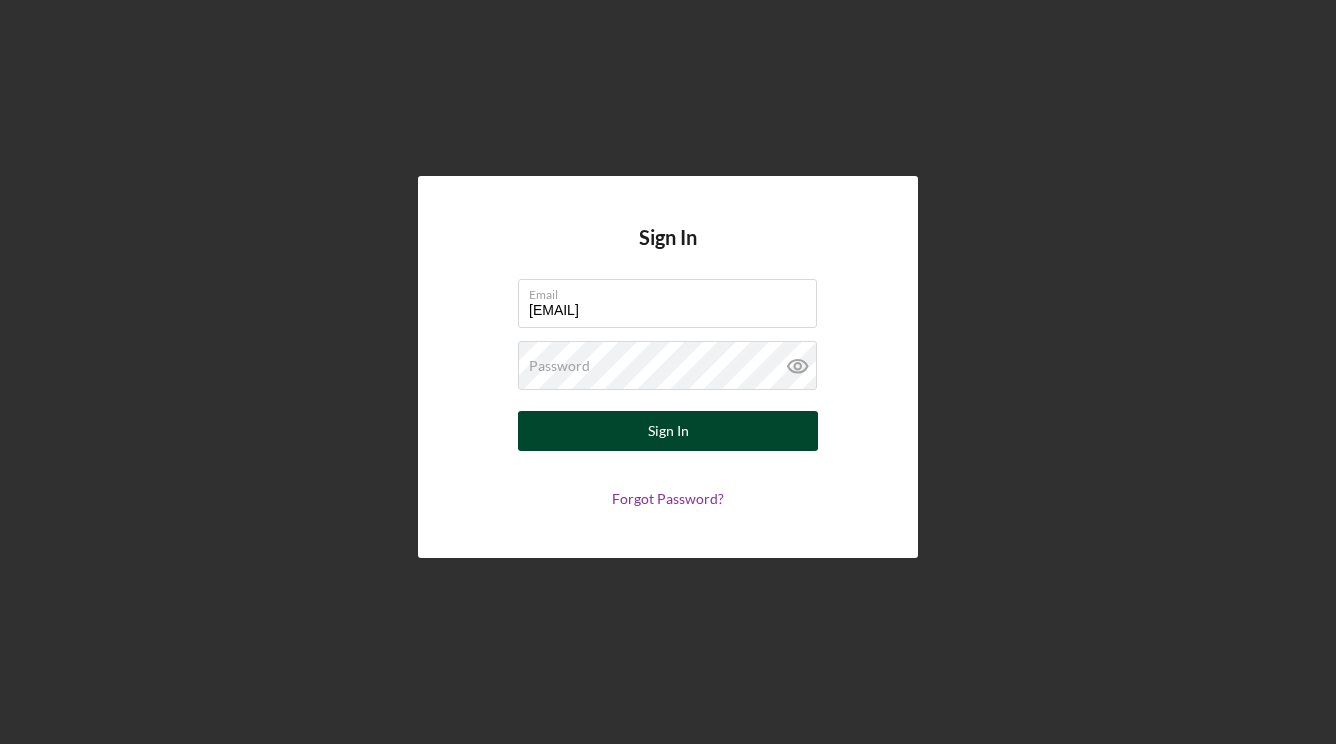 click on "Sign In" at bounding box center (668, 431) 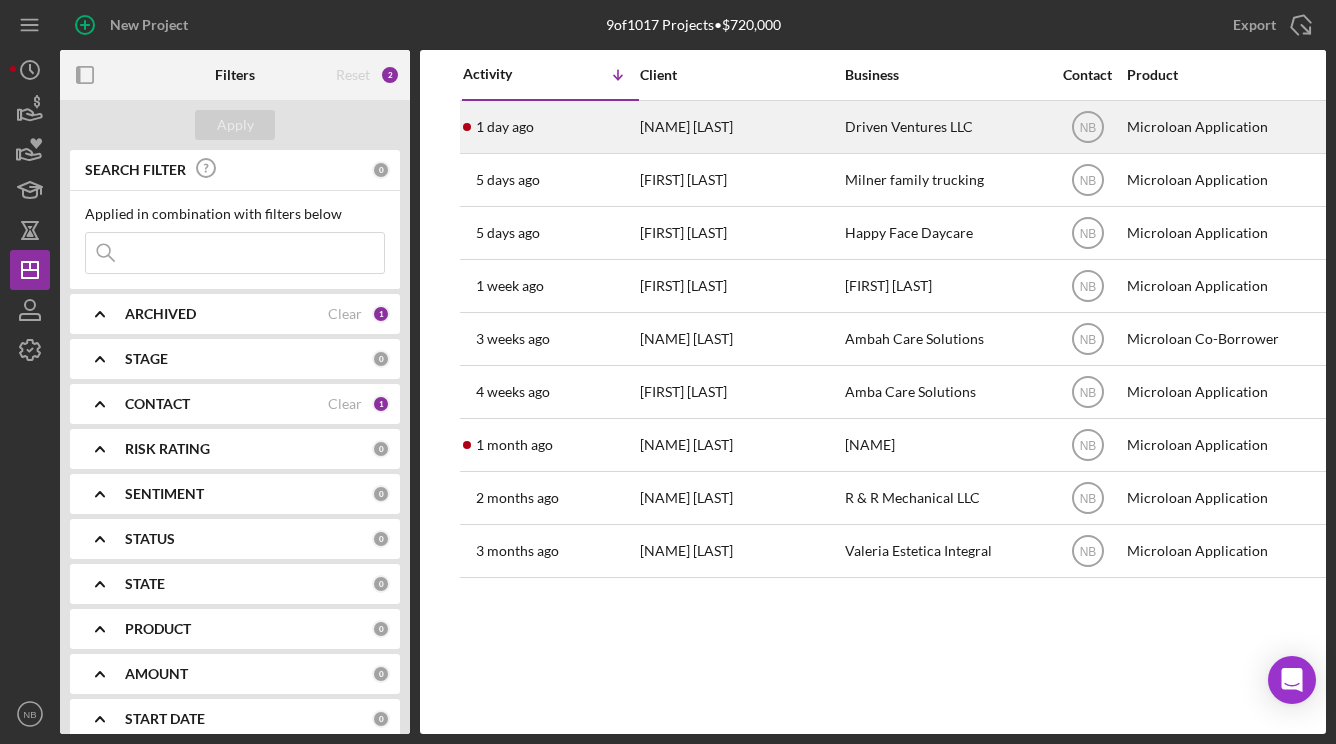 click on "[NAME] [LAST]" at bounding box center (740, 127) 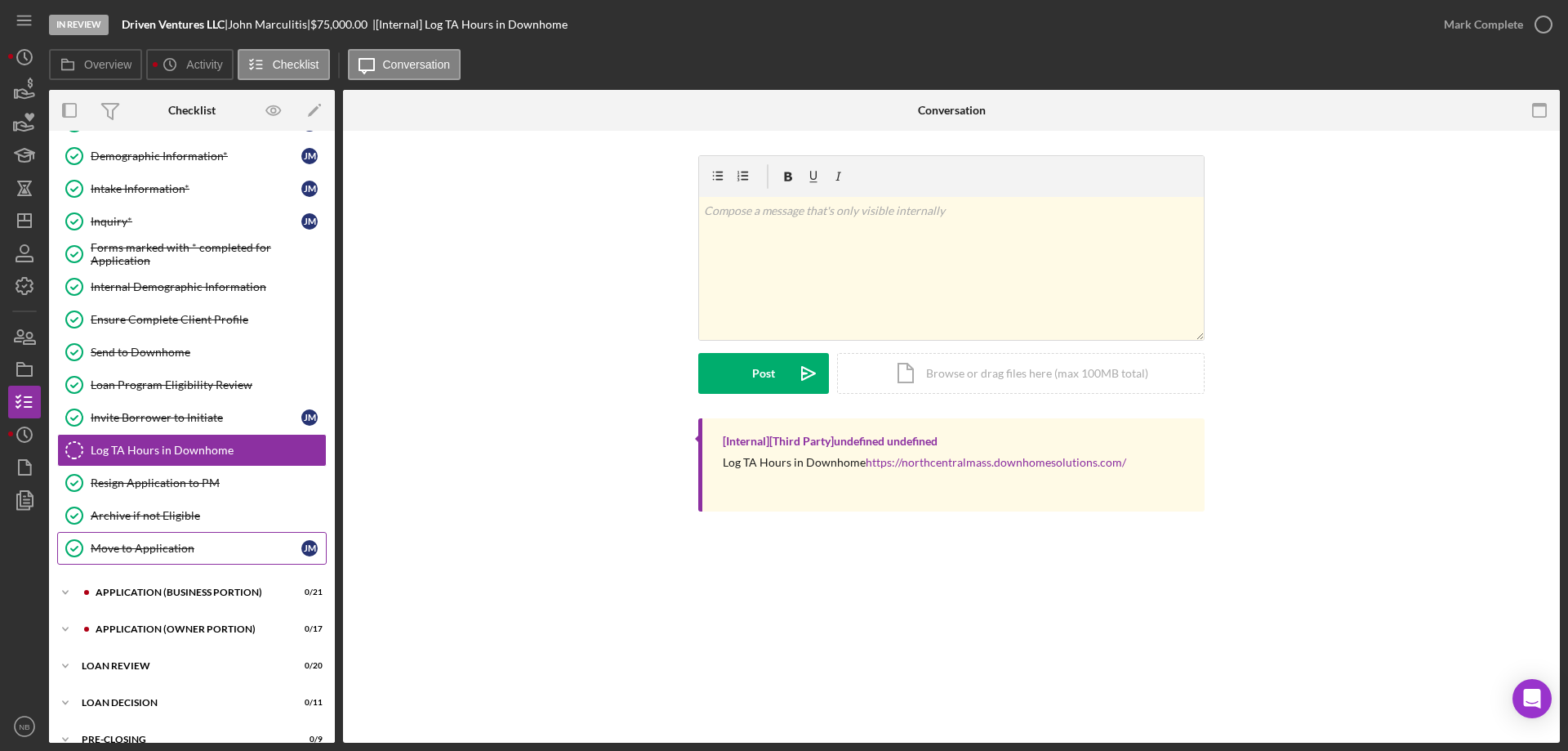scroll, scrollTop: 157, scrollLeft: 0, axis: vertical 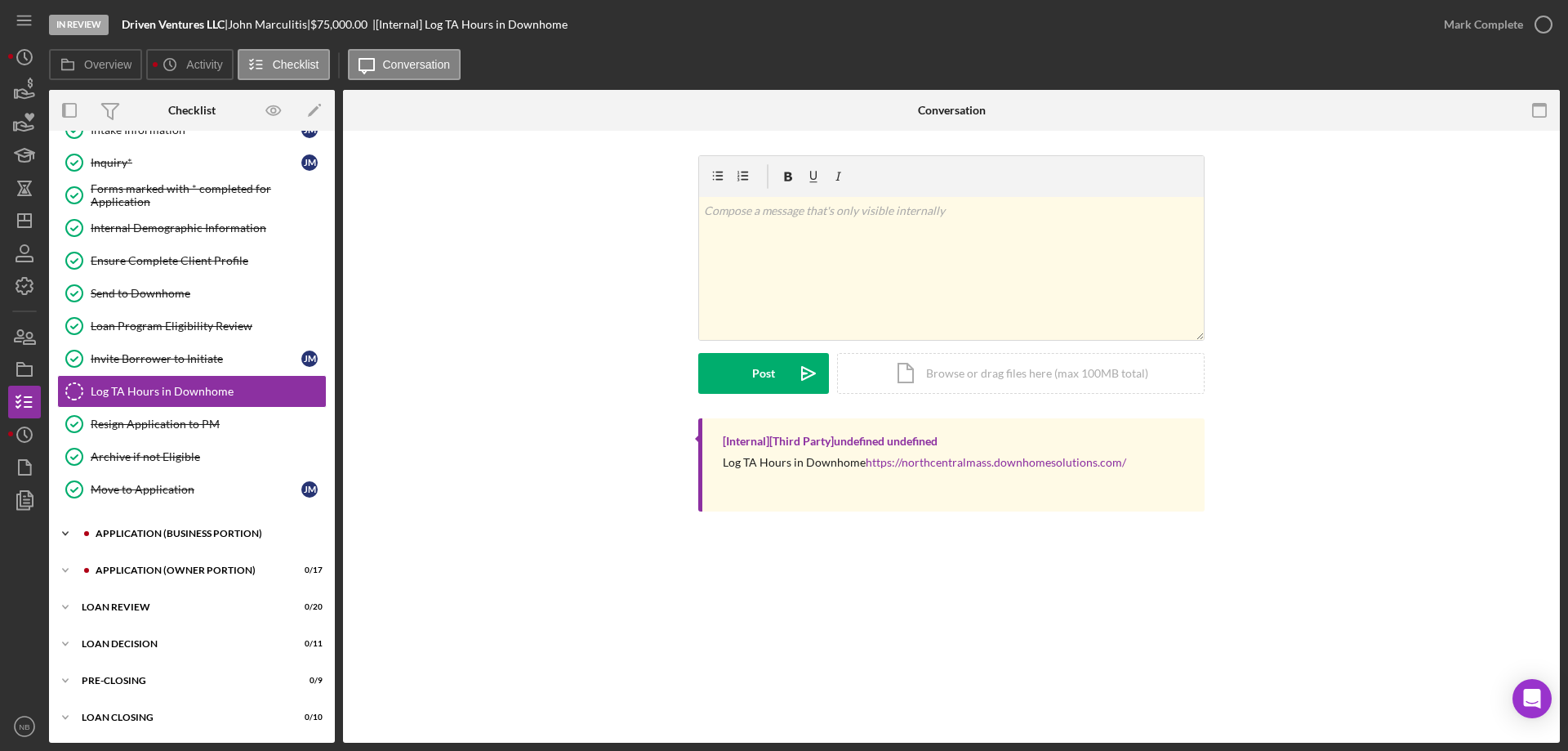 drag, startPoint x: 164, startPoint y: 533, endPoint x: 210, endPoint y: 547, distance: 48.0833 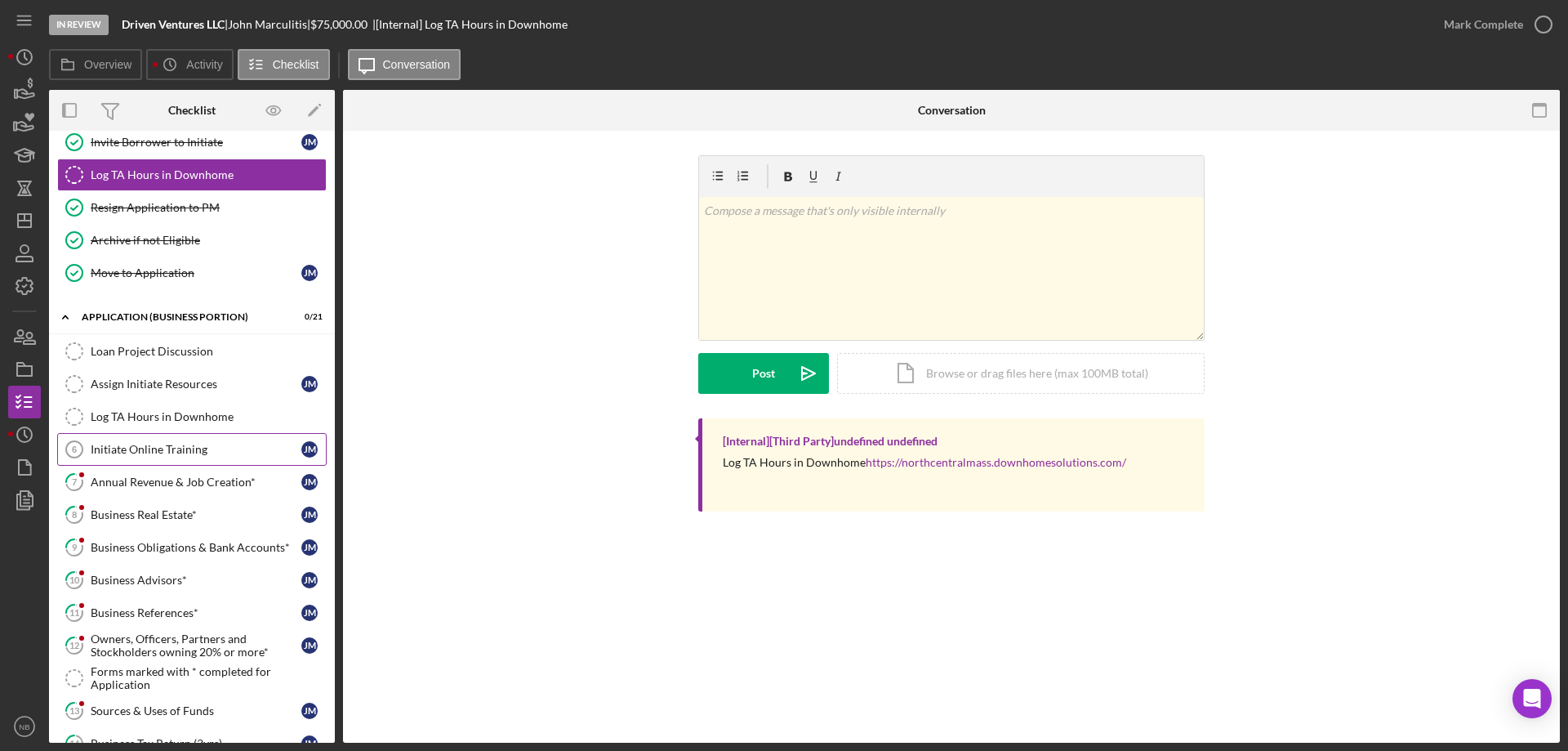 scroll, scrollTop: 402, scrollLeft: 0, axis: vertical 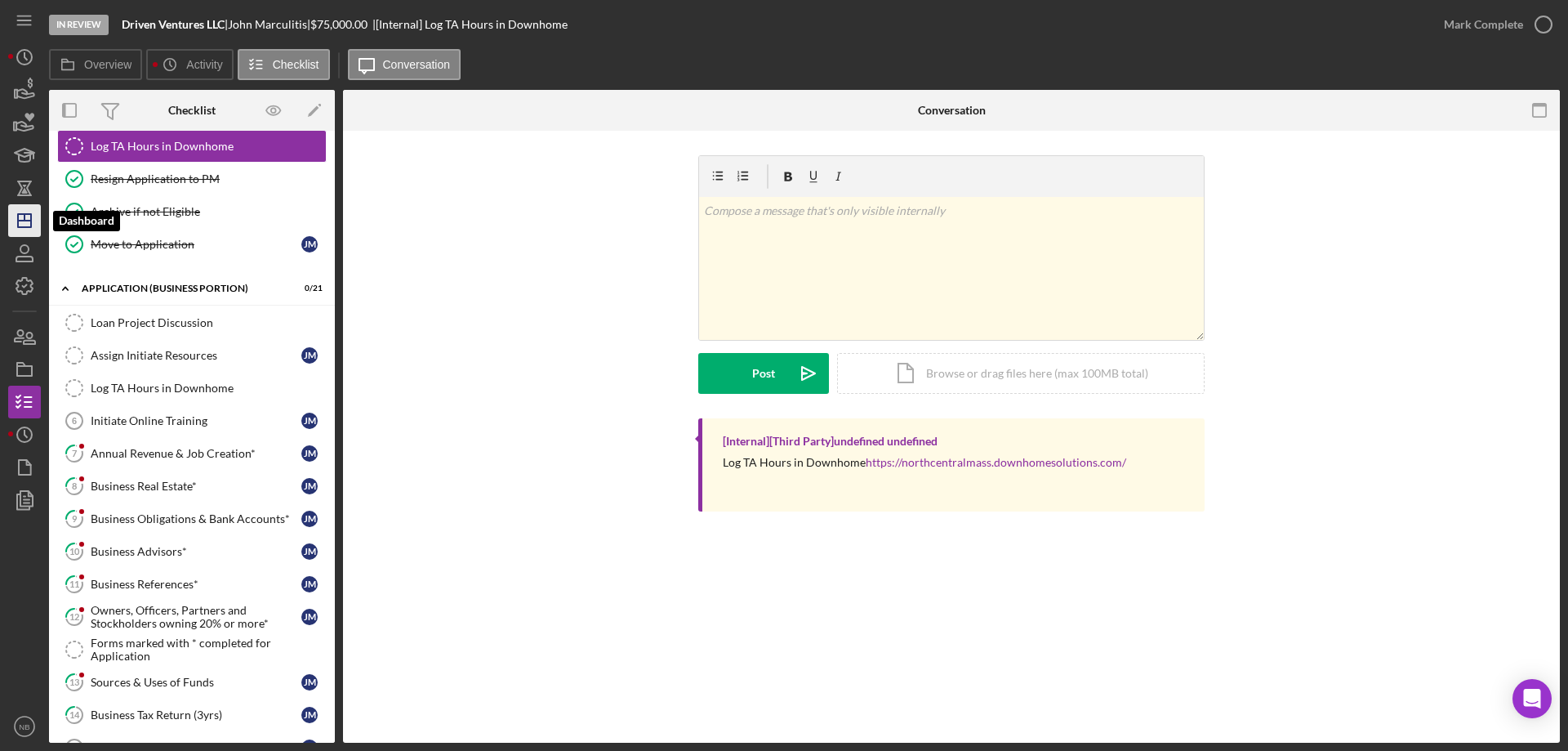 click on "Icon/Dashboard" 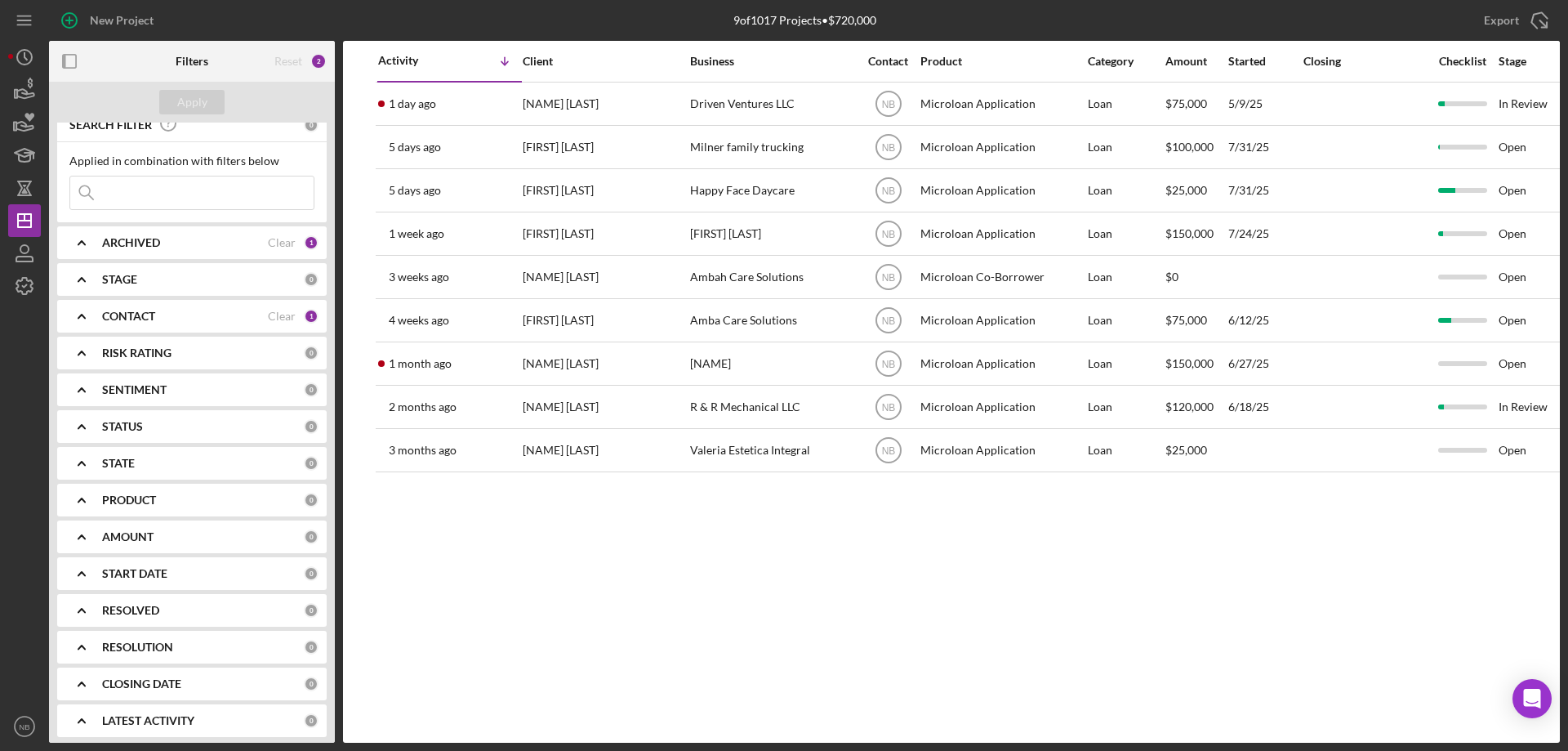 scroll, scrollTop: 20, scrollLeft: 0, axis: vertical 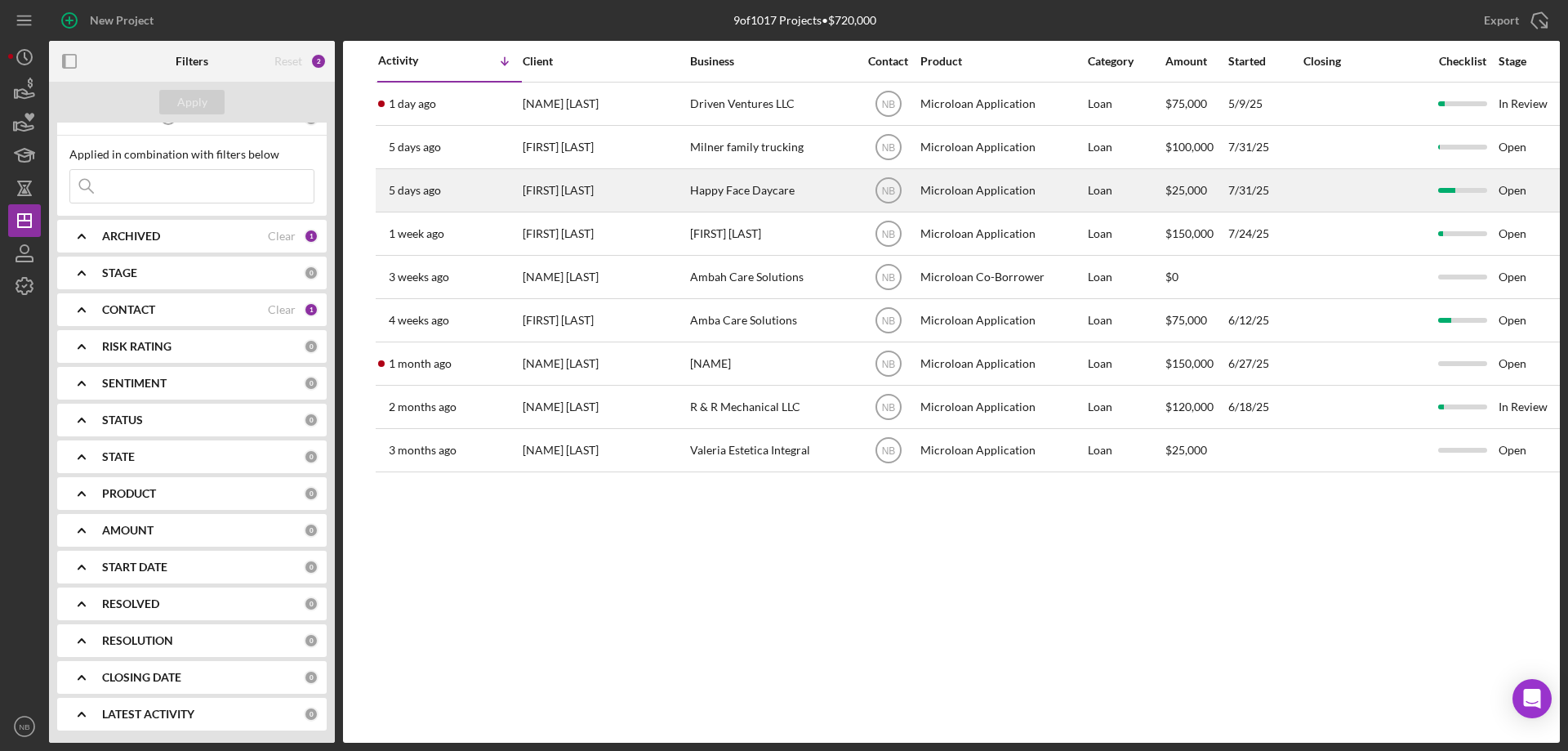 click on "[FIRST] [LAST]" at bounding box center [604, 190] 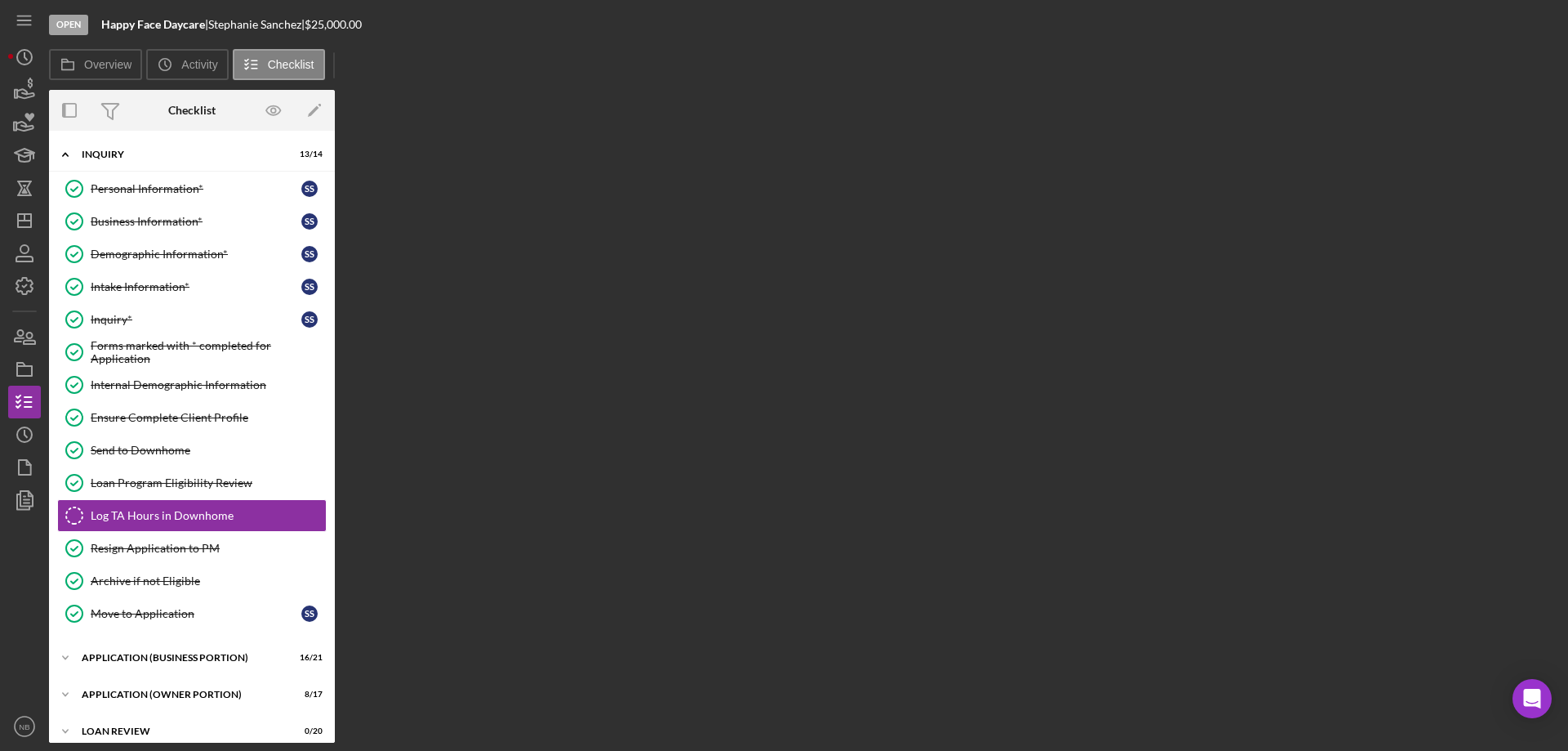 scroll, scrollTop: 79, scrollLeft: 0, axis: vertical 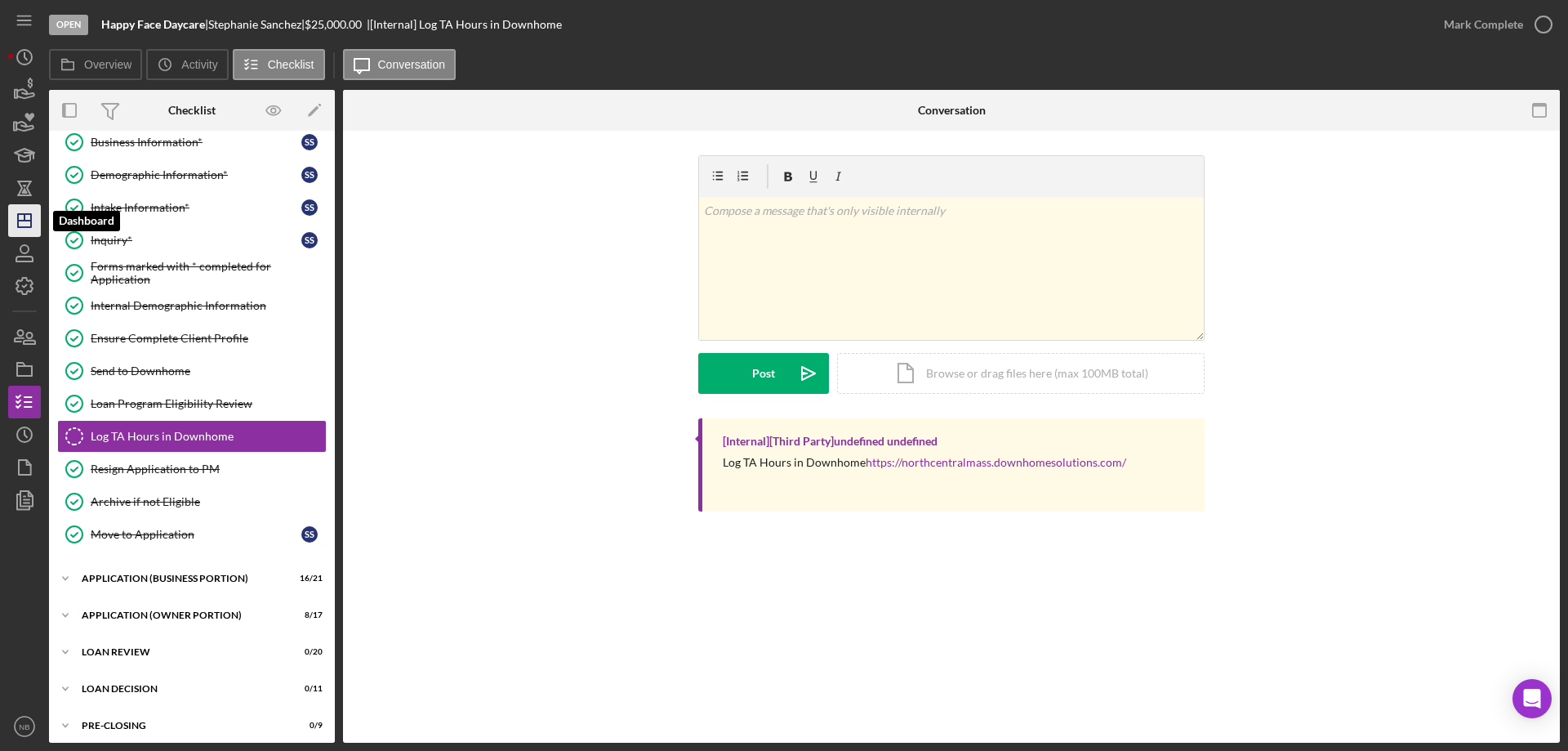 click on "Icon/Dashboard" 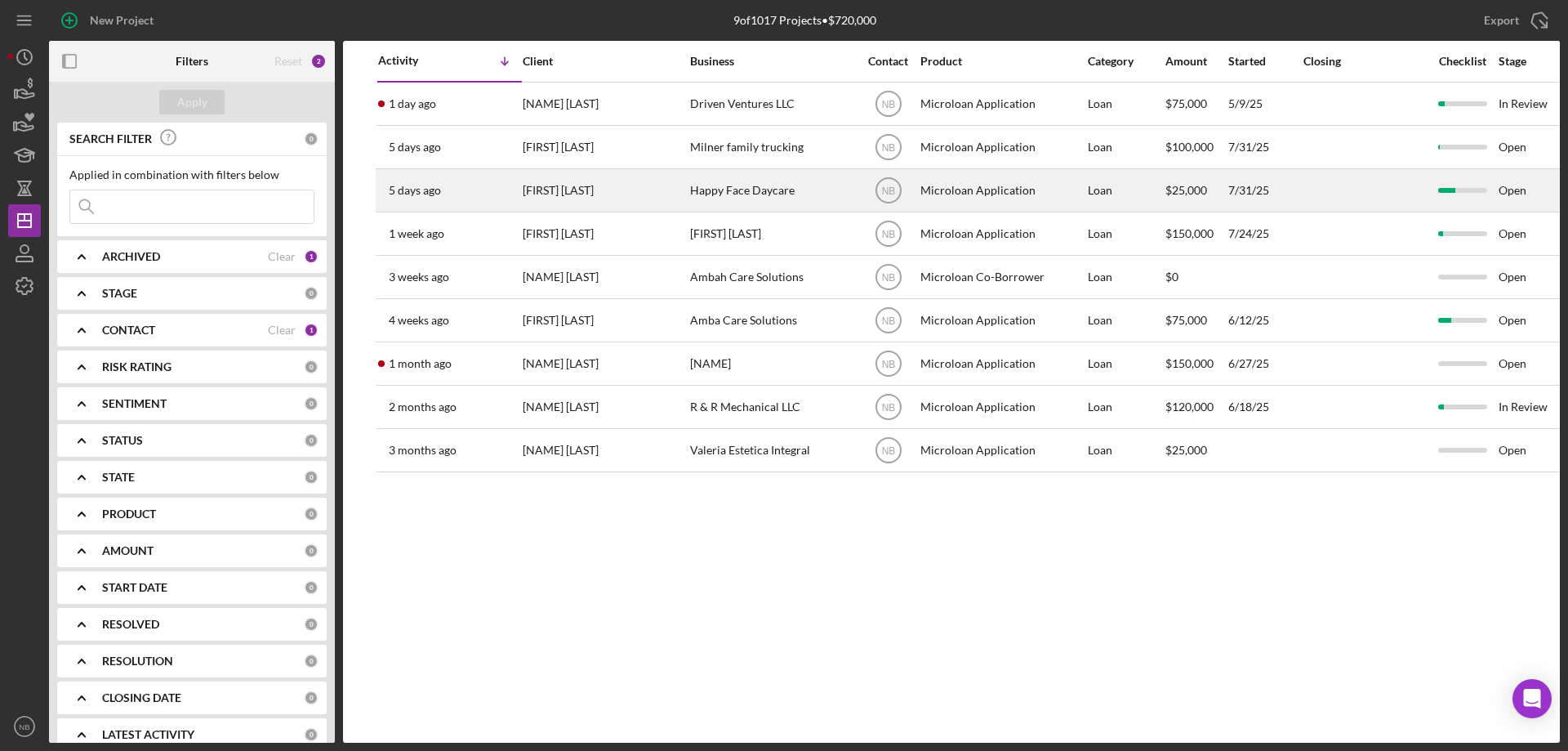 click on "[FIRST] [LAST]" at bounding box center [604, 190] 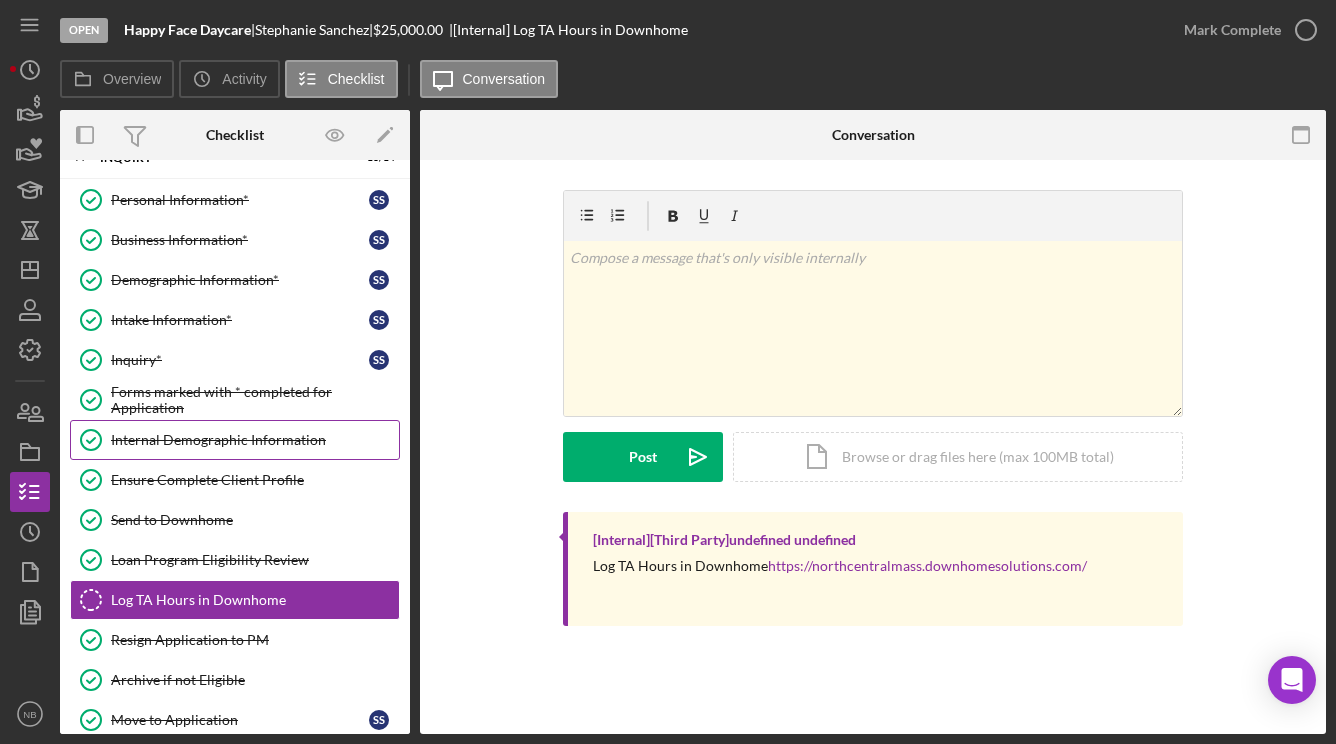 scroll, scrollTop: 0, scrollLeft: 0, axis: both 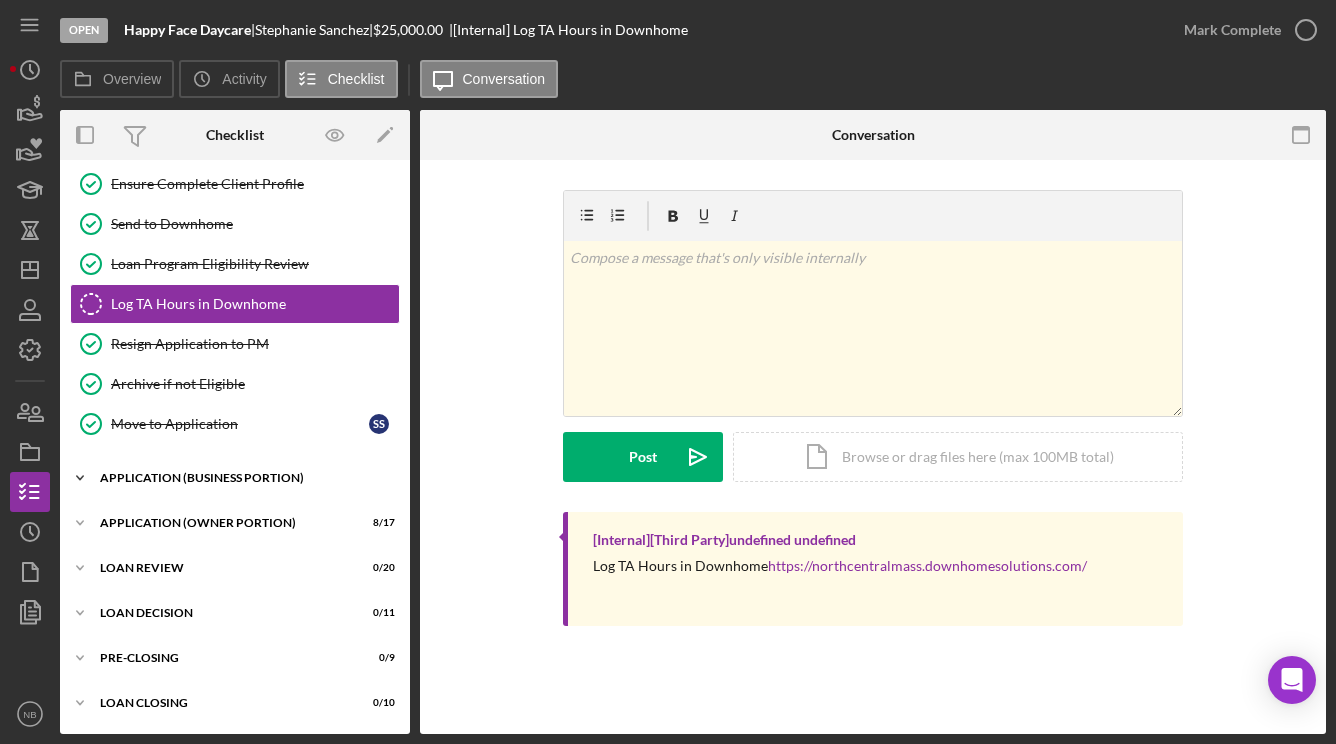 click on "APPLICATION (BUSINESS PORTION)" at bounding box center [242, 478] 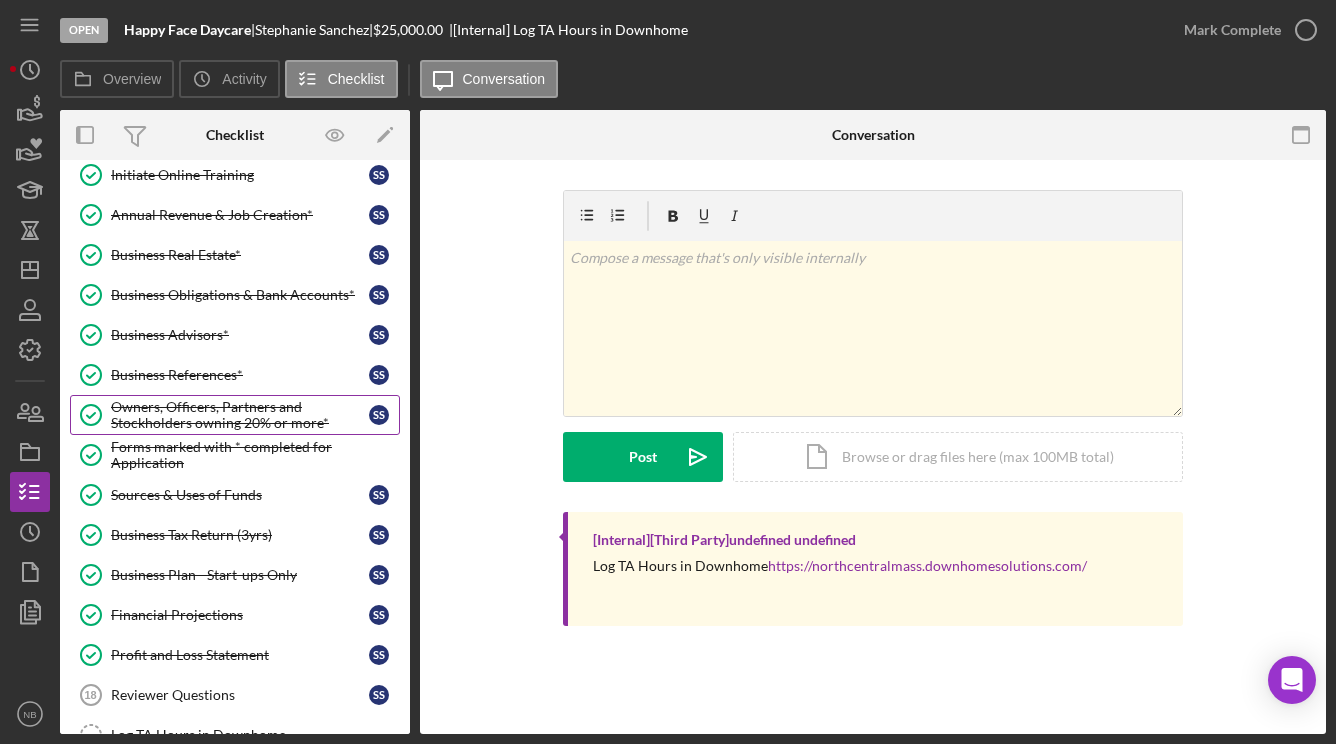 scroll, scrollTop: 827, scrollLeft: 0, axis: vertical 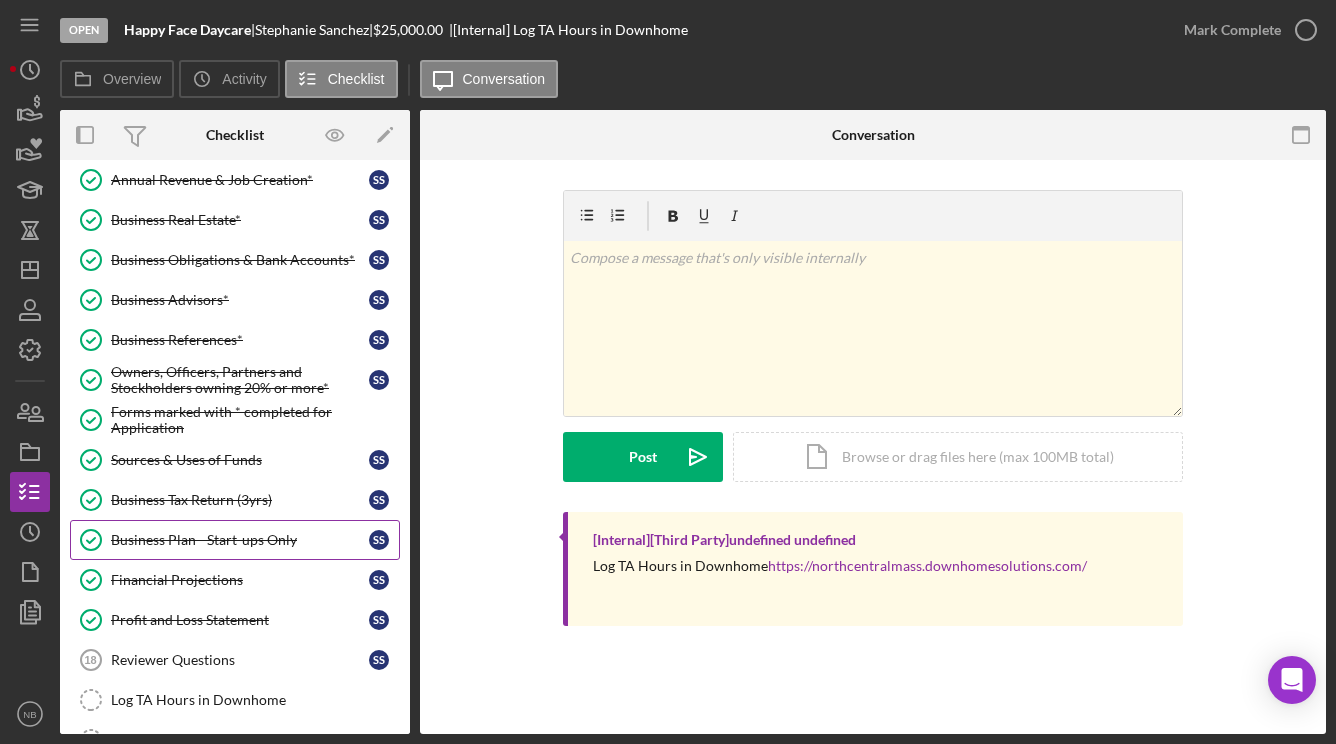 click on "Business Plan - Start-ups Only" at bounding box center [240, 540] 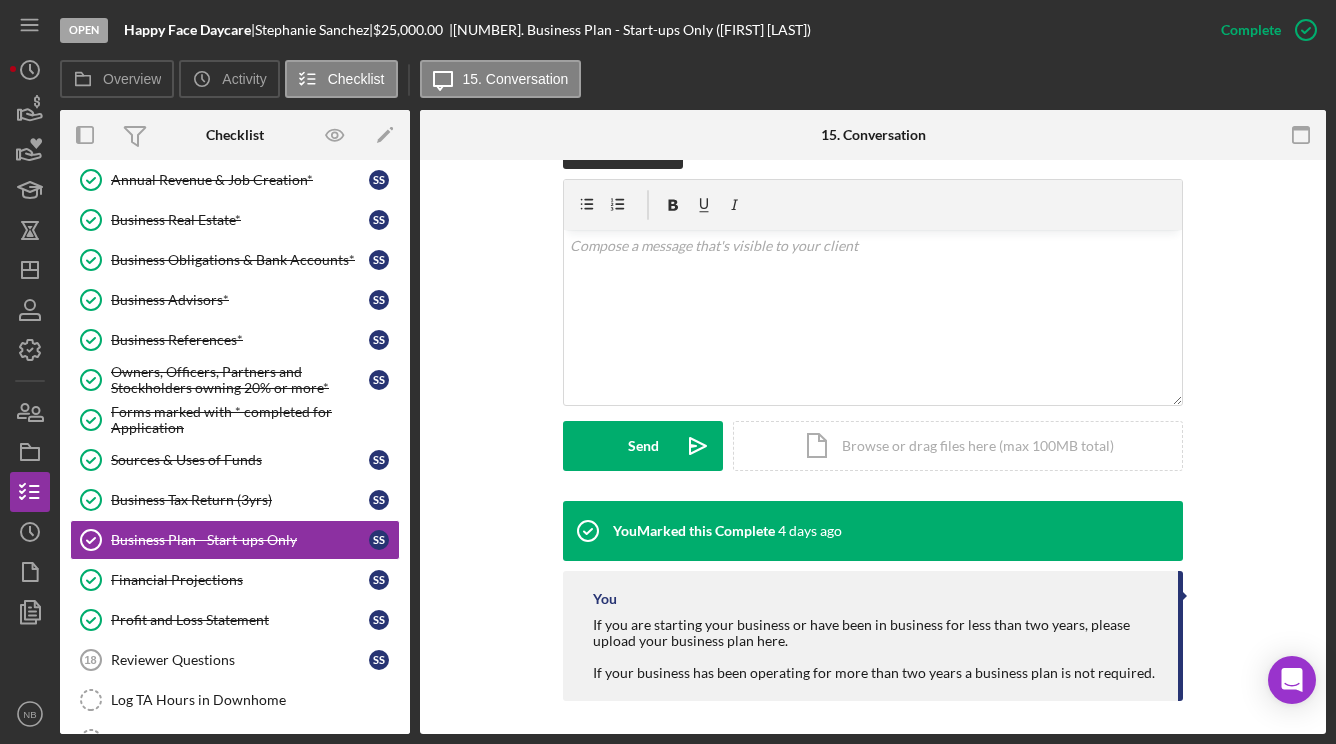 scroll, scrollTop: 333, scrollLeft: 0, axis: vertical 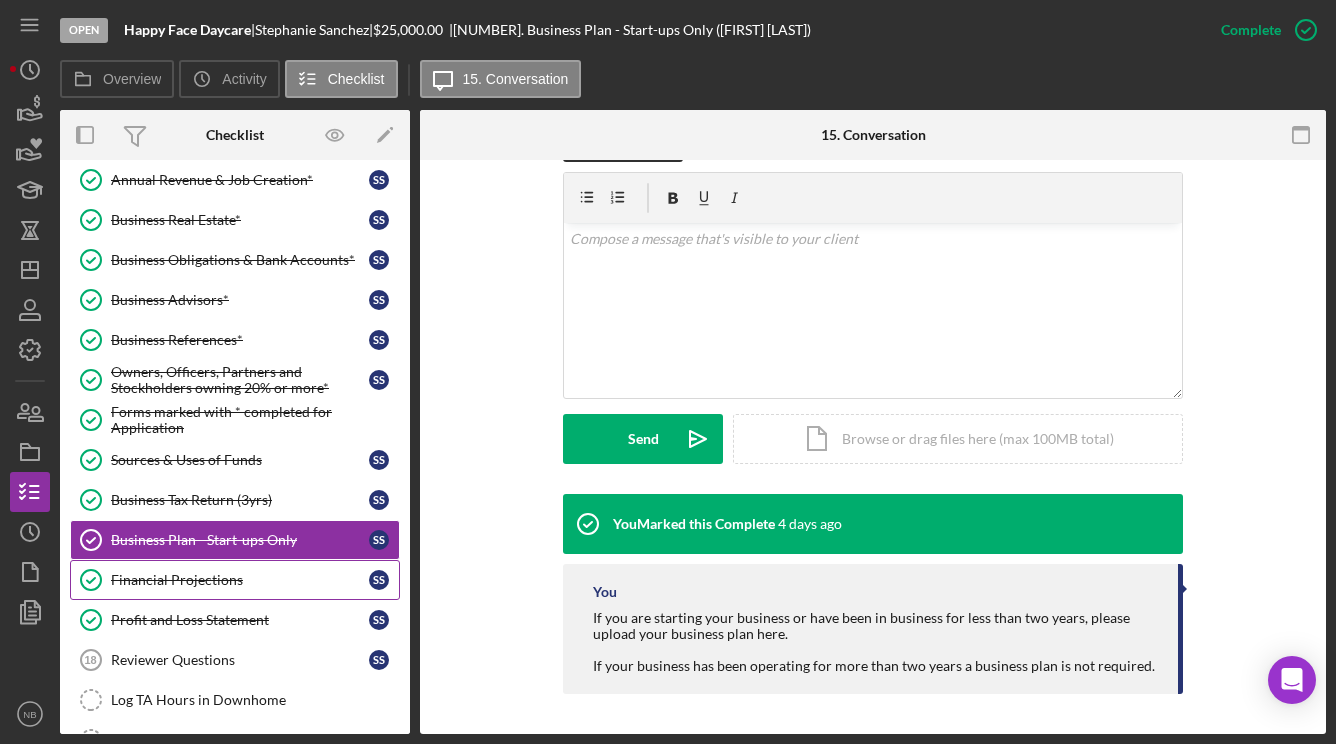 click on "Financial Projections Financial Projections S S" at bounding box center [235, 580] 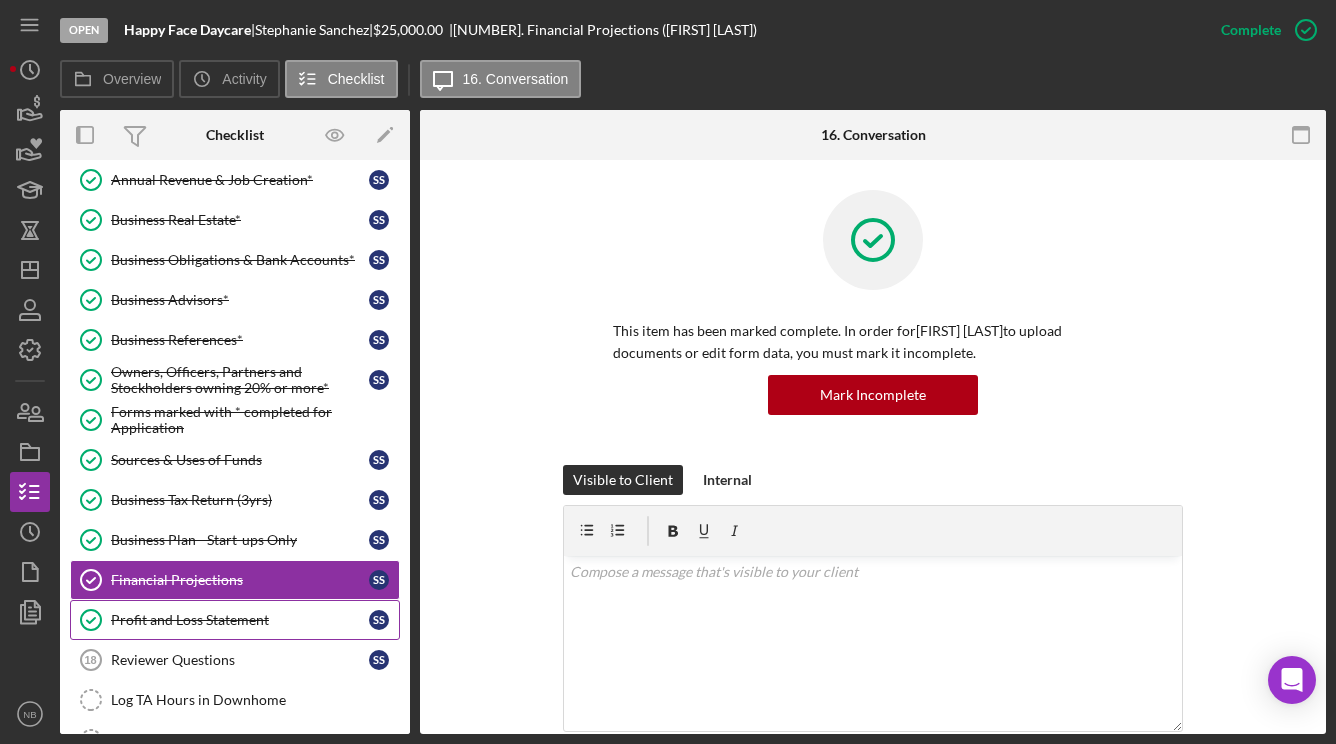 click on "Profit and Loss Statement" at bounding box center (240, 620) 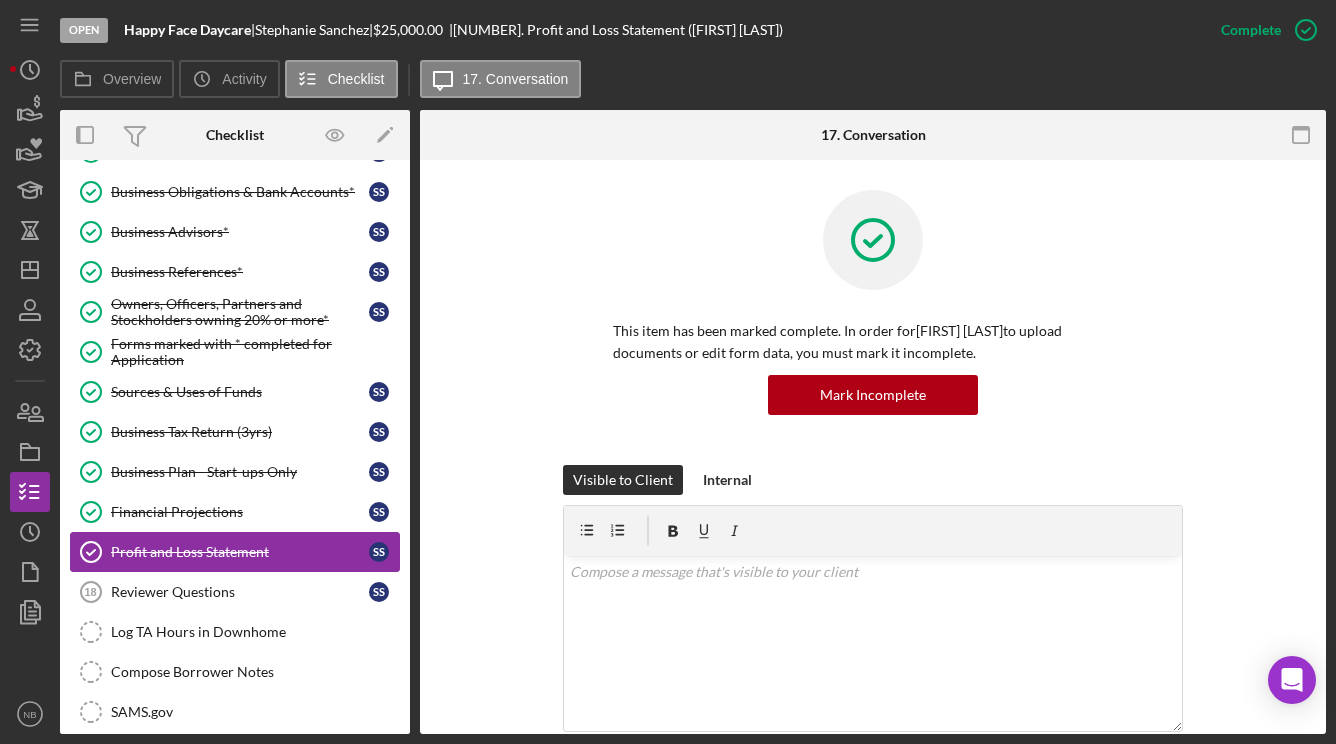 scroll, scrollTop: 927, scrollLeft: 0, axis: vertical 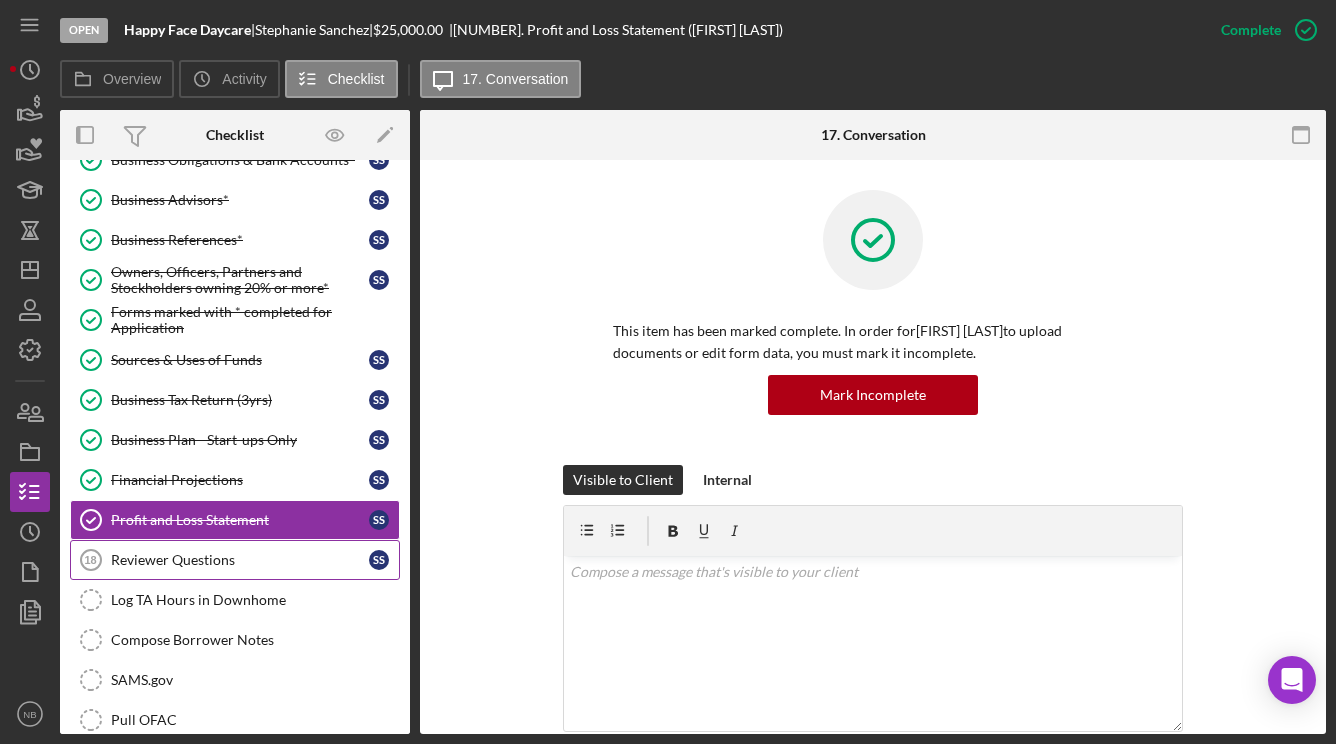 click on "Reviewer Questions 18 Reviewer Questions S S" at bounding box center (235, 560) 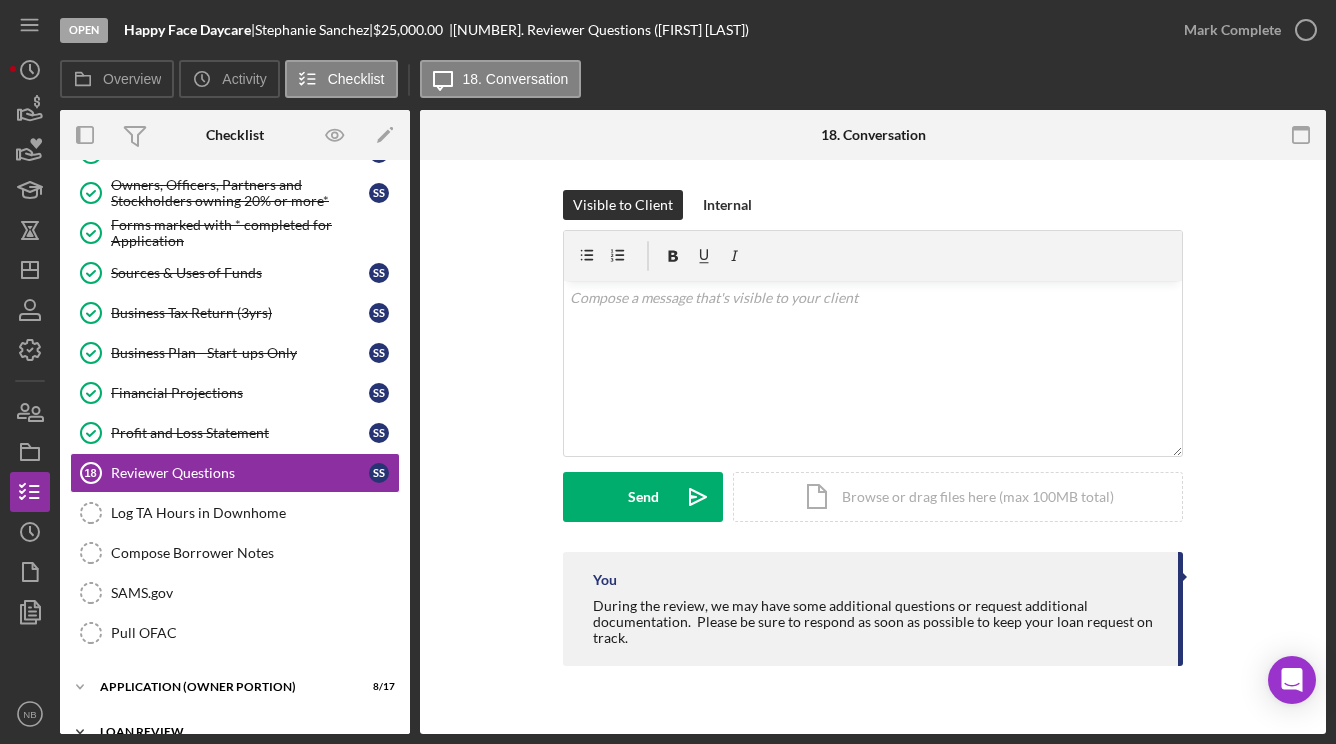 scroll, scrollTop: 1127, scrollLeft: 0, axis: vertical 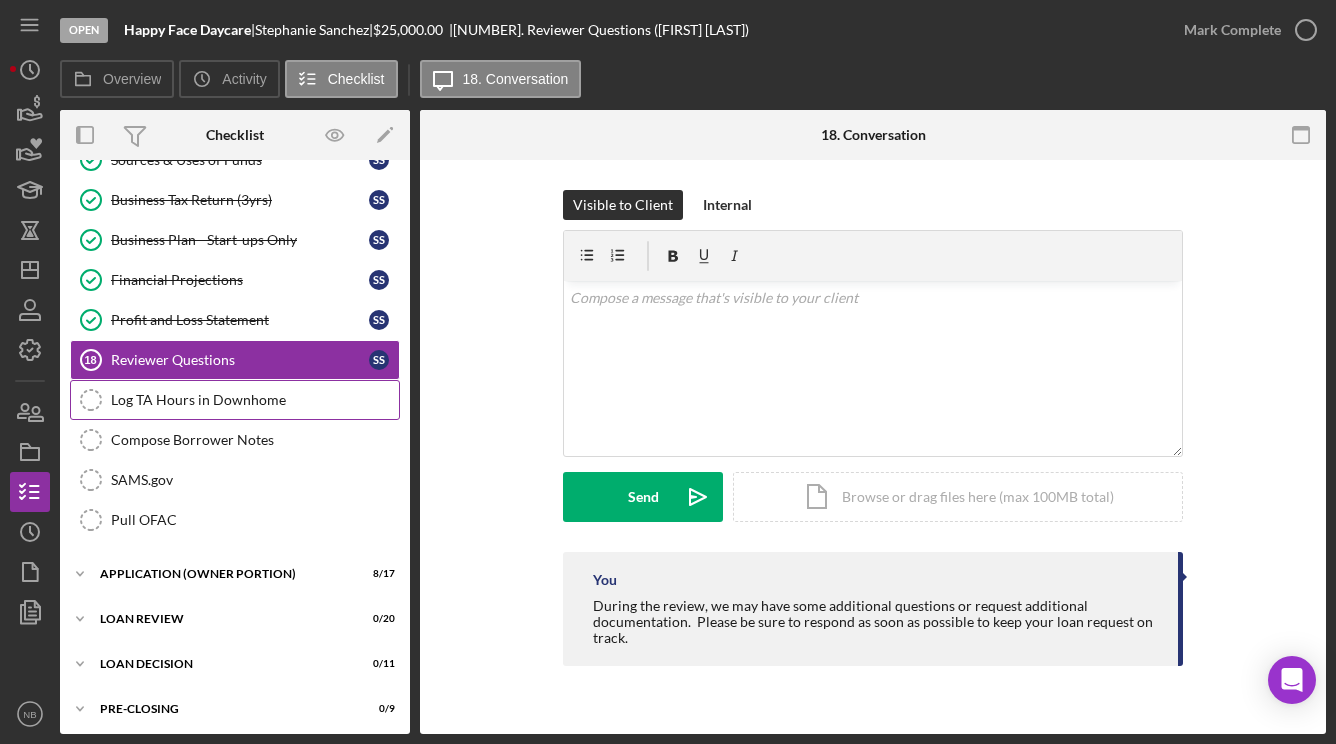 click on "Log TA Hours in Downhome" at bounding box center [255, 400] 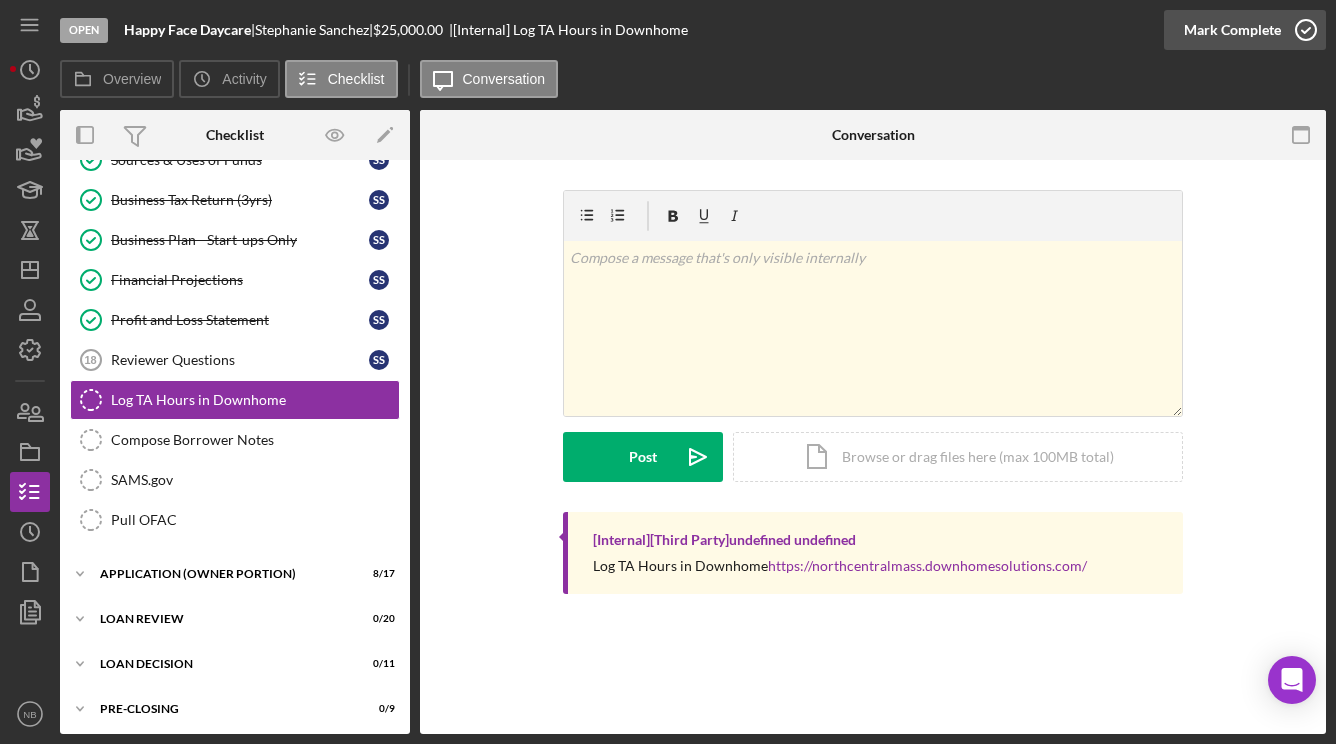 click on "Mark Complete" at bounding box center [1232, 30] 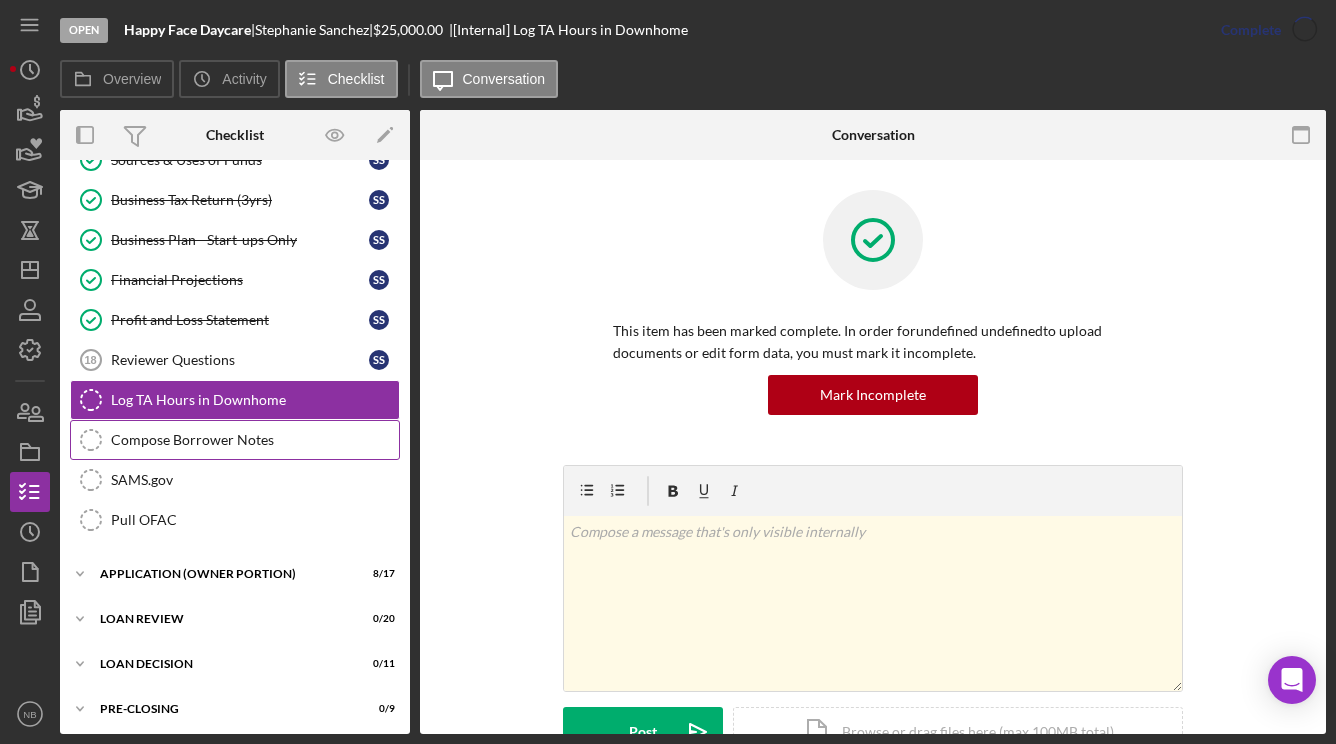 click on "Compose Borrower Notes Compose Borrower Notes" at bounding box center [235, 440] 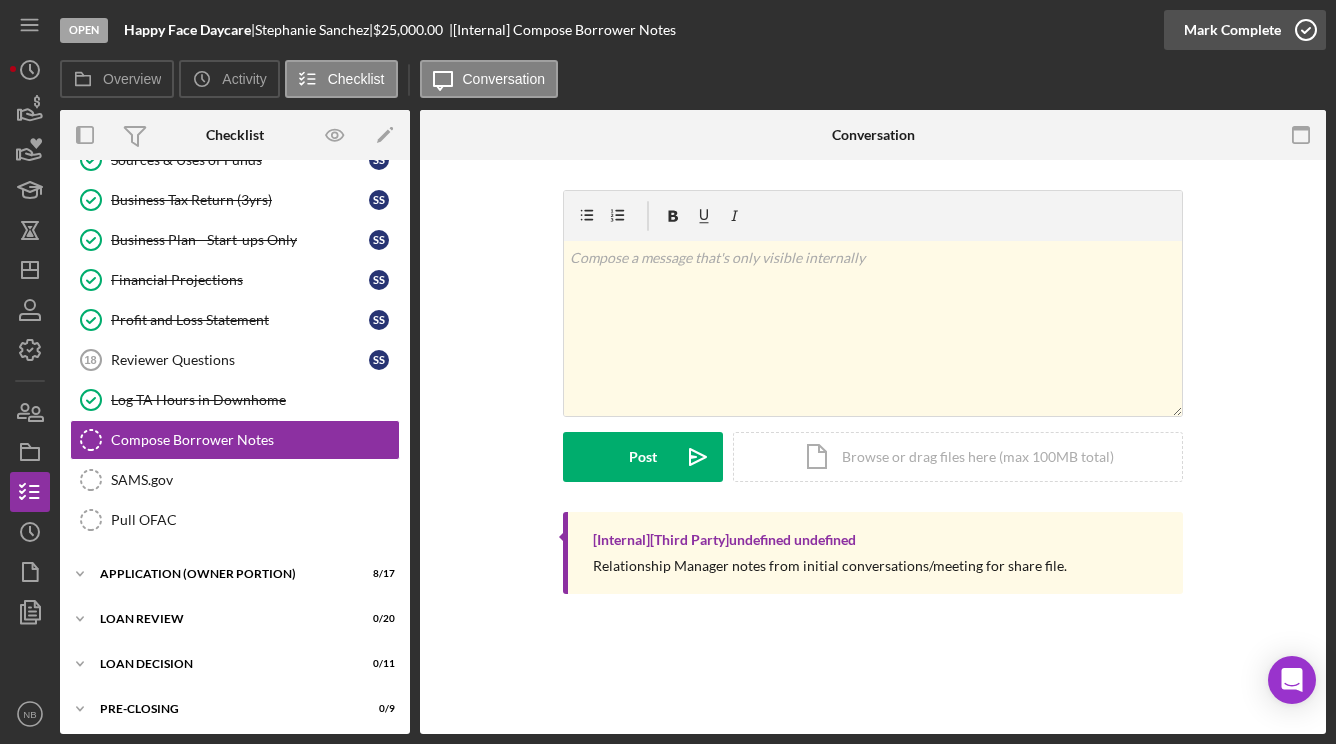 click 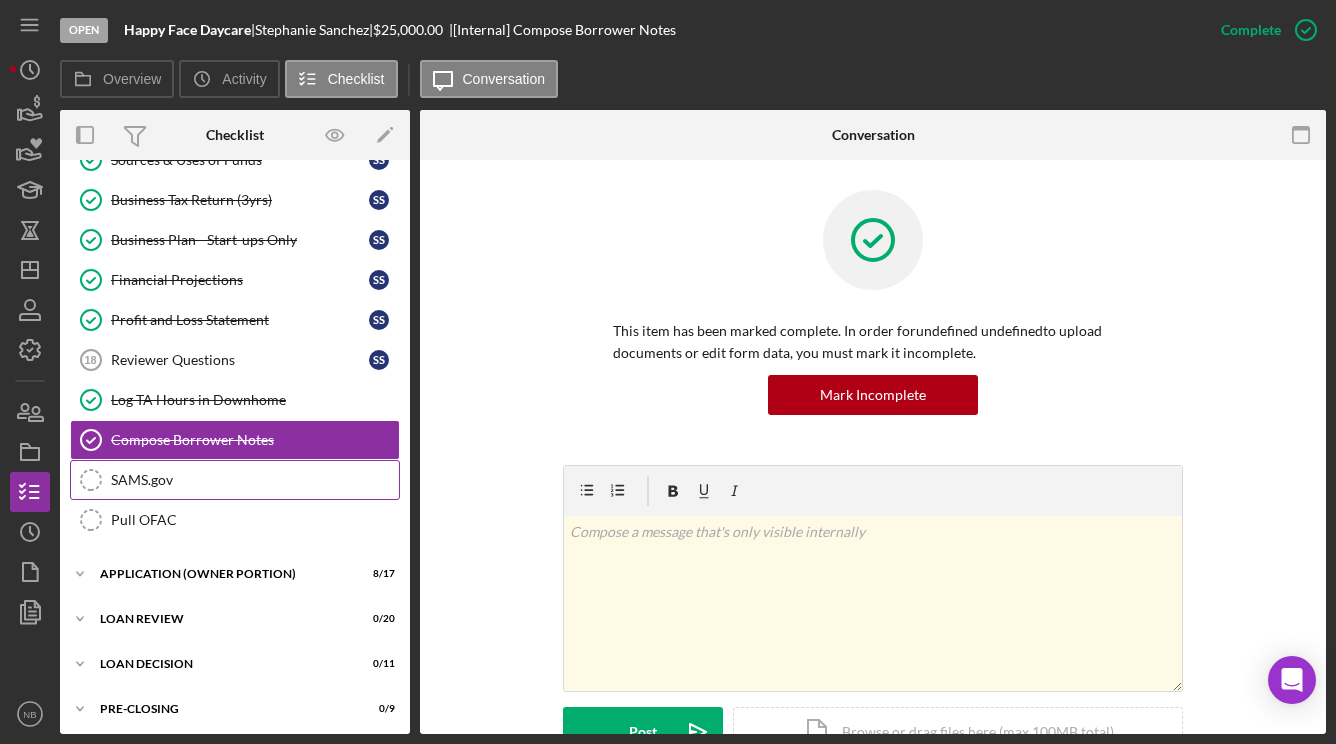 click on "SAMS.gov SAMS.gov" at bounding box center [235, 480] 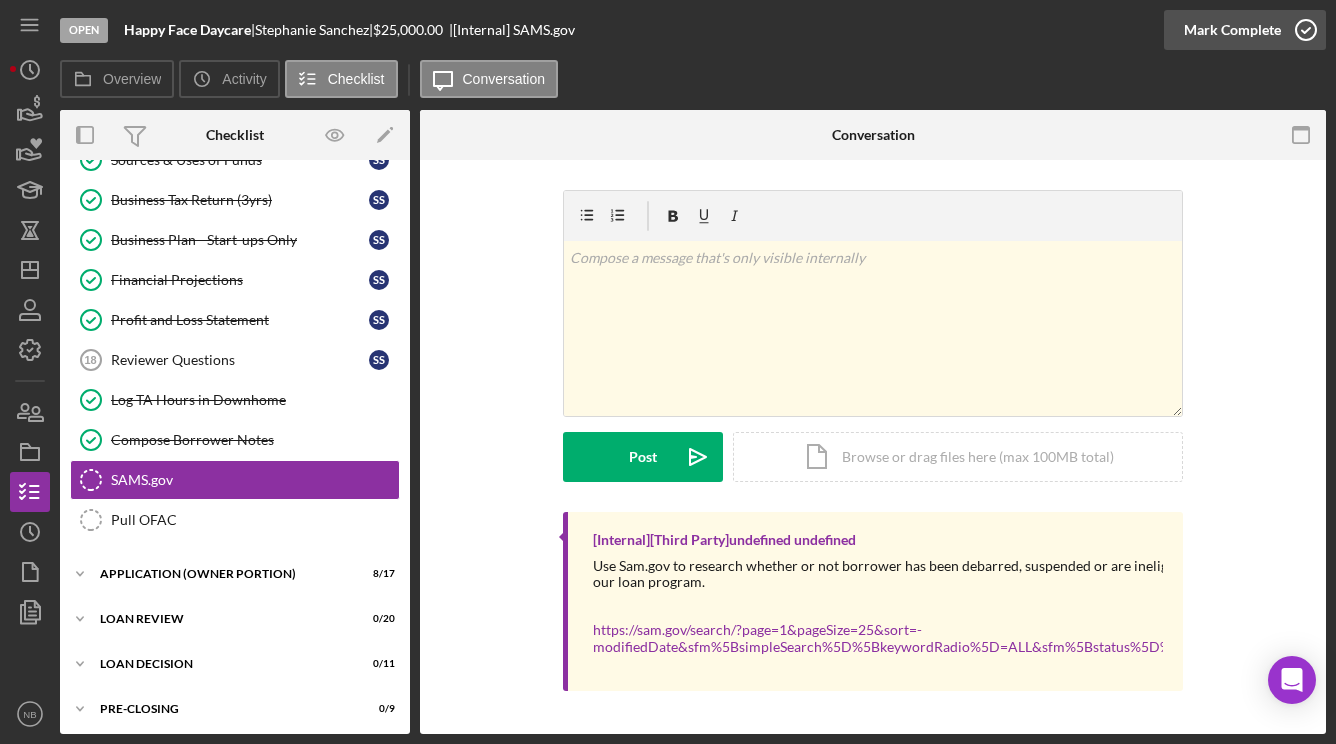 click on "Mark Complete" at bounding box center (1232, 30) 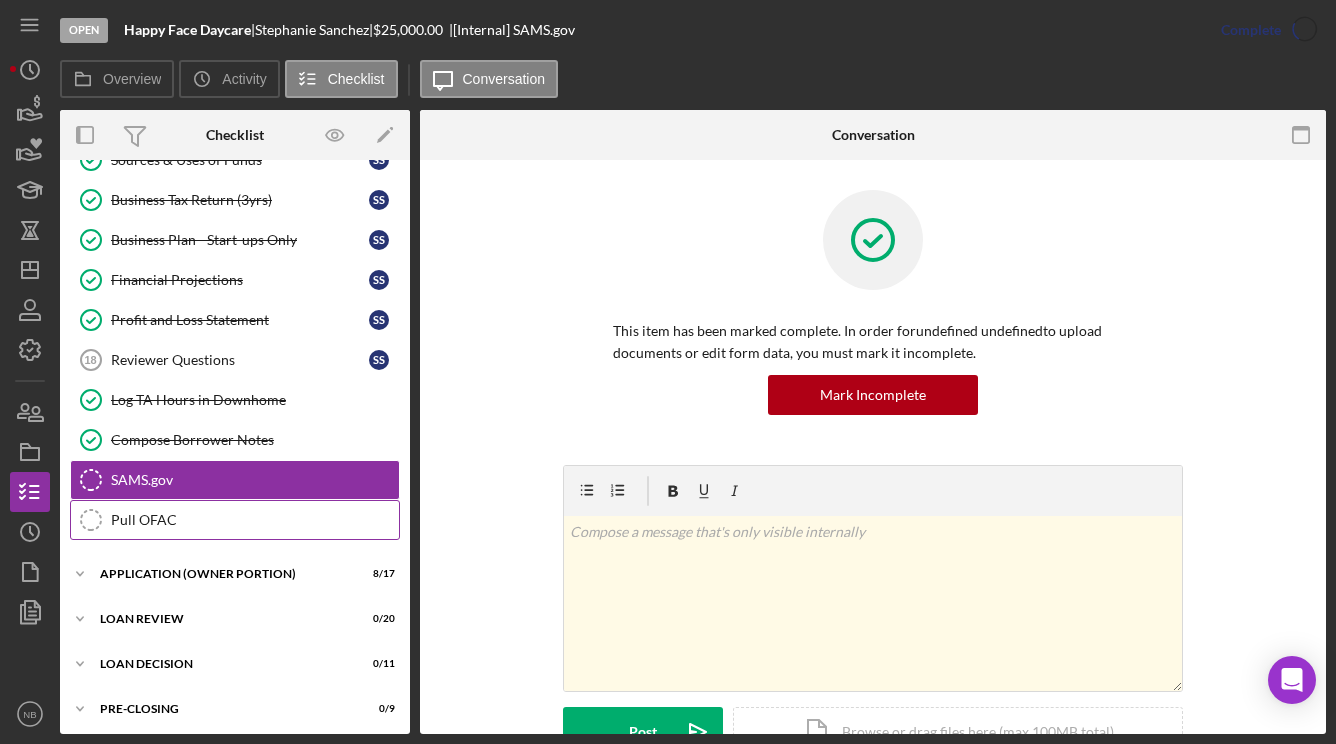 click on "Pull OFAC" 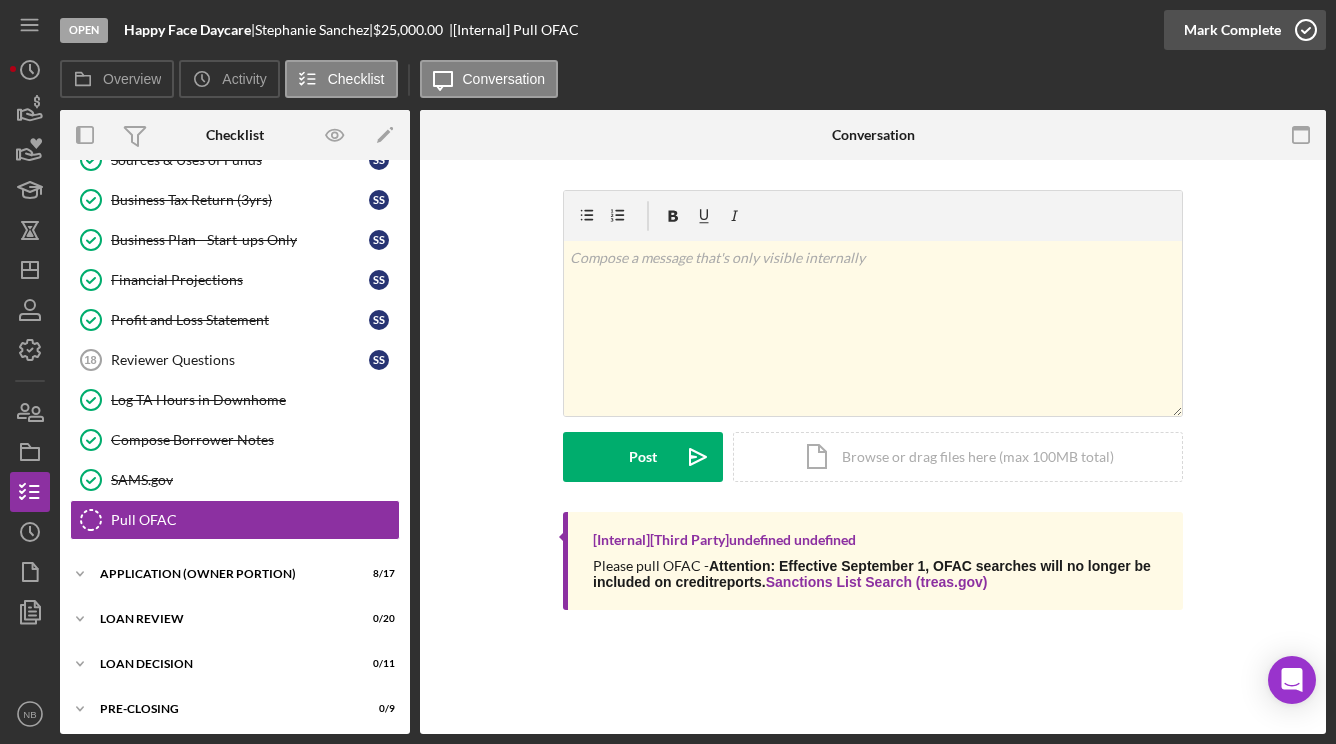 click on "Mark Complete" at bounding box center [1232, 30] 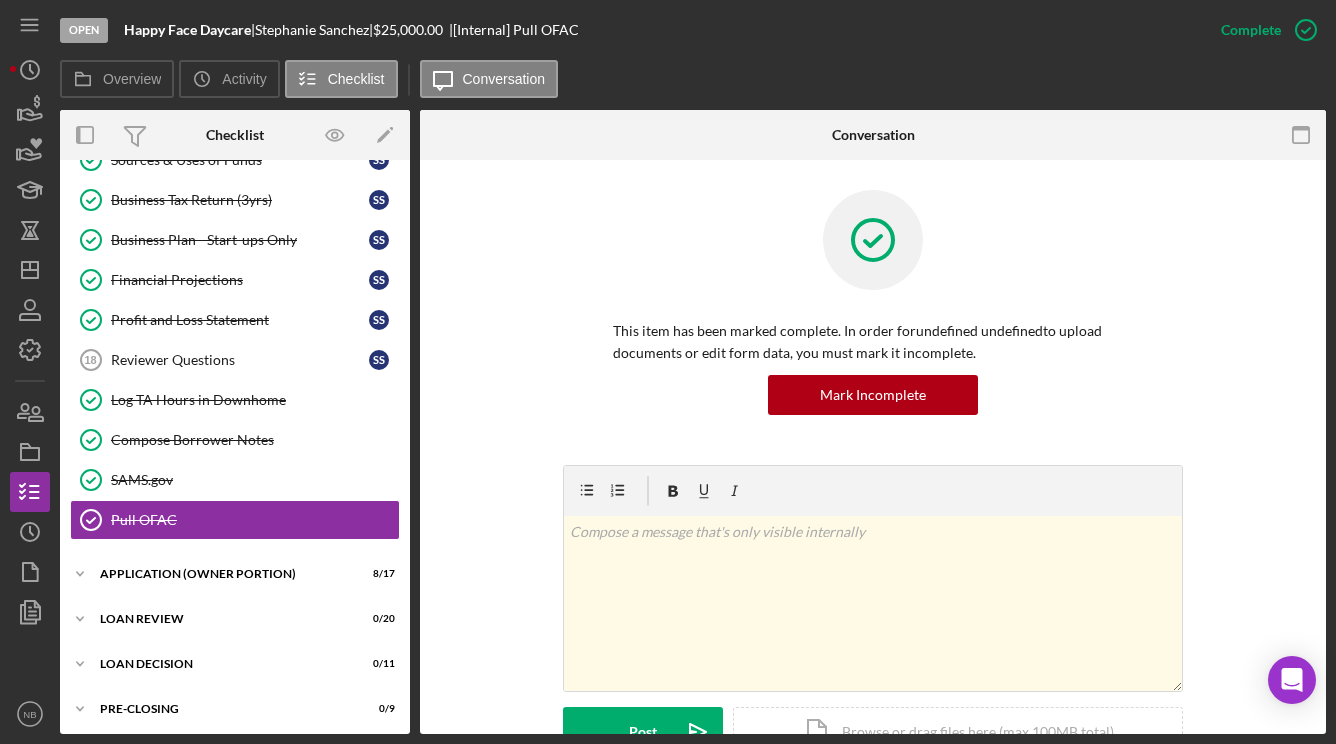 scroll, scrollTop: 1178, scrollLeft: 0, axis: vertical 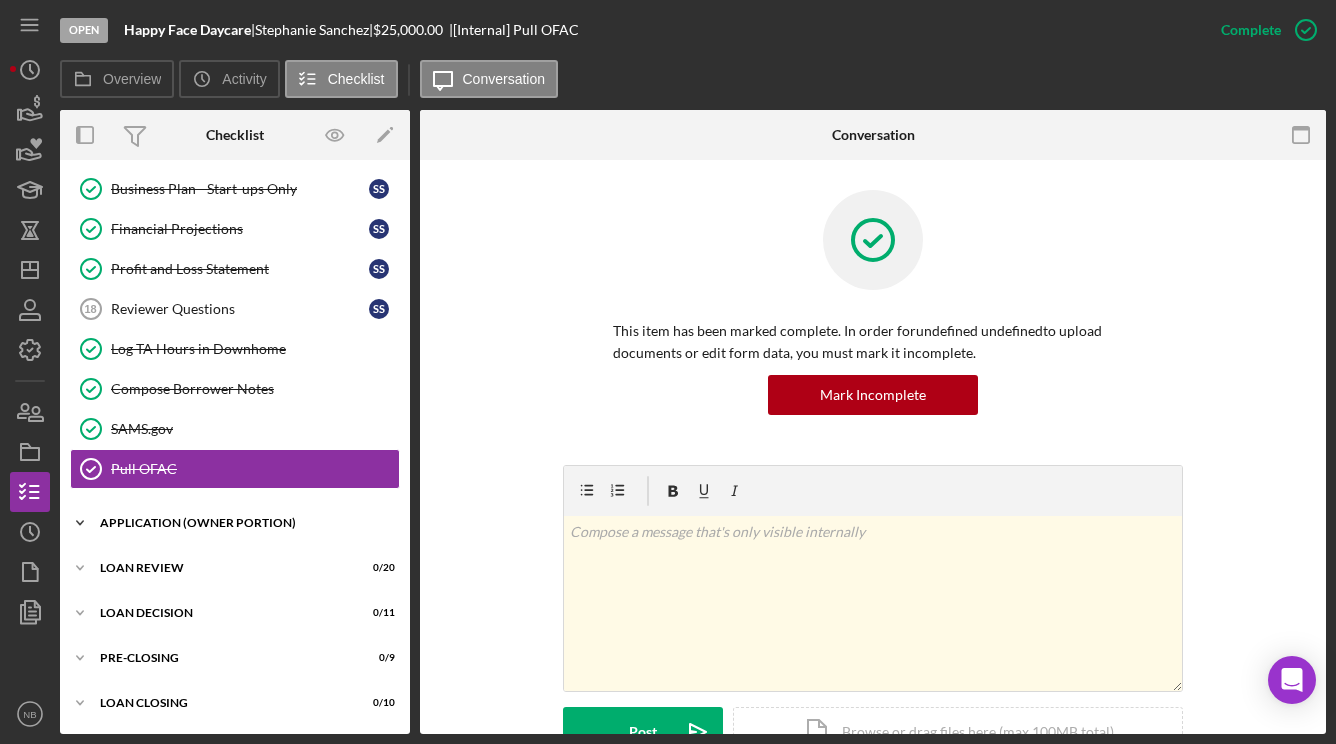 click on "APPLICATION (OWNER PORTION)" at bounding box center [242, 523] 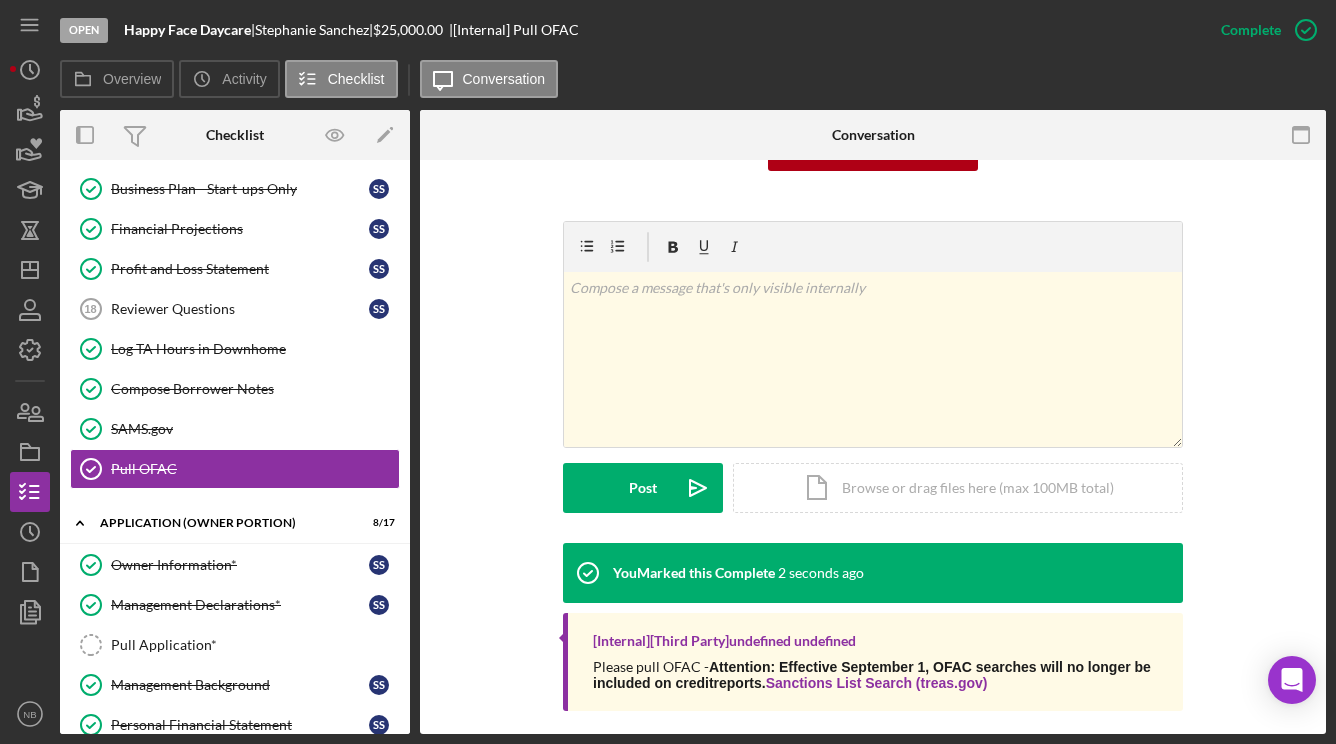 scroll, scrollTop: 261, scrollLeft: 0, axis: vertical 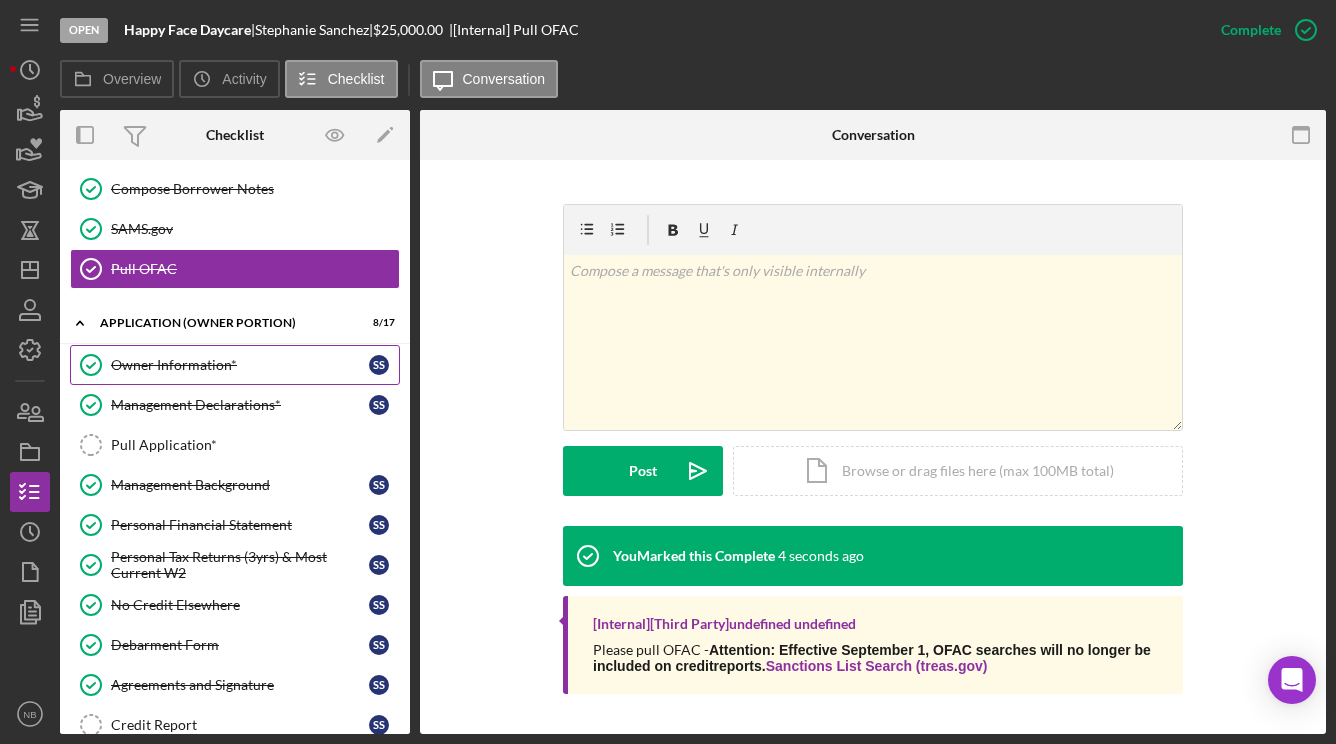 click on "Owner Information*" at bounding box center (240, 365) 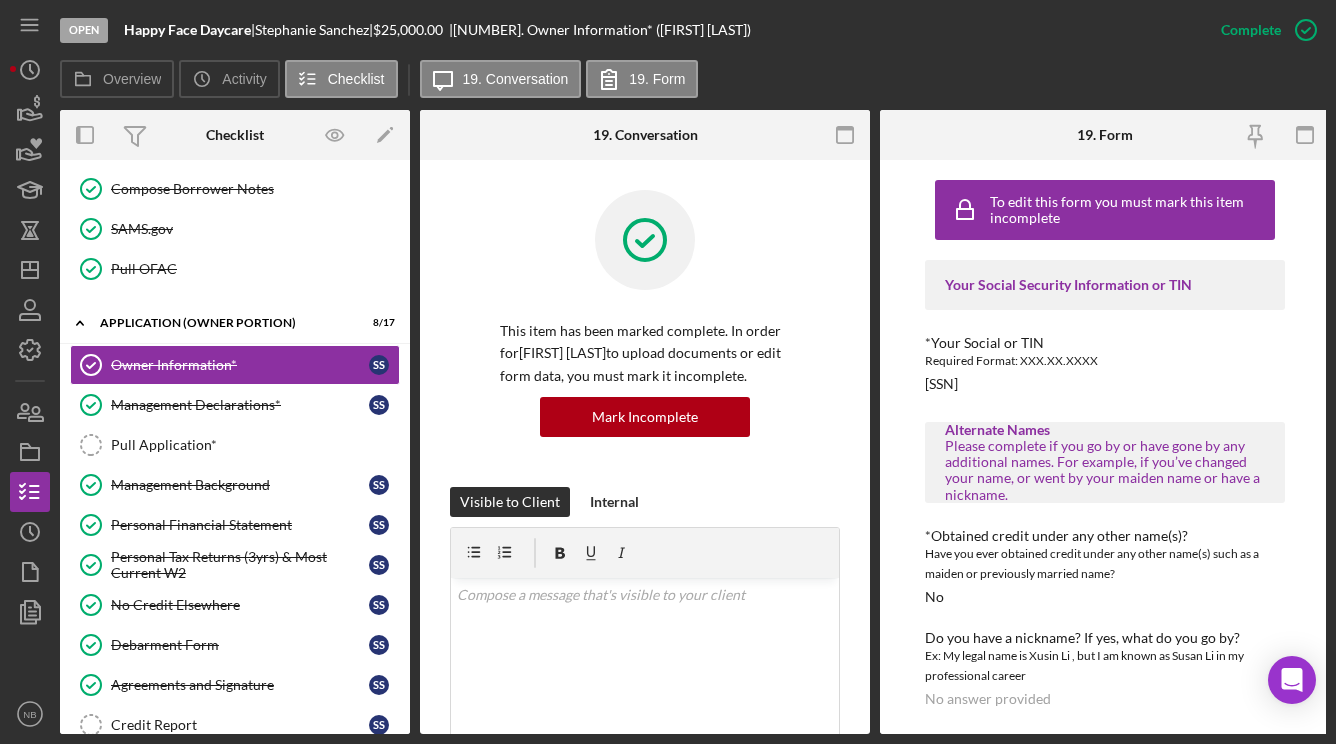 drag, startPoint x: 1009, startPoint y: 387, endPoint x: 855, endPoint y: 390, distance: 154.02922 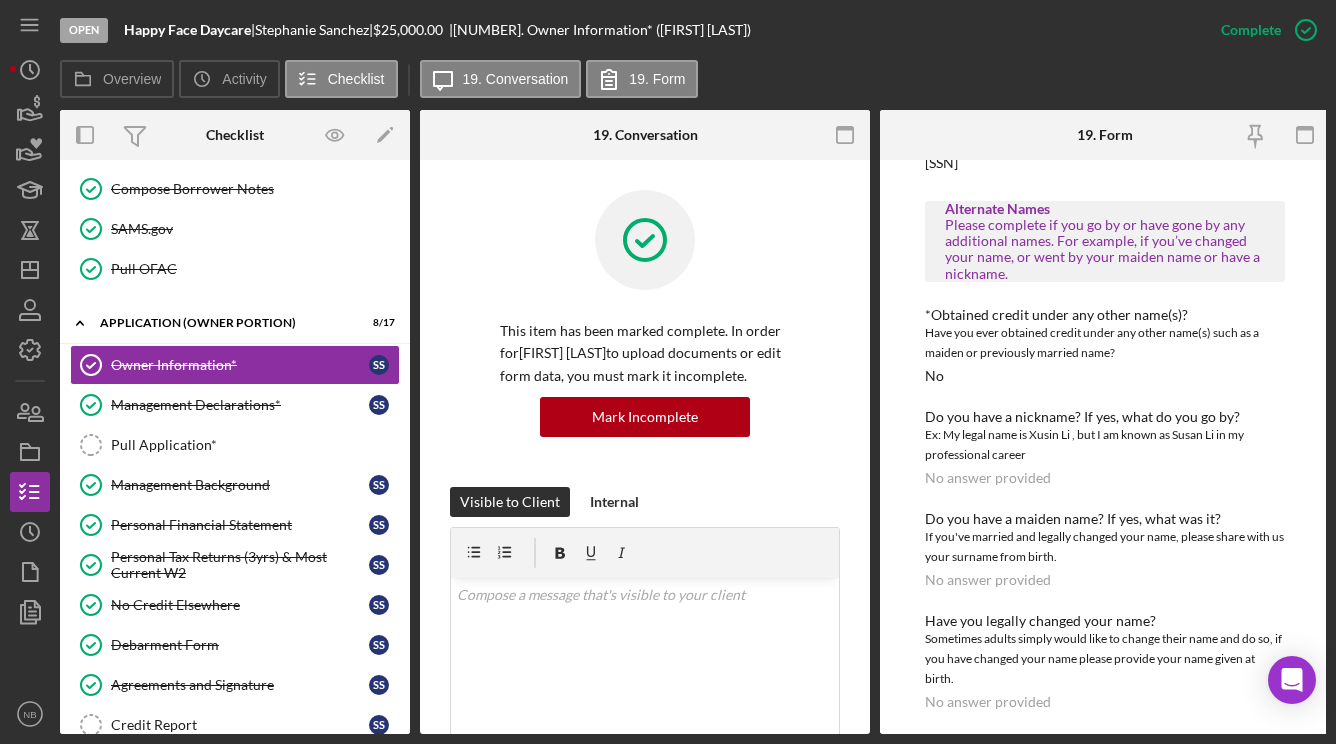 scroll, scrollTop: 233, scrollLeft: 0, axis: vertical 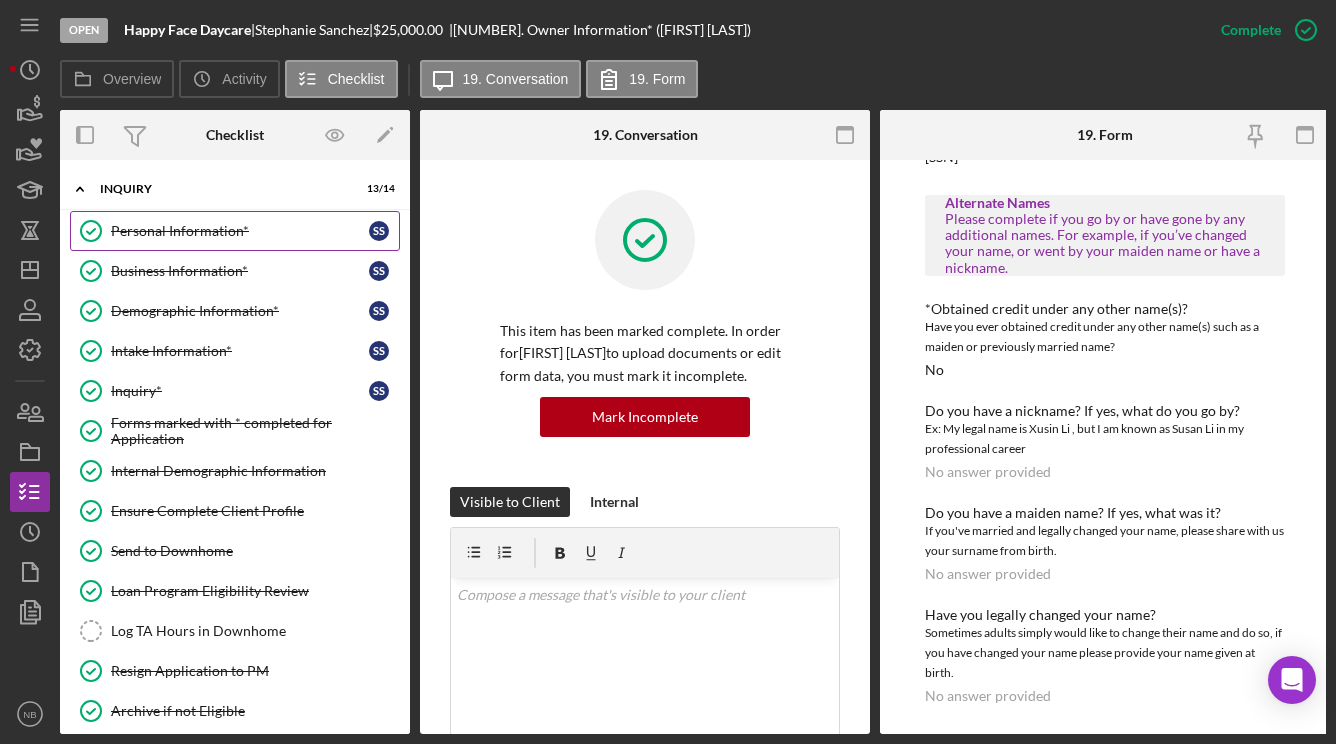 click on "Personal Information* Personal Information* S S" at bounding box center (235, 231) 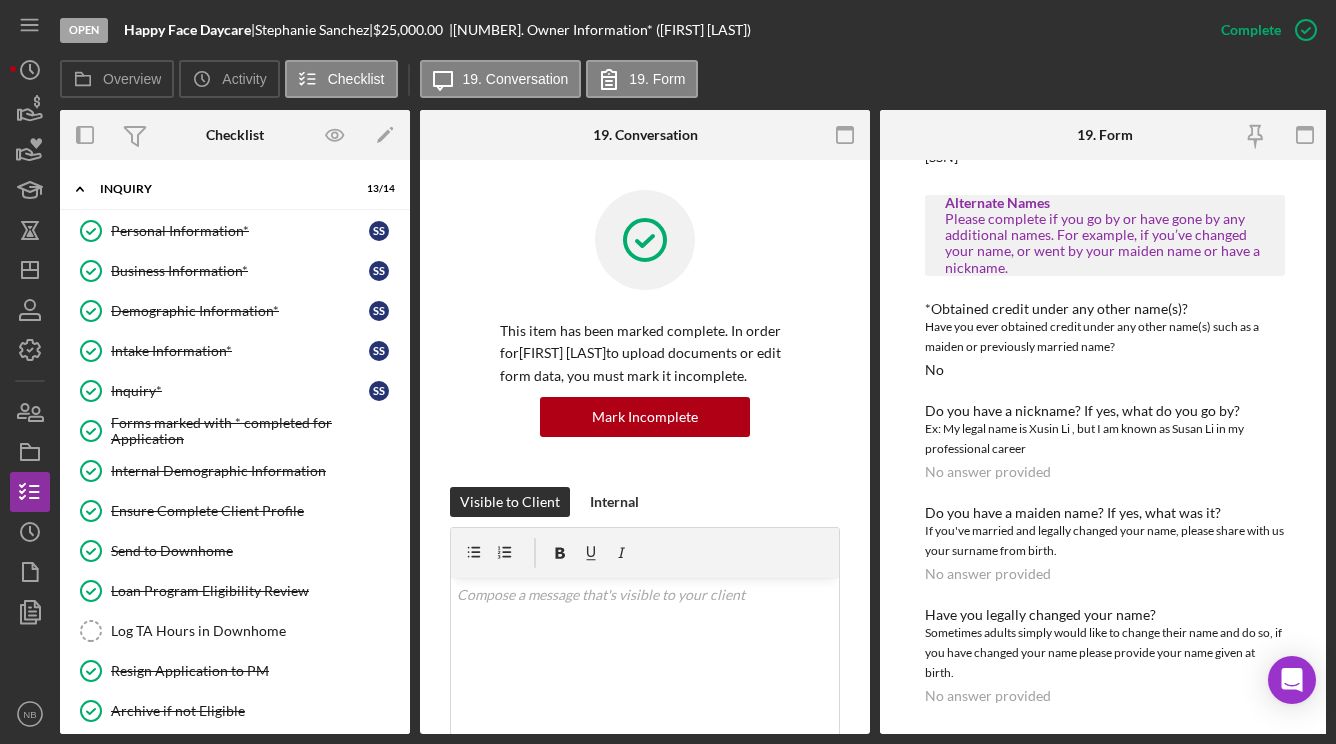 scroll, scrollTop: 0, scrollLeft: 0, axis: both 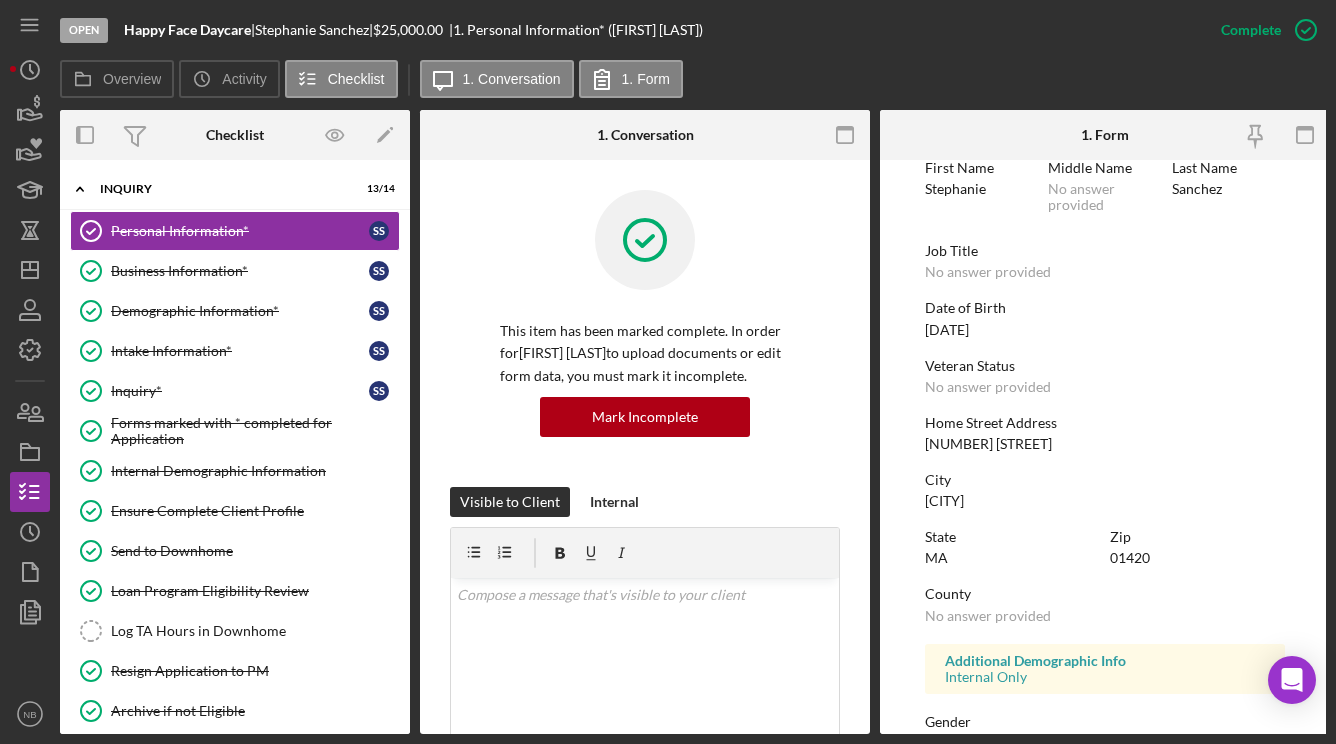 drag, startPoint x: 995, startPoint y: 330, endPoint x: 914, endPoint y: 328, distance: 81.02469 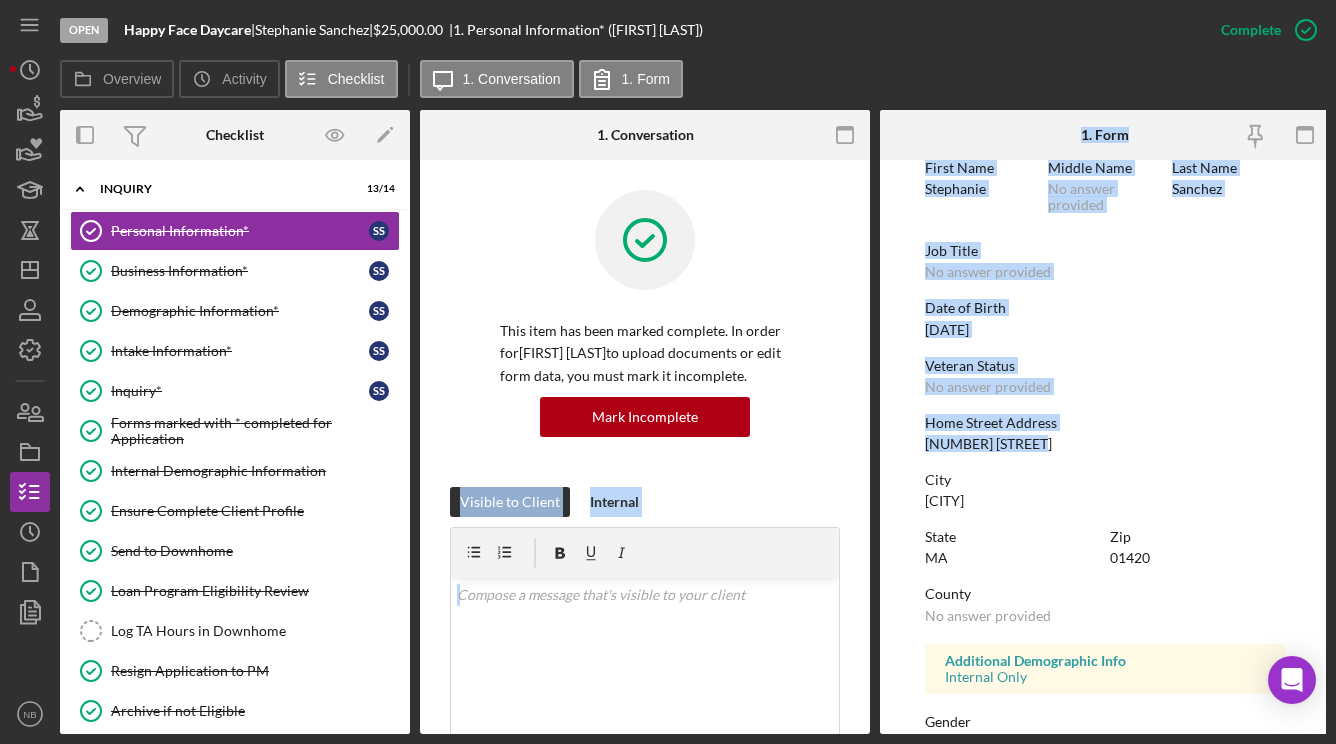 drag, startPoint x: 1029, startPoint y: 445, endPoint x: 850, endPoint y: 432, distance: 179.47145 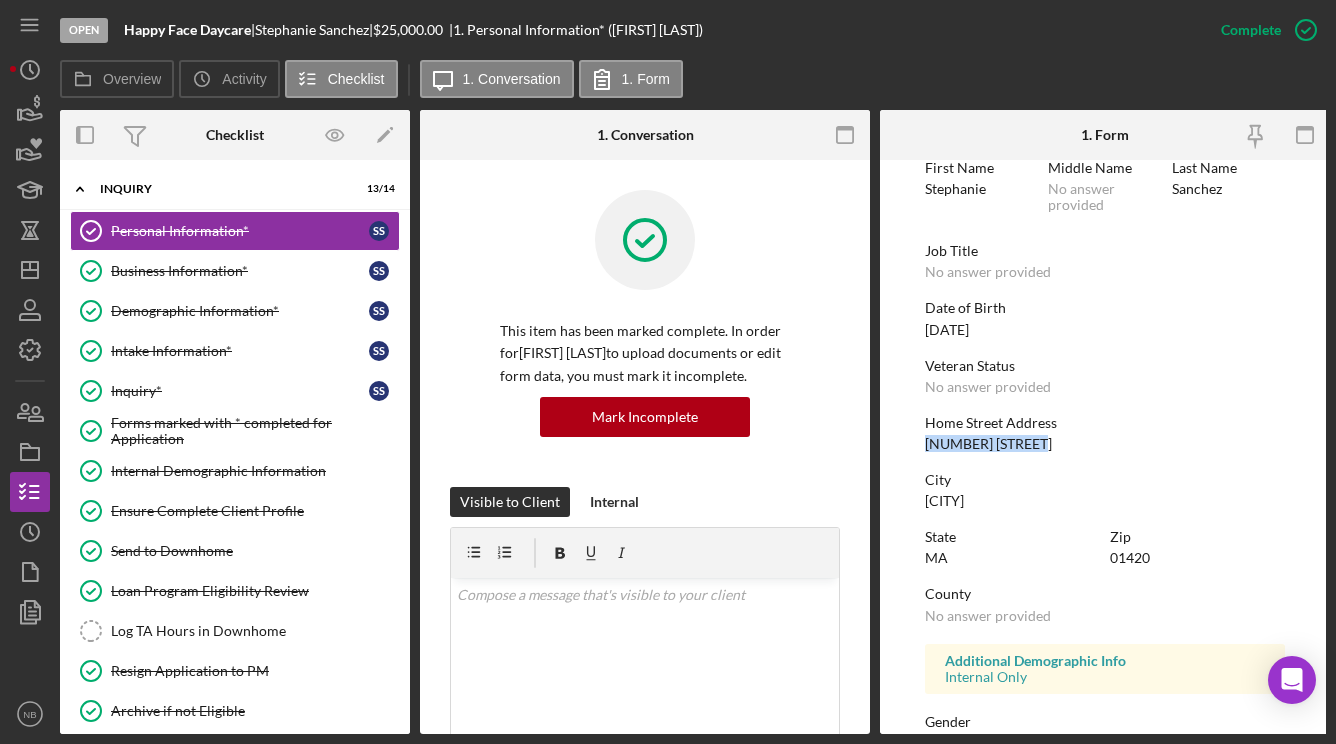 drag, startPoint x: 1032, startPoint y: 445, endPoint x: 924, endPoint y: 452, distance: 108.226616 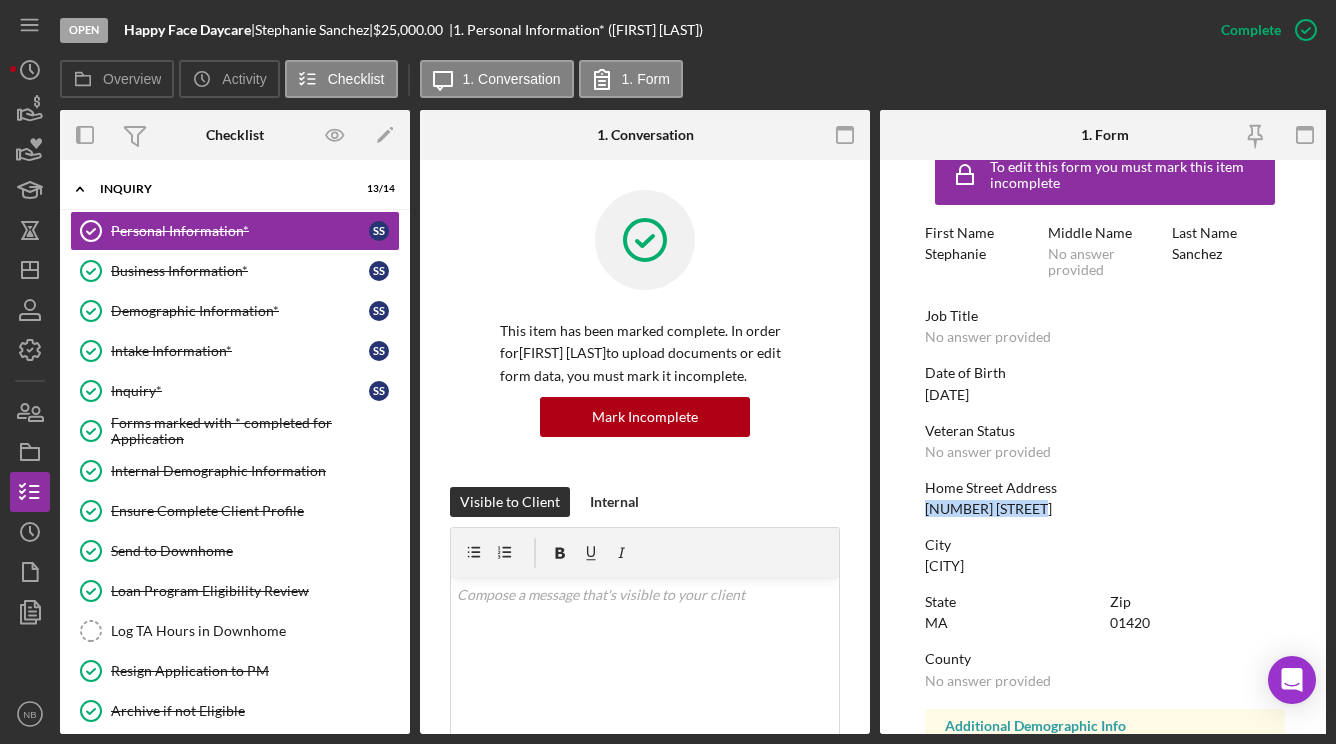 scroll, scrollTop: 0, scrollLeft: 0, axis: both 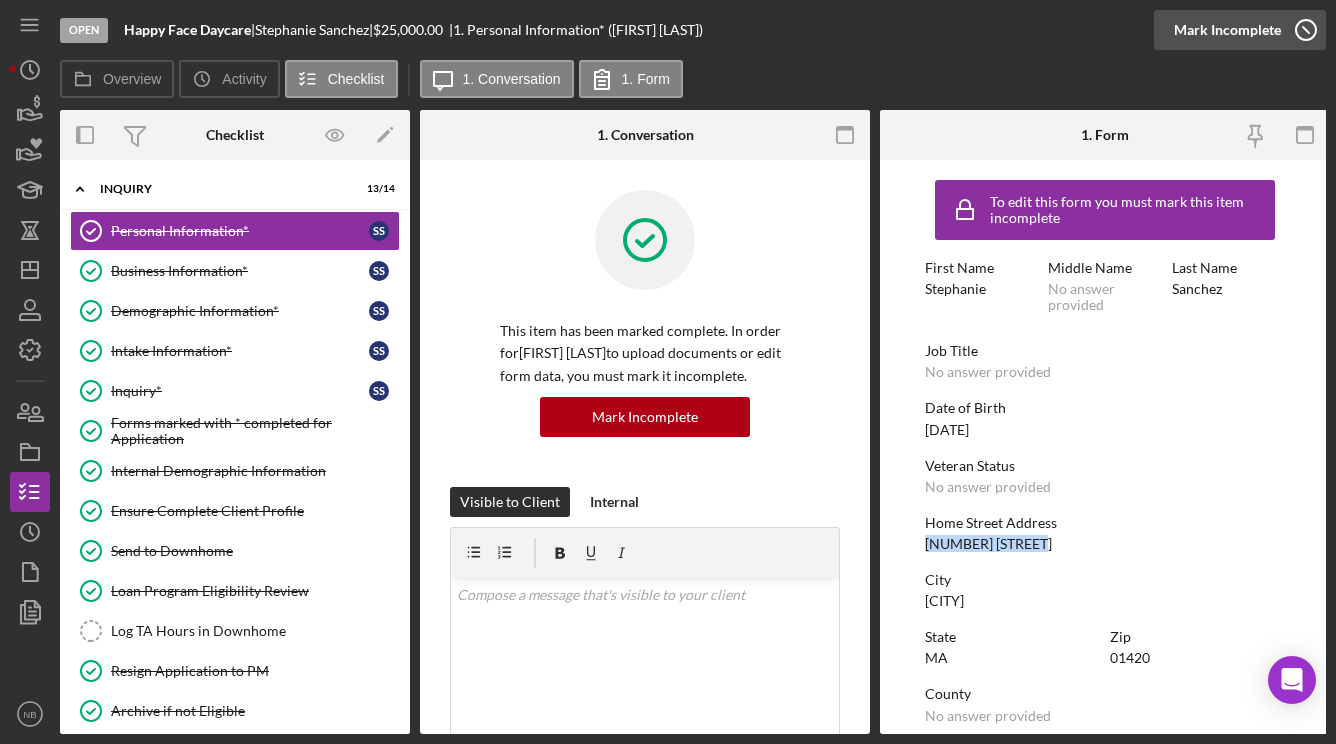 click on "Mark Incomplete" at bounding box center [1227, 30] 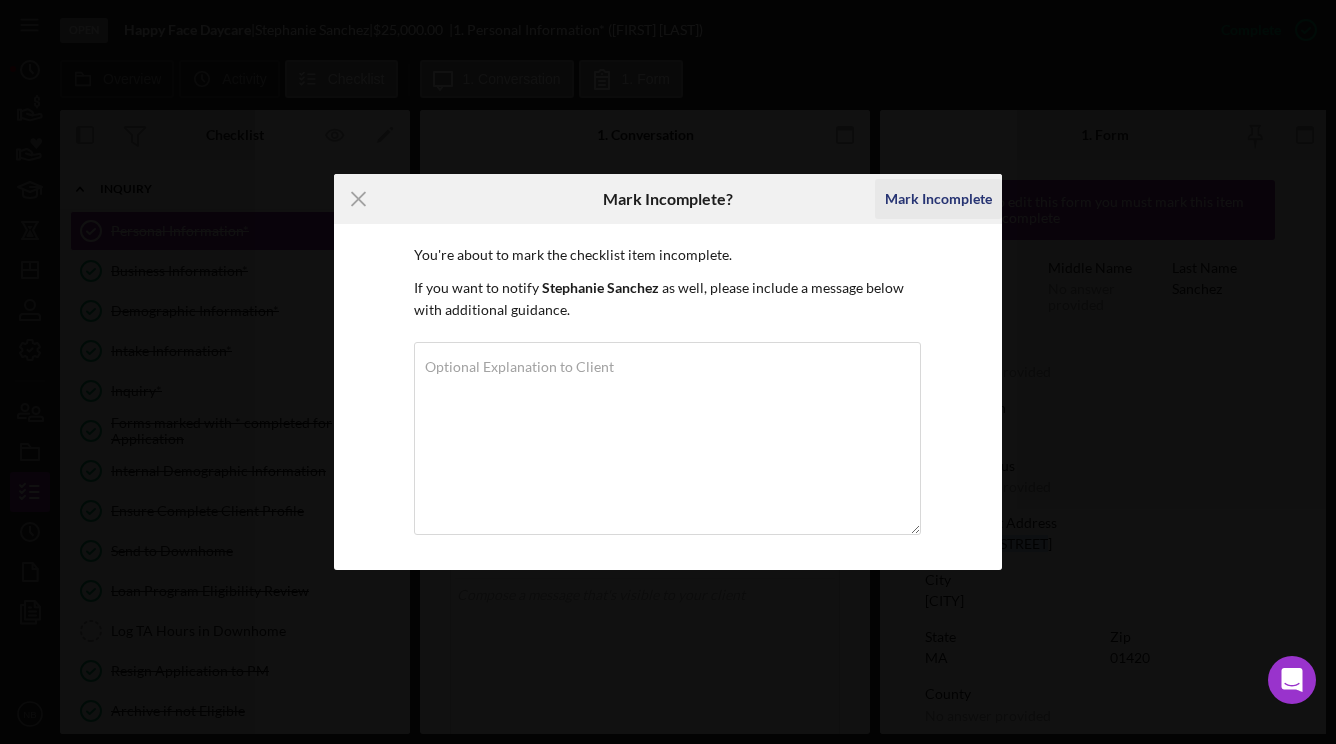 click on "Mark Incomplete" at bounding box center [938, 199] 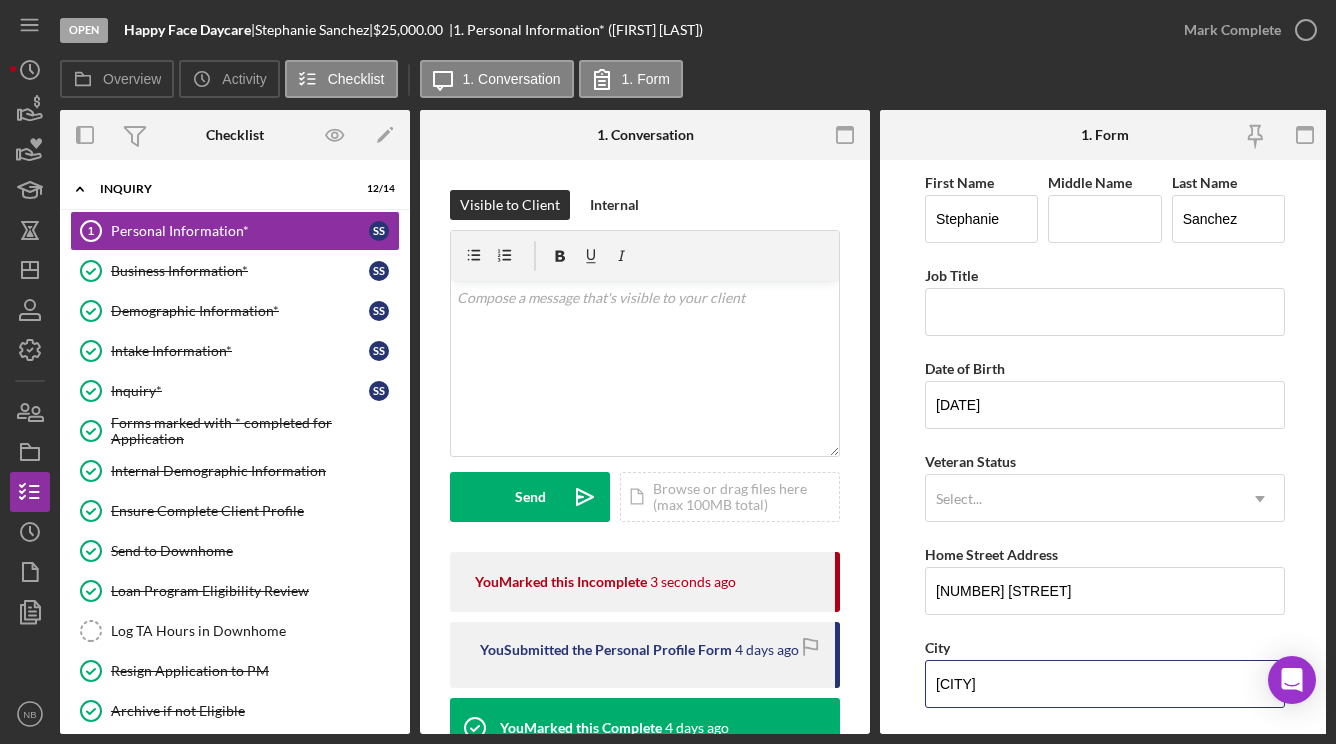 drag, startPoint x: 1020, startPoint y: 669, endPoint x: 866, endPoint y: 673, distance: 154.05194 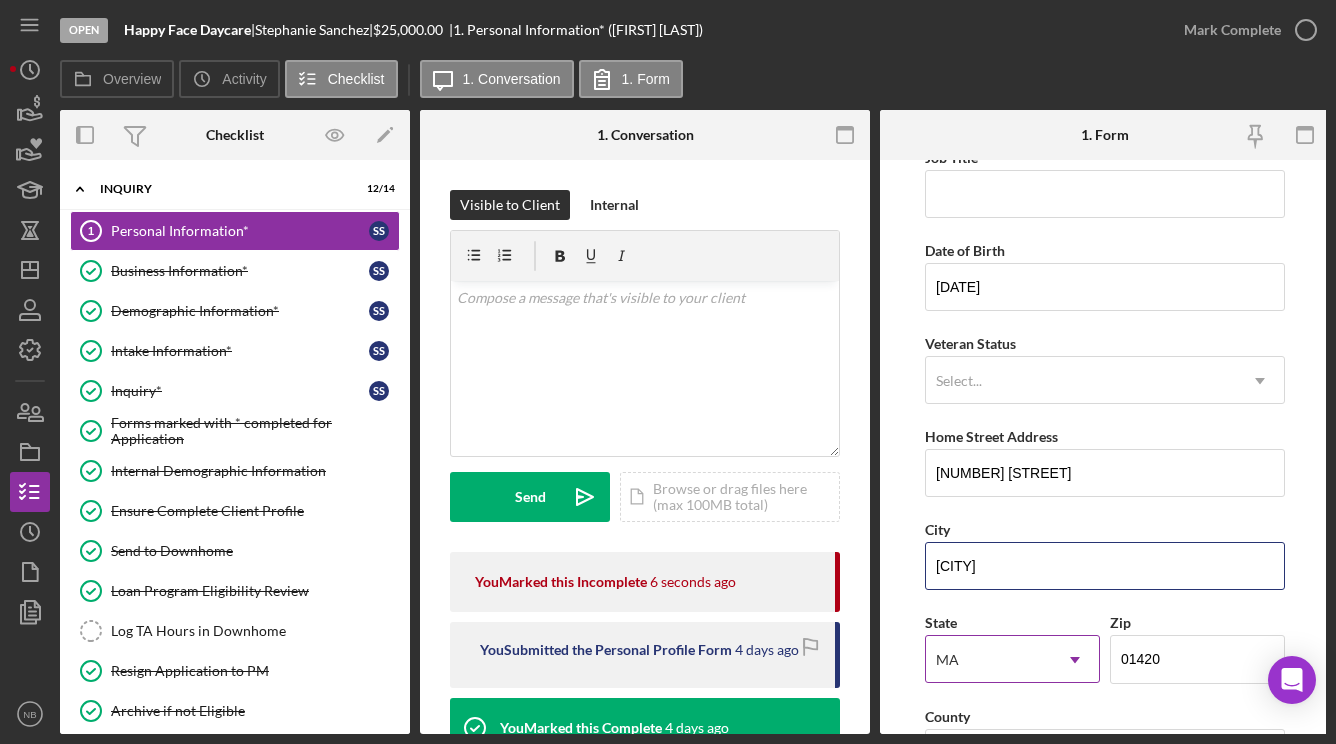 scroll, scrollTop: 300, scrollLeft: 0, axis: vertical 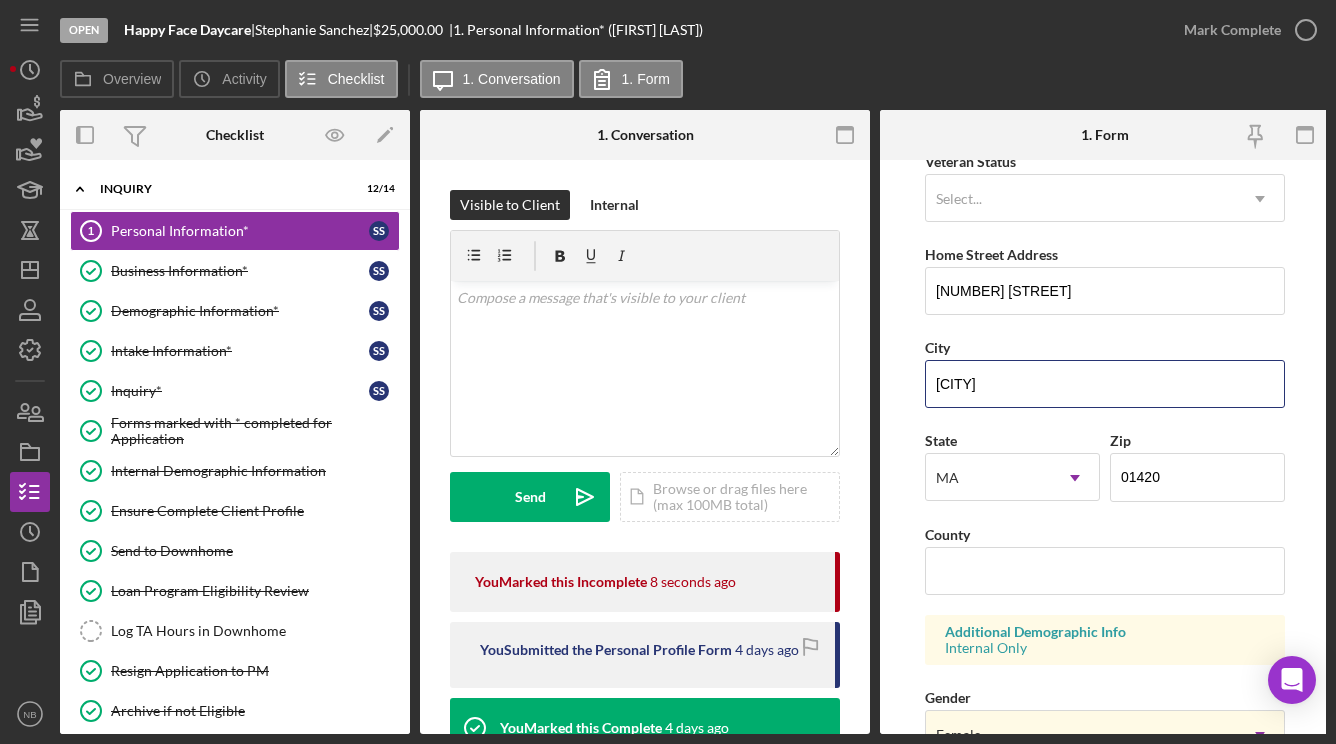type on "[CITY]" 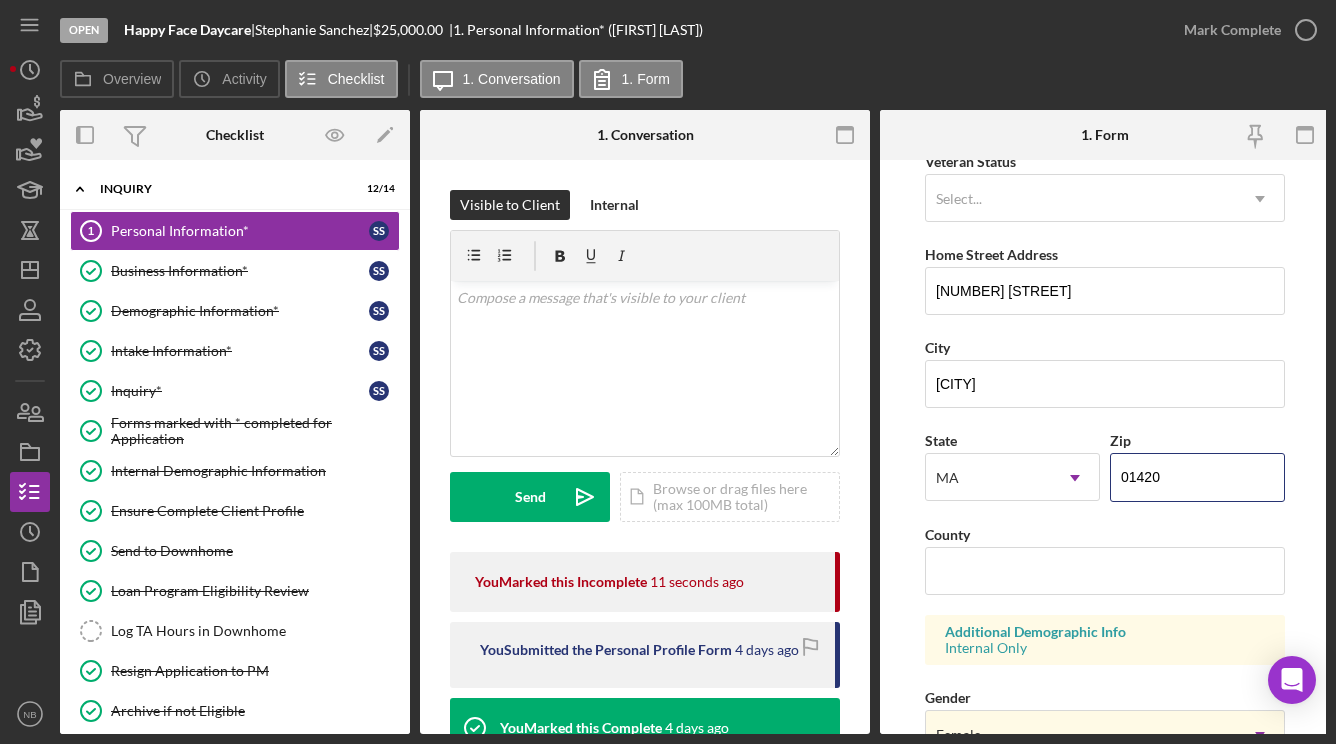 drag, startPoint x: 1178, startPoint y: 464, endPoint x: 977, endPoint y: 449, distance: 201.55893 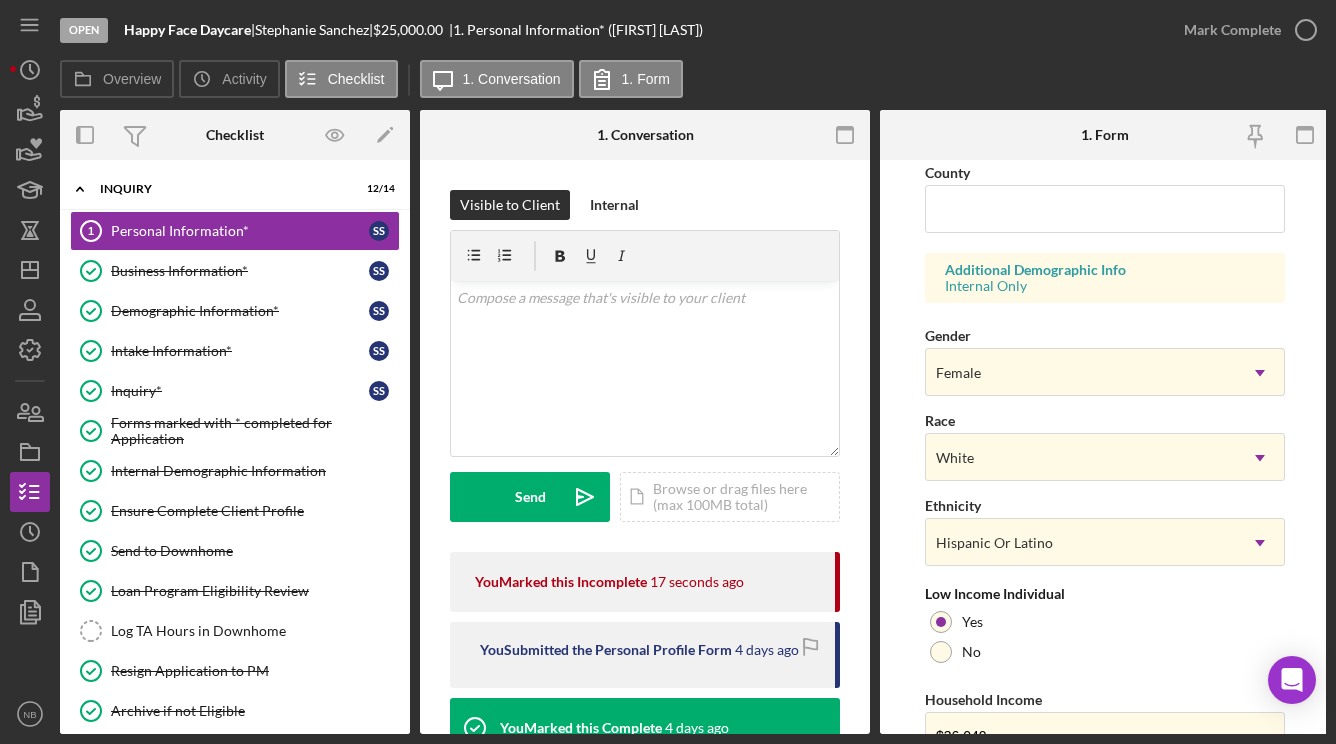 scroll, scrollTop: 767, scrollLeft: 0, axis: vertical 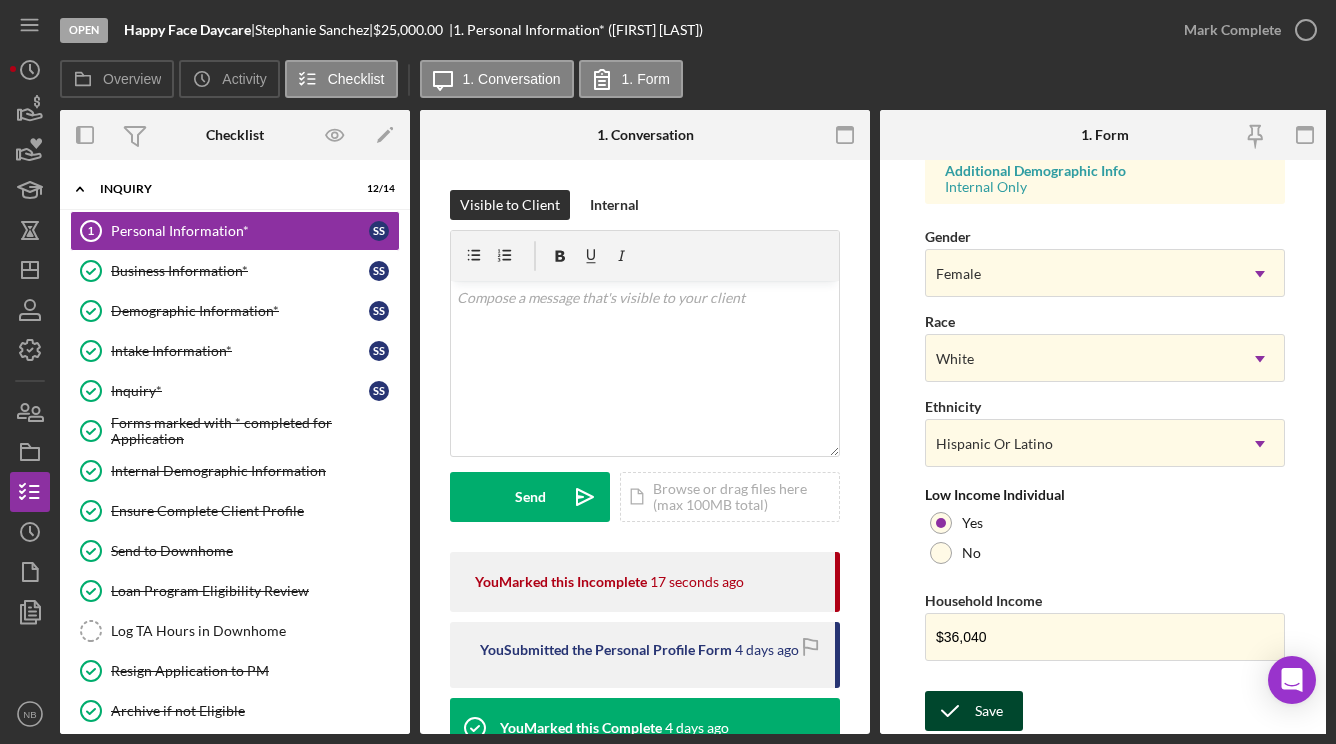 type on "[POSTAL_CODE]" 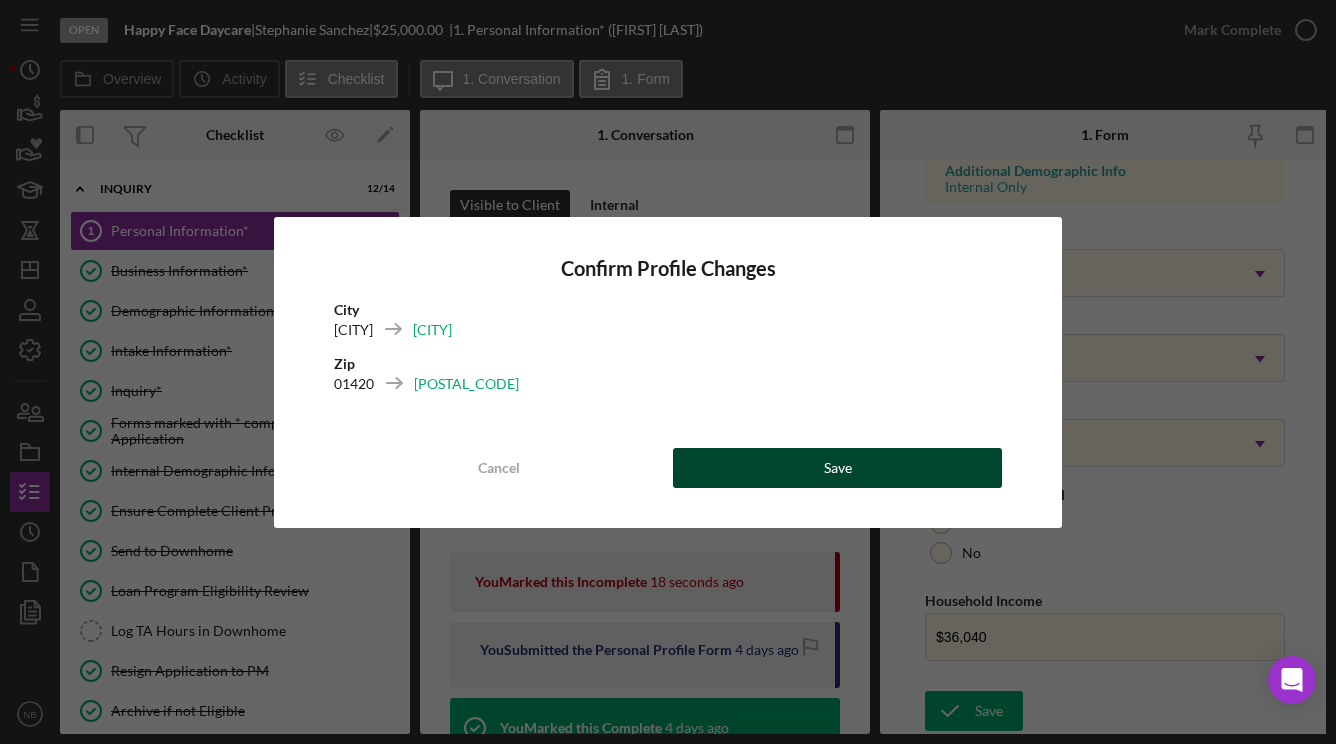 click on "Save" at bounding box center (837, 468) 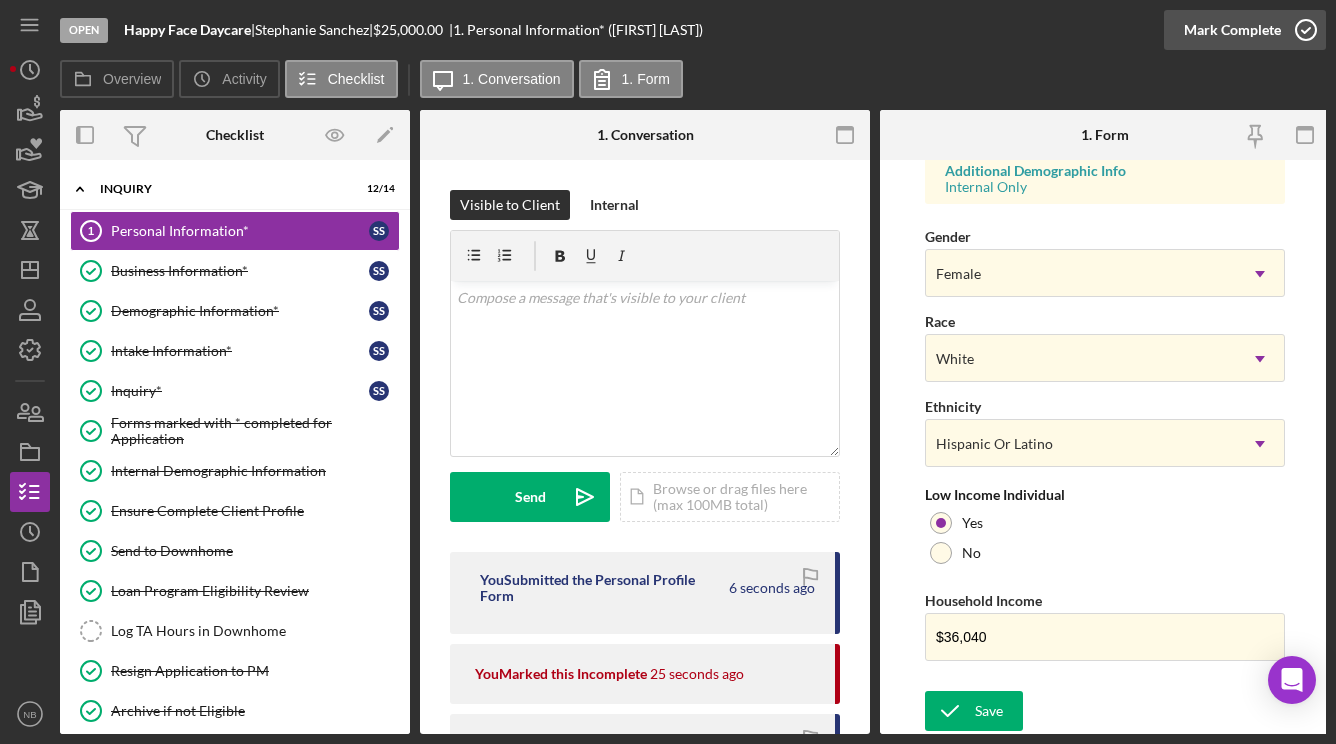 click 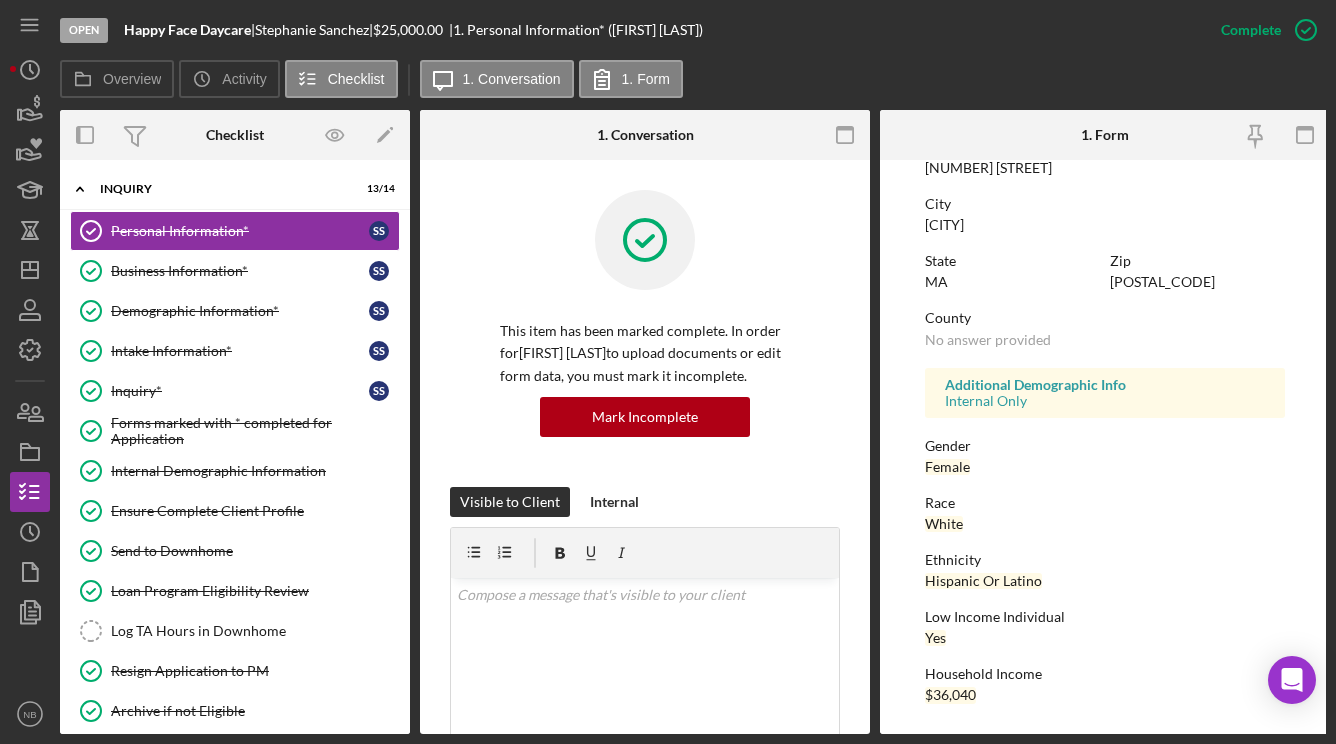 scroll, scrollTop: 382, scrollLeft: 0, axis: vertical 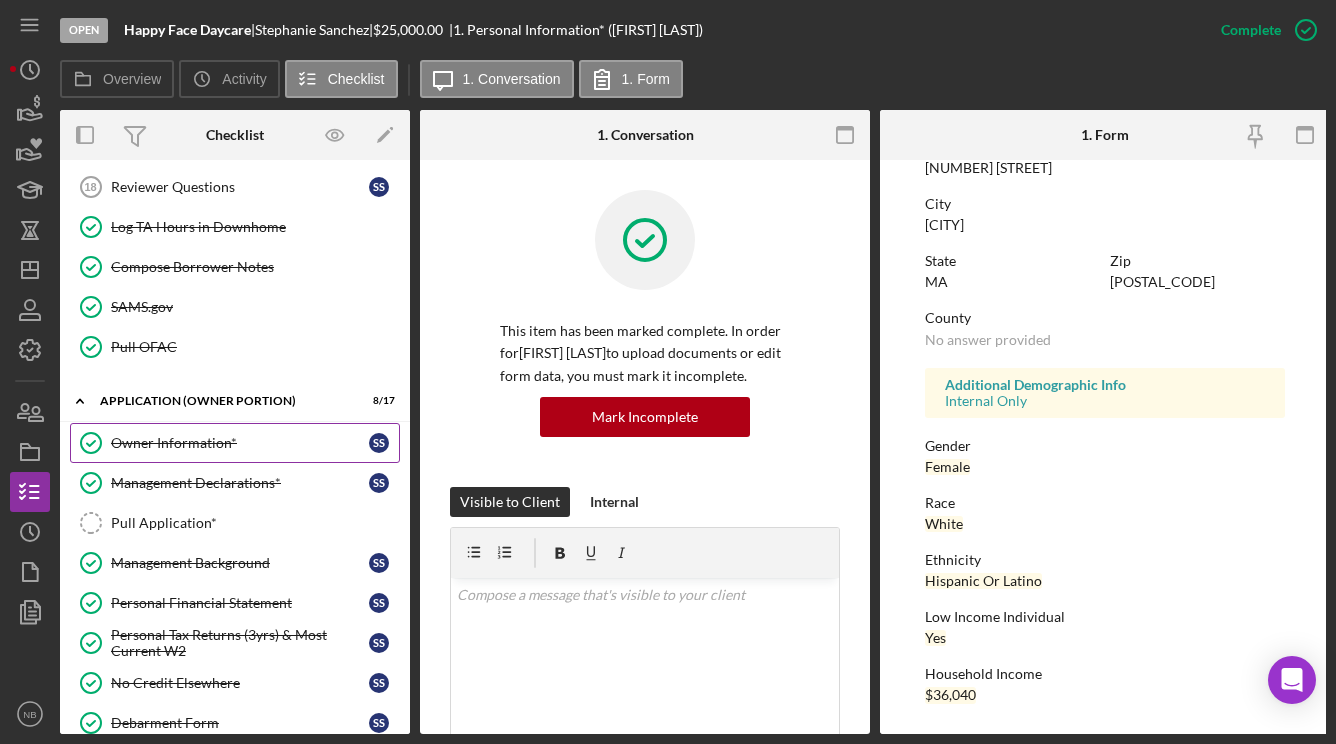 click on "Owner Information*" at bounding box center (240, 443) 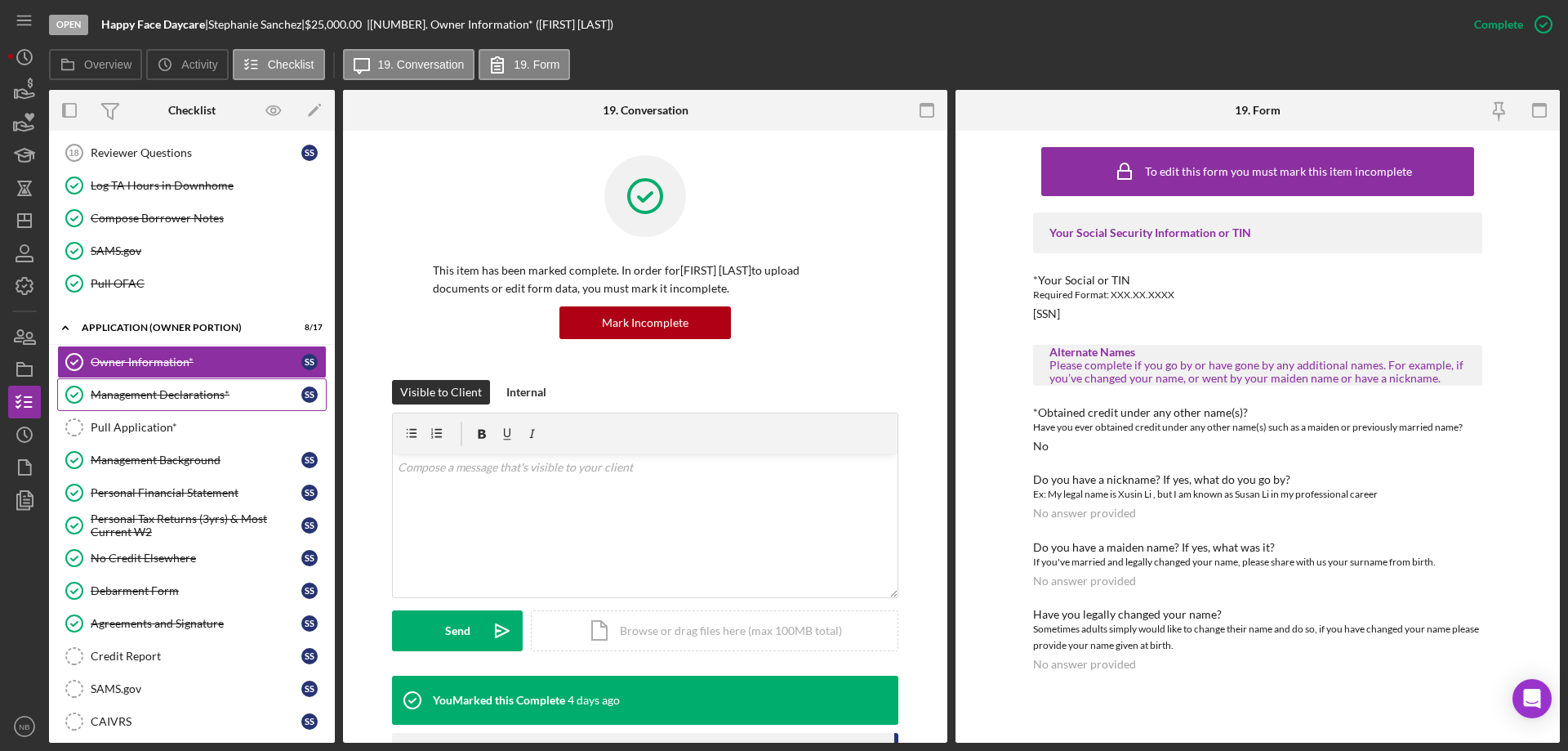 click on "Management Declarations*" at bounding box center (196, 395) 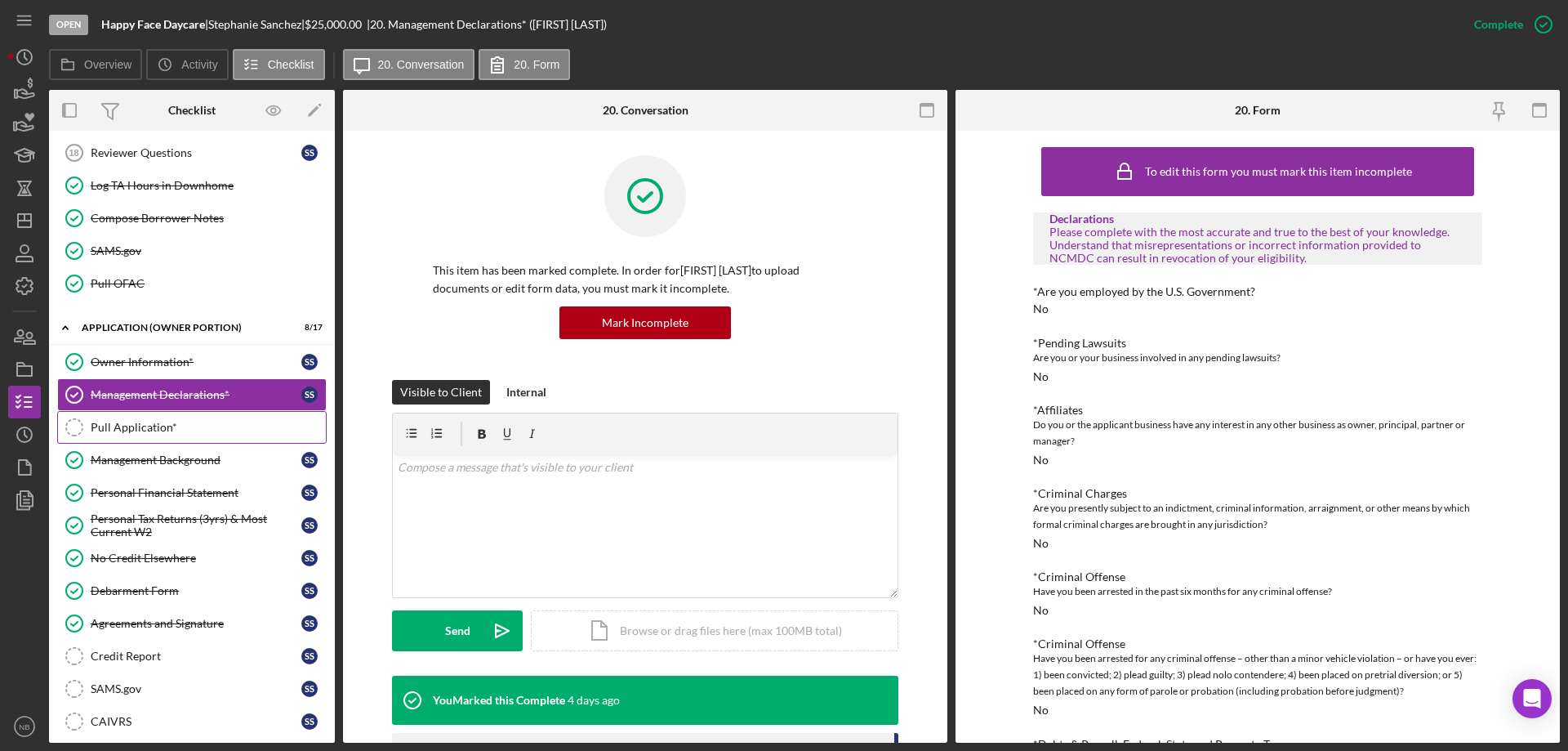 click on "Pull Application*" at bounding box center [208, 427] 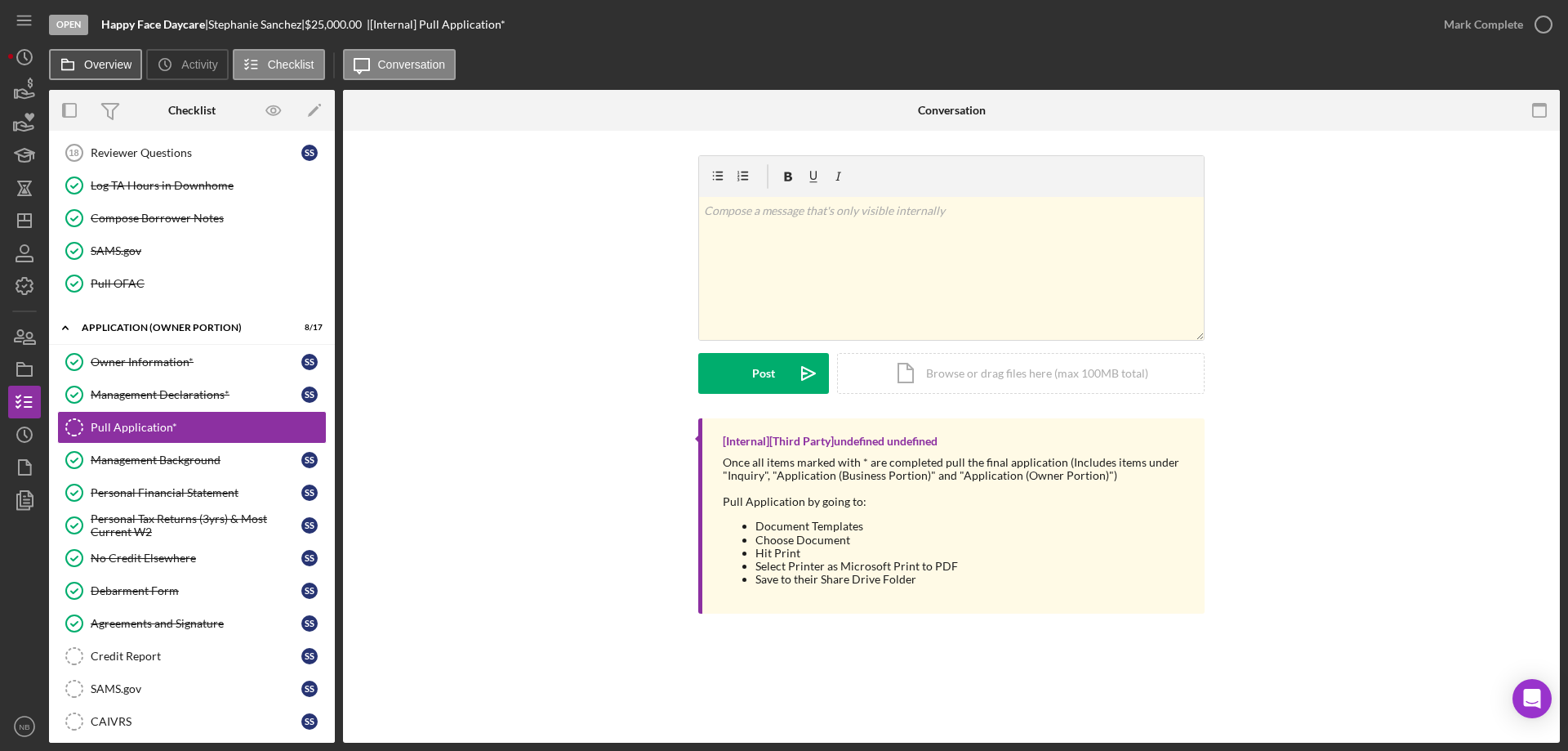 click on "Overview" at bounding box center [108, 65] 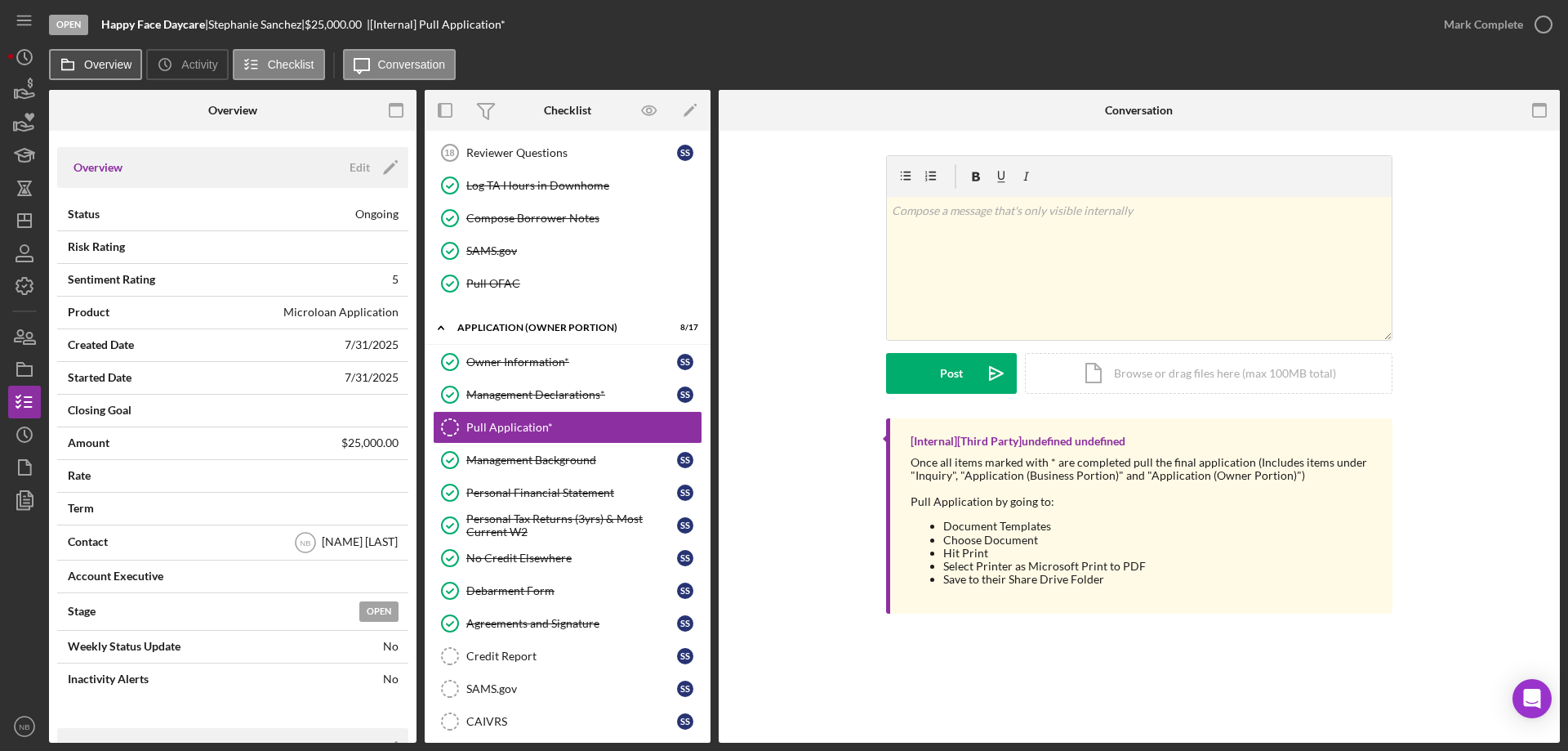click on "Overview" at bounding box center [108, 65] 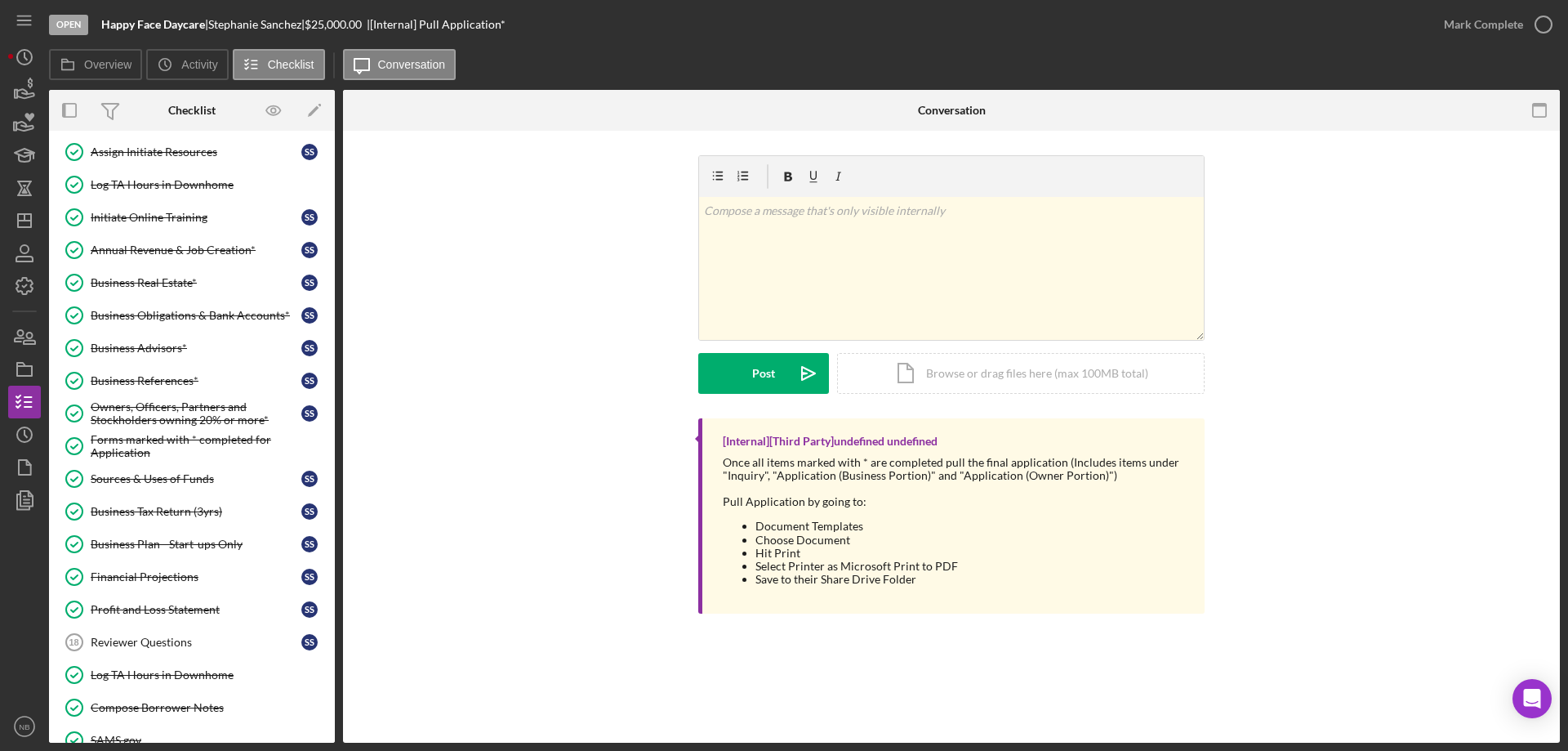 scroll, scrollTop: 409, scrollLeft: 0, axis: vertical 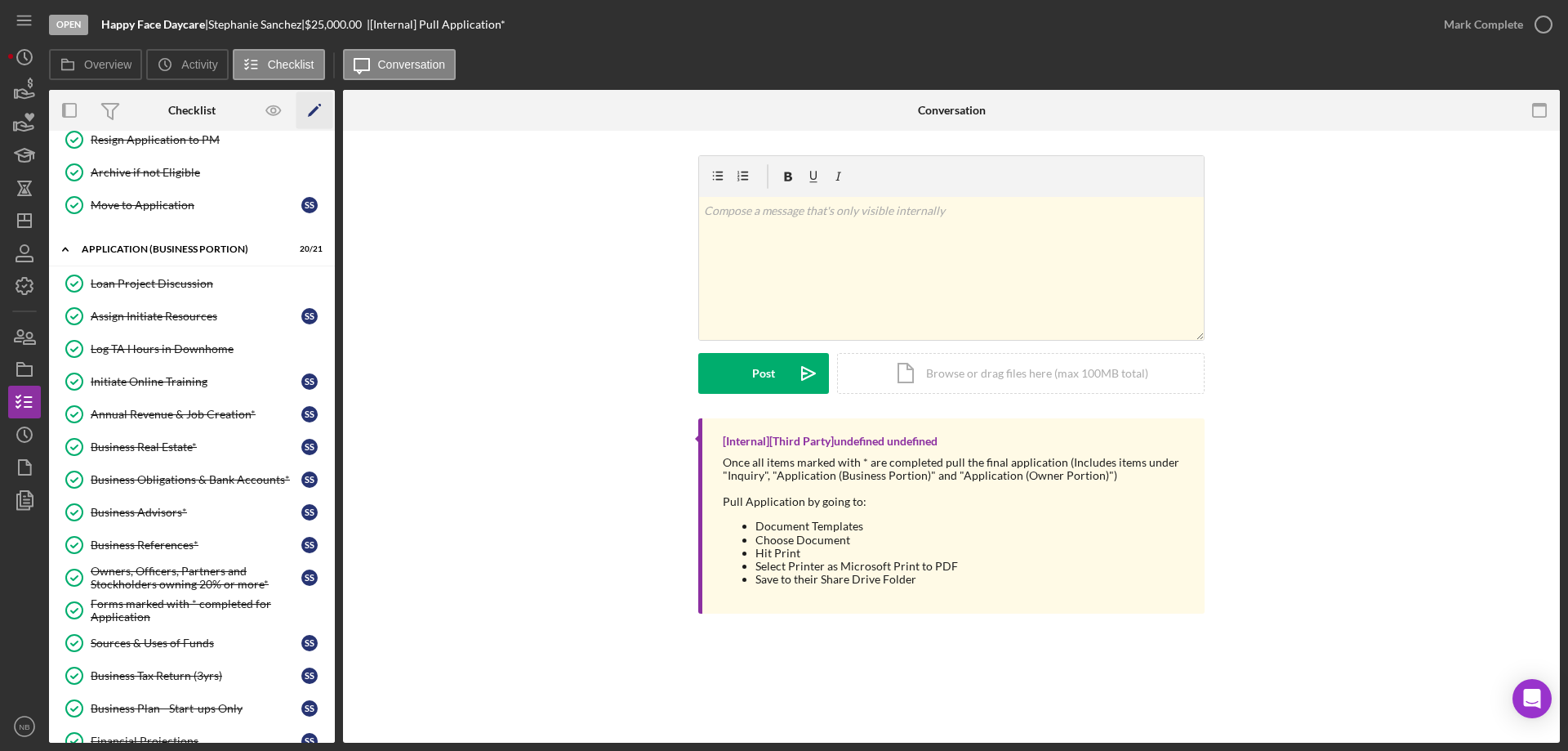 click on "Icon/Edit" 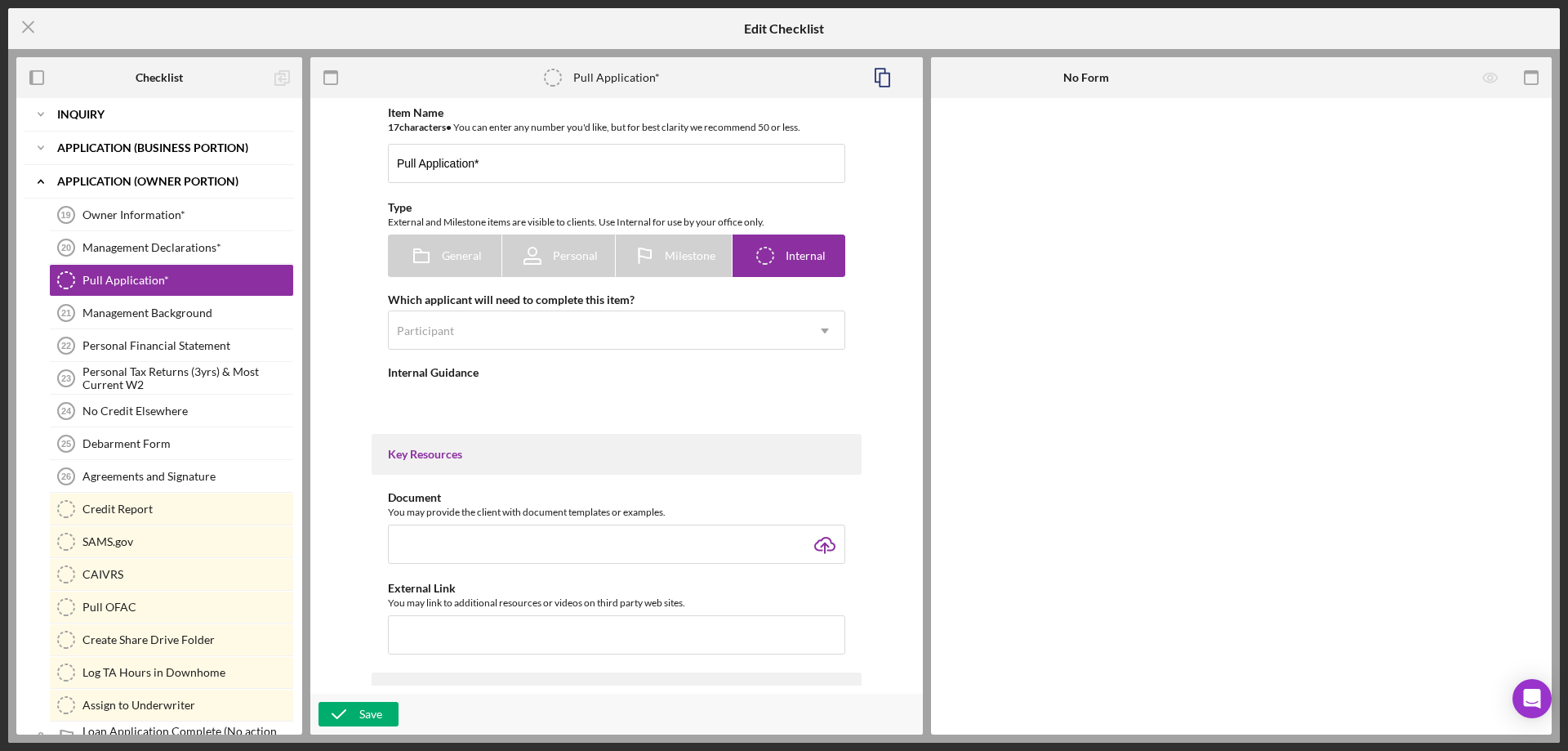 type on "Once all items marked with * are completed pull the final application (Includes items under "Inquiry", "Application (Business Portion)" and "Application (Owner Portion)") Pull Application by going to: Document Templates Choose Document Hit Print Select Printer as Microsoft Print to PDF Save to their Share Drive Folder" 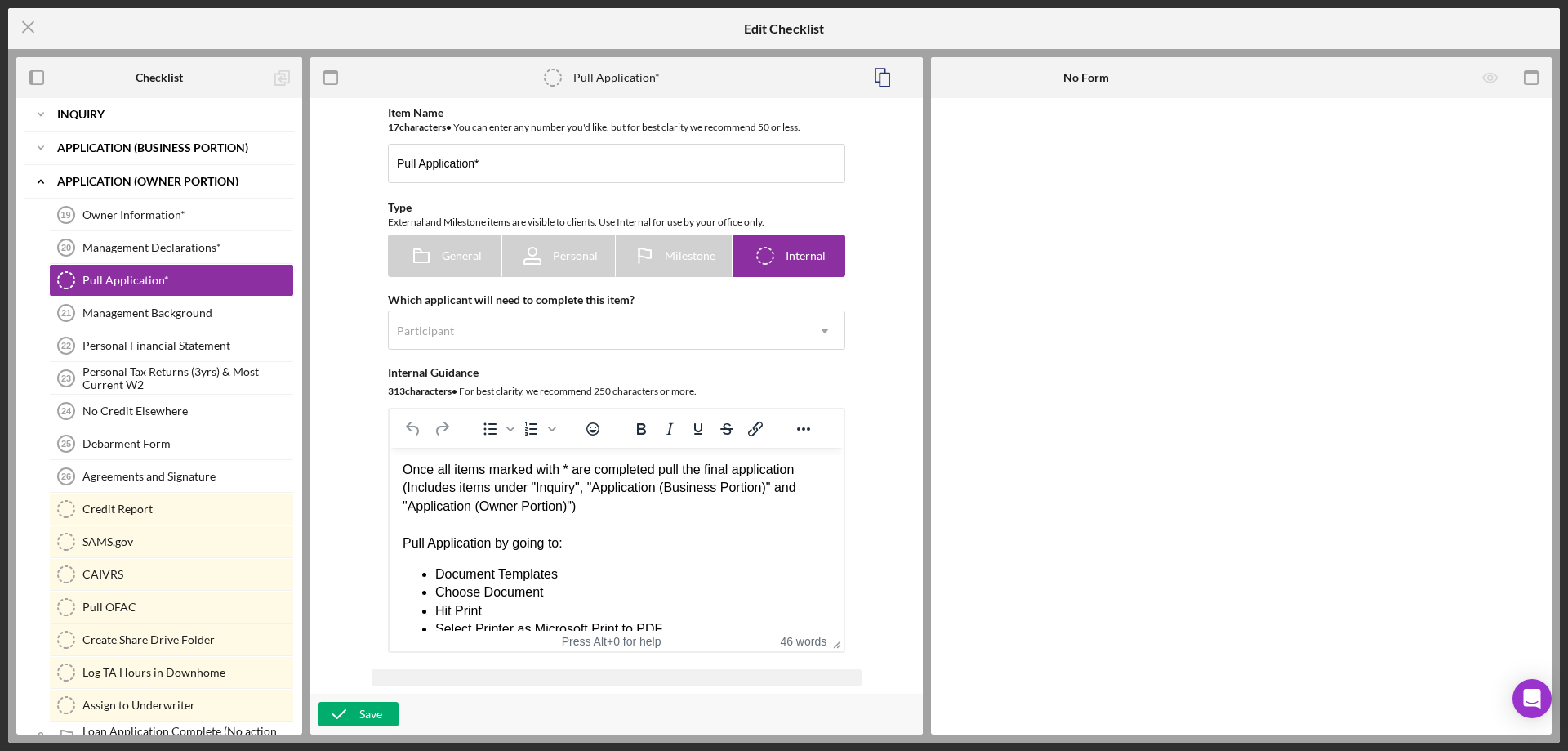scroll, scrollTop: 0, scrollLeft: 0, axis: both 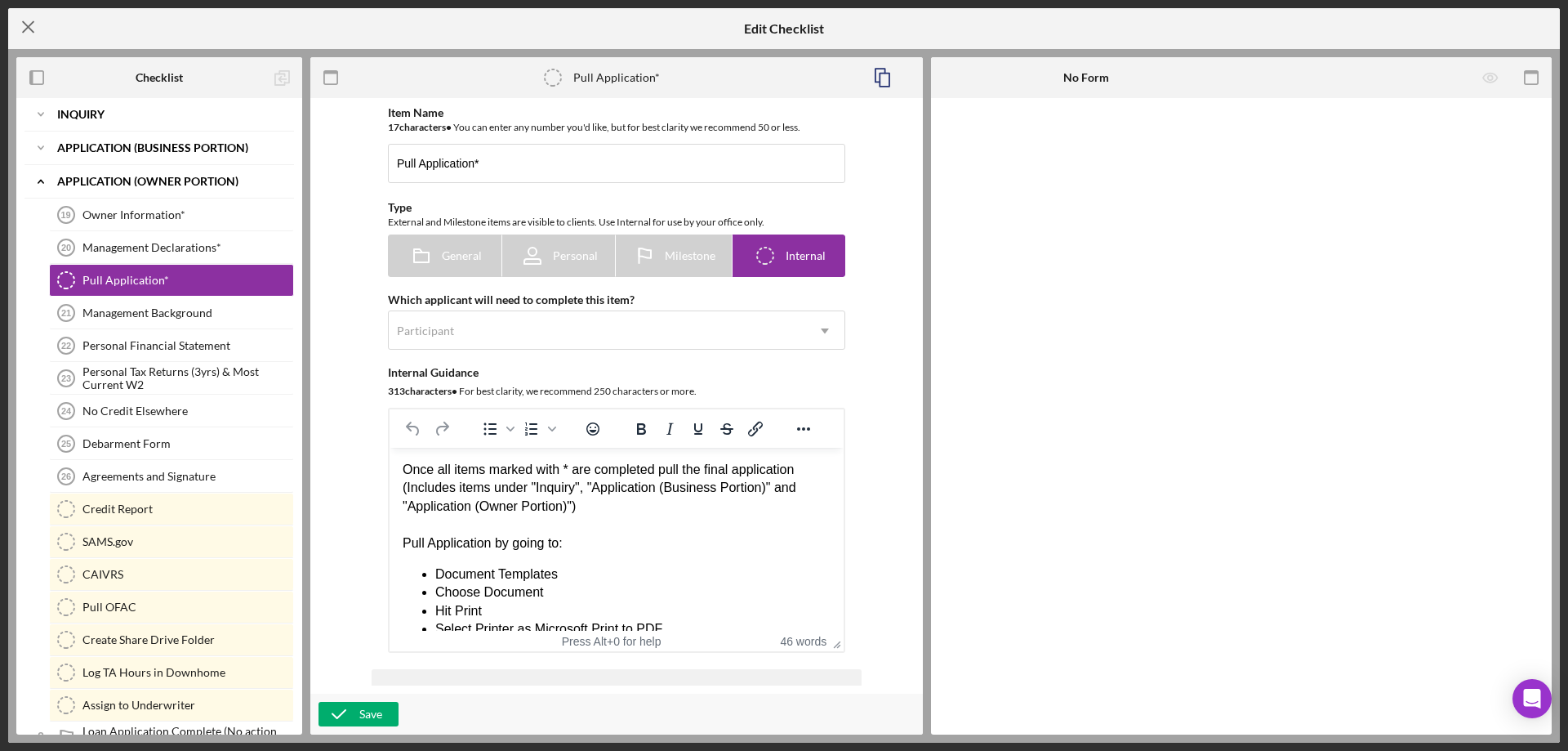 click on "Icon/Menu Close" 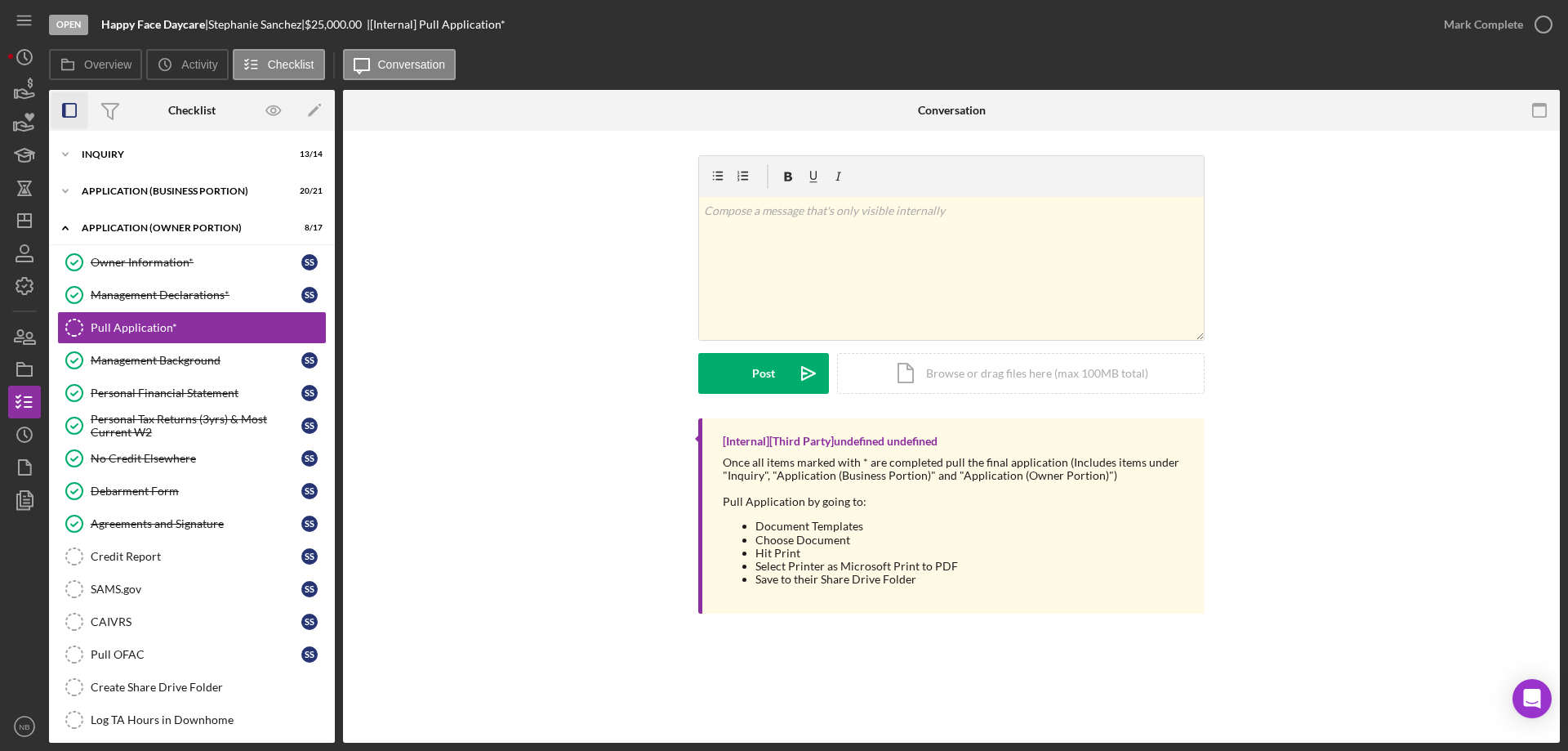 click 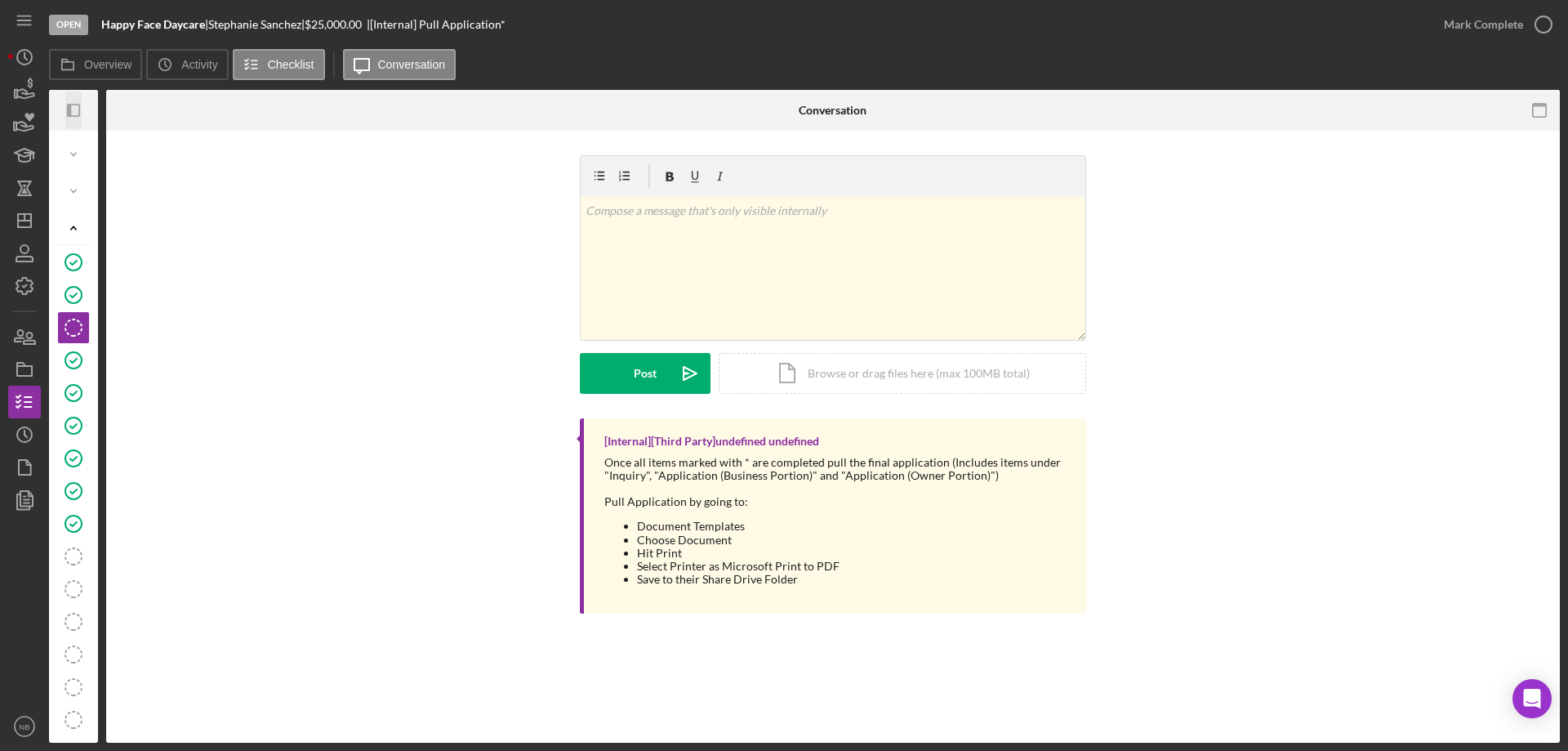 click 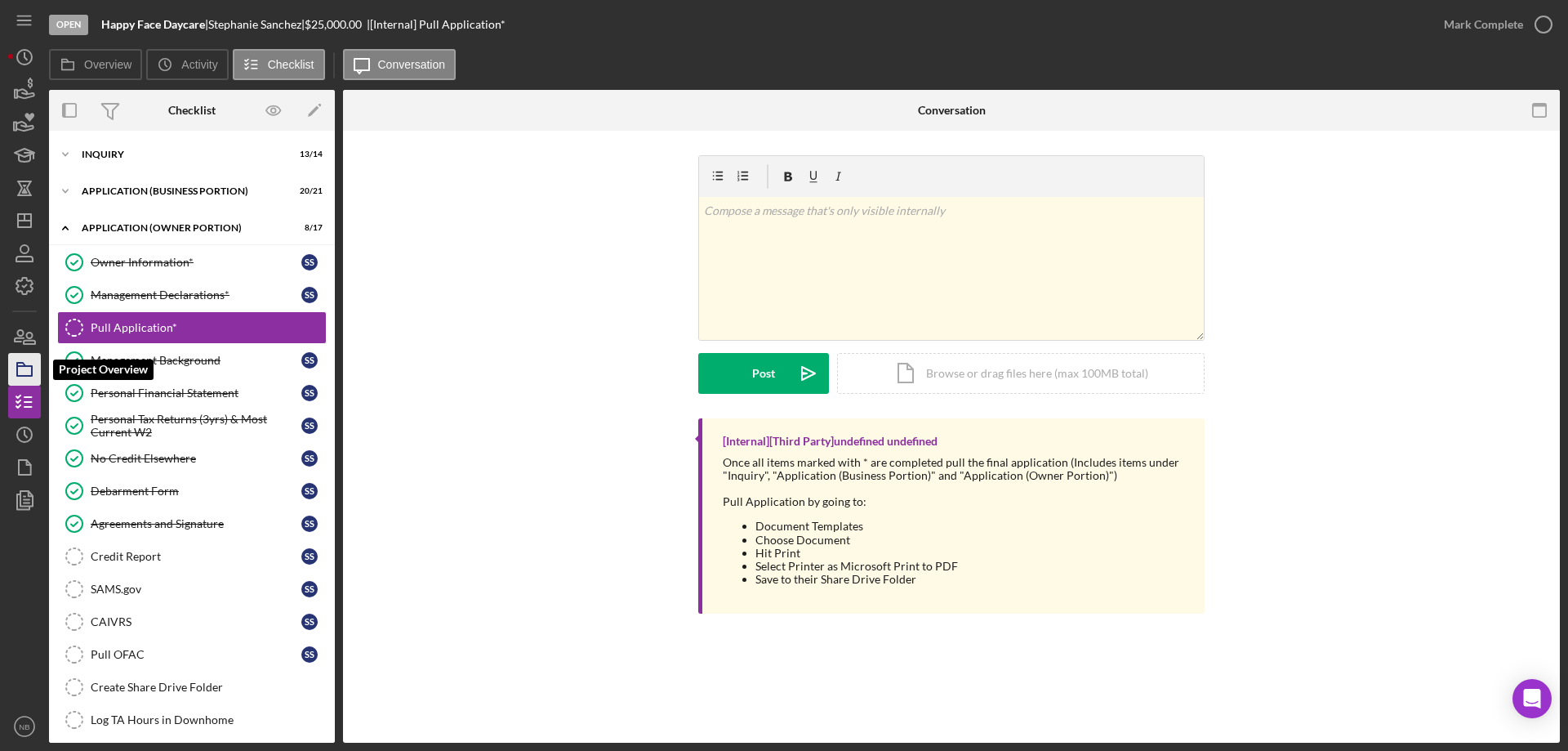 click 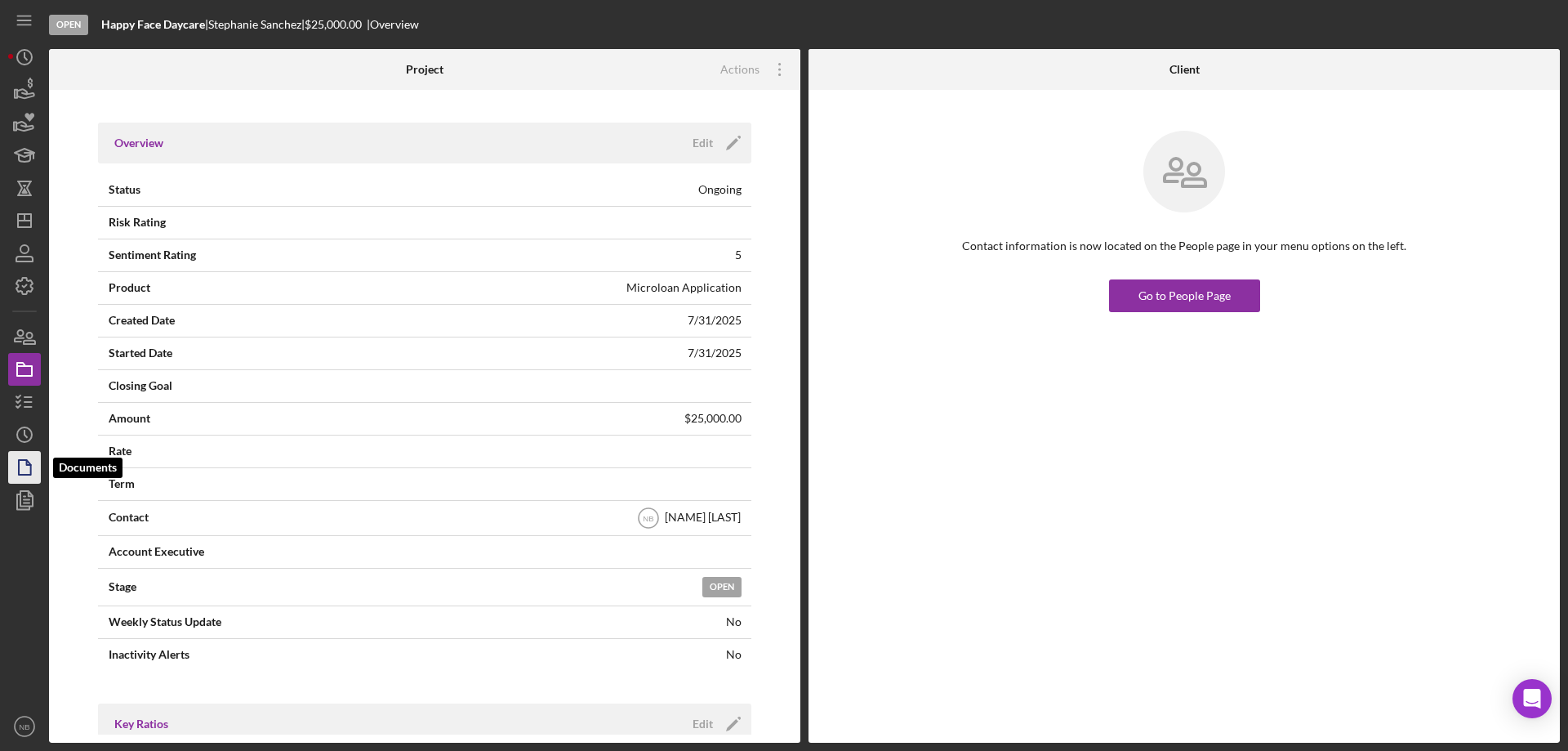 click 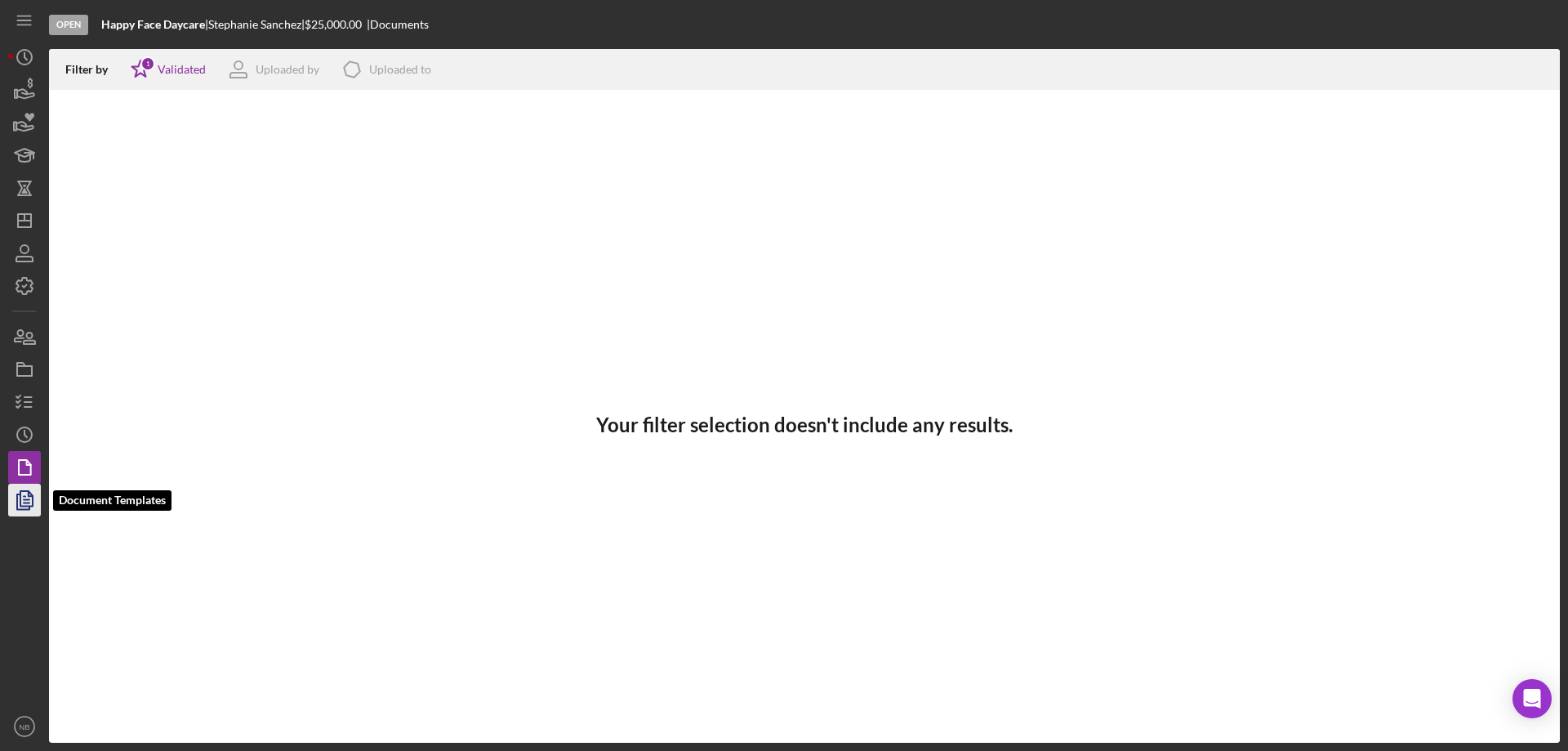 click 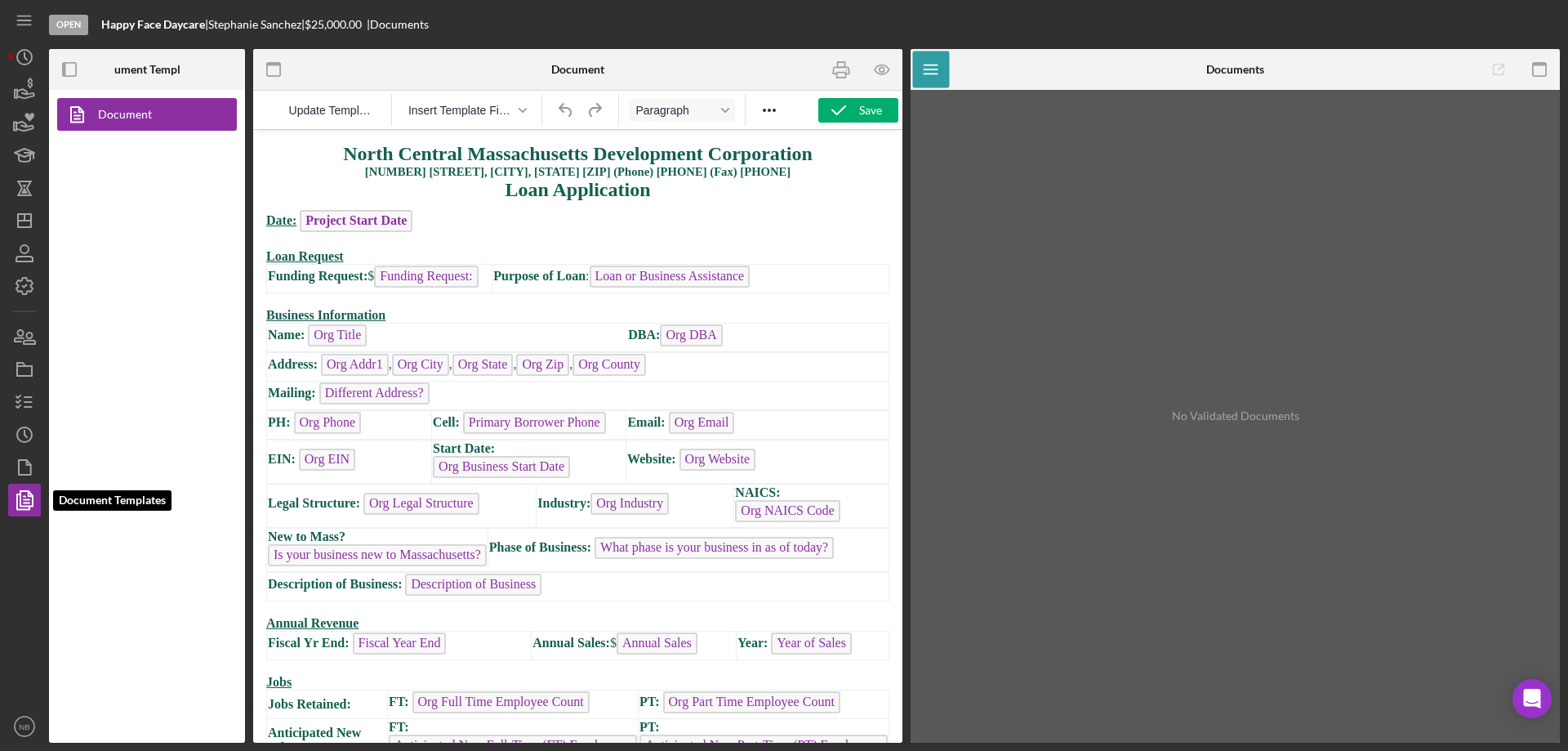 scroll, scrollTop: 0, scrollLeft: 0, axis: both 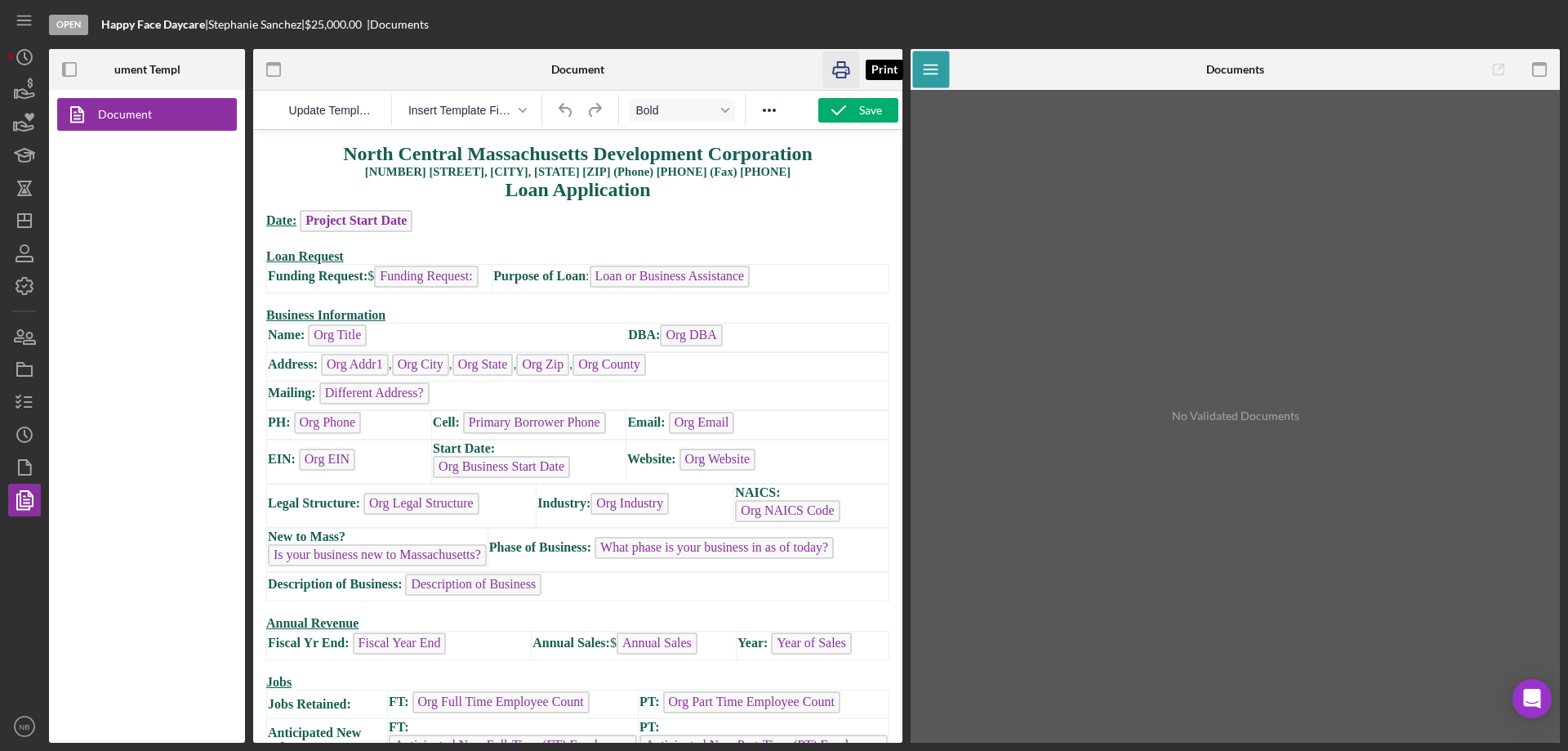 click 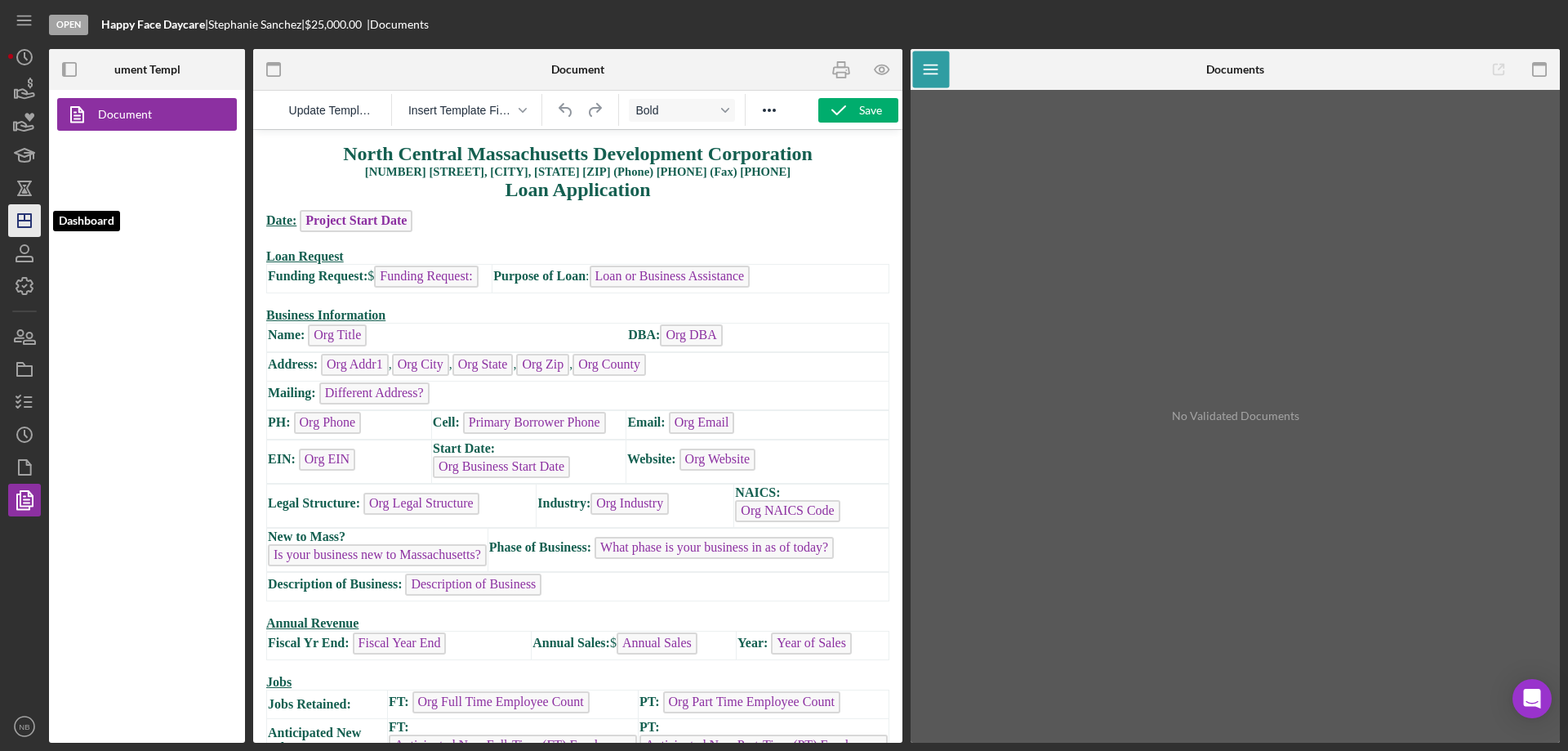 click on "Icon/Dashboard" 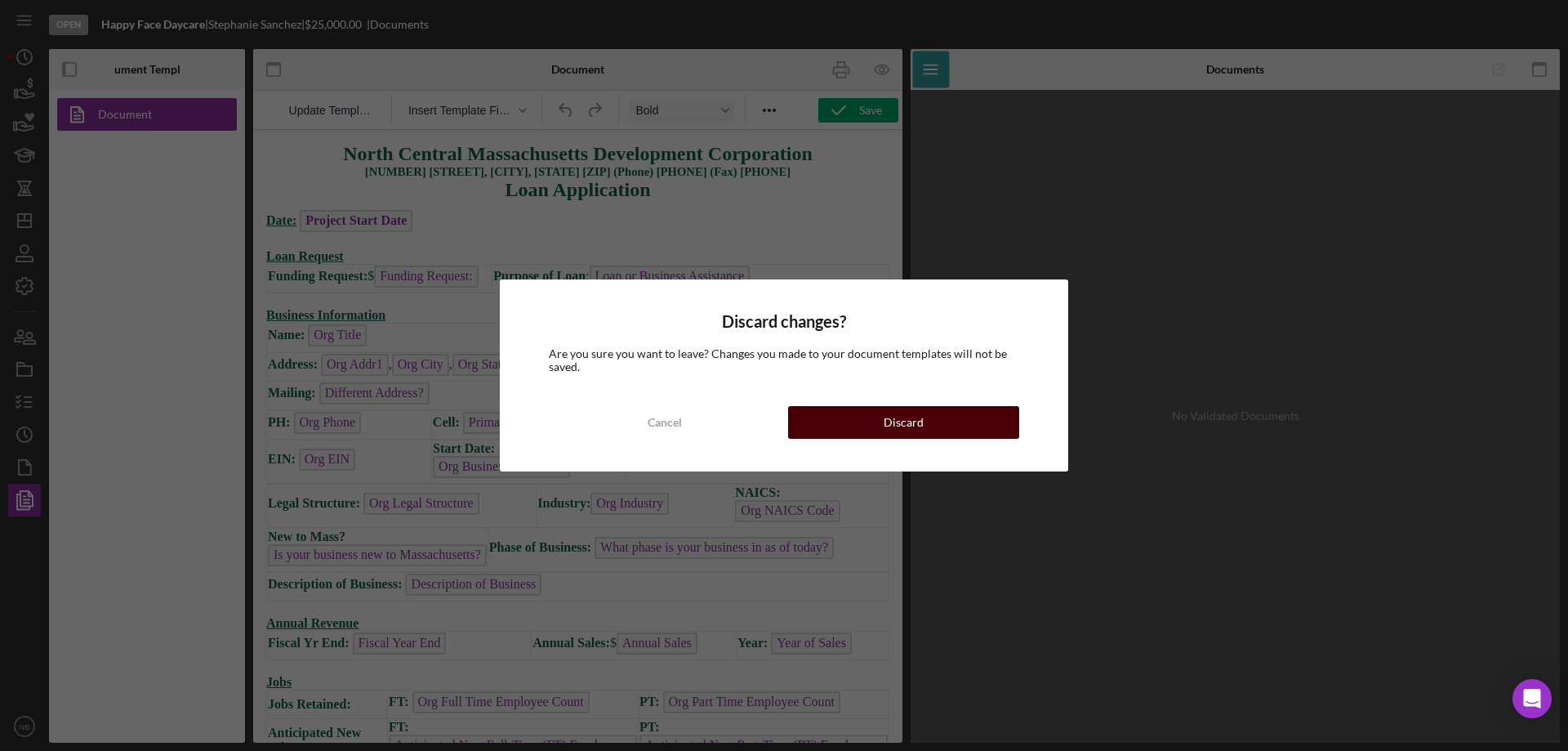 click on "Discard" at bounding box center (903, 422) 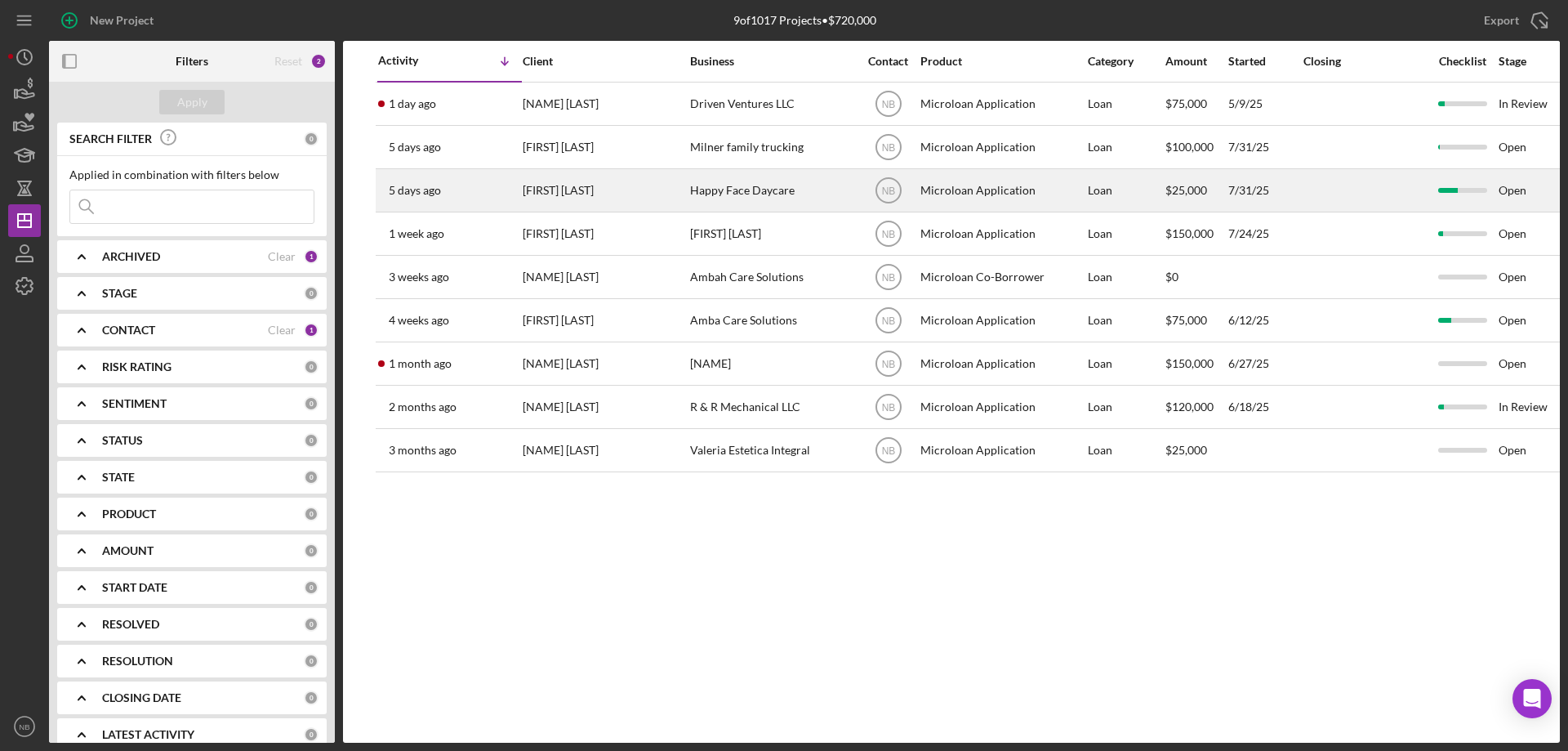 click on "[FIRST] [LAST]" at bounding box center (604, 190) 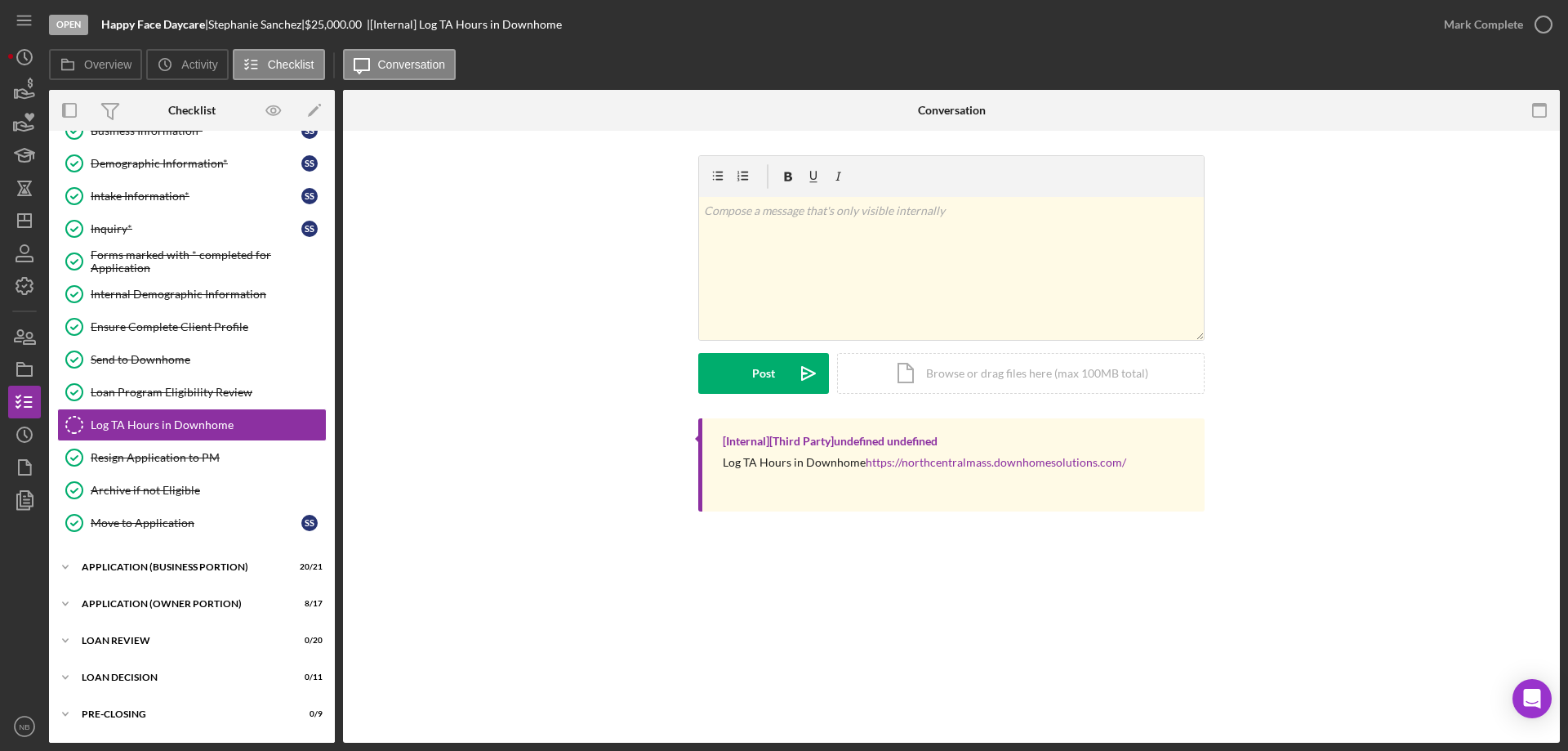 scroll, scrollTop: 124, scrollLeft: 0, axis: vertical 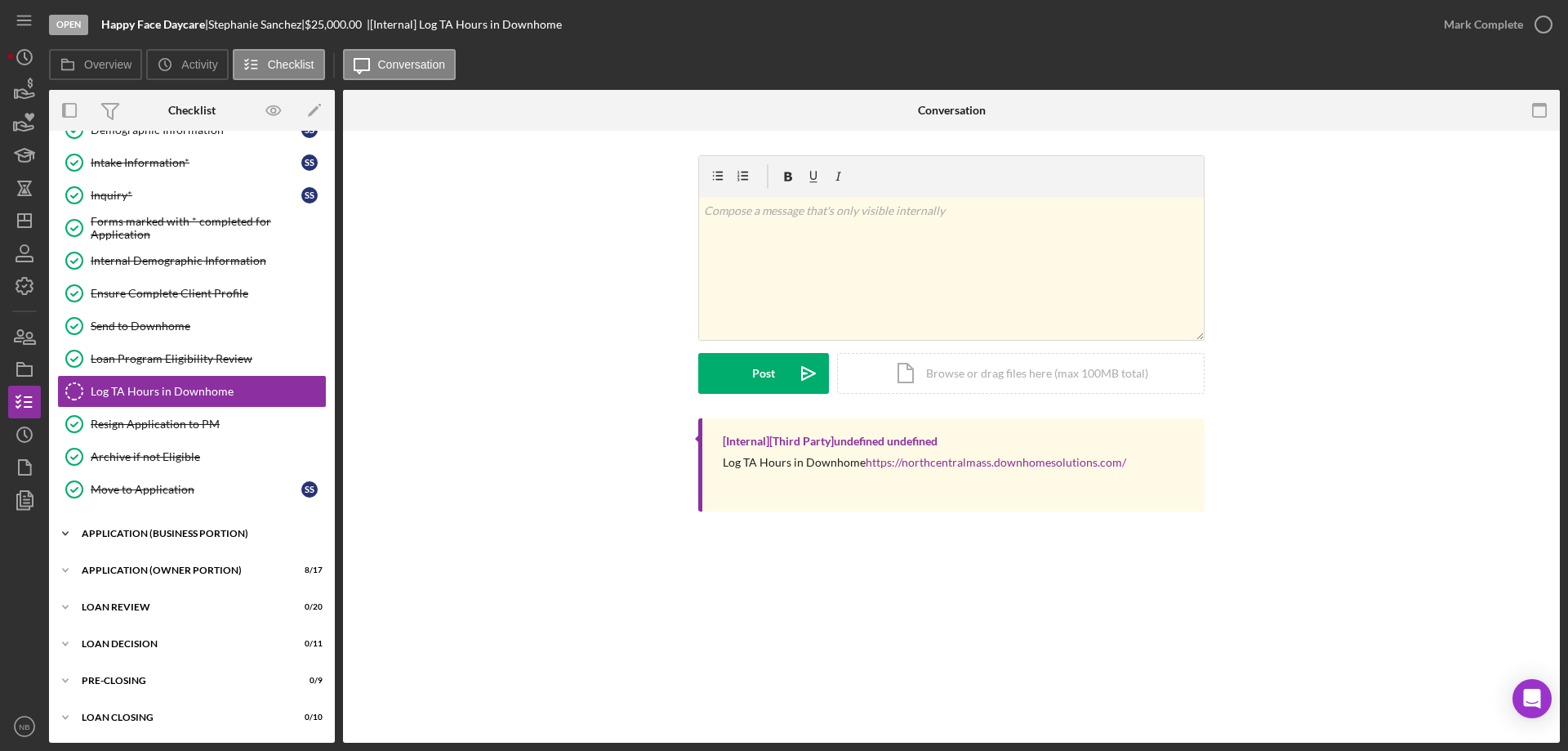 click on "Icon/Expander APPLICATION (BUSINESS PORTION) 20 / 21" at bounding box center (192, 534) 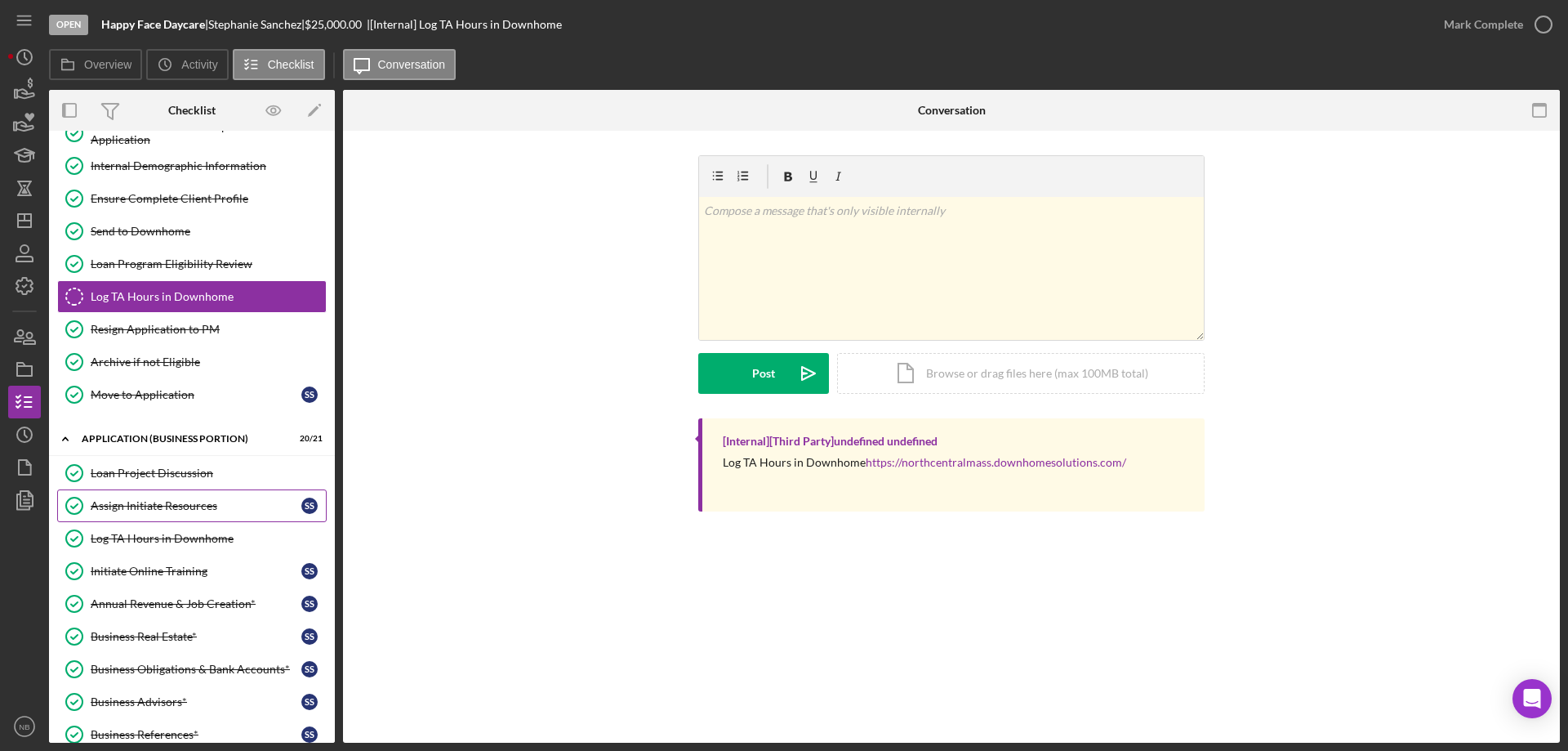 scroll, scrollTop: 369, scrollLeft: 0, axis: vertical 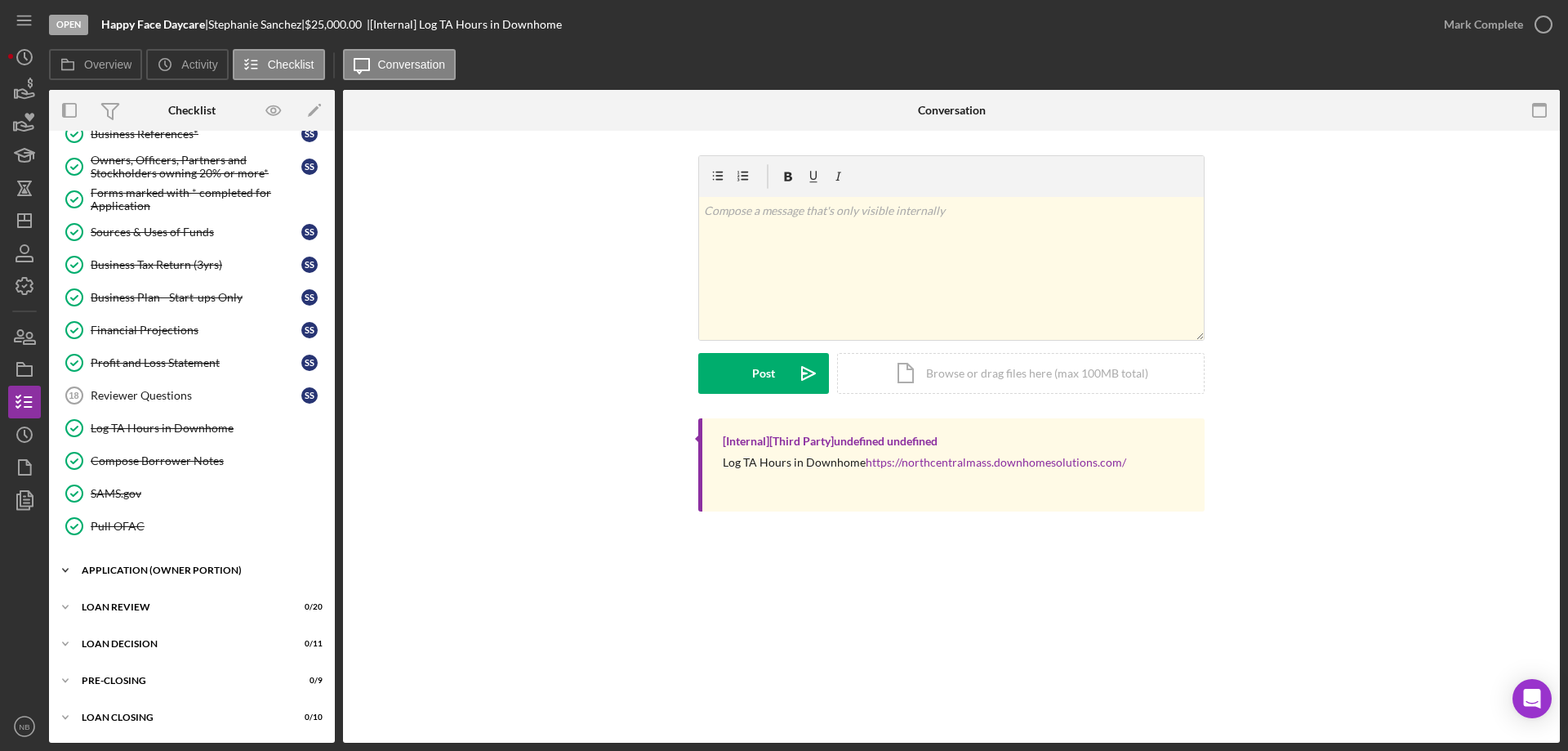 click on "Icon/Expander APPLICATION (OWNER PORTION) 8 / 17" at bounding box center [192, 570] 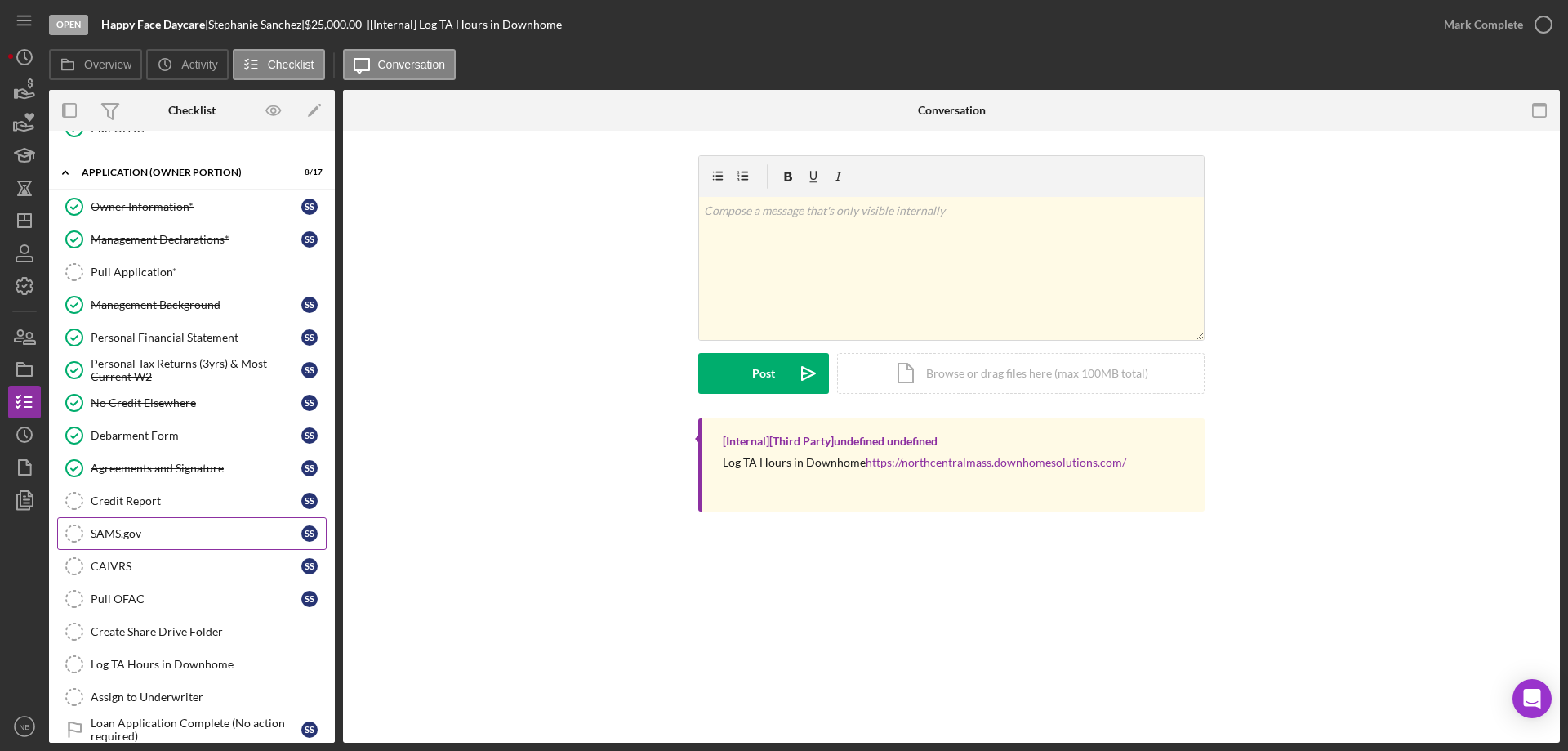 scroll, scrollTop: 1228, scrollLeft: 0, axis: vertical 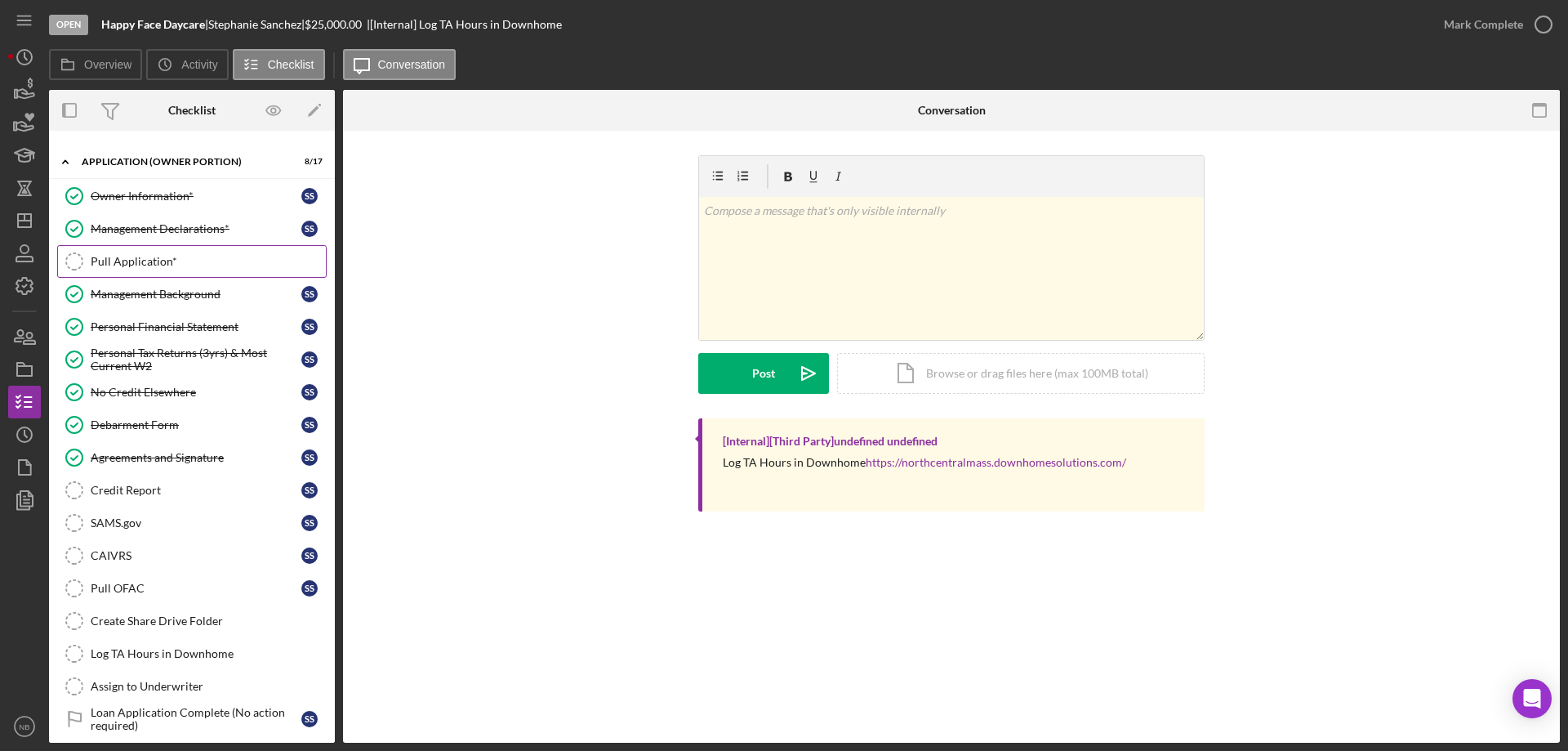 click on "Pull Application* Pull Application*" at bounding box center (192, 262) 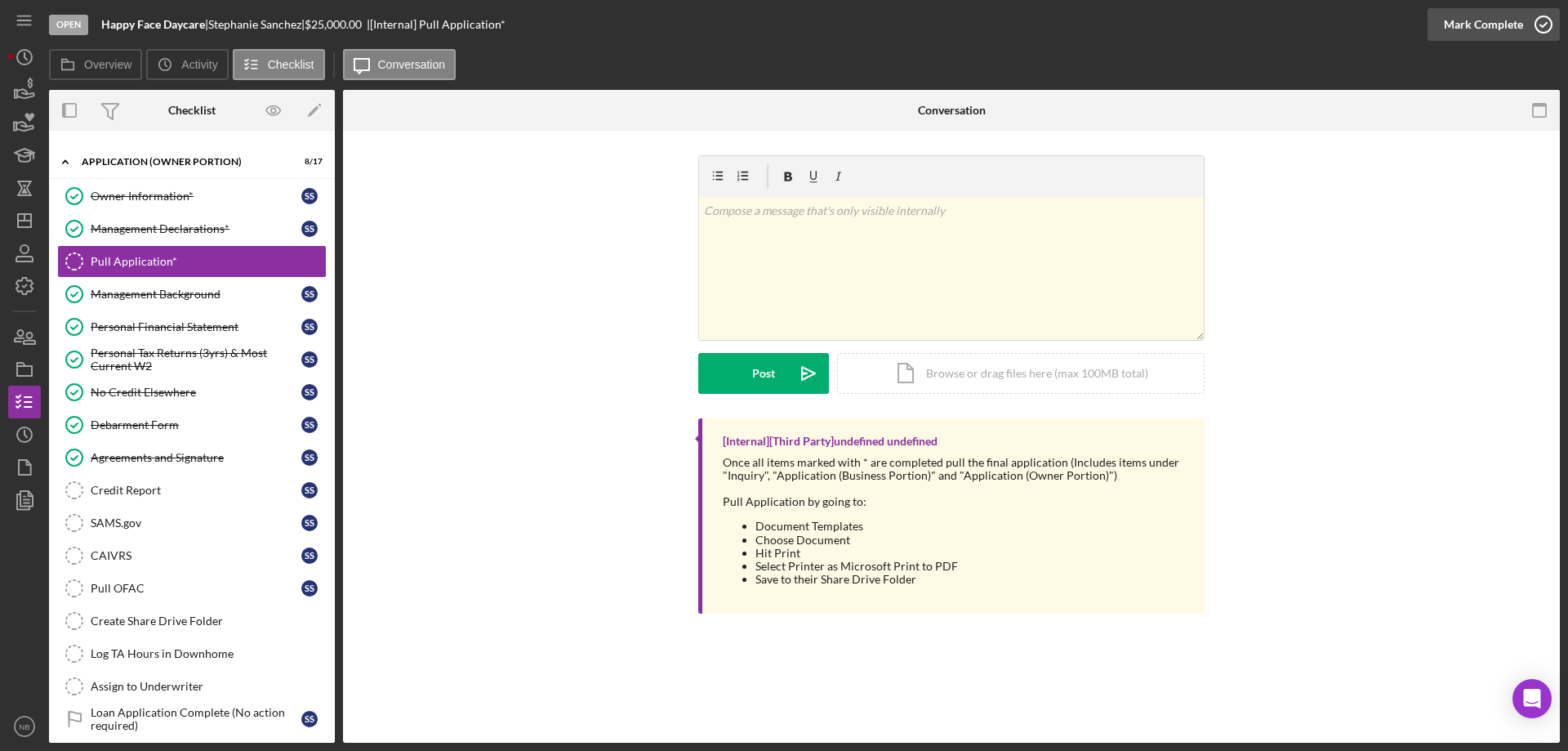 click 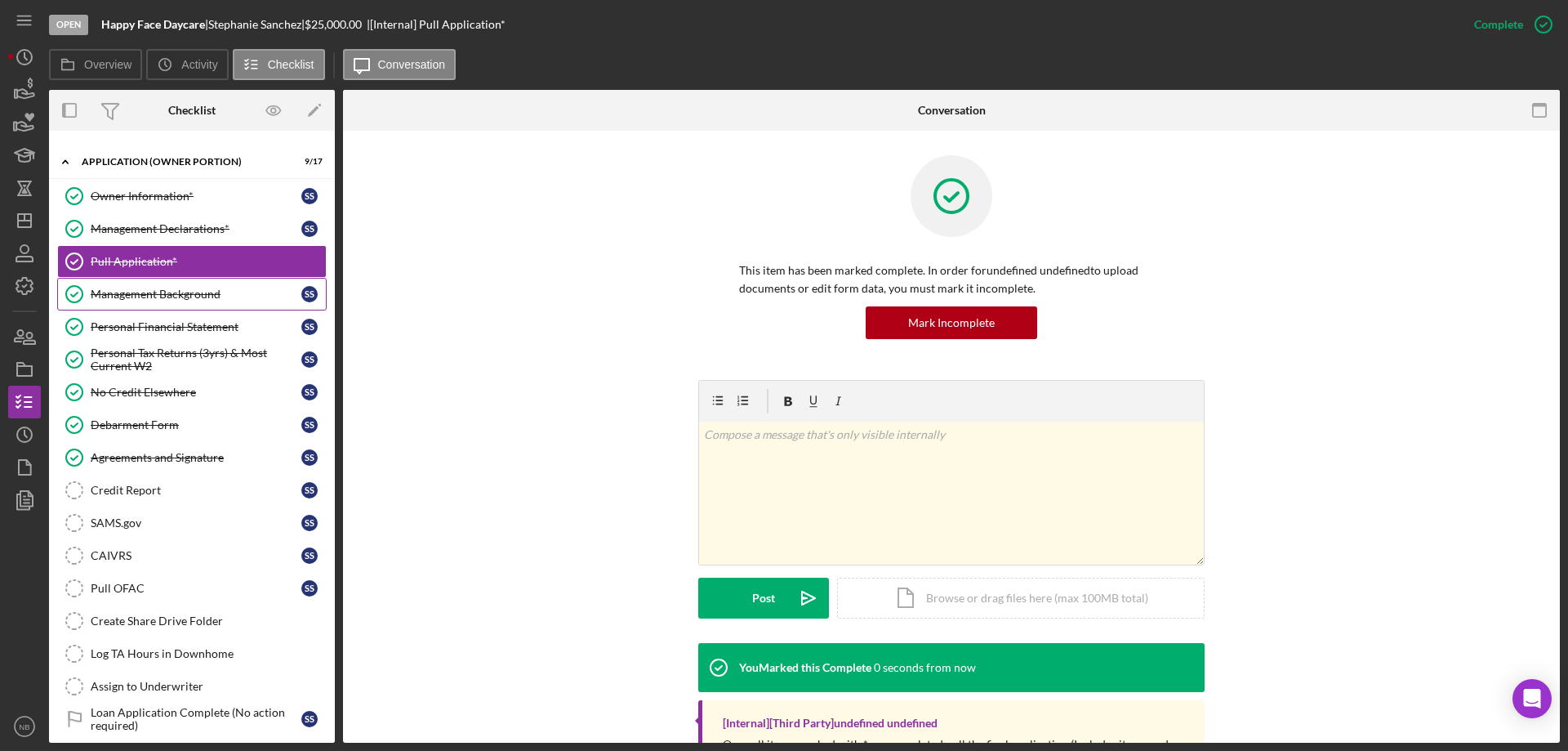 click on "Management Background  Management Background  S S" at bounding box center [192, 294] 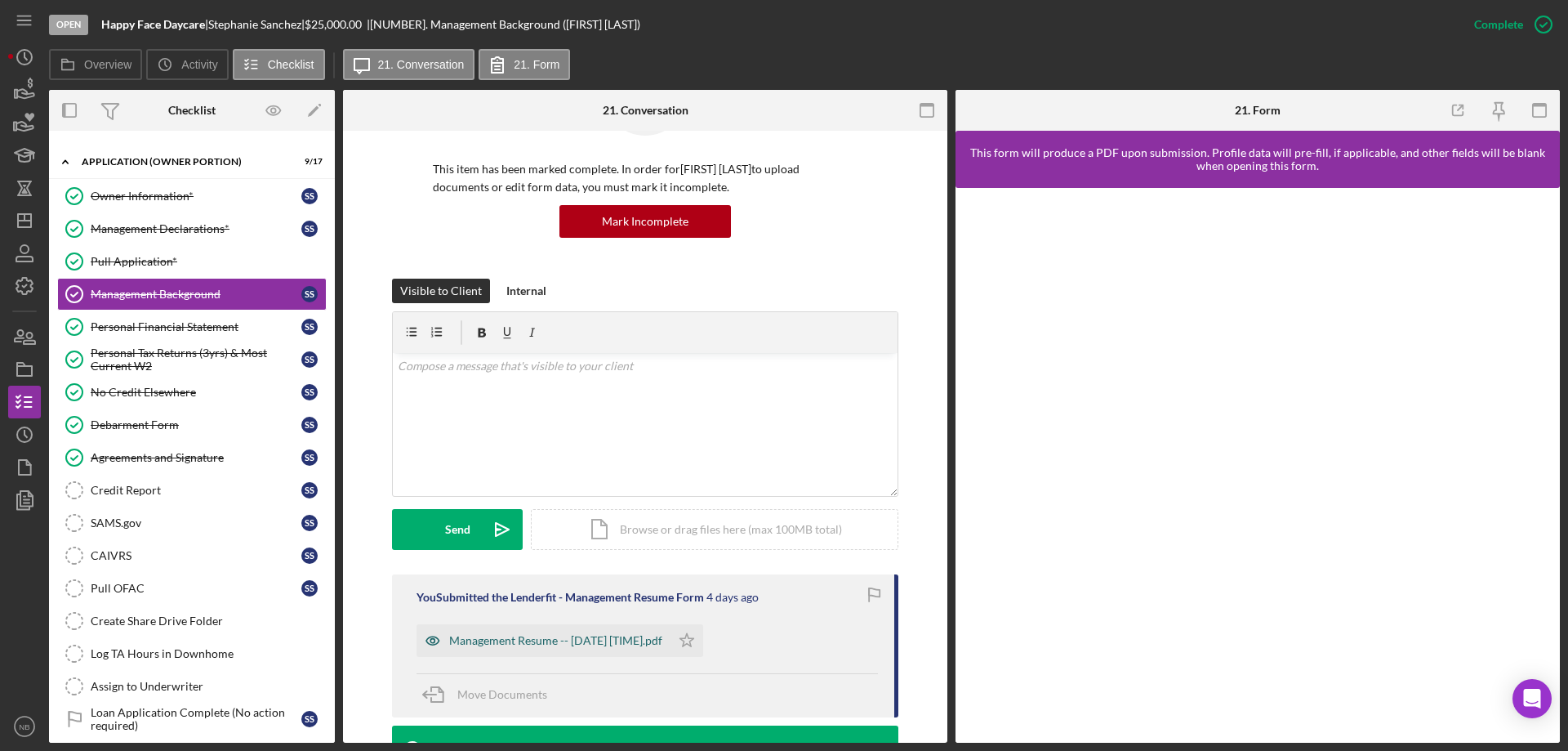 scroll, scrollTop: 163, scrollLeft: 0, axis: vertical 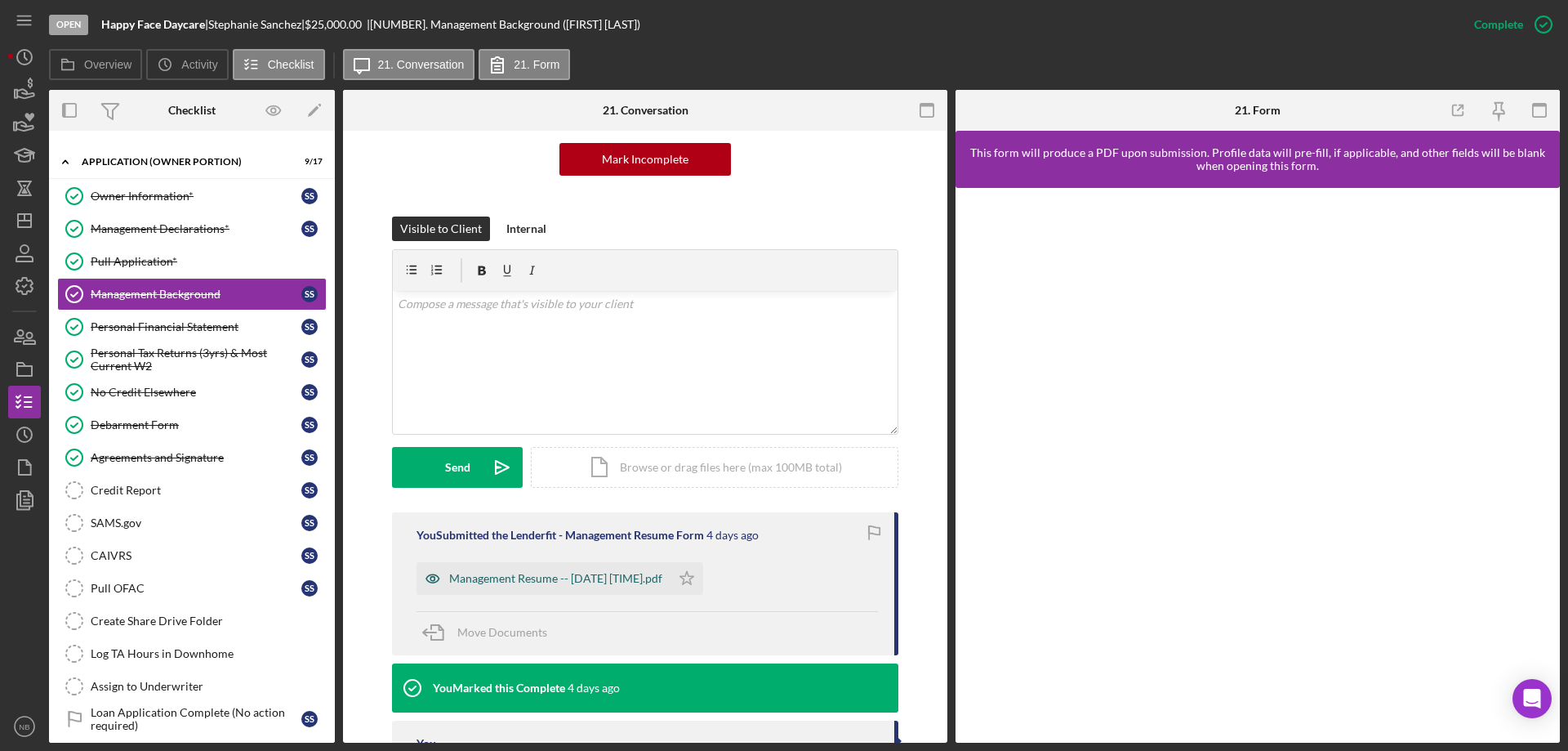 click on "Management Resume -- [DATE] [TIME].pdf" at bounding box center [555, 579] 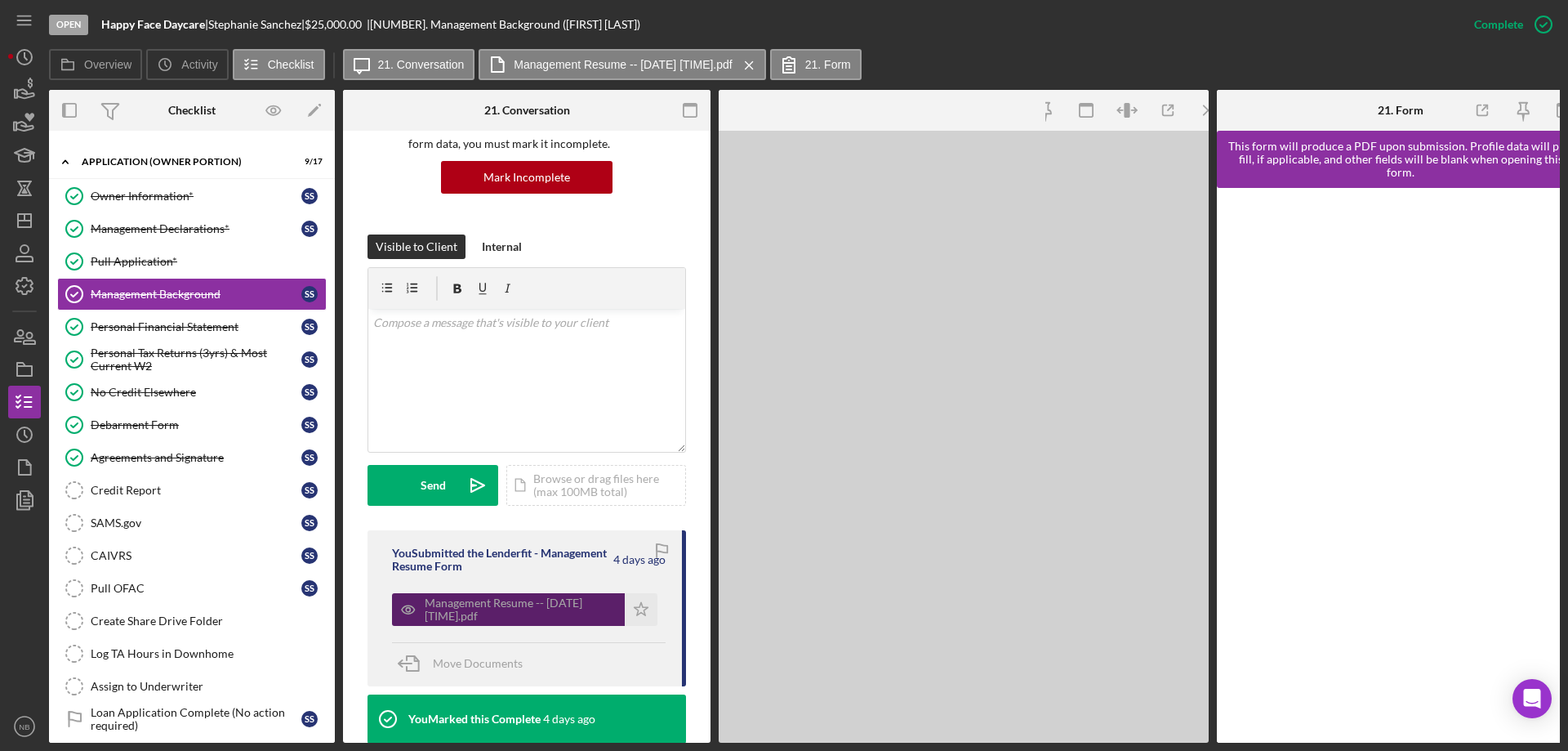 scroll, scrollTop: 181, scrollLeft: 0, axis: vertical 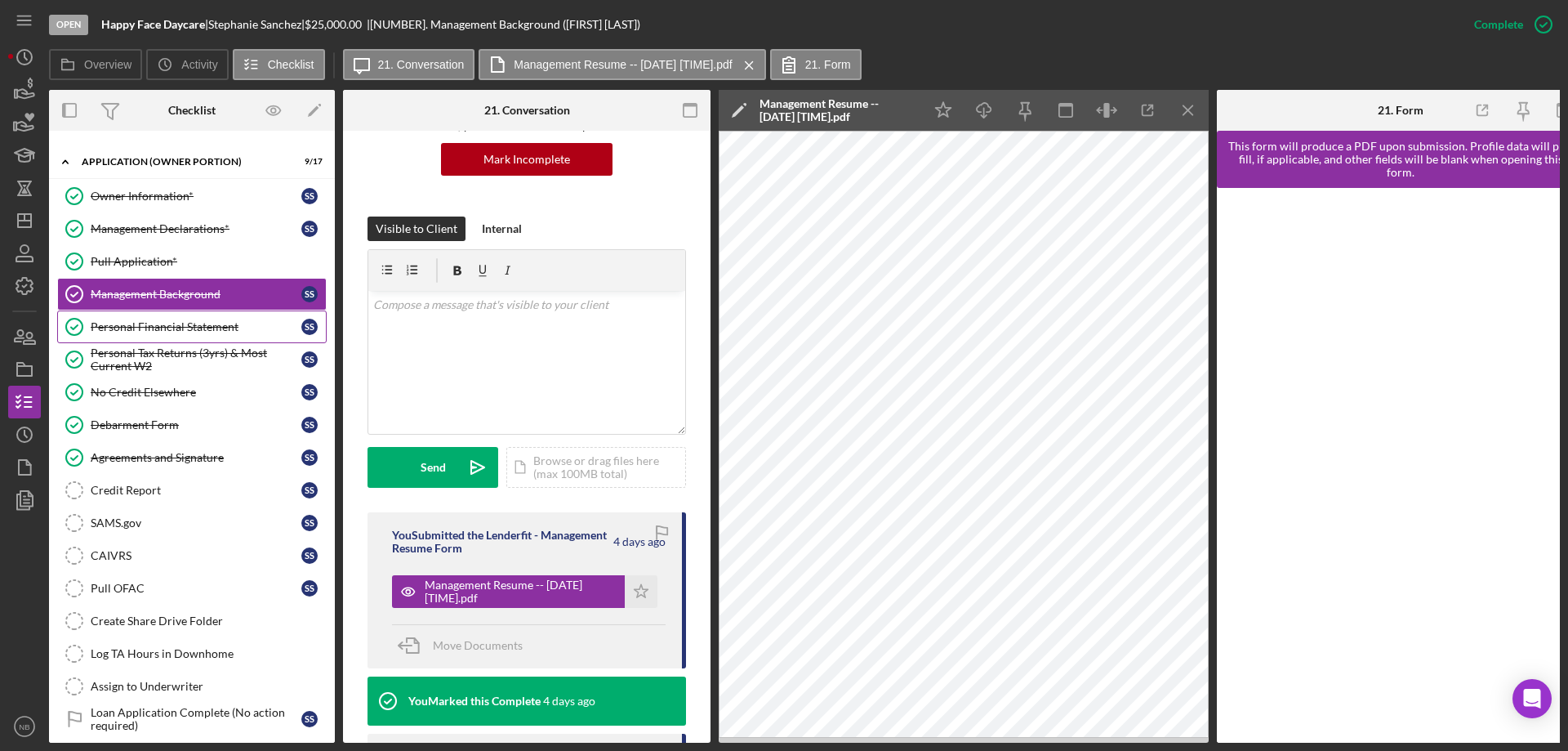 click on "Personal Financial Statement" at bounding box center [196, 327] 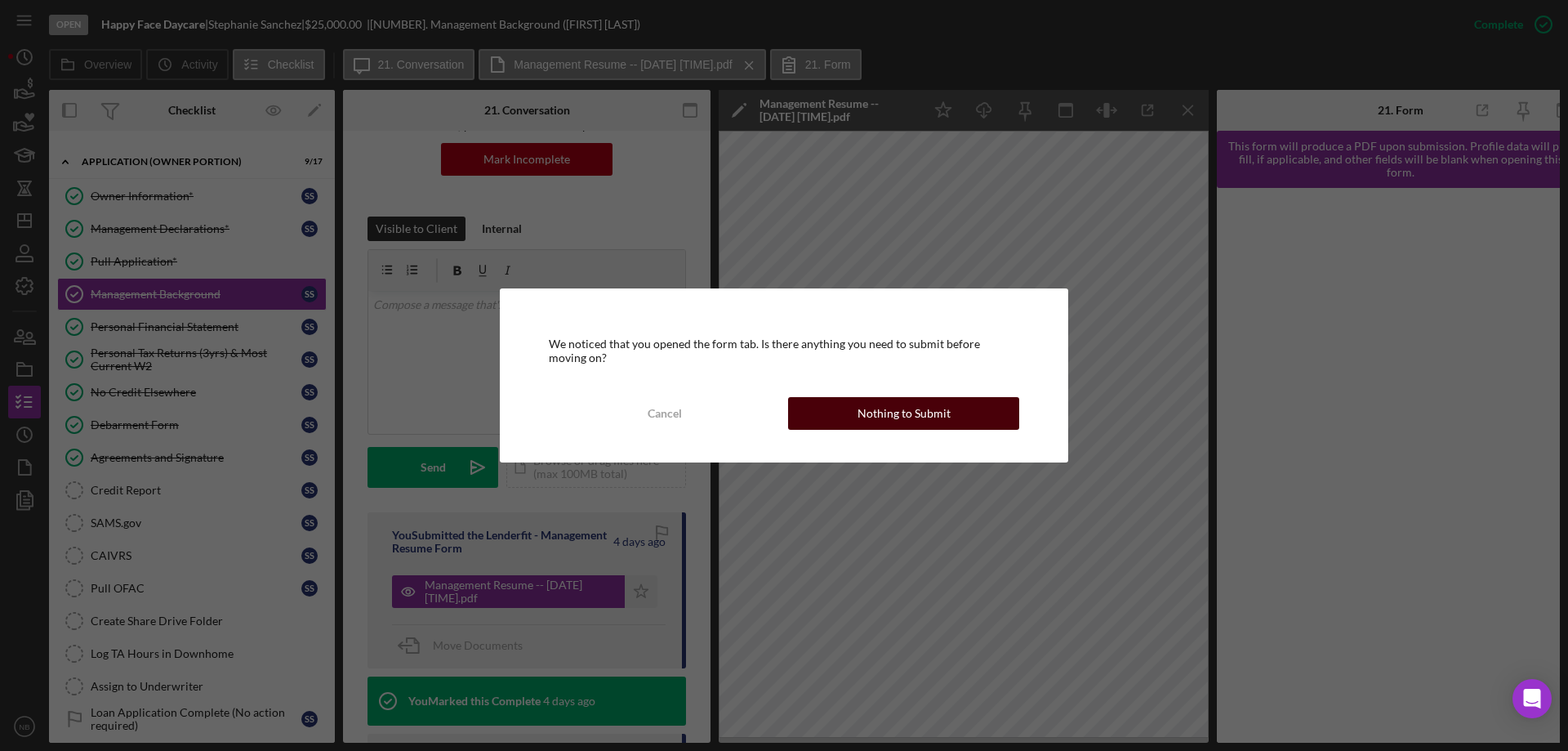click on "Nothing to Submit" at bounding box center (903, 413) 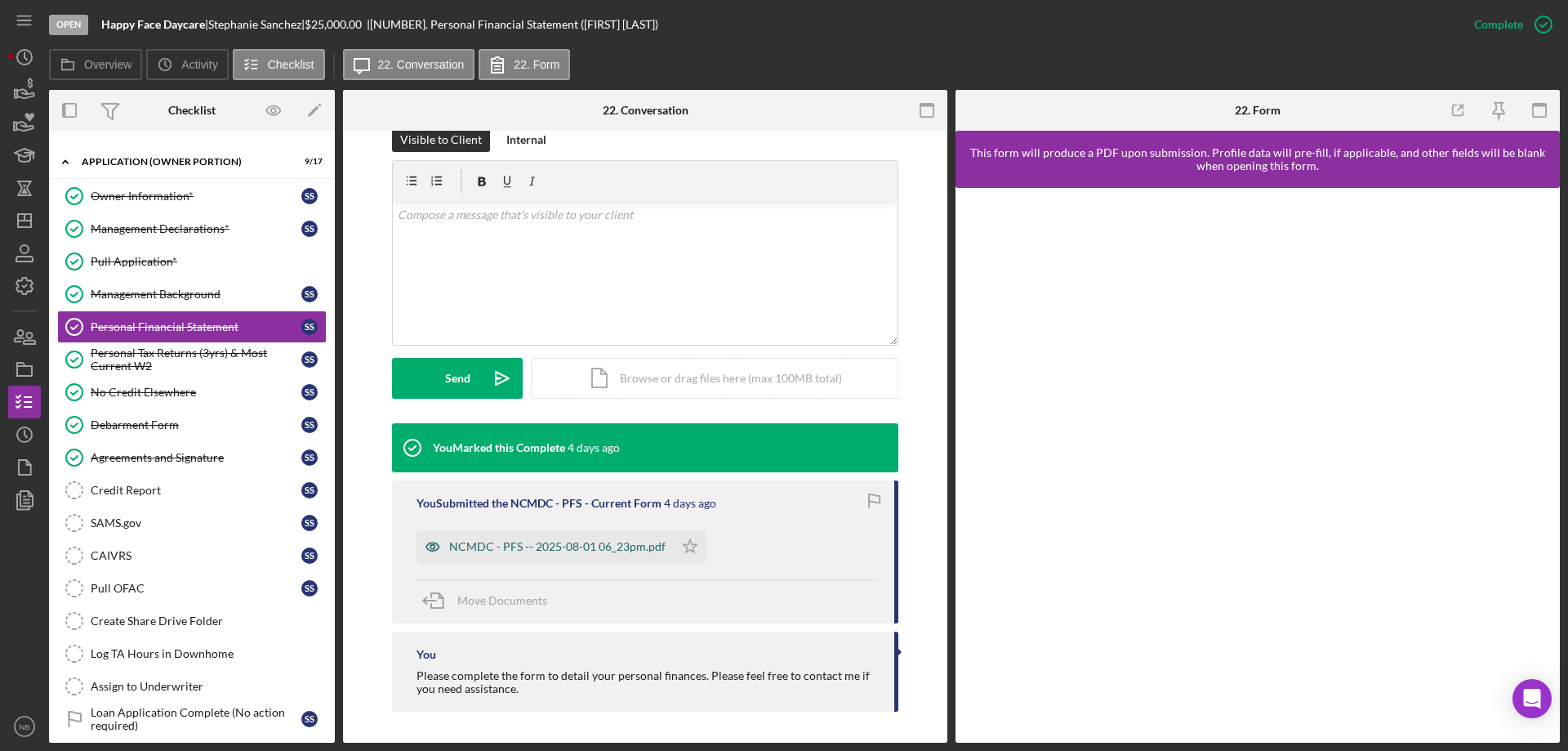 scroll, scrollTop: 254, scrollLeft: 0, axis: vertical 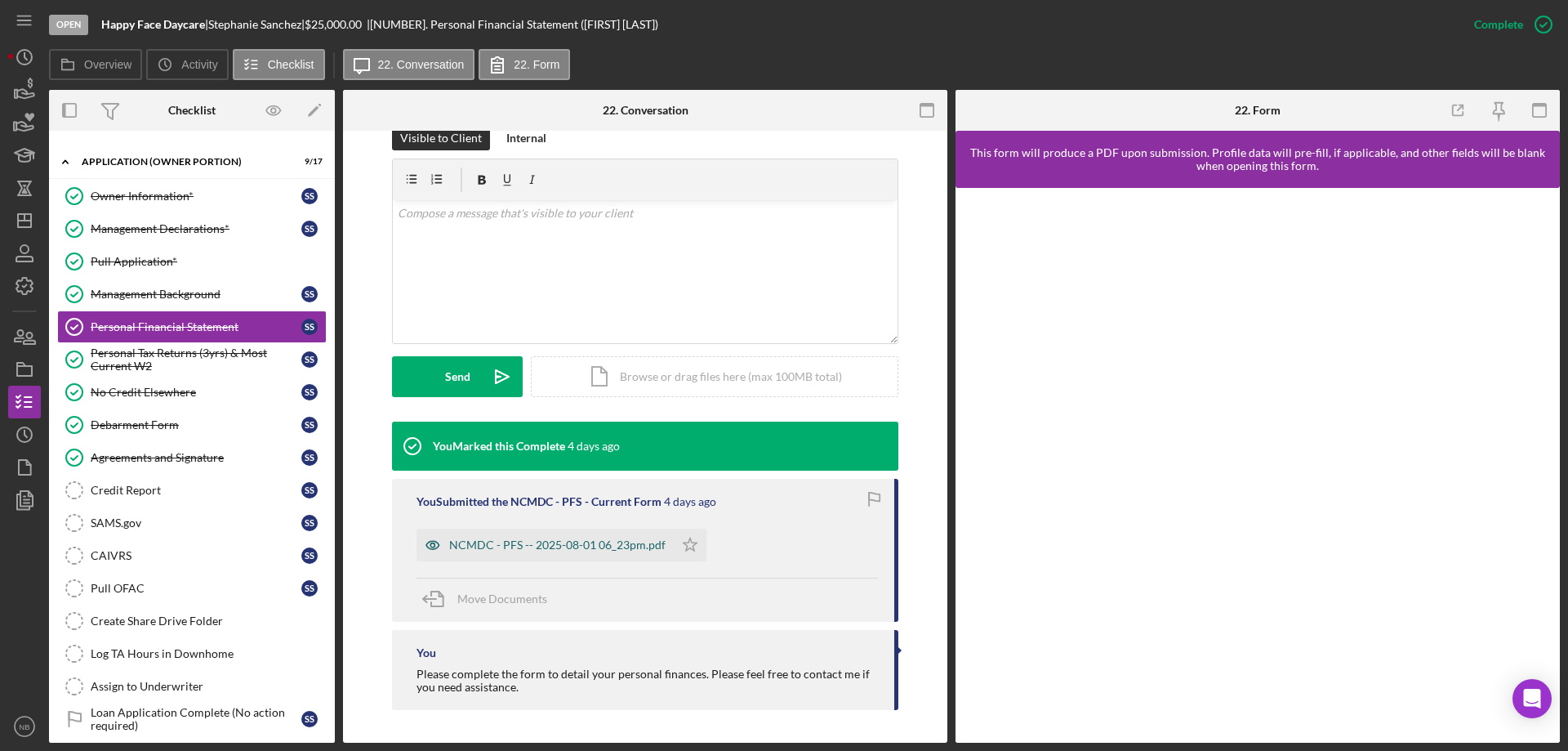 click on "NCMDC - PFS -- 2025-08-01 06_23pm.pdf" at bounding box center (557, 545) 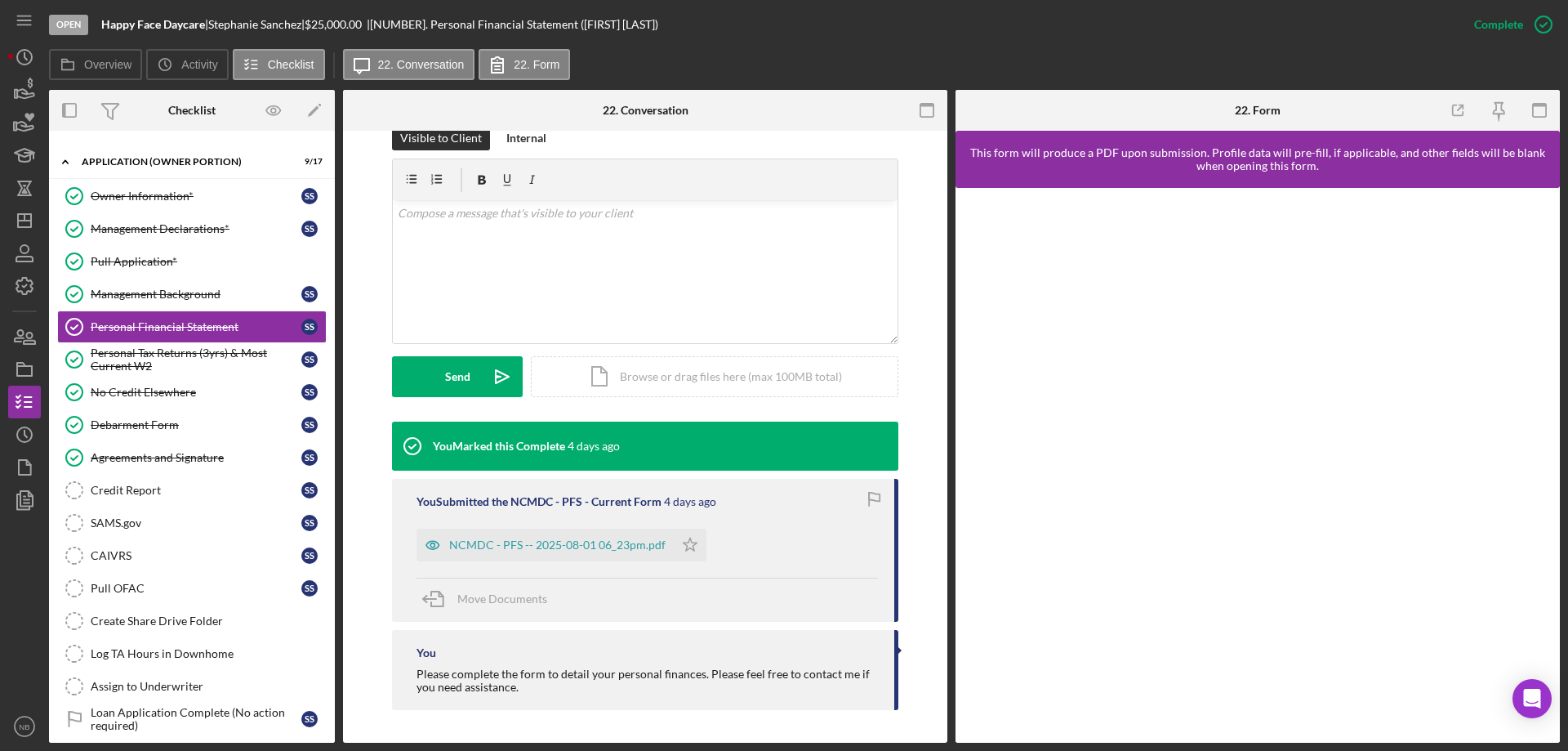 scroll, scrollTop: 272, scrollLeft: 0, axis: vertical 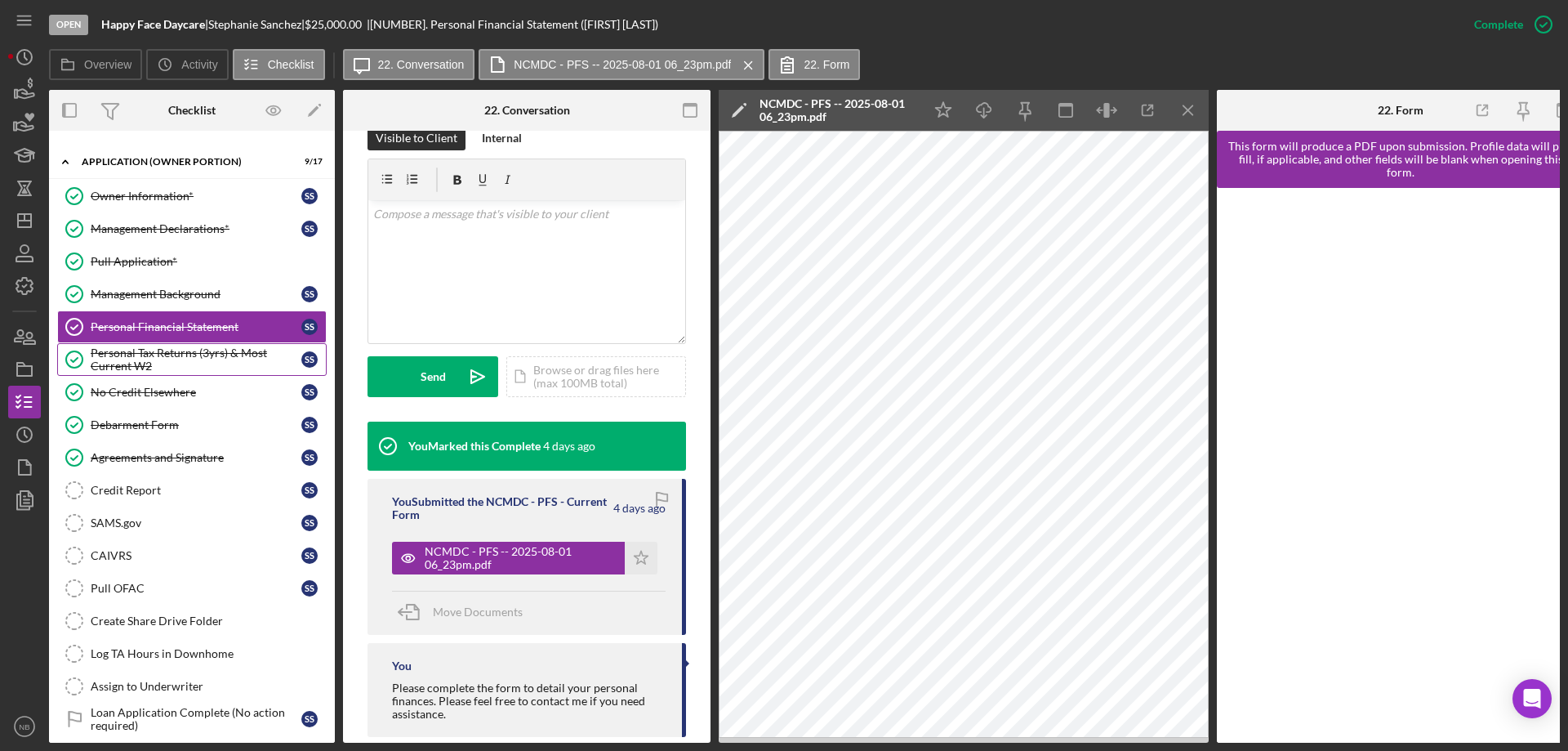 click on "Personal Tax Returns (3yrs) & Most Current W2" at bounding box center (196, 360) 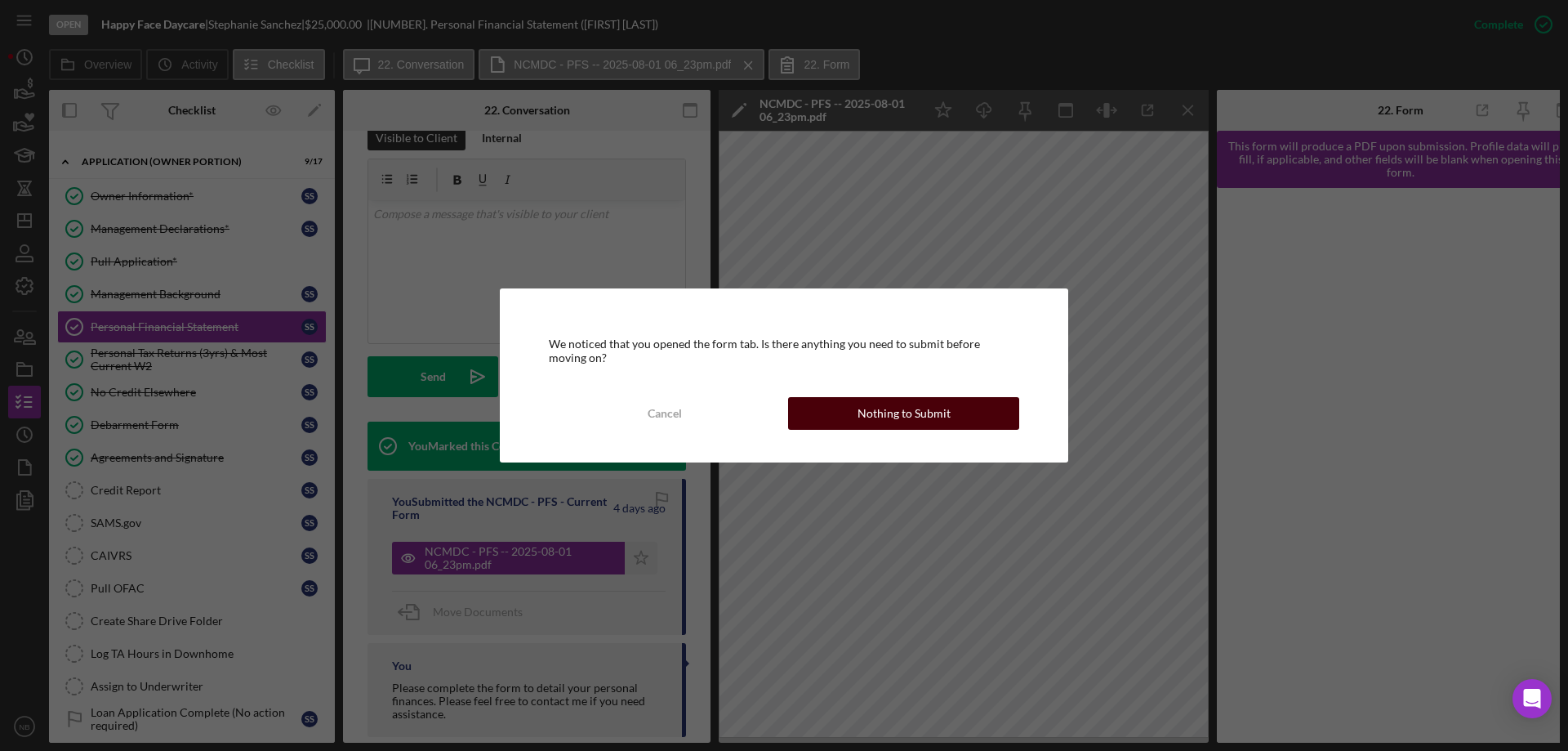 click on "Nothing to Submit" at bounding box center (904, 413) 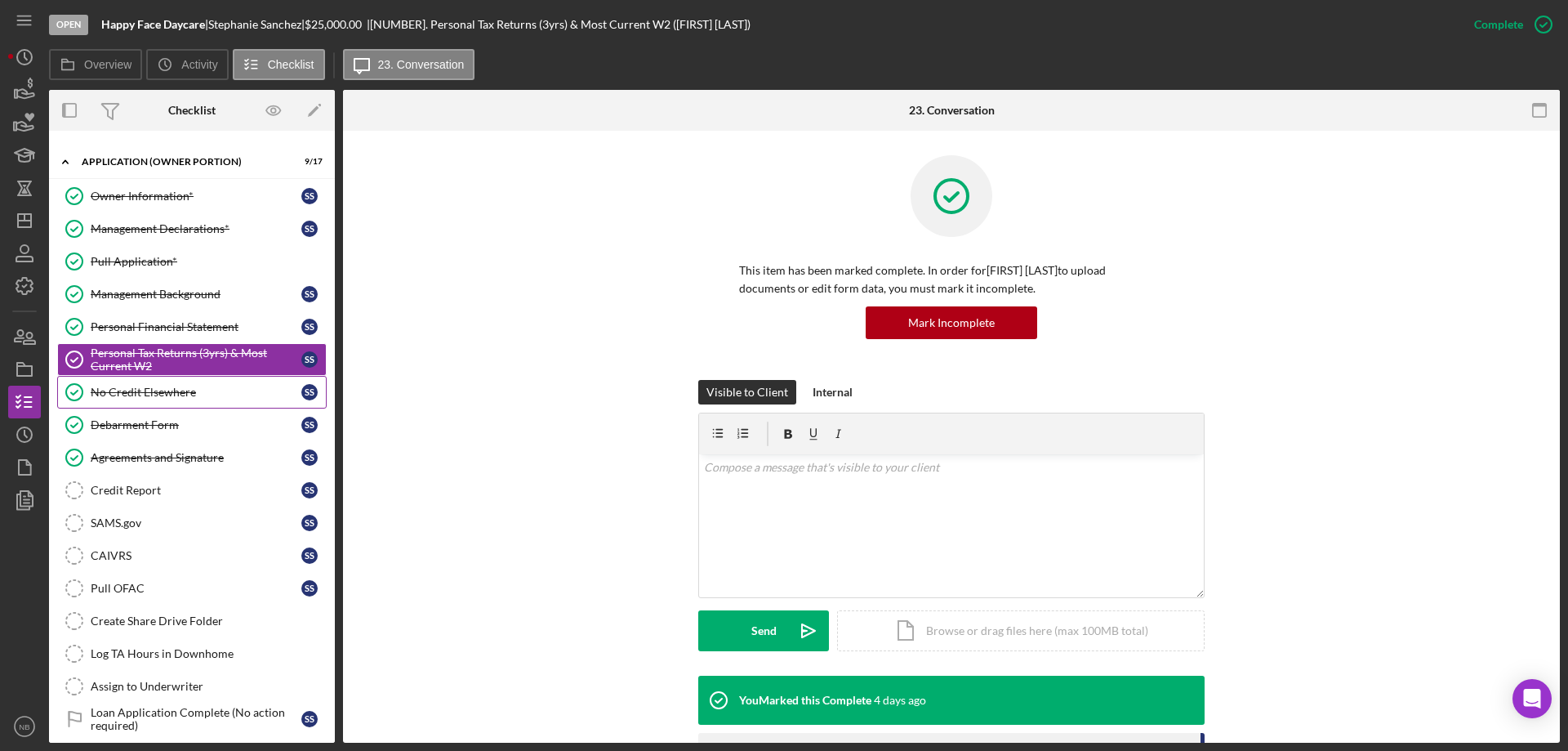 click on "No Credit Elsewhere" at bounding box center [196, 392] 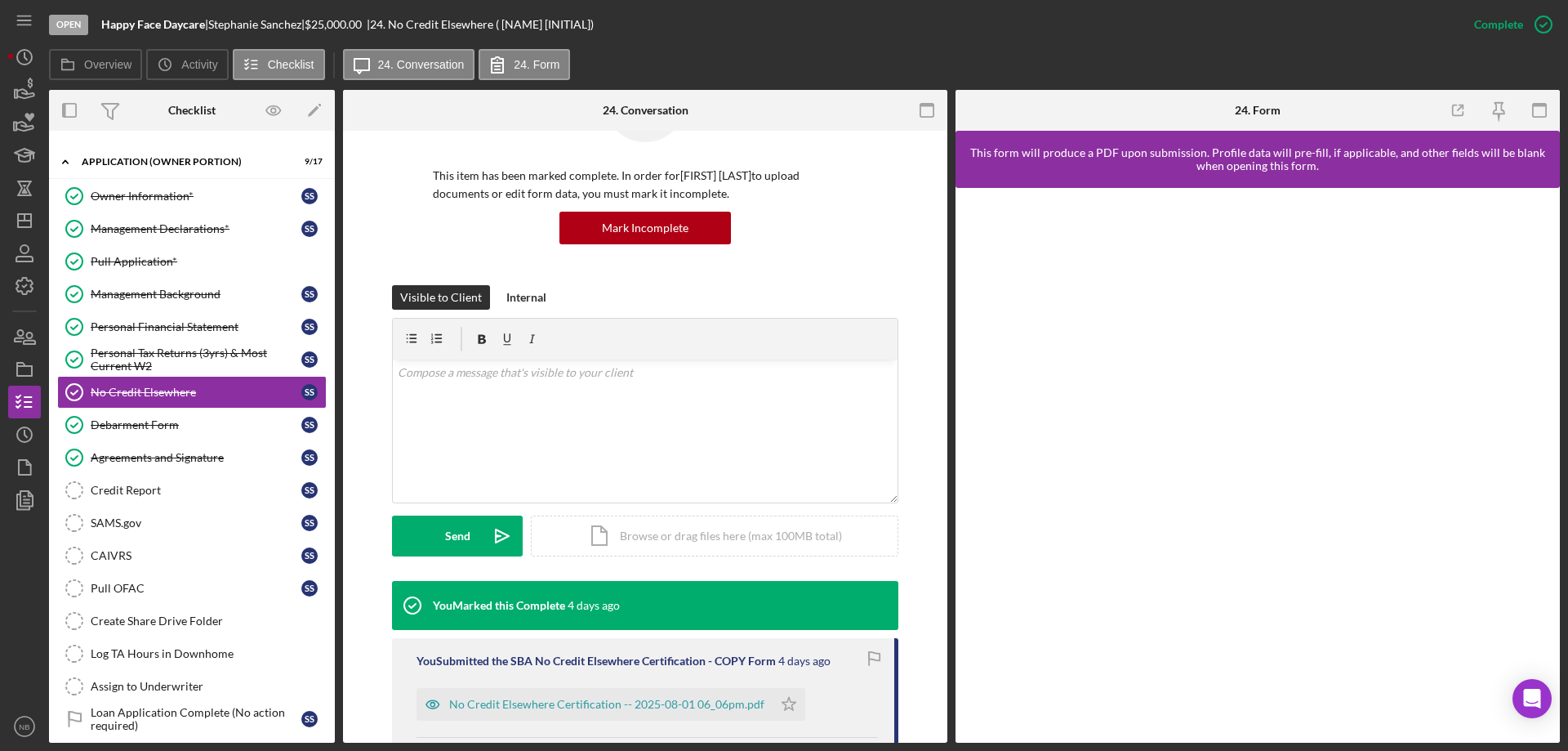 scroll, scrollTop: 163, scrollLeft: 0, axis: vertical 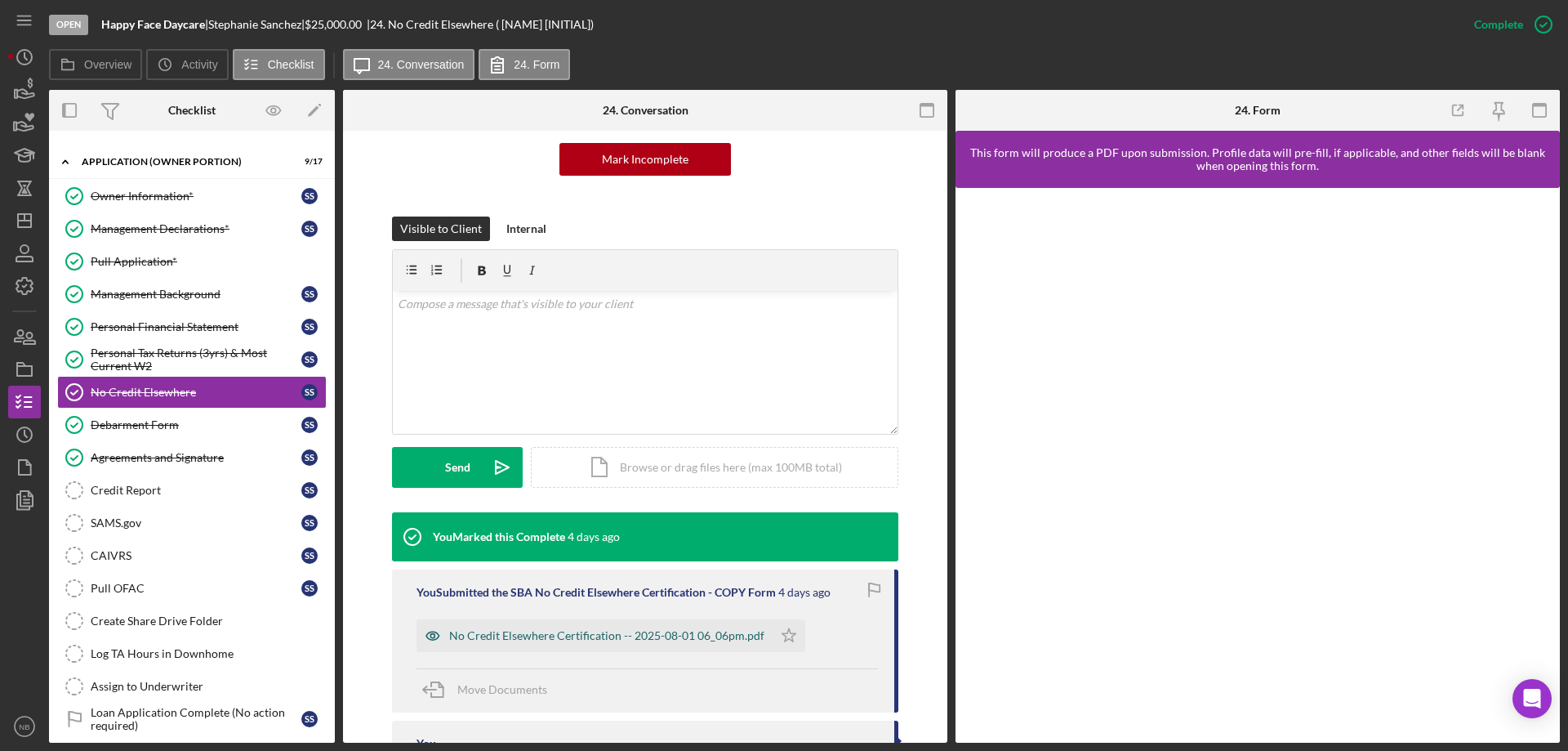 click on "No Credit Elsewhere Certification -- 2025-08-01 06_06pm.pdf" at bounding box center [607, 636] 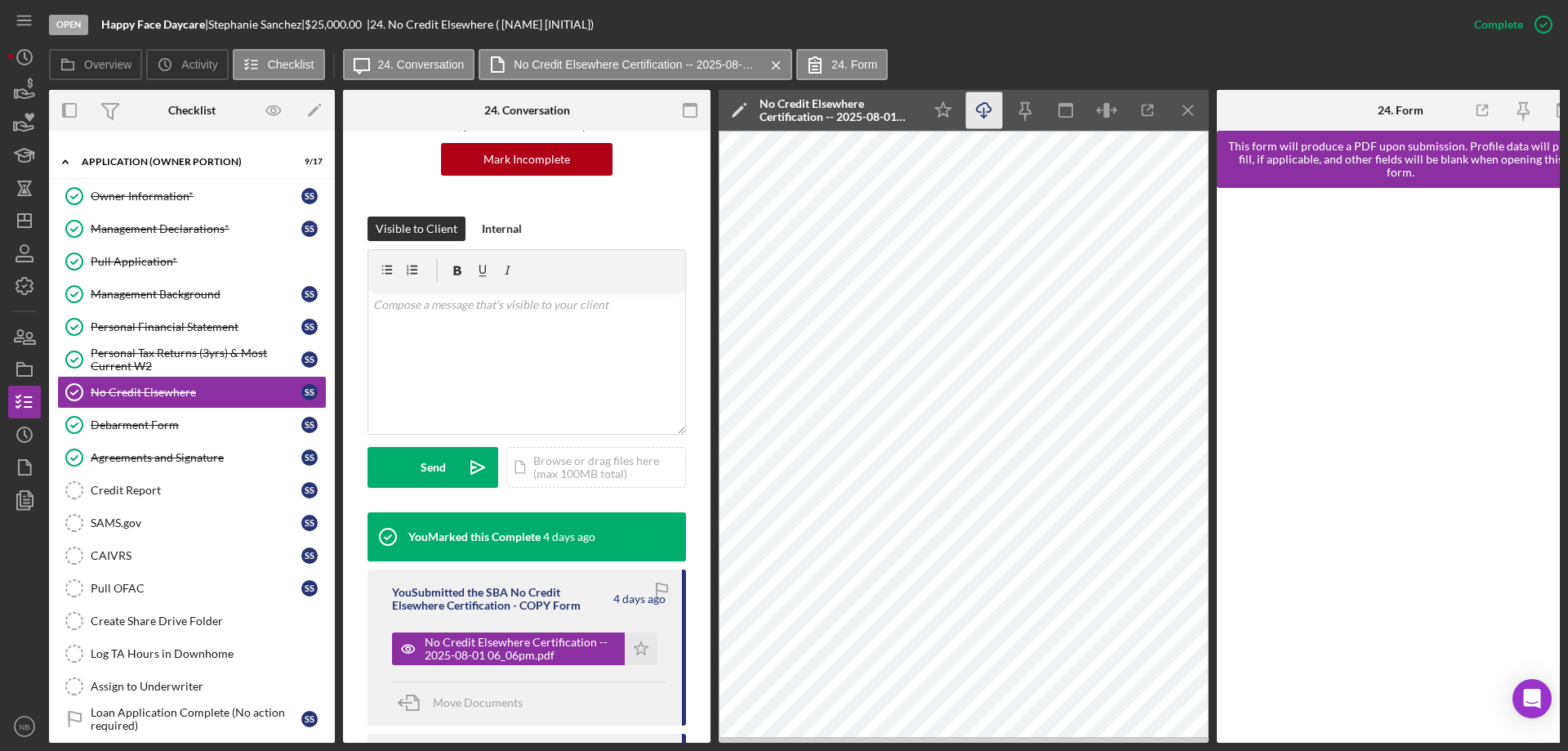 click 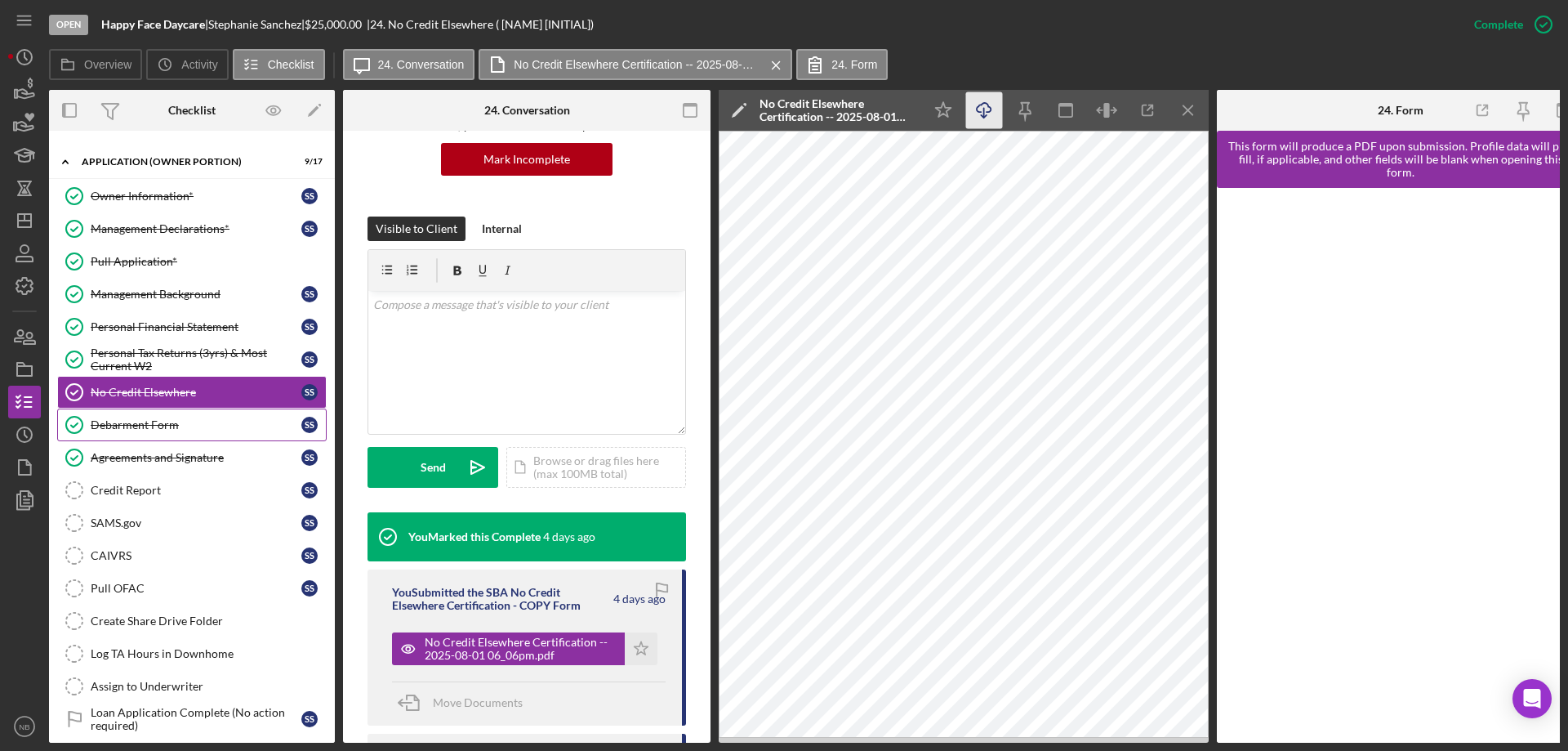 click on "Debarment Form" at bounding box center (196, 425) 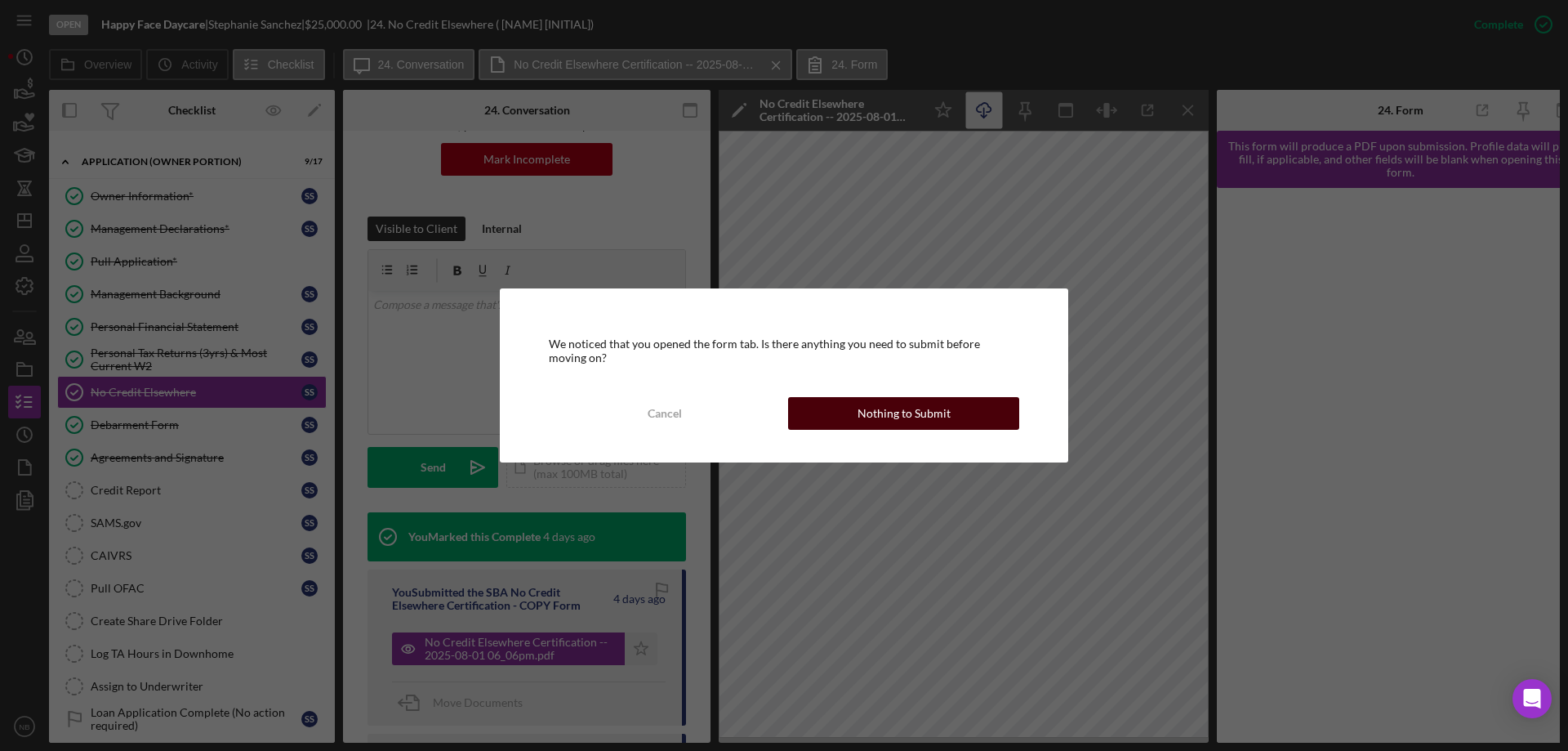 click on "Nothing to Submit" at bounding box center [904, 413] 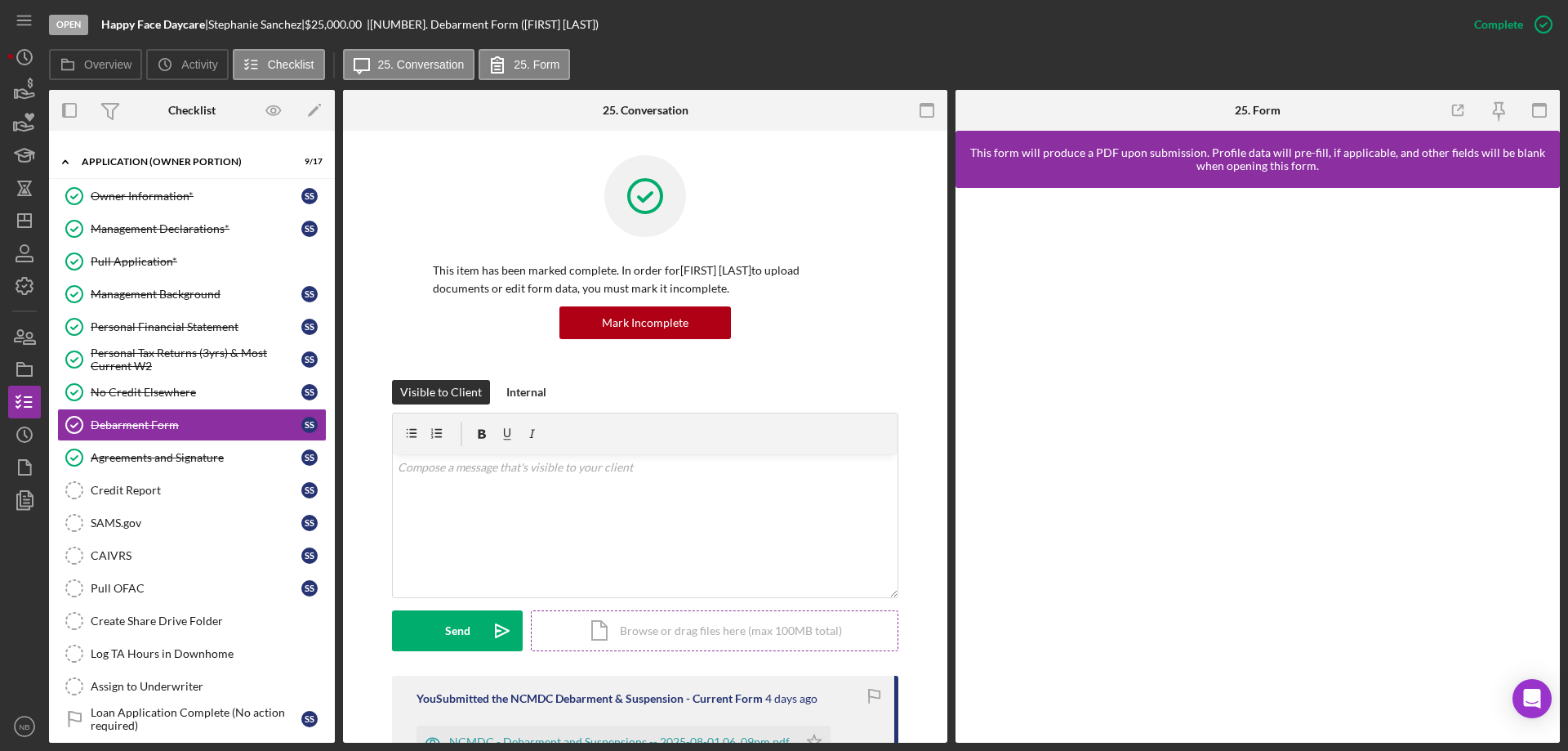 scroll, scrollTop: 163, scrollLeft: 0, axis: vertical 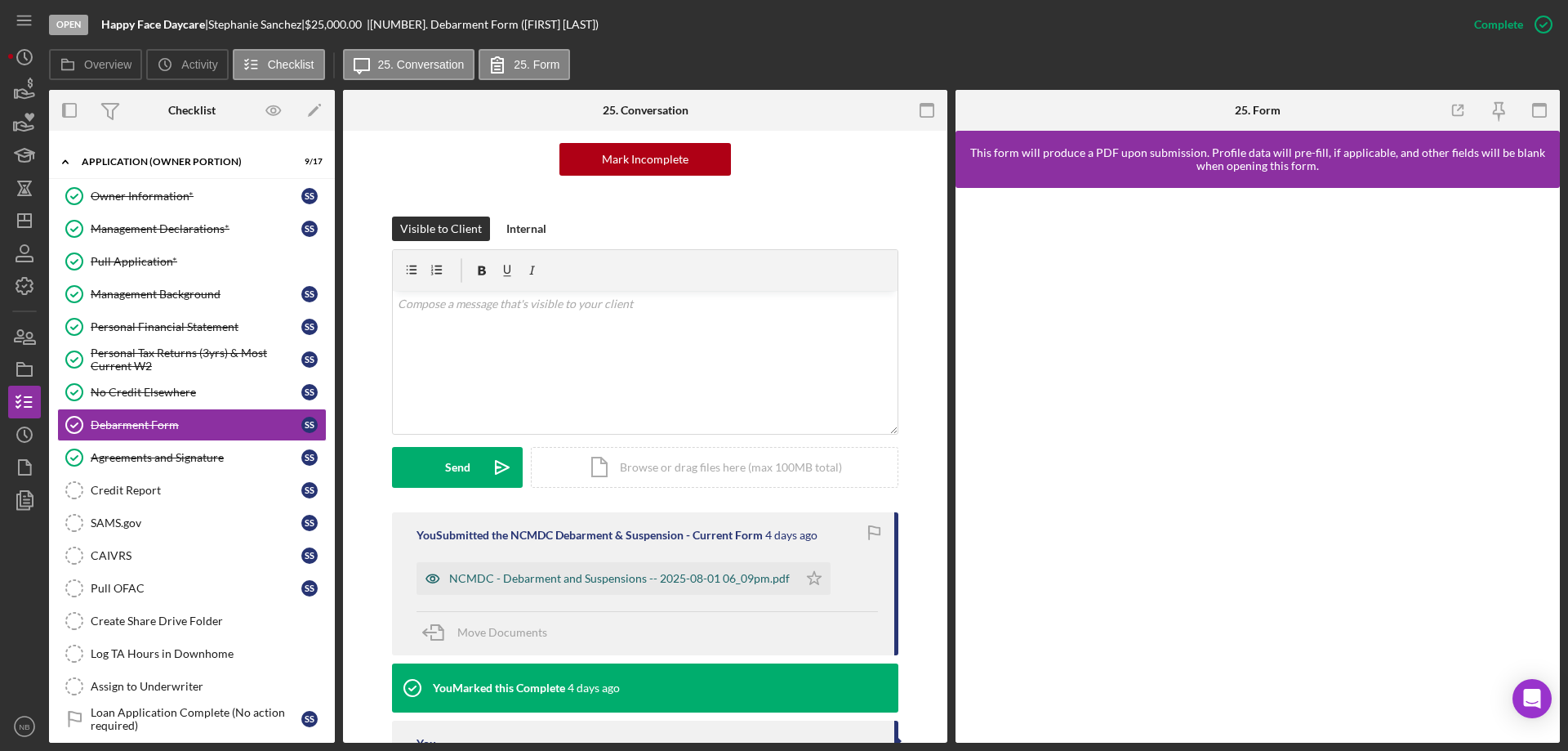 click on "NCMDC - Debarment and Suspensions -- 2025-08-01 06_09pm.pdf" at bounding box center [607, 579] 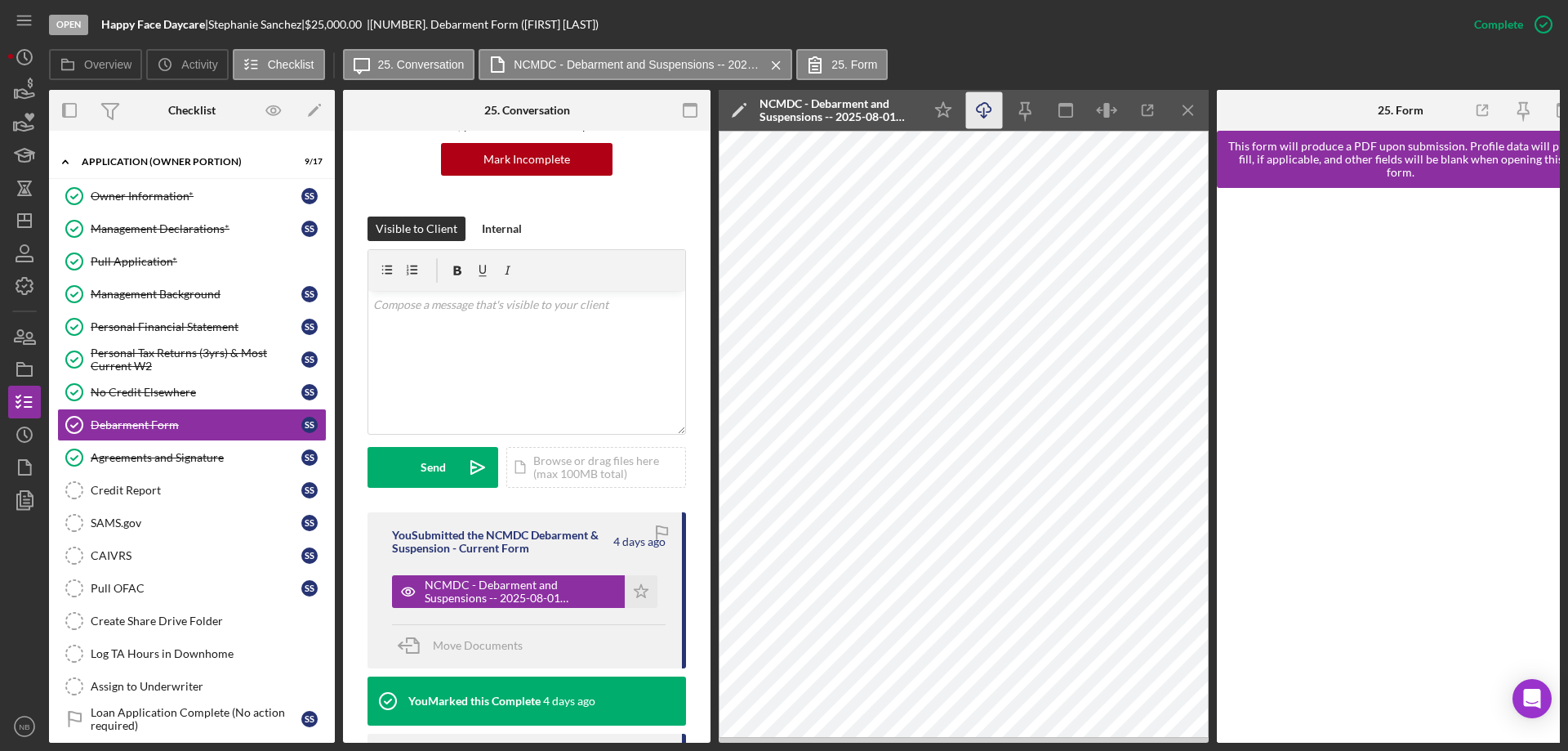 click on "Icon/Download" 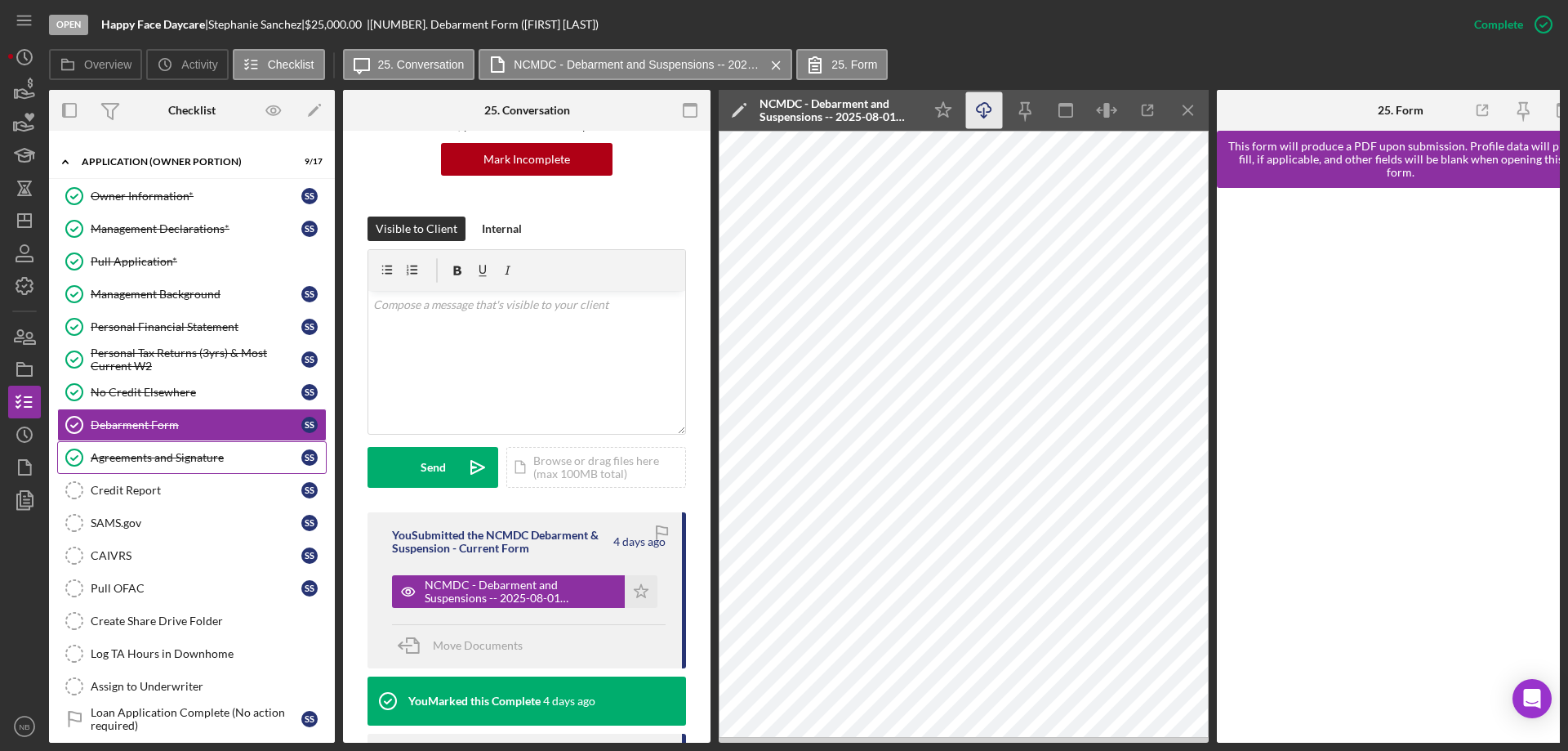 click on "Agreements and Signature" at bounding box center [196, 458] 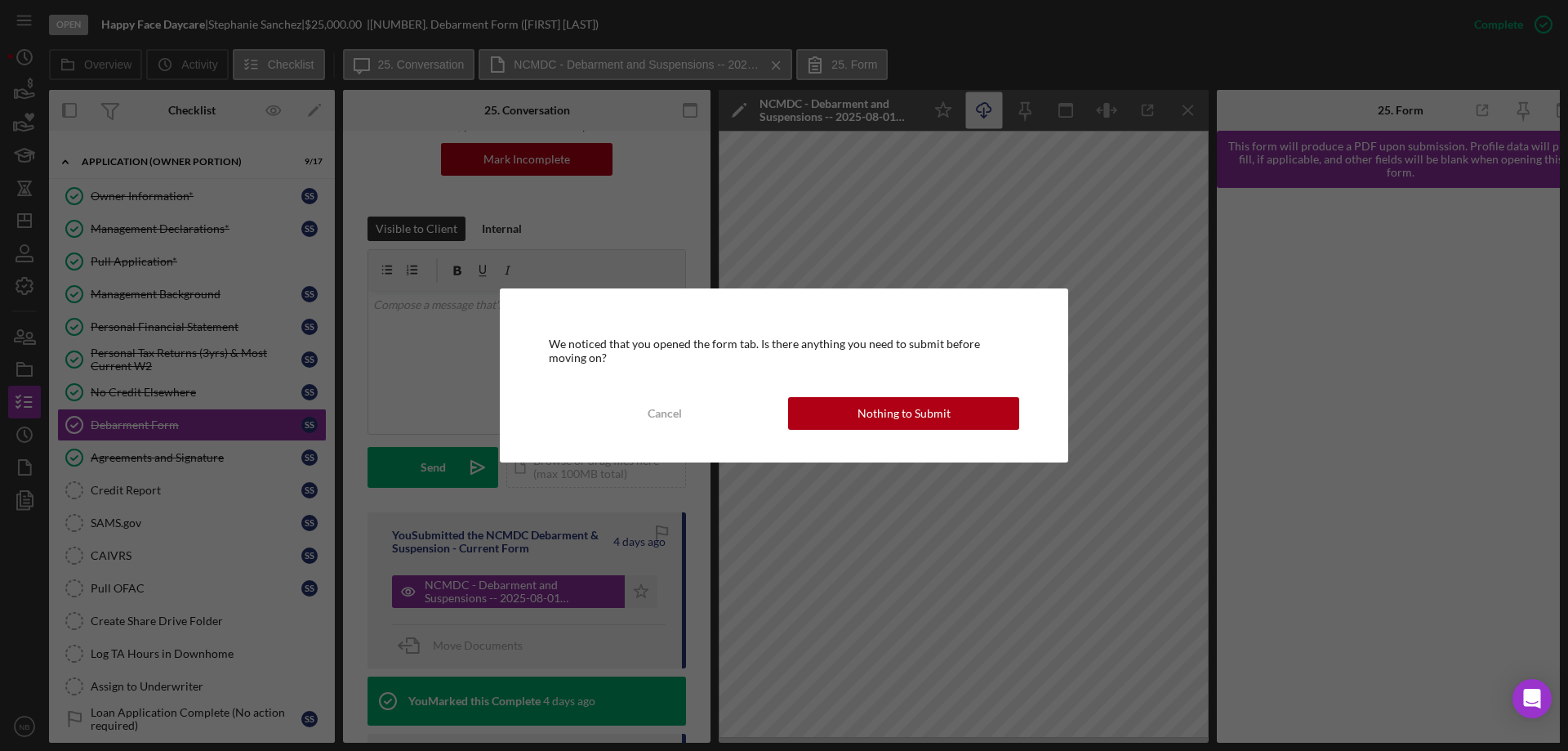 click on "We noticed that you opened the form tab. Is there anything you need to submit before moving on? Cancel Nothing to Submit" at bounding box center (784, 375) 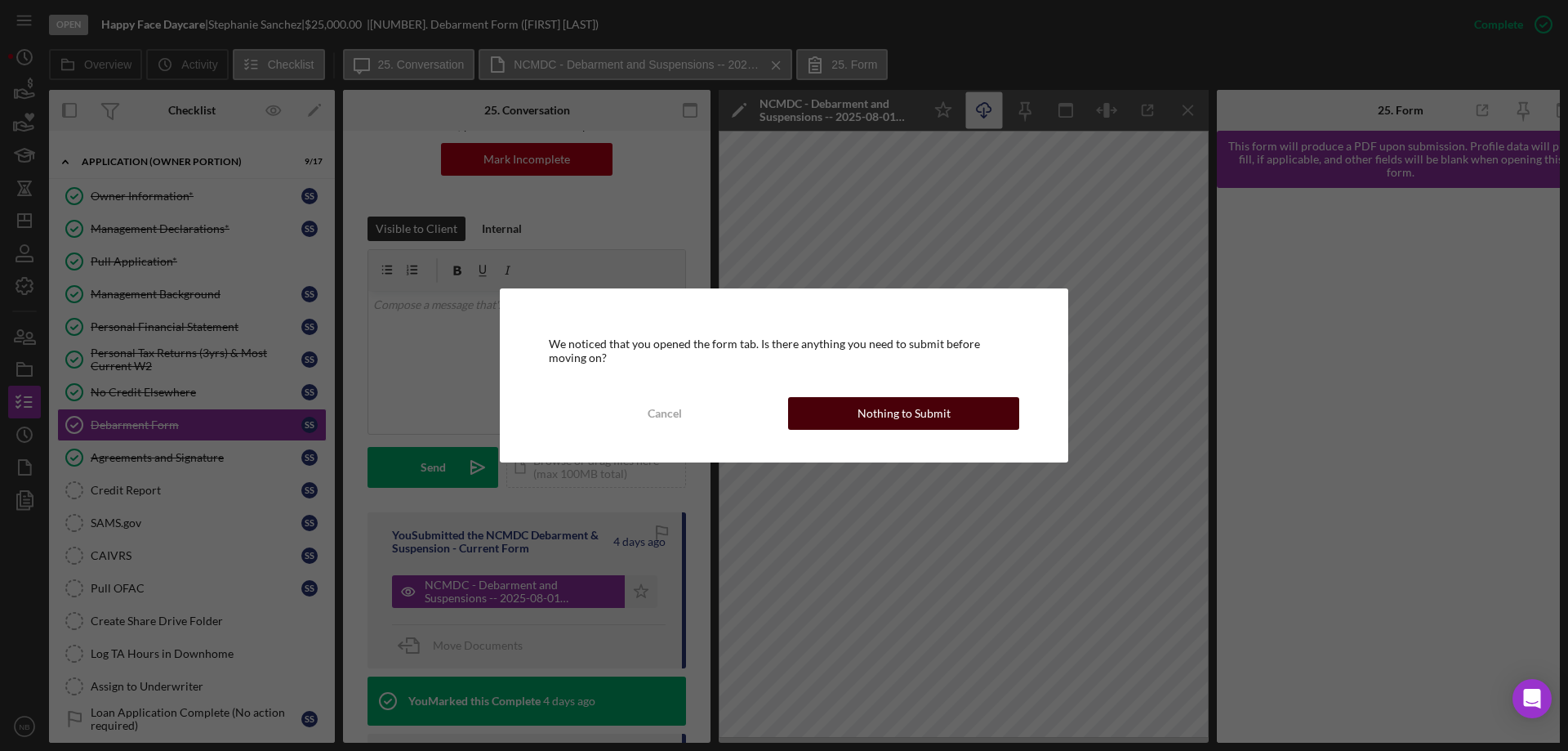 click on "Nothing to Submit" at bounding box center [903, 413] 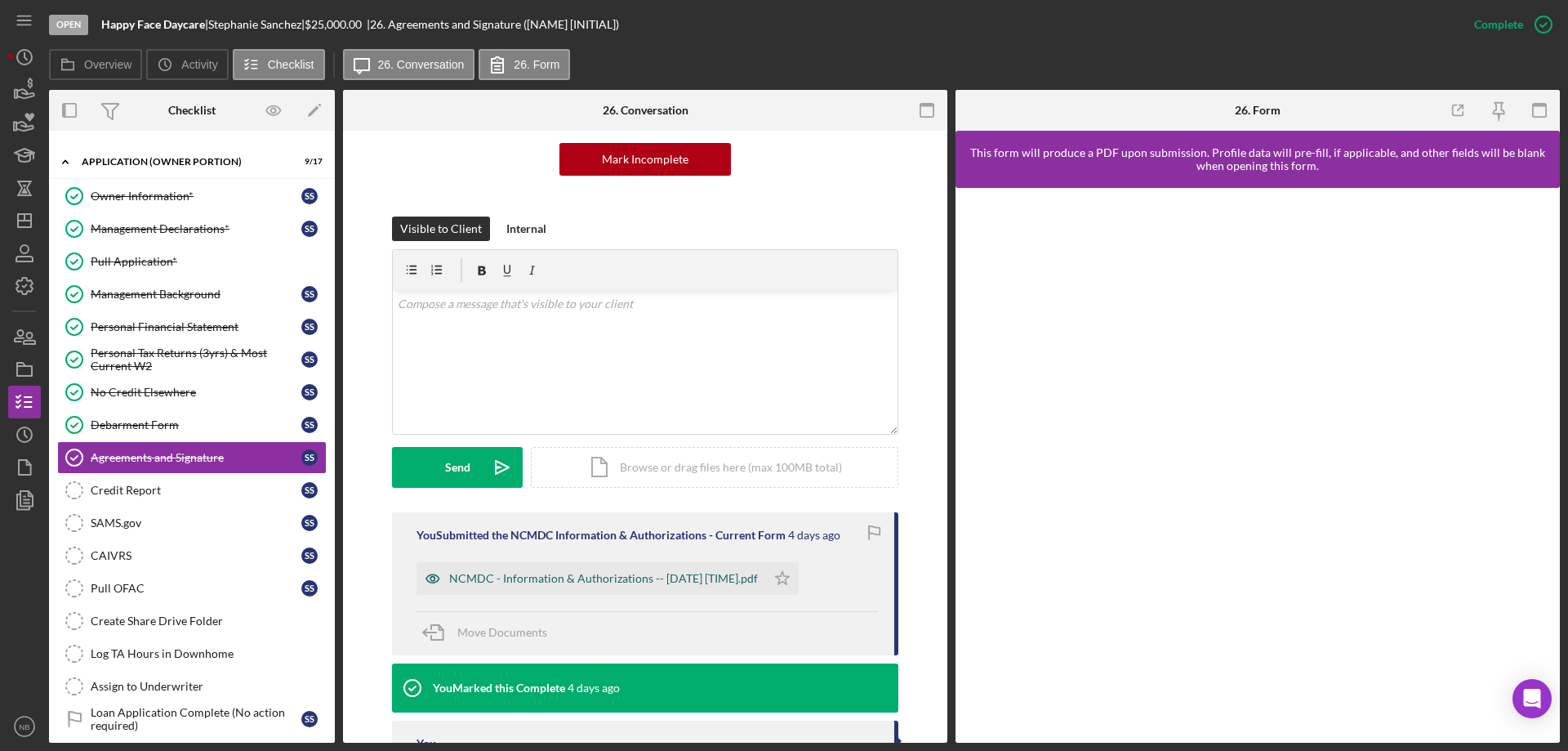 click on "NCMDC - Information & Authorizations -- [DATE] [TIME].pdf" at bounding box center [604, 579] 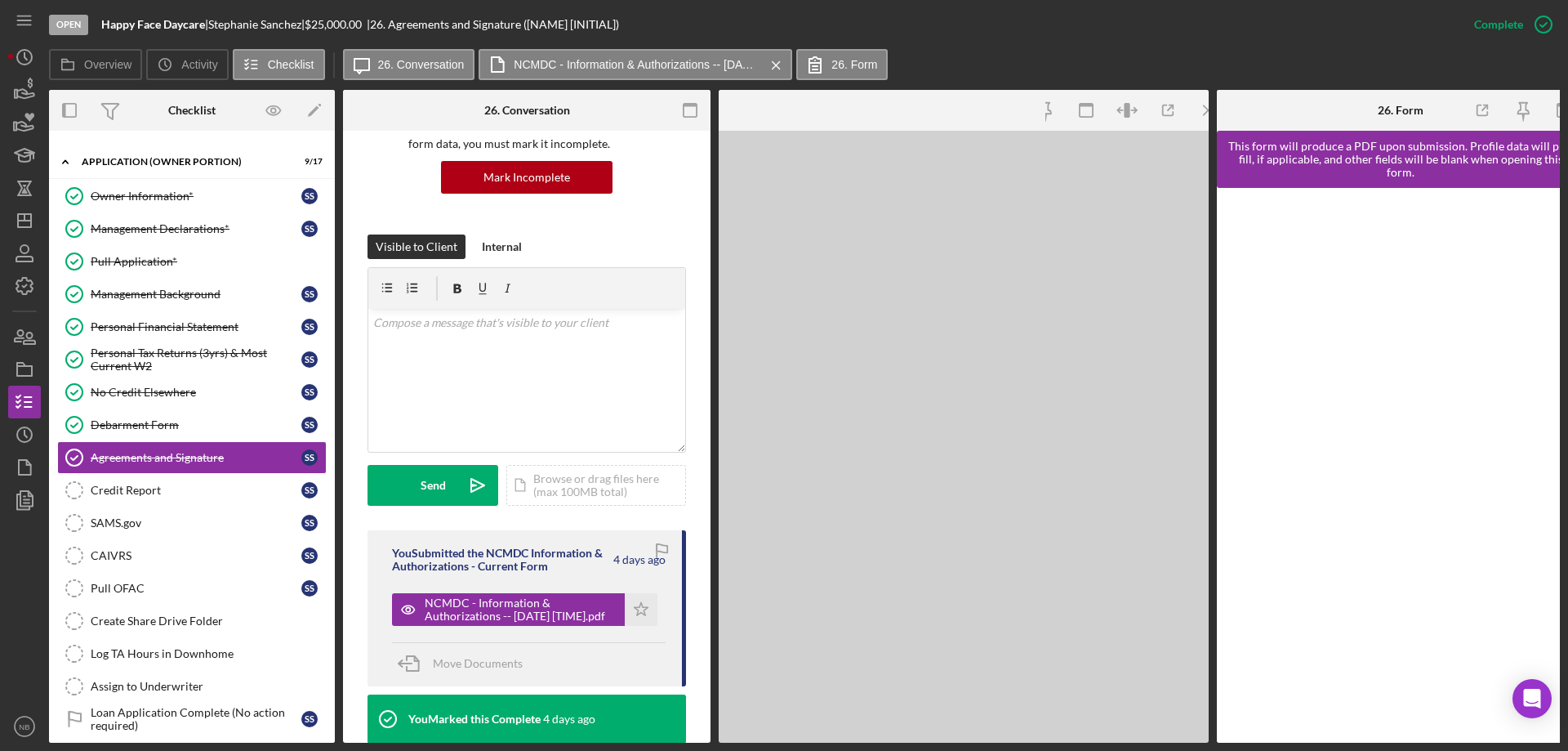 scroll, scrollTop: 181, scrollLeft: 0, axis: vertical 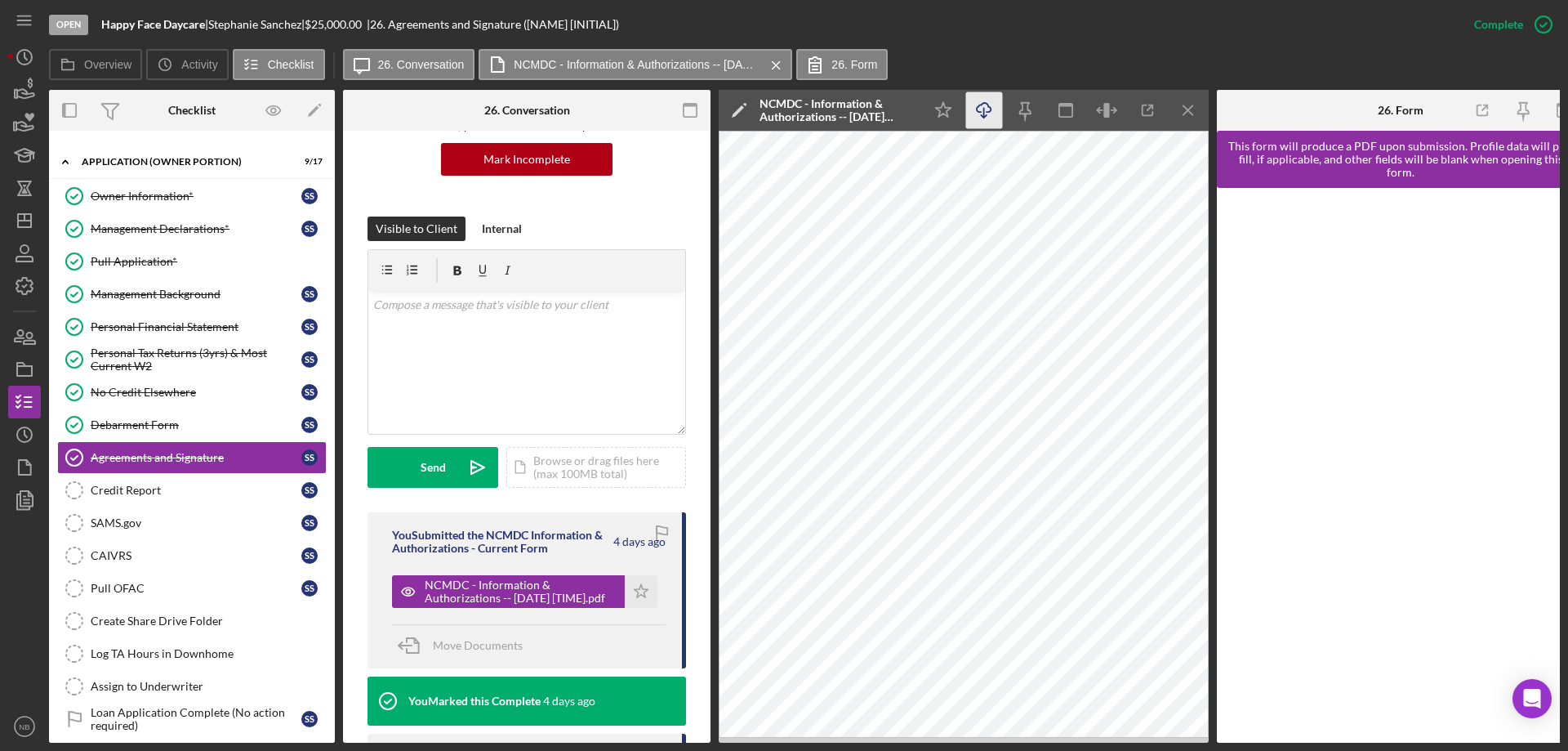 click 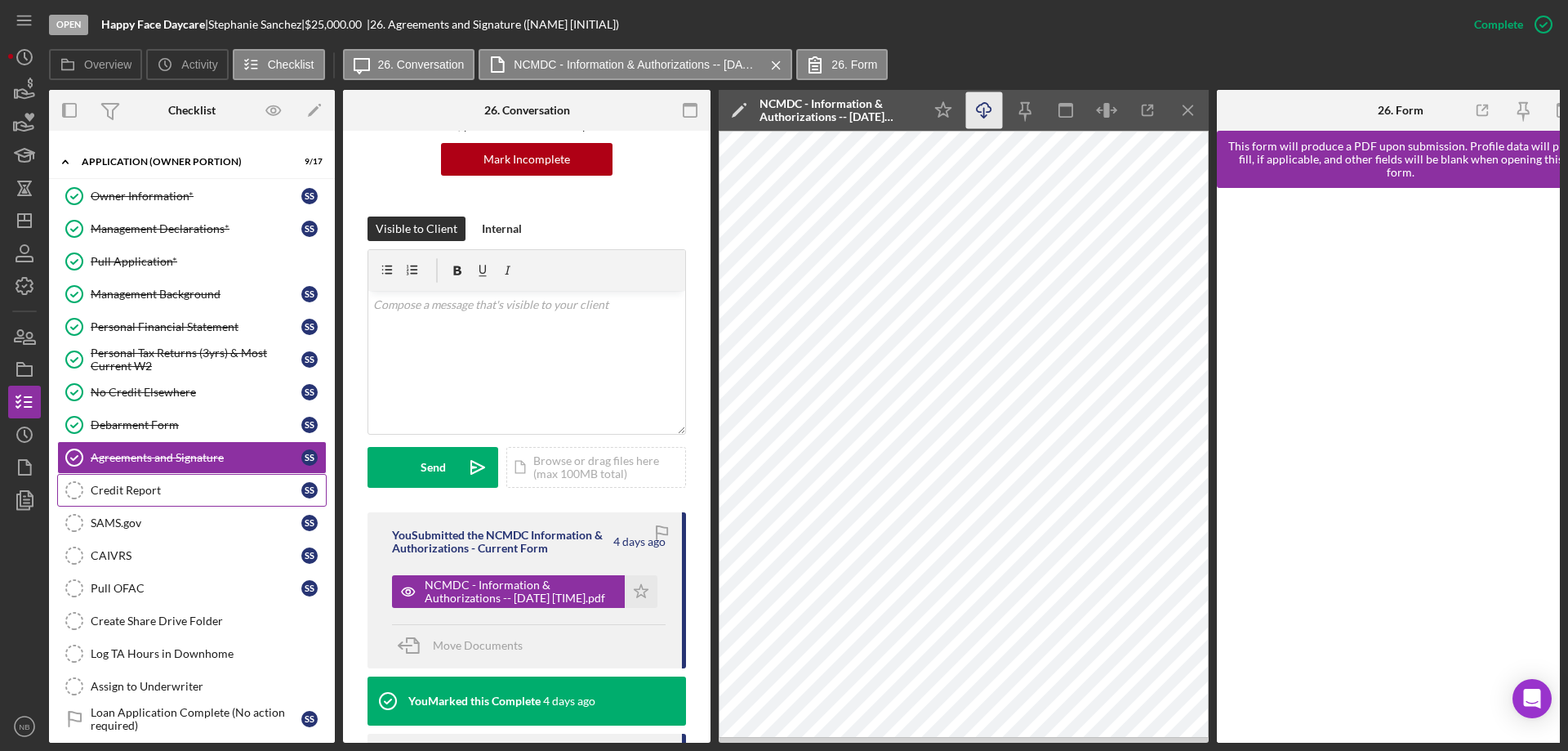 click on "Credit Report" at bounding box center [196, 490] 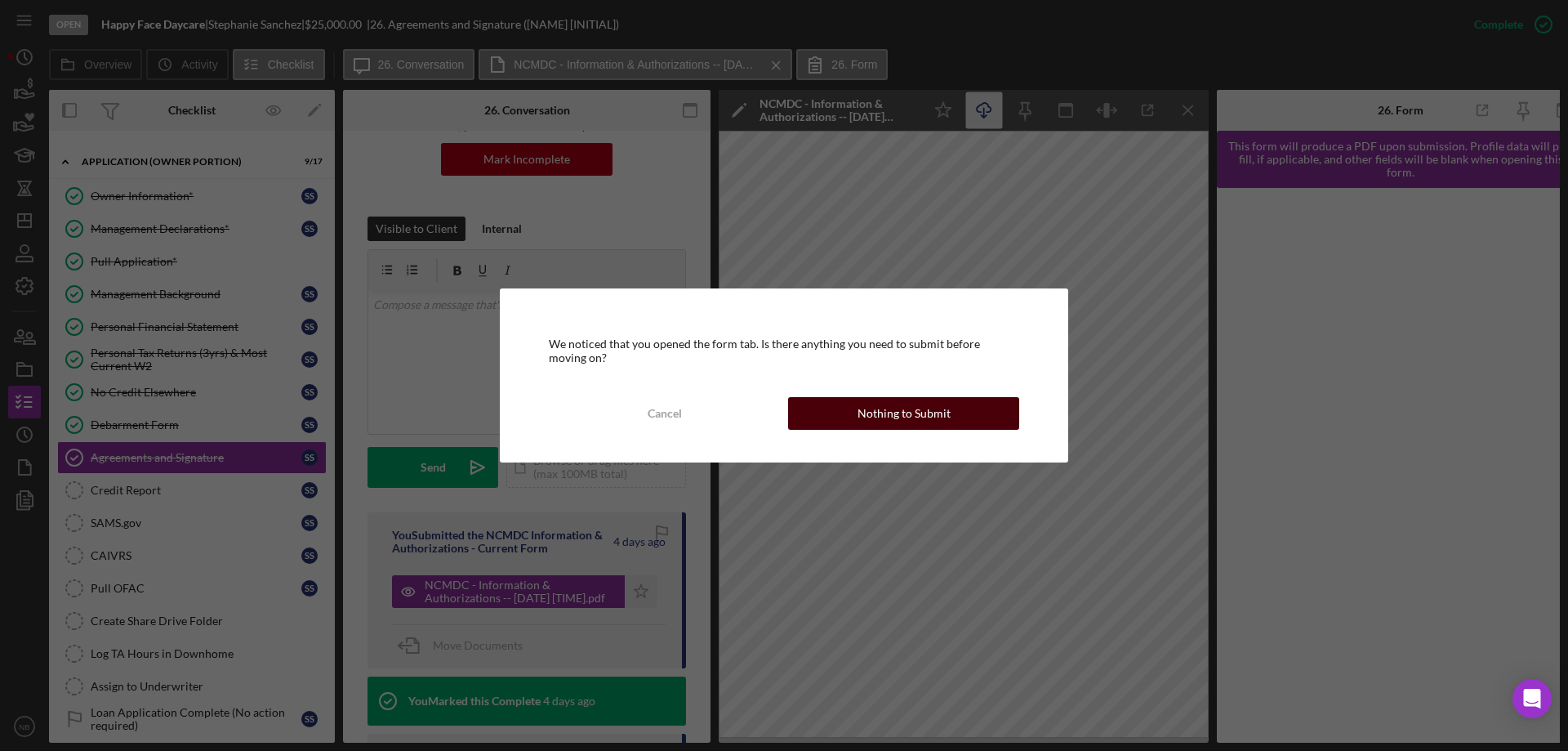 click on "Nothing to Submit" at bounding box center [904, 413] 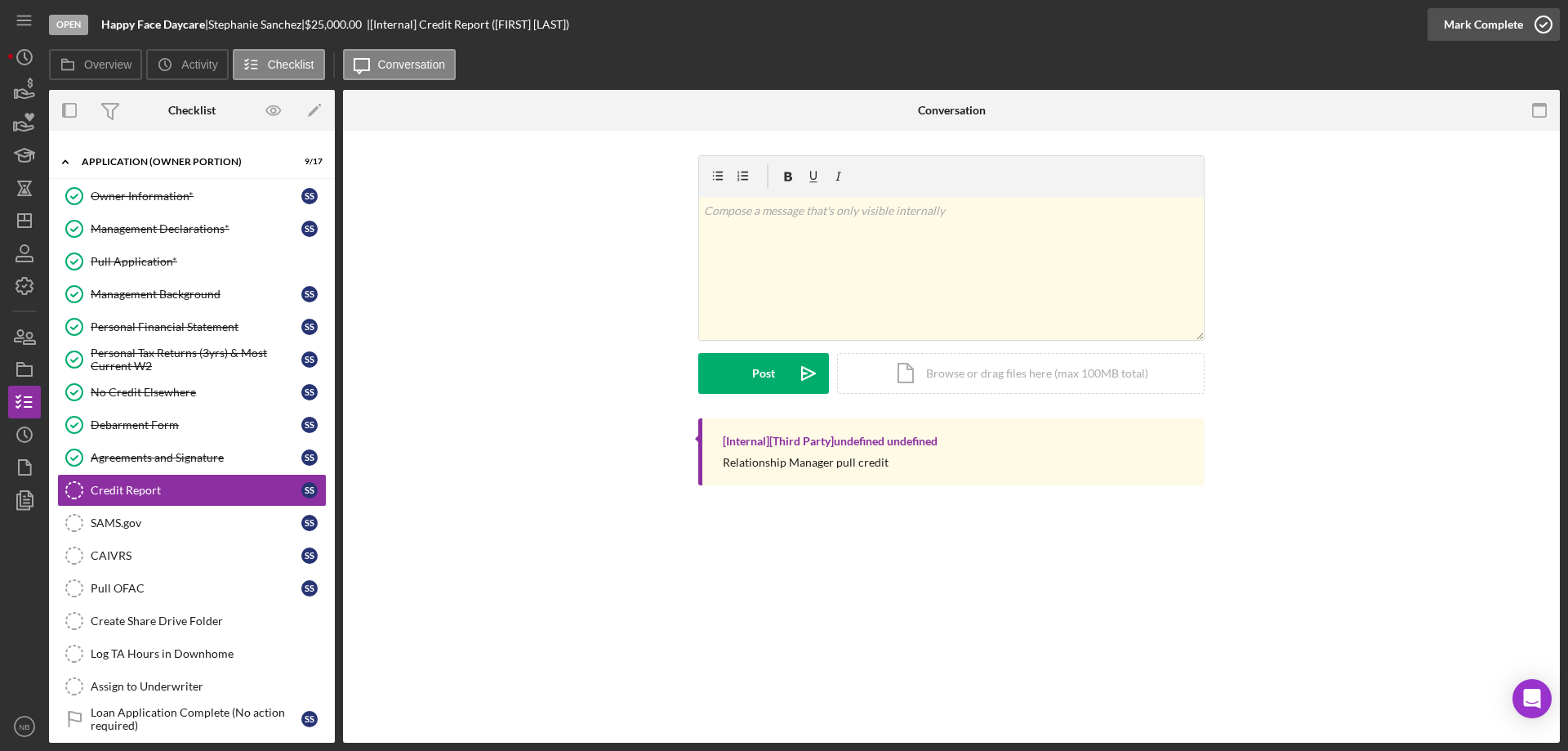click on "Mark Complete" at bounding box center (1483, 25) 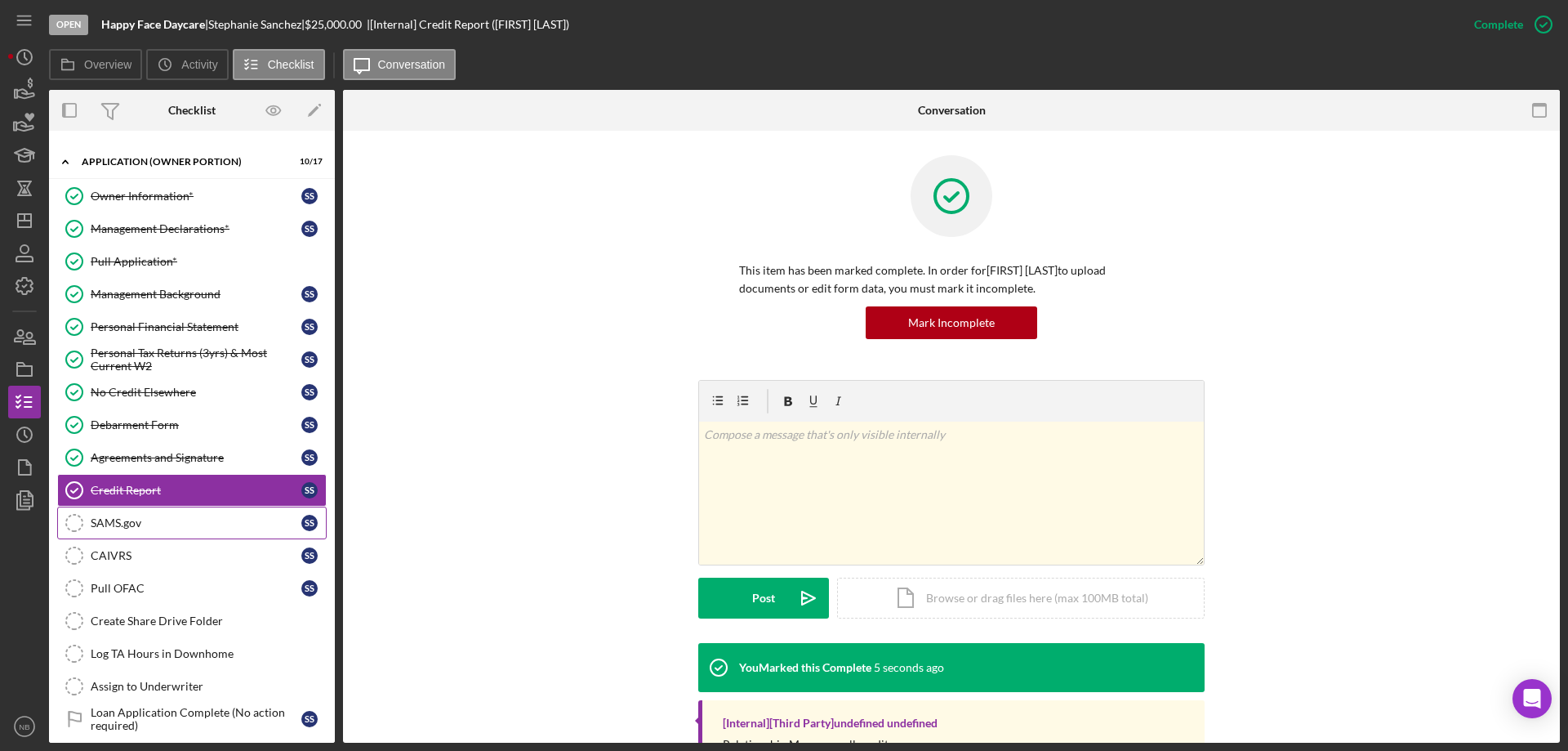 click on "SAMS.gov" at bounding box center (196, 523) 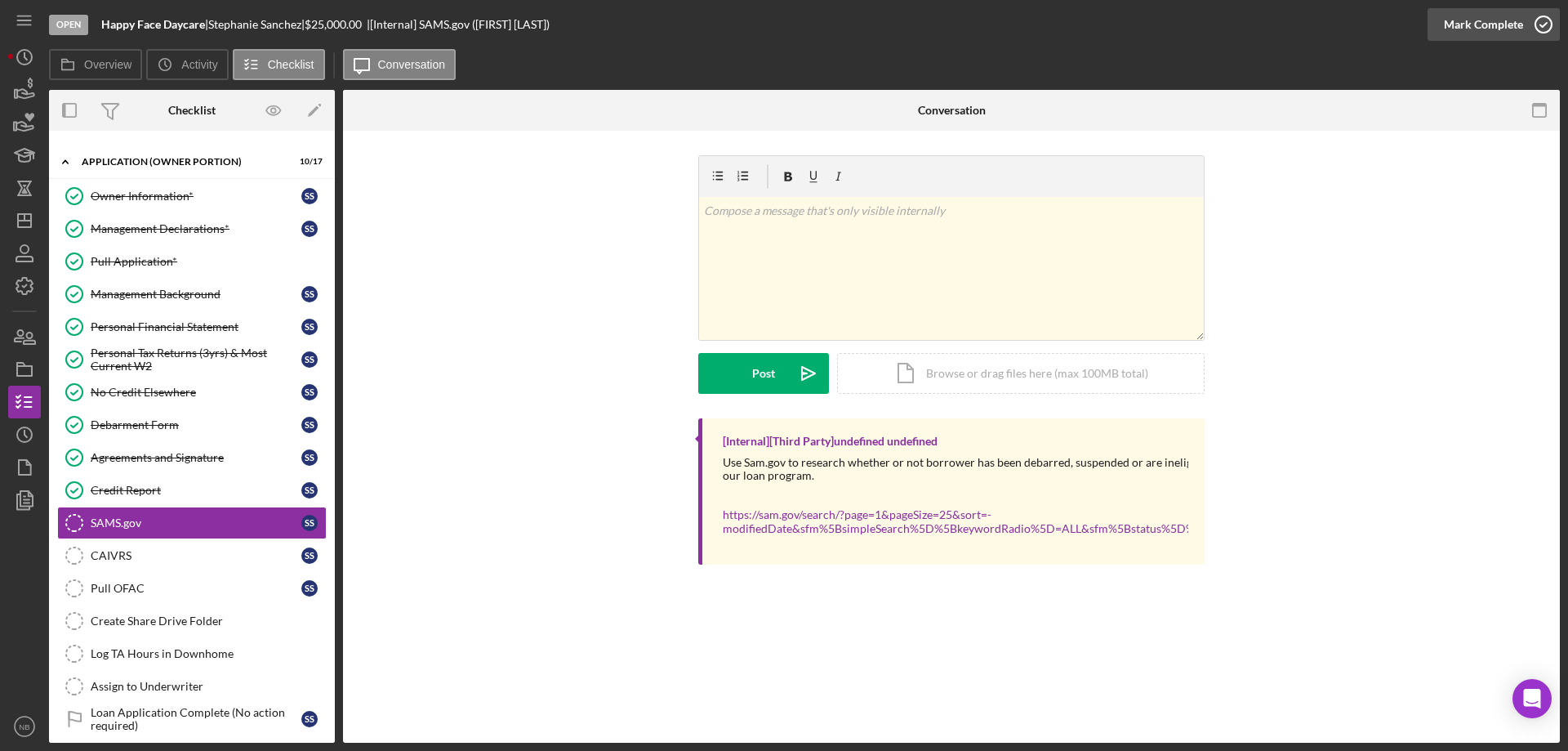 click on "Mark Complete" at bounding box center (1483, 25) 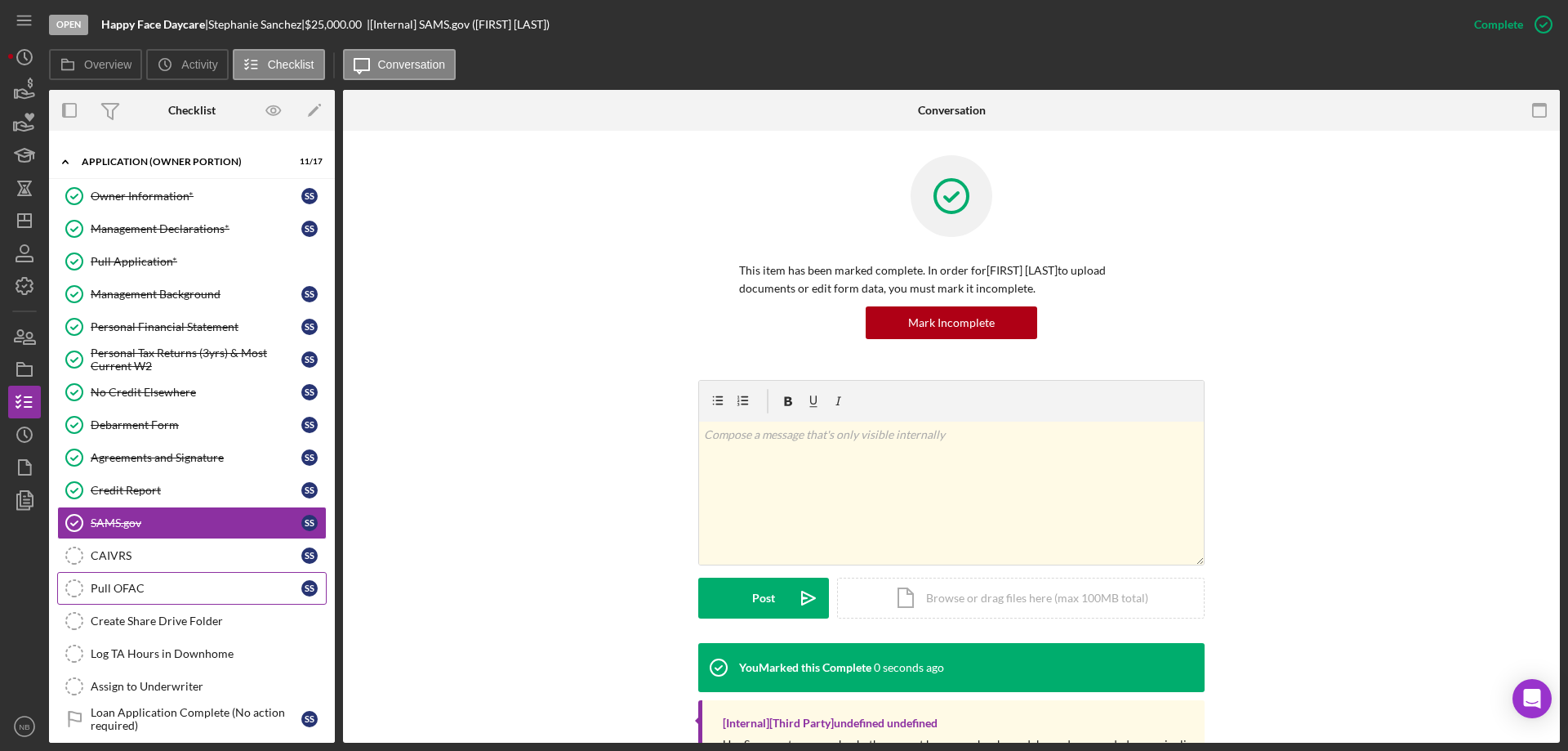 click on "Pull OFAC Pull OFAC S S" at bounding box center [192, 588] 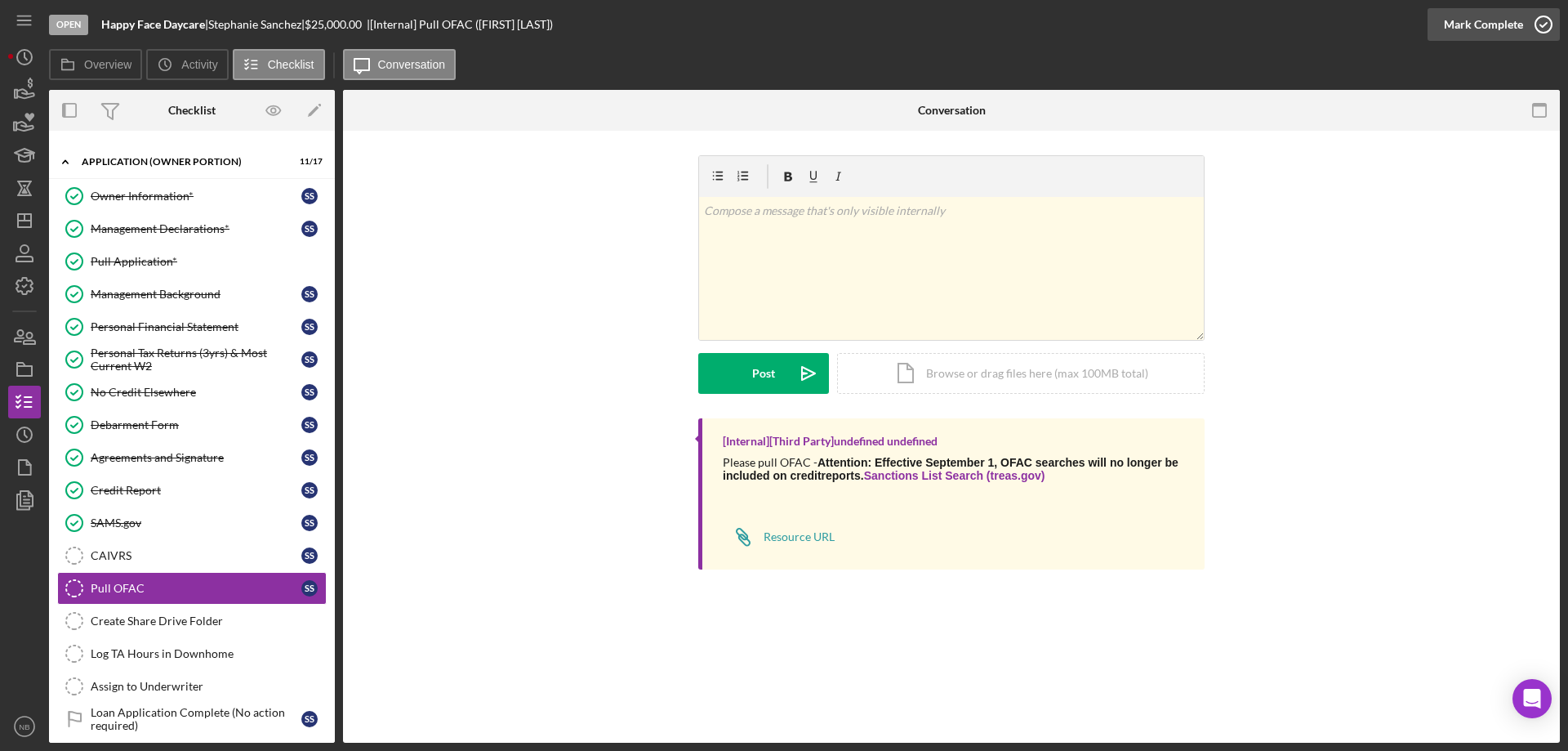 click on "Mark Complete" at bounding box center (1483, 25) 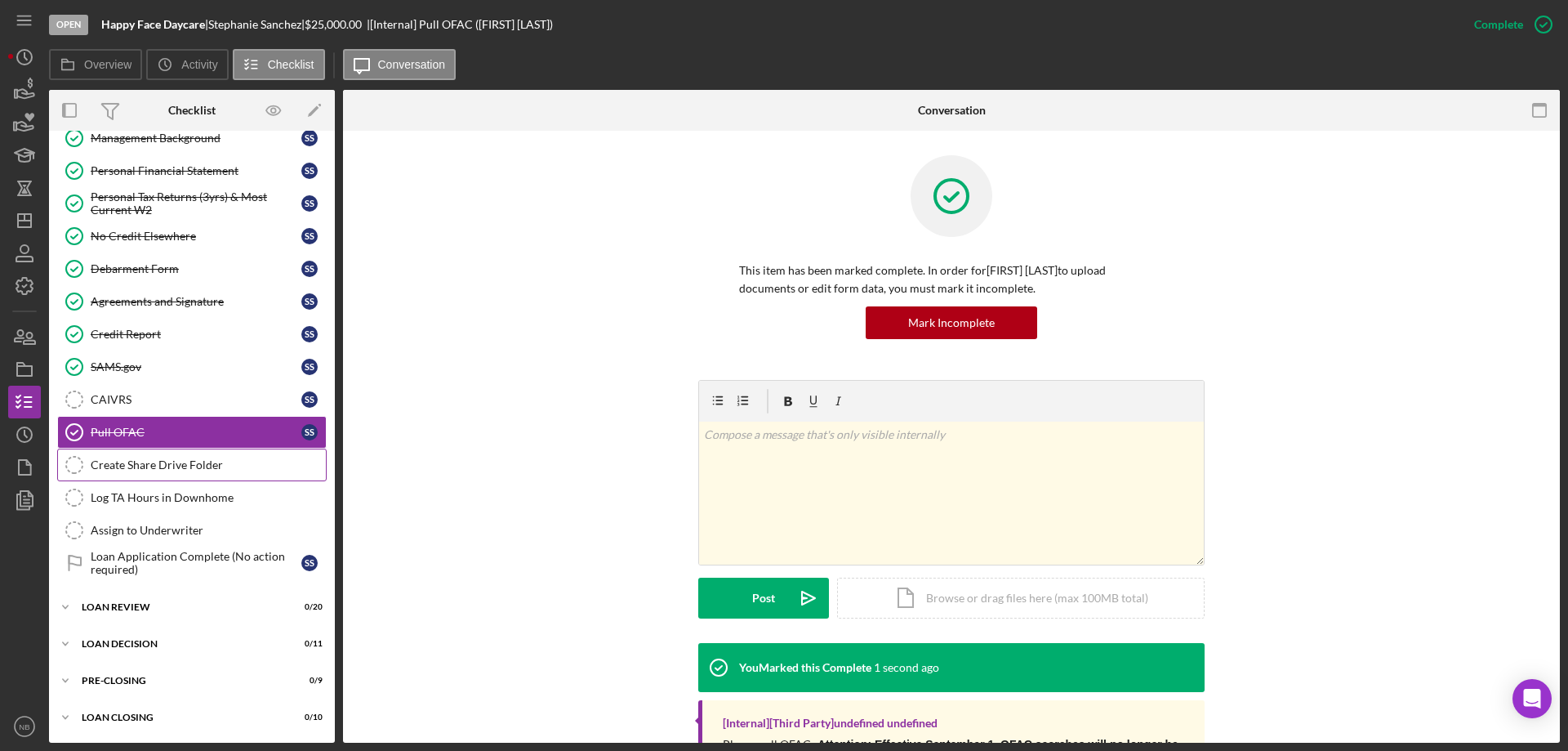 click on "Create Share Drive Folder" at bounding box center (208, 465) 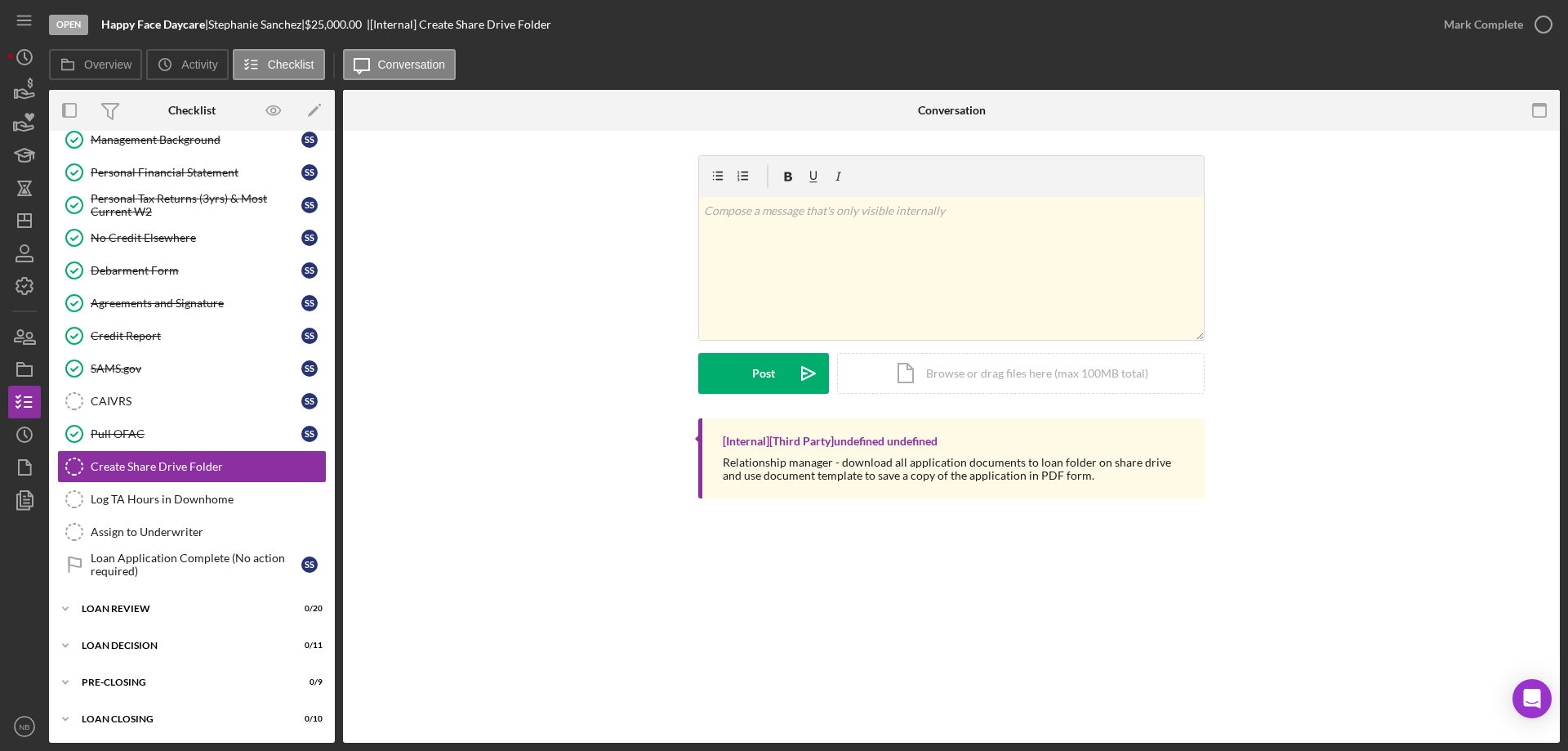 scroll, scrollTop: 1384, scrollLeft: 0, axis: vertical 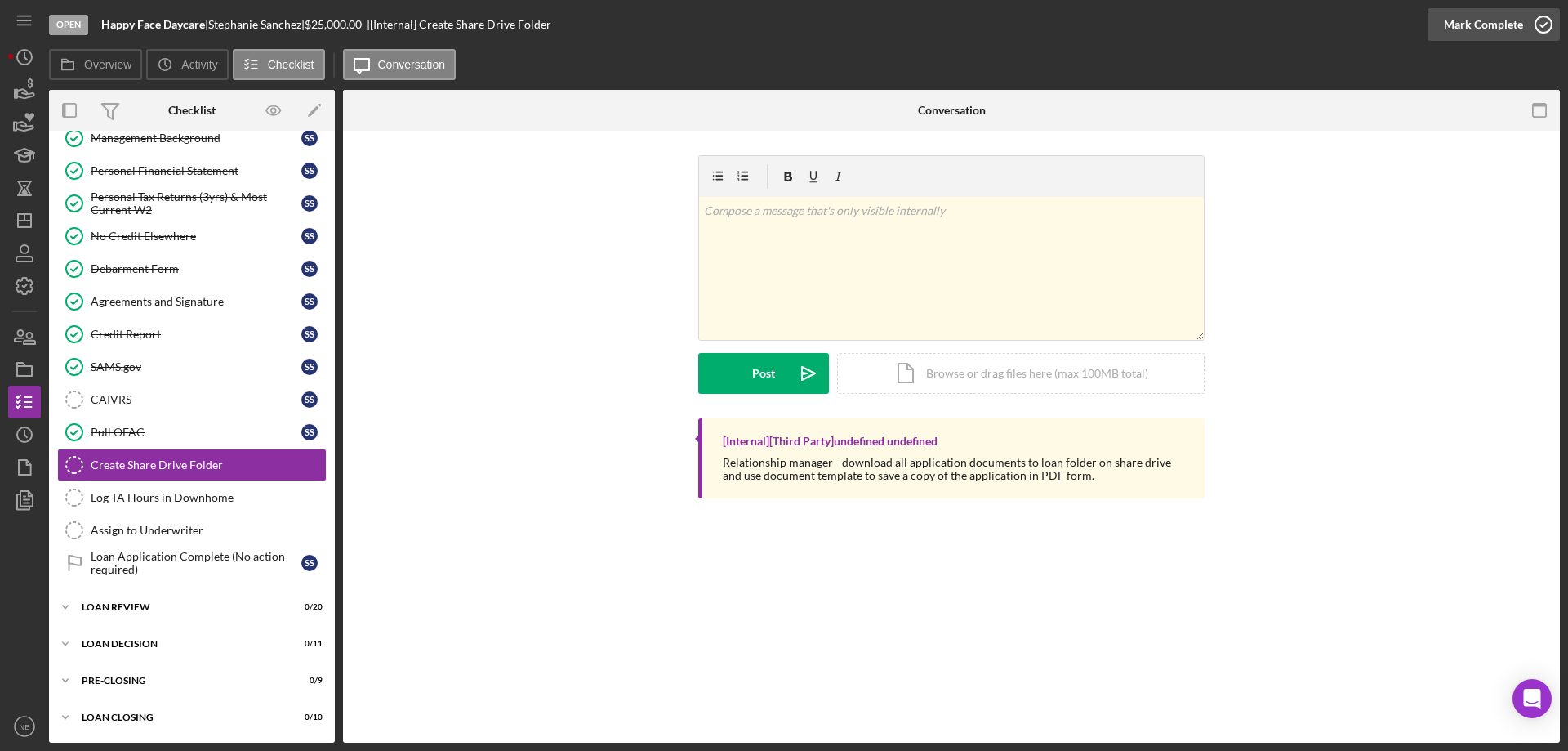 click on "Mark Complete" at bounding box center [1483, 25] 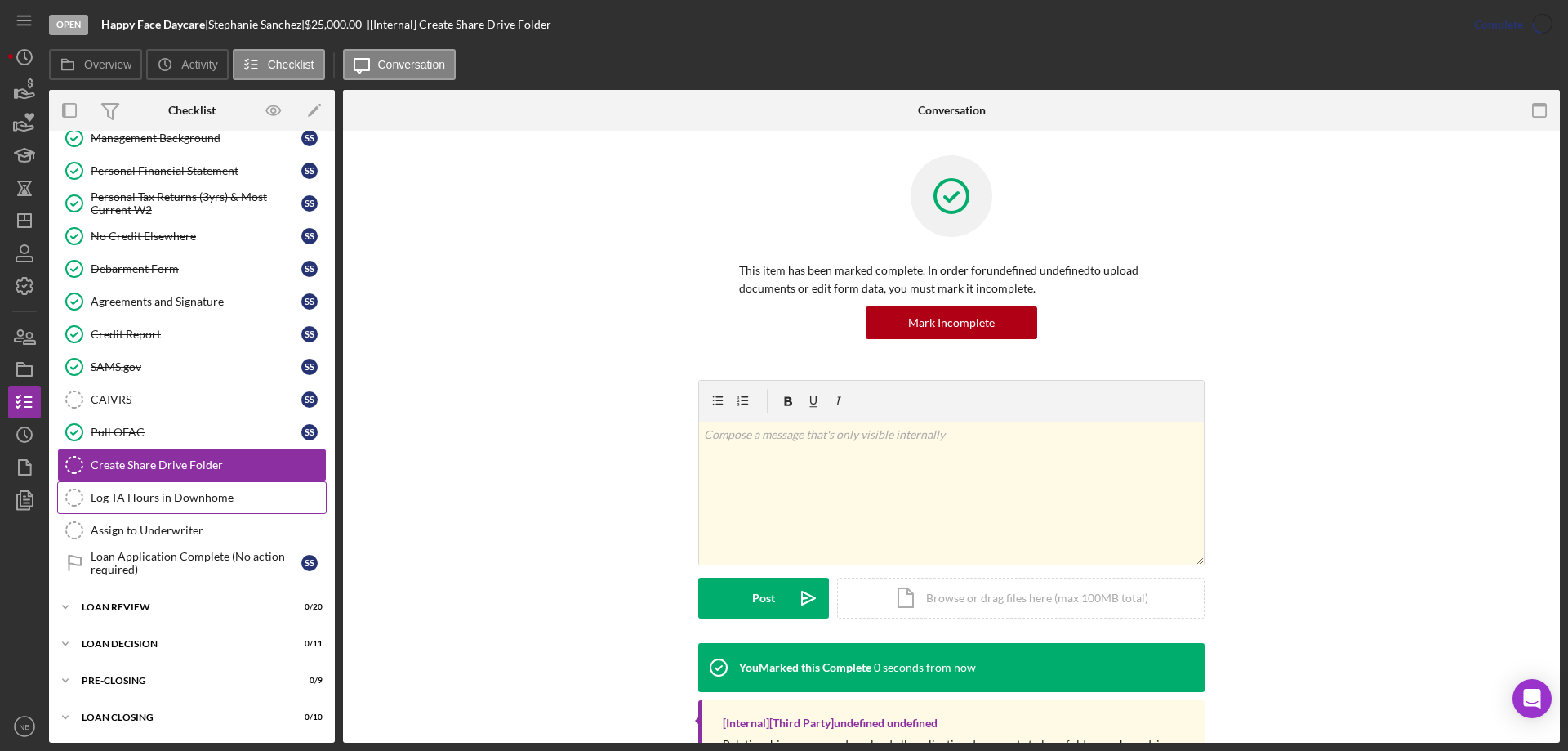 click on "Log TA Hours in Downhome Log TA Hours in Downhome" at bounding box center [192, 498] 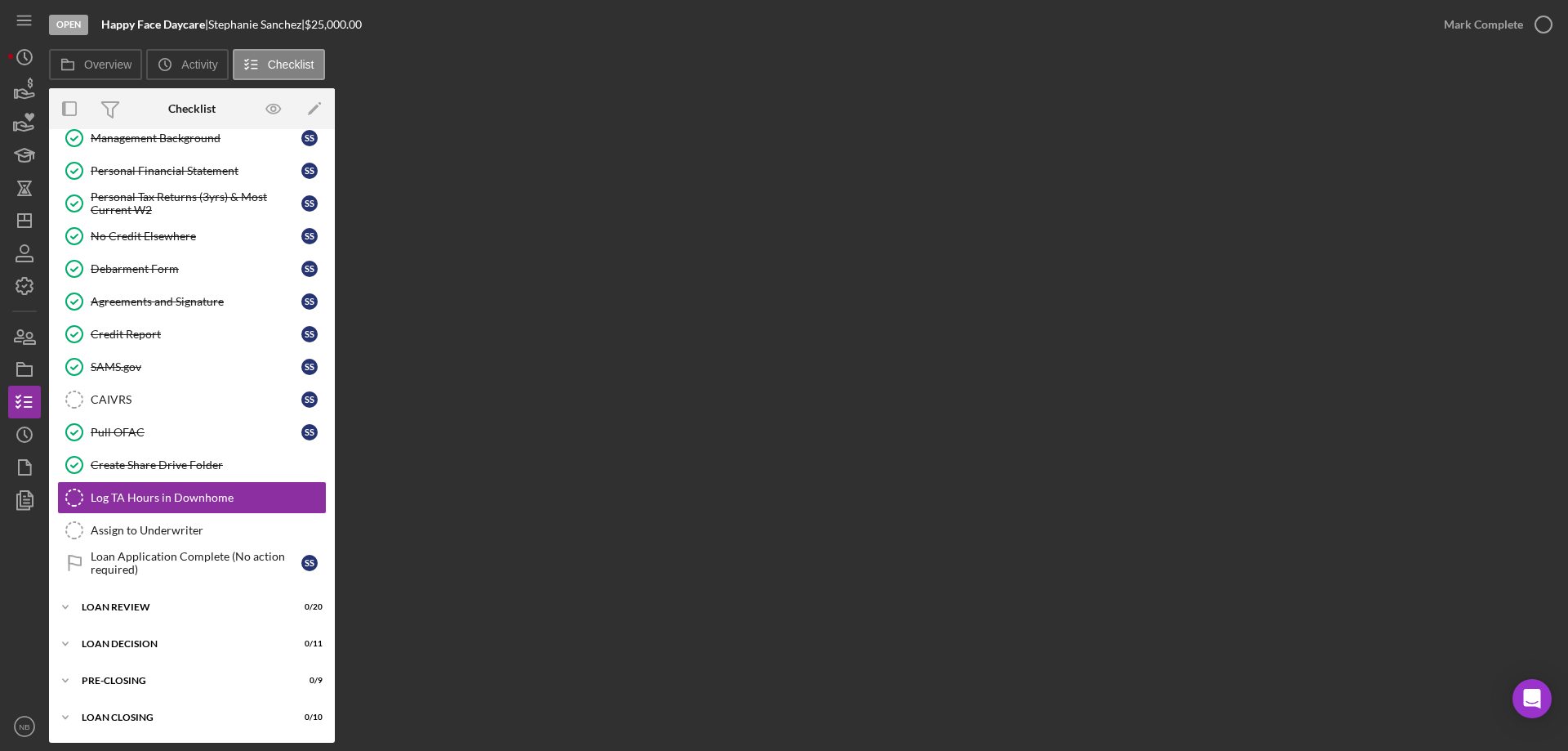 scroll, scrollTop: 1384, scrollLeft: 0, axis: vertical 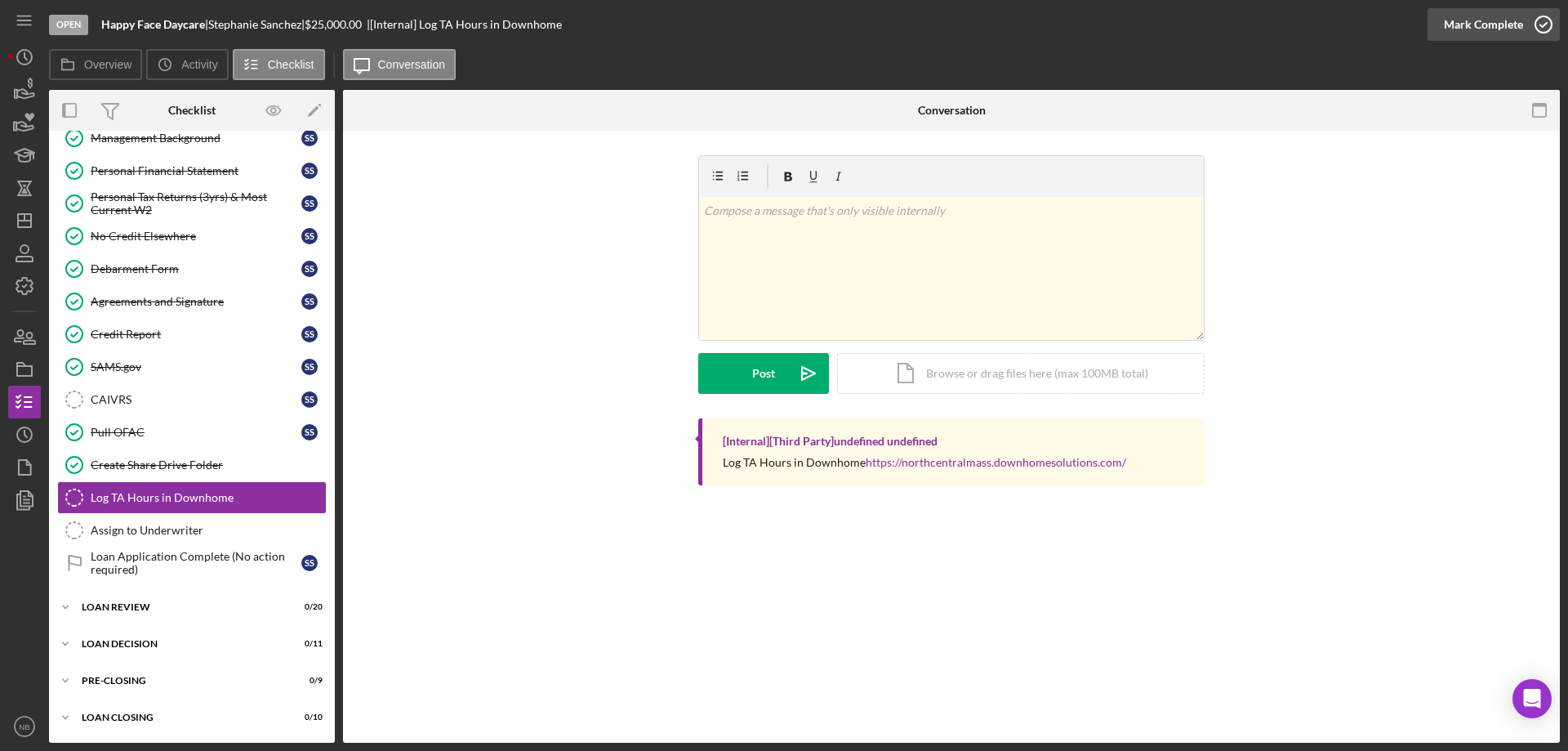 click on "Mark Complete" at bounding box center [1483, 25] 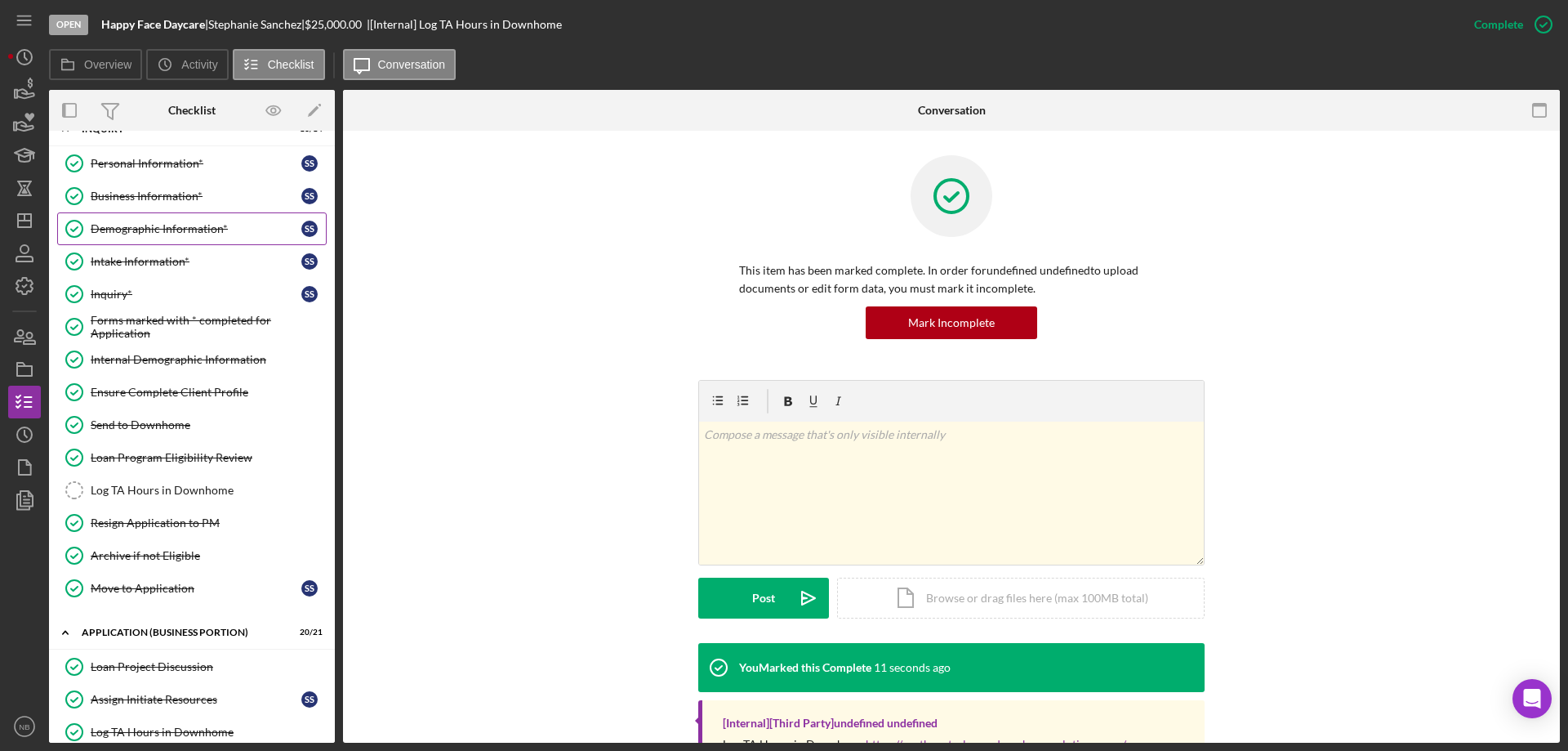 scroll, scrollTop: 0, scrollLeft: 0, axis: both 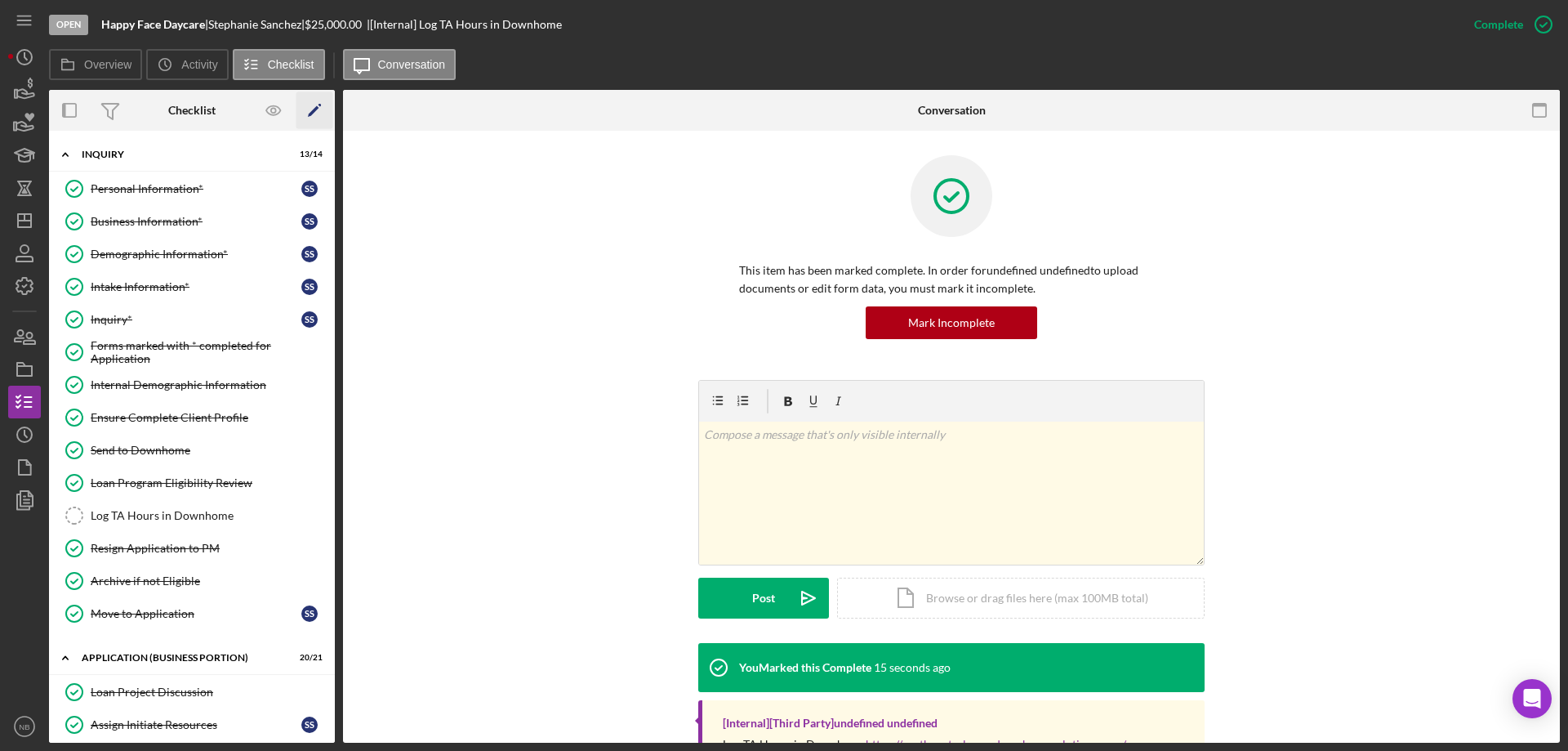 click on "Icon/Edit" 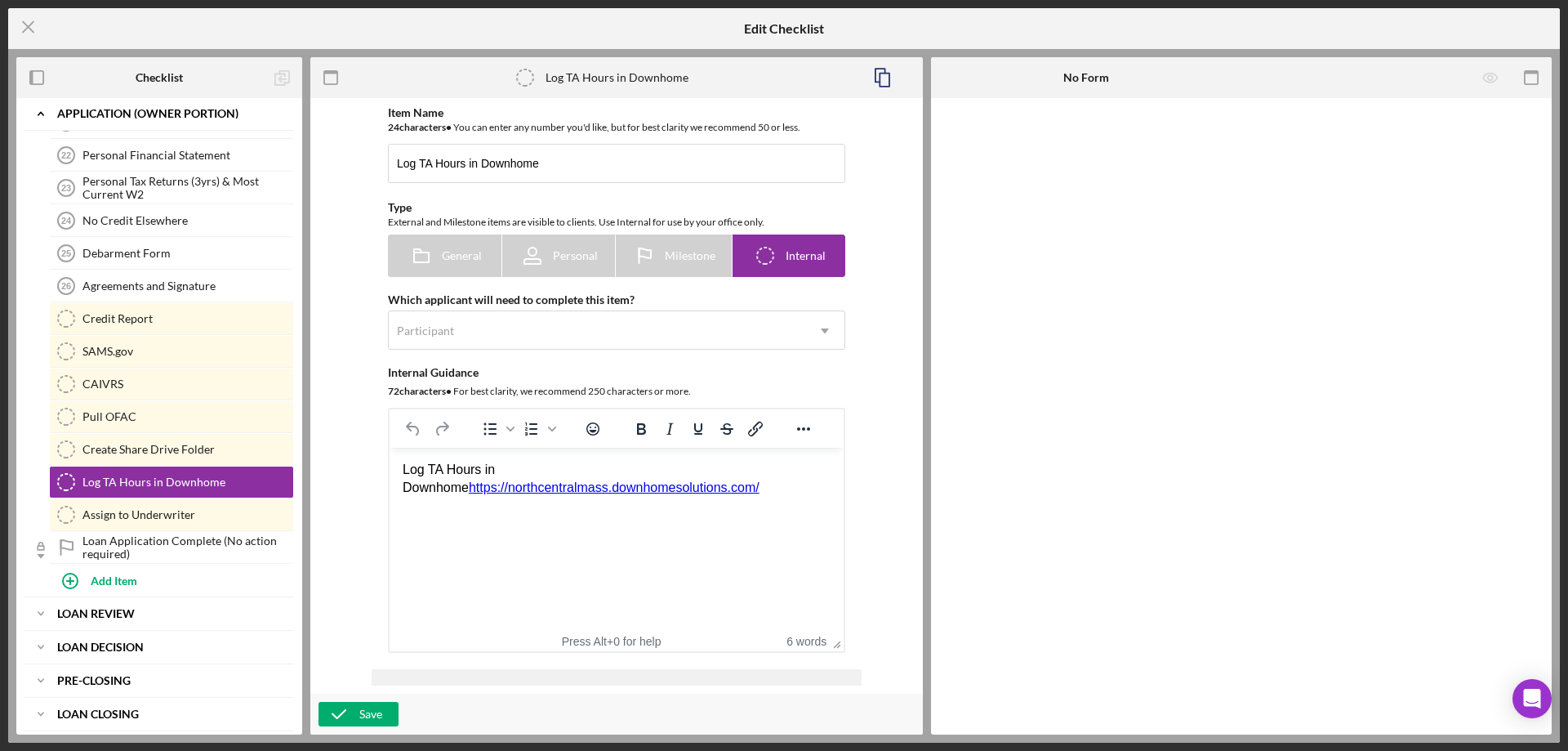 scroll, scrollTop: 0, scrollLeft: 0, axis: both 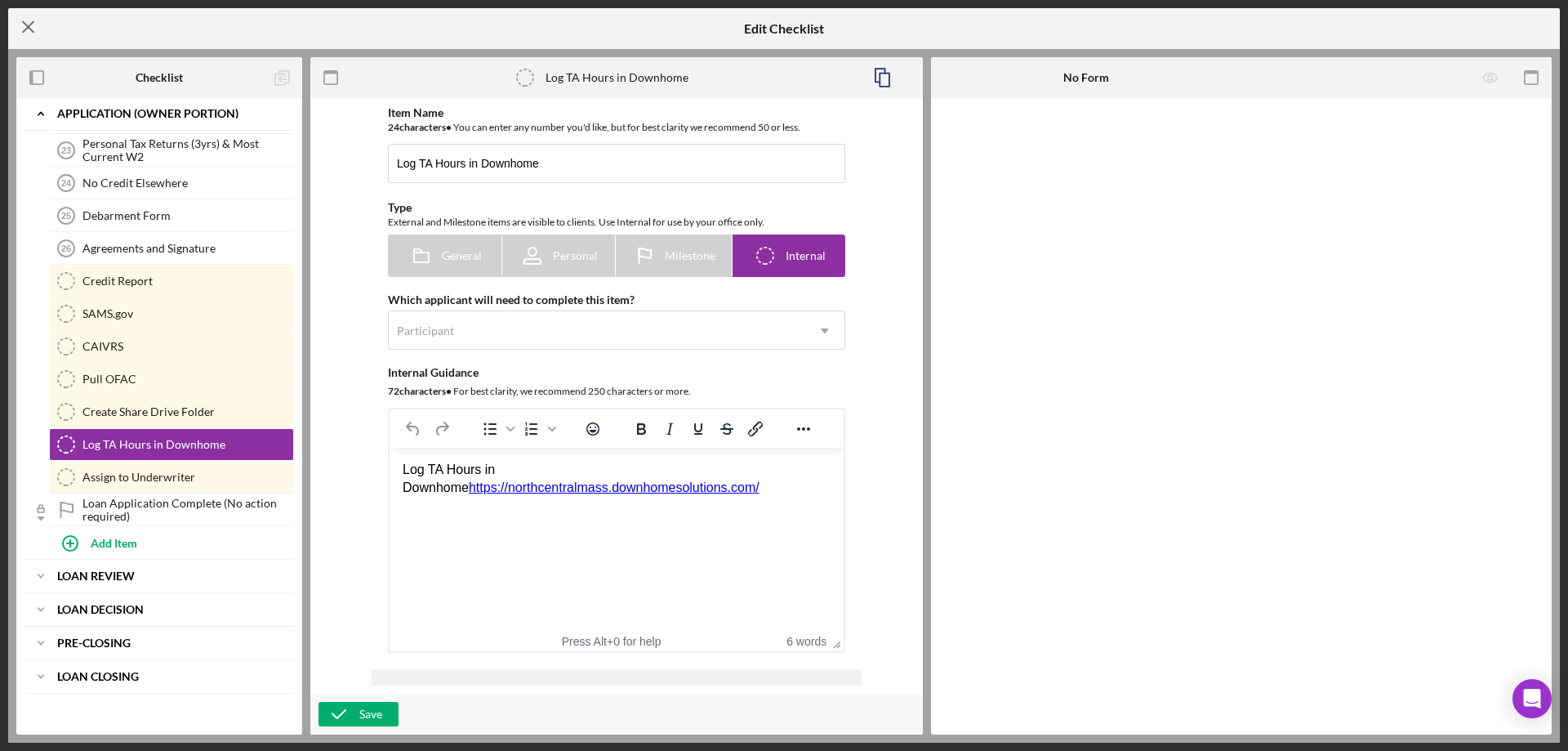 click on "Icon/Menu Close" 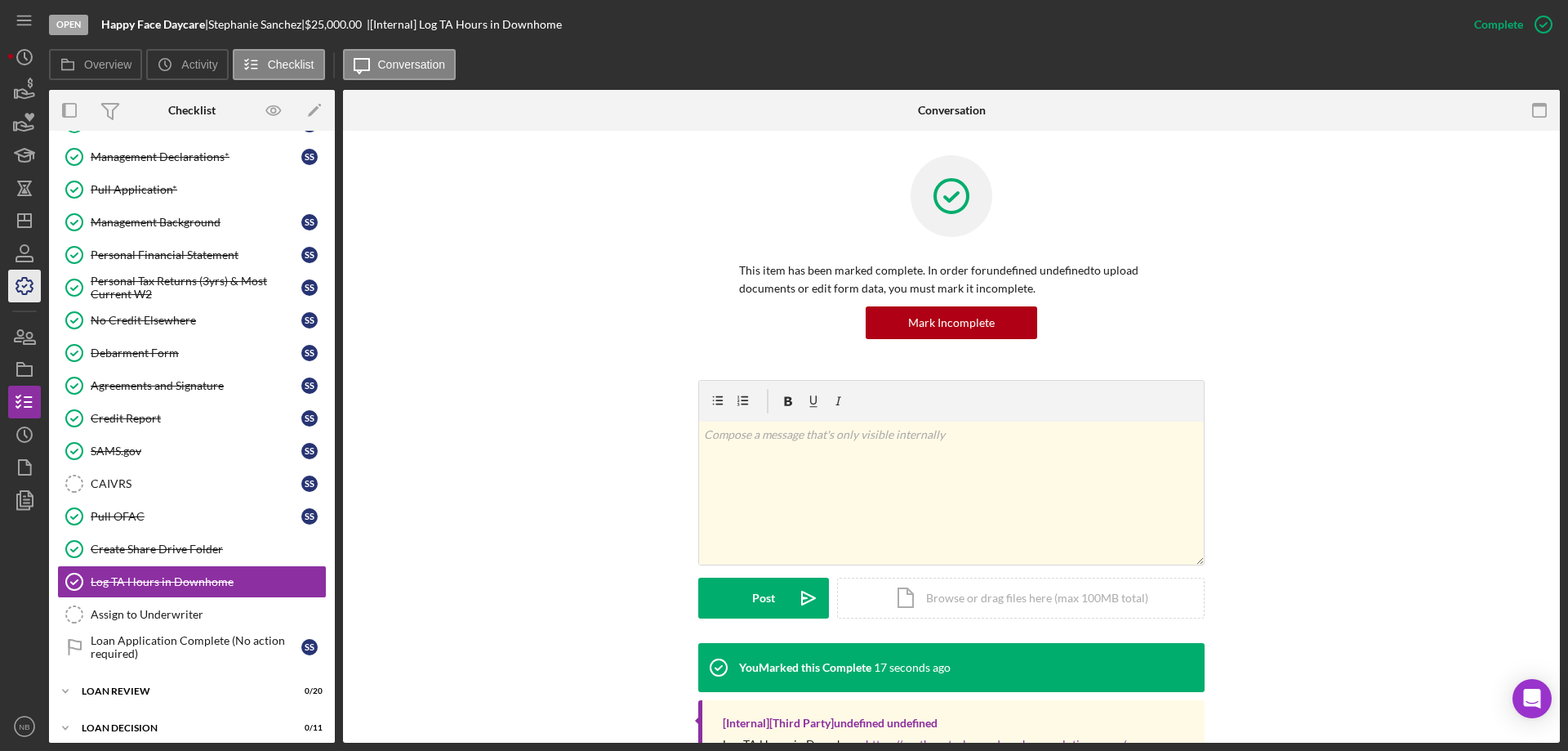 scroll, scrollTop: 59, scrollLeft: 0, axis: vertical 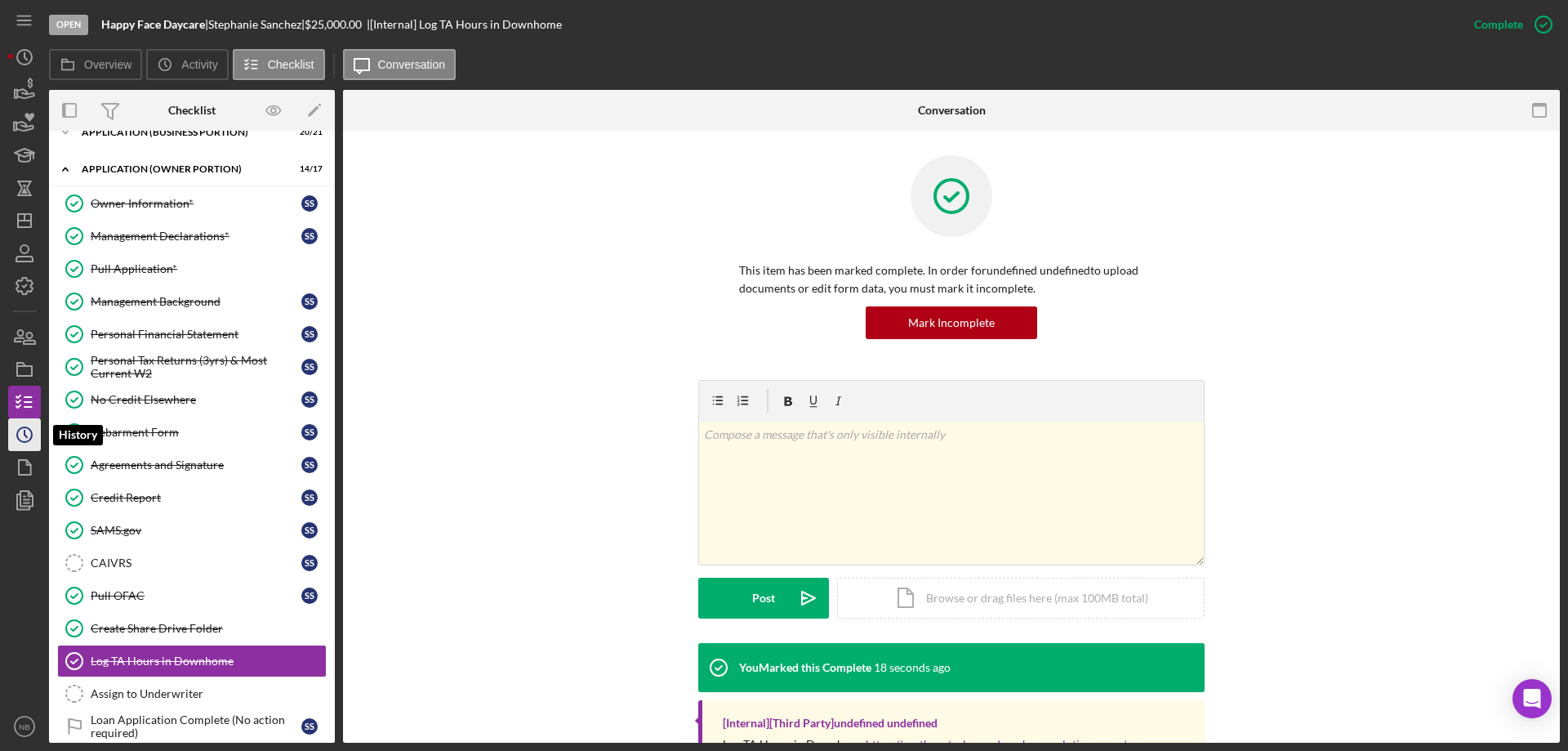 click 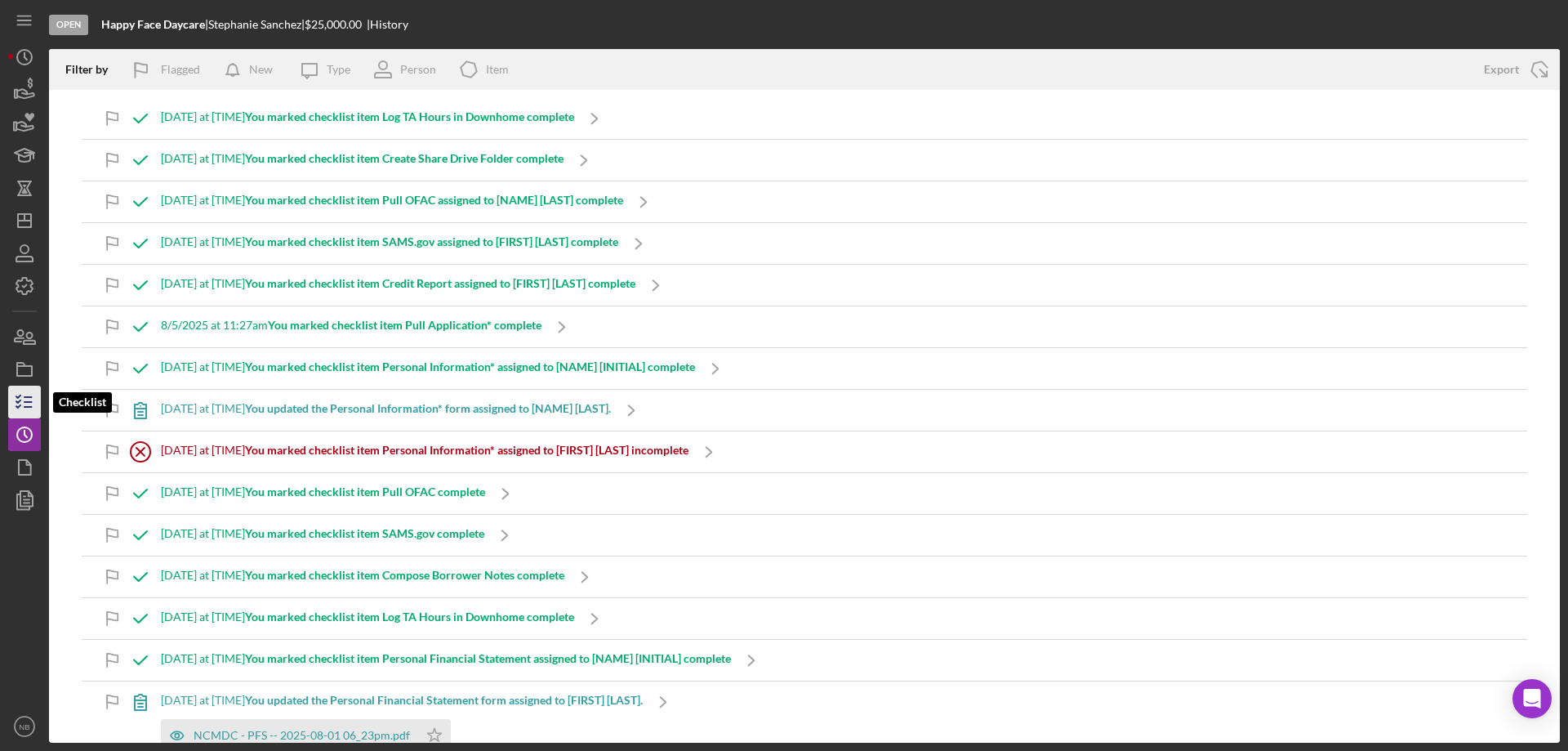 click 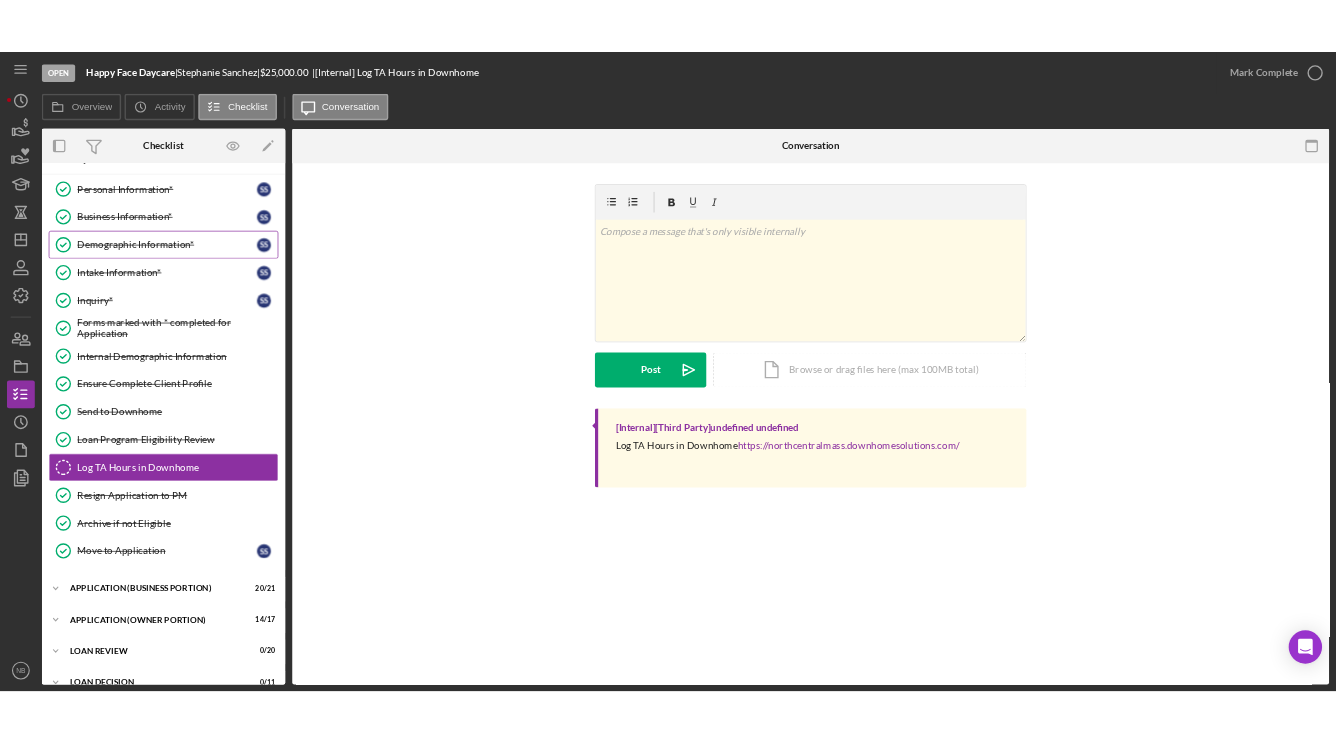 scroll, scrollTop: 0, scrollLeft: 0, axis: both 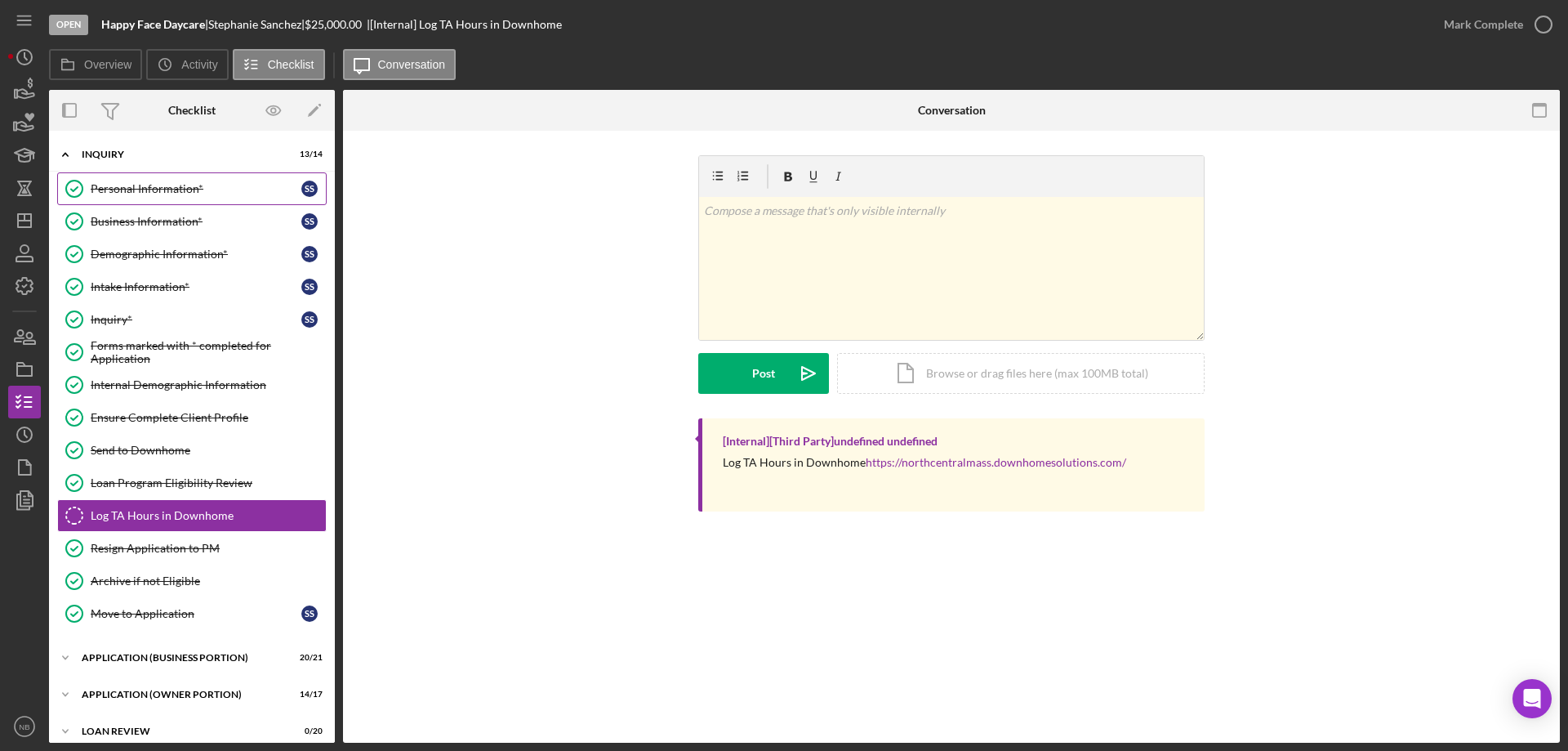 click on "Personal Information*" at bounding box center [196, 189] 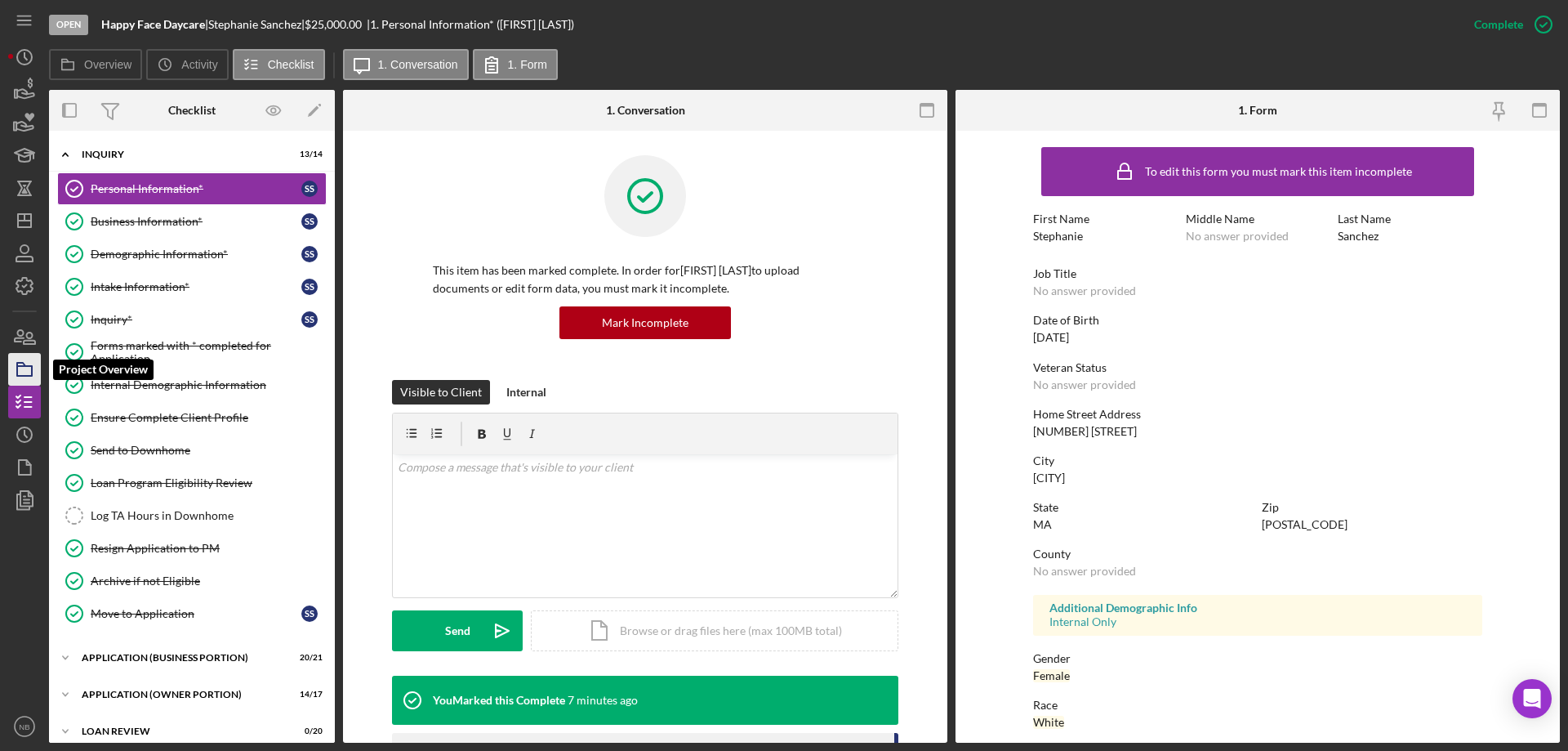 click 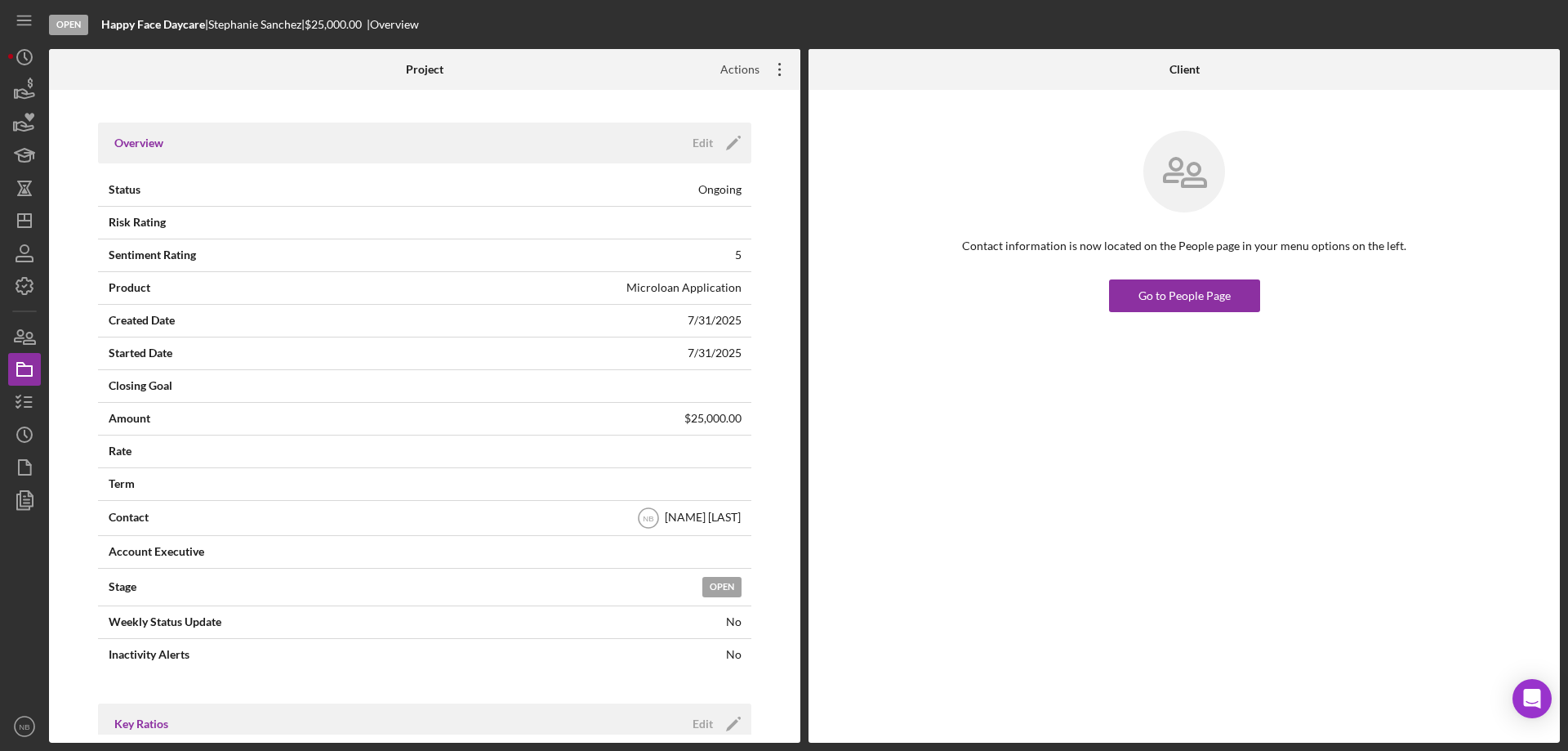 click on "Icon/Overflow" 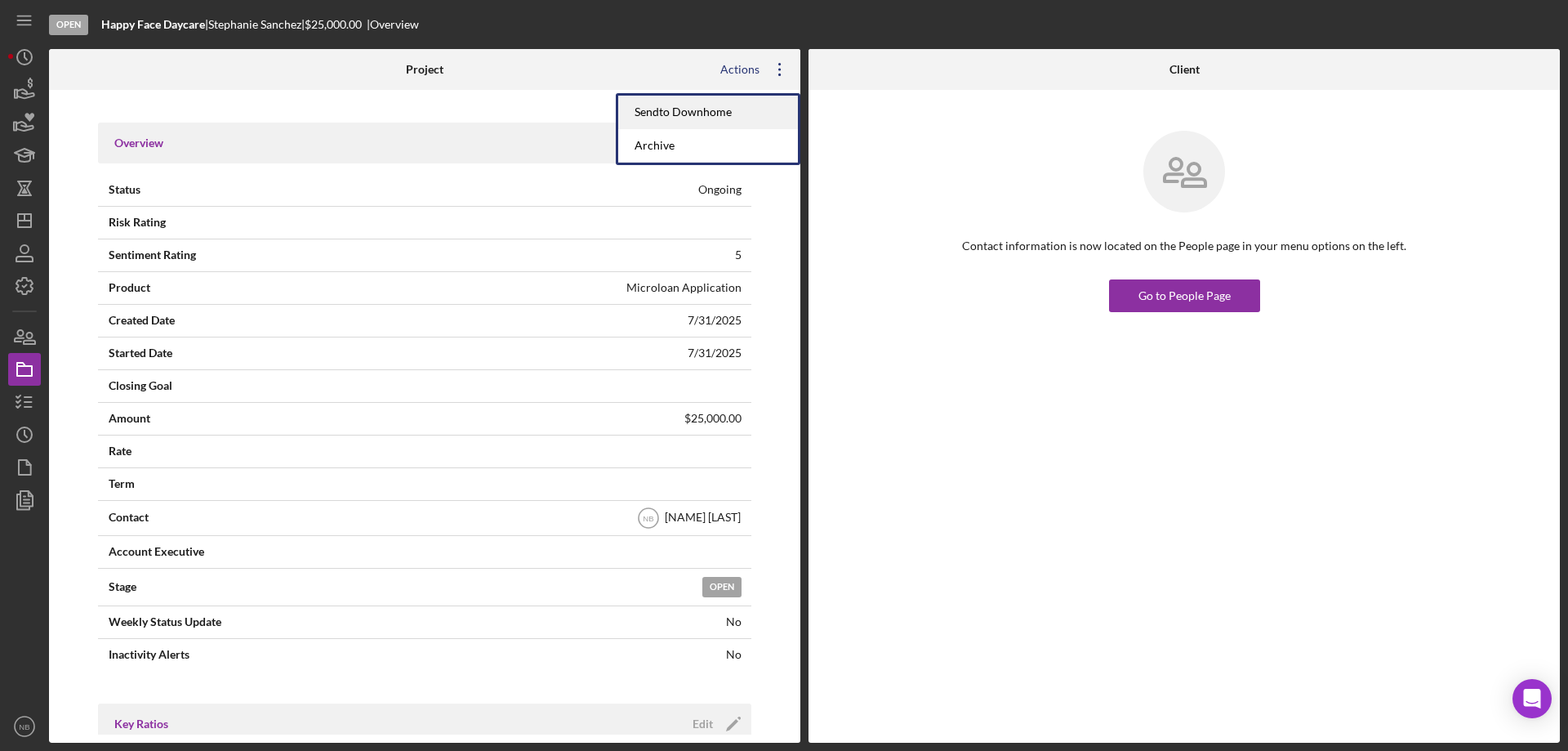 click on "Send  to Downhome" at bounding box center (708, 112) 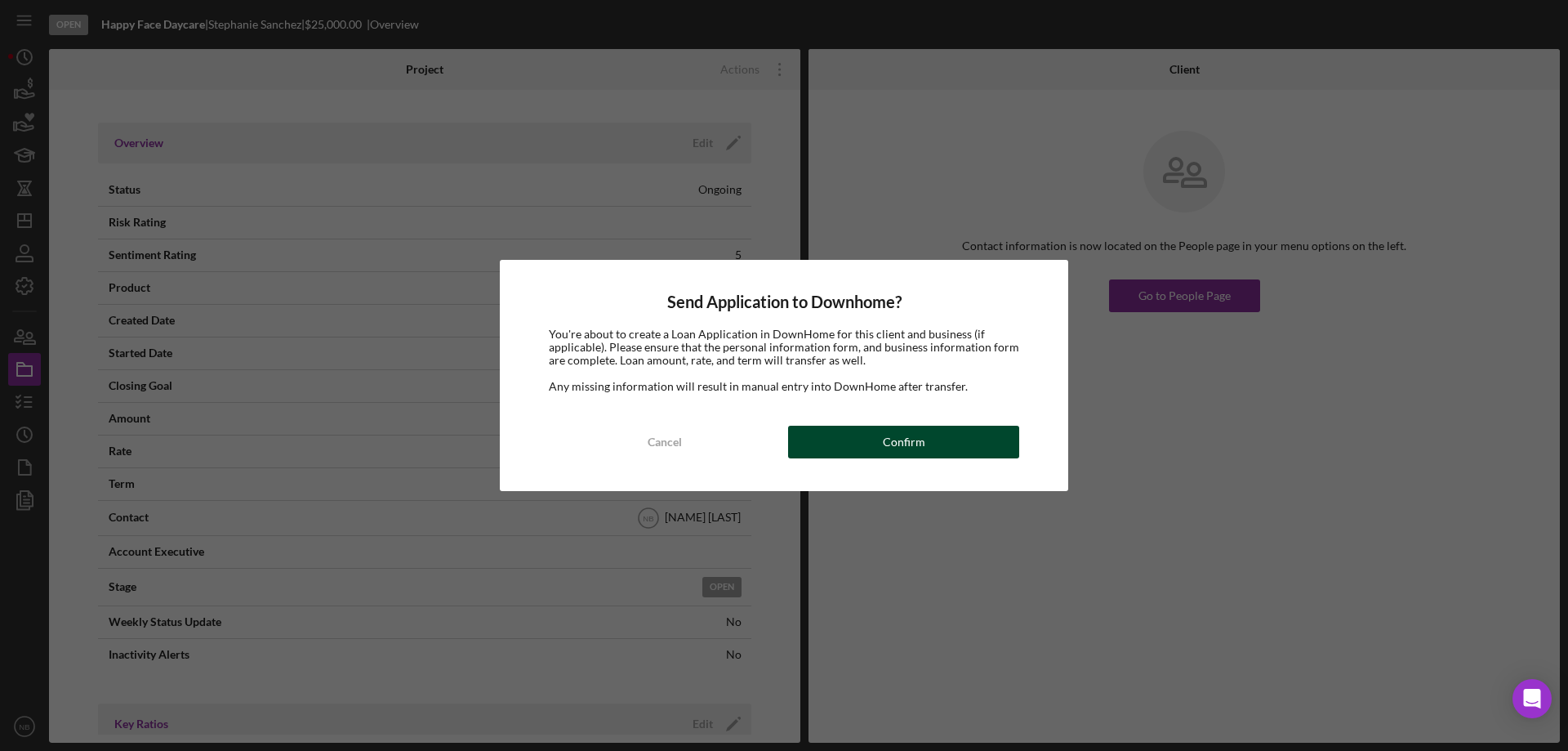 click on "Confirm" at bounding box center (903, 442) 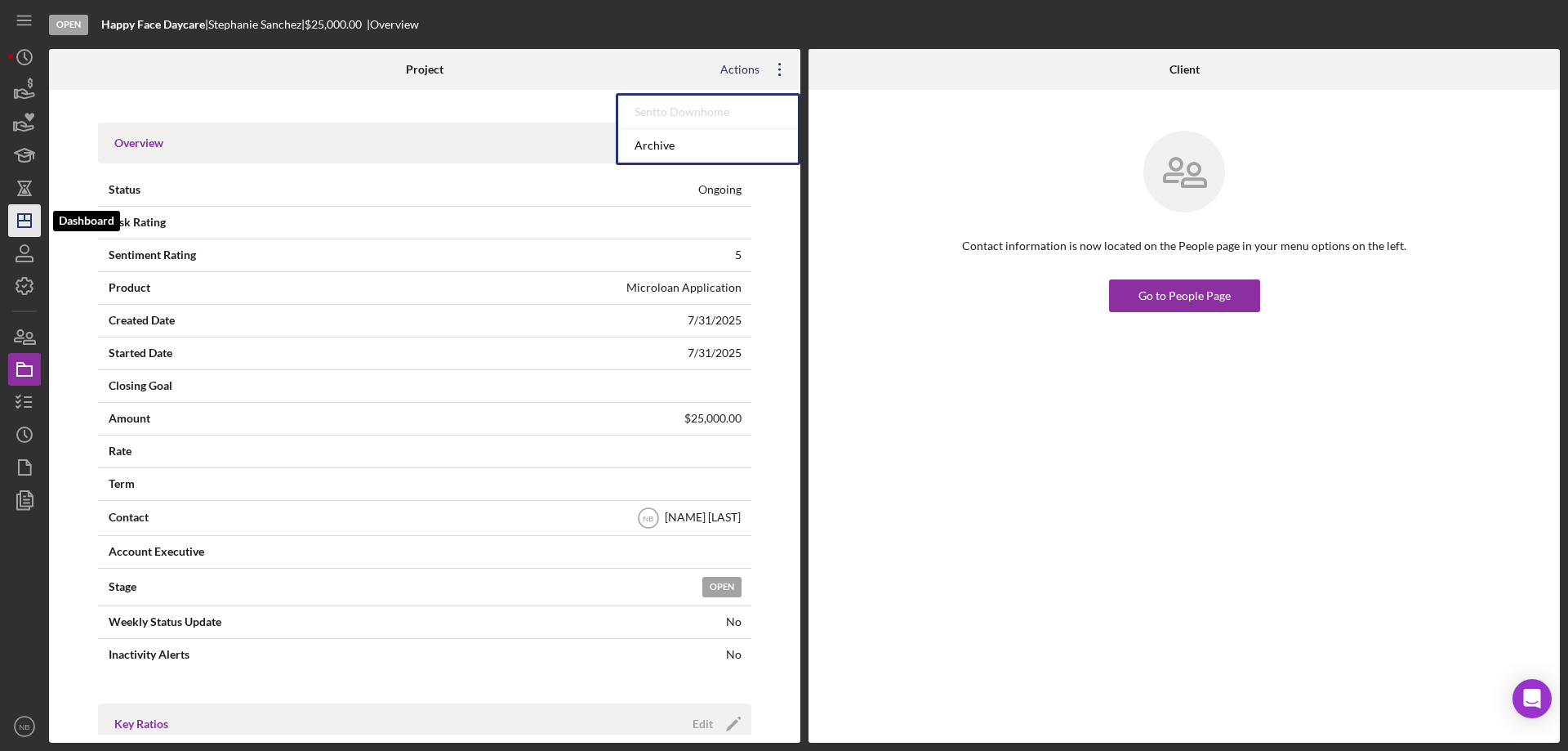 click on "Icon/Dashboard" 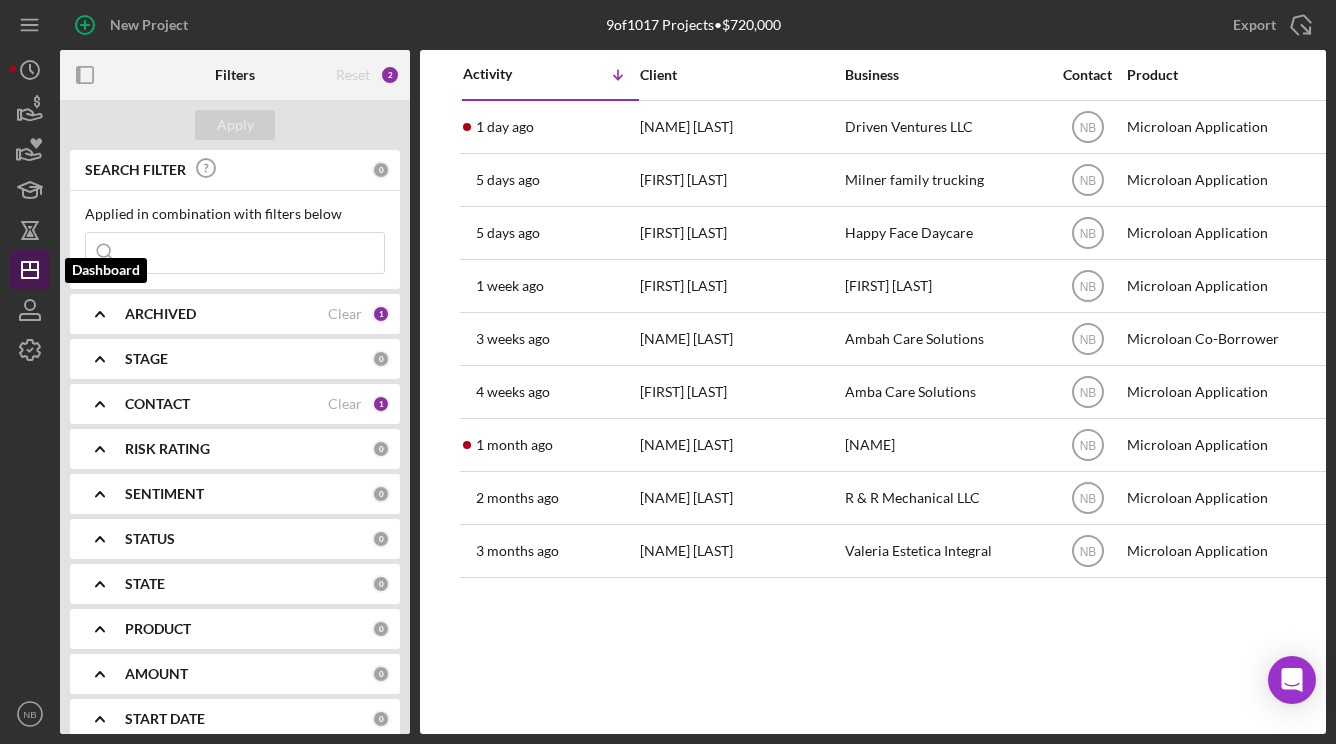 click 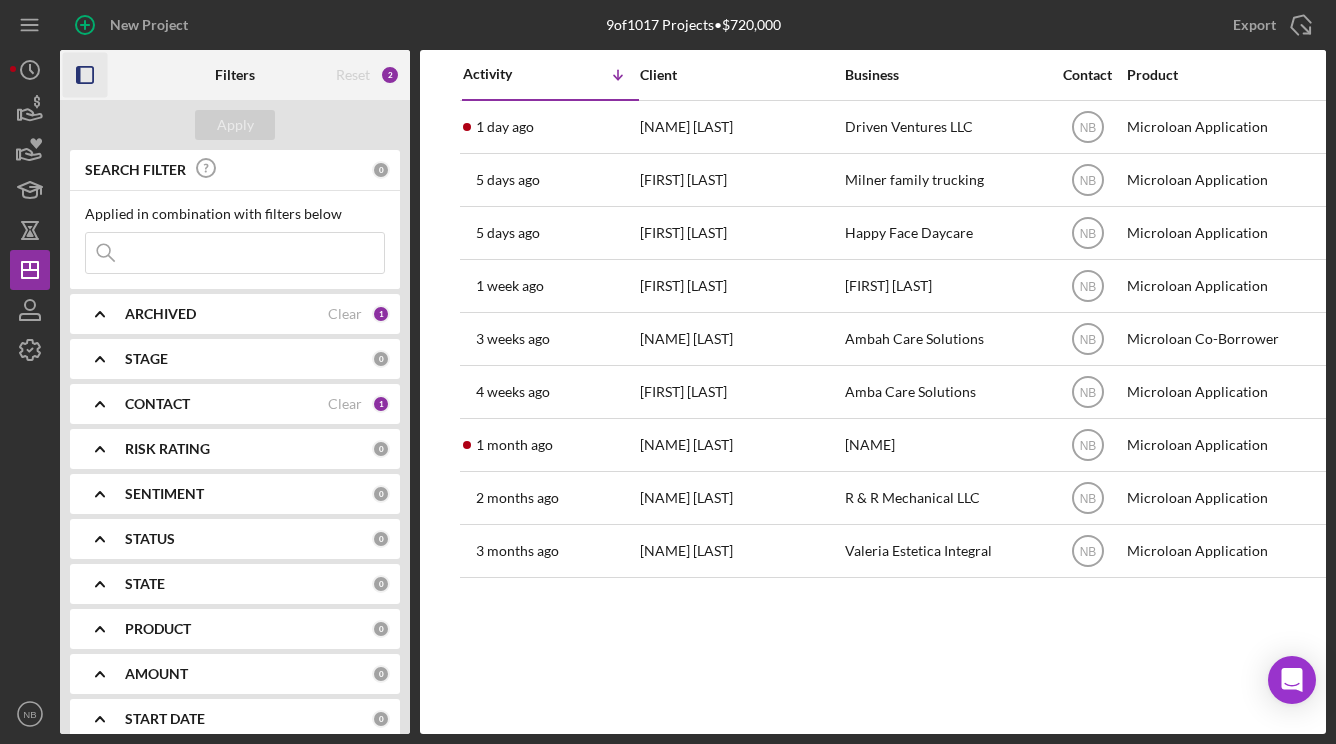 click 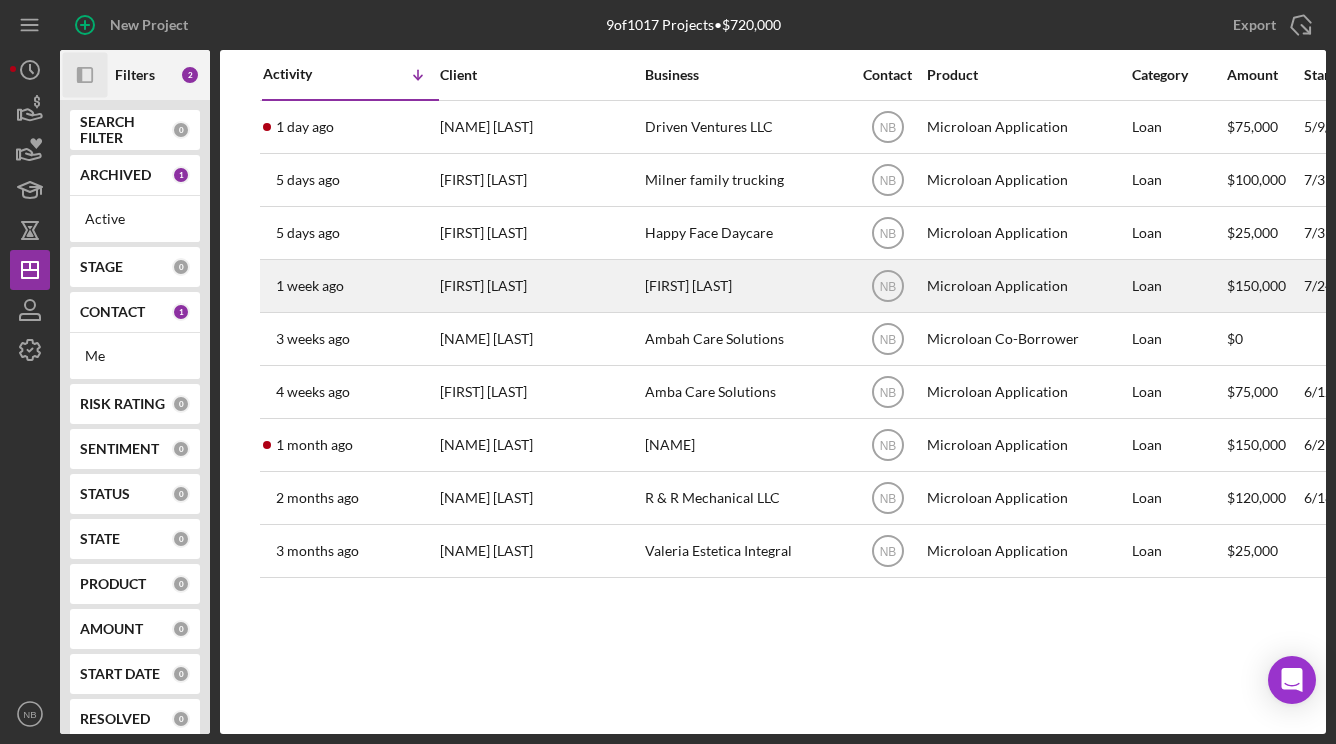click on "[FIRST] [LAST]" at bounding box center (540, 286) 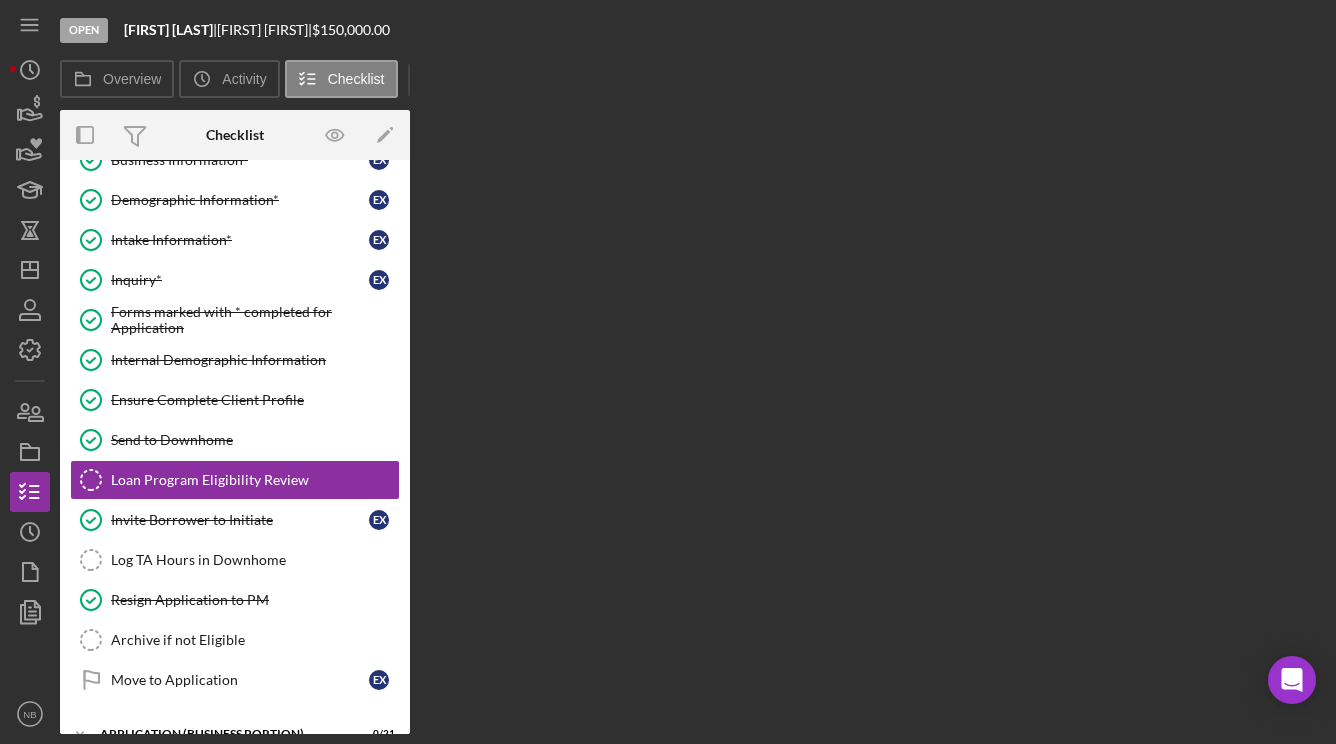 scroll, scrollTop: 144, scrollLeft: 0, axis: vertical 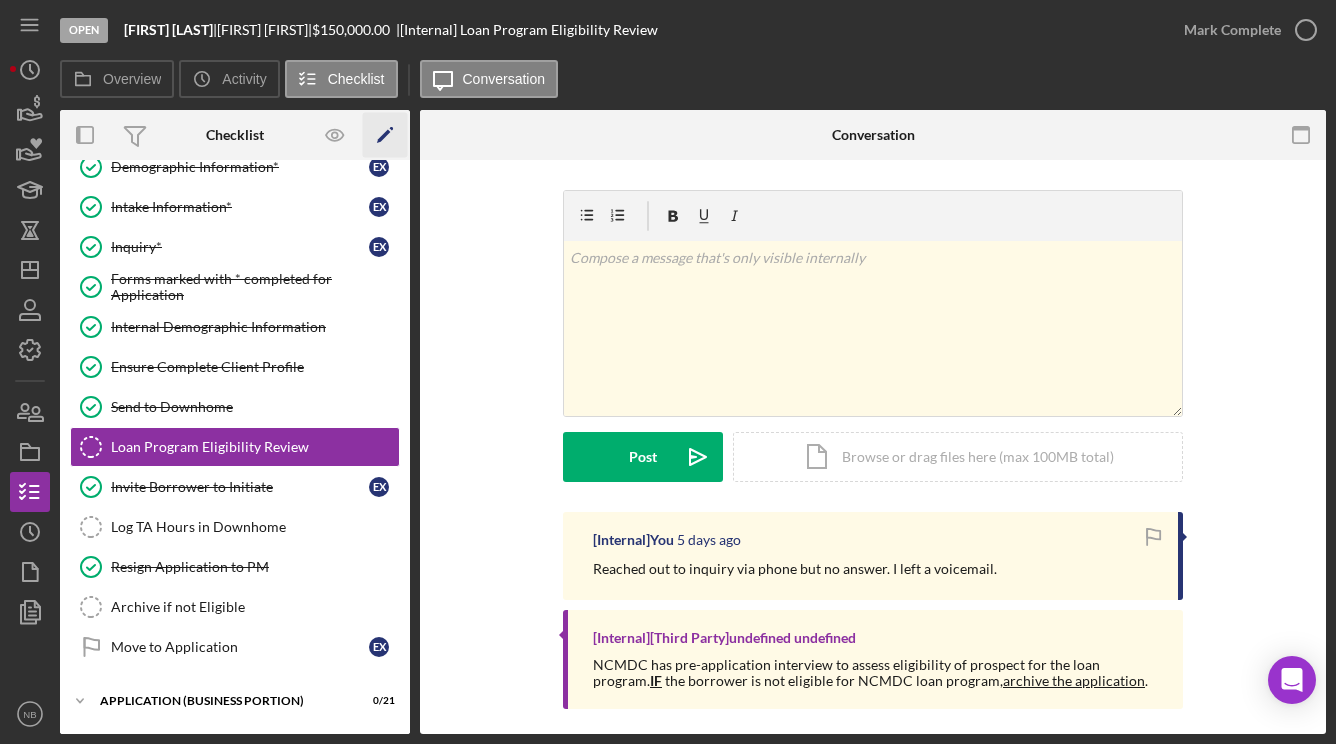 click 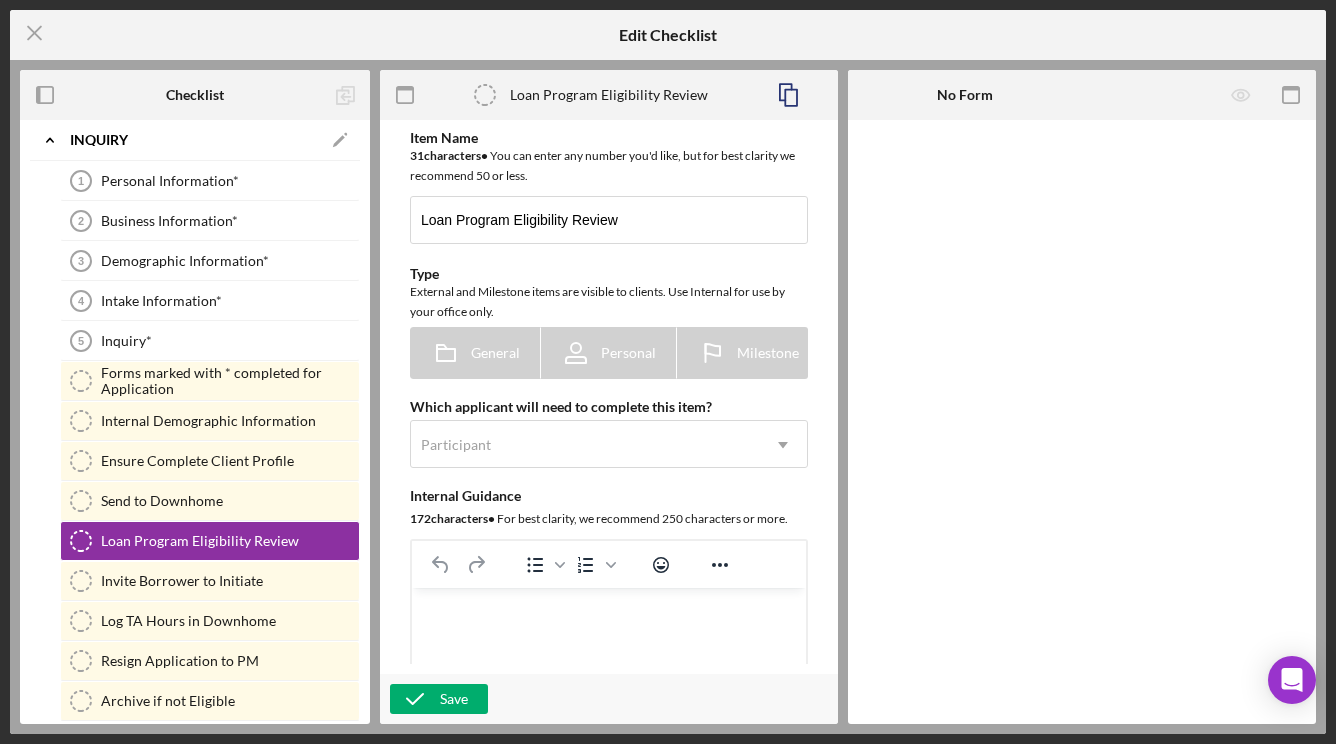 scroll, scrollTop: 119, scrollLeft: 0, axis: vertical 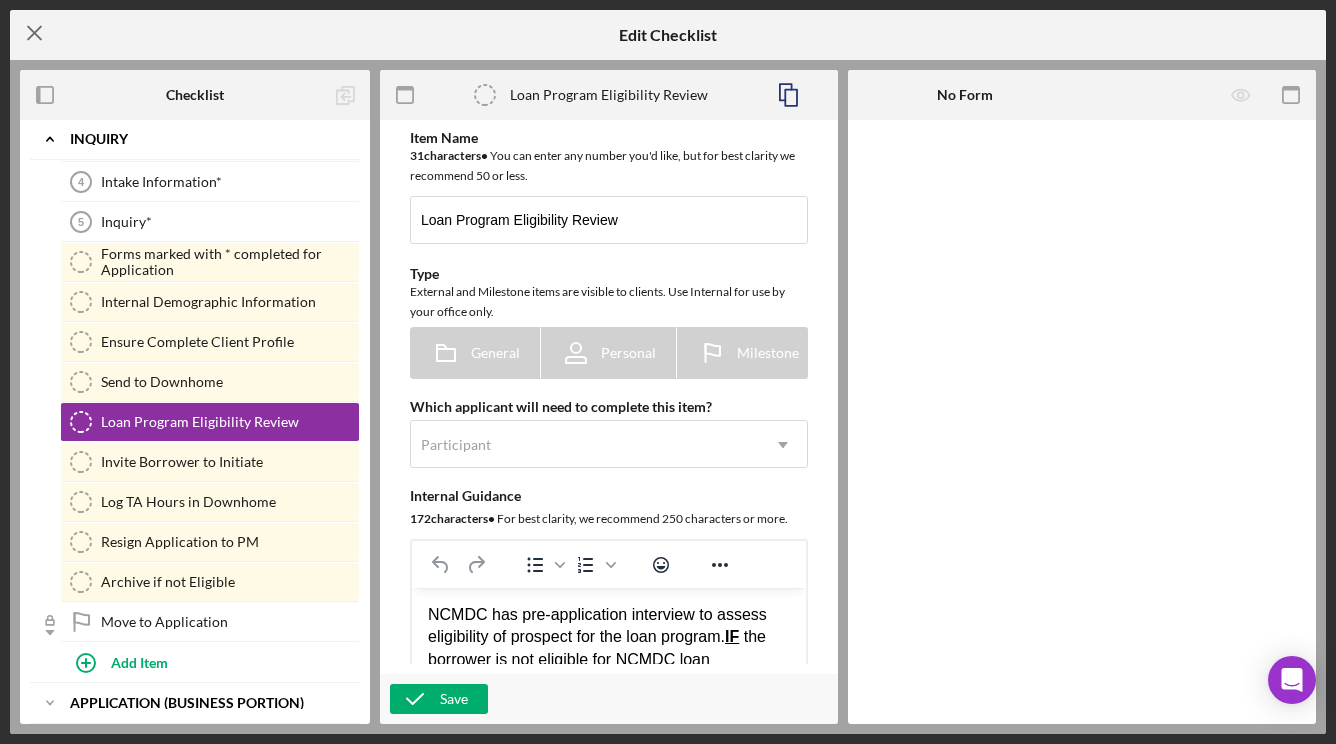 click on "Icon/Menu Close" 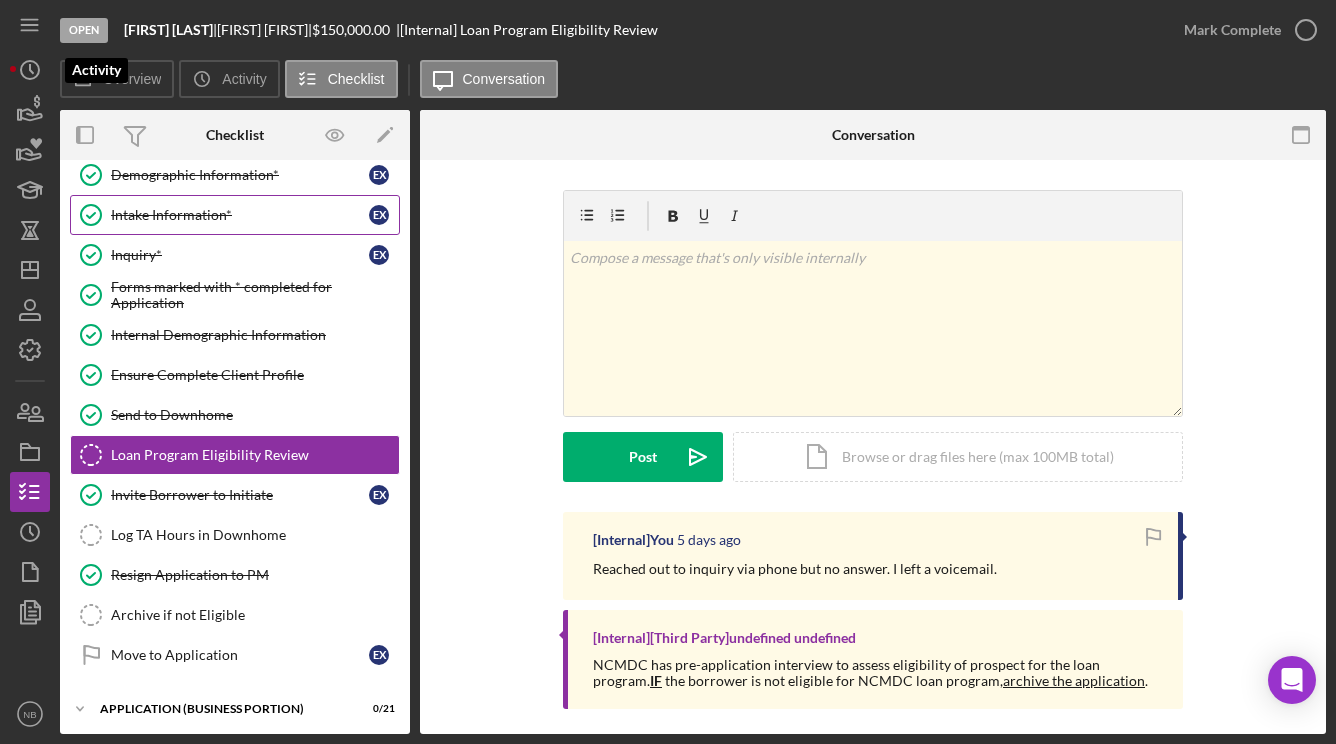 scroll, scrollTop: 144, scrollLeft: 0, axis: vertical 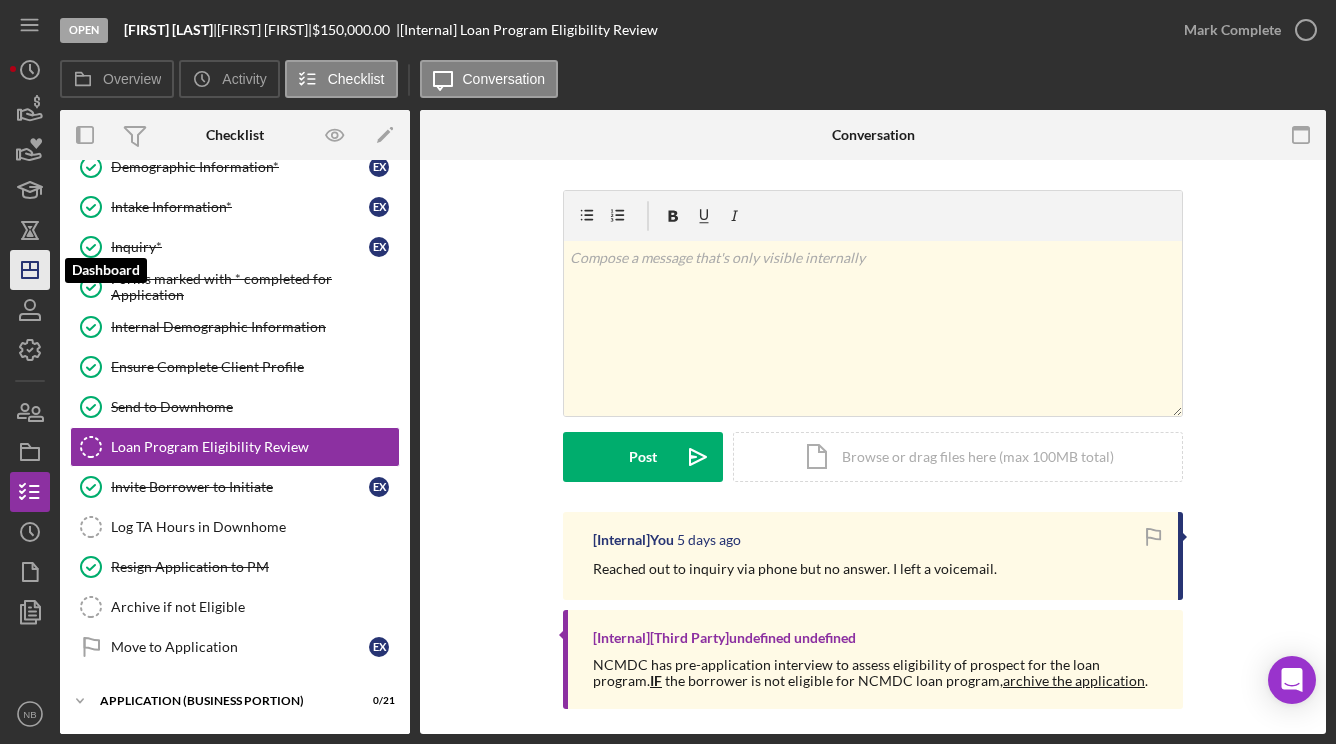 click on "Icon/Dashboard" 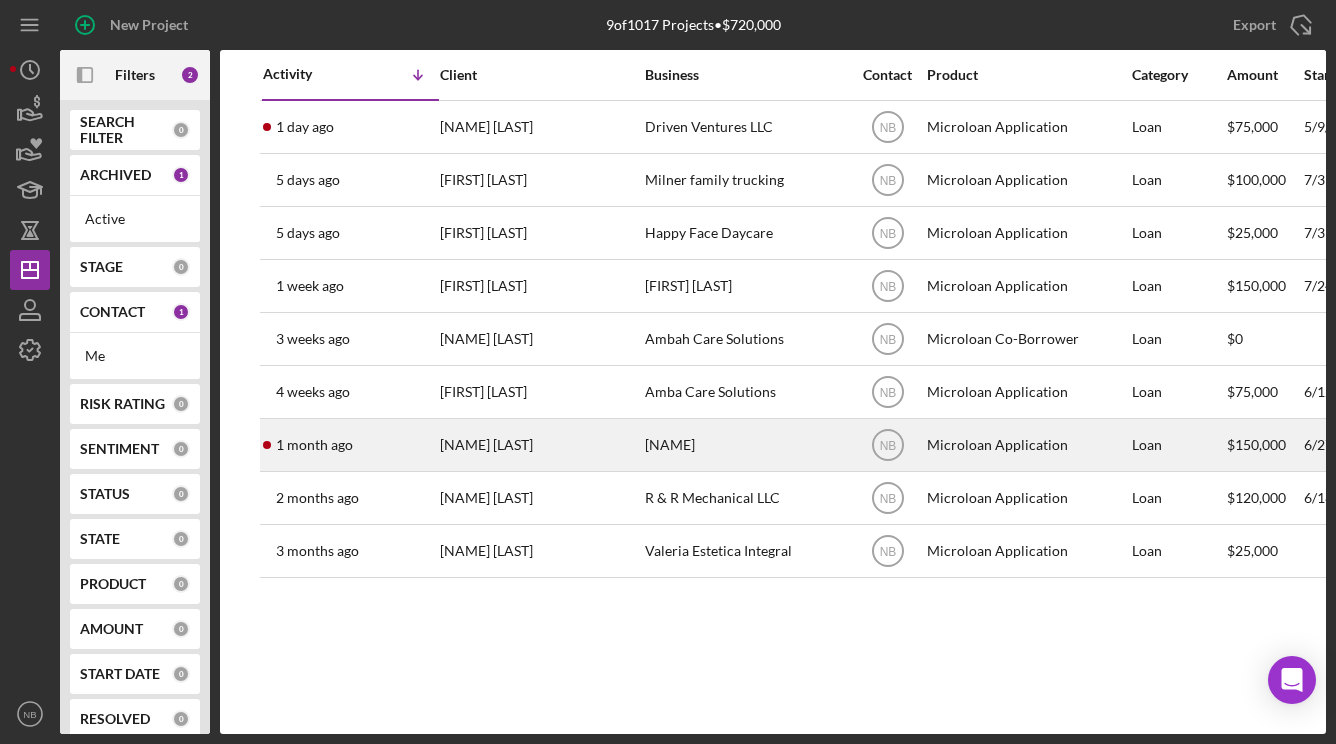 click on "[NAME]" at bounding box center (745, 445) 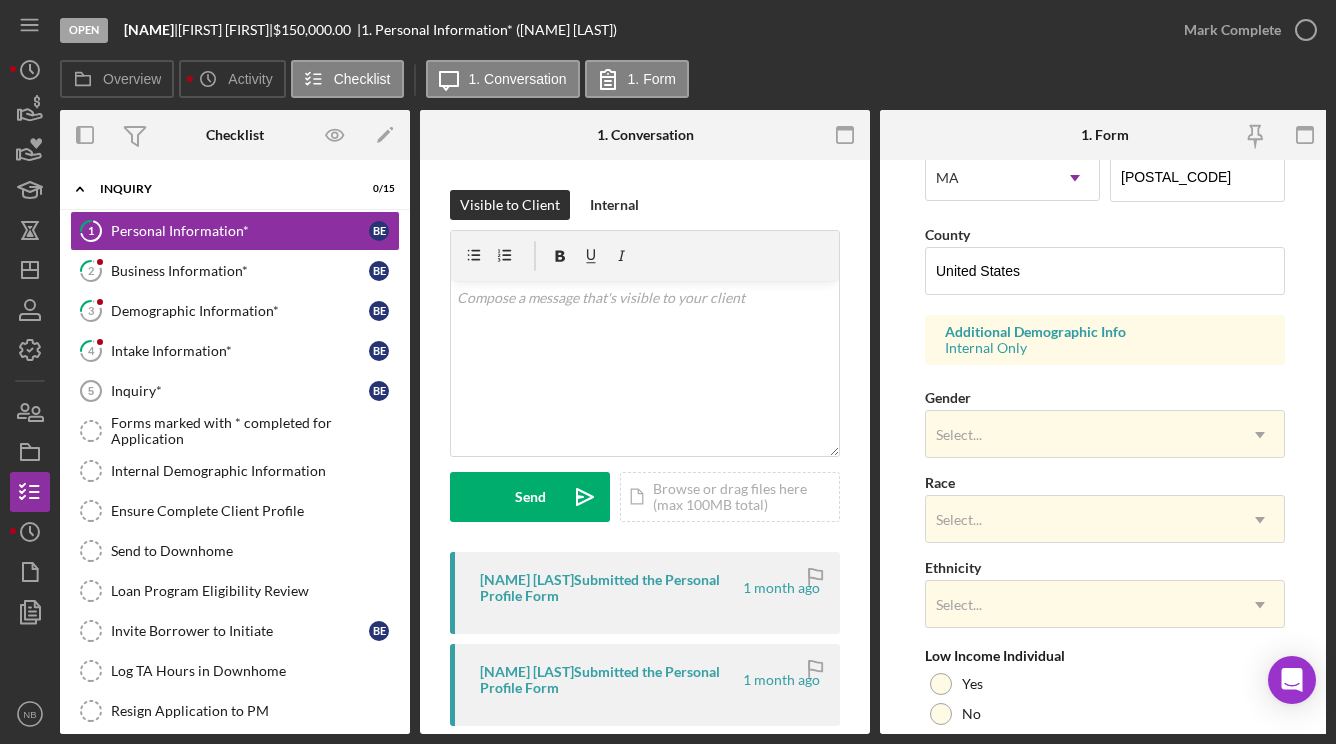 scroll, scrollTop: 700, scrollLeft: 0, axis: vertical 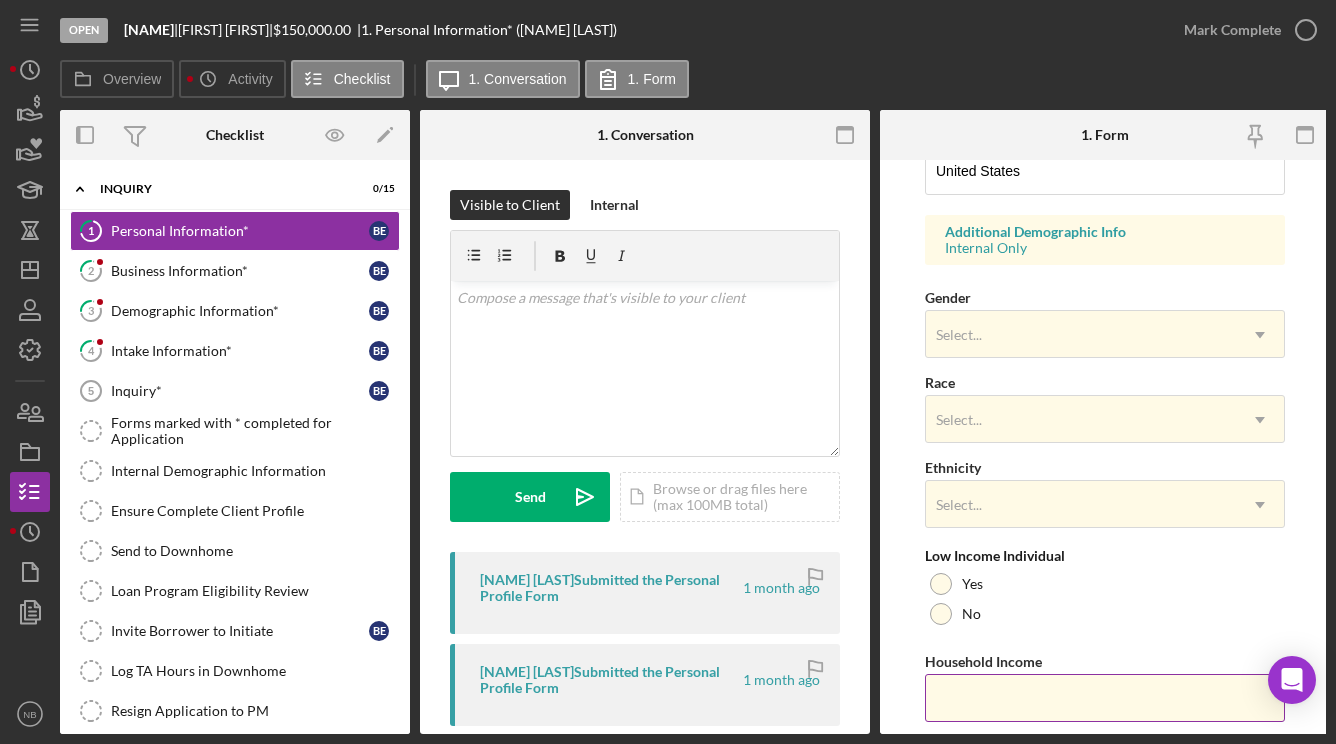click on "Household Income" at bounding box center (1105, 661) 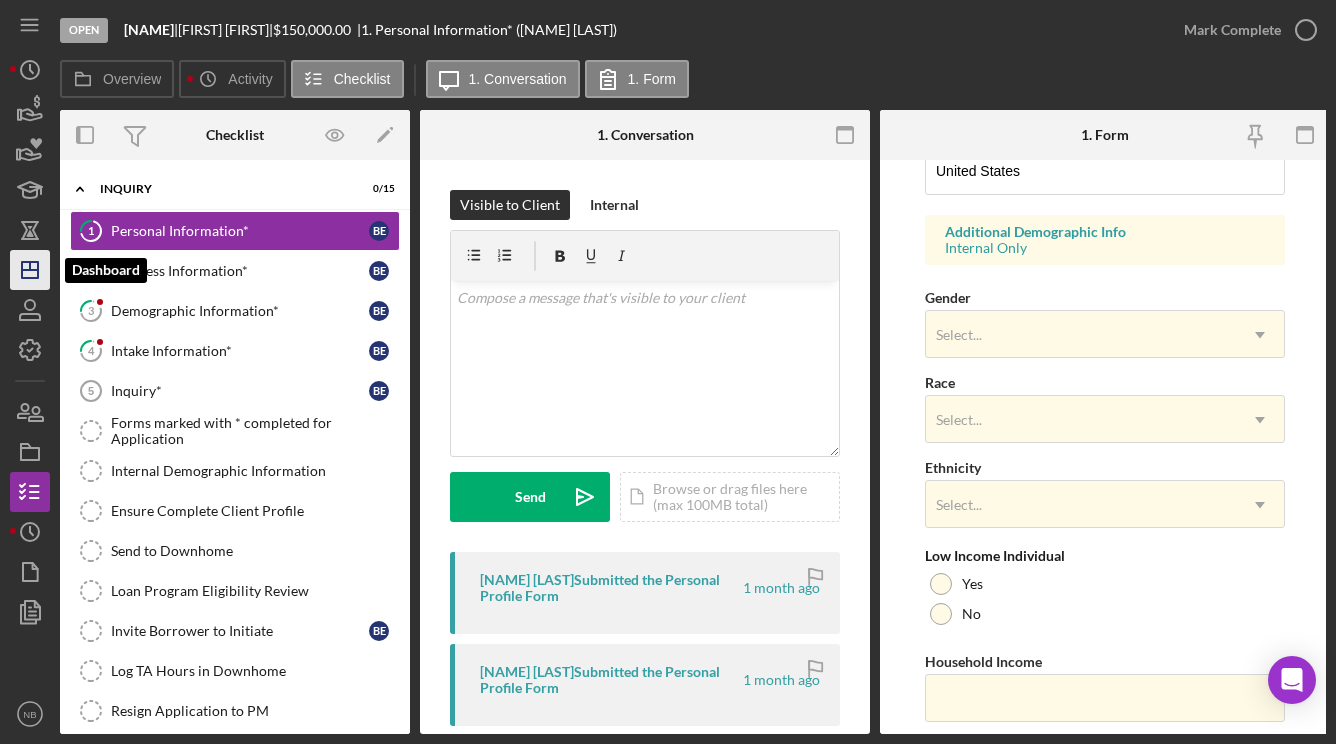 click on "Icon/Dashboard" 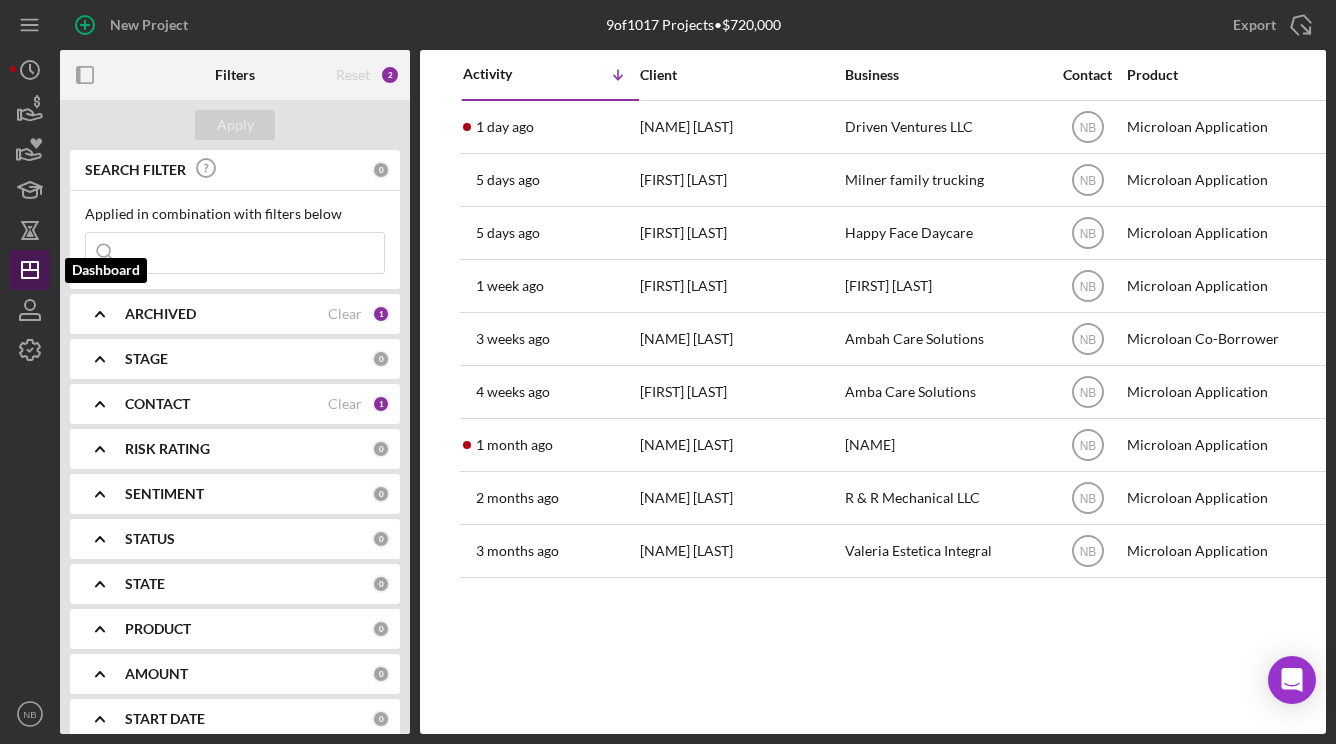 click 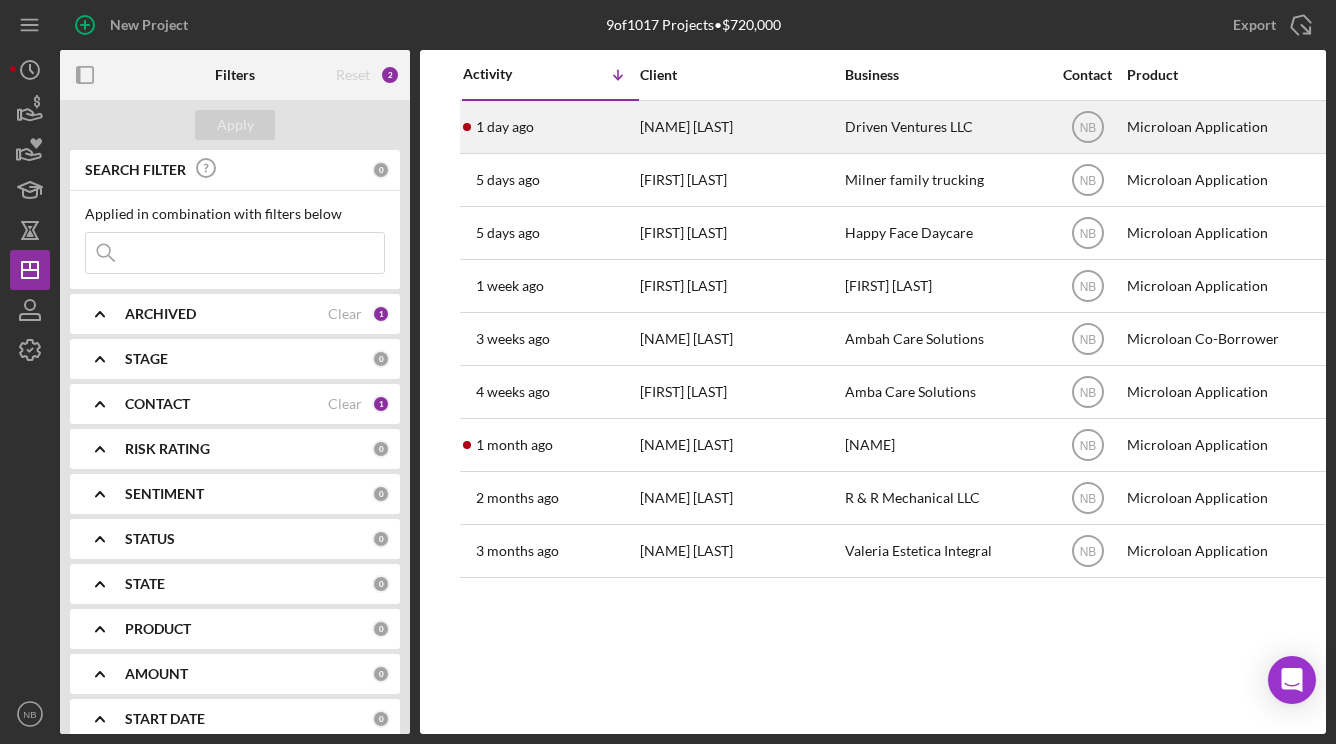 click on "[NAME] [LAST]" at bounding box center [740, 127] 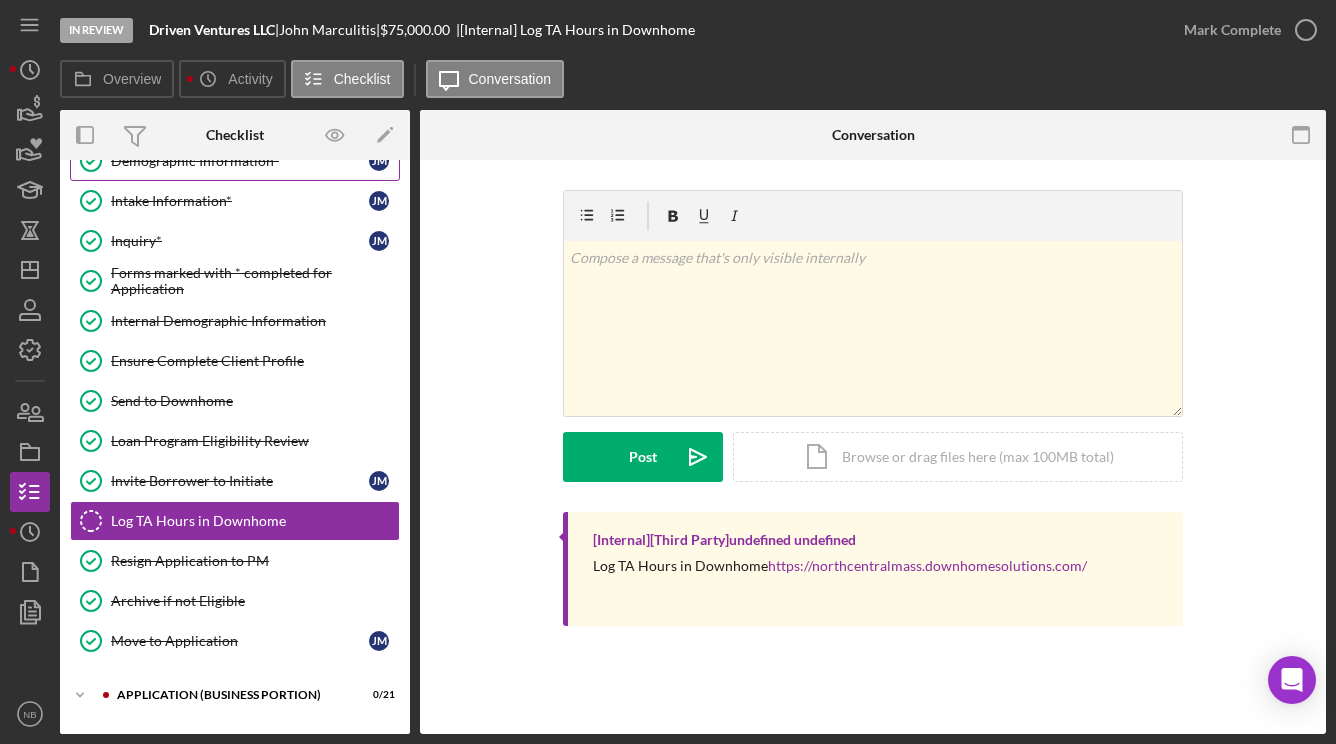 scroll, scrollTop: 0, scrollLeft: 0, axis: both 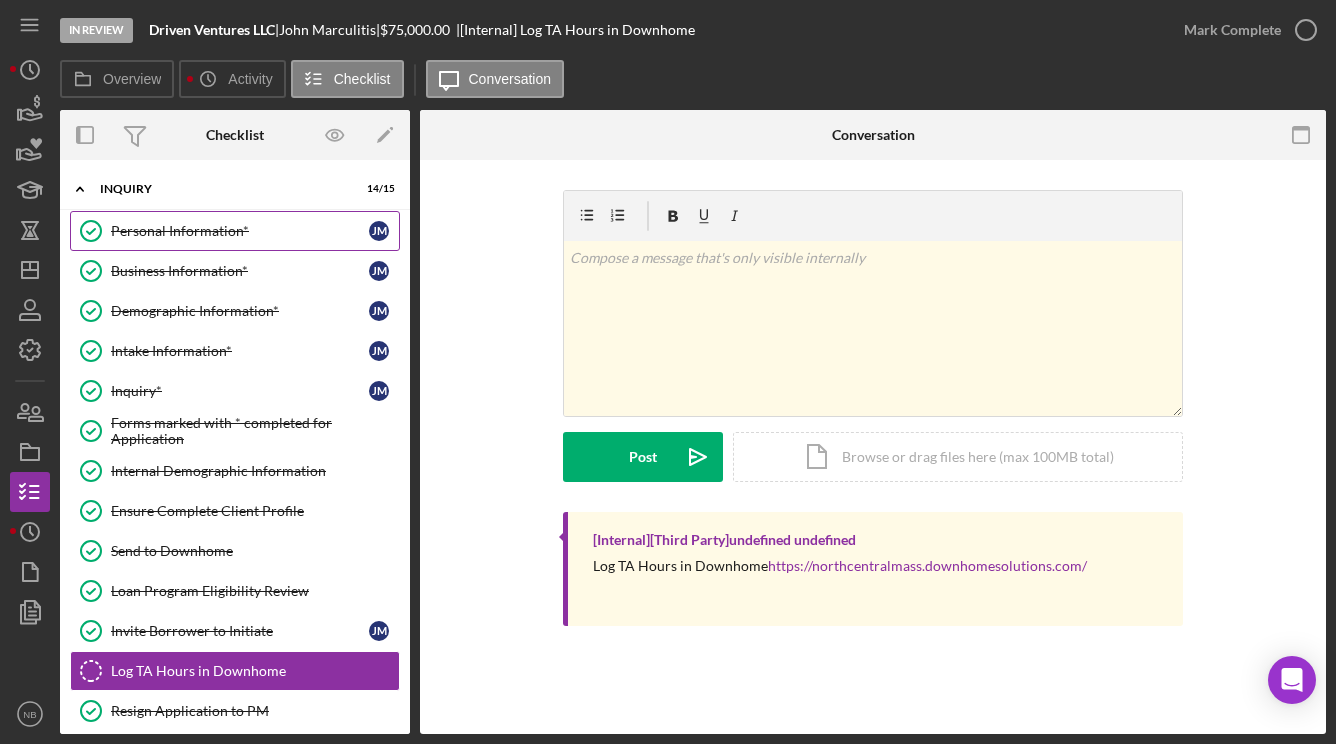 click on "Personal Information* Personal Information* J M" at bounding box center (235, 231) 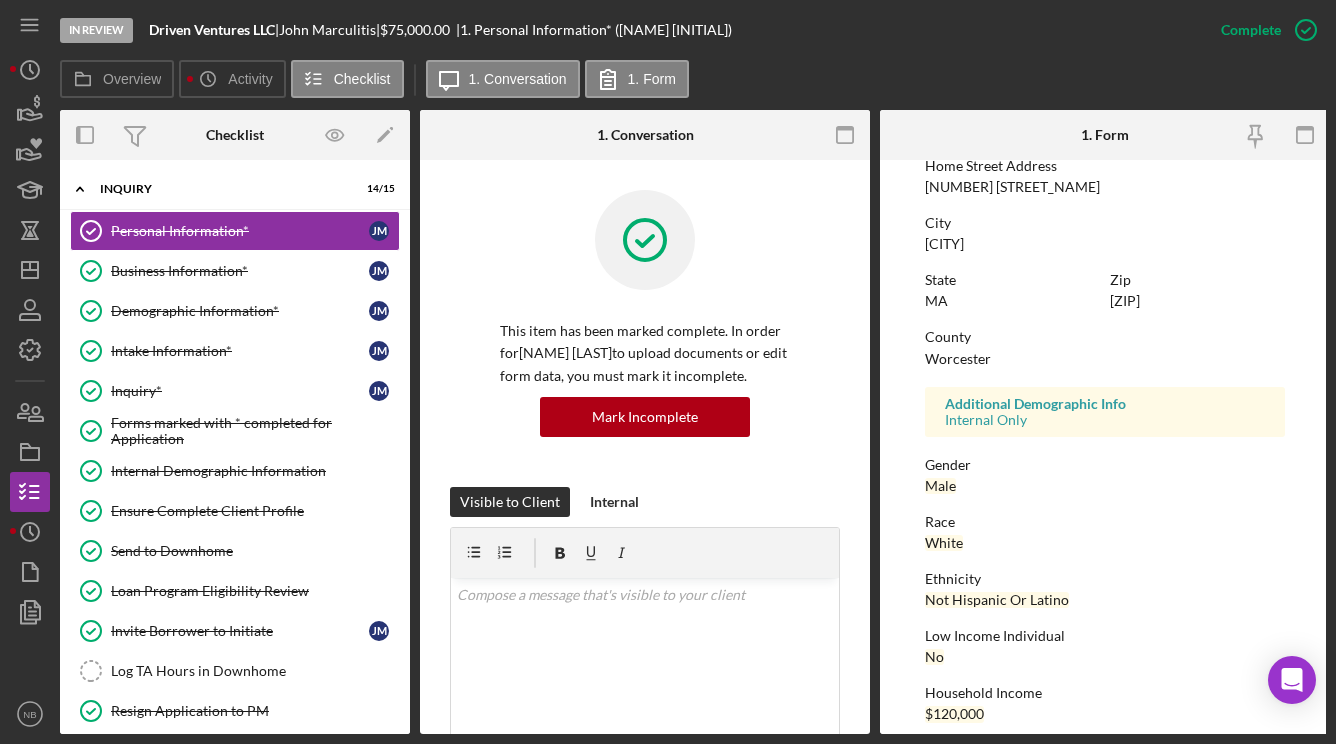 scroll, scrollTop: 382, scrollLeft: 0, axis: vertical 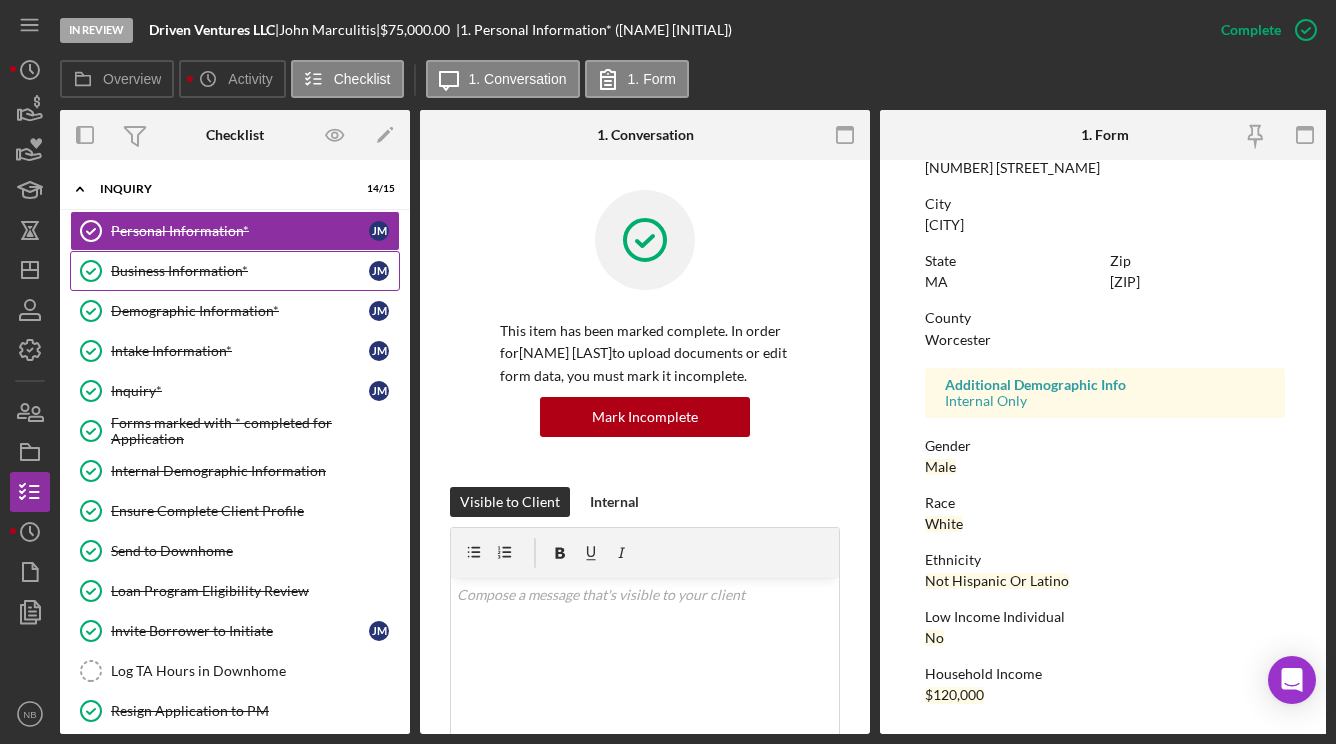 click on "Business Information*" at bounding box center (240, 271) 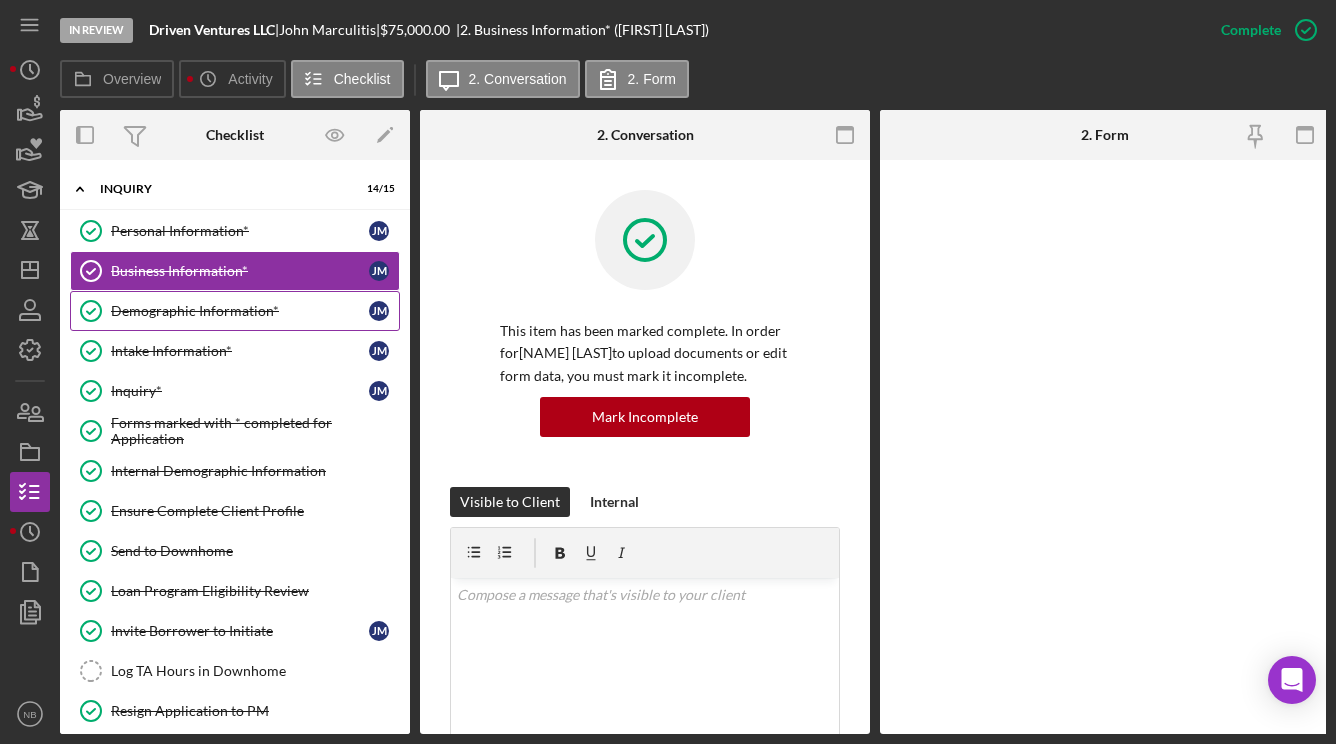 click on "Demographic Information*" at bounding box center [240, 311] 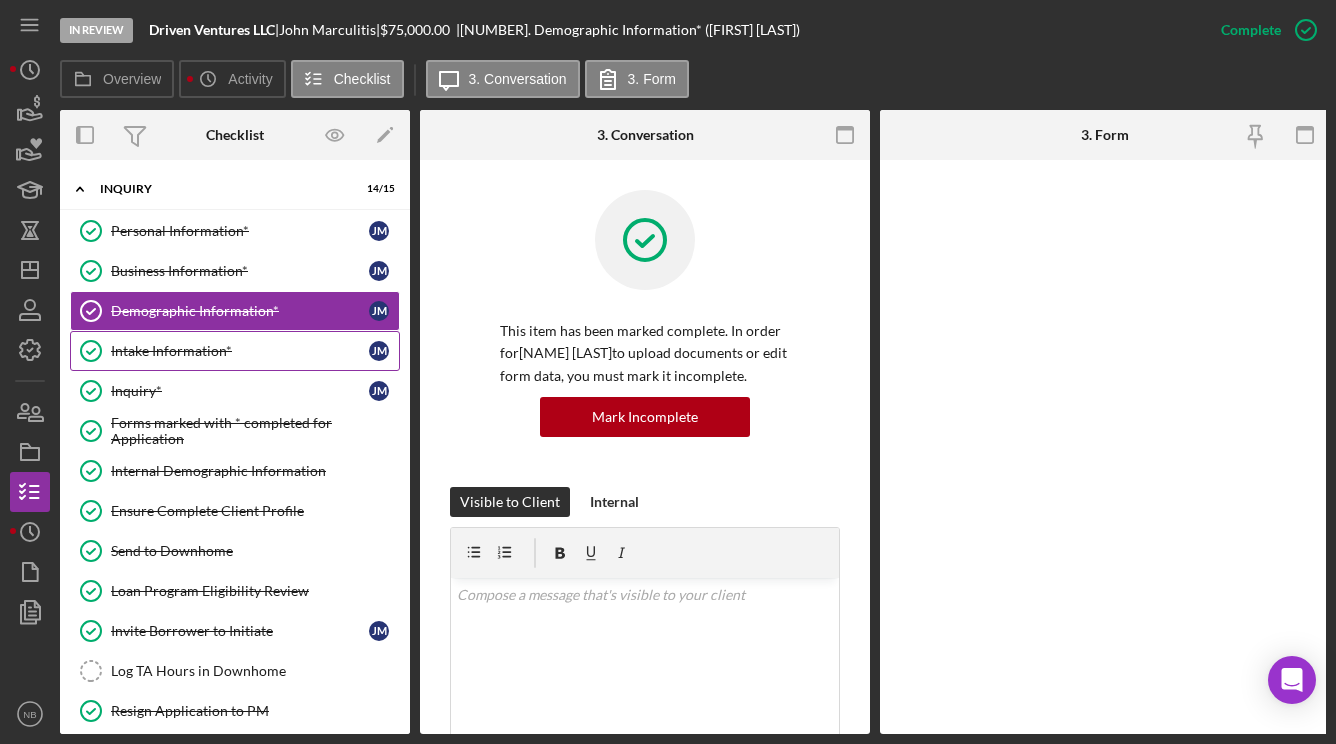 click on "Intake Information* Intake Information* [FIRST] [LAST]" at bounding box center (235, 351) 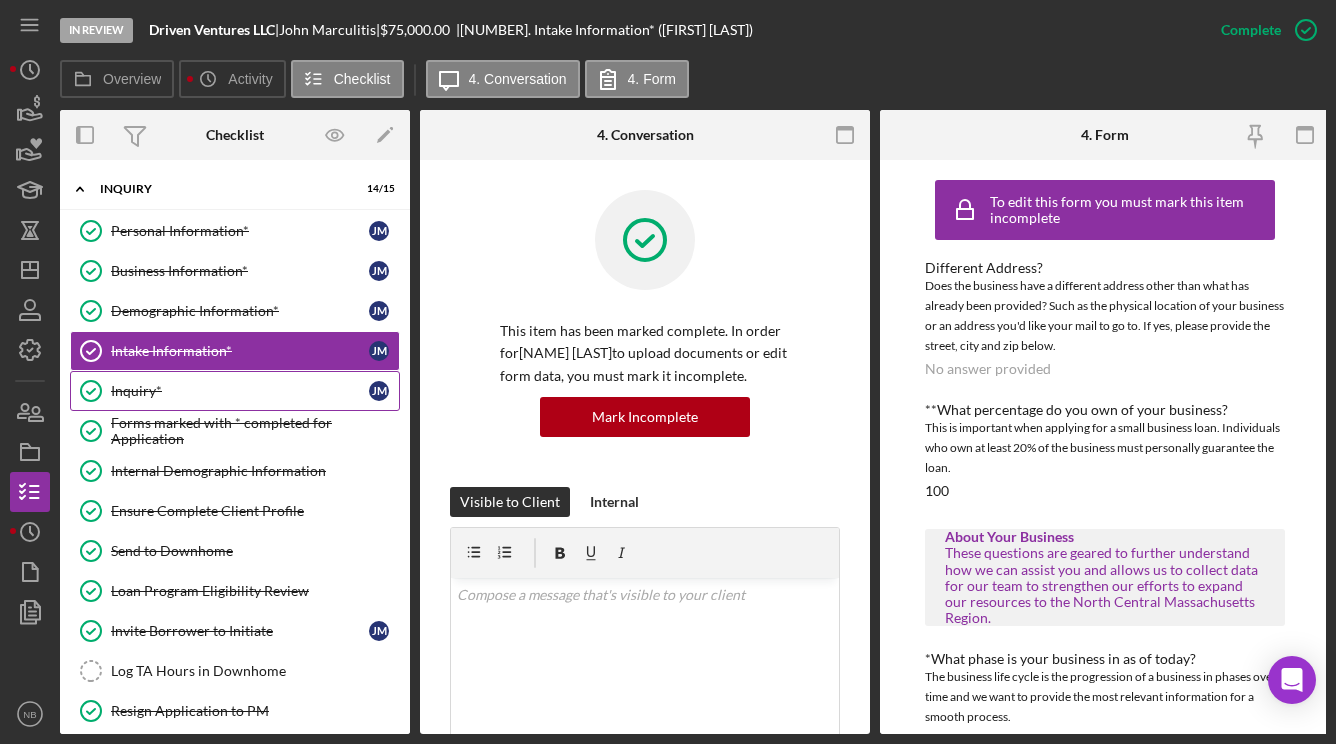 click on "Inquiry* Inquiry* J M" at bounding box center (235, 391) 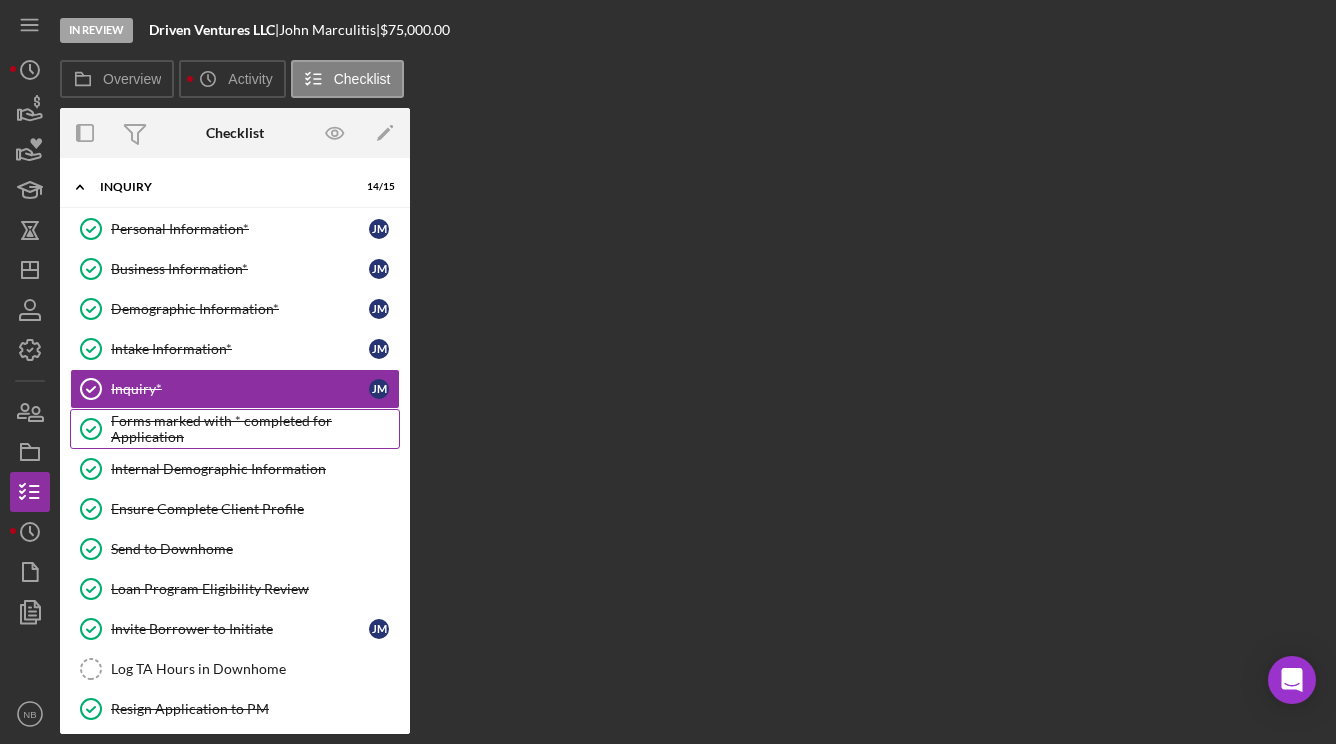 click on "Forms marked with * completed for Application" at bounding box center [255, 429] 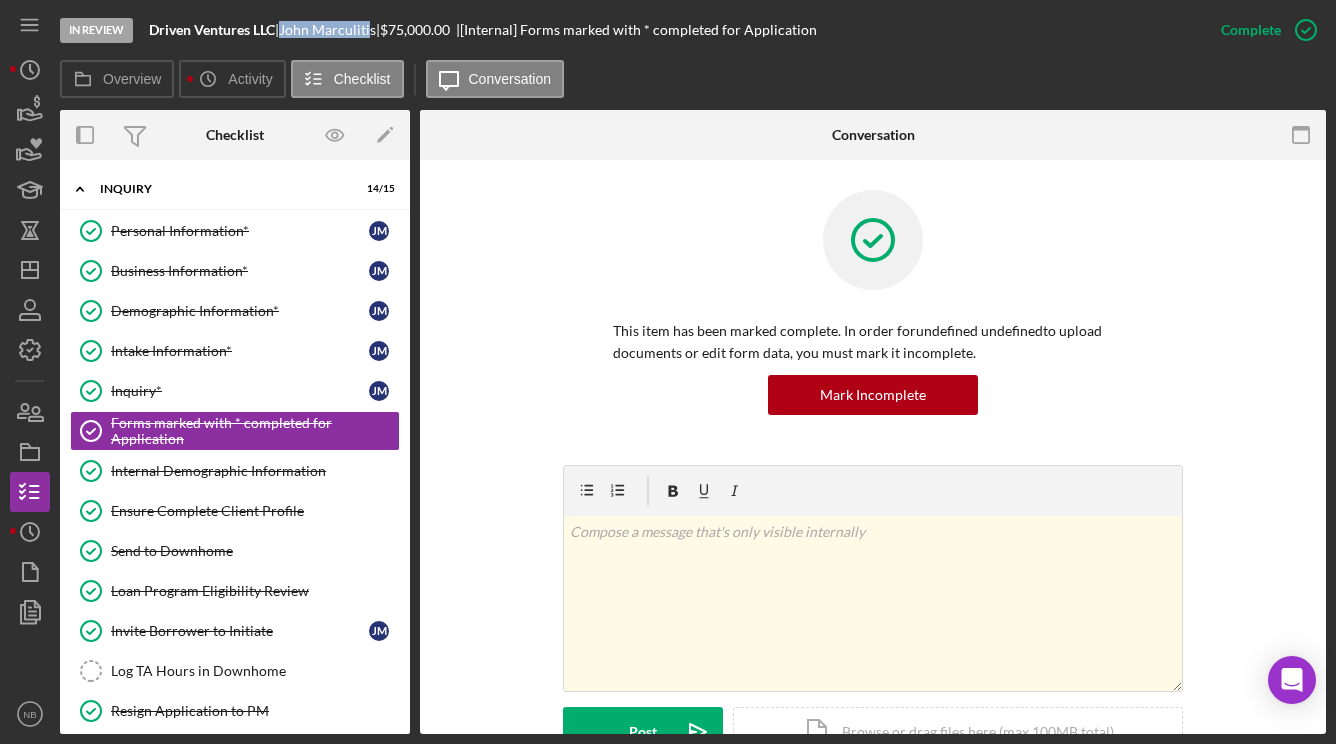 drag, startPoint x: 296, startPoint y: 21, endPoint x: 385, endPoint y: 37, distance: 90.426765 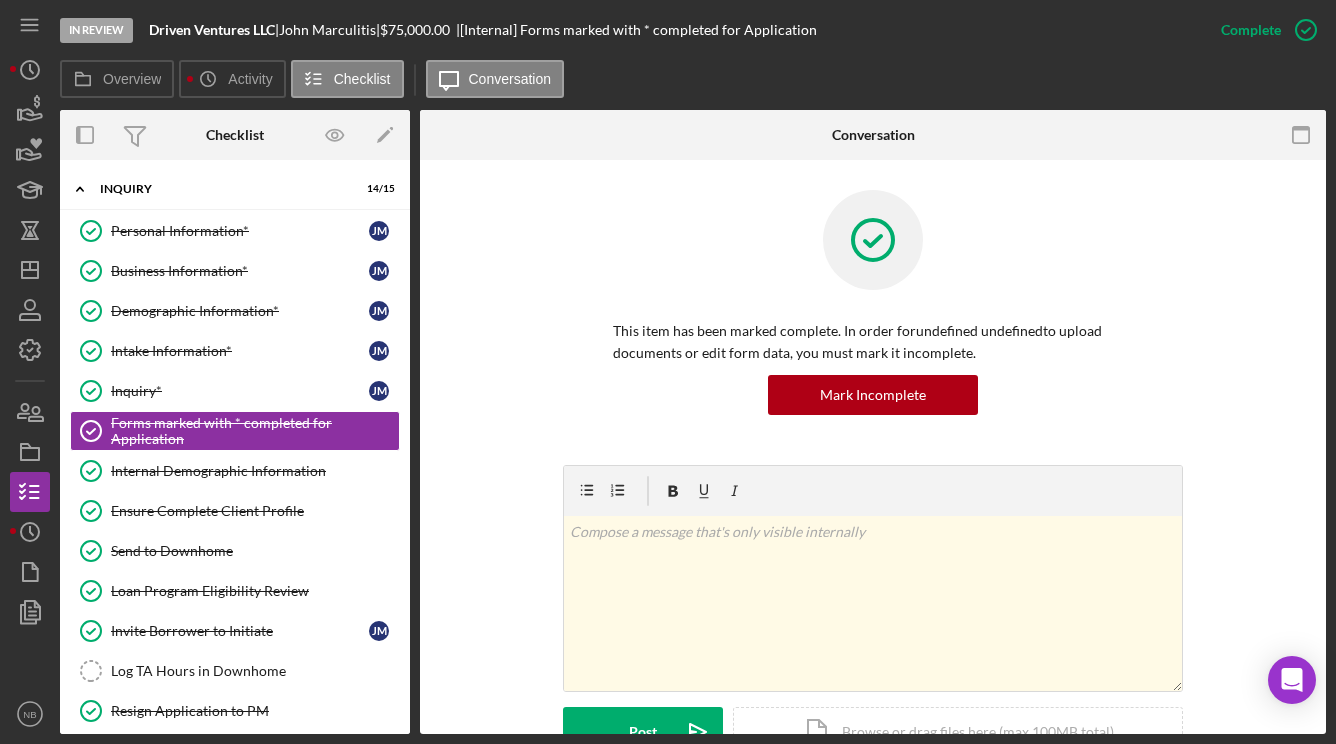 click on "[NAME] [LAST] |" at bounding box center (329, 30) 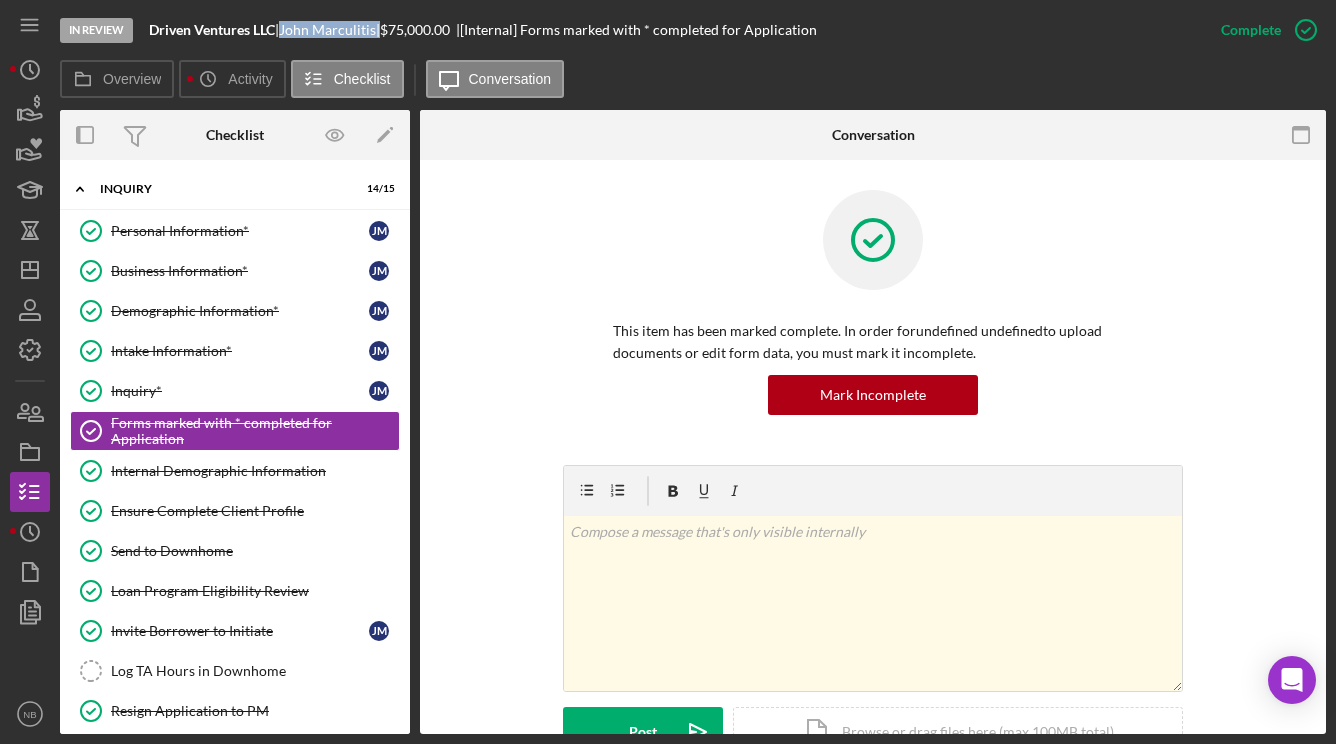 drag, startPoint x: 386, startPoint y: 31, endPoint x: 310, endPoint y: 32, distance: 76.00658 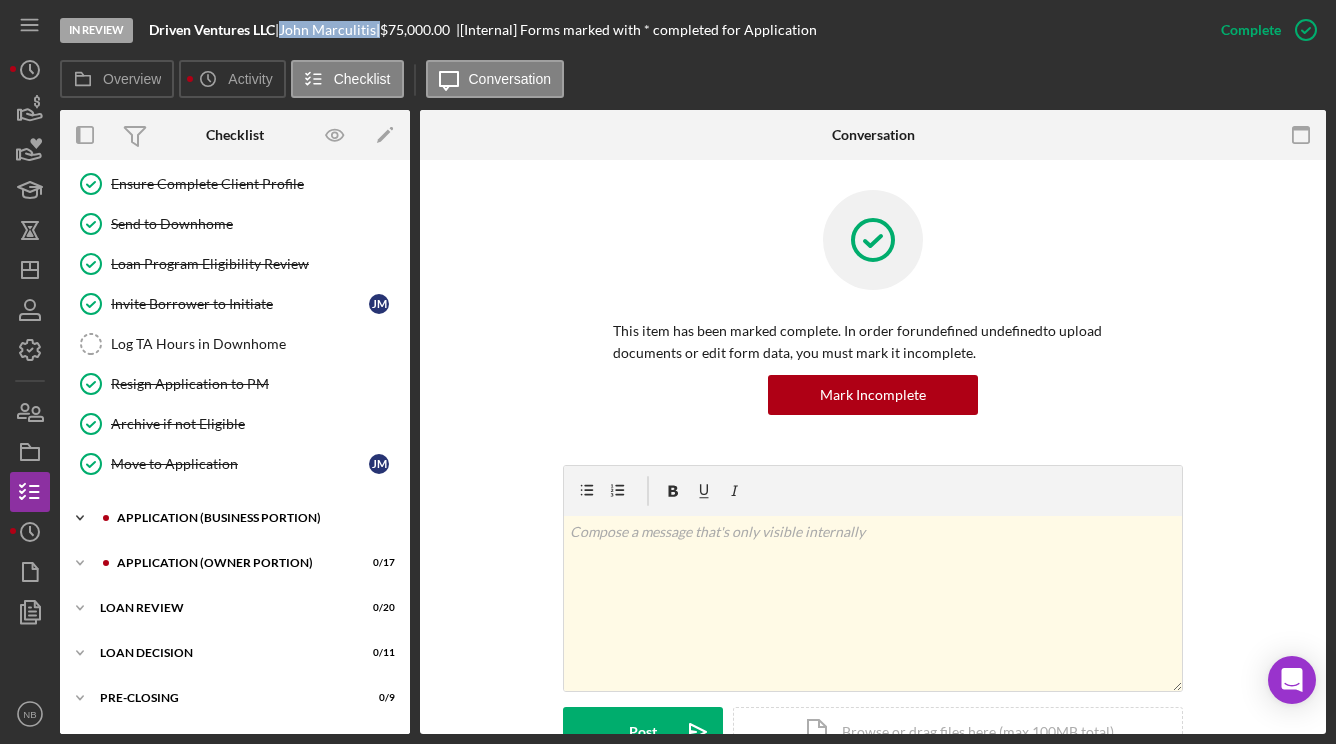 scroll, scrollTop: 367, scrollLeft: 0, axis: vertical 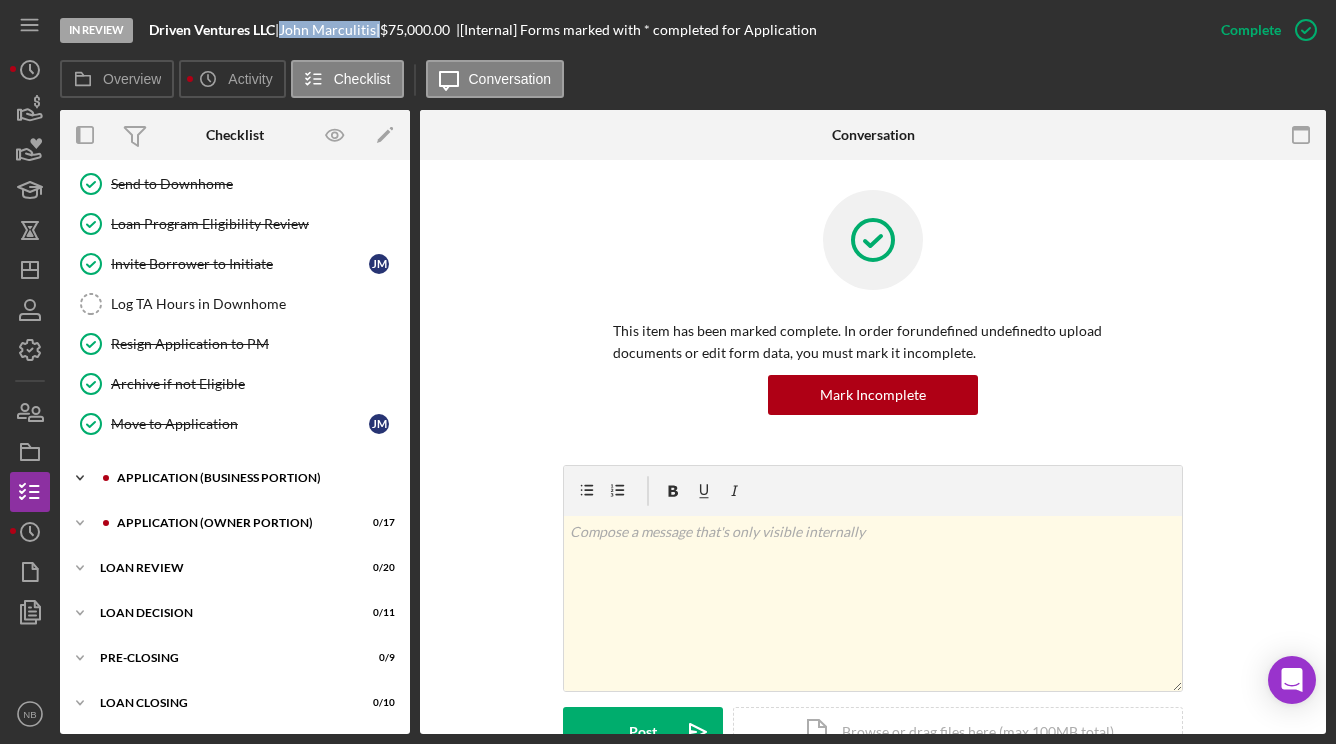 click on "Icon/Expander APPLICATION (BUSINESS PORTION) 0 / 21" at bounding box center (235, 478) 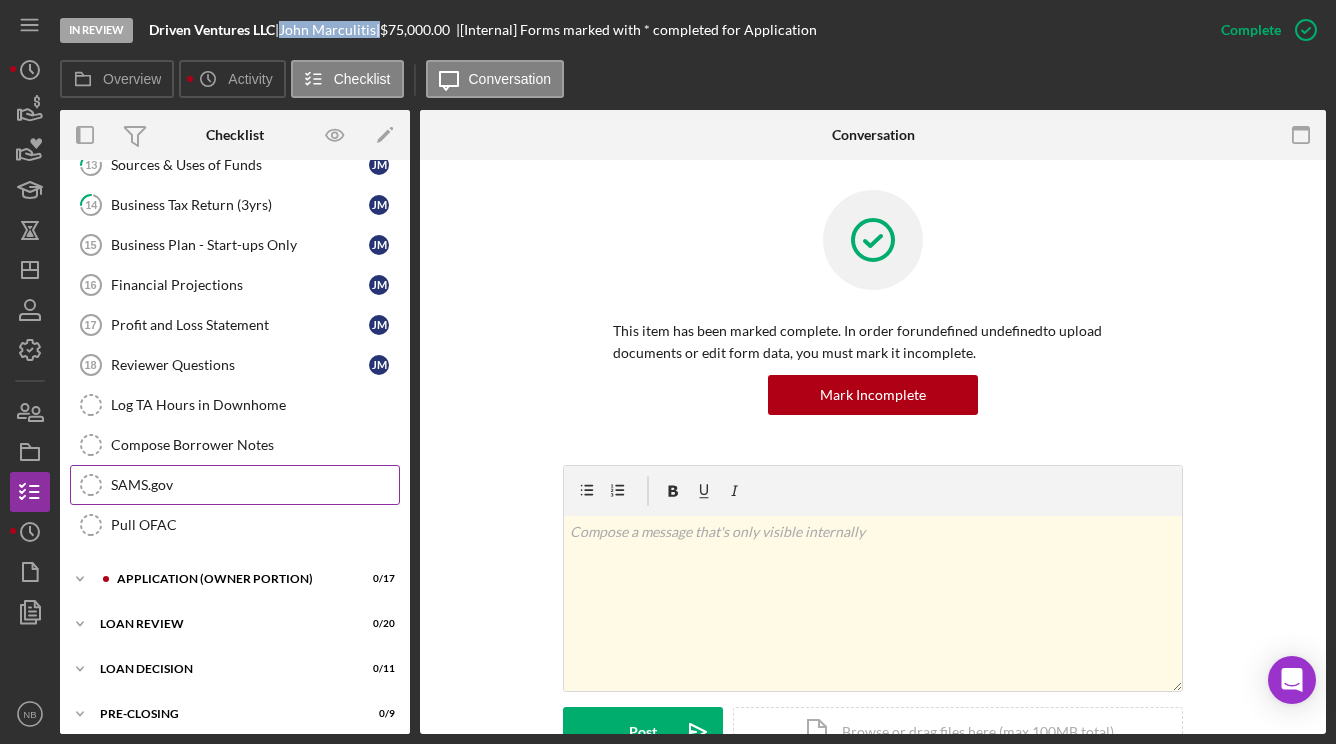 scroll, scrollTop: 1167, scrollLeft: 0, axis: vertical 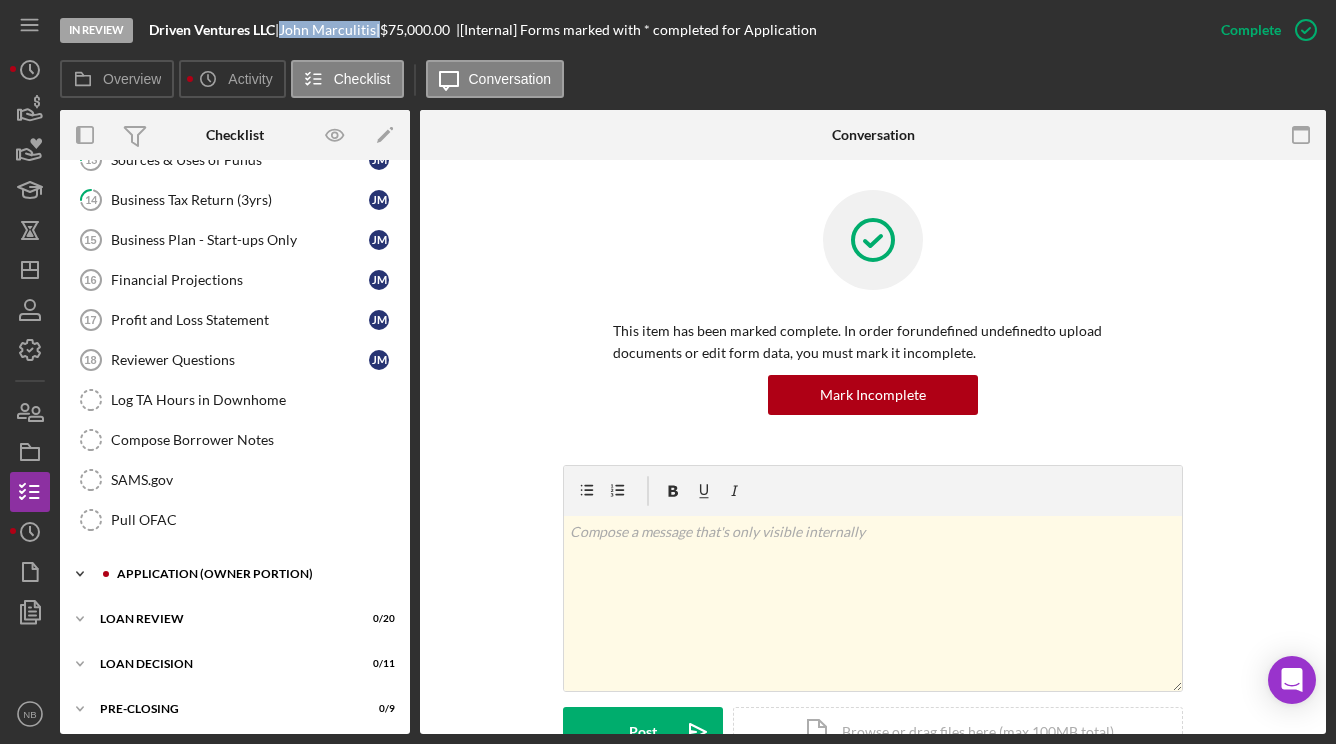 click on "Icon/Expander APPLICATION (OWNER PORTION) 0 / 17" at bounding box center (235, 574) 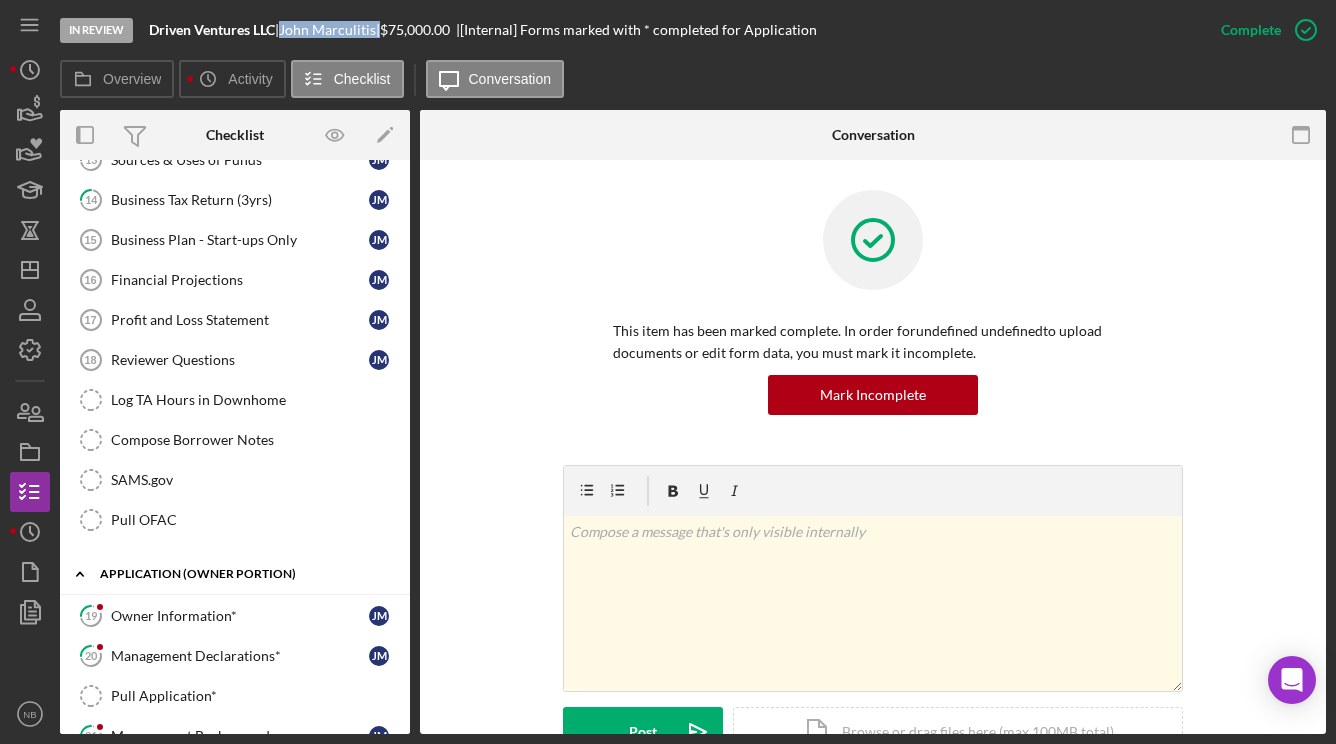 click on "Icon/Expander APPLICATION (OWNER PORTION) 0 / 17" at bounding box center [235, 574] 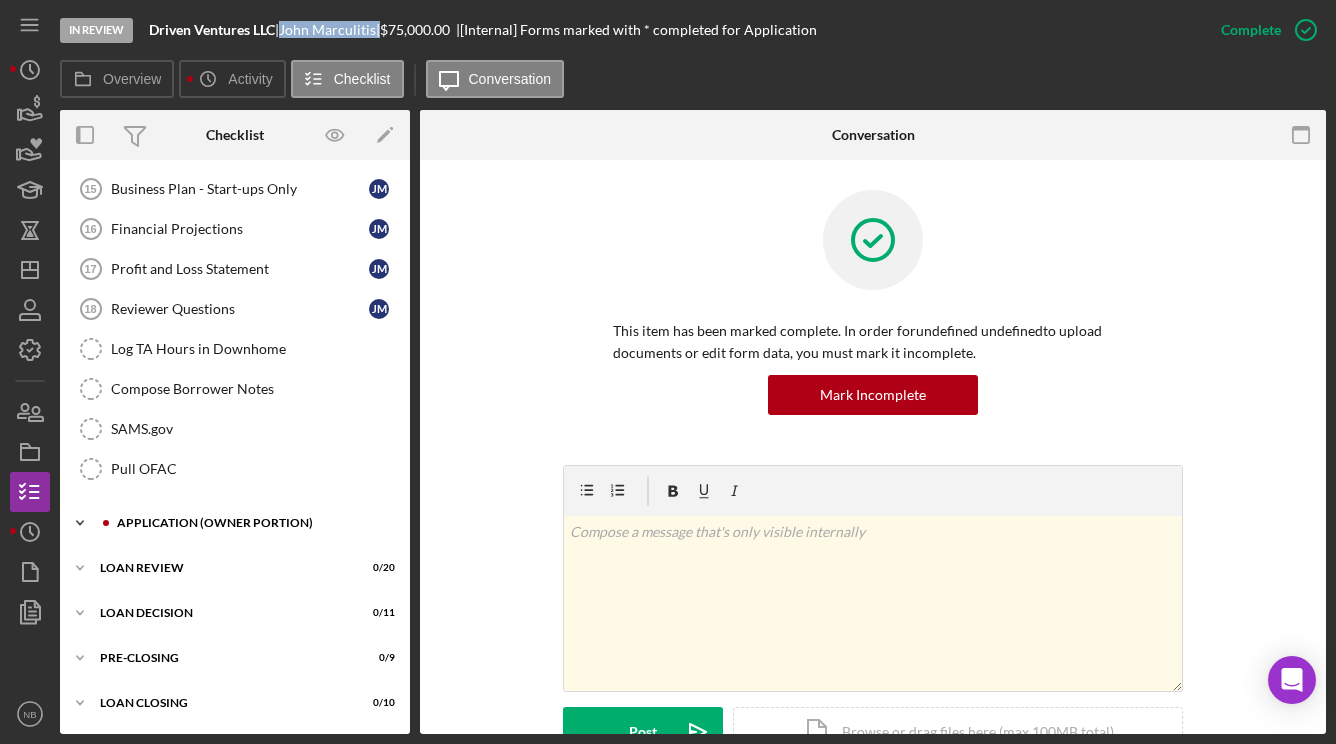click on "Icon/Expander APPLICATION (OWNER PORTION) 0 / 17" at bounding box center [235, 523] 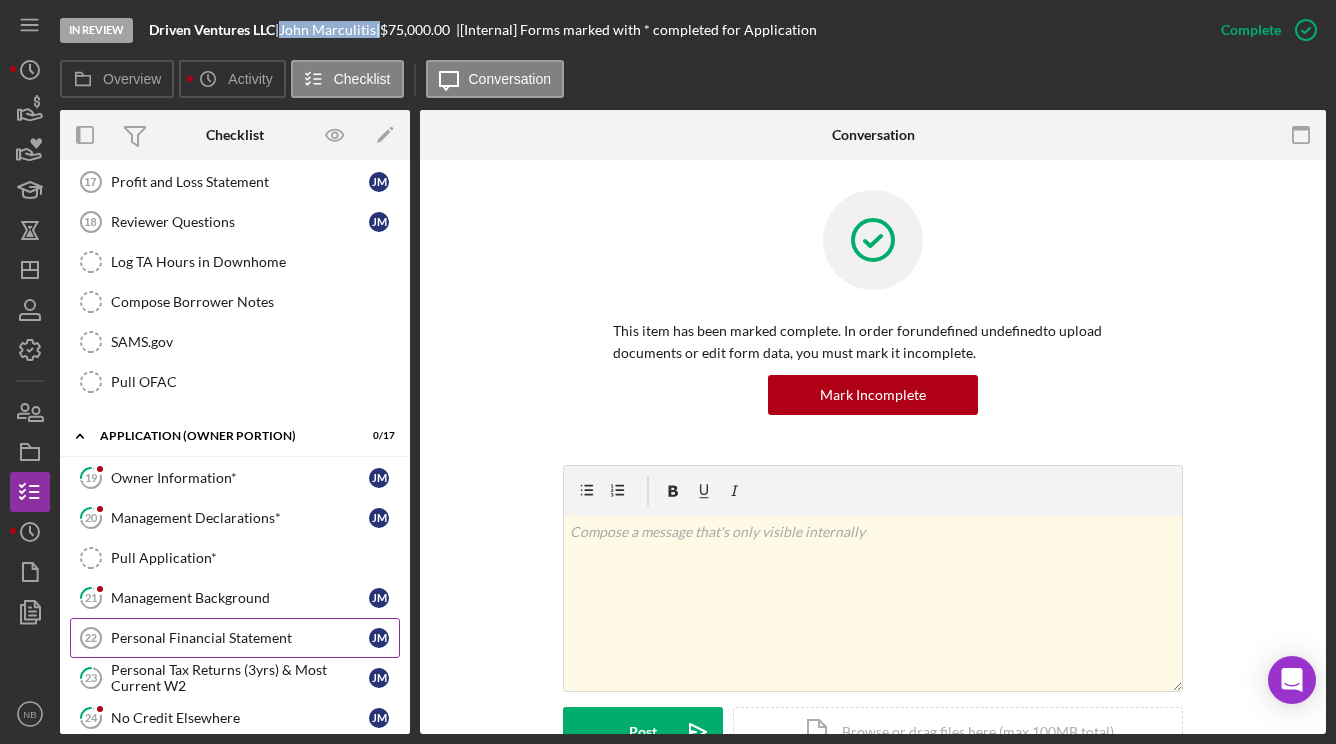 scroll, scrollTop: 1418, scrollLeft: 0, axis: vertical 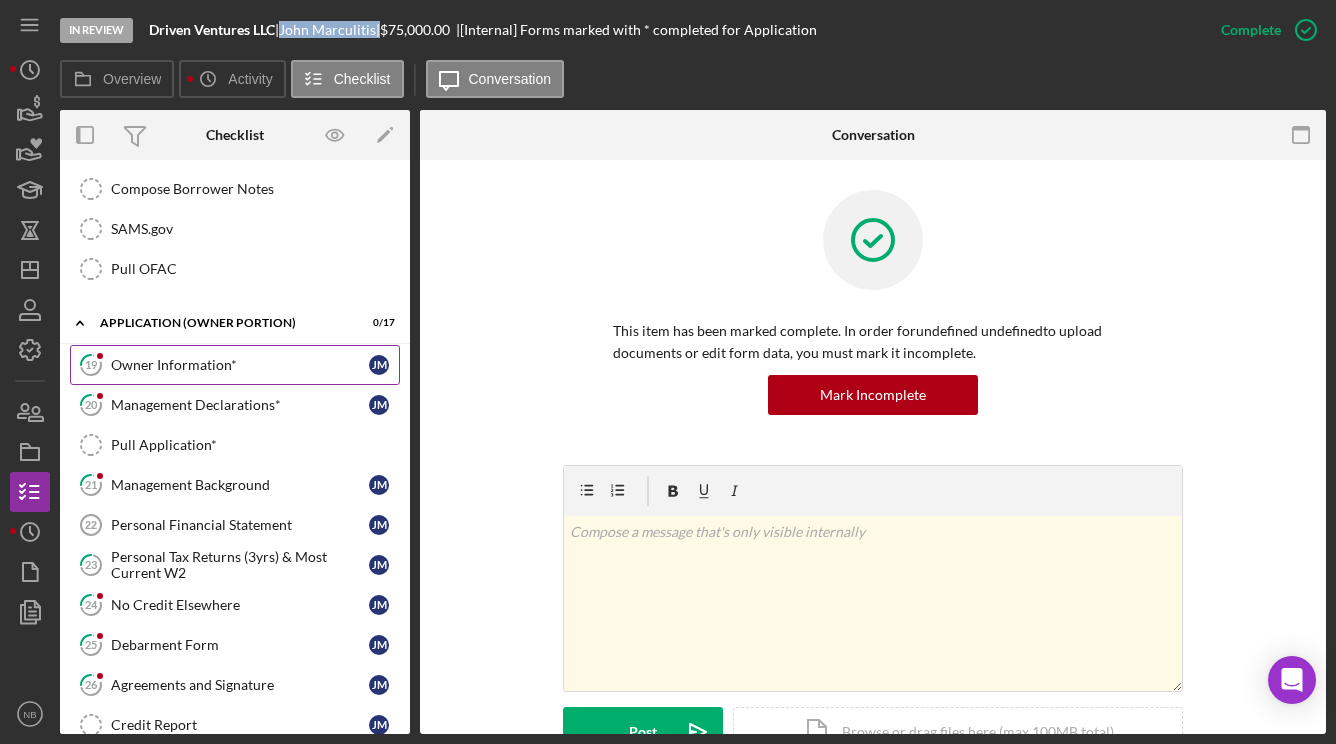 click on "Owner Information*" at bounding box center [240, 365] 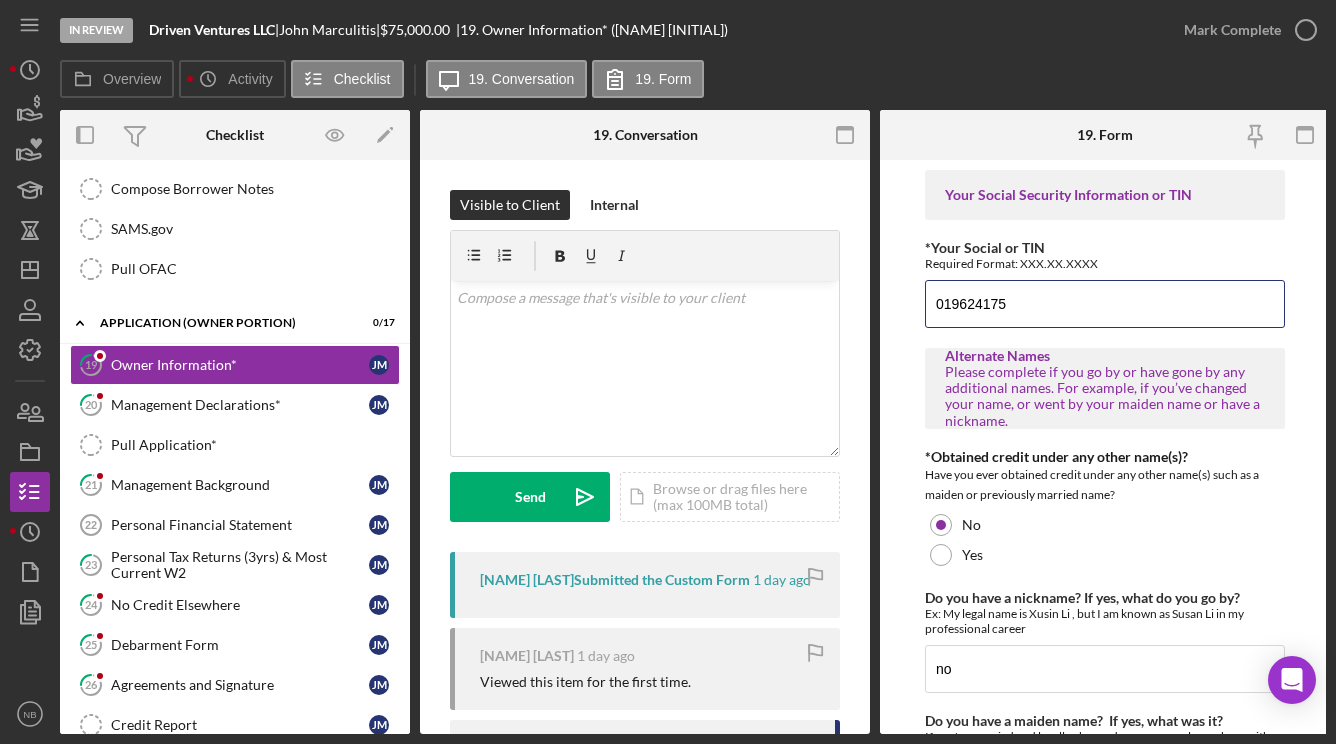 drag, startPoint x: 1017, startPoint y: 310, endPoint x: 851, endPoint y: 293, distance: 166.86821 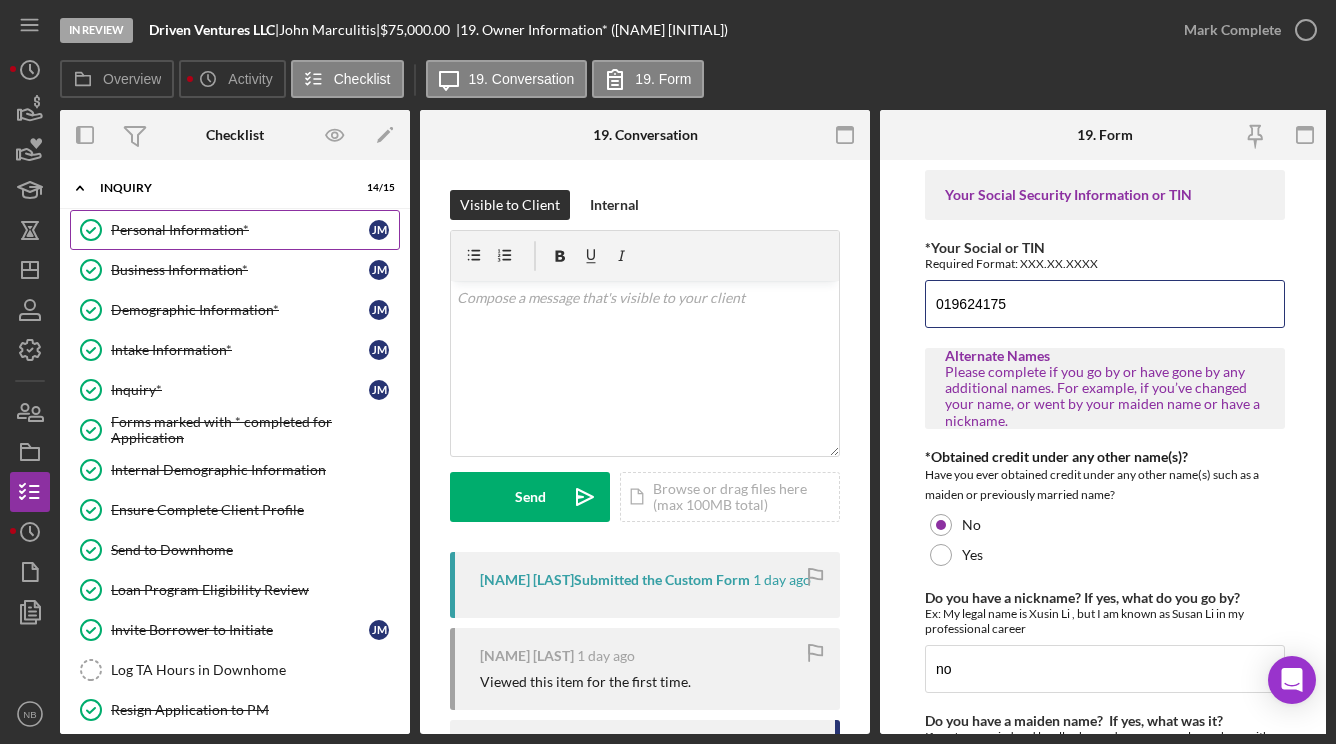 scroll, scrollTop: 0, scrollLeft: 0, axis: both 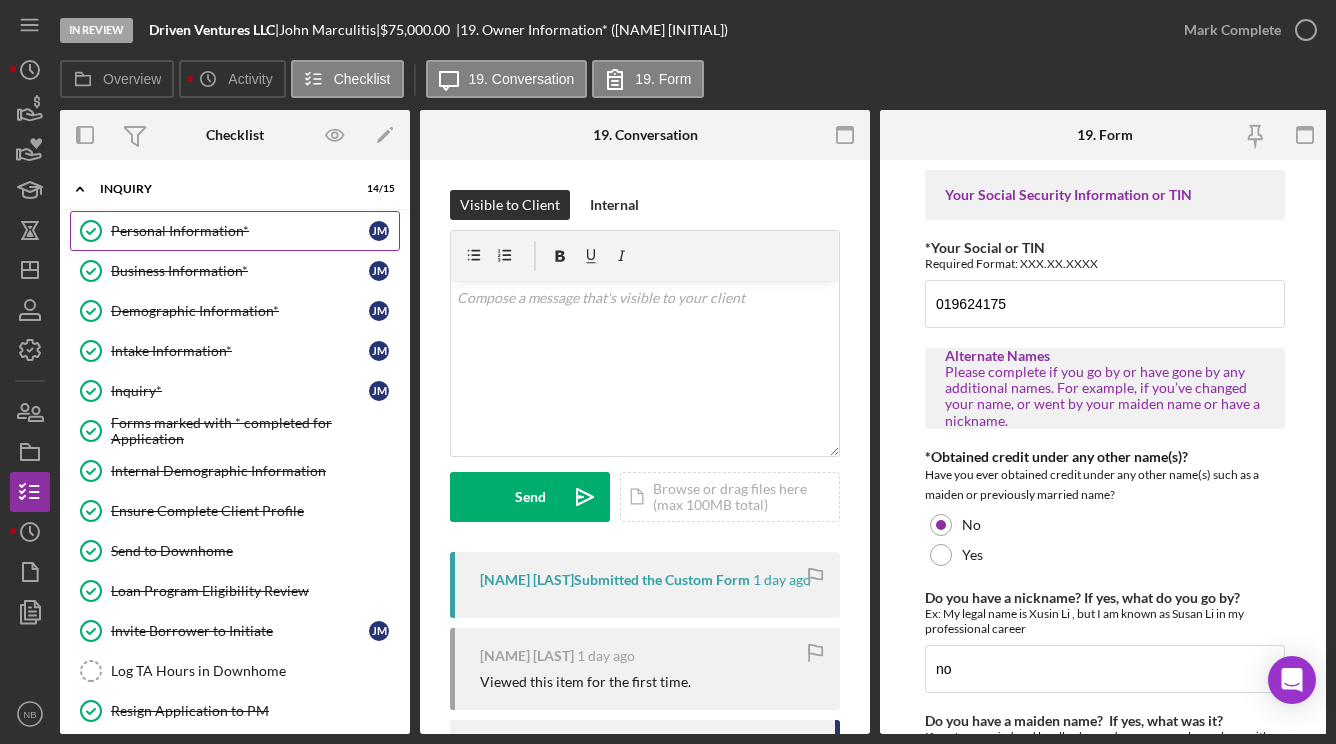 click on "Personal Information*" at bounding box center [240, 231] 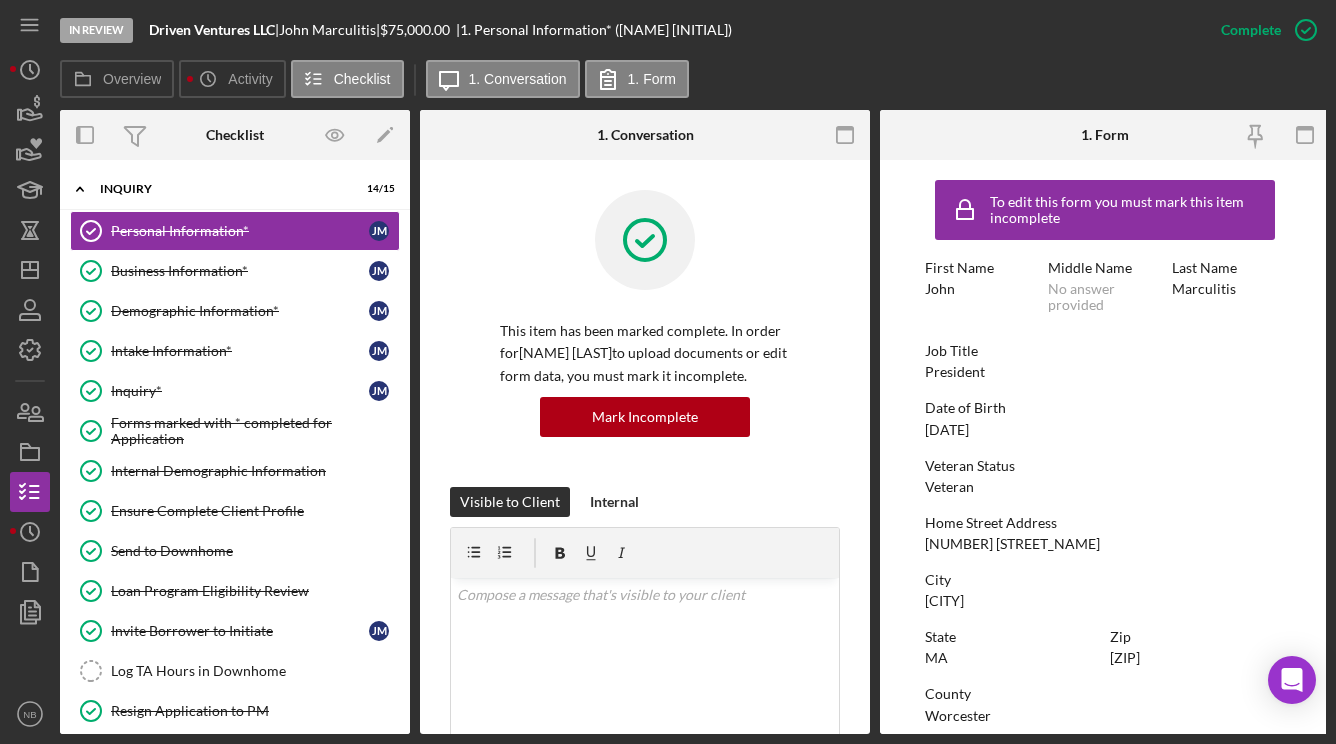 click on "Date of Birth [DATE]" at bounding box center (1105, 418) 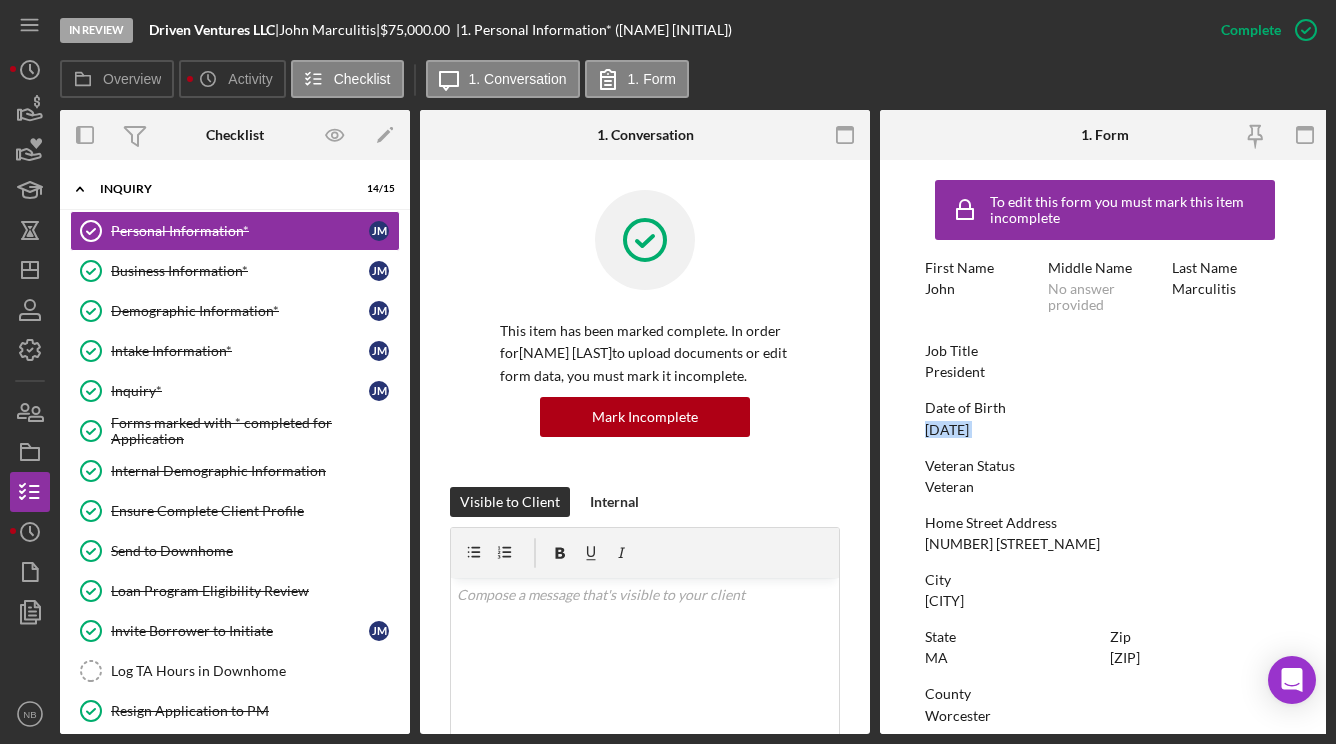 drag, startPoint x: 1003, startPoint y: 437, endPoint x: 928, endPoint y: 428, distance: 75.53807 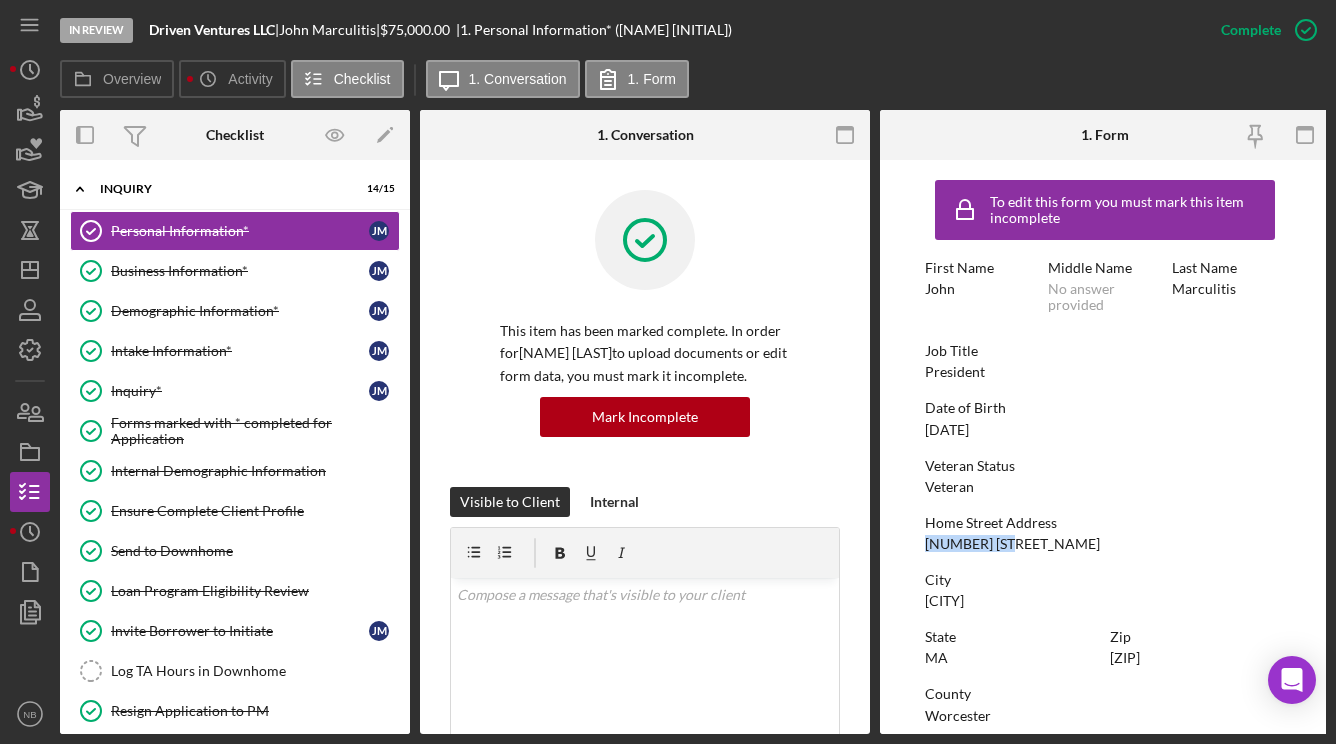 drag, startPoint x: 1009, startPoint y: 550, endPoint x: 916, endPoint y: 545, distance: 93.13431 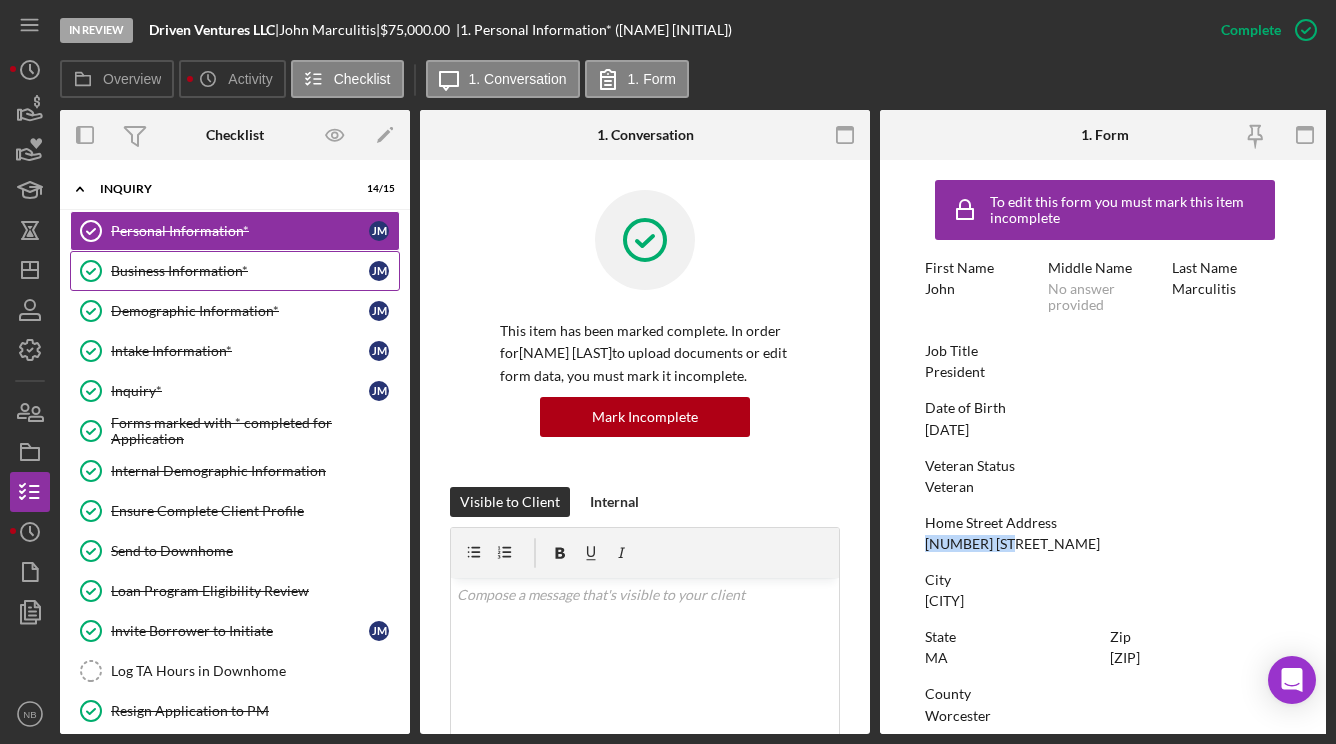 click on "Business Information*" at bounding box center (240, 271) 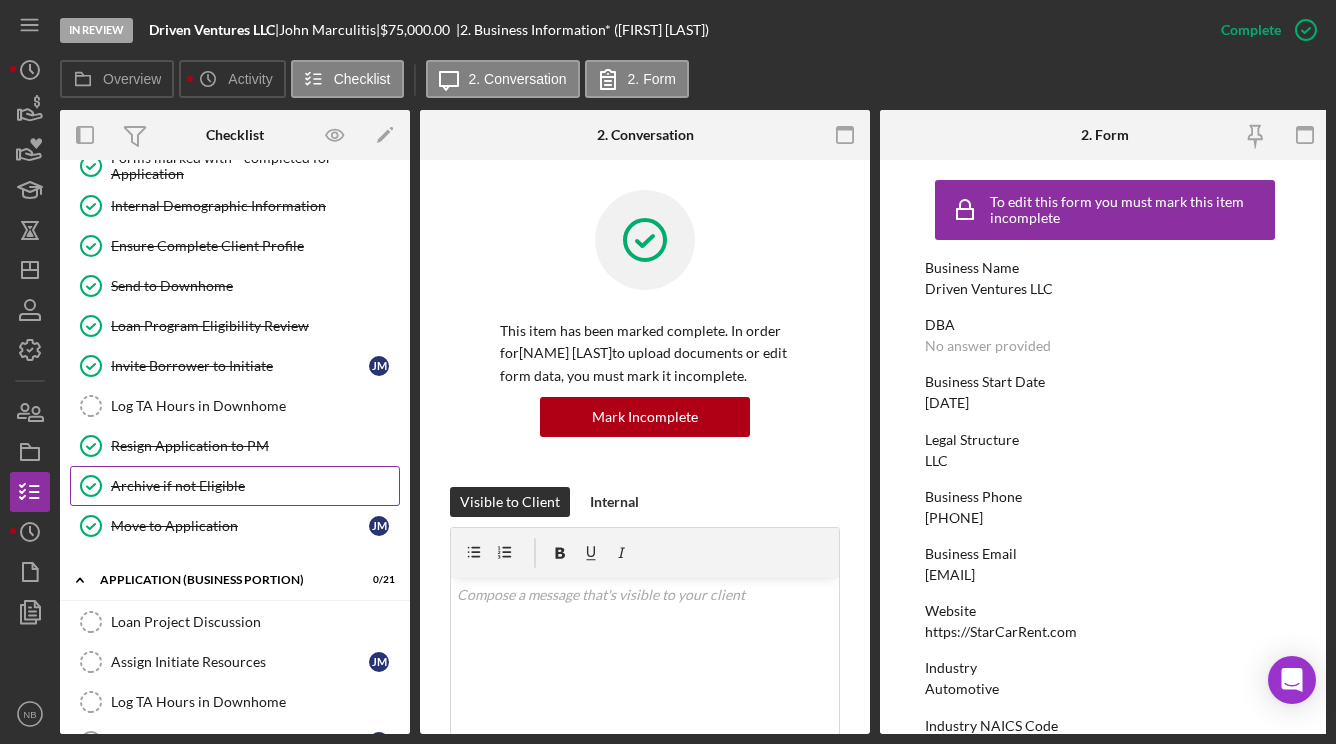 scroll, scrollTop: 300, scrollLeft: 0, axis: vertical 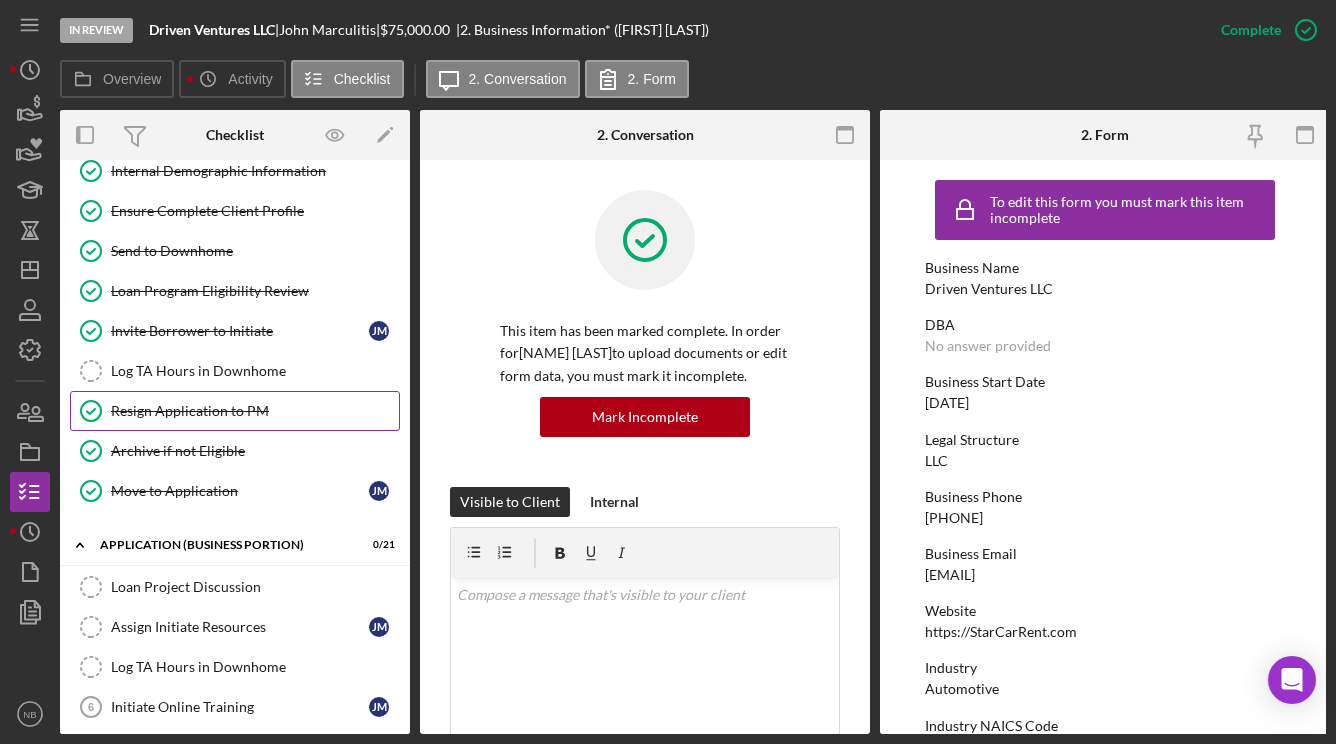 click on "Resign Application to PM Resign Application to PM" at bounding box center [235, 411] 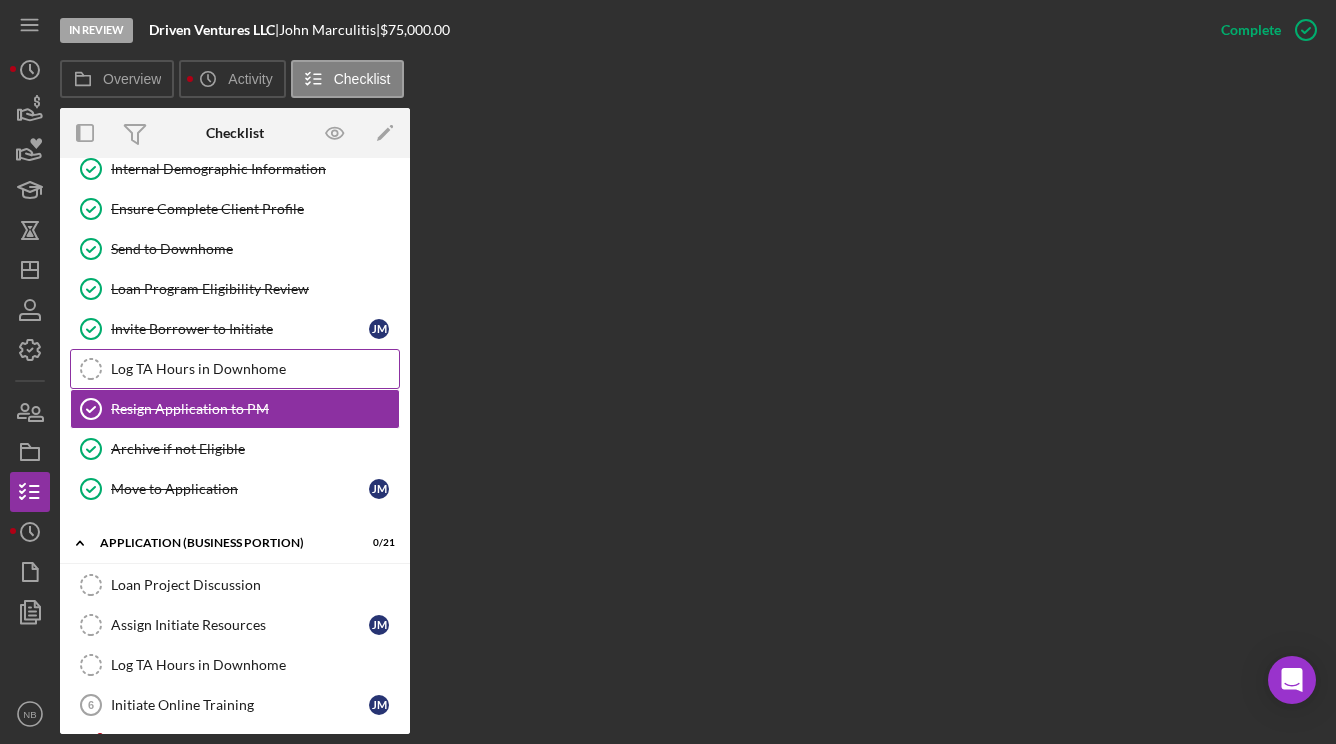 click on "Log TA Hours in Downhome" at bounding box center (255, 369) 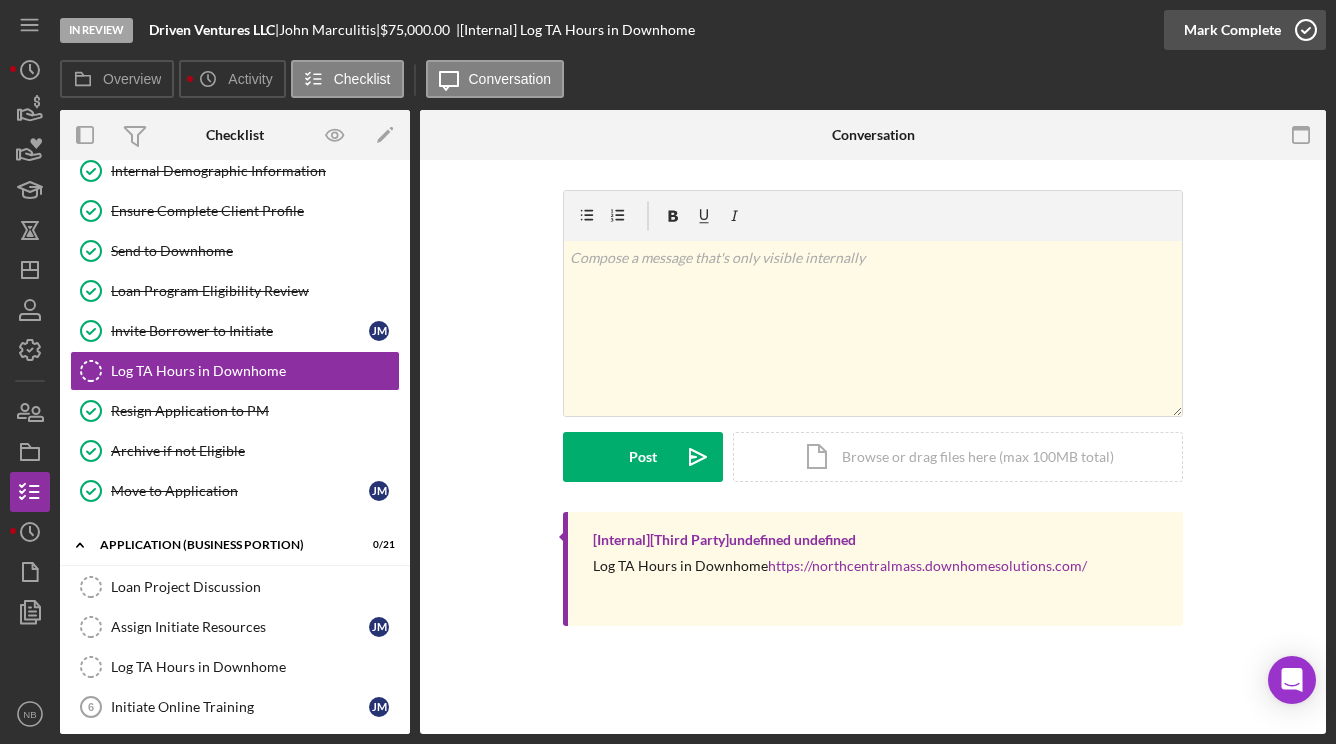 click on "Mark Complete" at bounding box center (1232, 30) 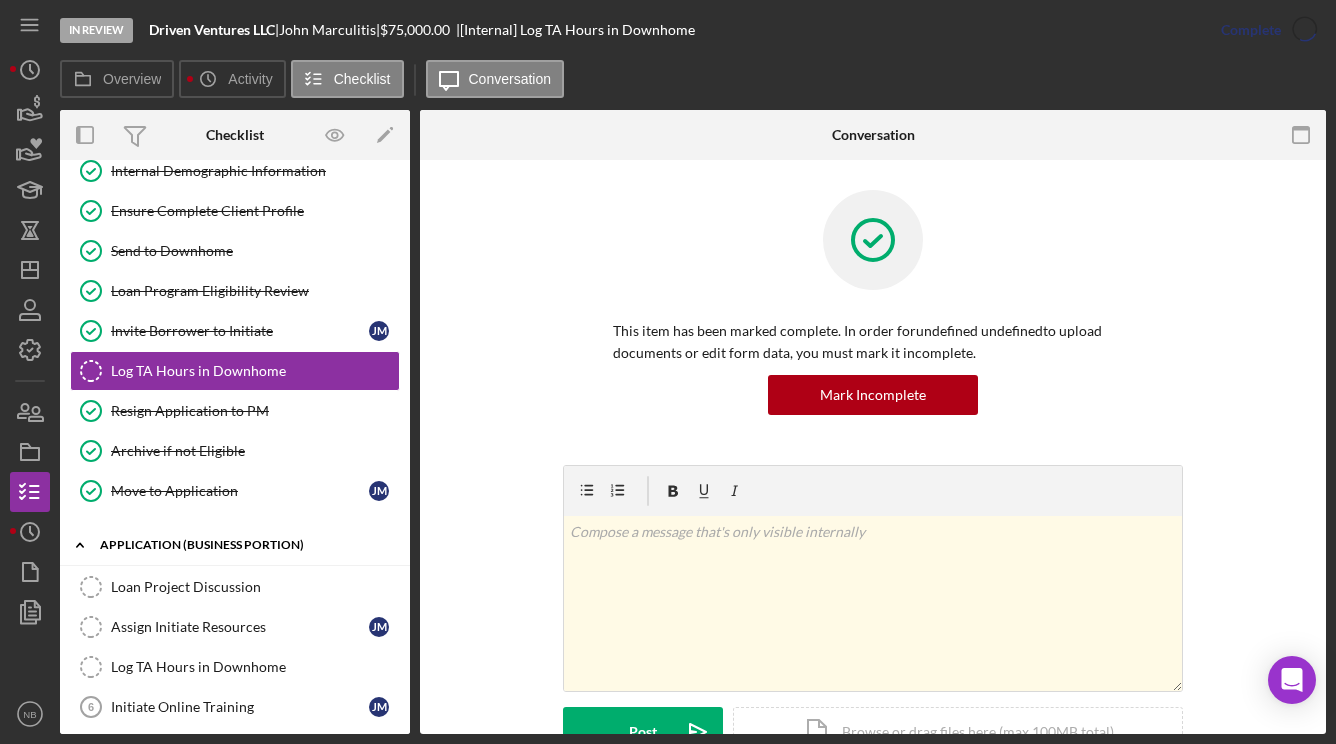 scroll, scrollTop: 400, scrollLeft: 0, axis: vertical 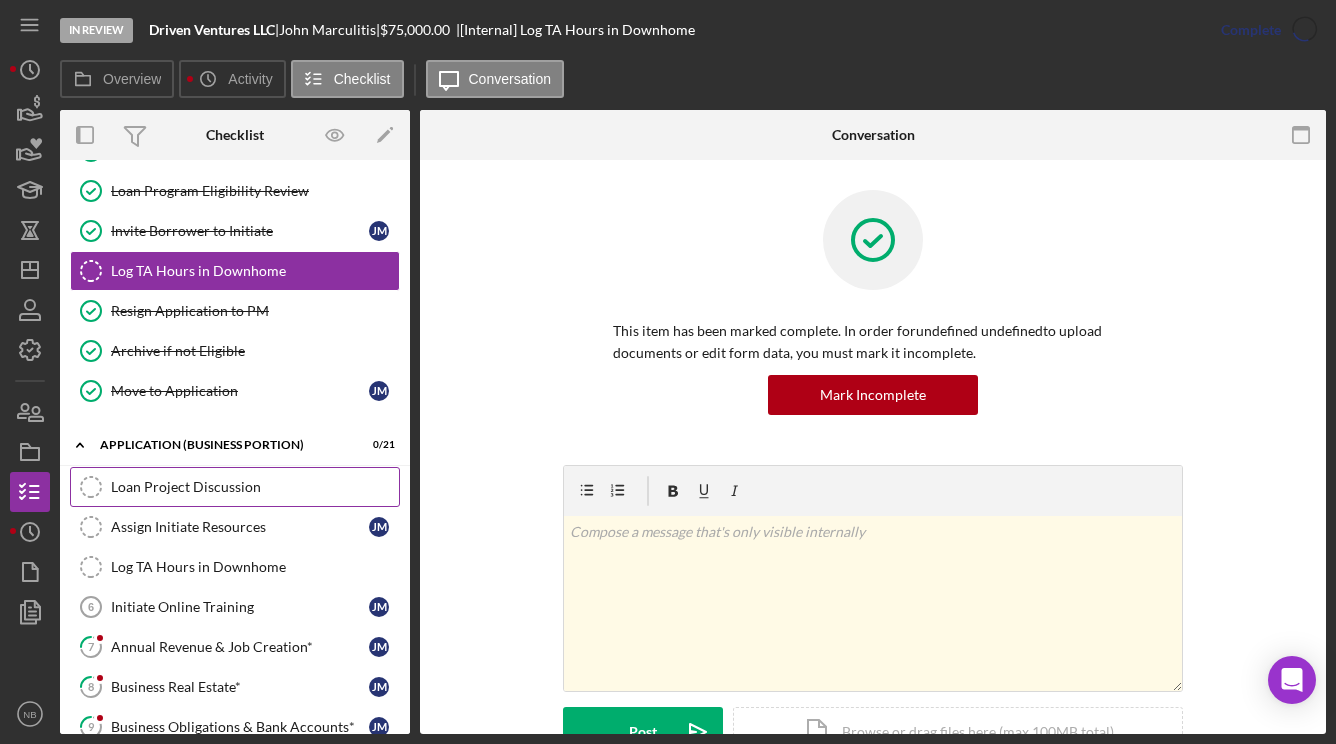 click on "Loan Project Discussion" at bounding box center [255, 487] 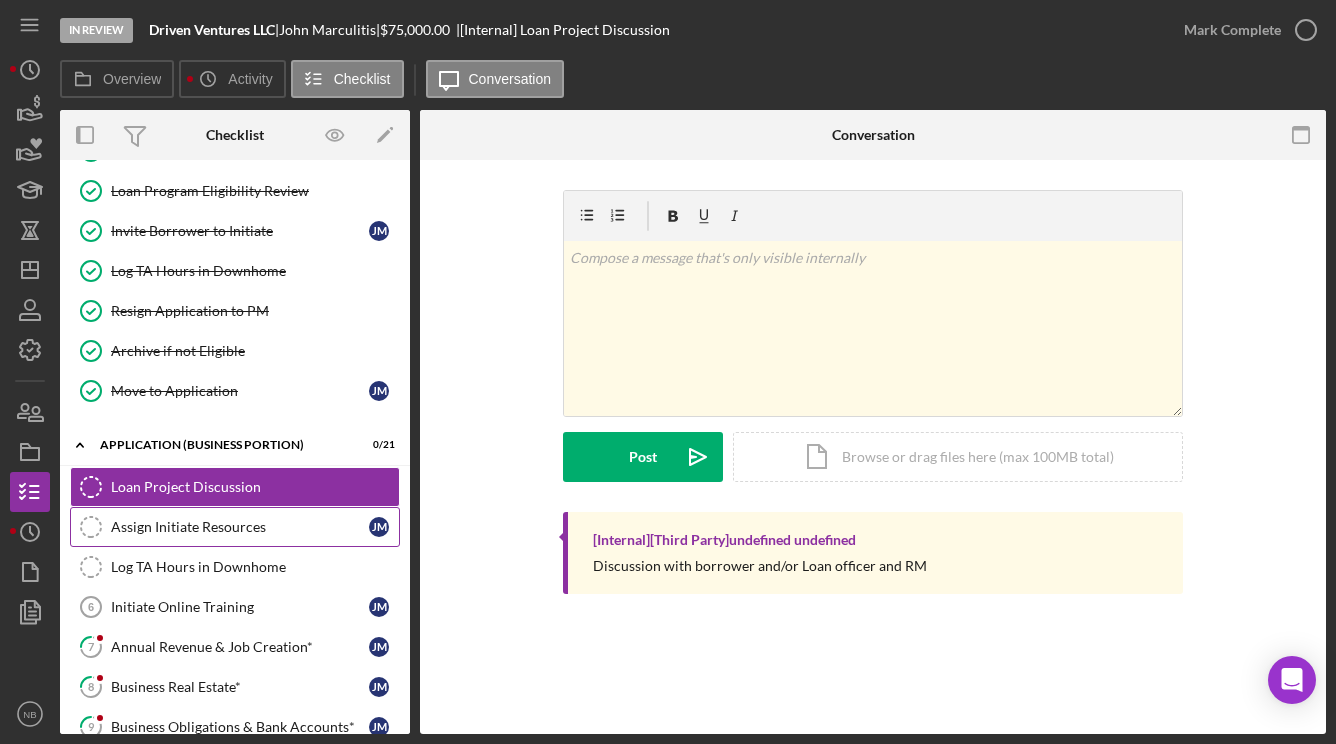 click on "Assign Initiate Resources" at bounding box center (240, 527) 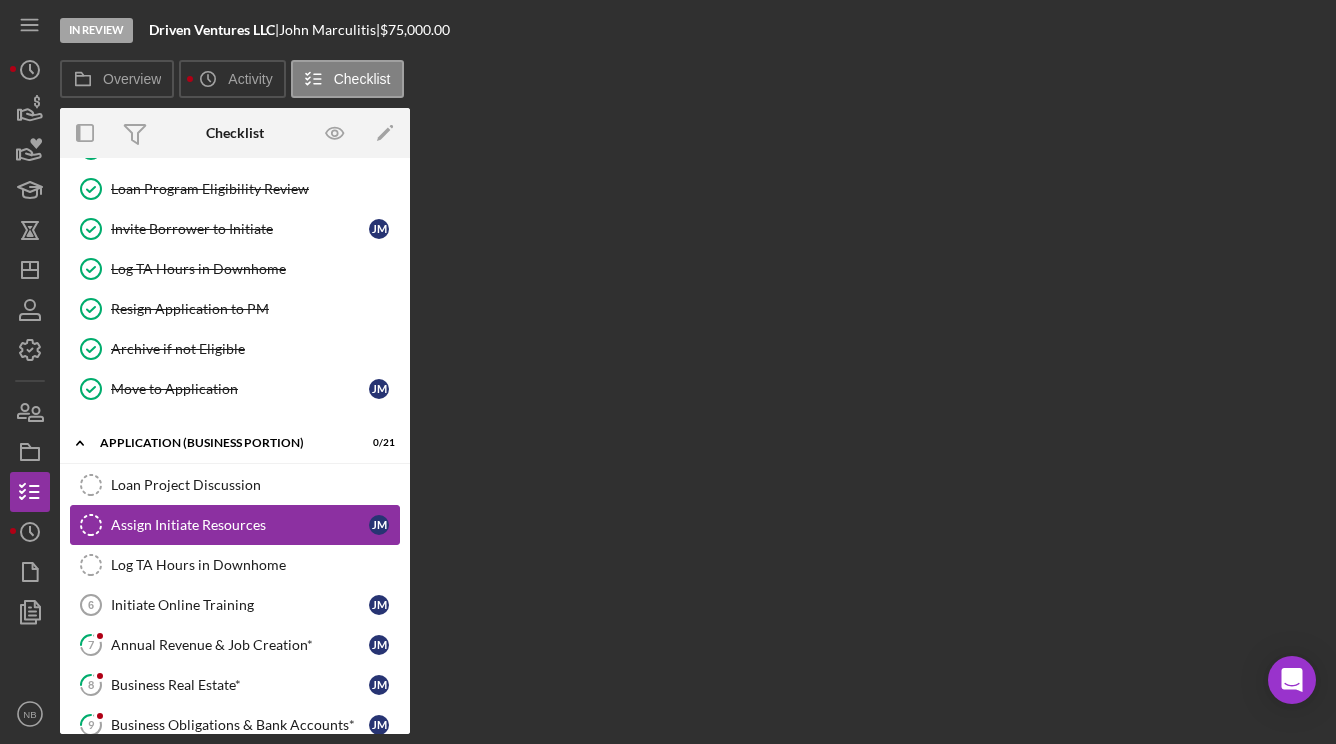 click on "Assign Initiate Resources" at bounding box center (240, 525) 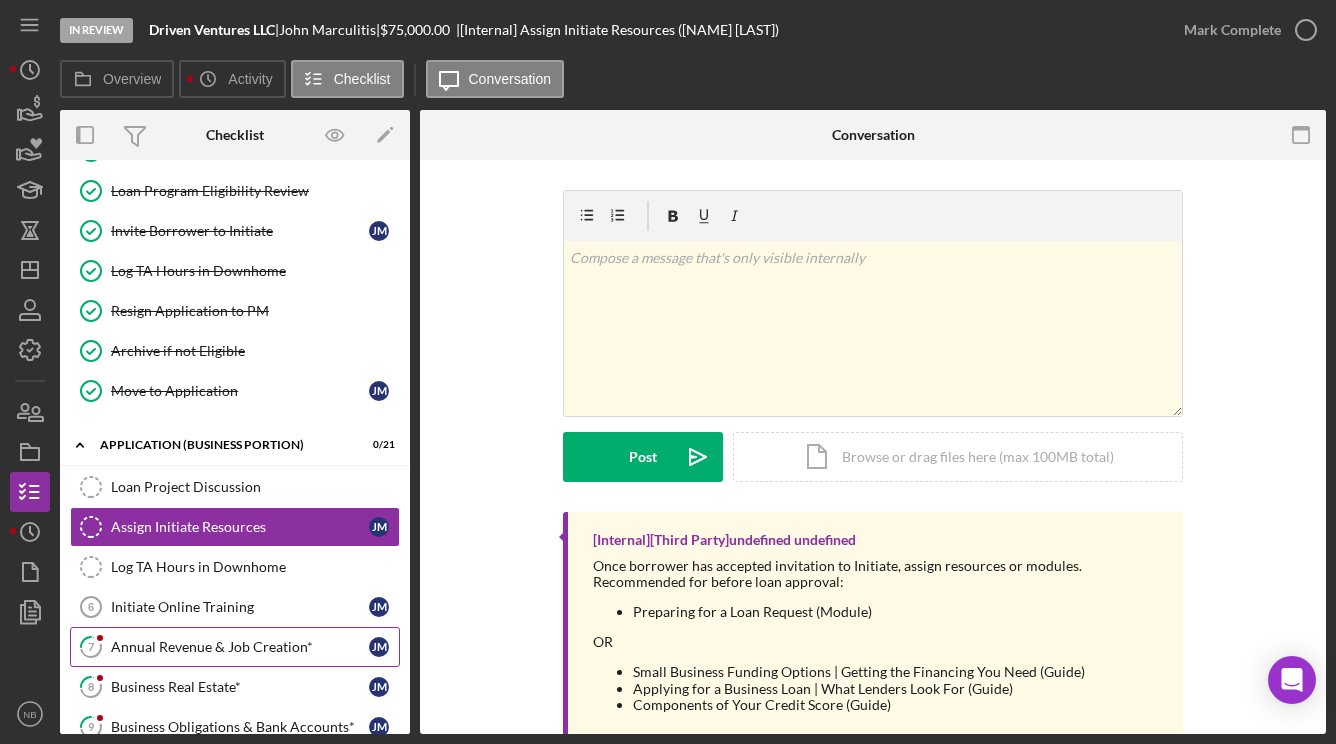 click on "[NUMBER] Annual Revenue & Job Creation* [FIRST] [LAST]" at bounding box center (235, 647) 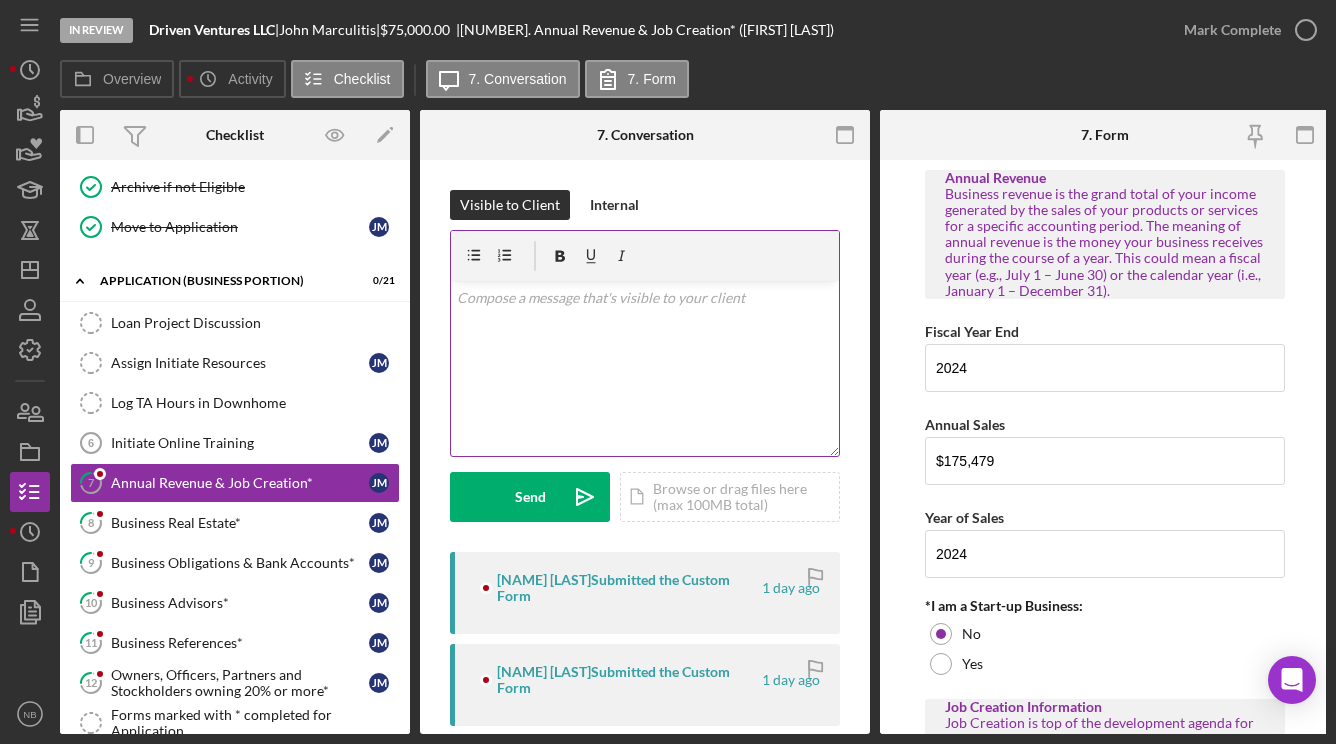 scroll, scrollTop: 600, scrollLeft: 0, axis: vertical 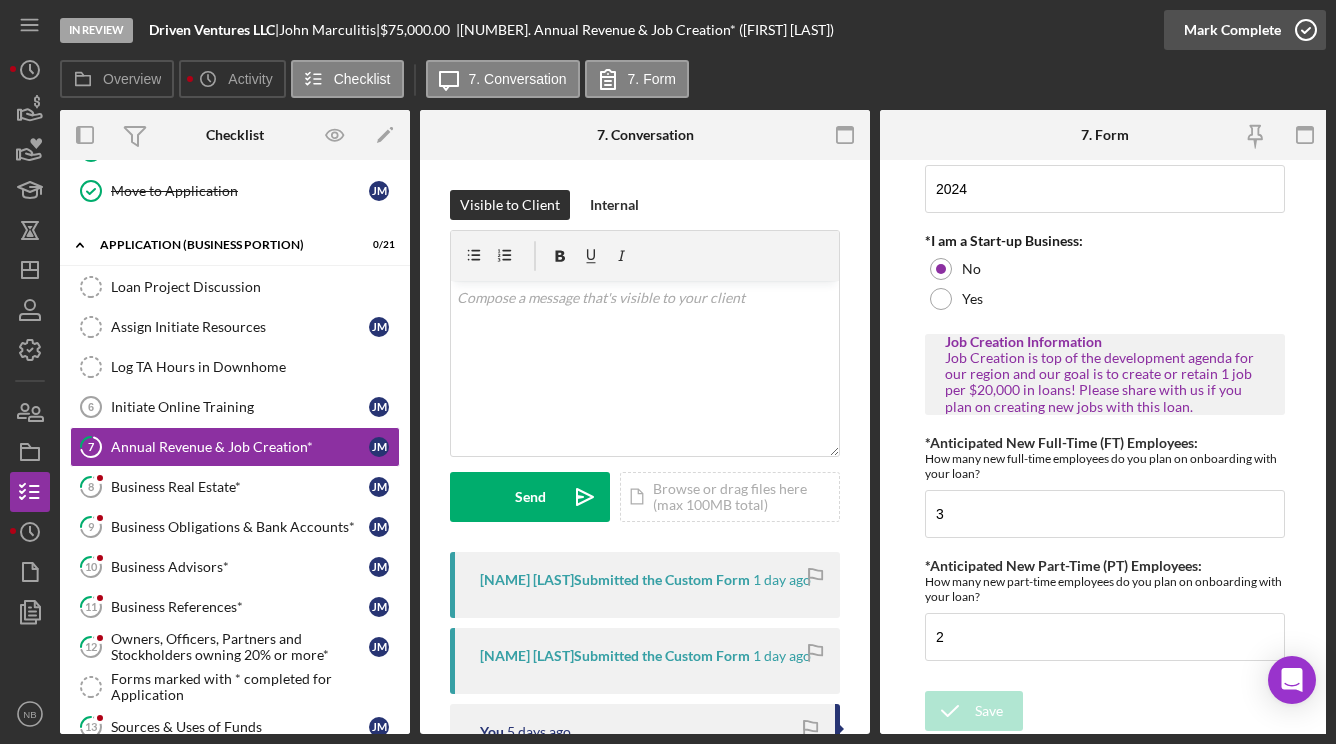 click on "Mark Complete" at bounding box center (1232, 30) 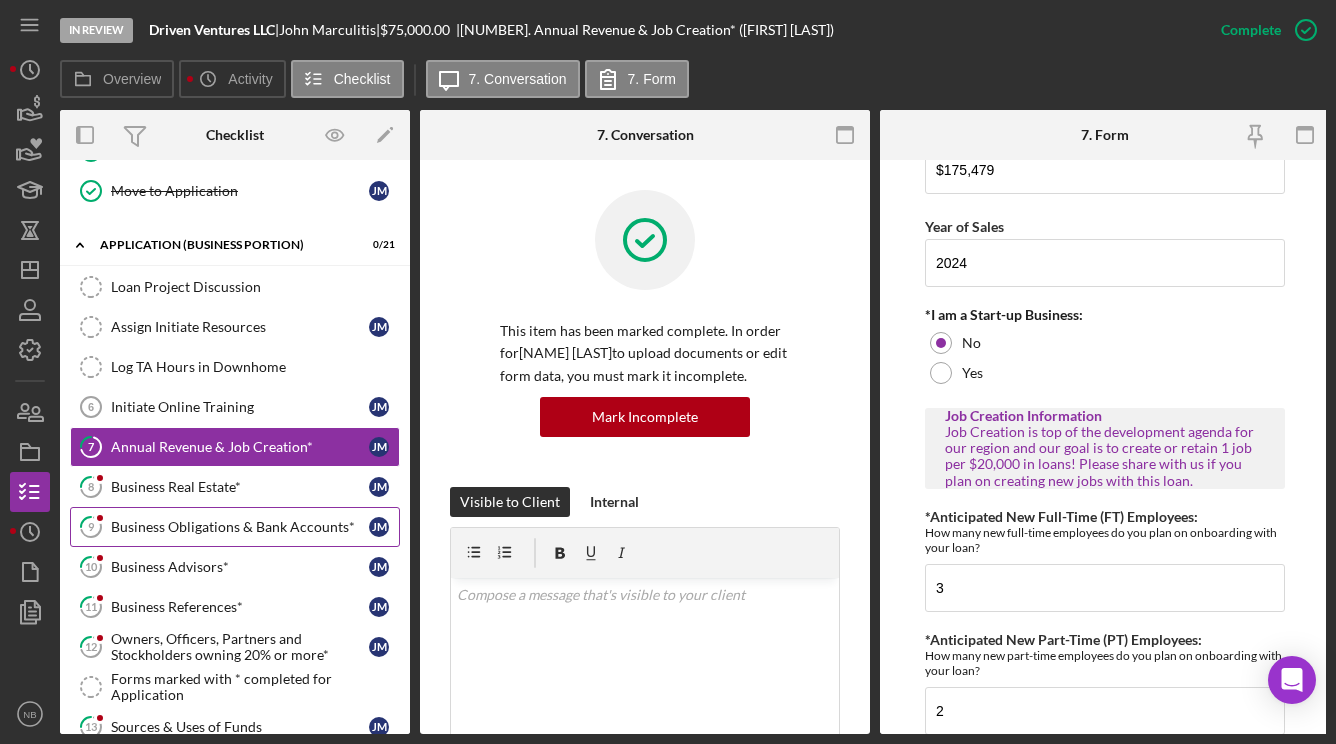 scroll, scrollTop: 451, scrollLeft: 0, axis: vertical 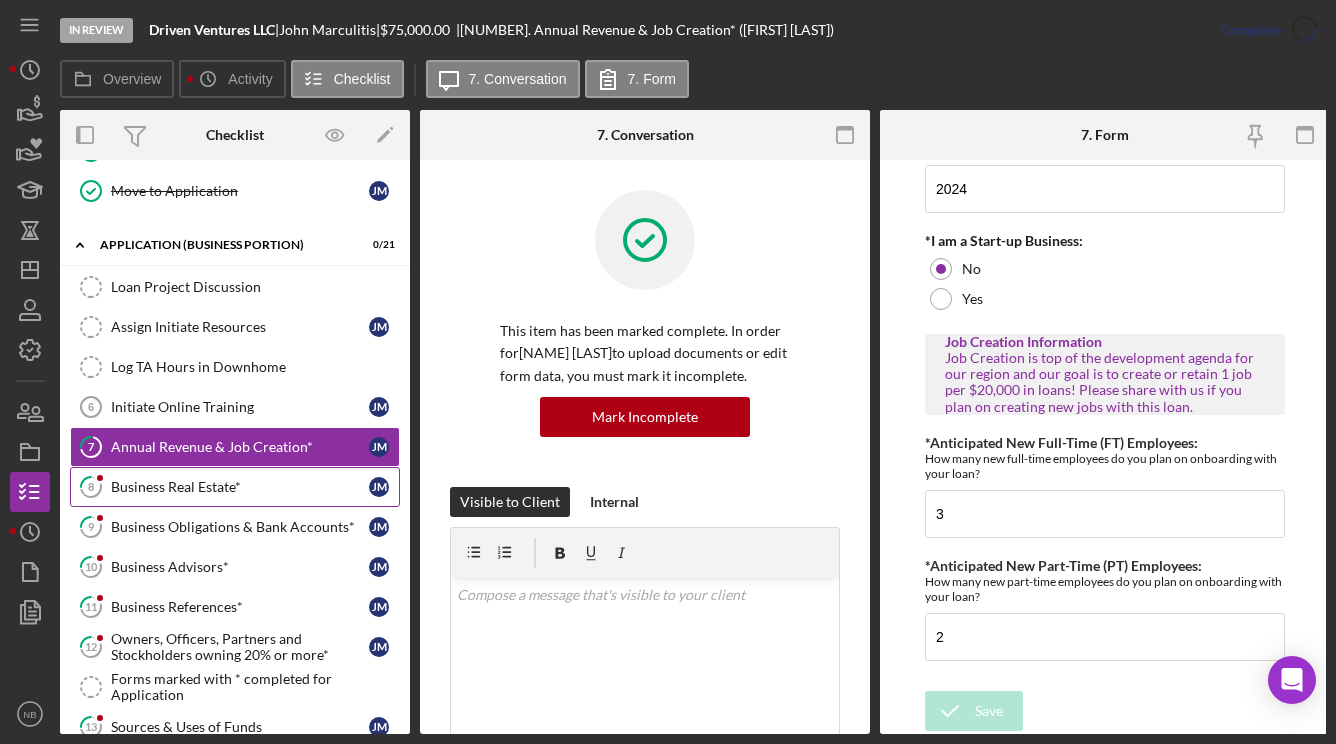 click on "Business Real Estate*" at bounding box center (240, 487) 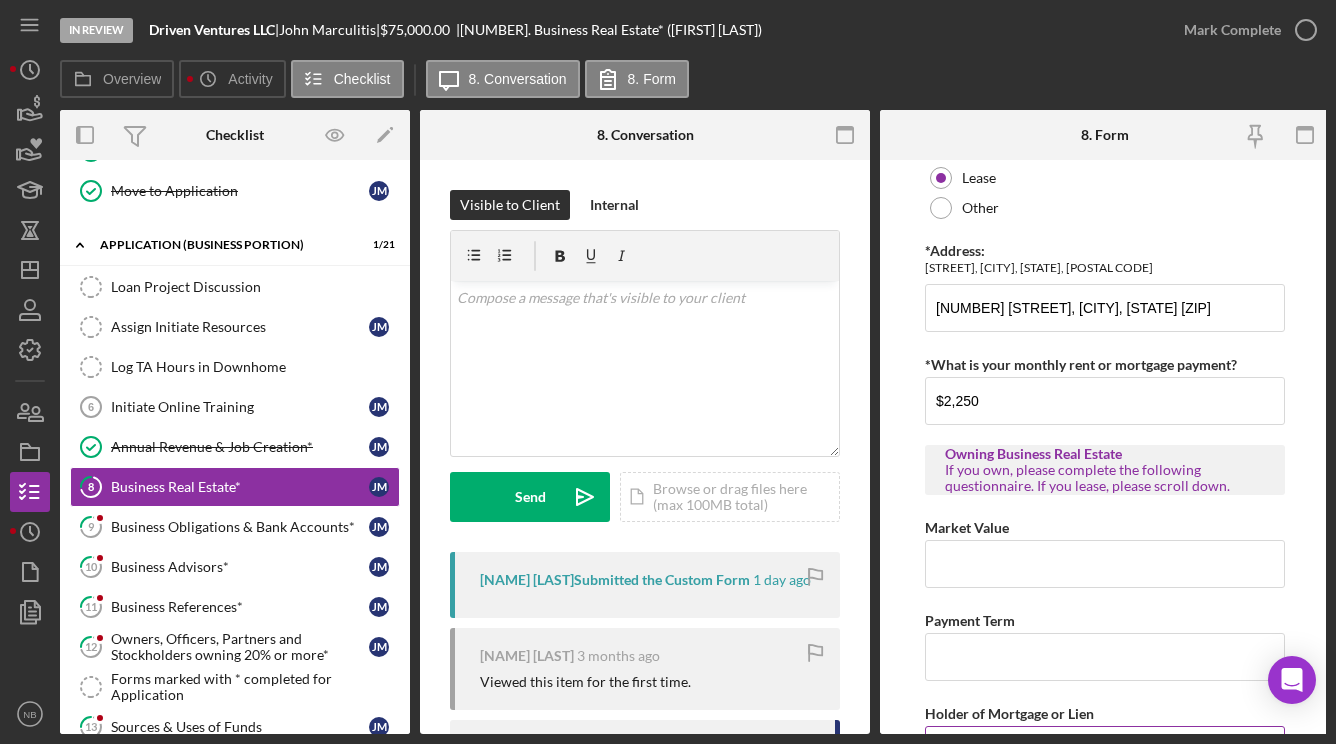 scroll, scrollTop: 0, scrollLeft: 0, axis: both 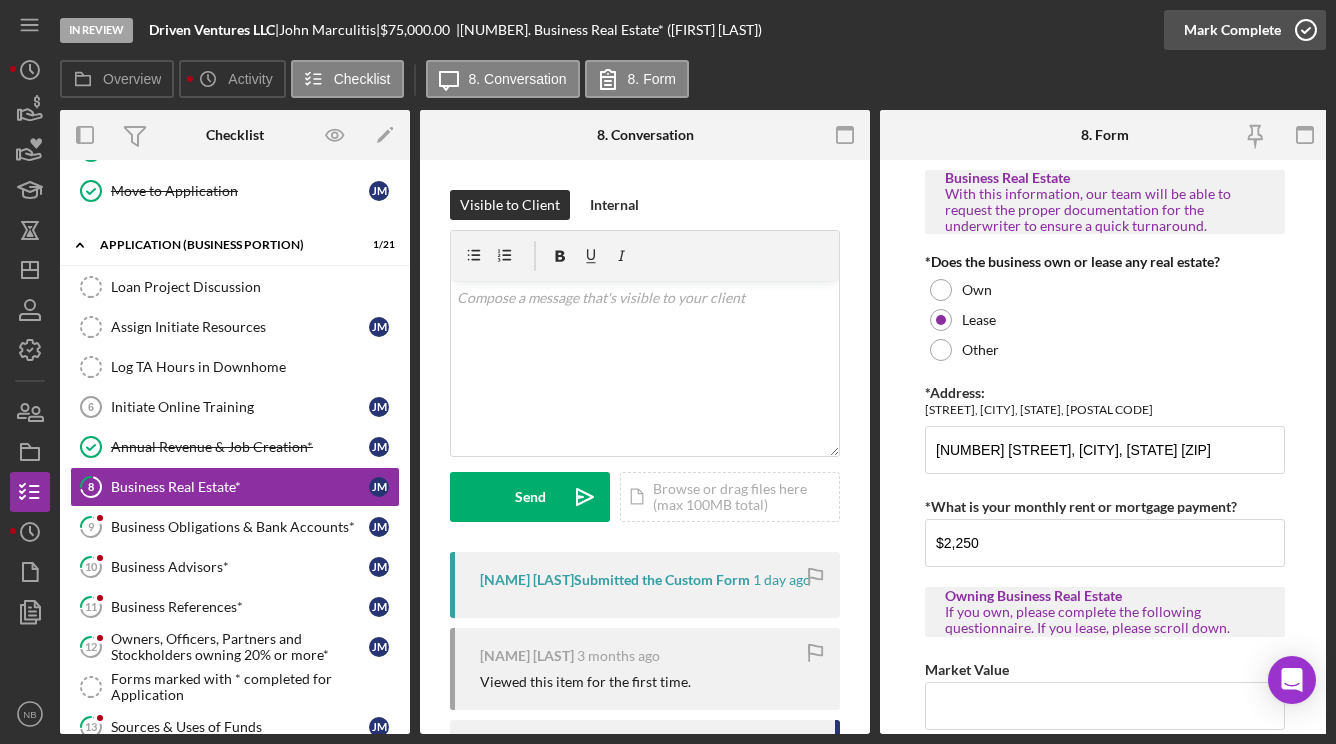 click on "Mark Complete" at bounding box center (1232, 30) 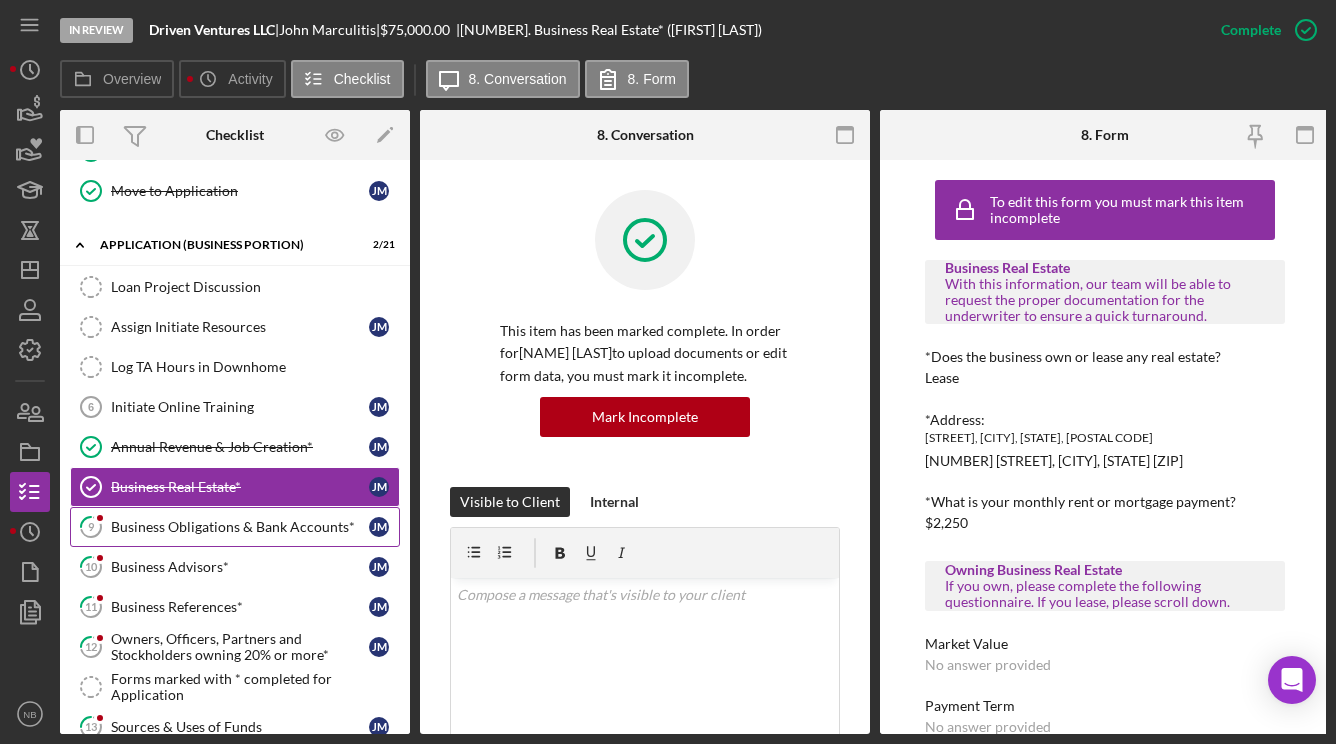 click on "Business Obligations & Bank Accounts*" at bounding box center [240, 527] 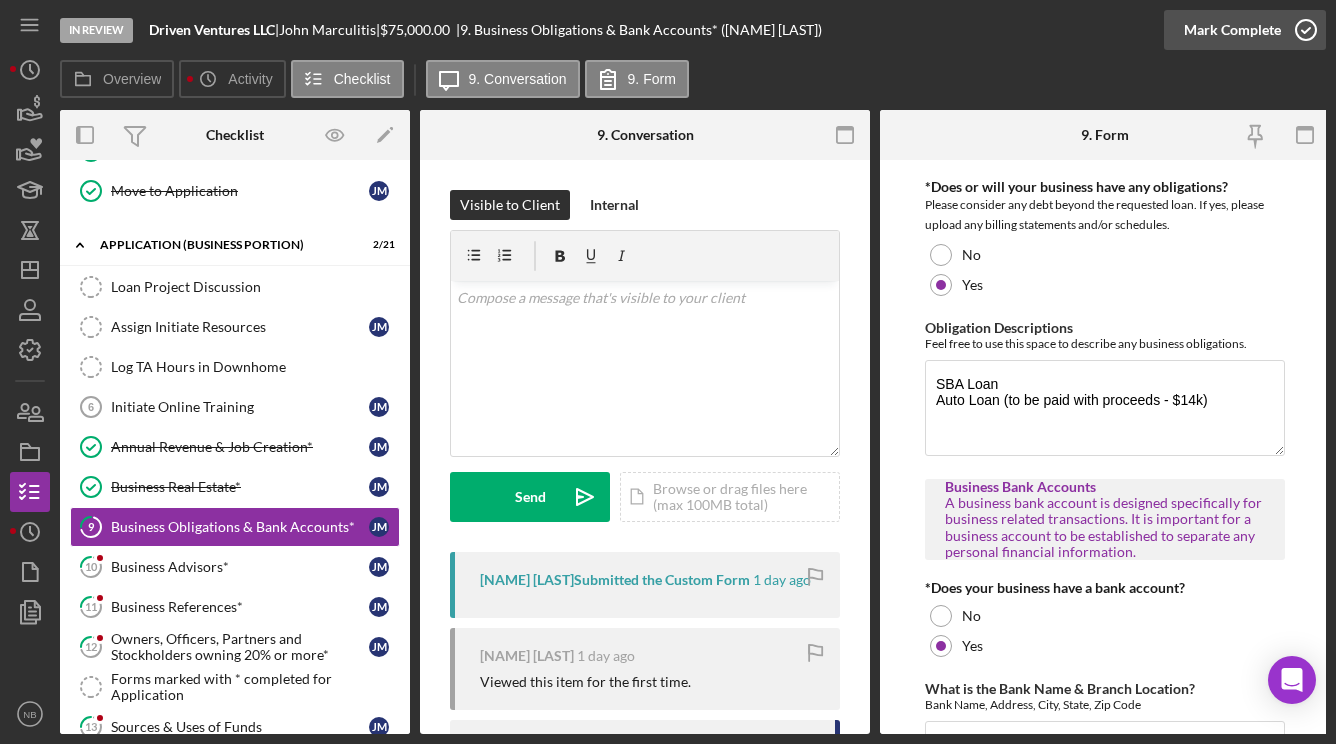 click on "Mark Complete" at bounding box center (1232, 30) 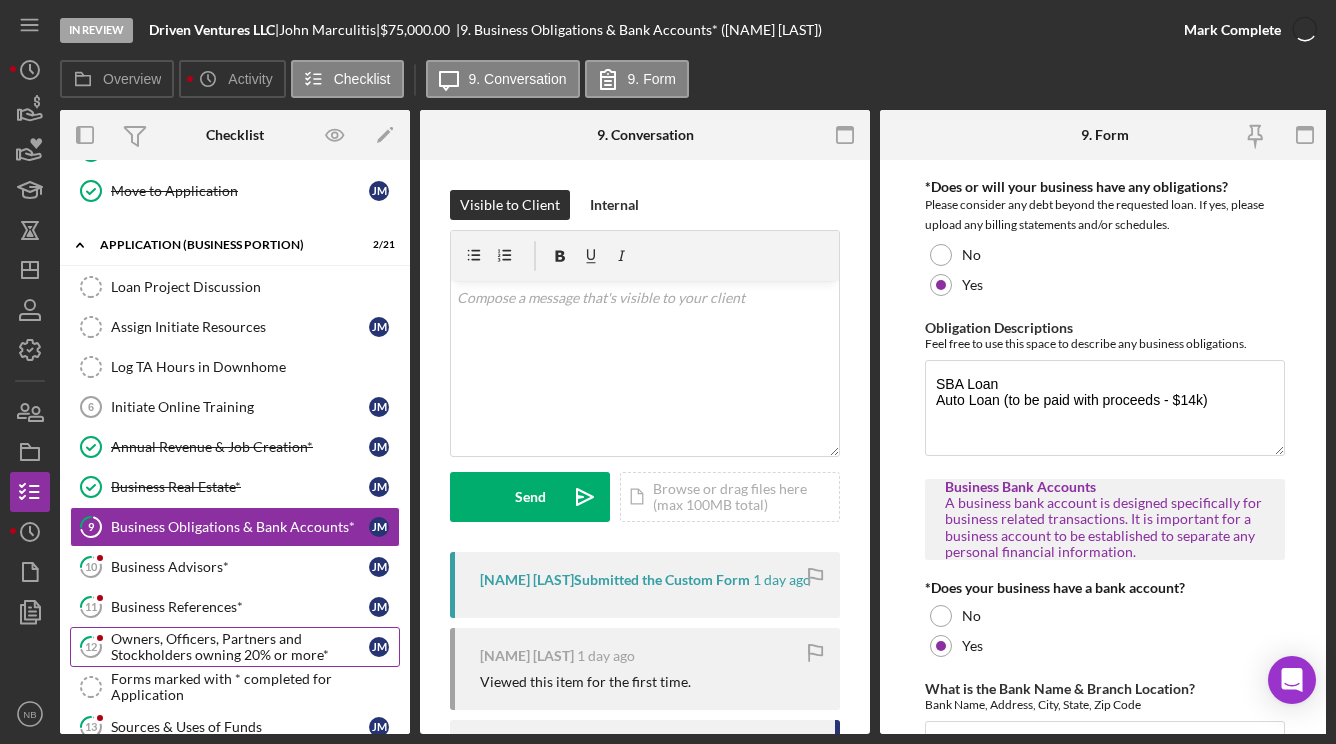 scroll, scrollTop: 188, scrollLeft: 0, axis: vertical 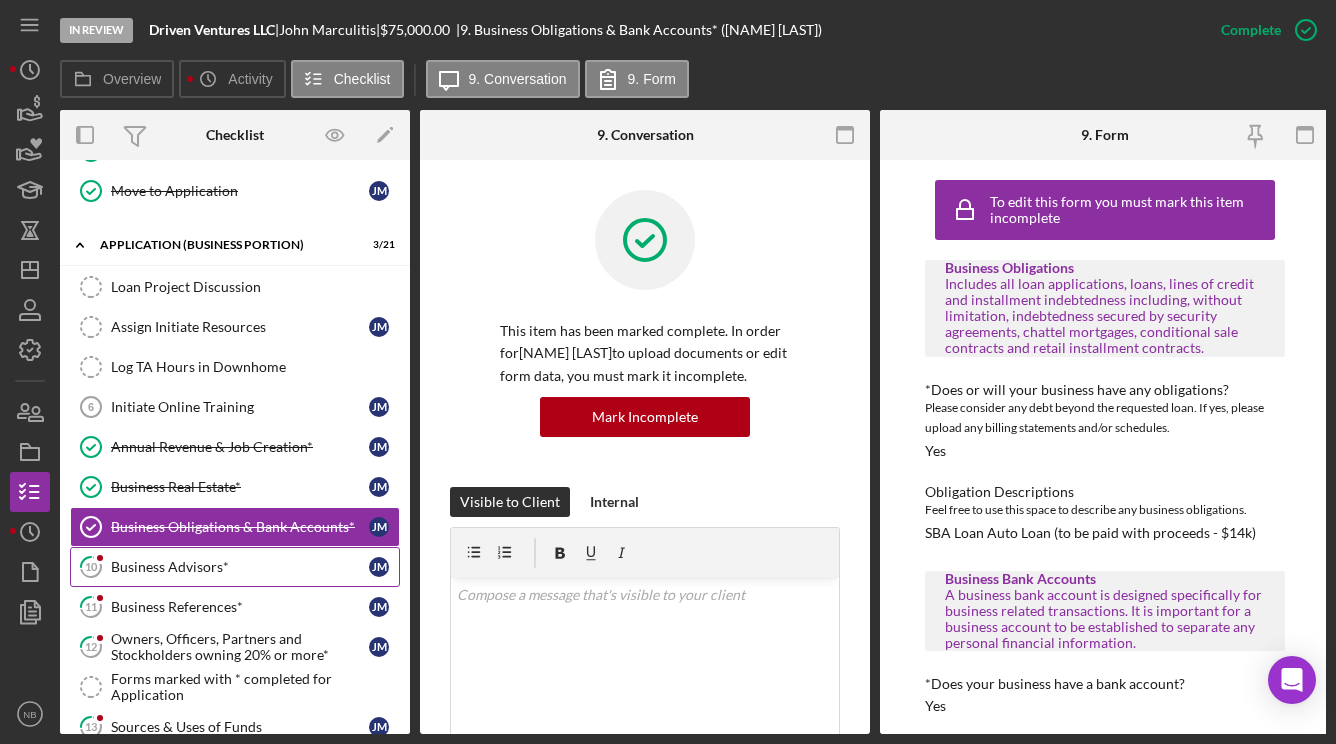 click on "Business Advisors*" at bounding box center [240, 567] 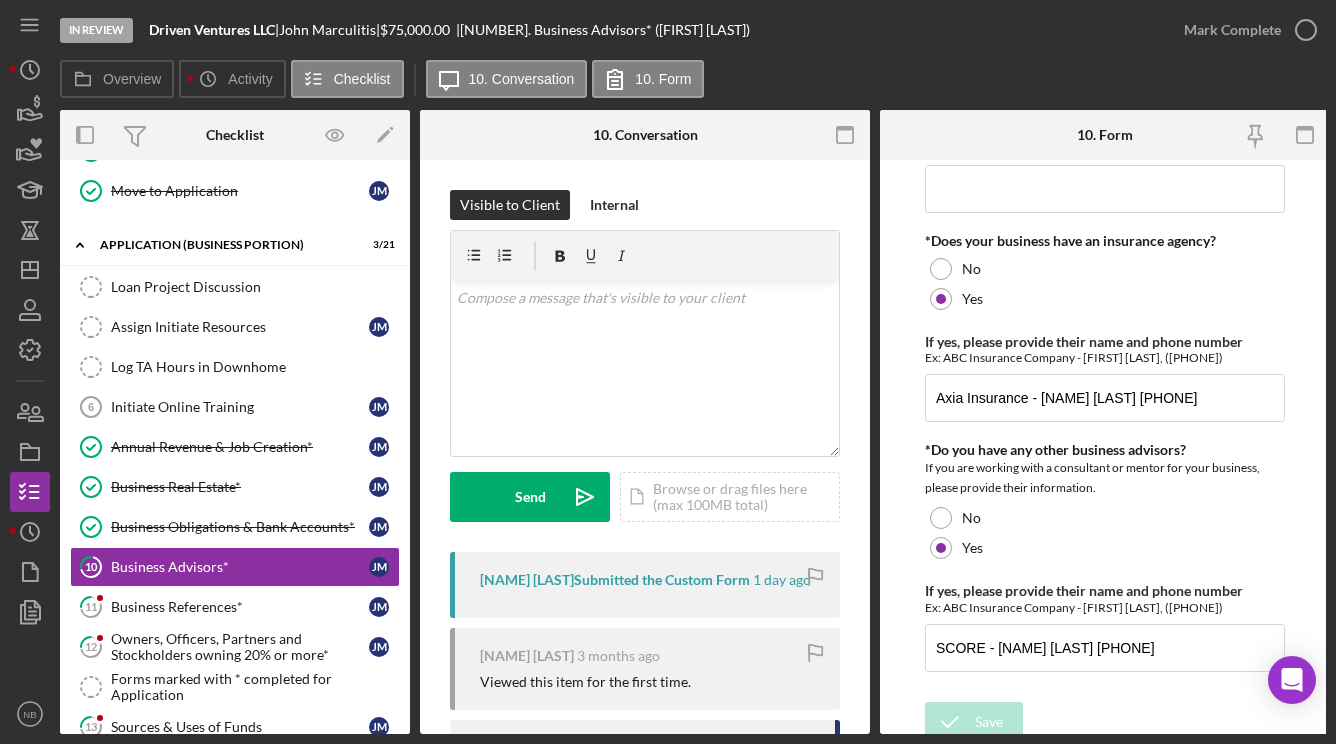 scroll, scrollTop: 473, scrollLeft: 0, axis: vertical 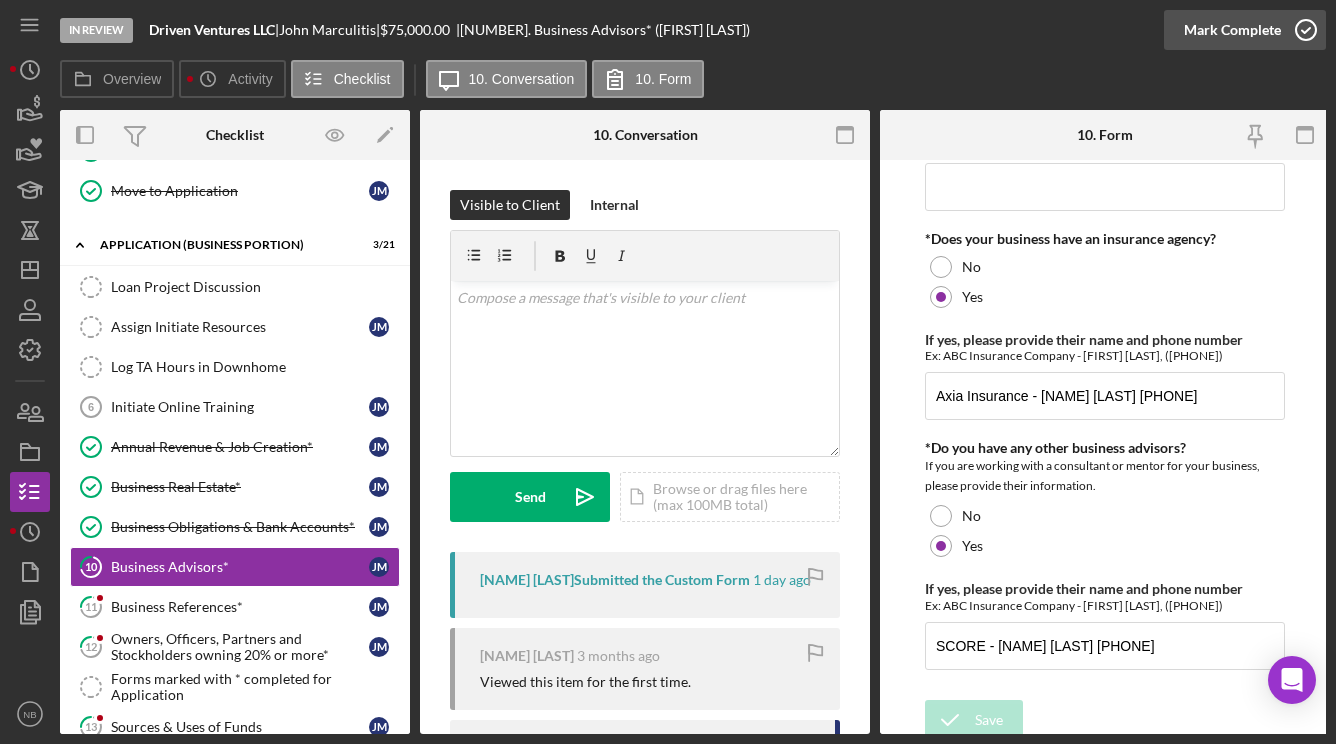 click on "Mark Complete" at bounding box center [1232, 30] 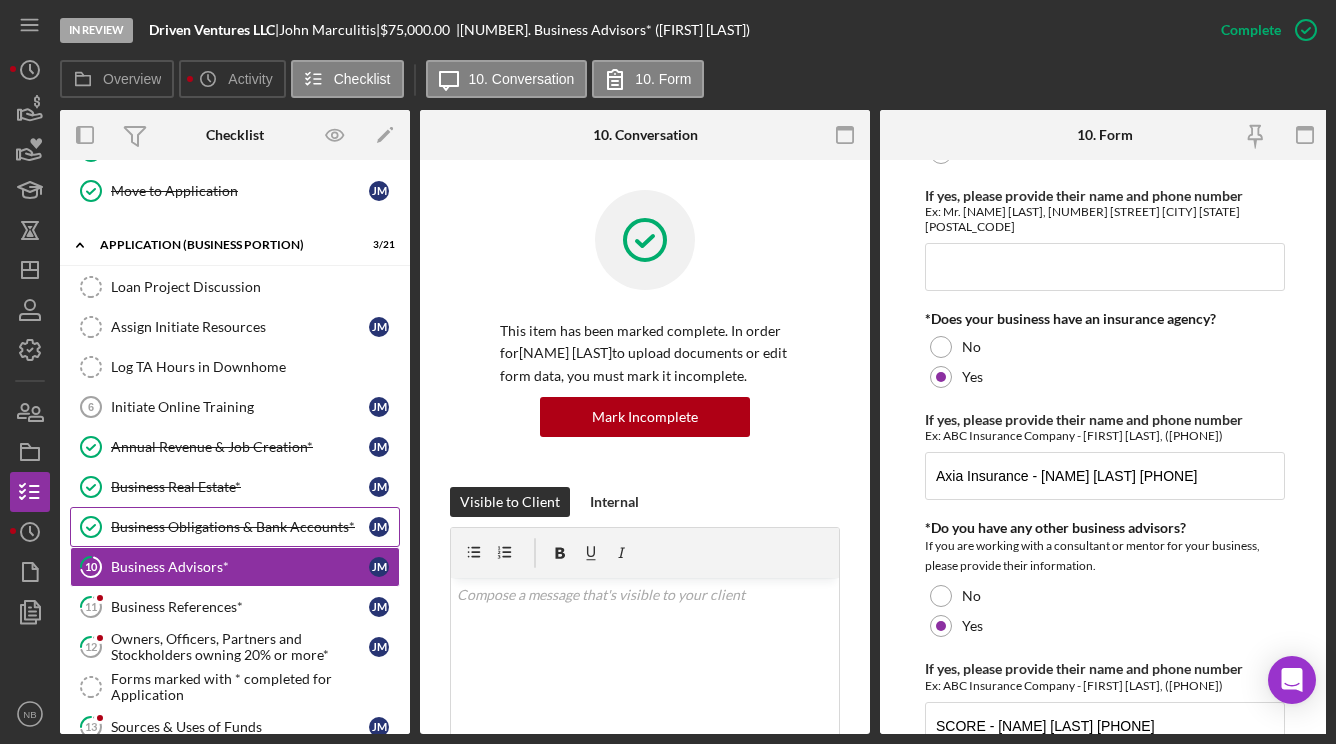 scroll, scrollTop: 553, scrollLeft: 0, axis: vertical 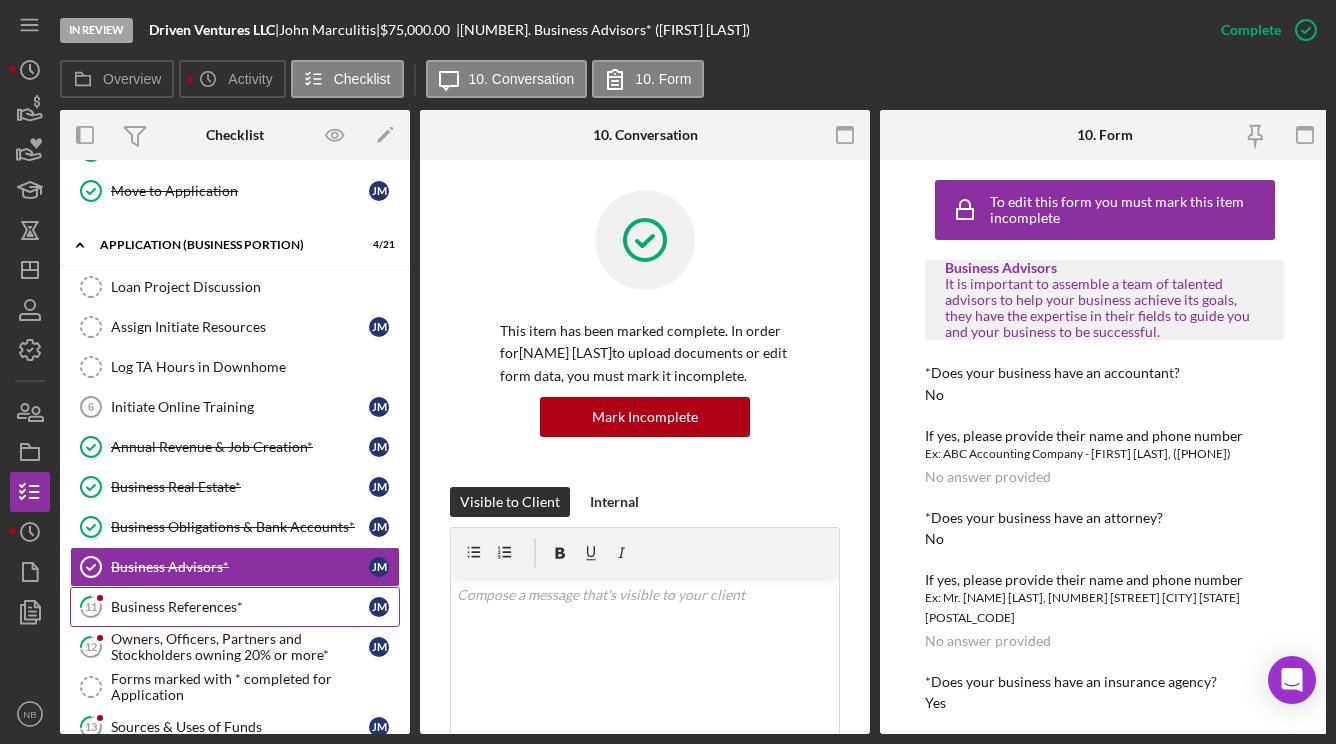 click on "11 Business References* J M" at bounding box center (235, 607) 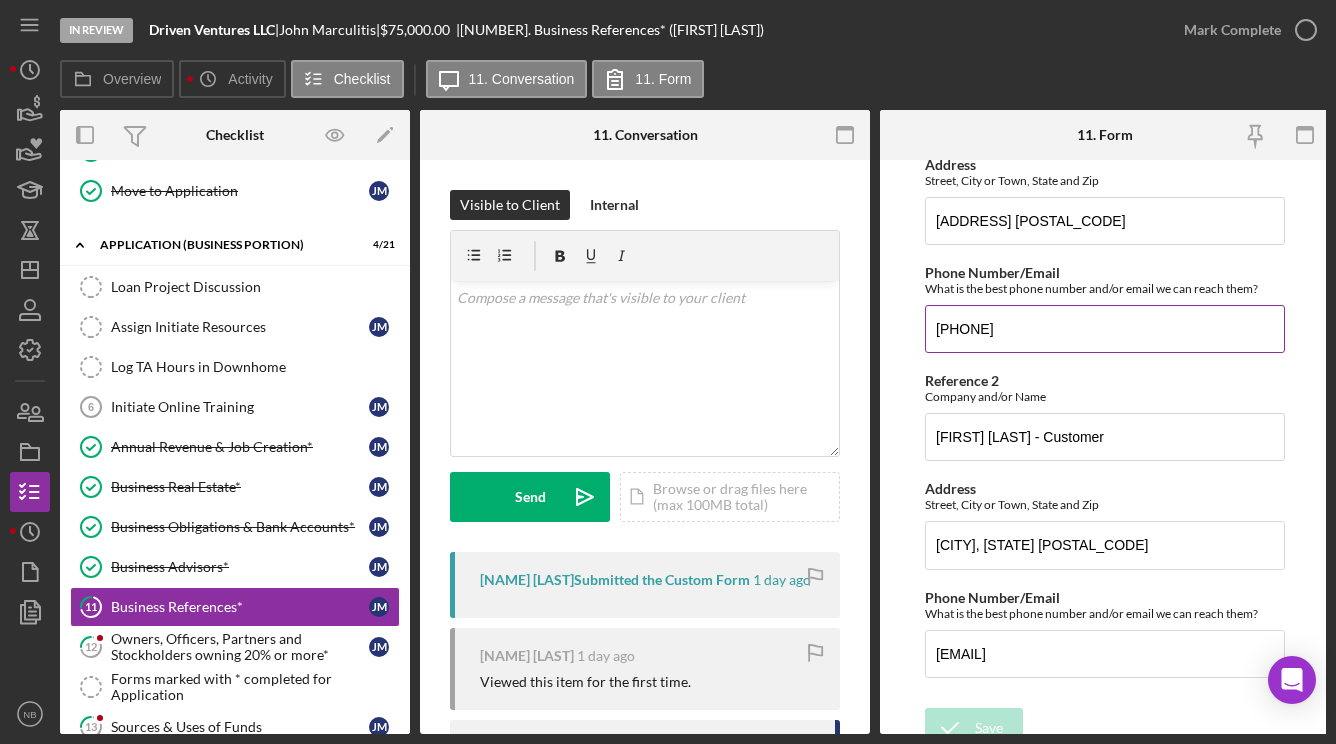 scroll, scrollTop: 261, scrollLeft: 0, axis: vertical 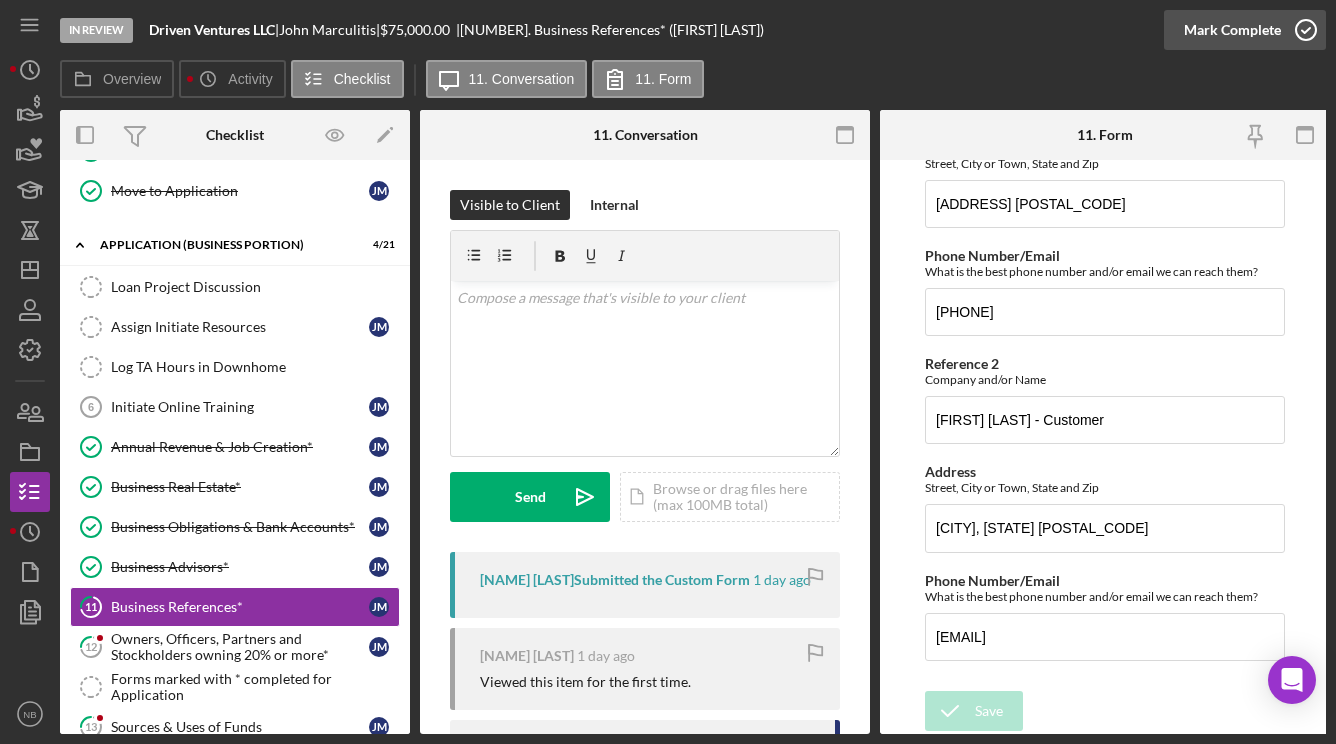 click on "Mark Complete" at bounding box center (1232, 30) 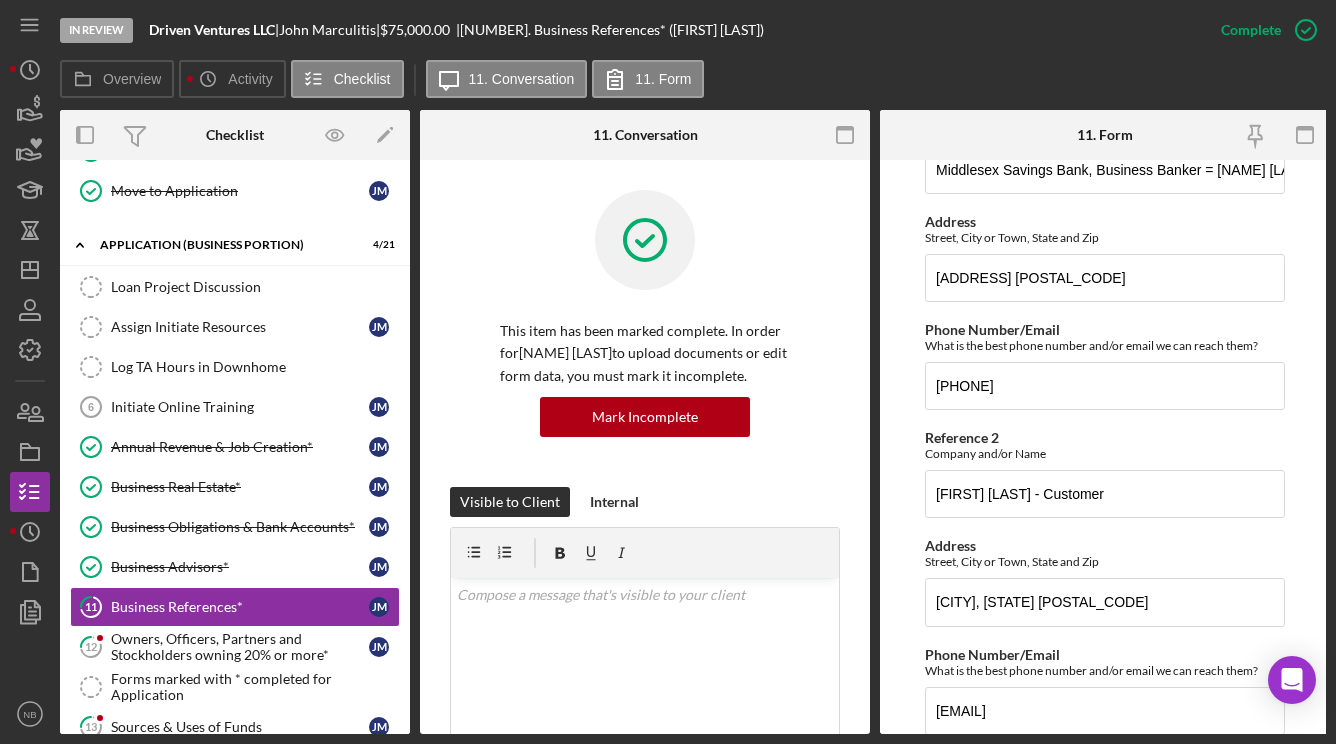 scroll, scrollTop: 341, scrollLeft: 0, axis: vertical 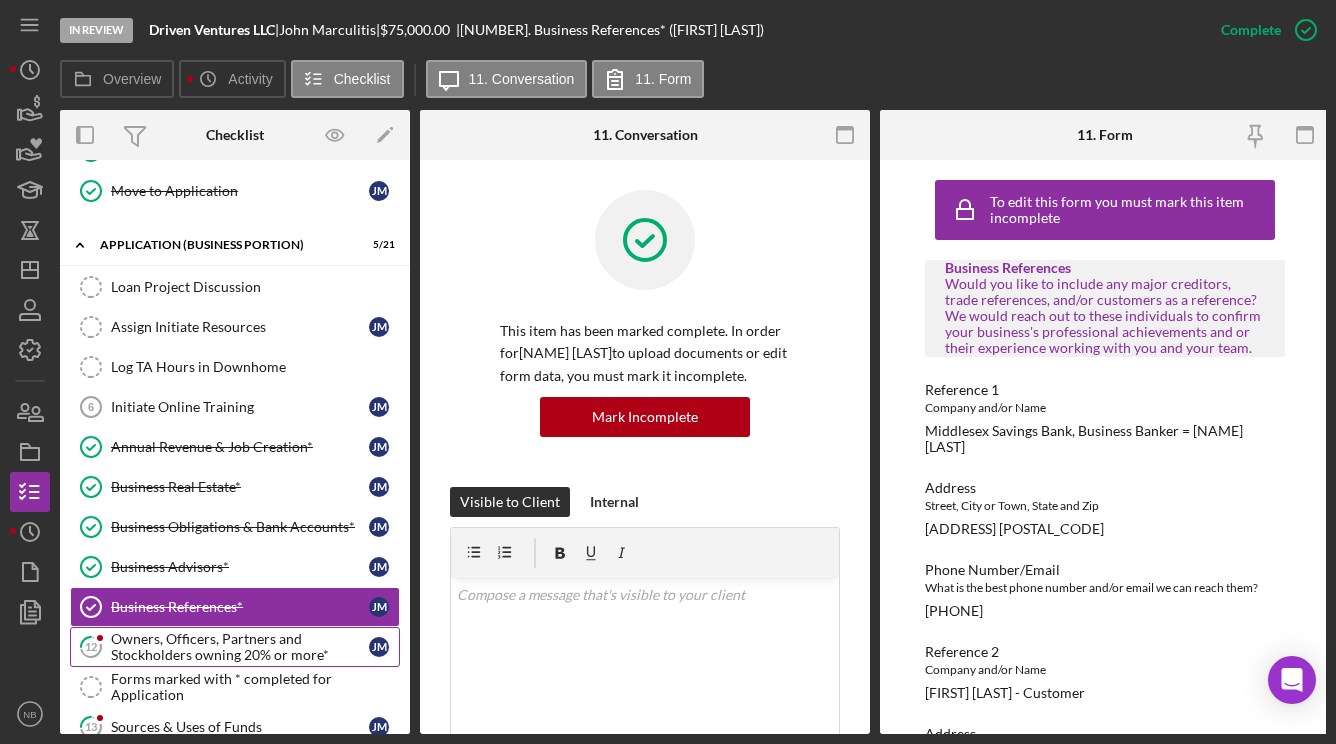 click on "12 Owners, Officers, Partners and Stockholders owning 20% or more* J M" at bounding box center (235, 647) 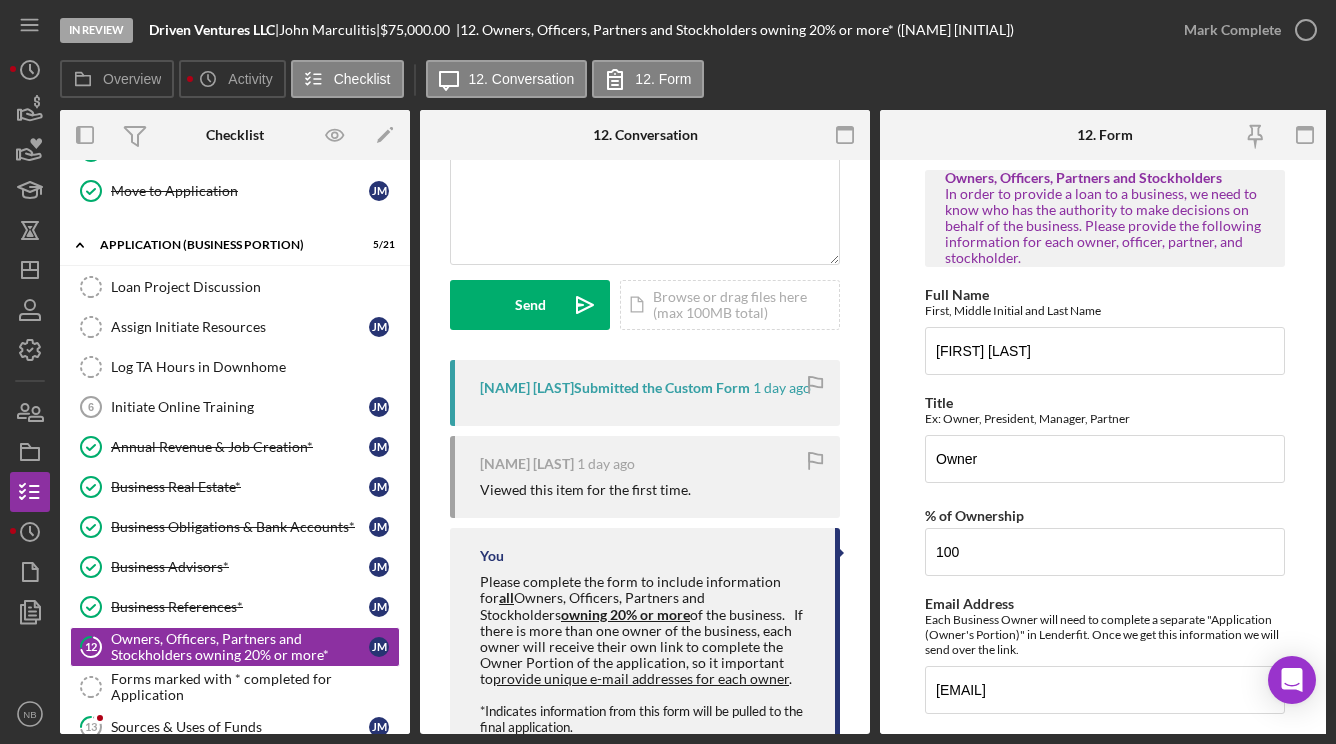 scroll, scrollTop: 200, scrollLeft: 0, axis: vertical 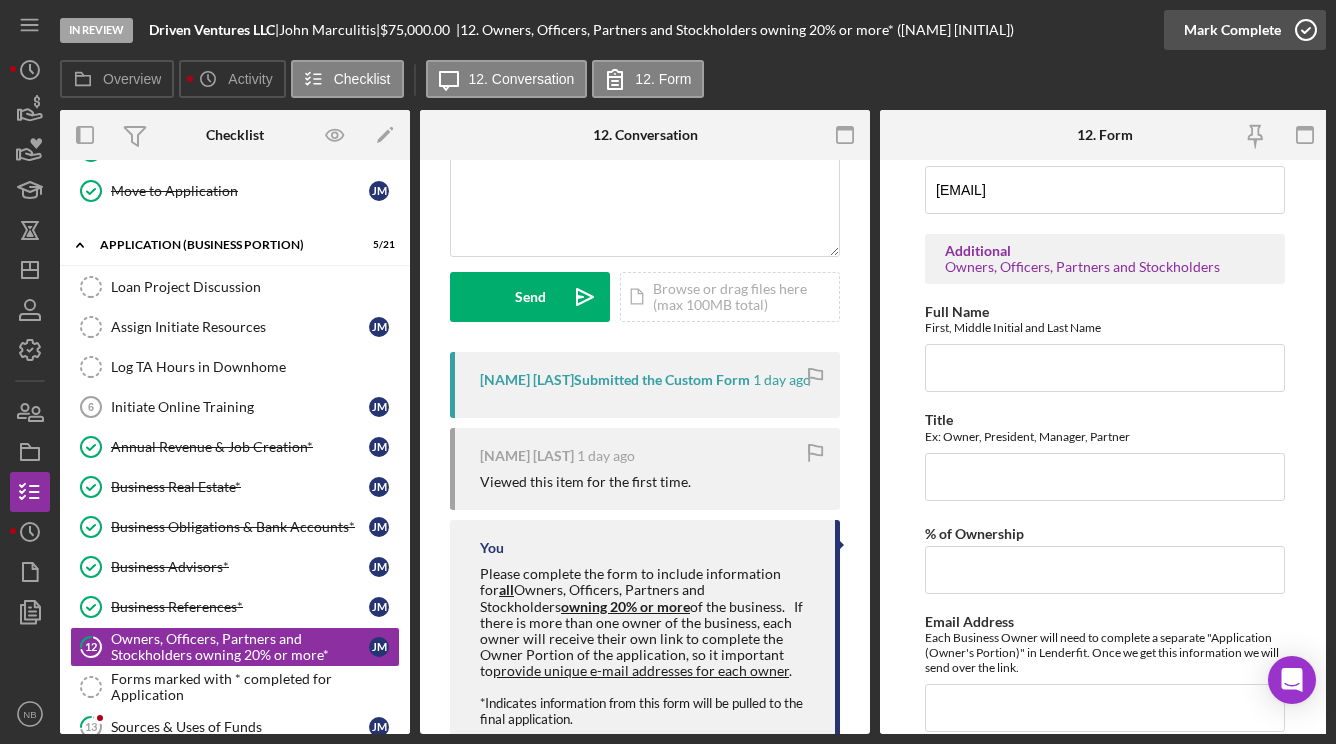 click on "Mark Complete" at bounding box center [1232, 30] 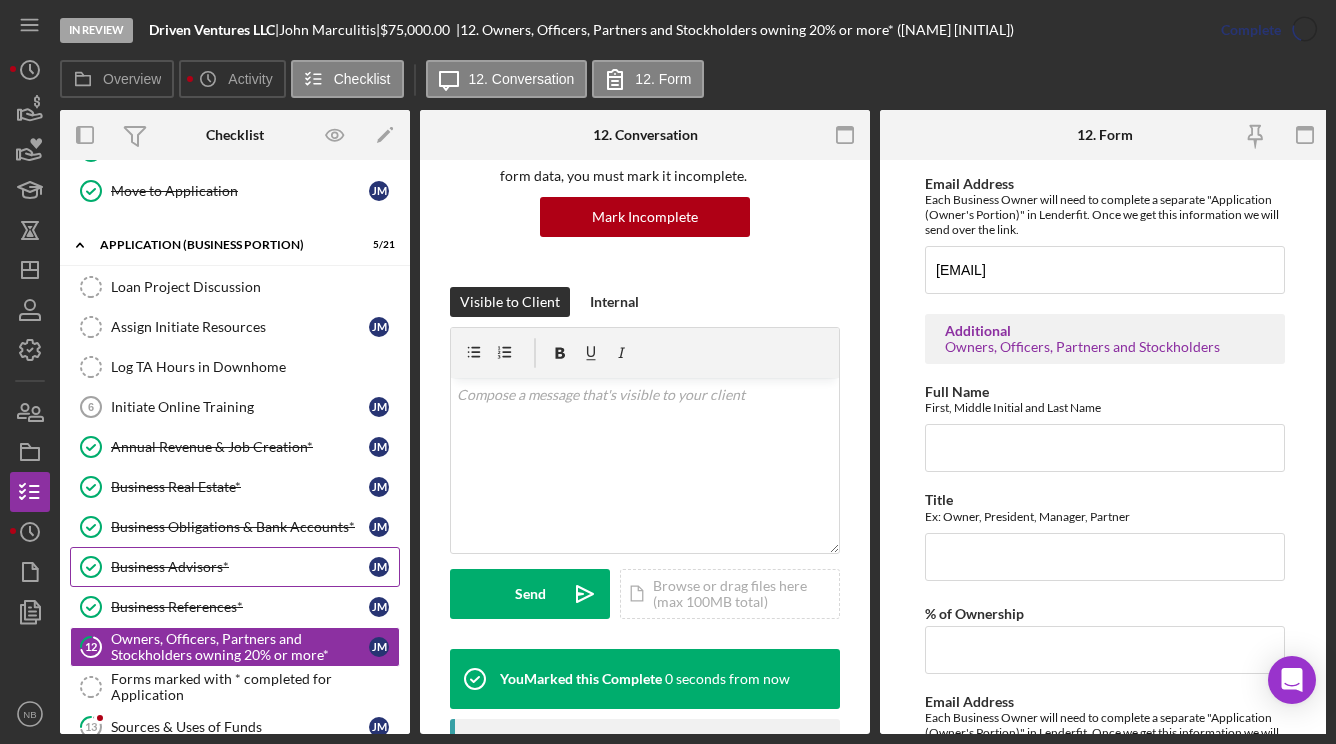 scroll, scrollTop: 497, scrollLeft: 0, axis: vertical 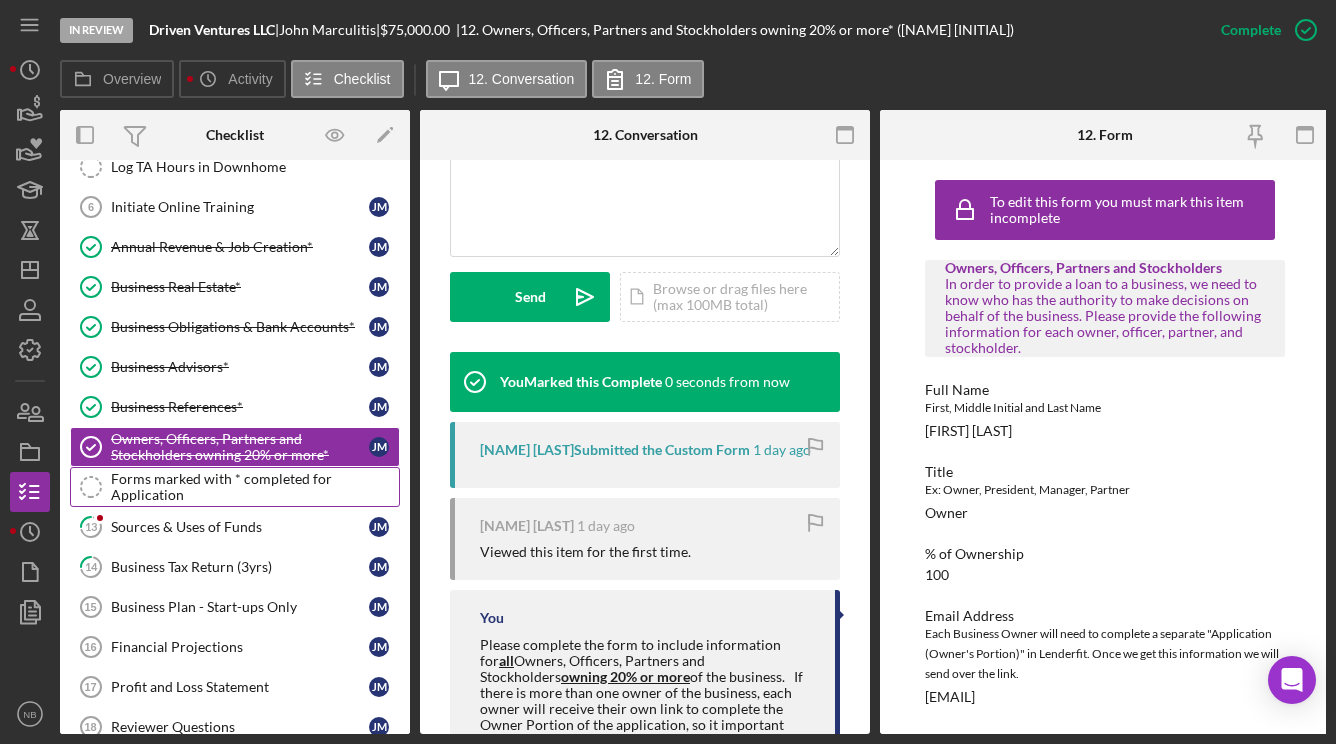 click on "Forms marked with * completed for Application" at bounding box center (255, 487) 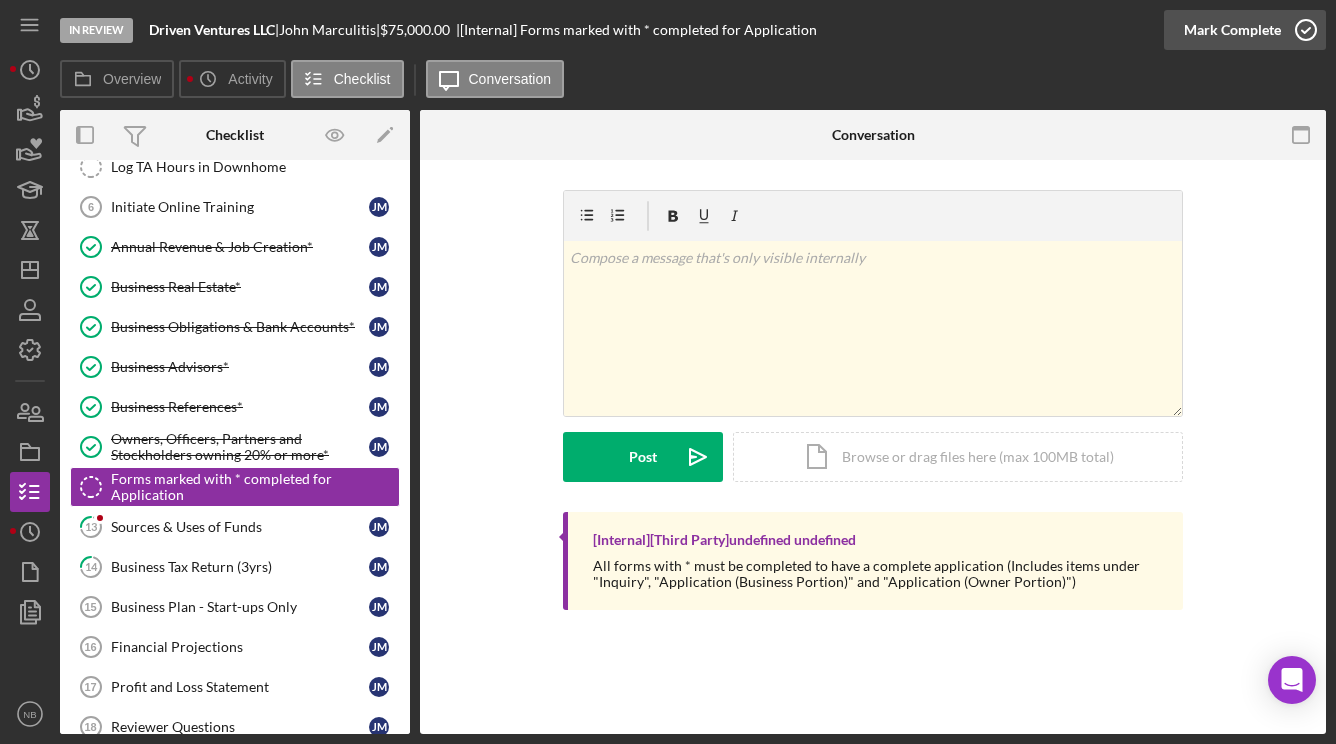 click on "Mark Complete" at bounding box center [1232, 30] 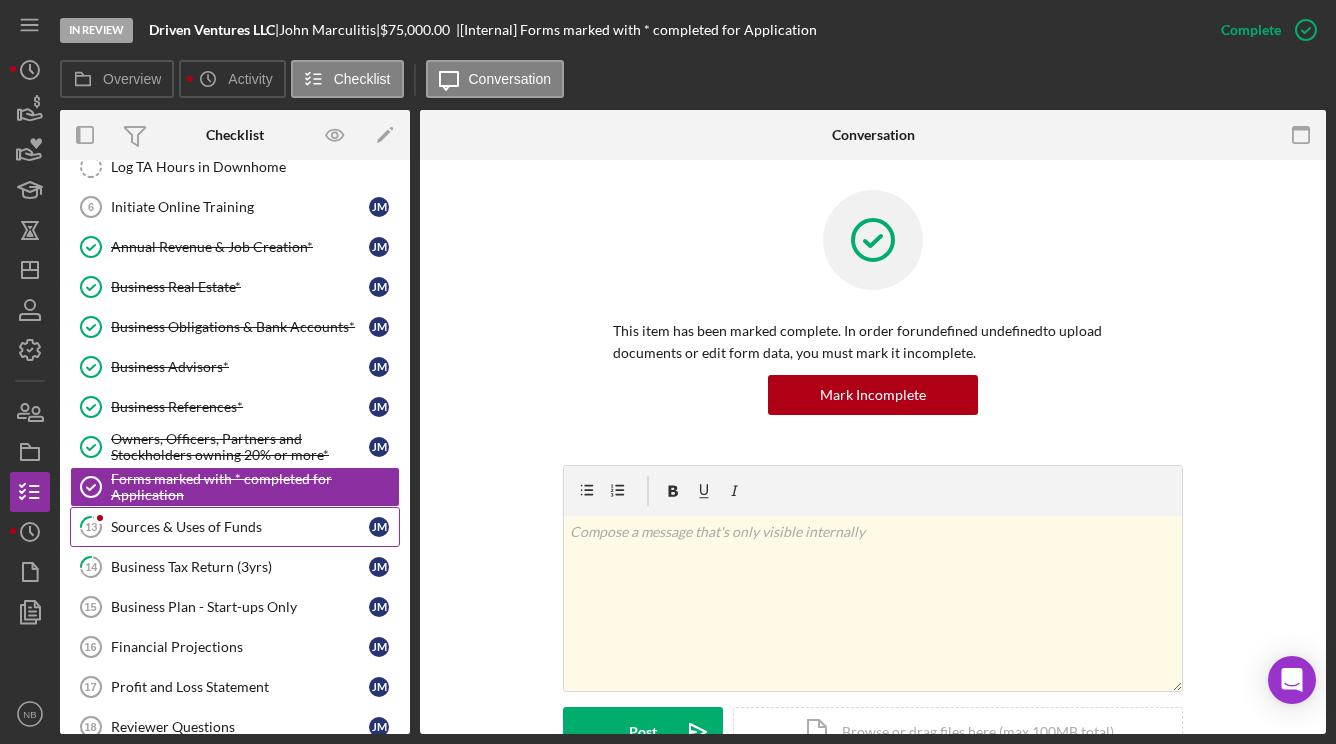 click on "Sources & Uses of Funds" at bounding box center (240, 527) 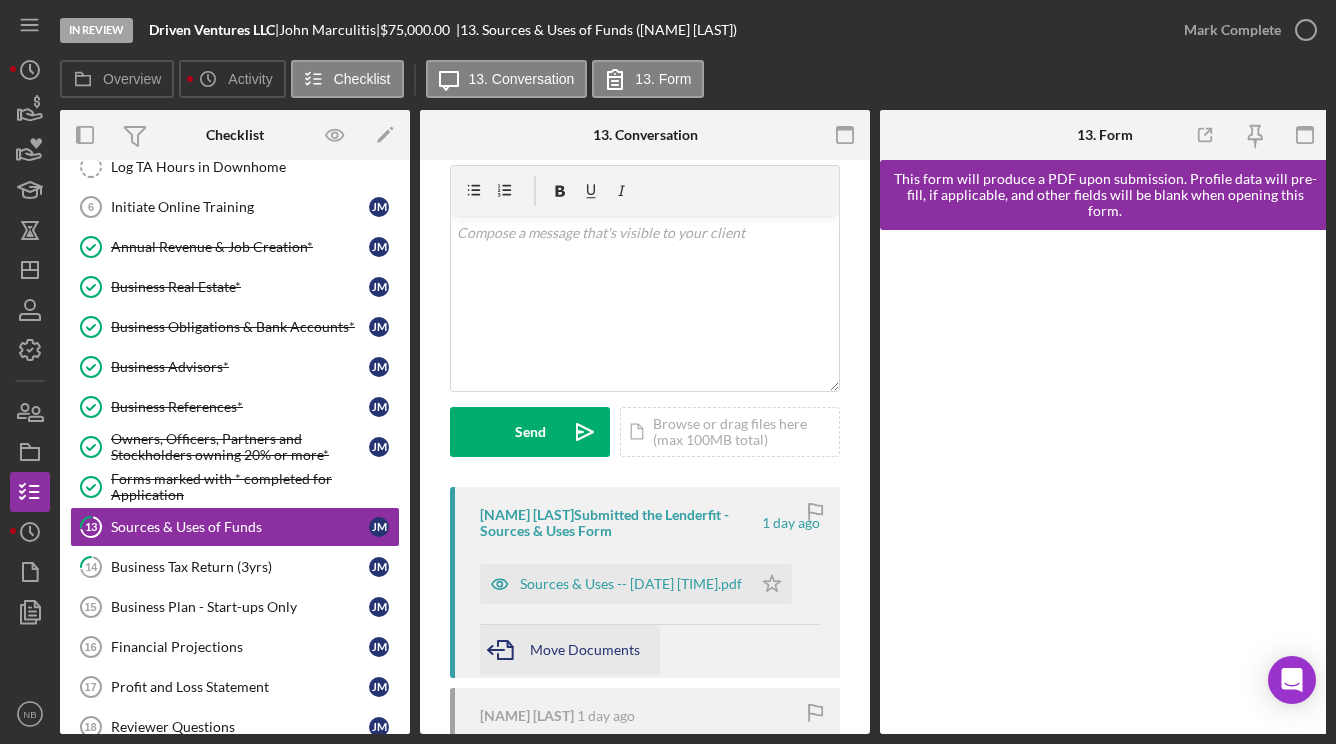 scroll, scrollTop: 100, scrollLeft: 0, axis: vertical 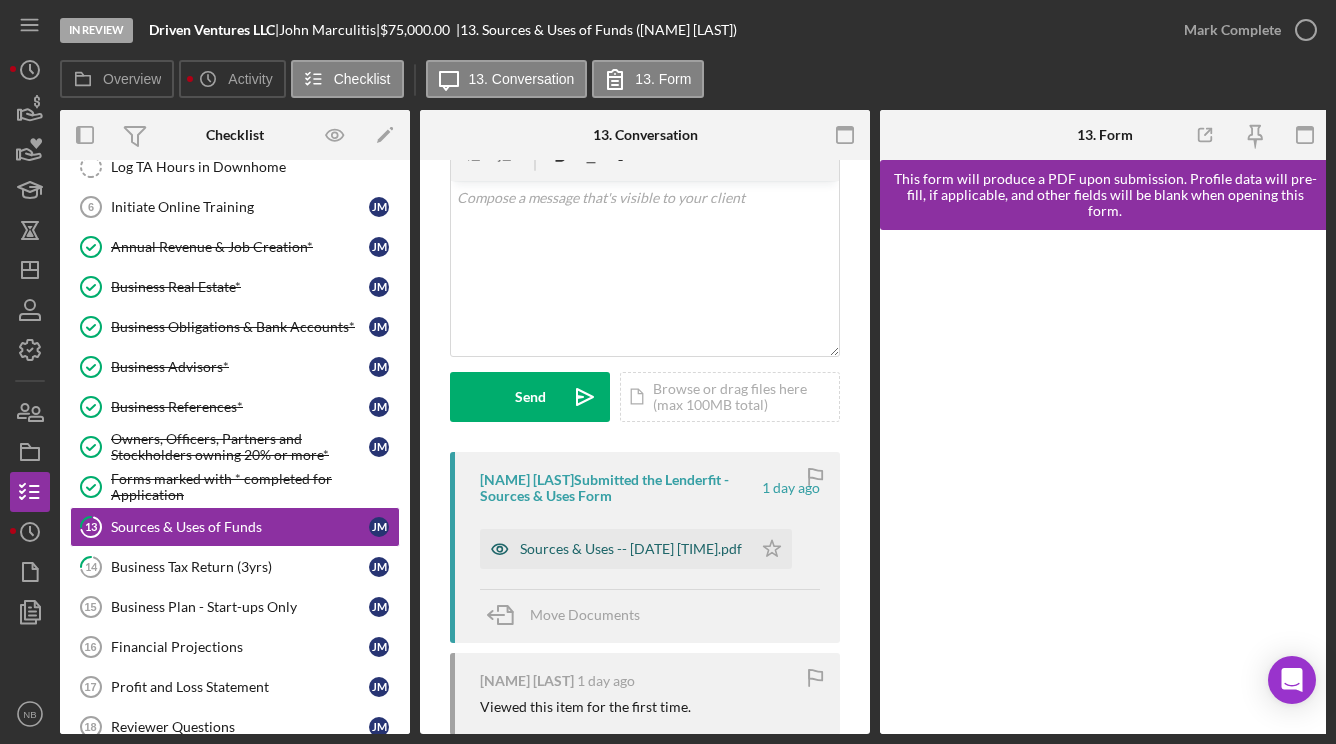 click on "Sources & Uses -- [DATE] [TIME].pdf" at bounding box center [631, 549] 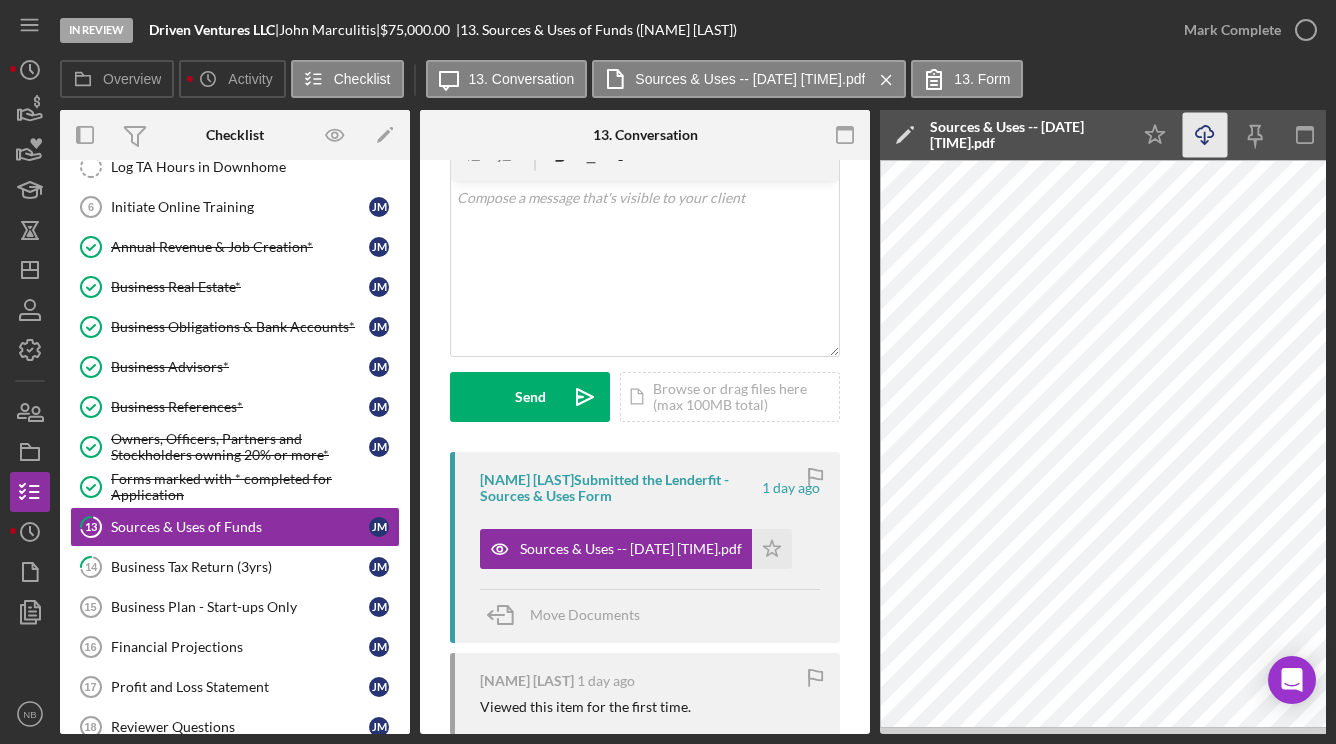 click 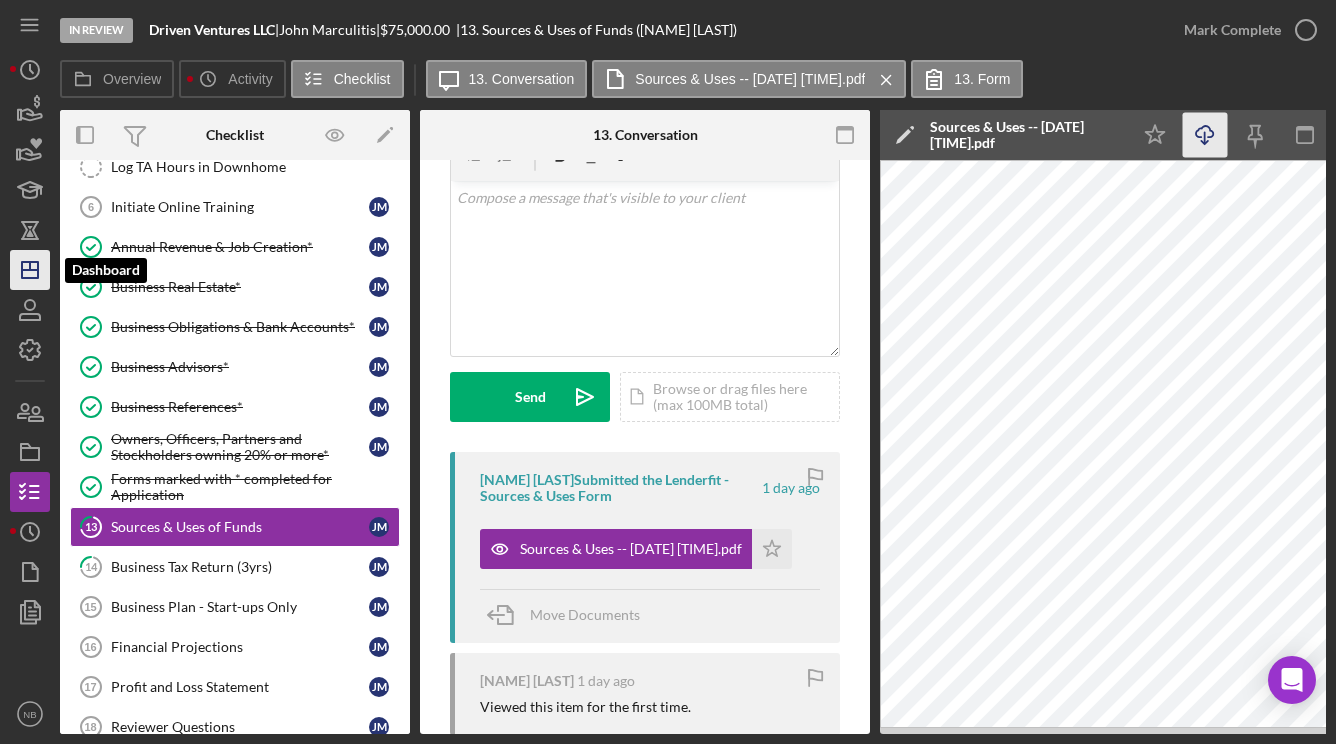 click on "Icon/Dashboard" 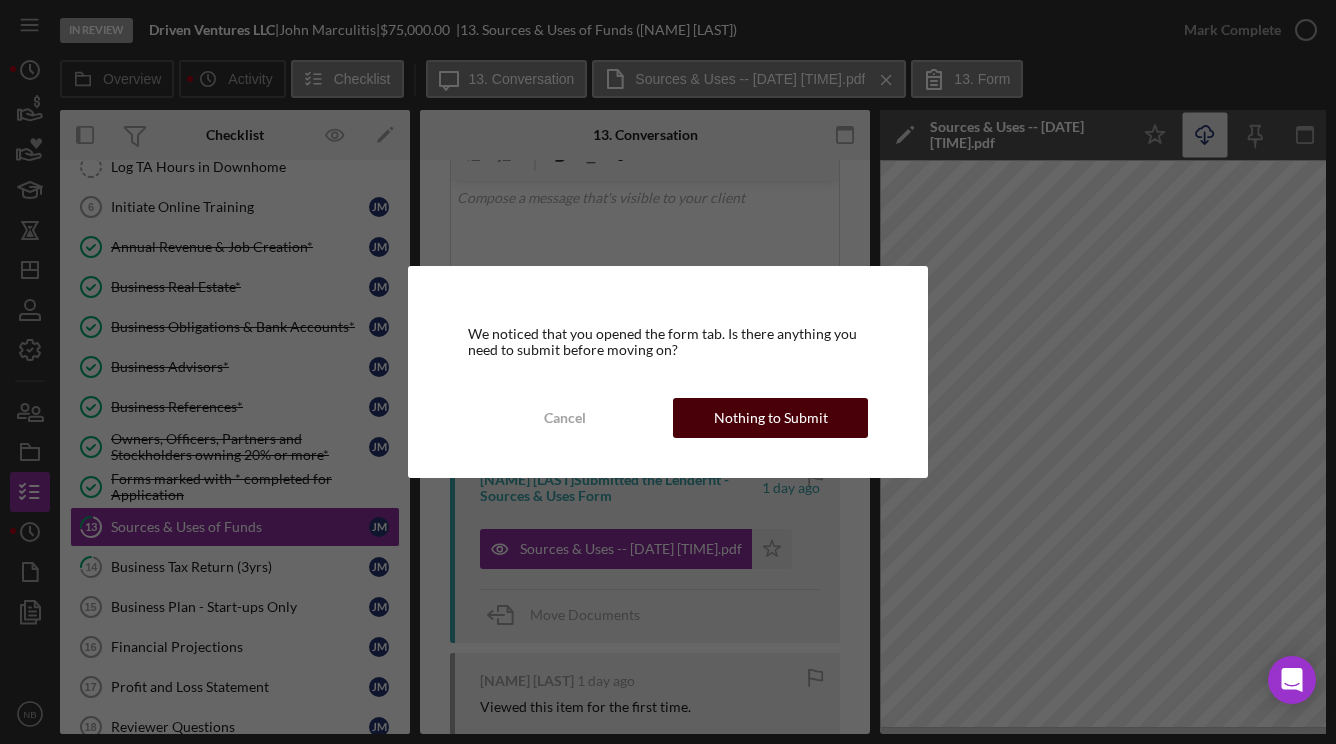 click on "Nothing to Submit" at bounding box center [771, 418] 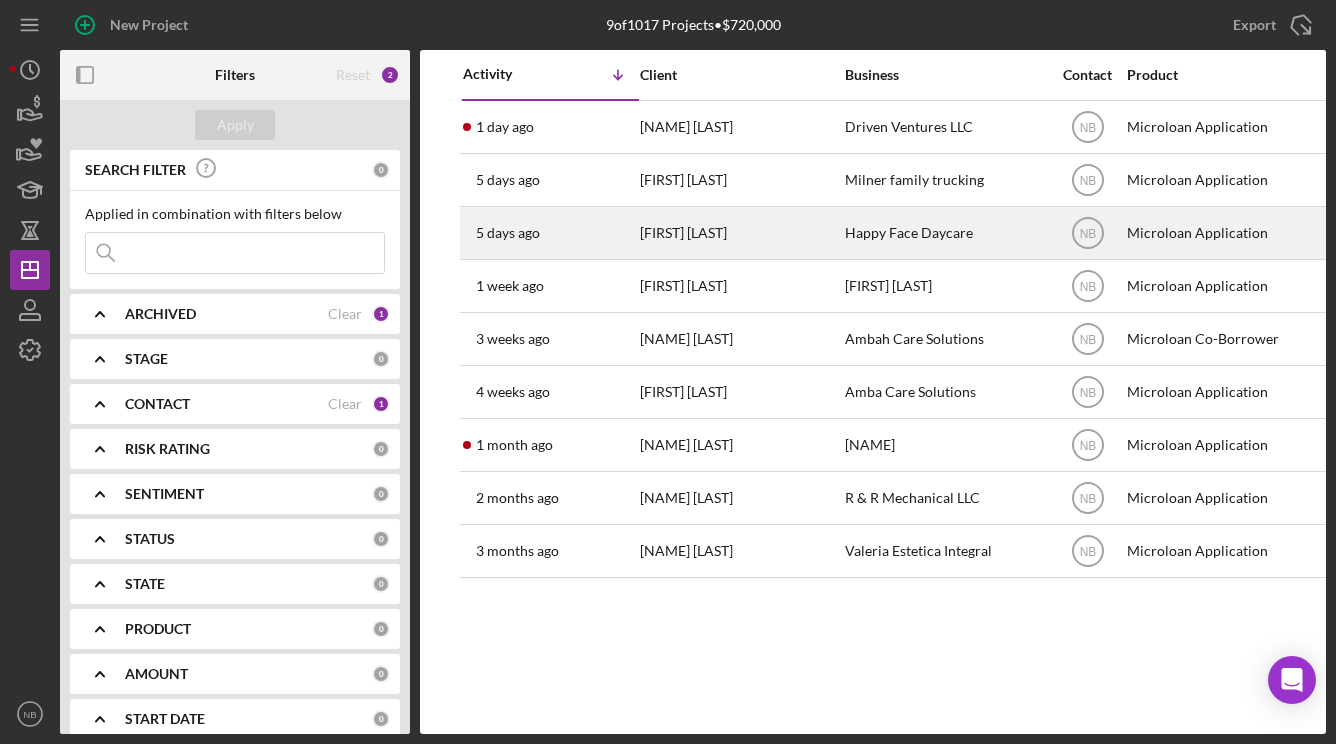 click on "[FIRST] [LAST]" at bounding box center [740, 233] 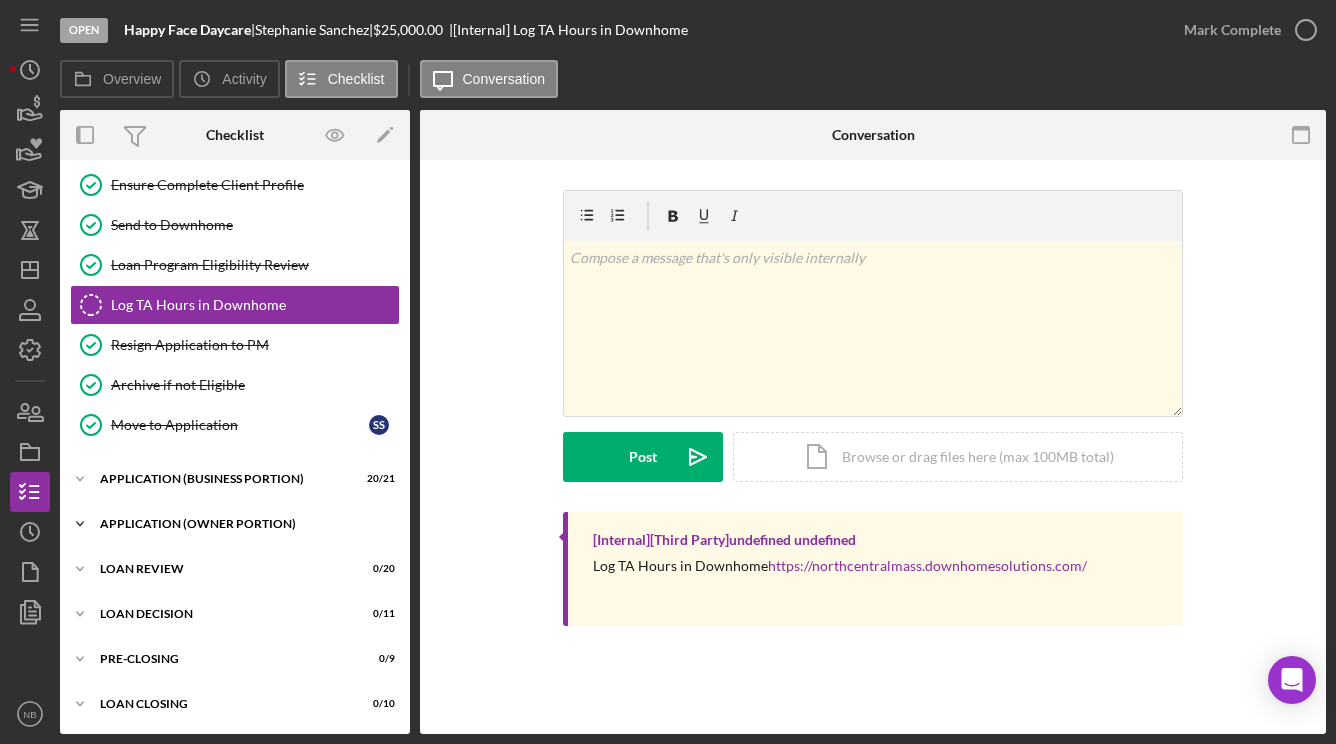 scroll, scrollTop: 327, scrollLeft: 0, axis: vertical 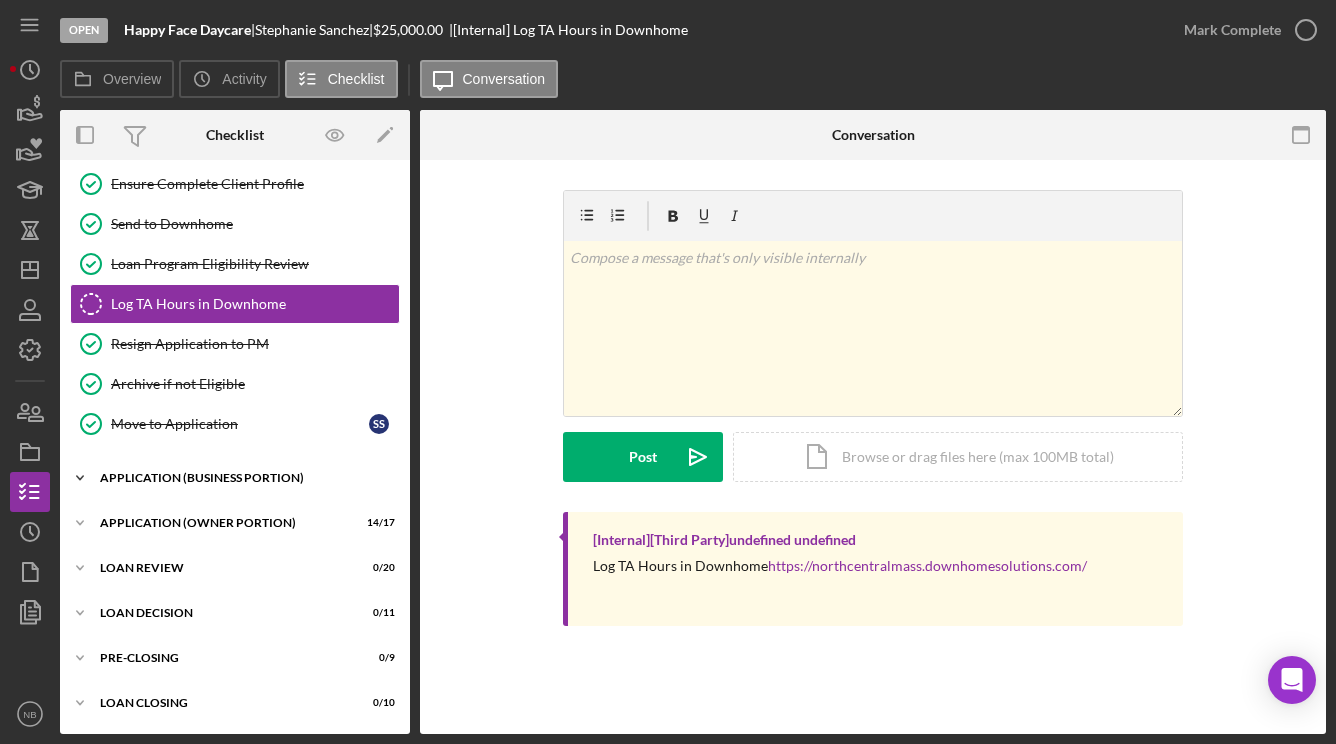 click on "Icon/Expander APPLICATION (BUSINESS PORTION) 20 / 21" at bounding box center (235, 478) 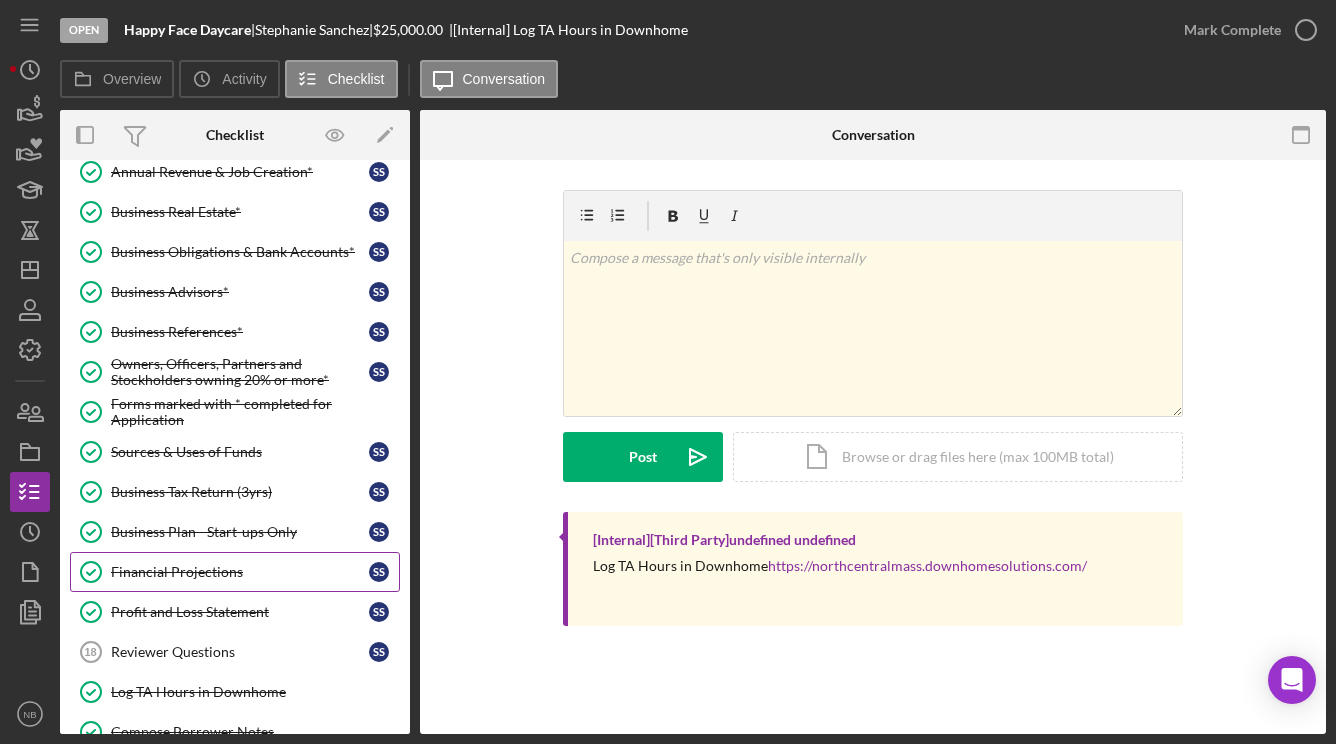 scroll, scrollTop: 927, scrollLeft: 0, axis: vertical 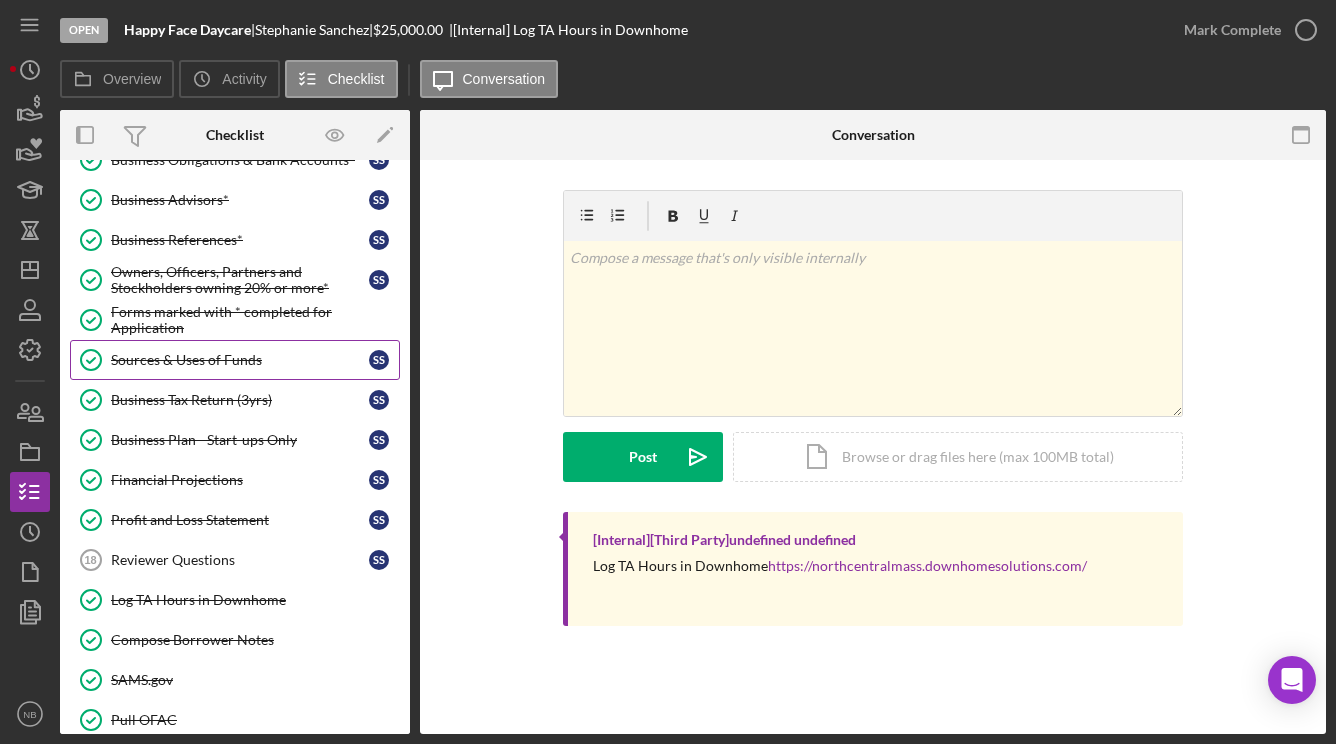 click on "Sources & Uses of Funds" at bounding box center [240, 360] 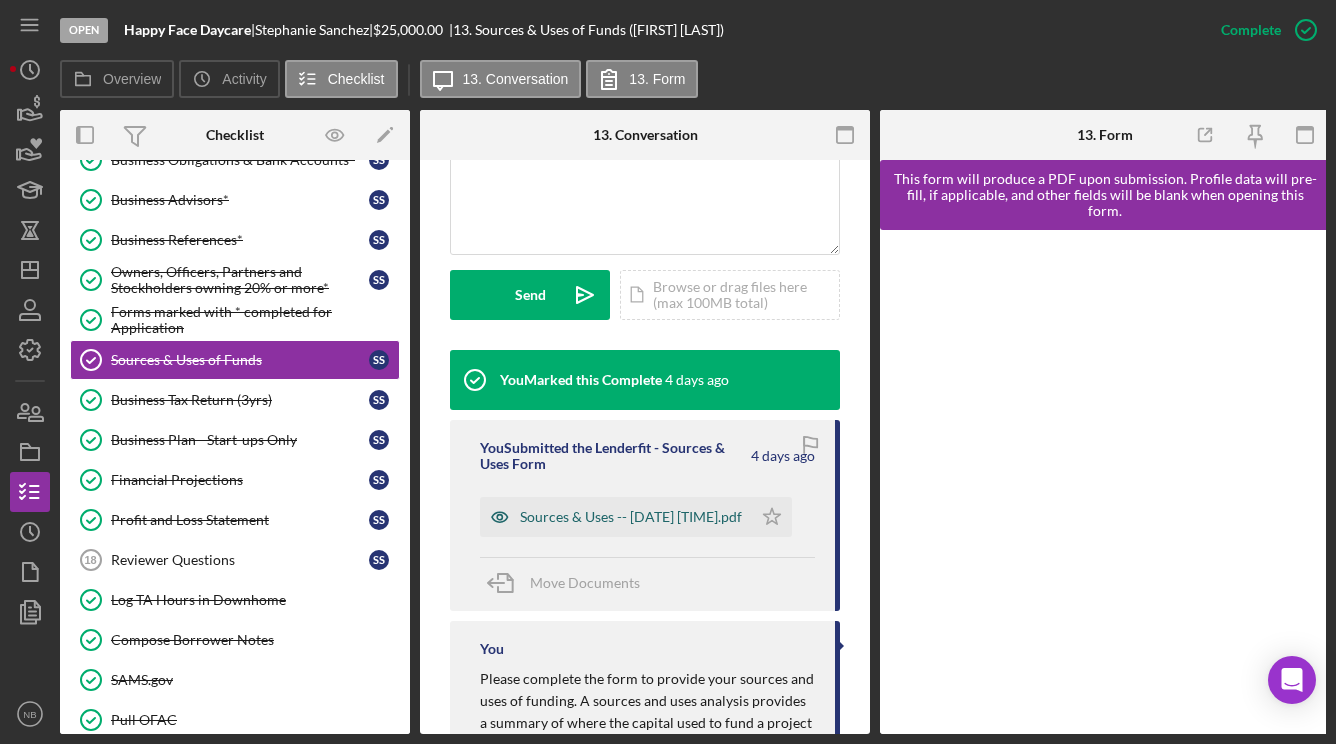 scroll, scrollTop: 500, scrollLeft: 0, axis: vertical 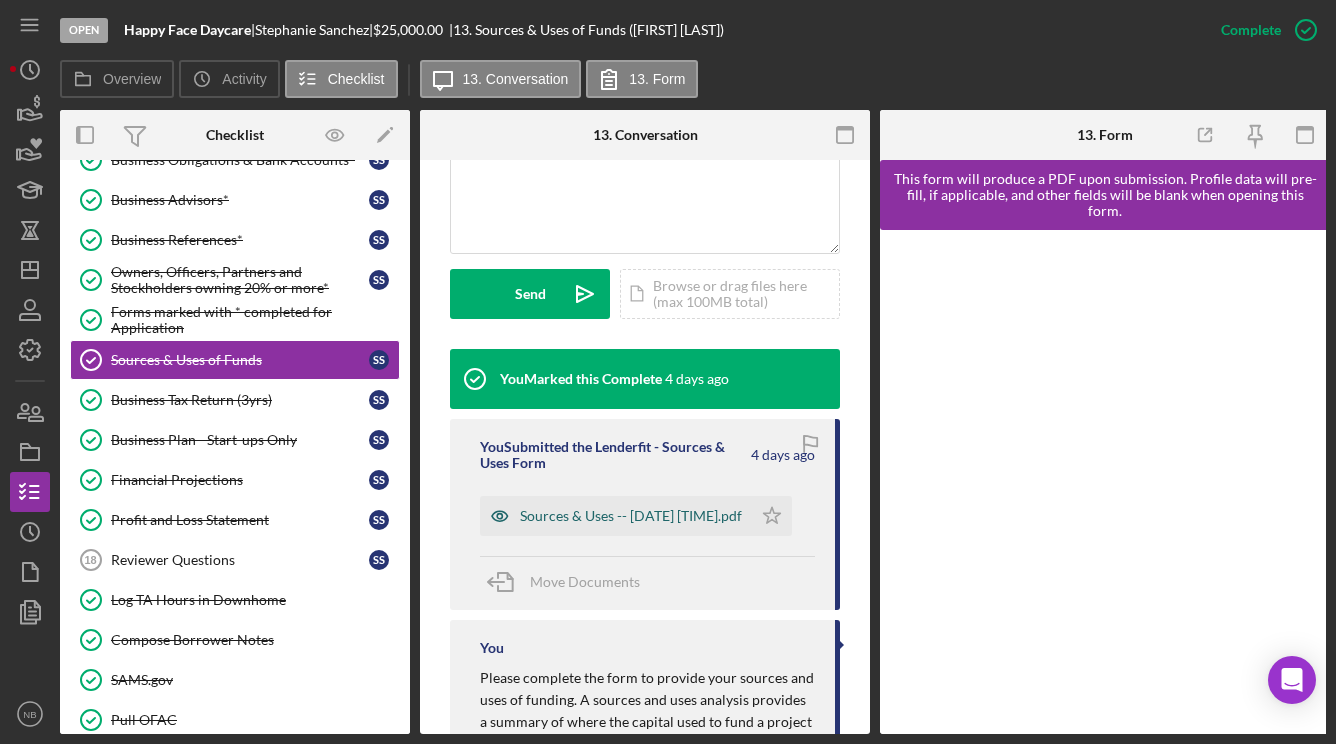 click on "Sources & Uses -- [DATE] [TIME].pdf" at bounding box center (631, 516) 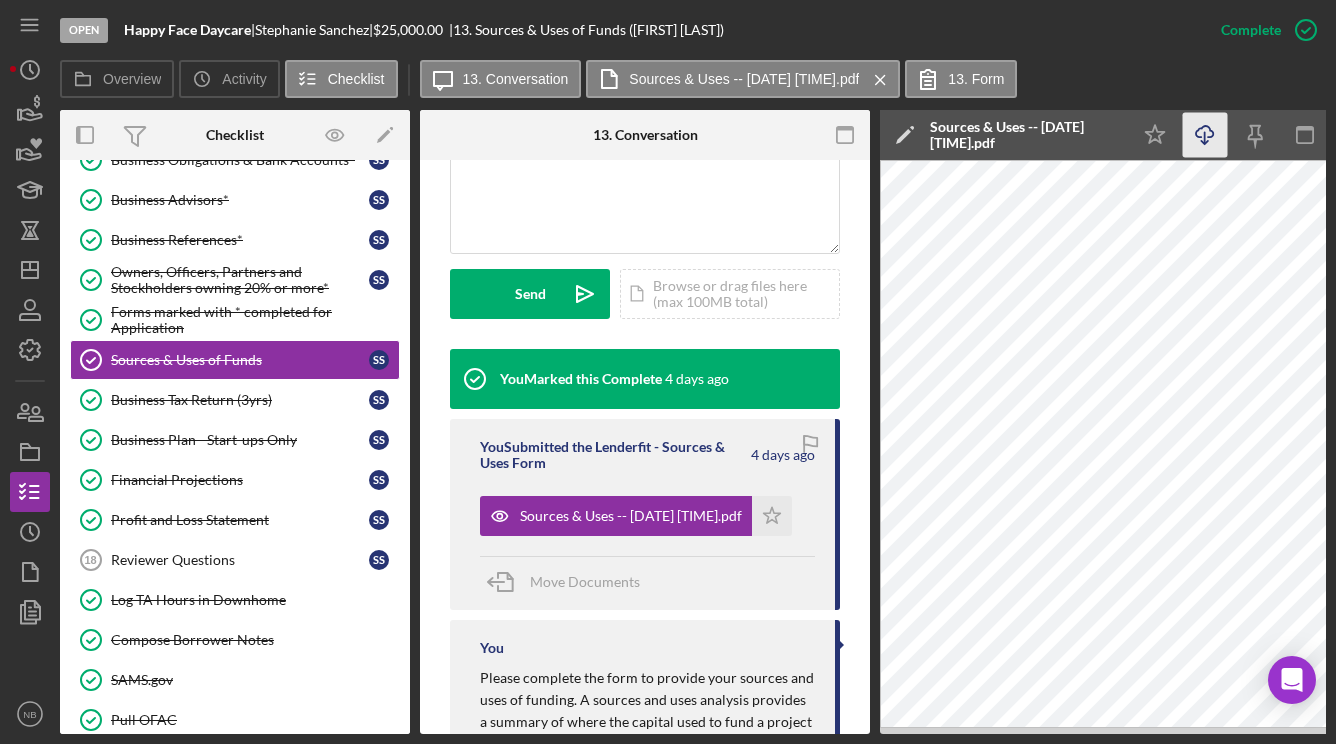 click 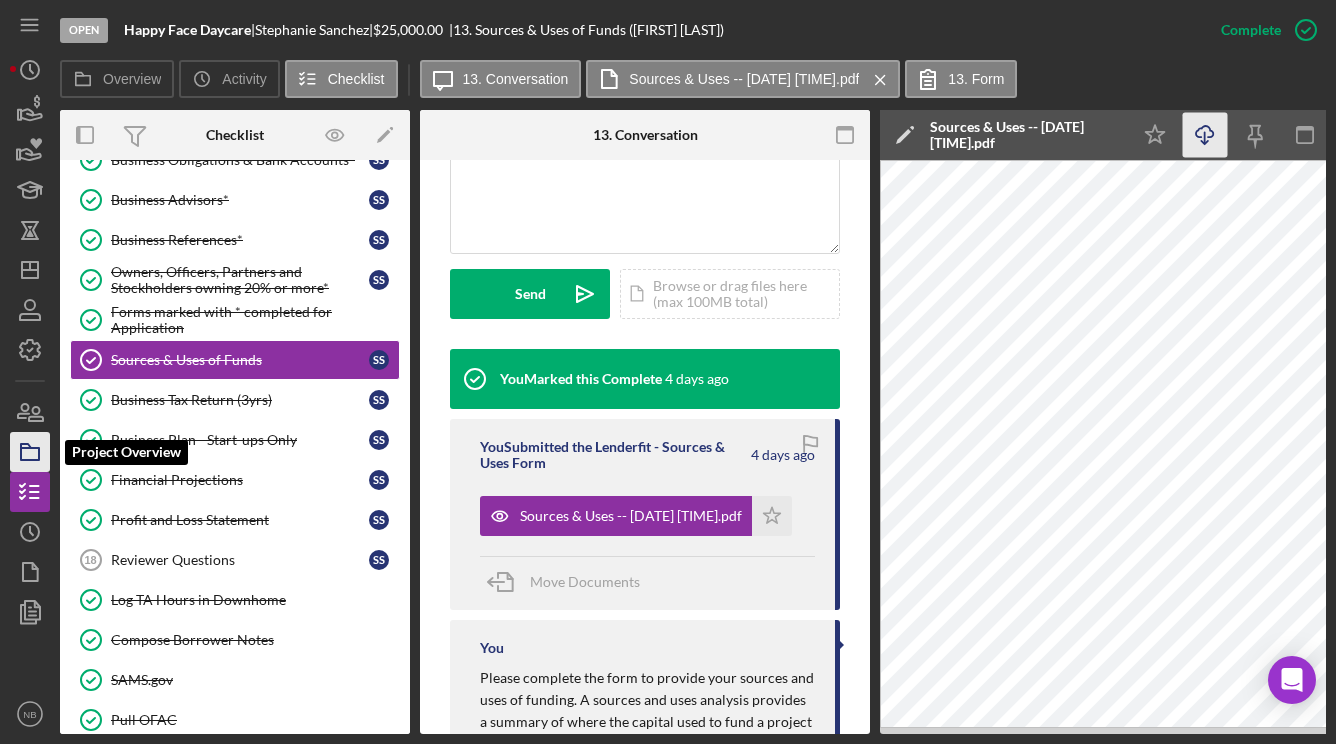 click 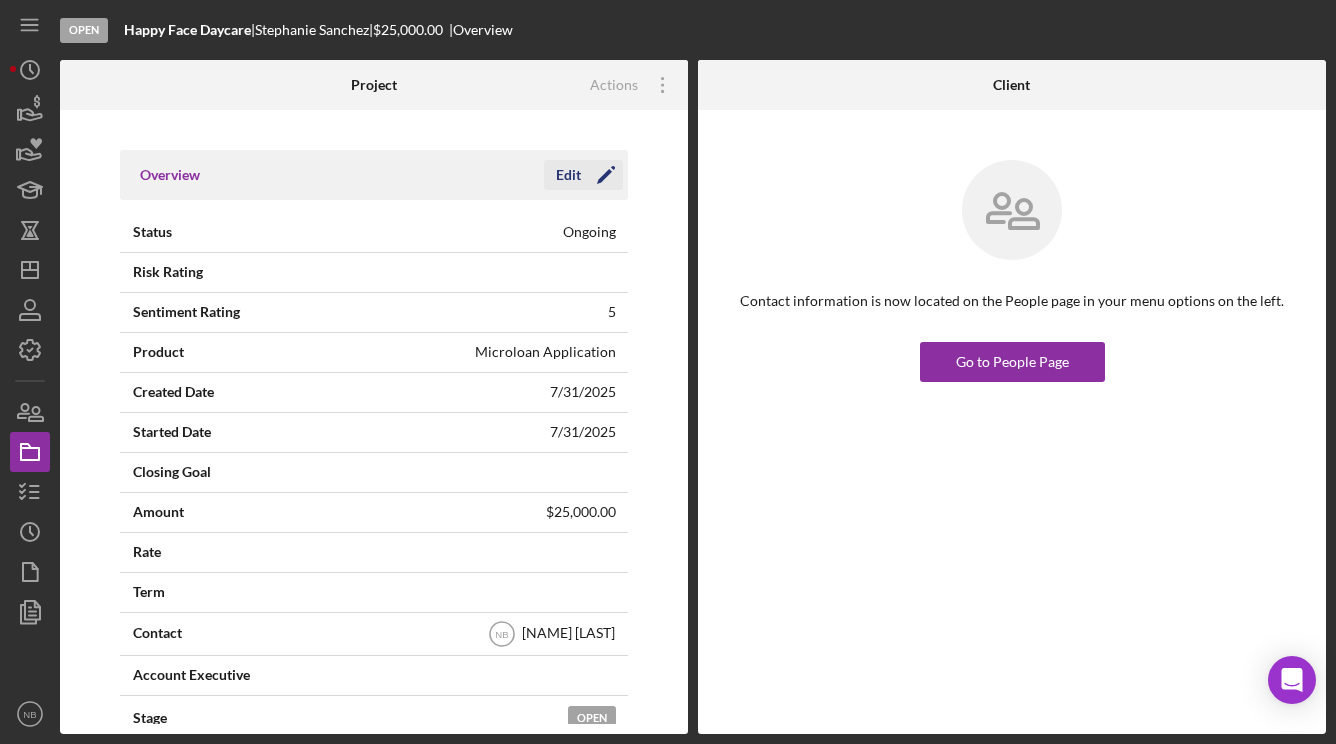 click on "Icon/Edit" 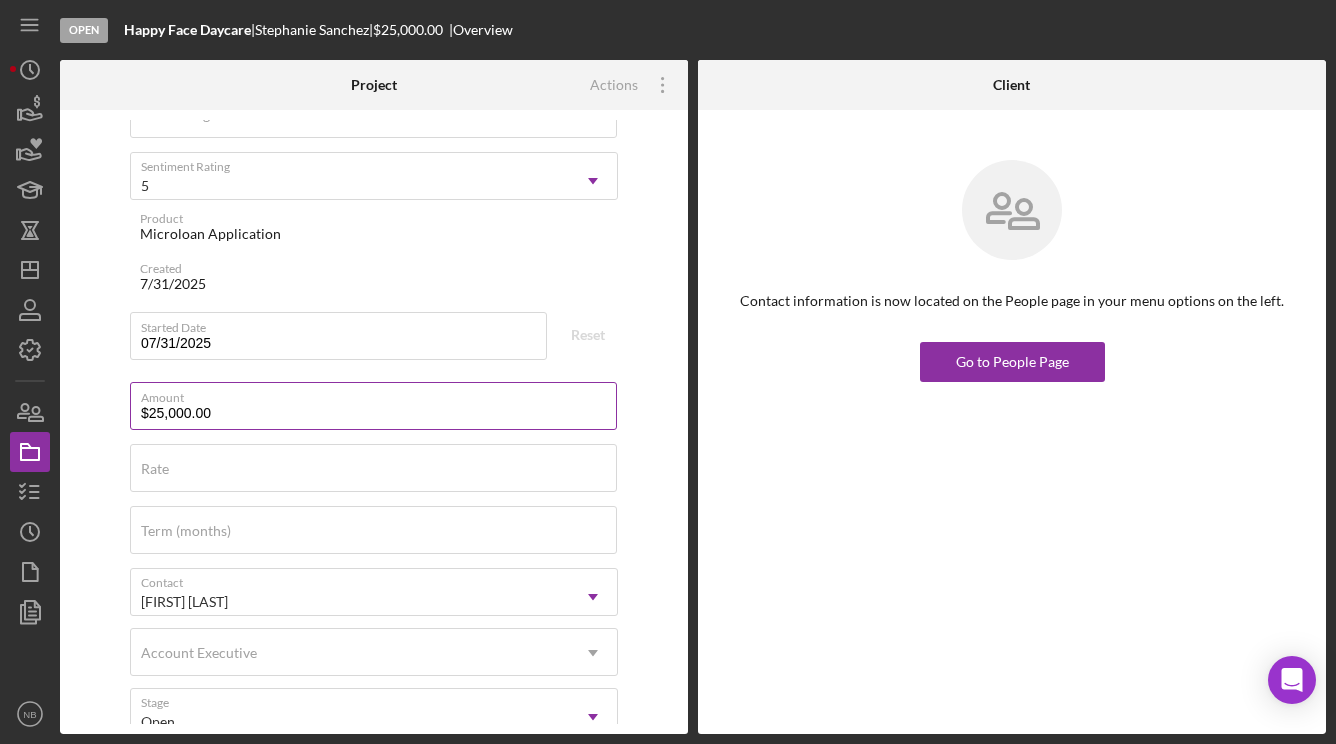 scroll, scrollTop: 200, scrollLeft: 0, axis: vertical 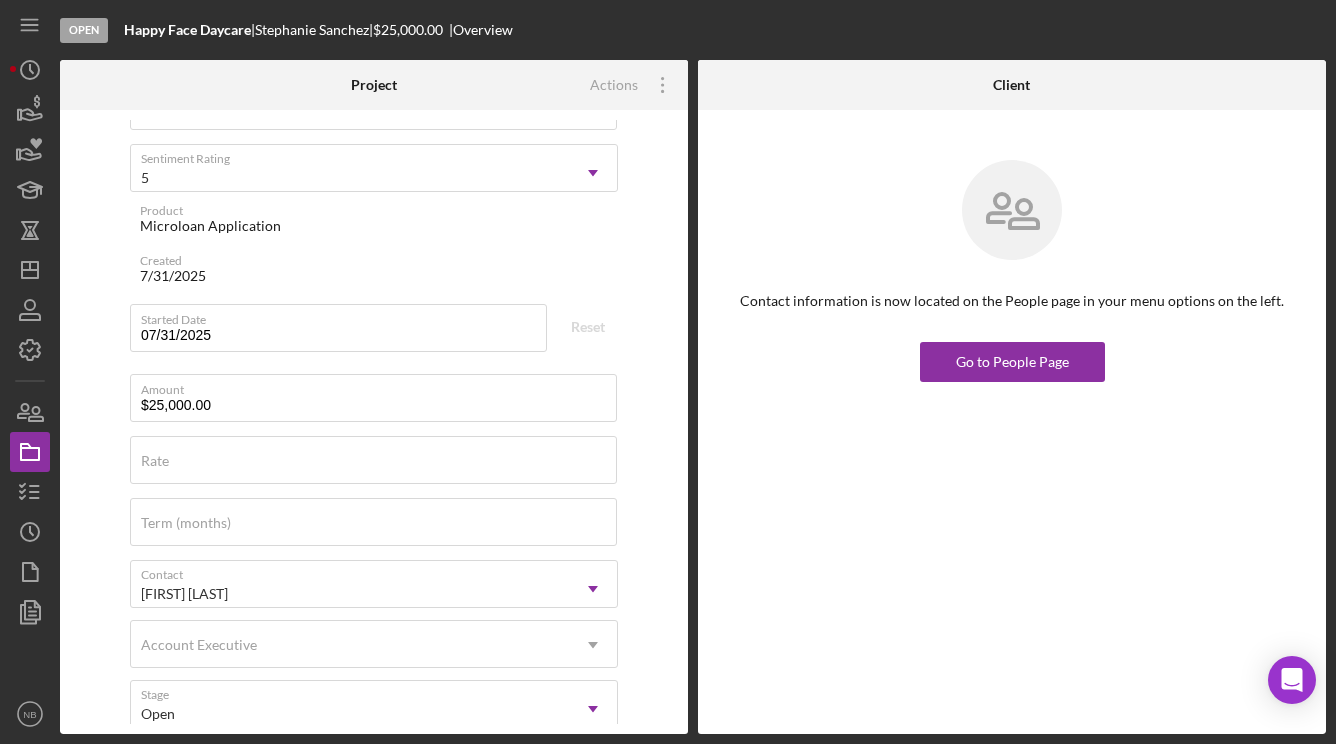click on "Status Ongoing Icon/Dropdown Arrow Risk Rating Sentiment Rating 5 Icon/Dropdown Arrow Product Microloan Application Created [DATE] Started Date [DATE] Reset Amount $25,000.00 Rate Term (months) Contact [FIRST] [LAST] Icon/Dropdown Arrow Account Executive Icon/Dropdown Arrow Stage Open Icon/Dropdown Arrow Weekly Status Update OFF Client Inactivity OFF" at bounding box center [374, 443] 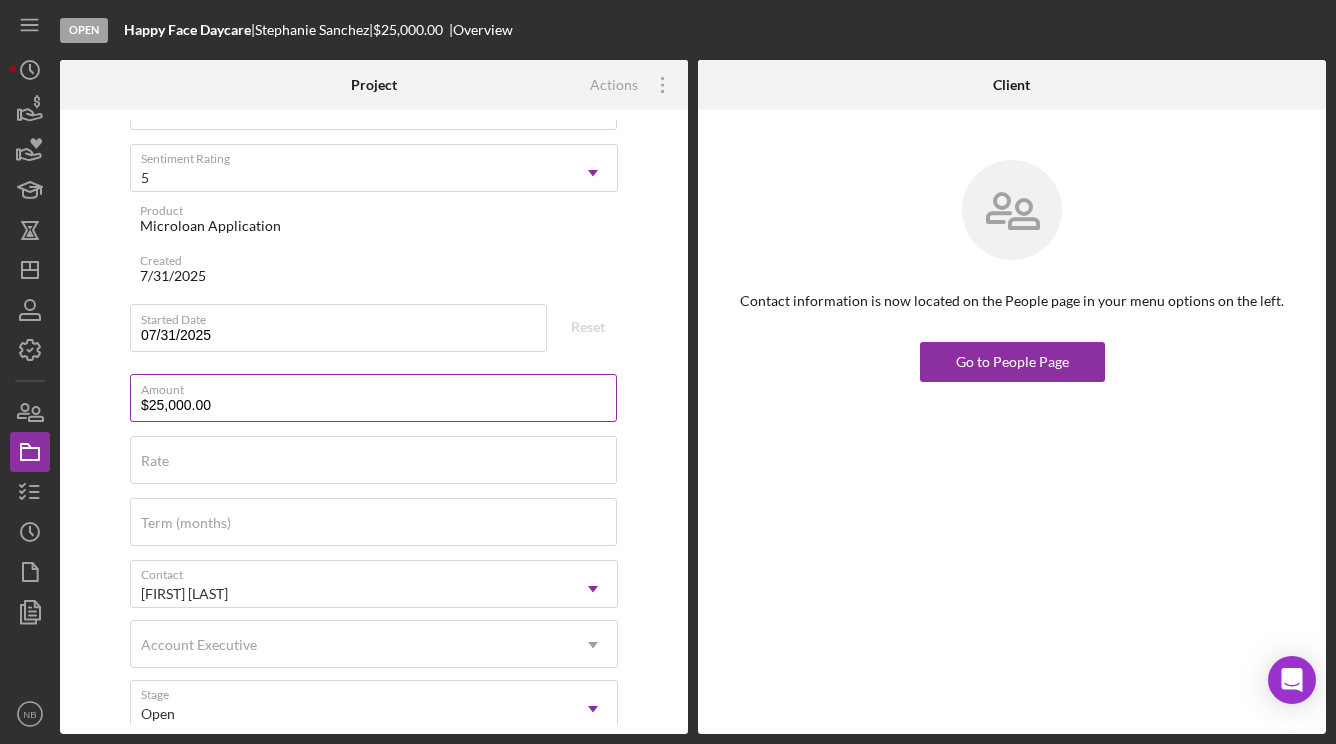 click on "$25,000.00" at bounding box center [373, 398] 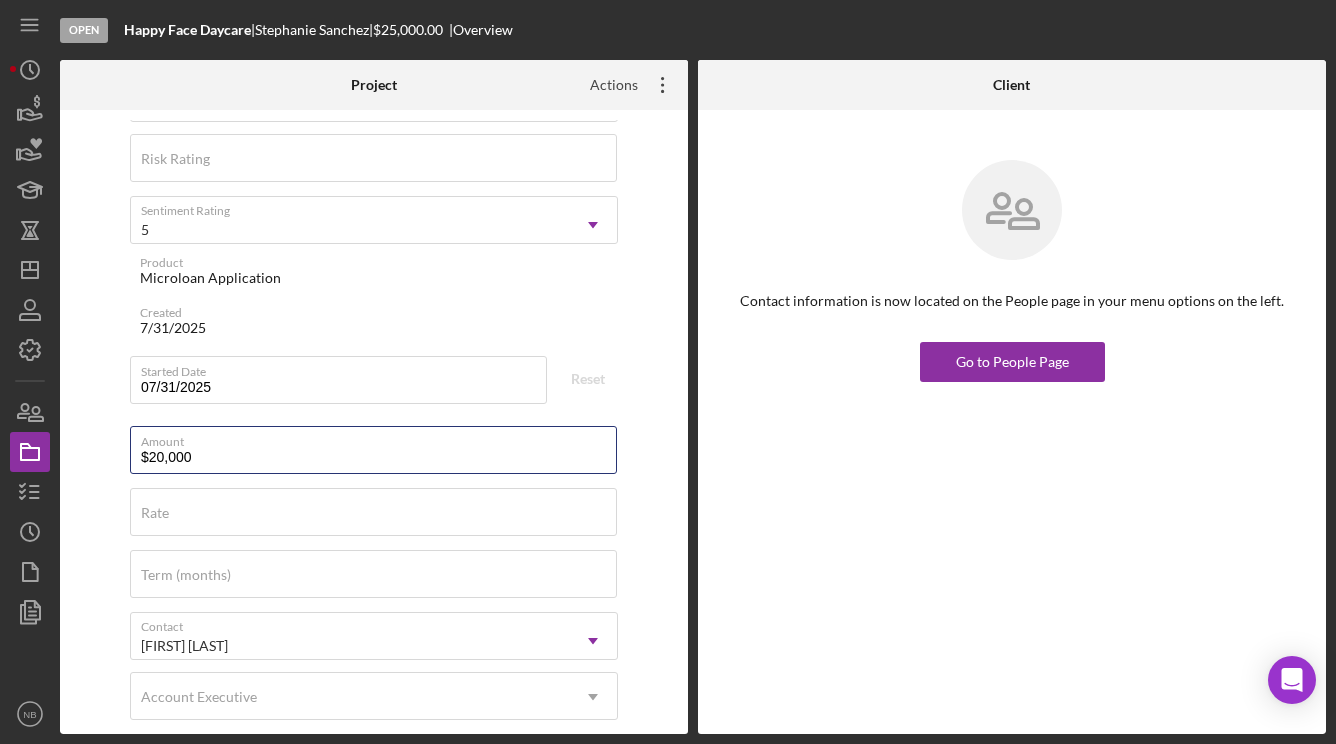scroll, scrollTop: 0, scrollLeft: 0, axis: both 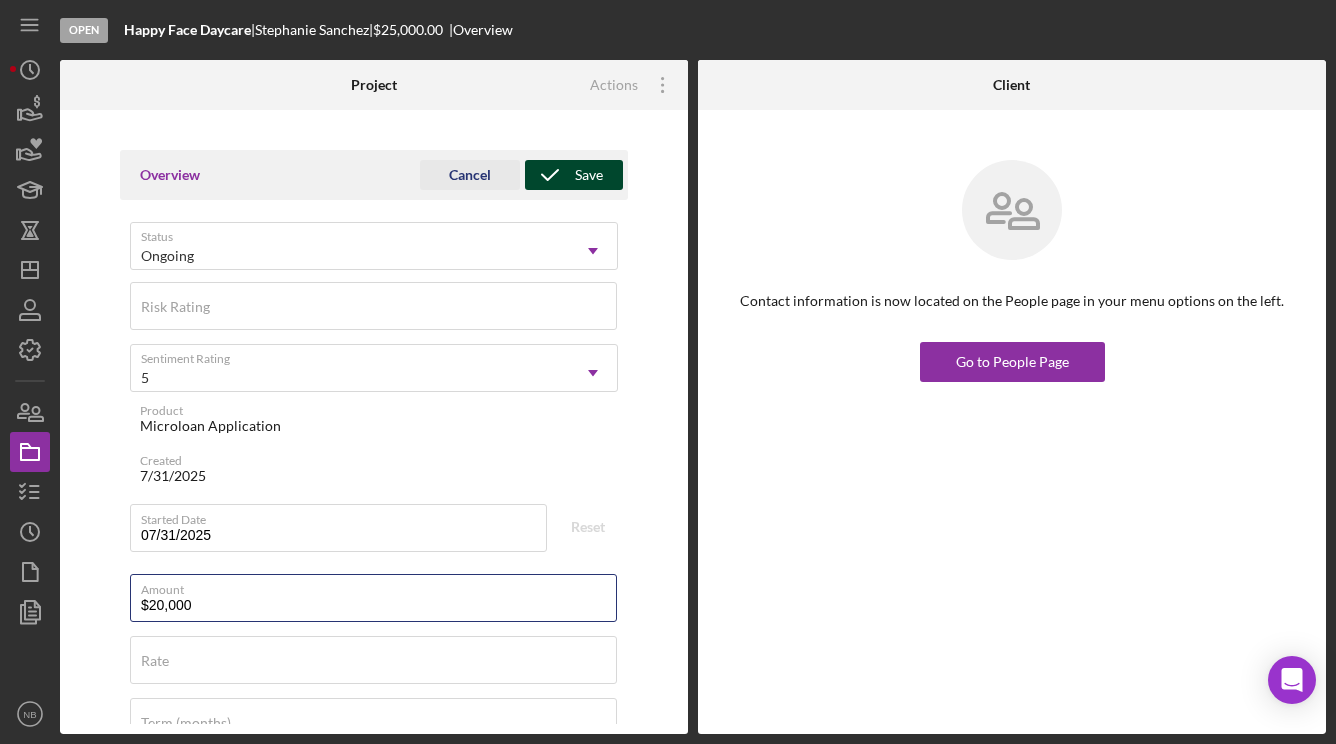 type on "$20,000" 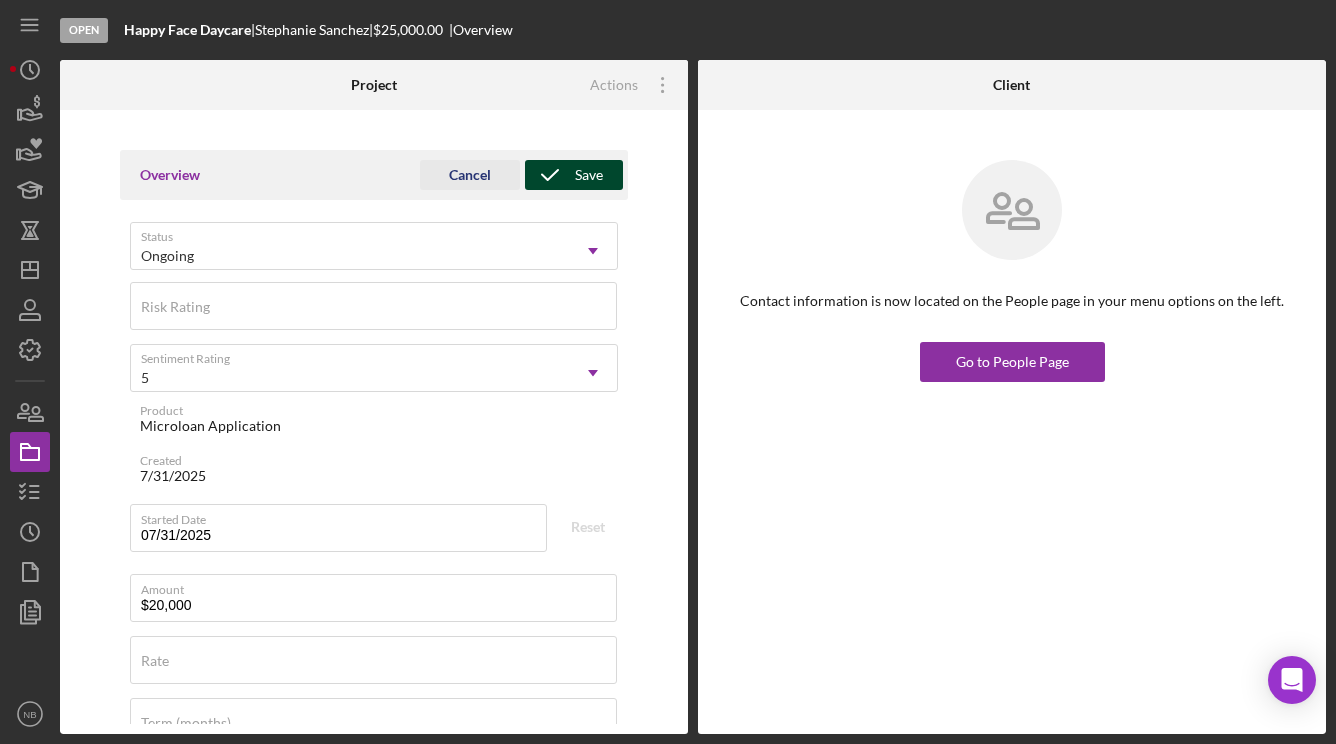 click on "Save" at bounding box center [574, 175] 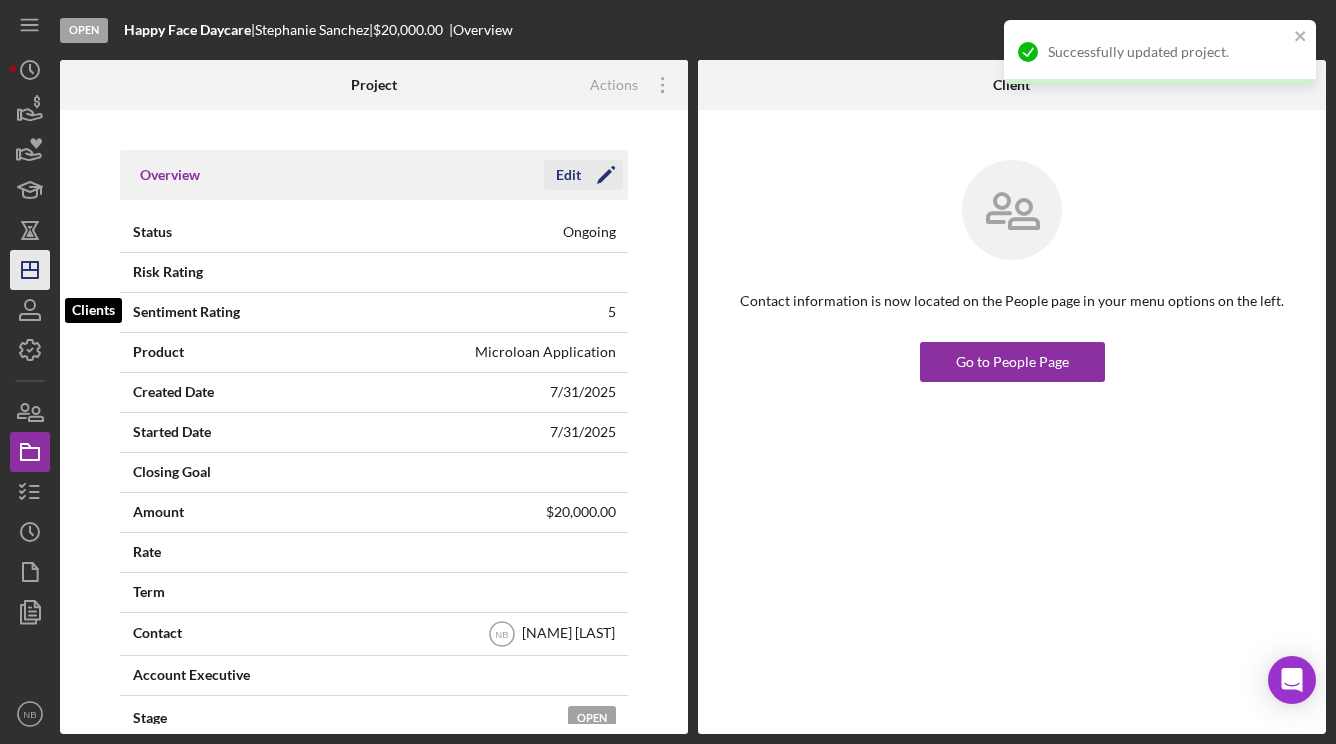 click on "Icon/Dashboard" 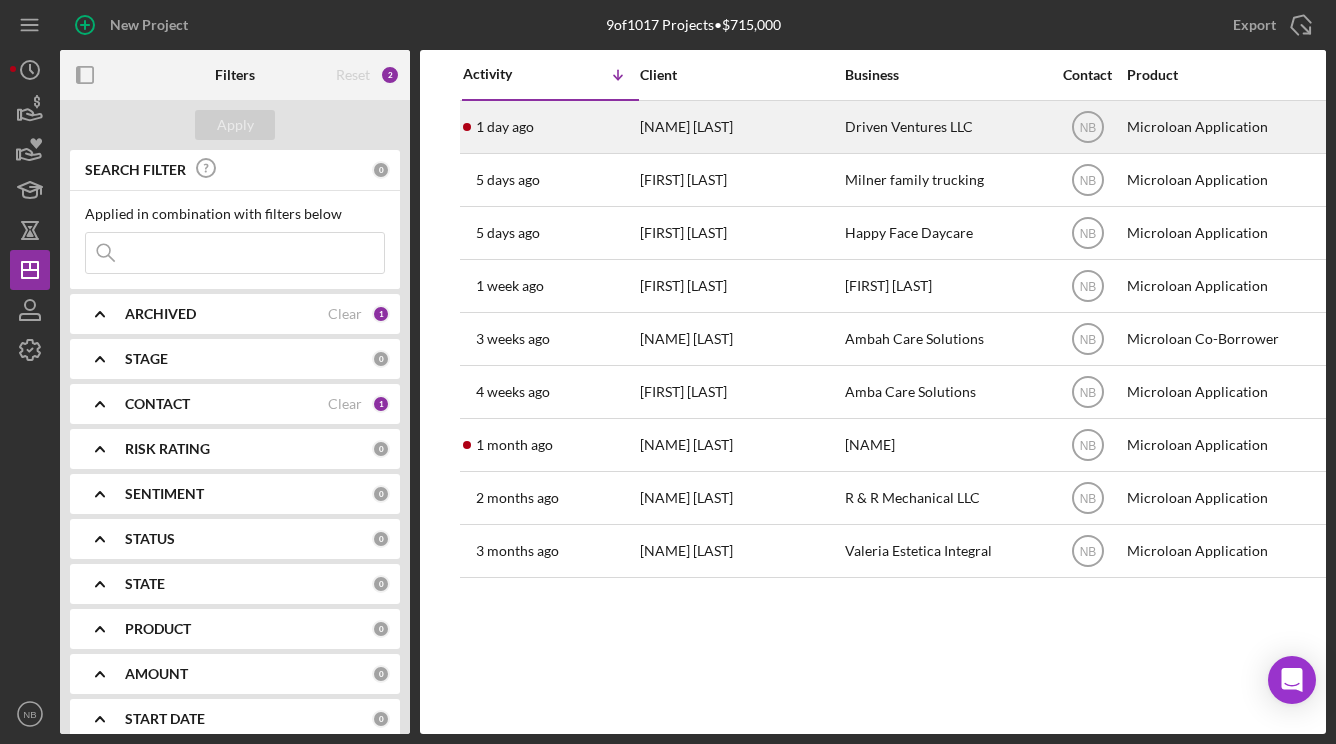 click on "[NAME] [LAST]" at bounding box center [740, 127] 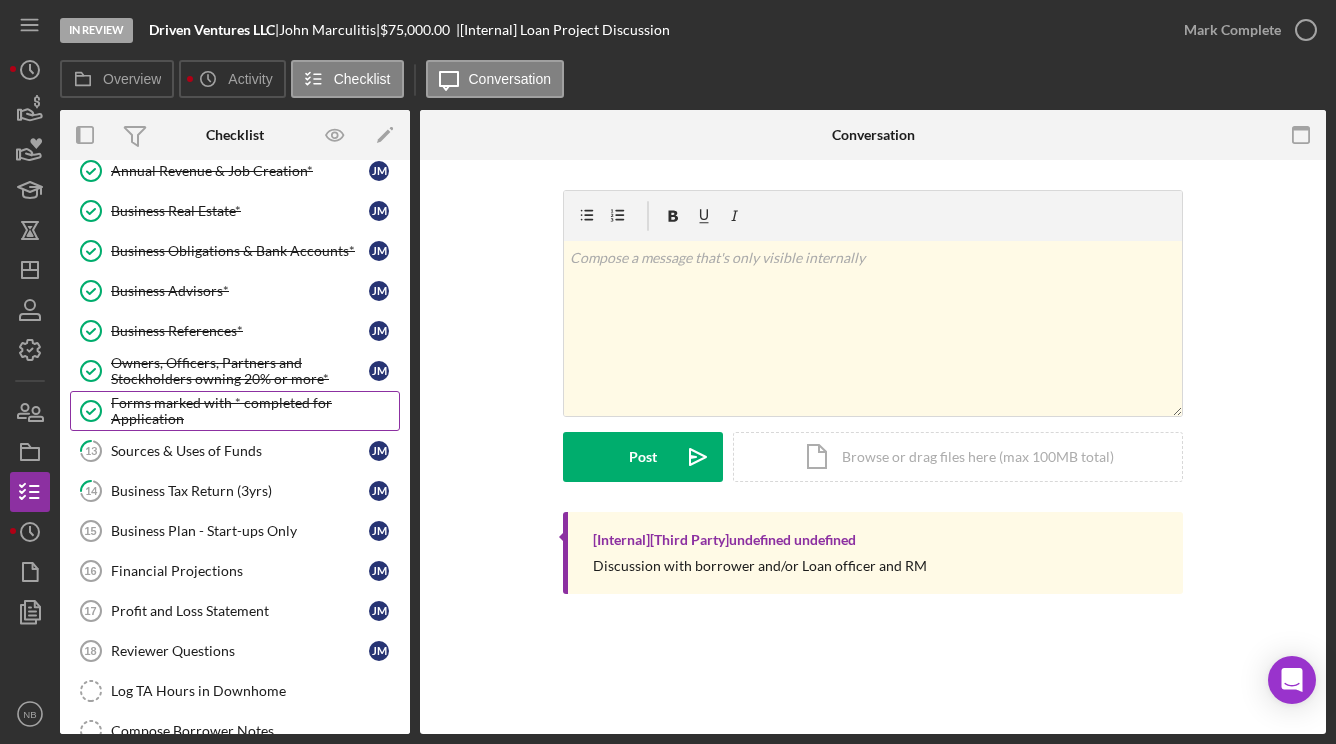 scroll, scrollTop: 300, scrollLeft: 0, axis: vertical 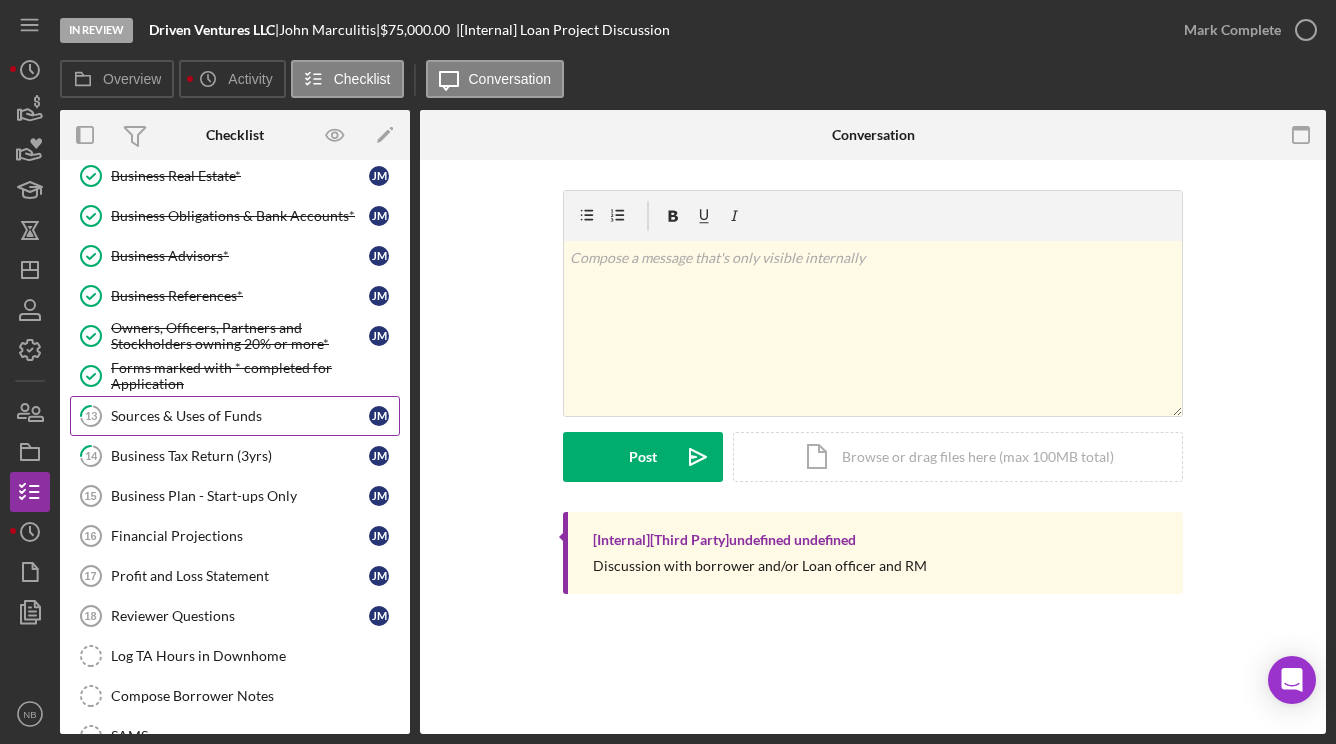 click on "13 Sources & Uses of Funds J M" at bounding box center [235, 416] 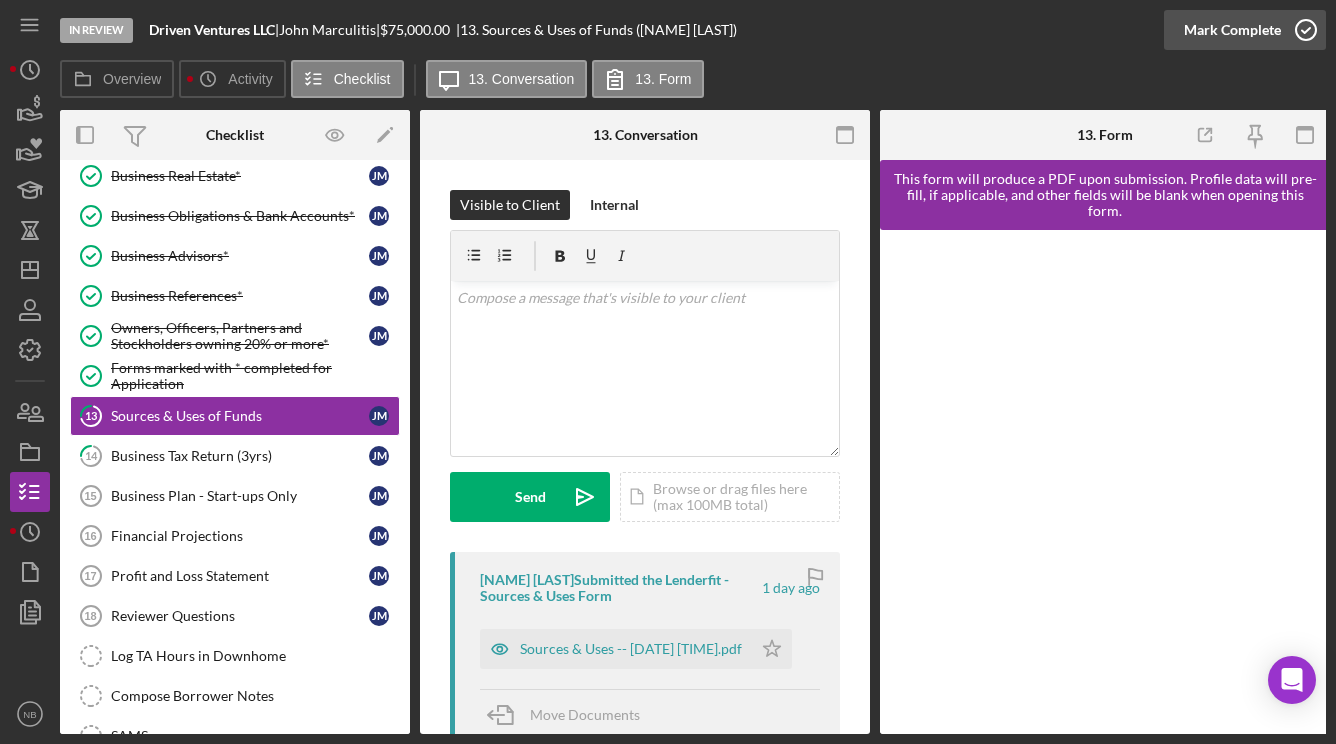 click 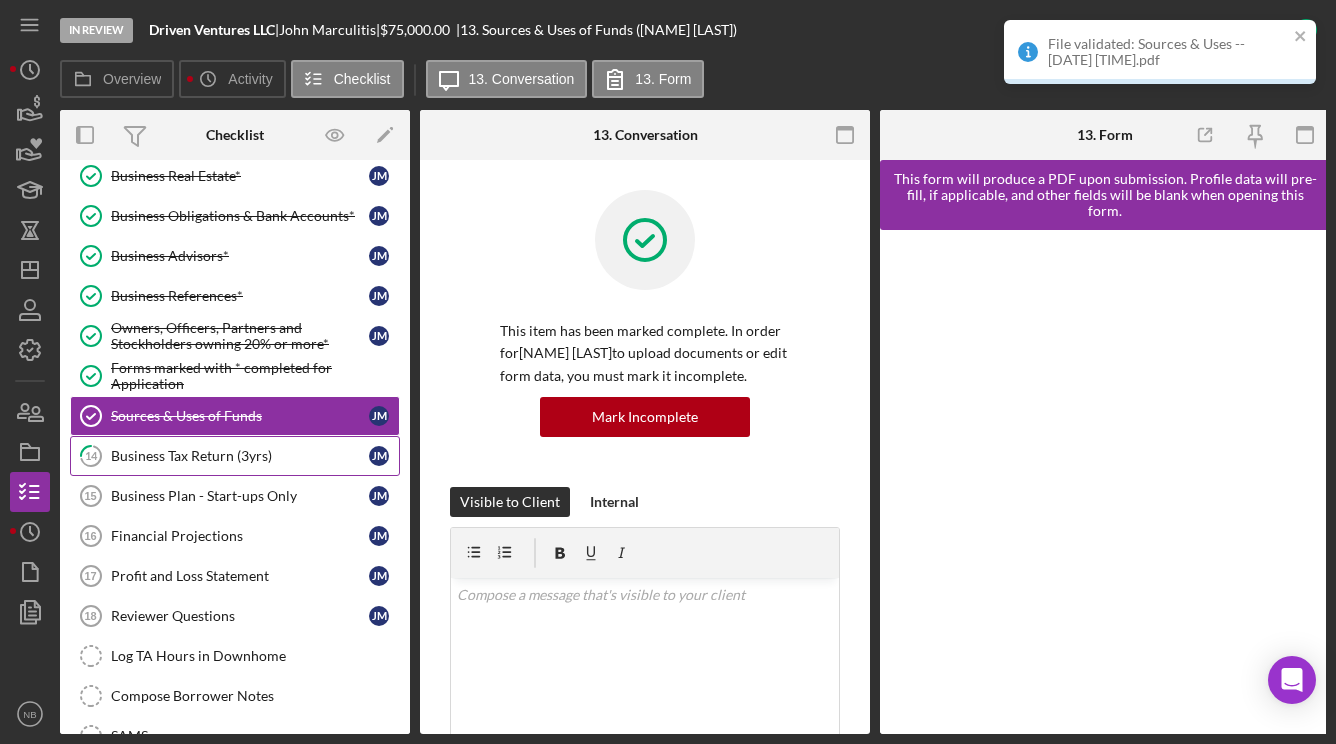 click on "Business Tax Return (3yrs)" at bounding box center [240, 456] 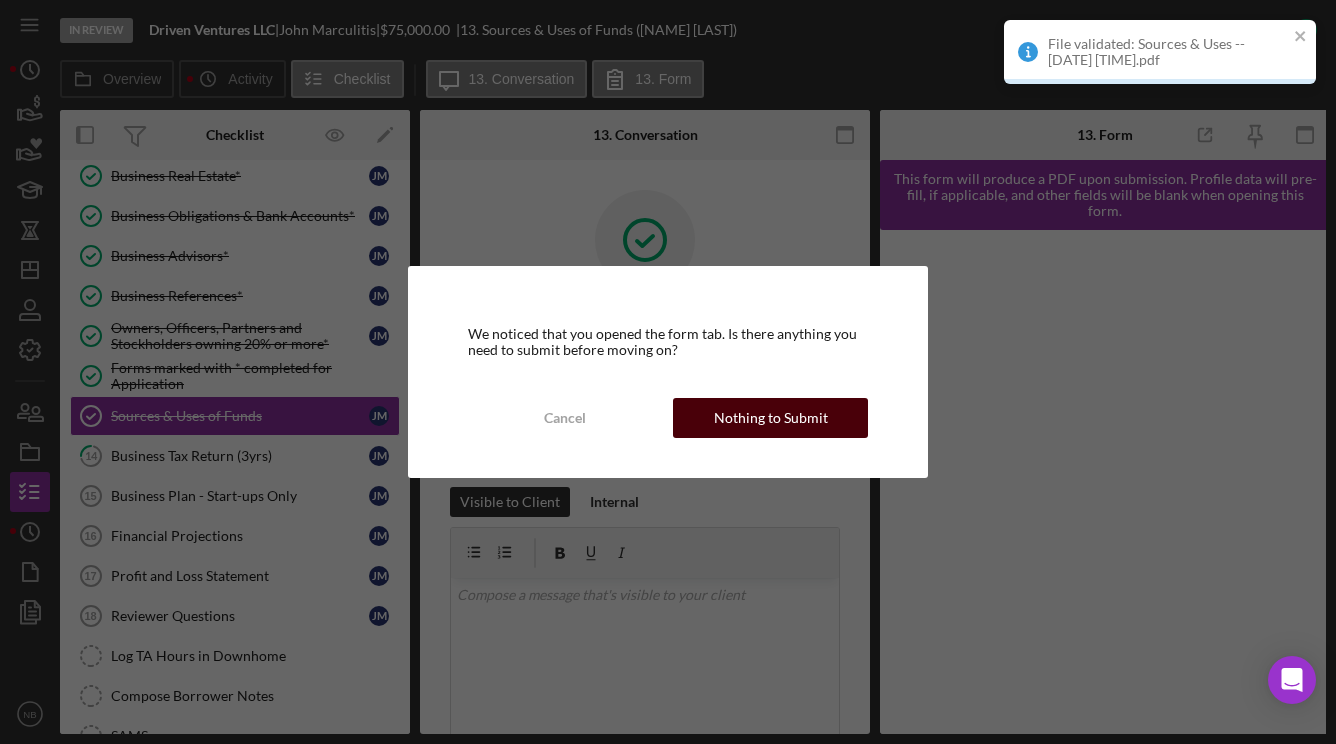 click on "Nothing to Submit" at bounding box center (771, 418) 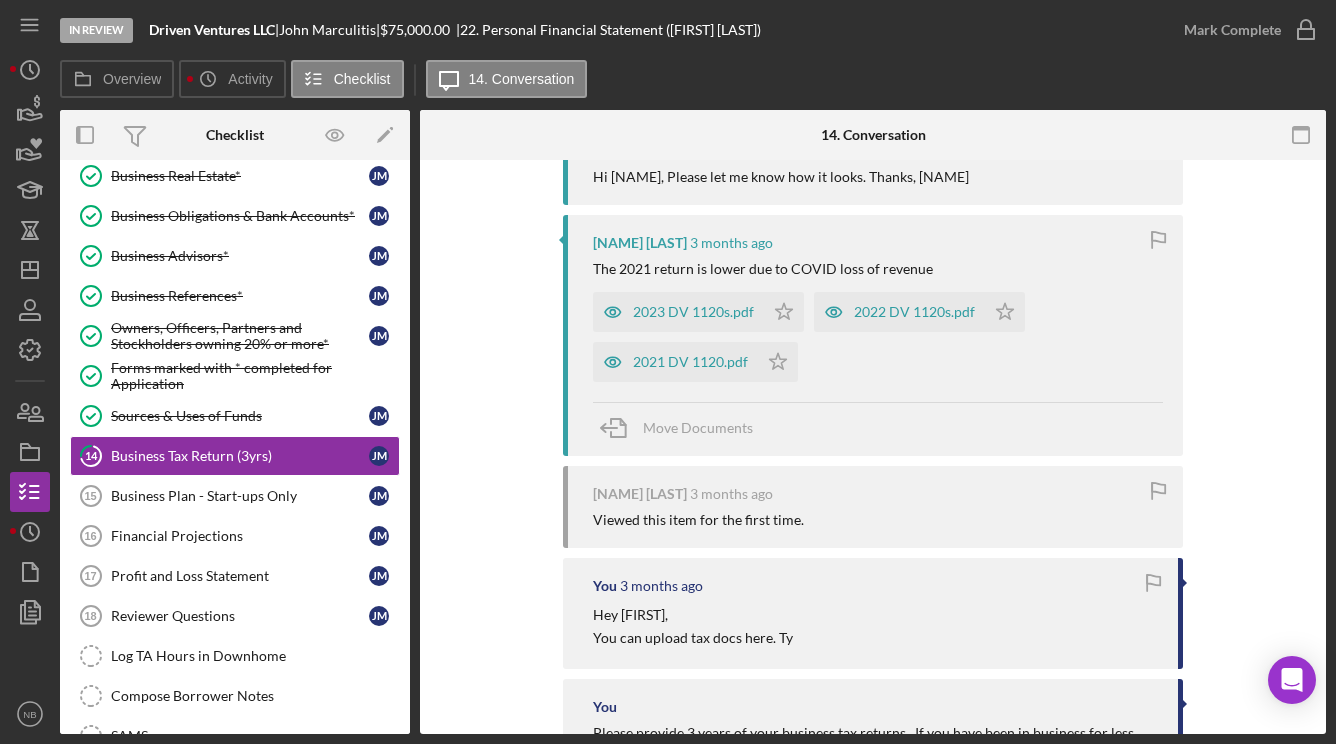 scroll, scrollTop: 1200, scrollLeft: 0, axis: vertical 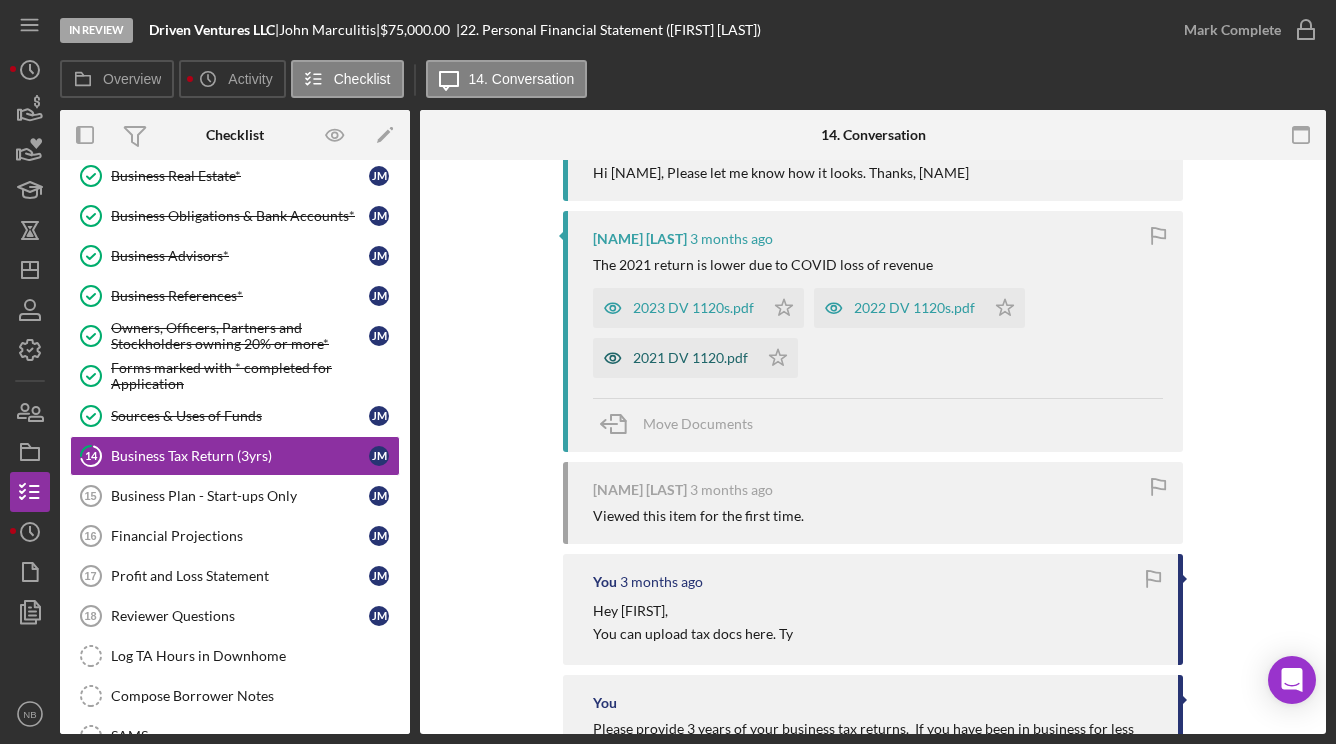 click on "2021 DV 1120.pdf" at bounding box center [690, 358] 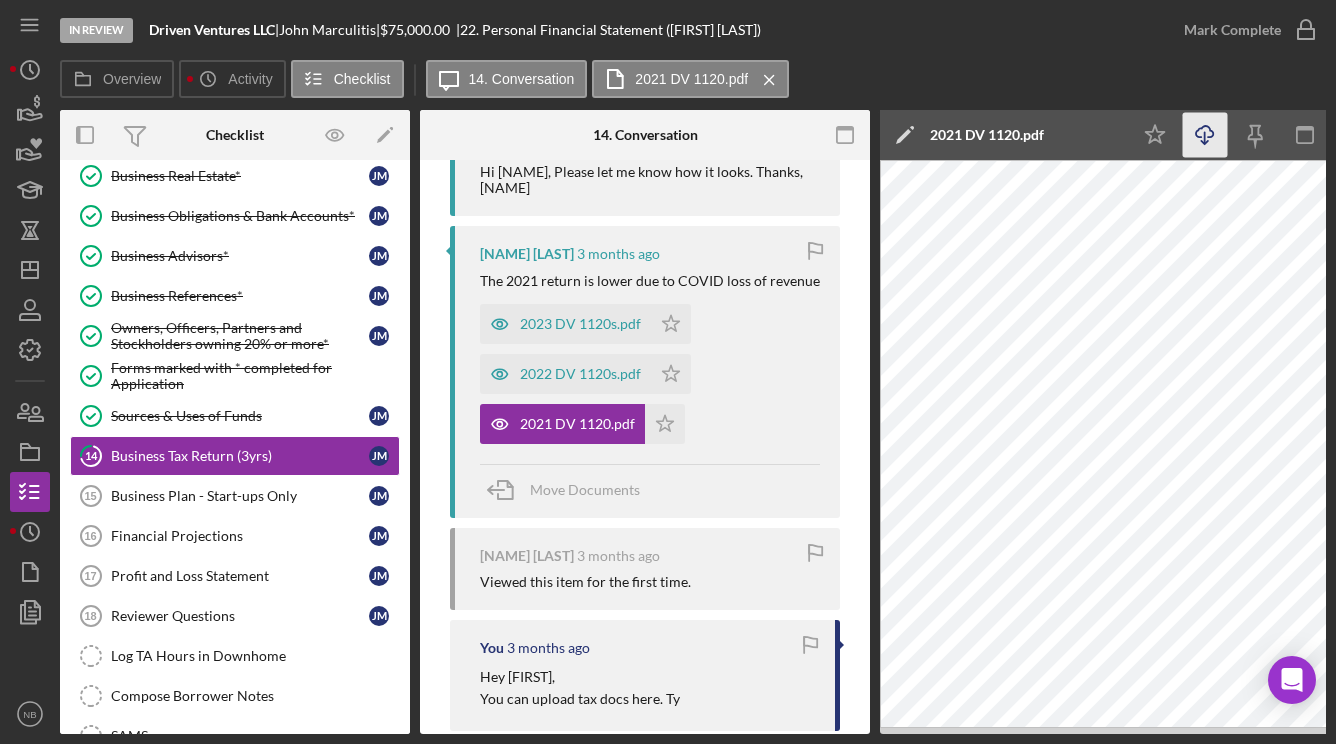 click 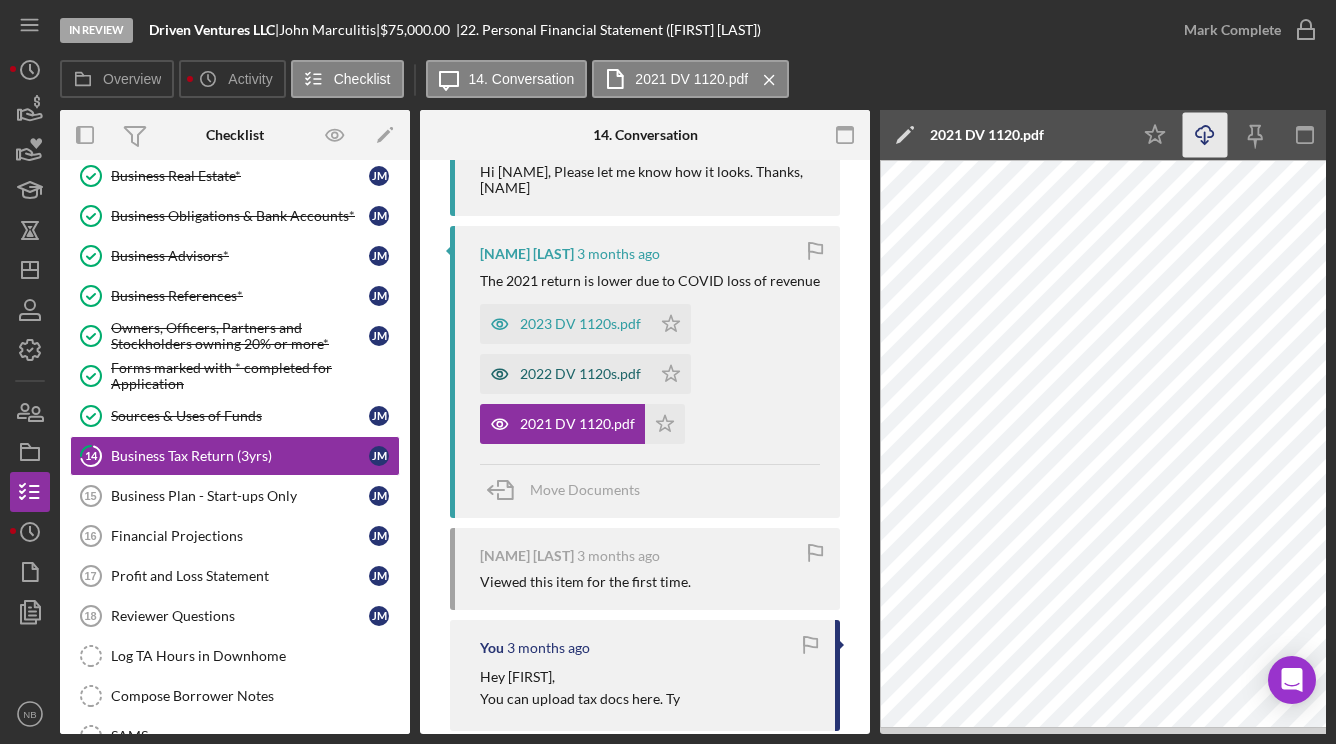 click on "2022 DV 1120s.pdf" at bounding box center (565, 374) 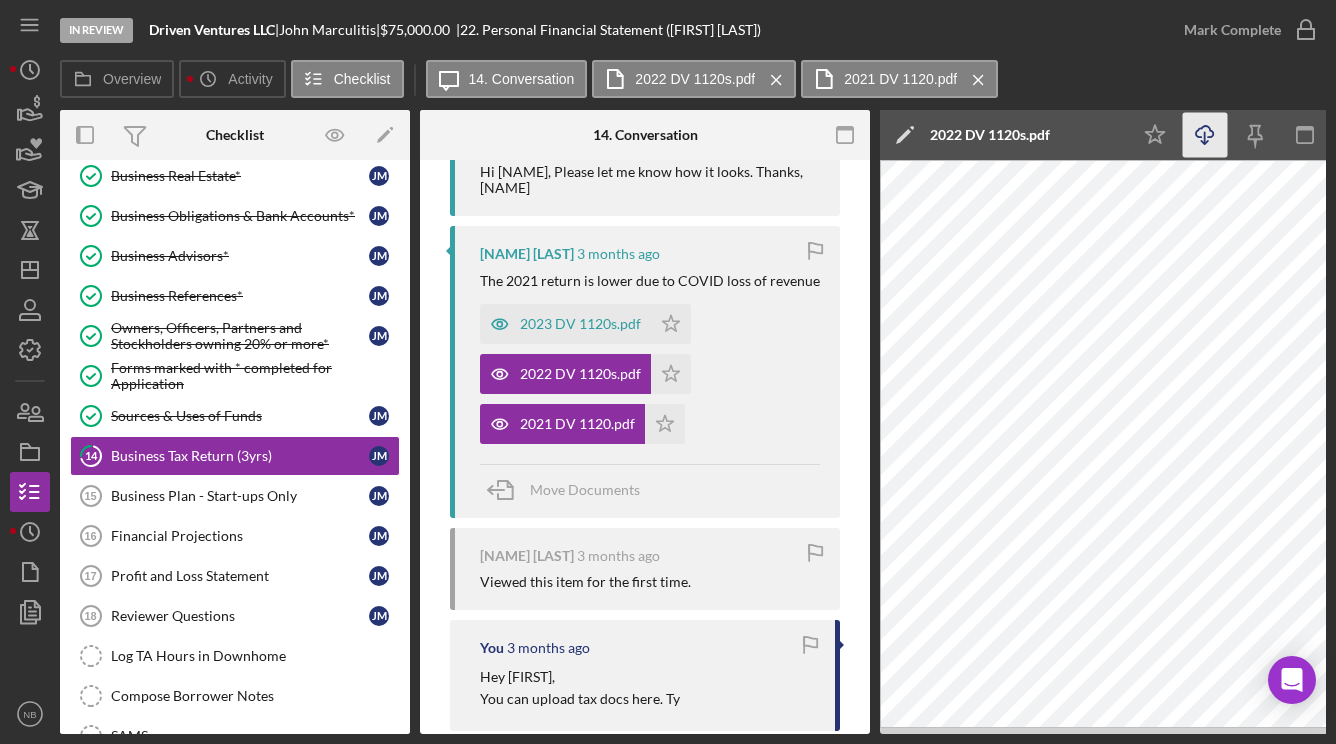 click on "Icon/Download" 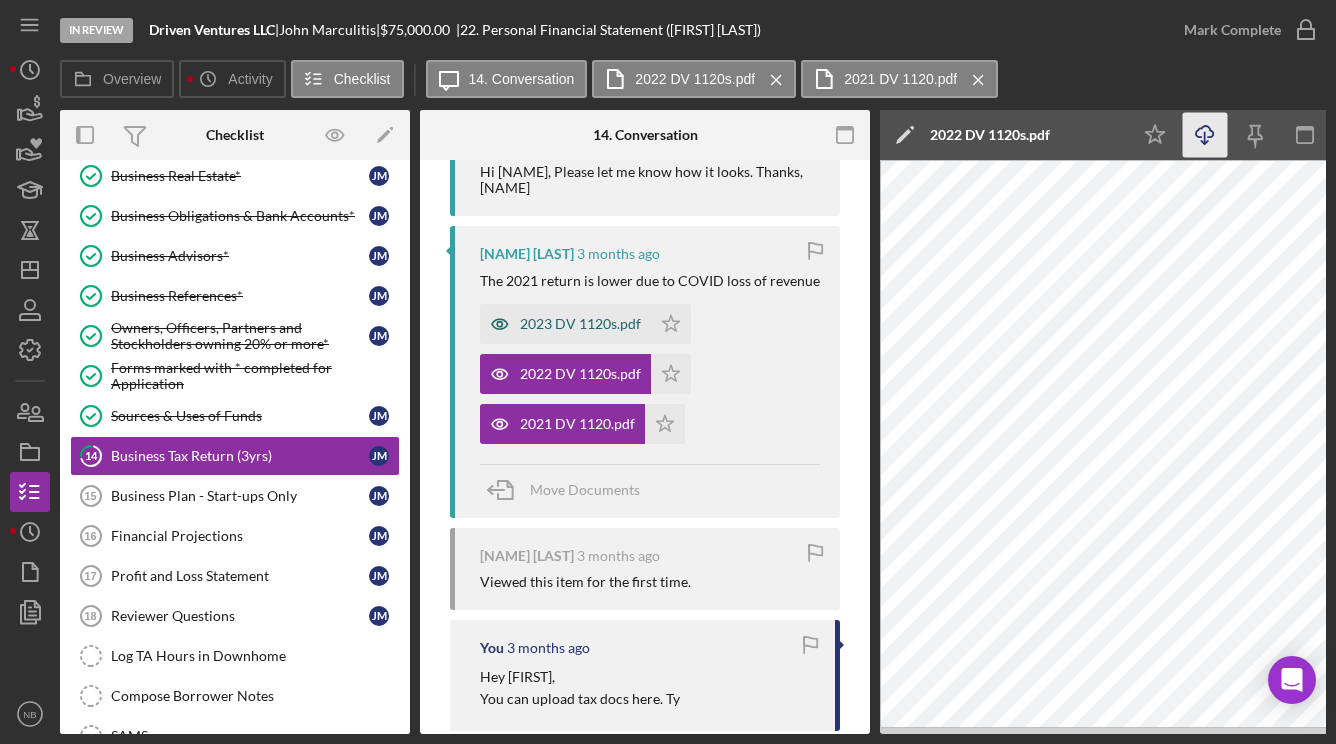 click on "2023 DV 1120s.pdf" at bounding box center (565, 324) 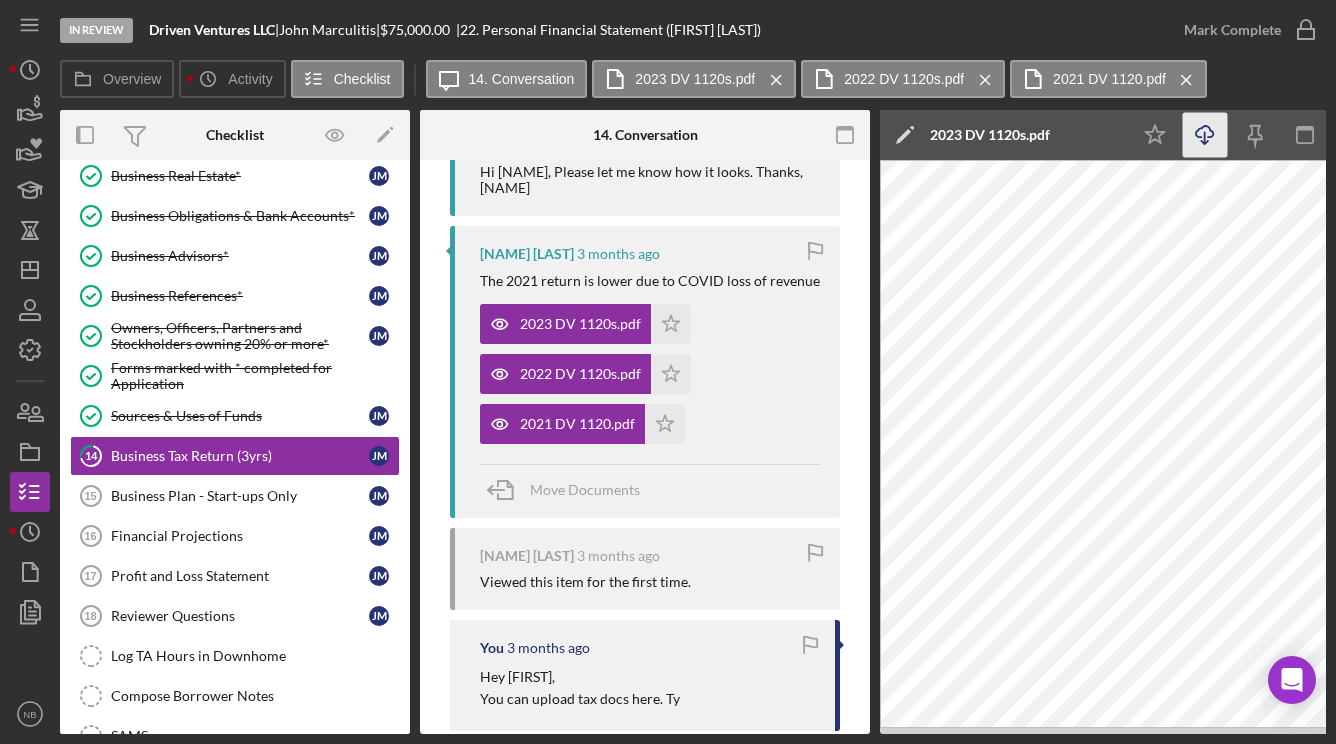 click on "Icon/Download" 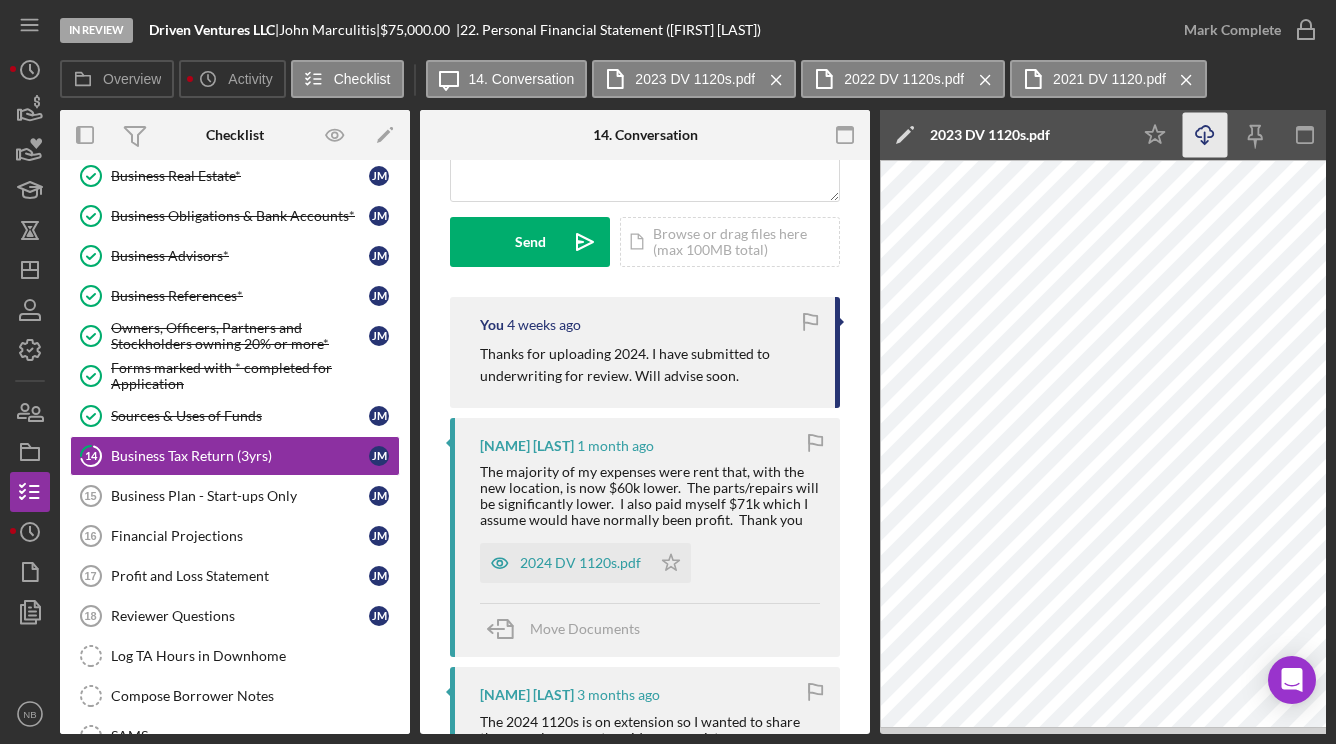 scroll, scrollTop: 239, scrollLeft: 0, axis: vertical 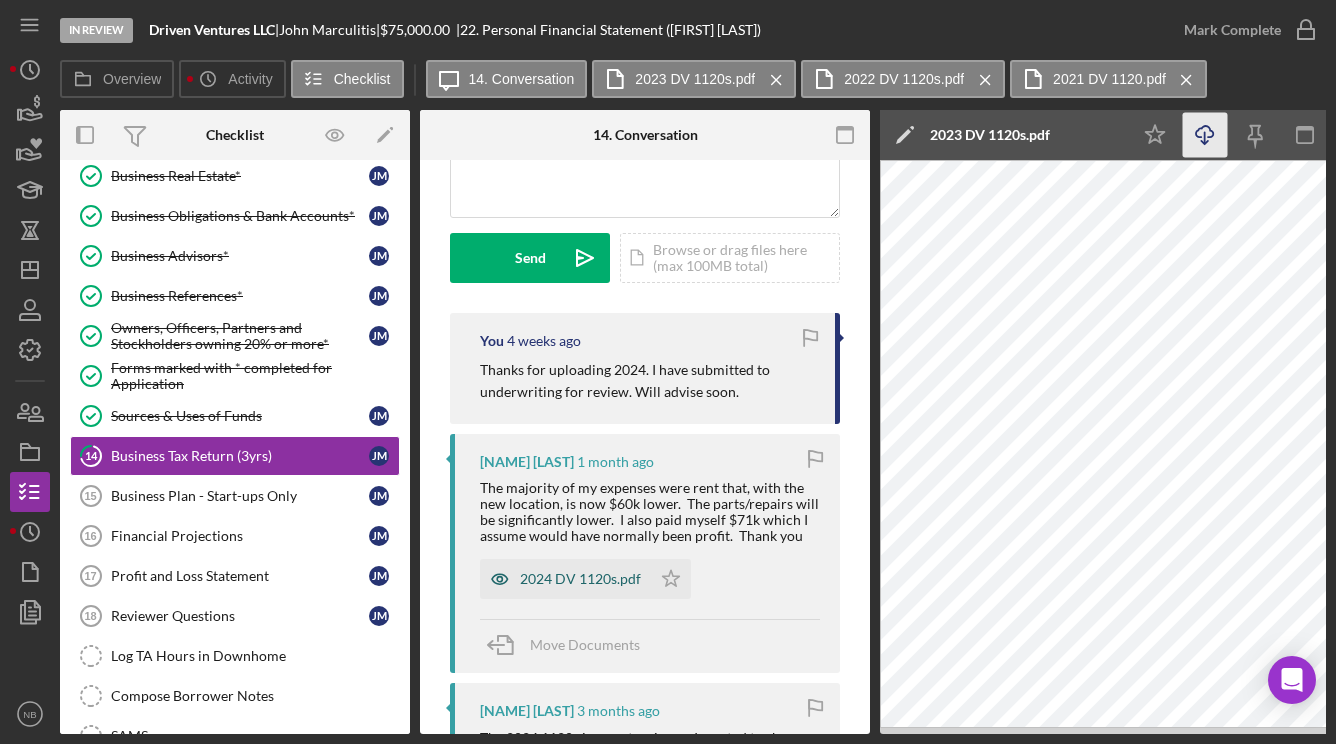 click on "2024 DV 1120s.pdf" at bounding box center [580, 579] 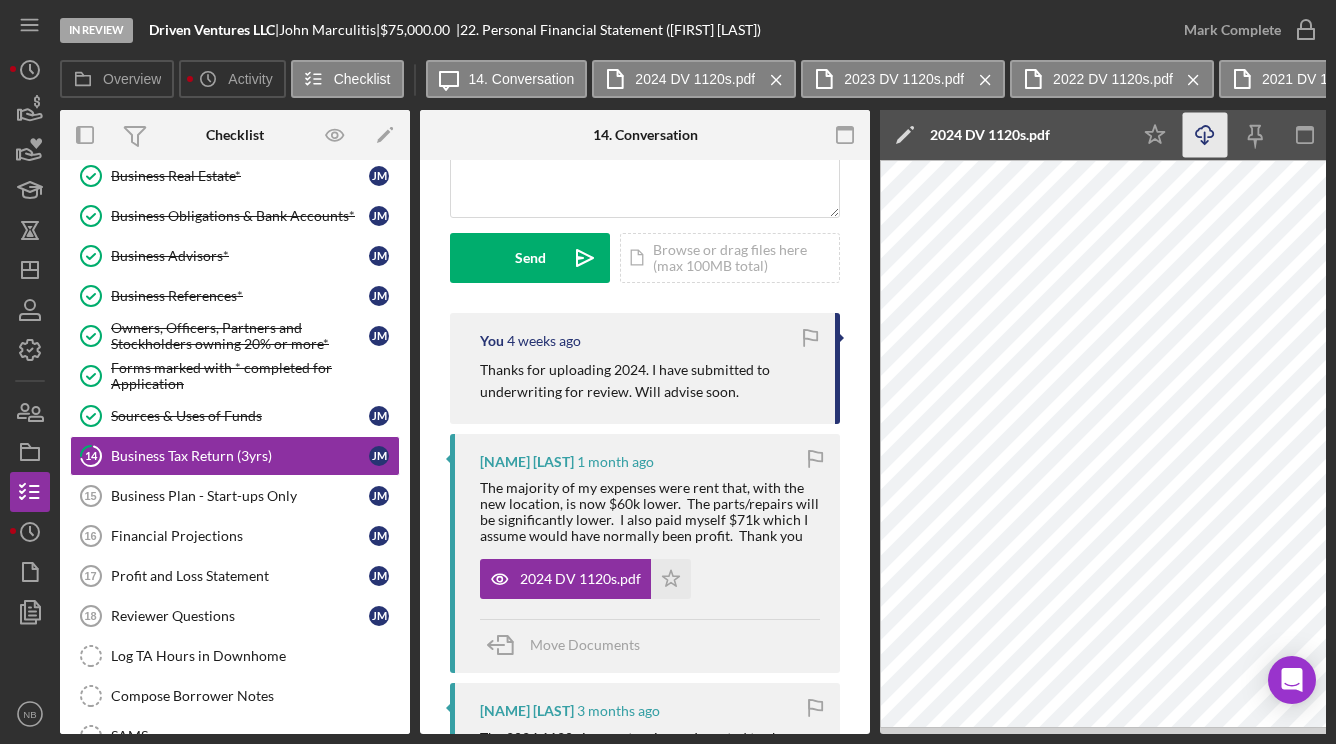 click on "Icon/Download" 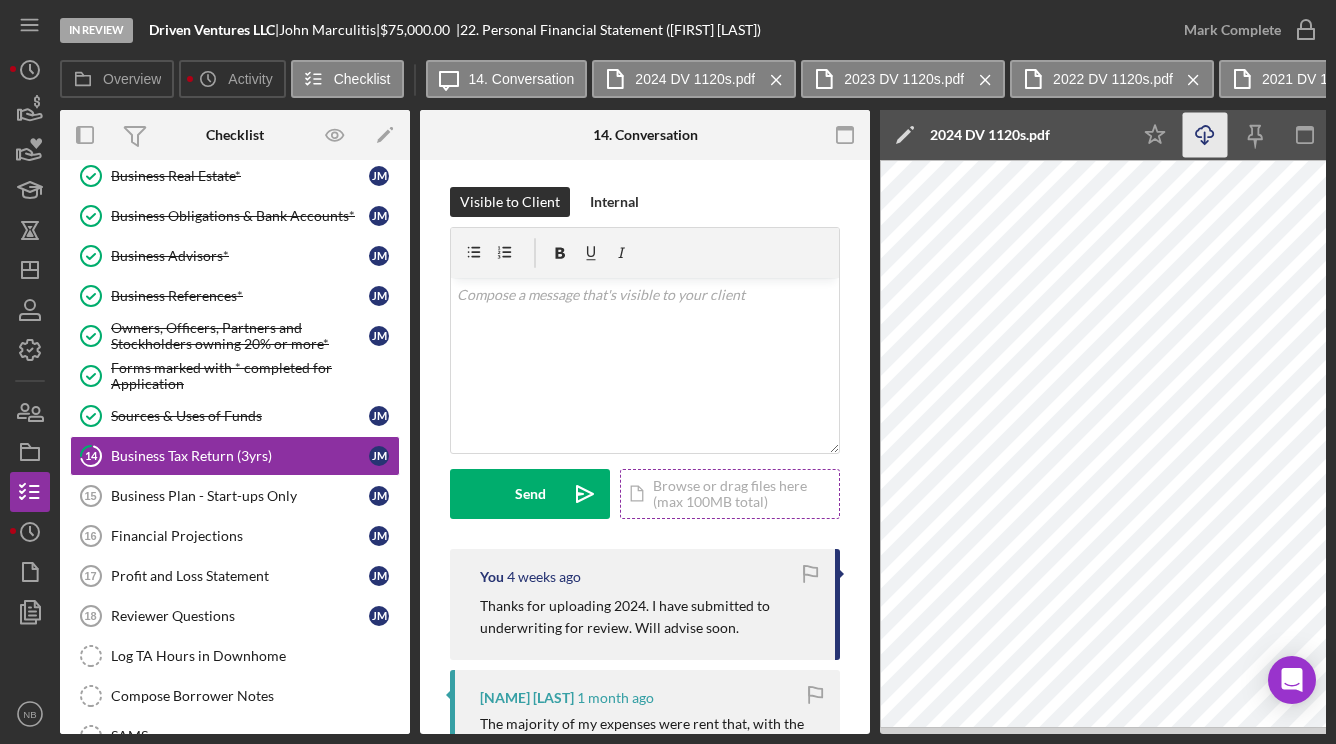 scroll, scrollTop: 0, scrollLeft: 0, axis: both 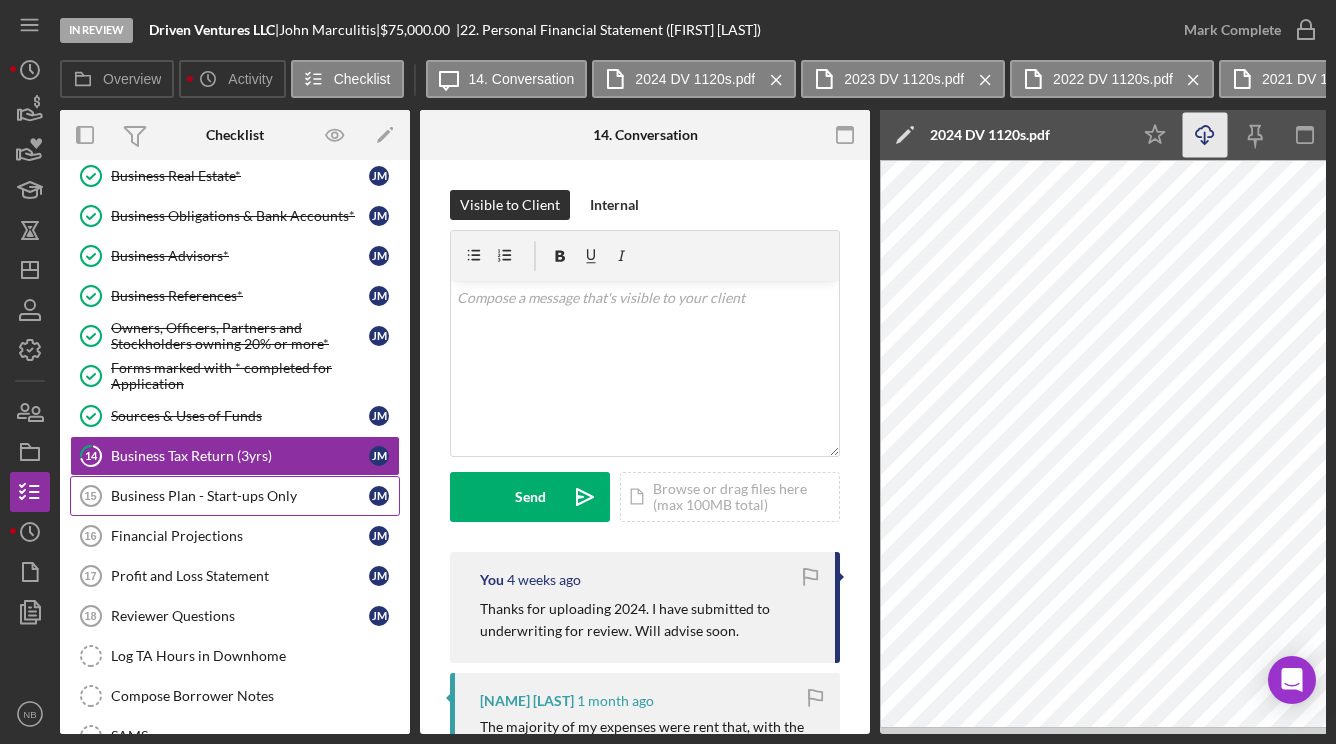 click on "Business Plan - Start-ups Only [NUMBER] Business Plan - Start-ups Only [FIRST] [LAST]" at bounding box center (235, 496) 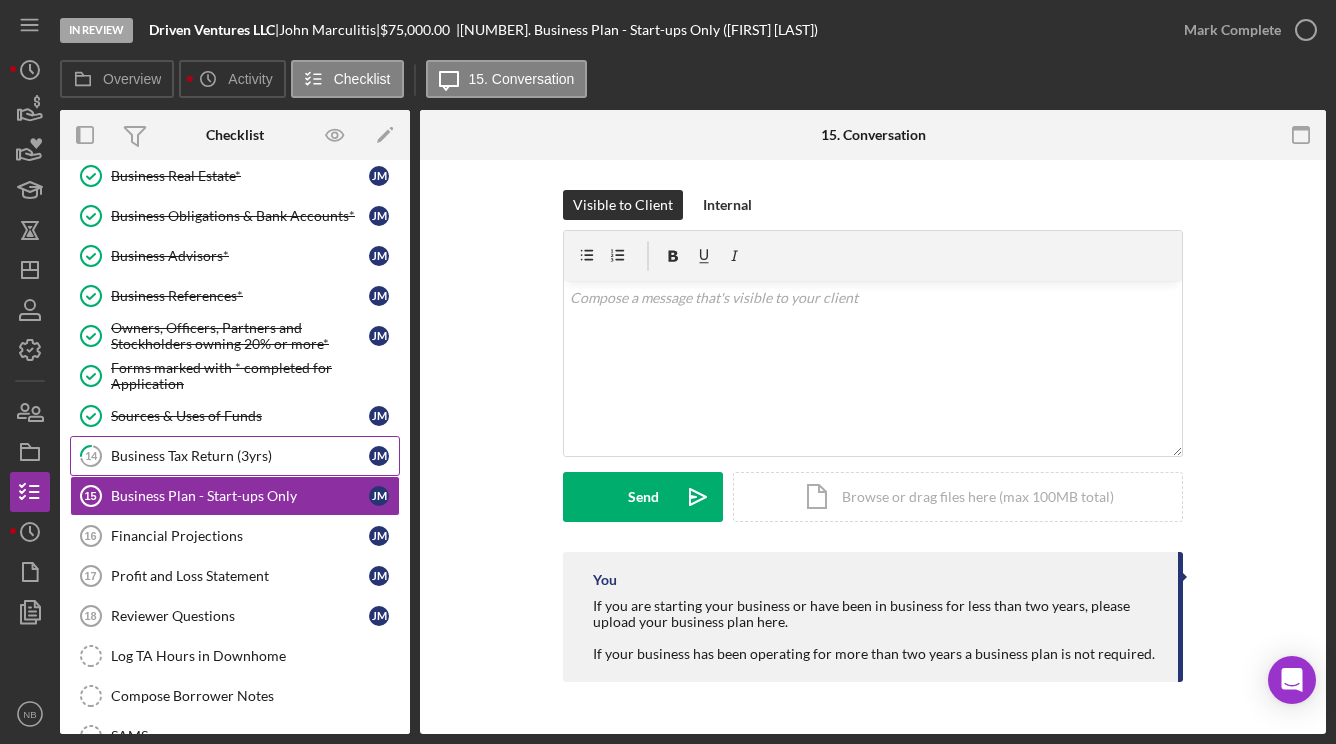 click on "Business Tax Return (3yrs)" at bounding box center (240, 456) 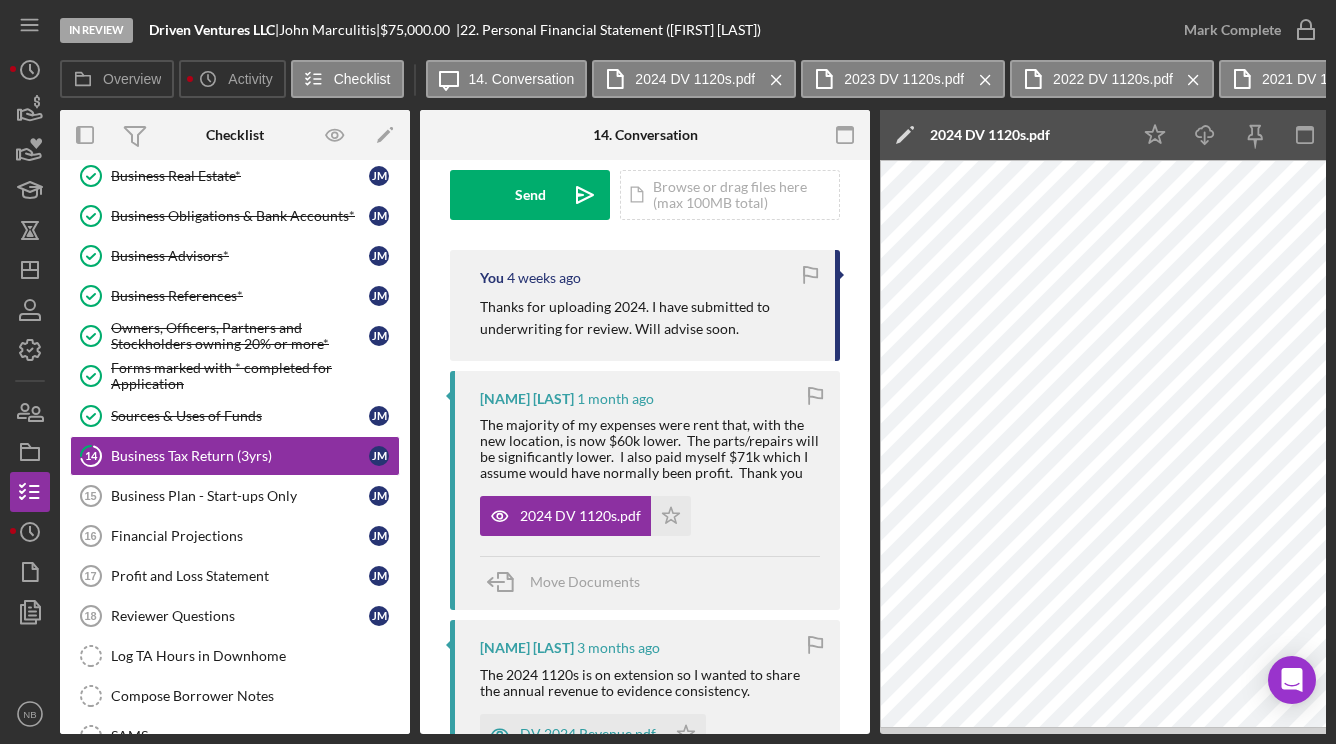 scroll, scrollTop: 400, scrollLeft: 0, axis: vertical 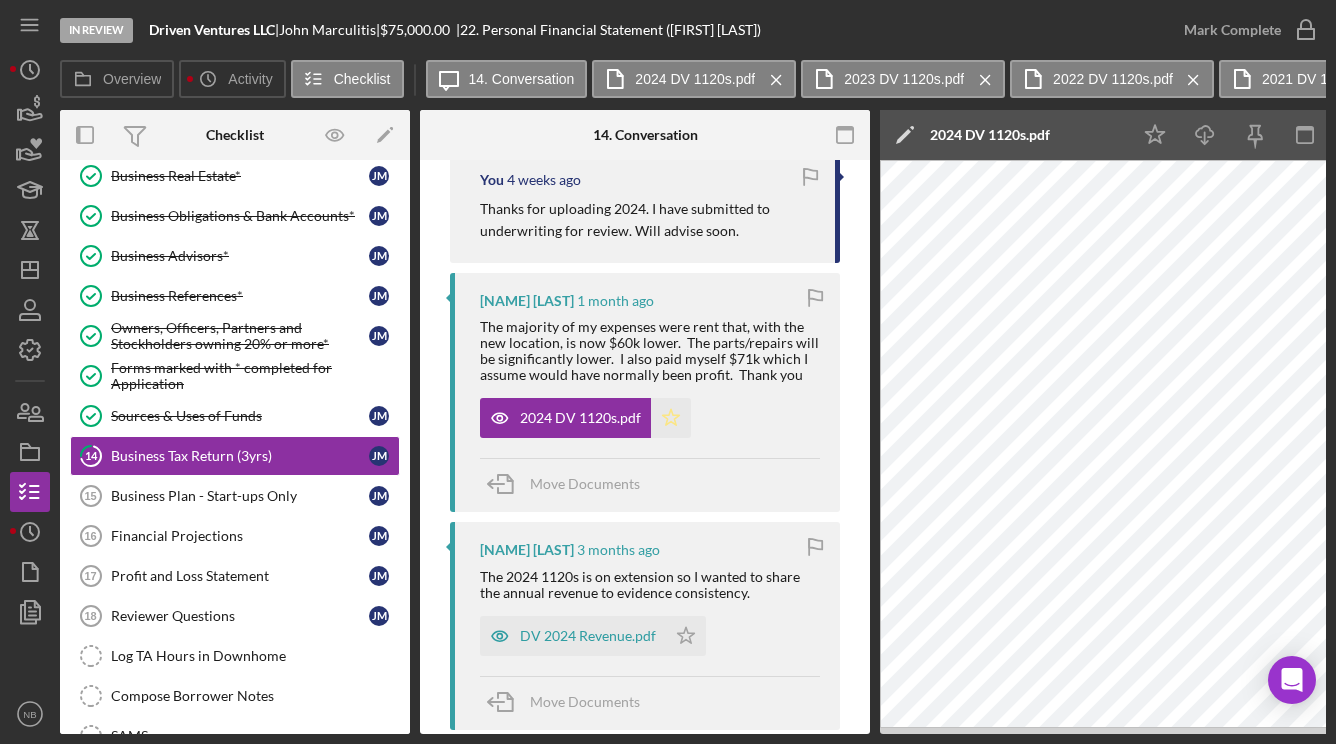 click on "Icon/Star" 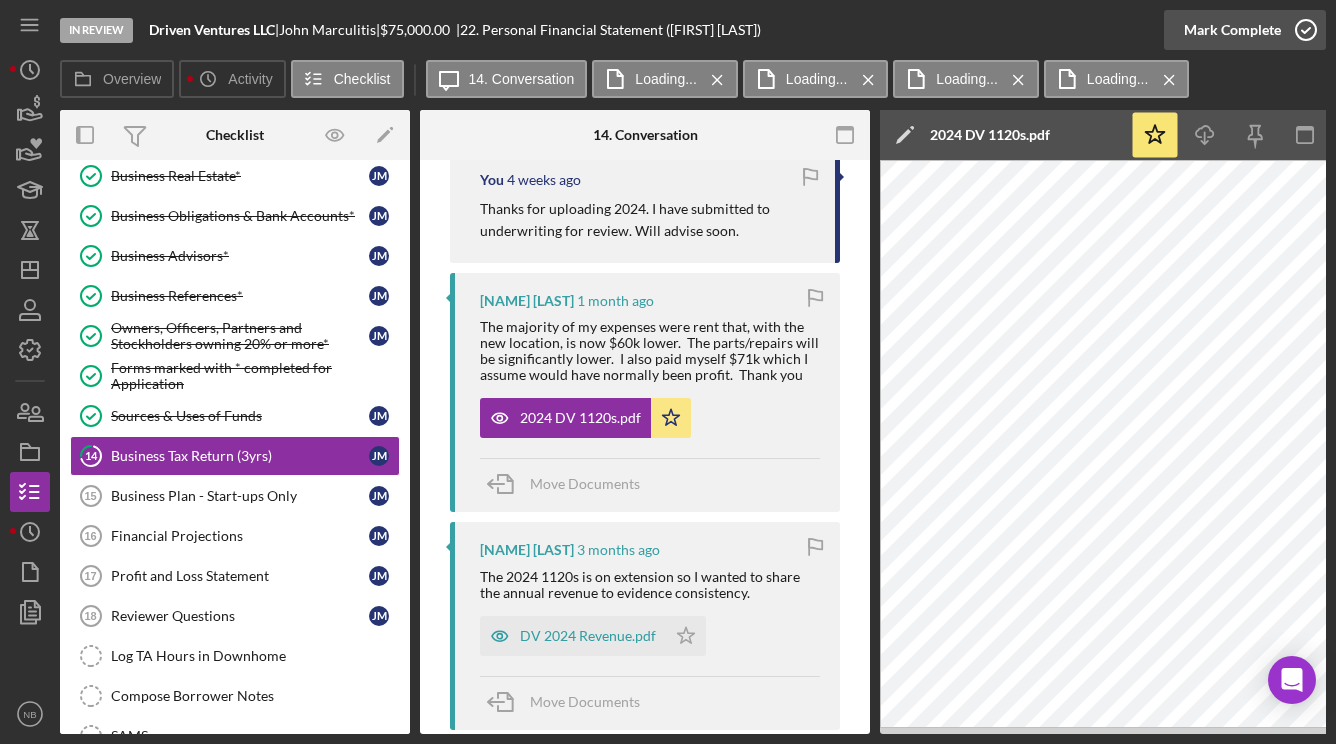 click 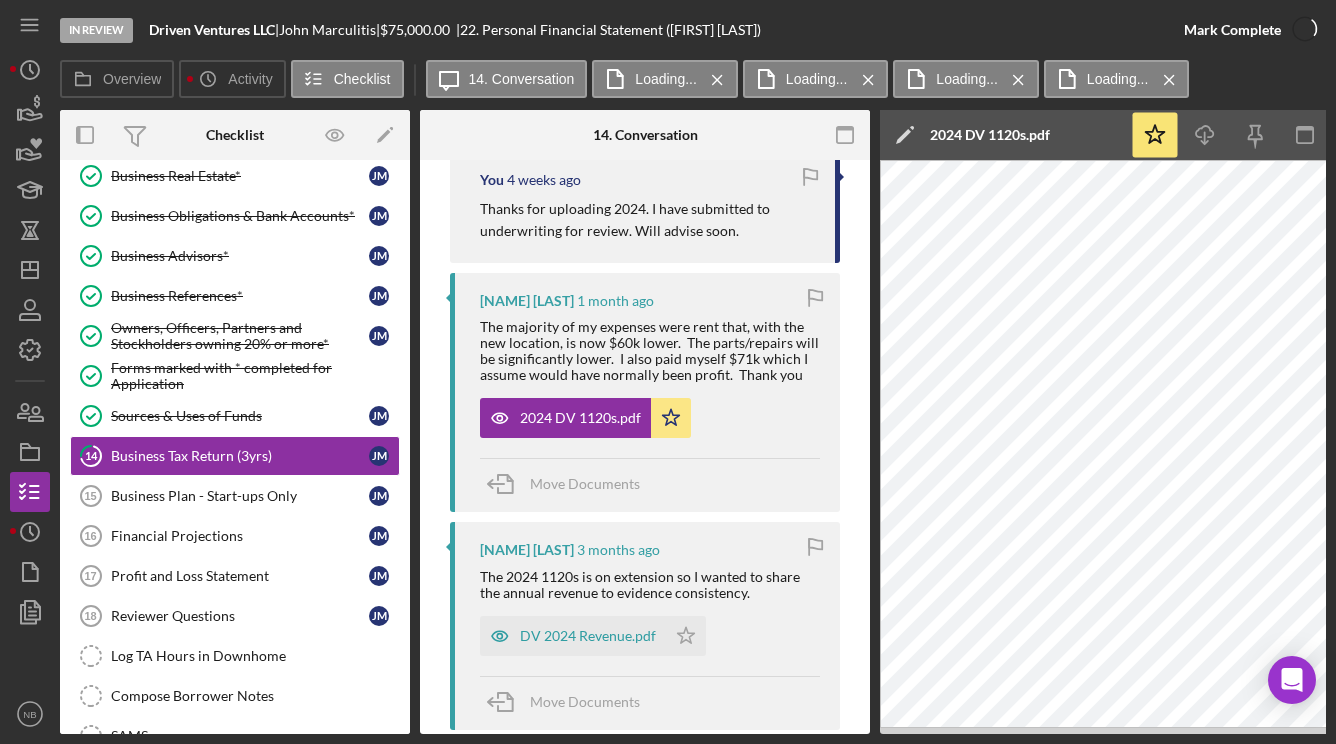 scroll, scrollTop: 767, scrollLeft: 0, axis: vertical 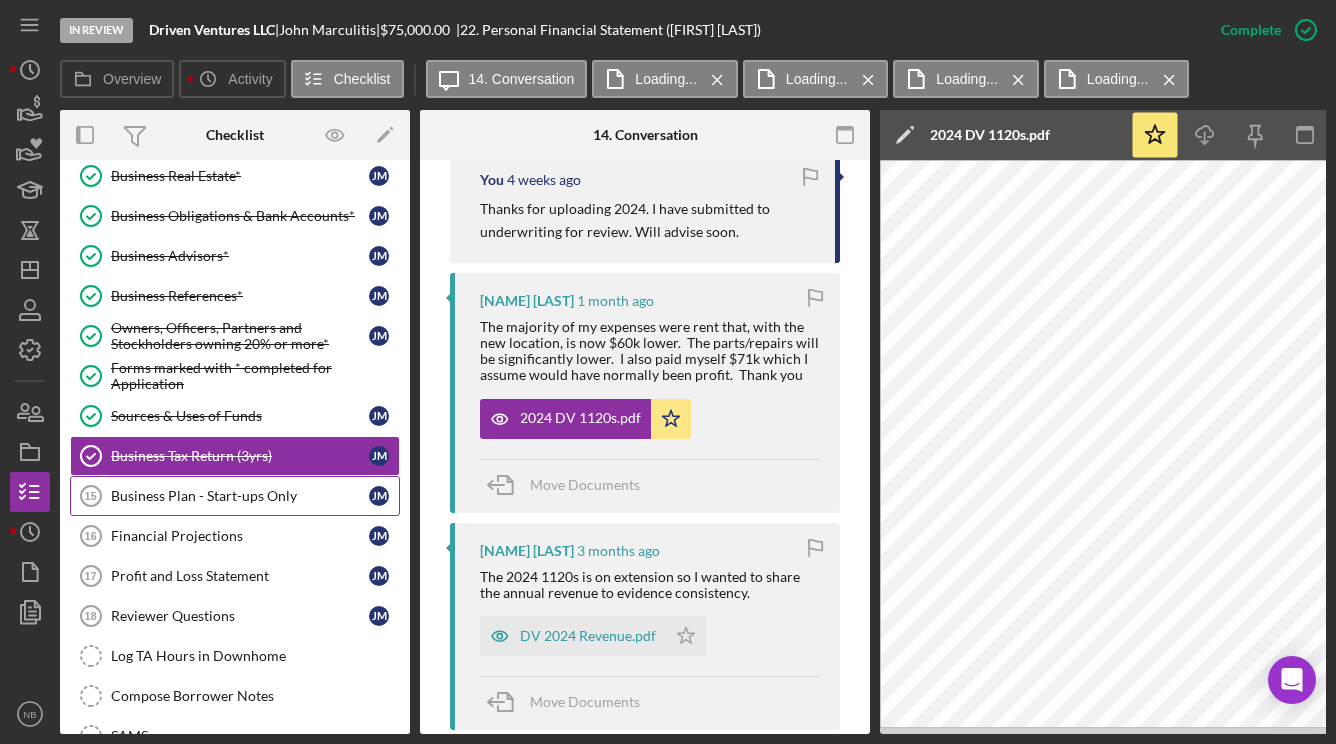 click on "Business Plan - Start-ups Only" at bounding box center [240, 496] 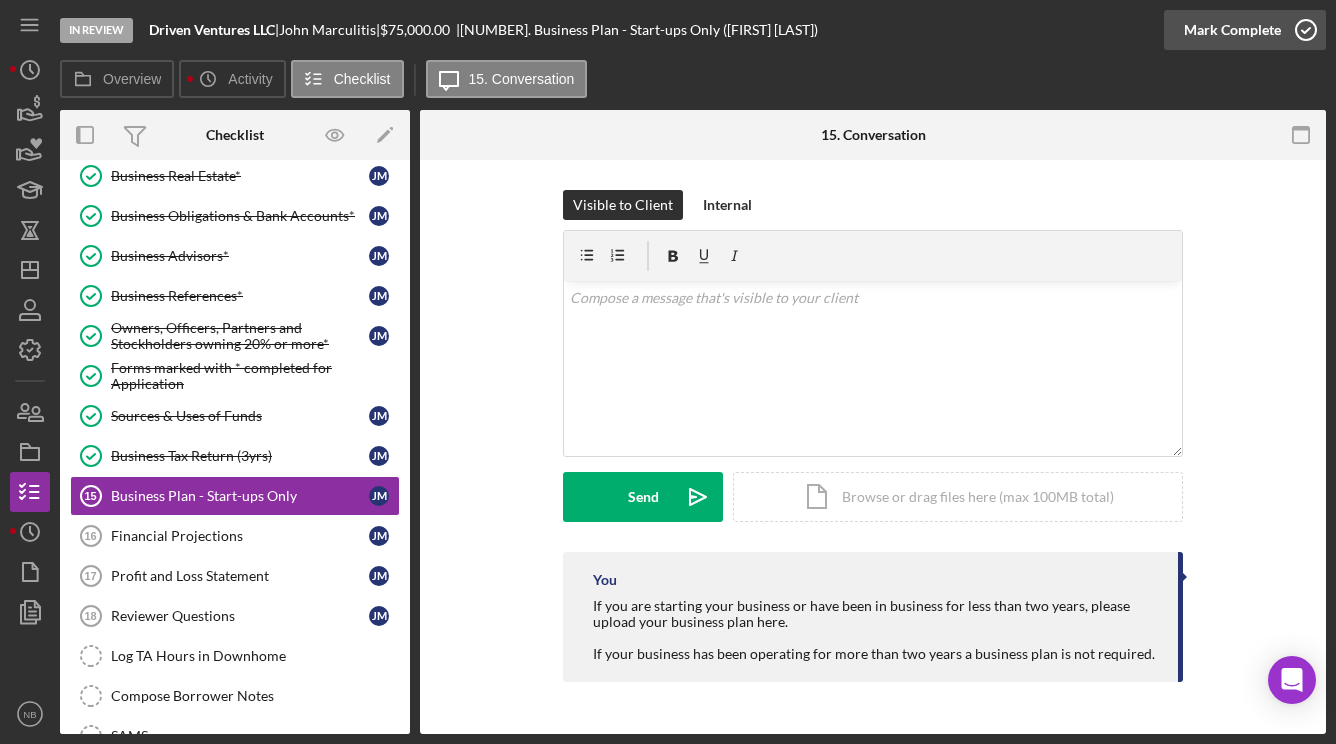 click on "Mark Complete" at bounding box center (1232, 30) 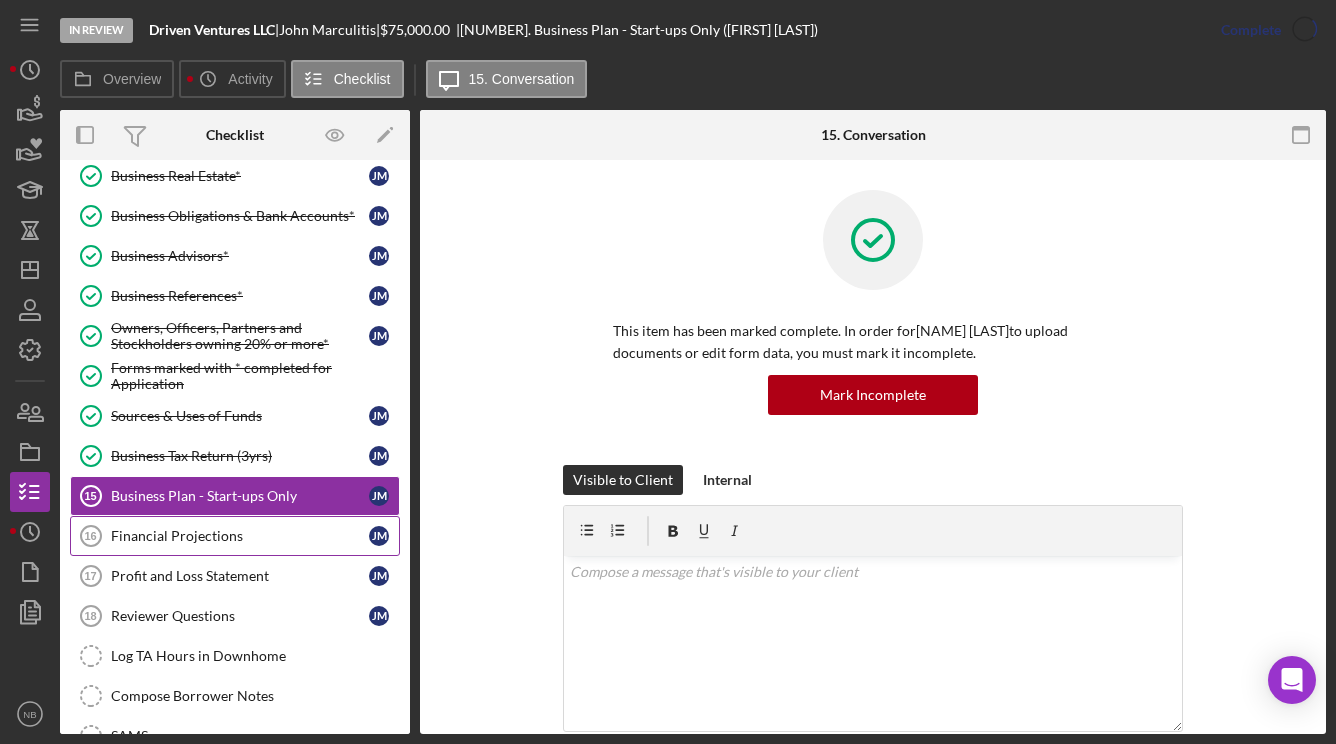 click on "Financial Projections" at bounding box center (240, 536) 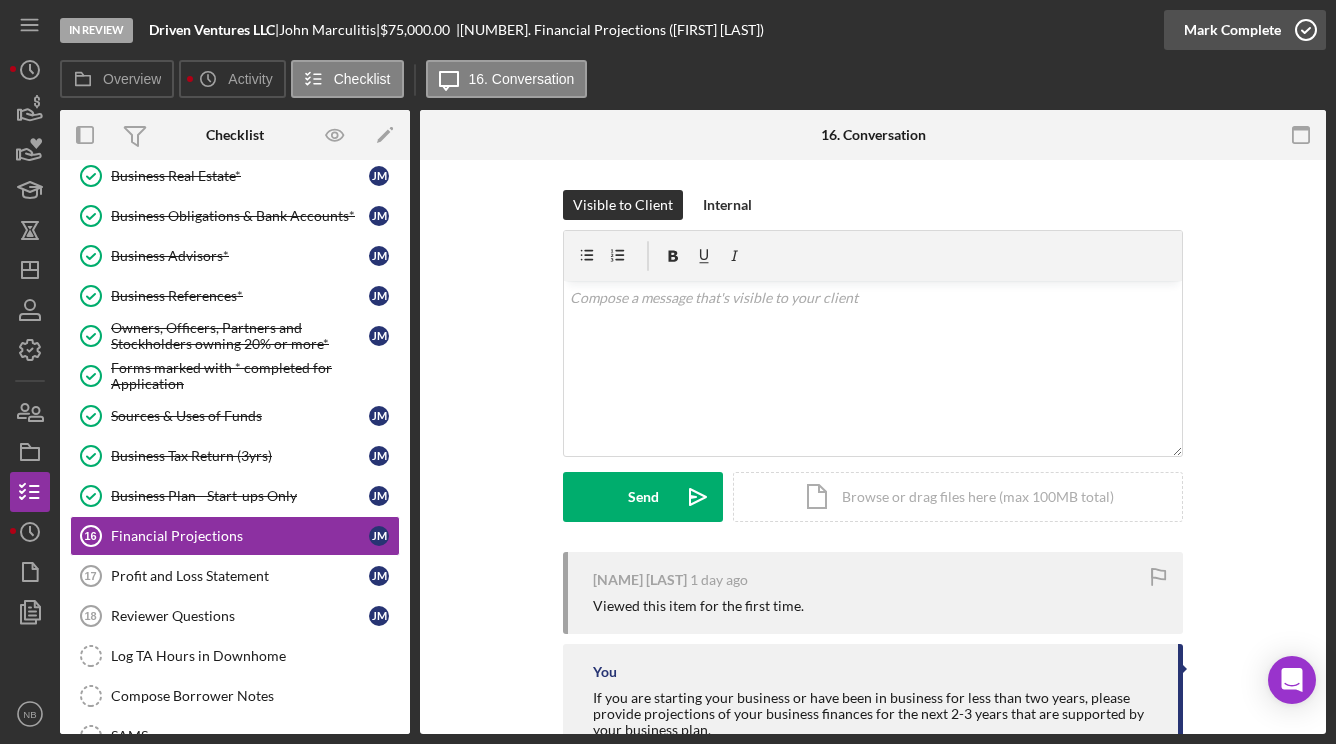 click 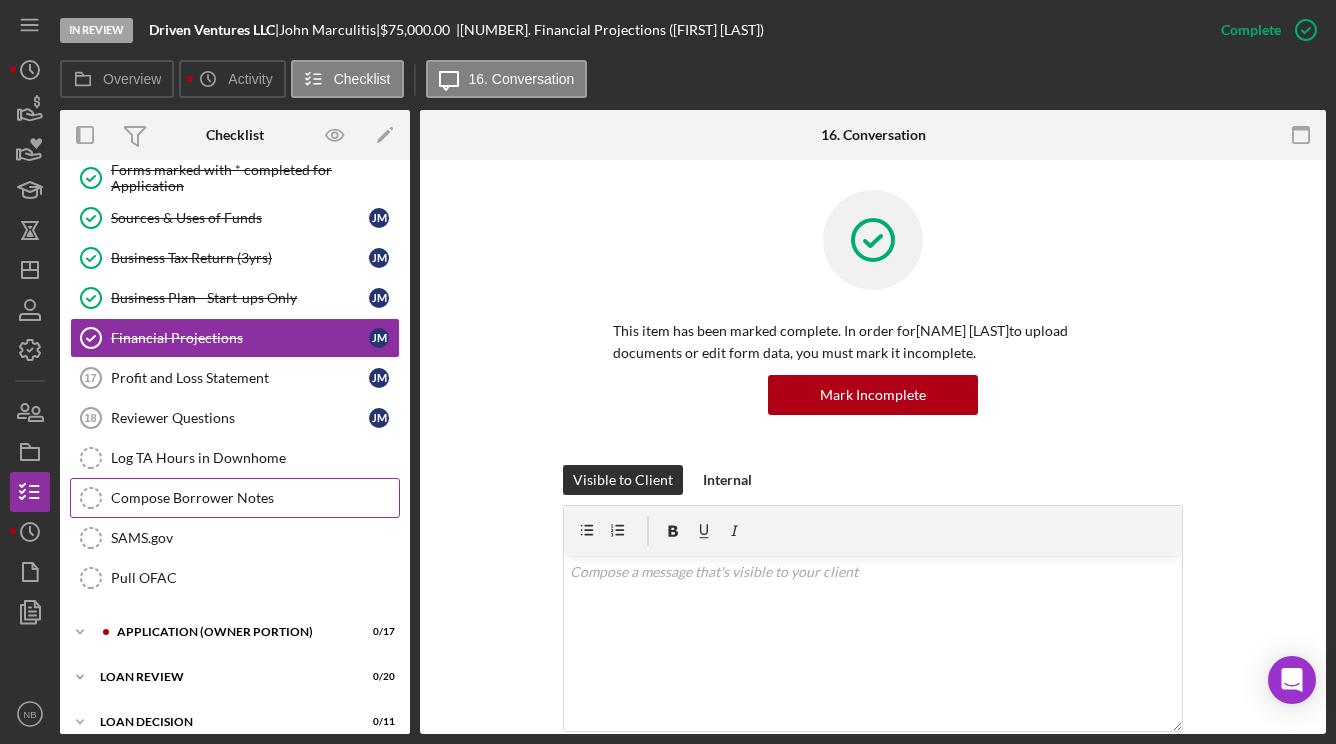 scroll, scrollTop: 500, scrollLeft: 0, axis: vertical 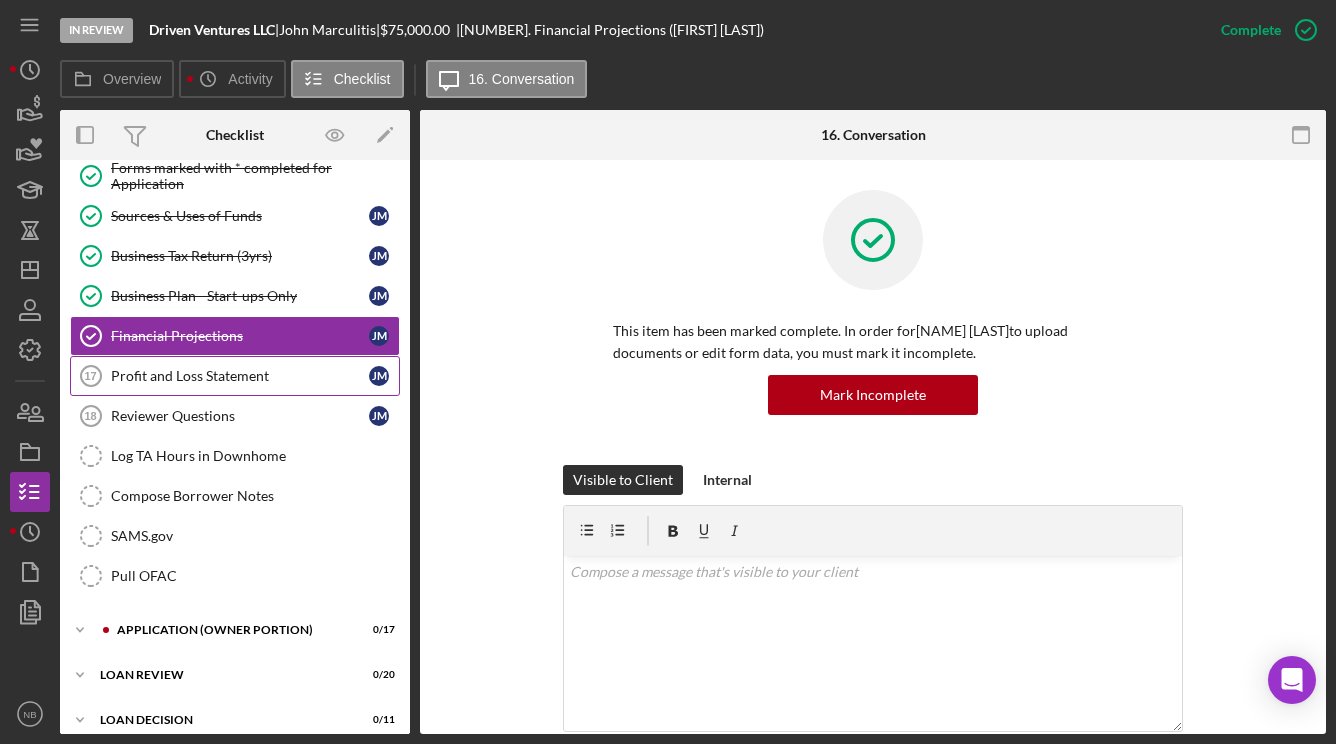 click on "Profit and Loss Statement" at bounding box center (240, 376) 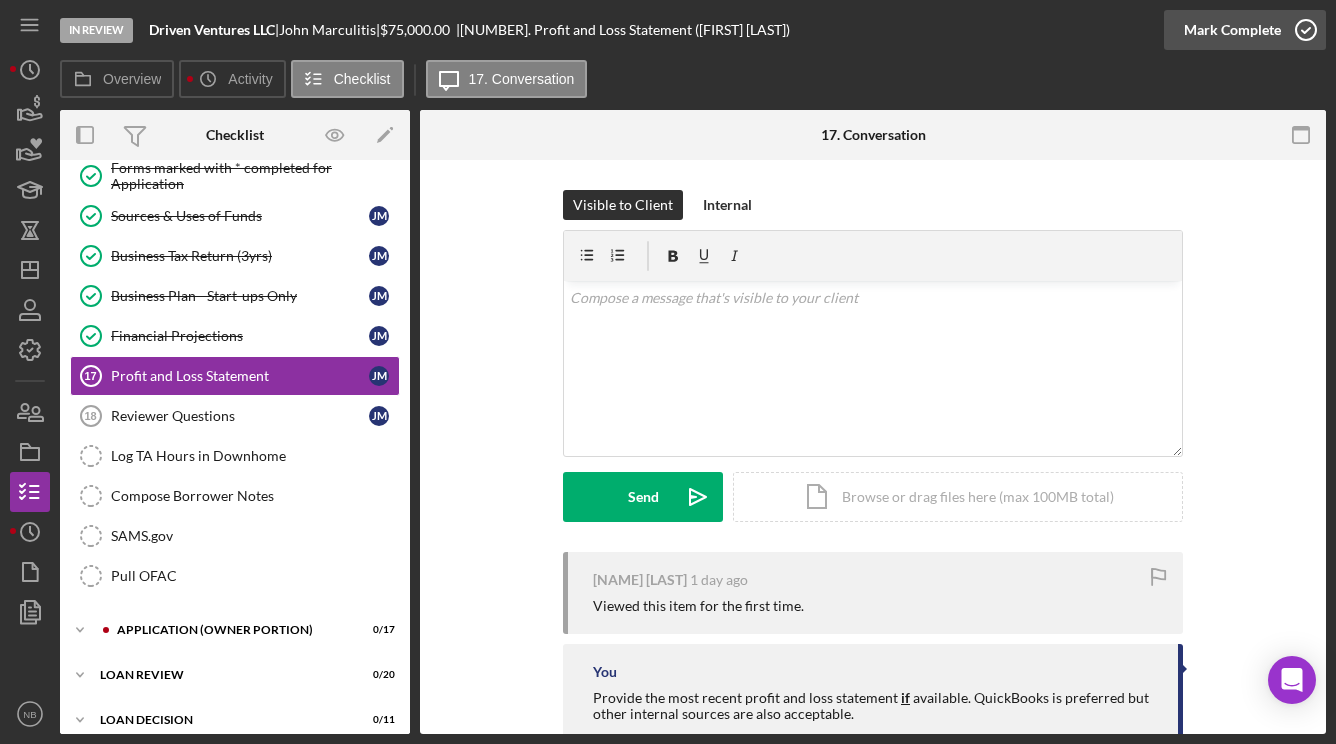 click on "Mark Complete" at bounding box center [1232, 30] 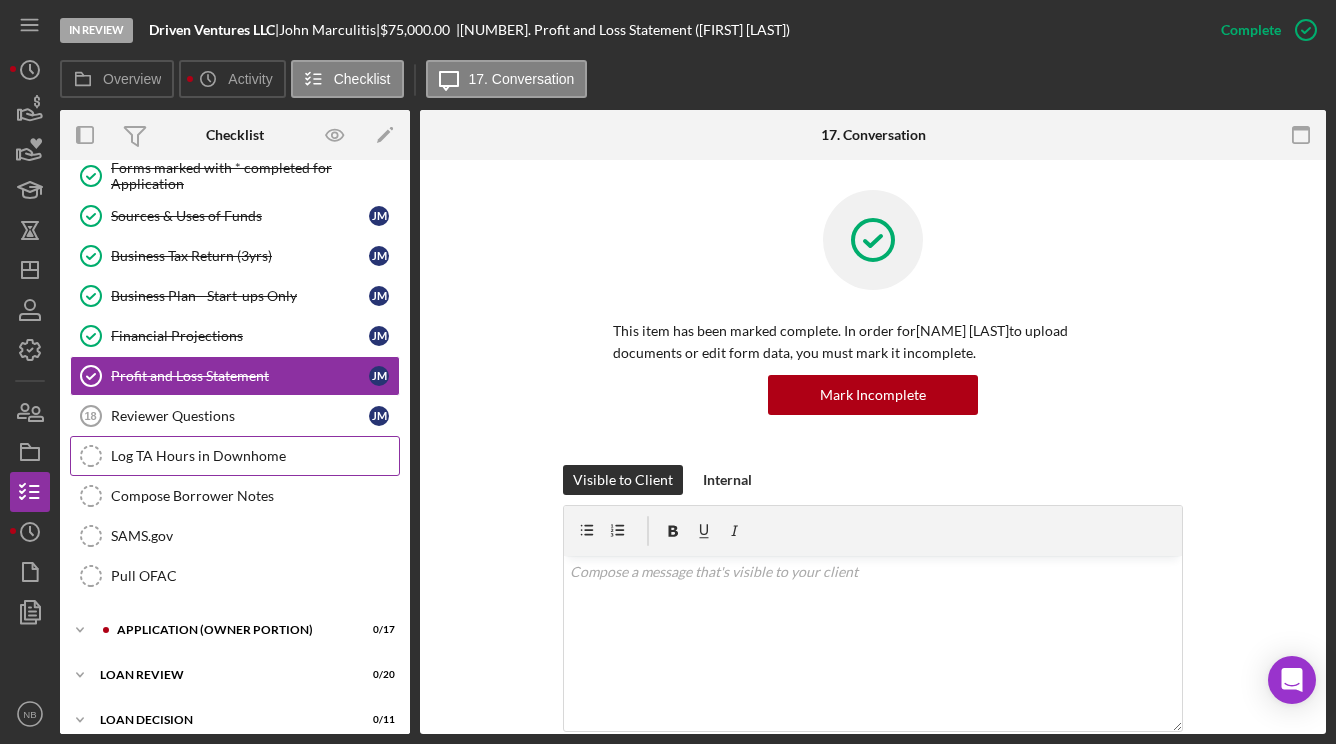 click on "Log TA Hours in Downhome Log TA Hours in Downhome" at bounding box center (235, 456) 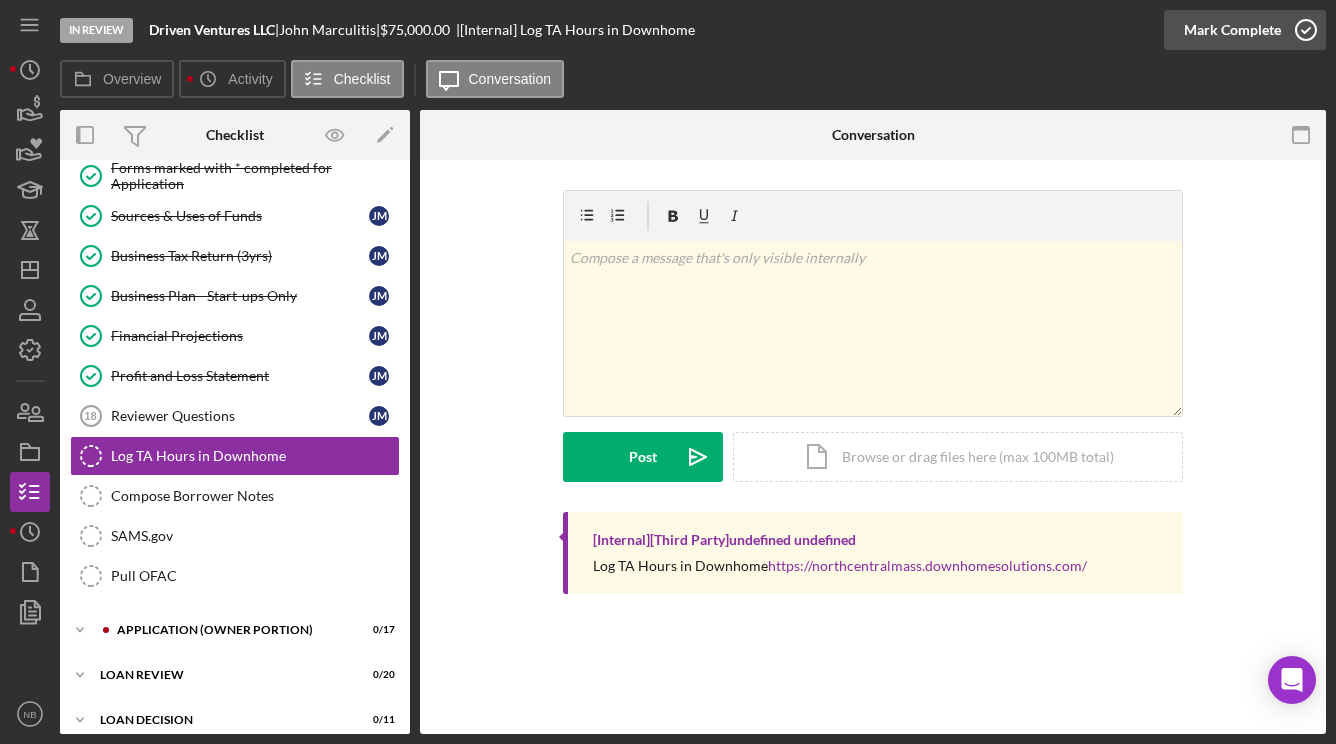 click on "Mark Complete" at bounding box center [1232, 30] 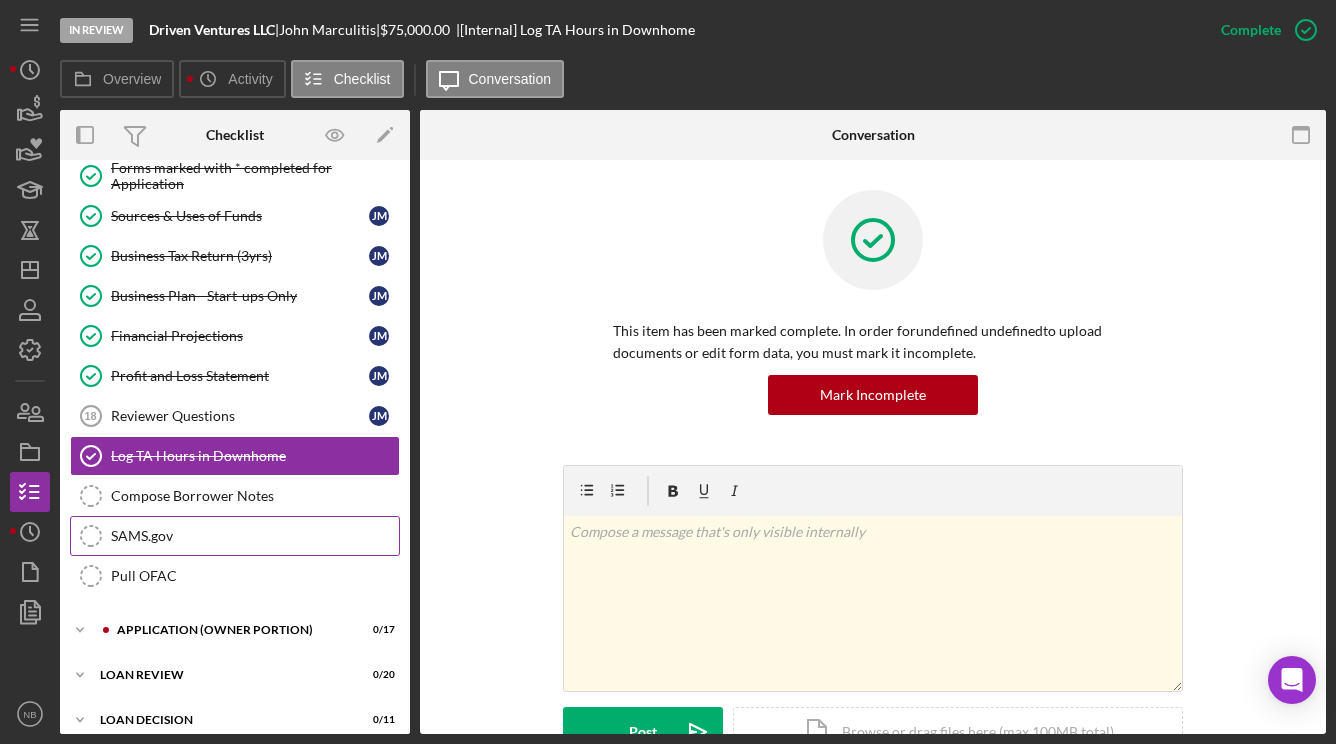 click on "SAMS.gov" at bounding box center [255, 536] 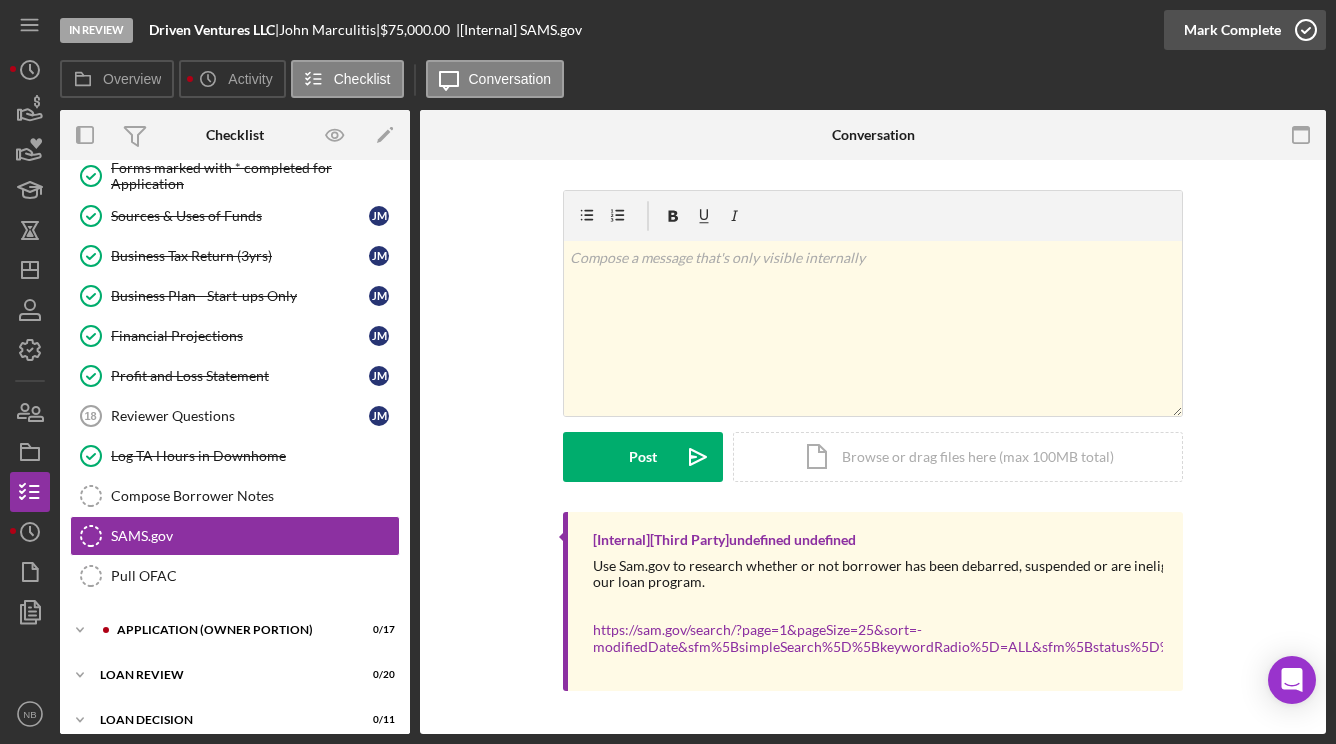 click on "Mark Complete" at bounding box center [1232, 30] 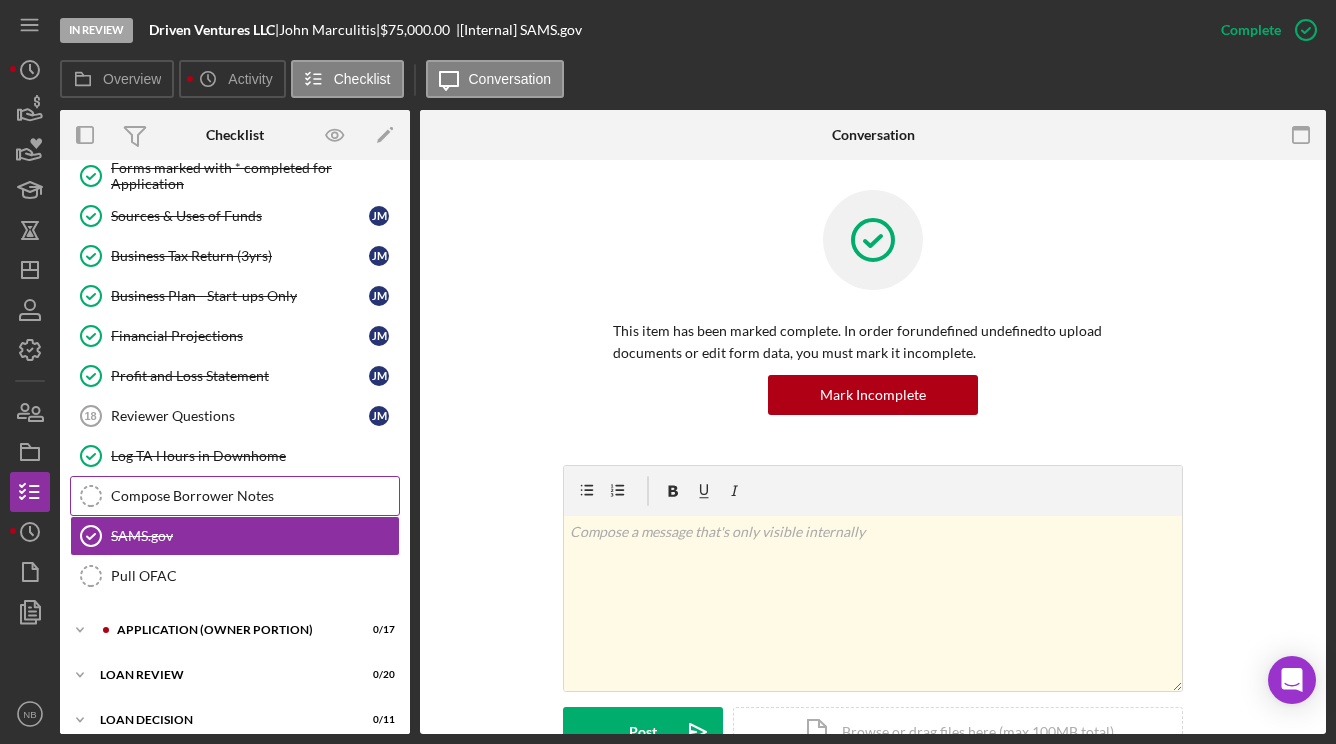 click on "Compose Borrower Notes Compose Borrower Notes" at bounding box center [235, 496] 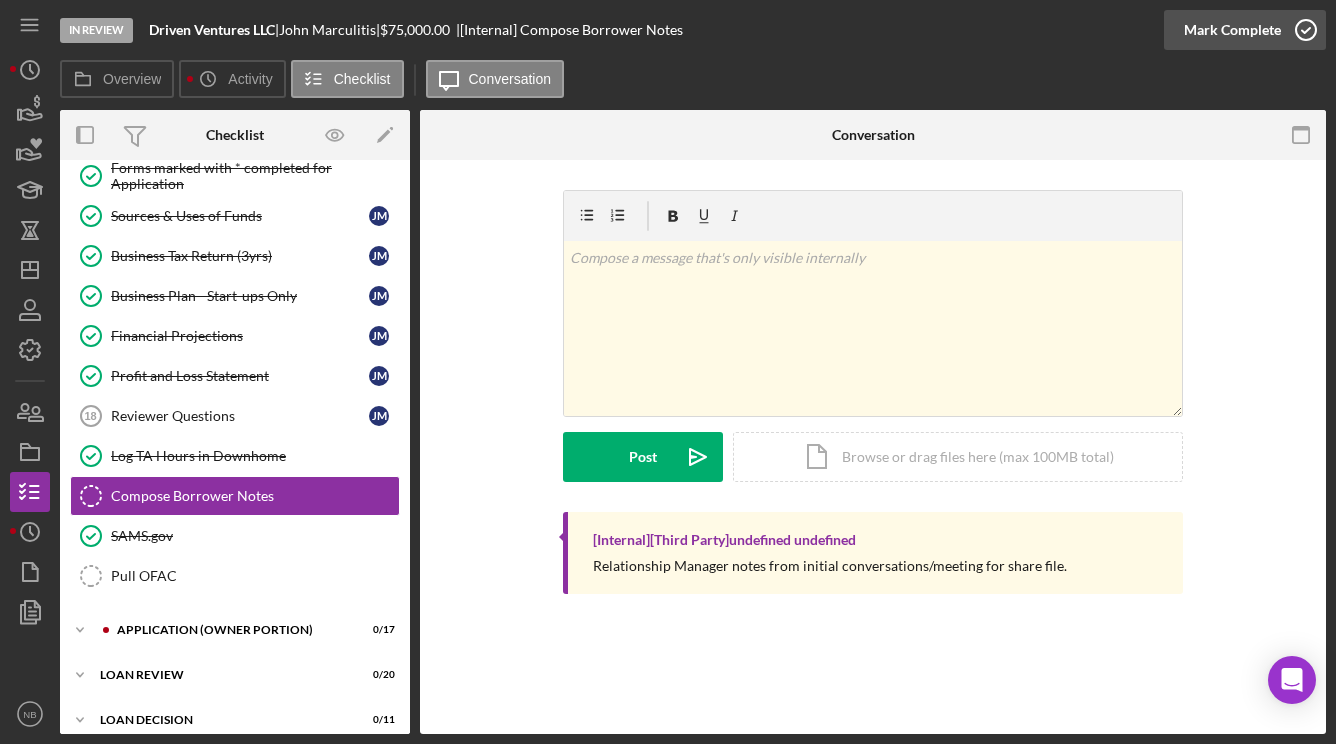 click on "Mark Complete" at bounding box center [1232, 30] 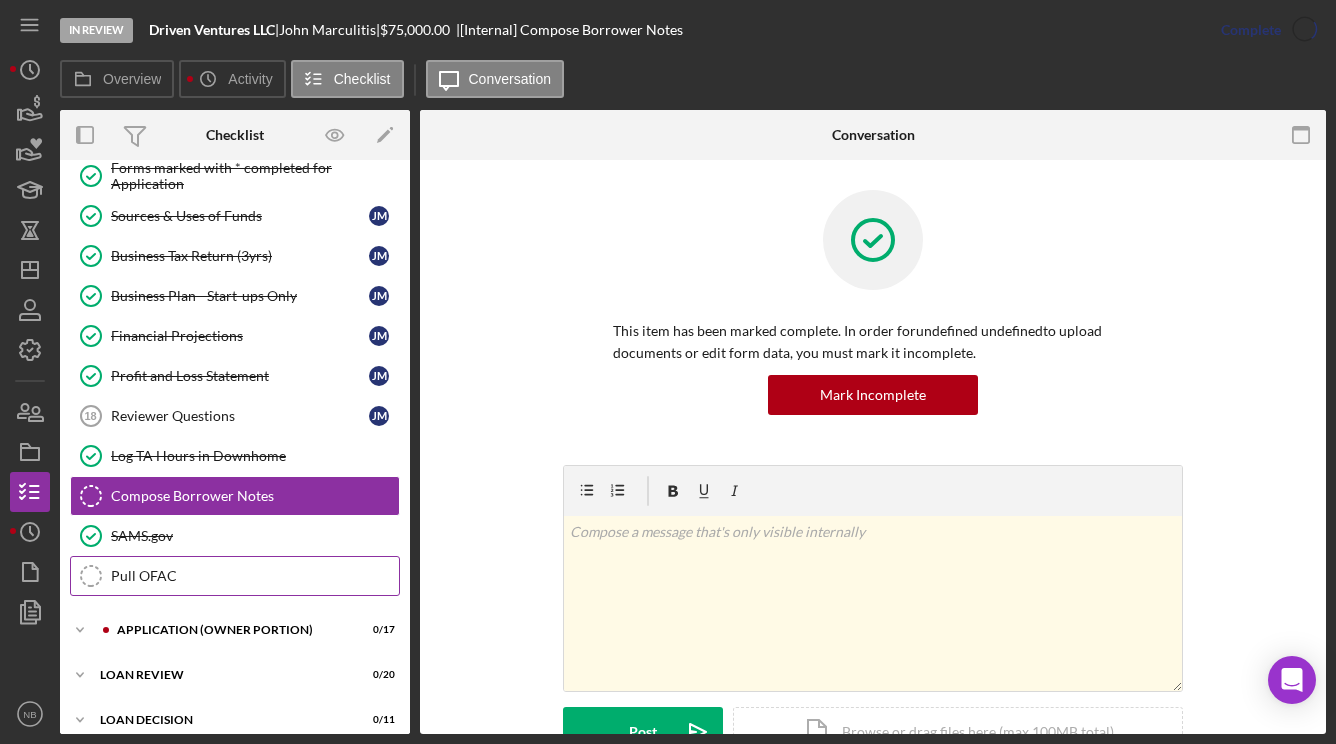 click on "Pull OFAC" at bounding box center [255, 576] 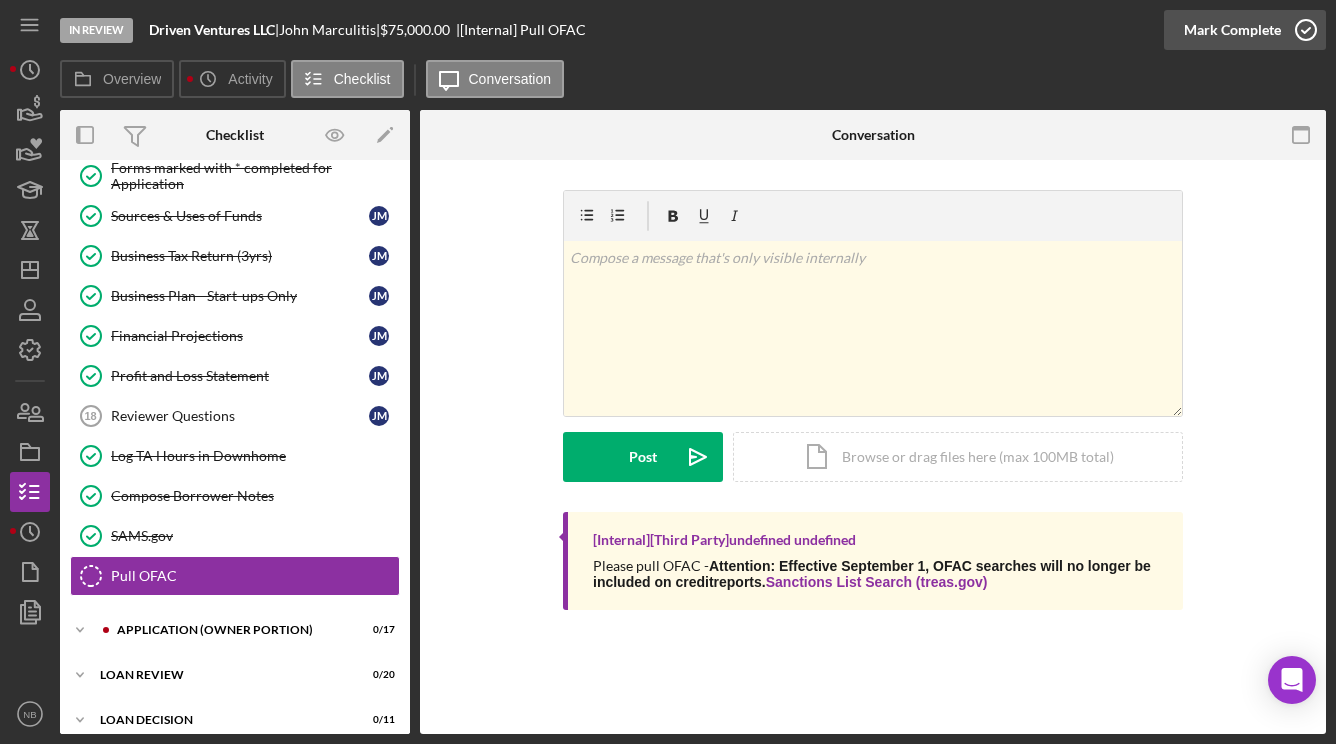 click on "Mark Complete" at bounding box center [1232, 30] 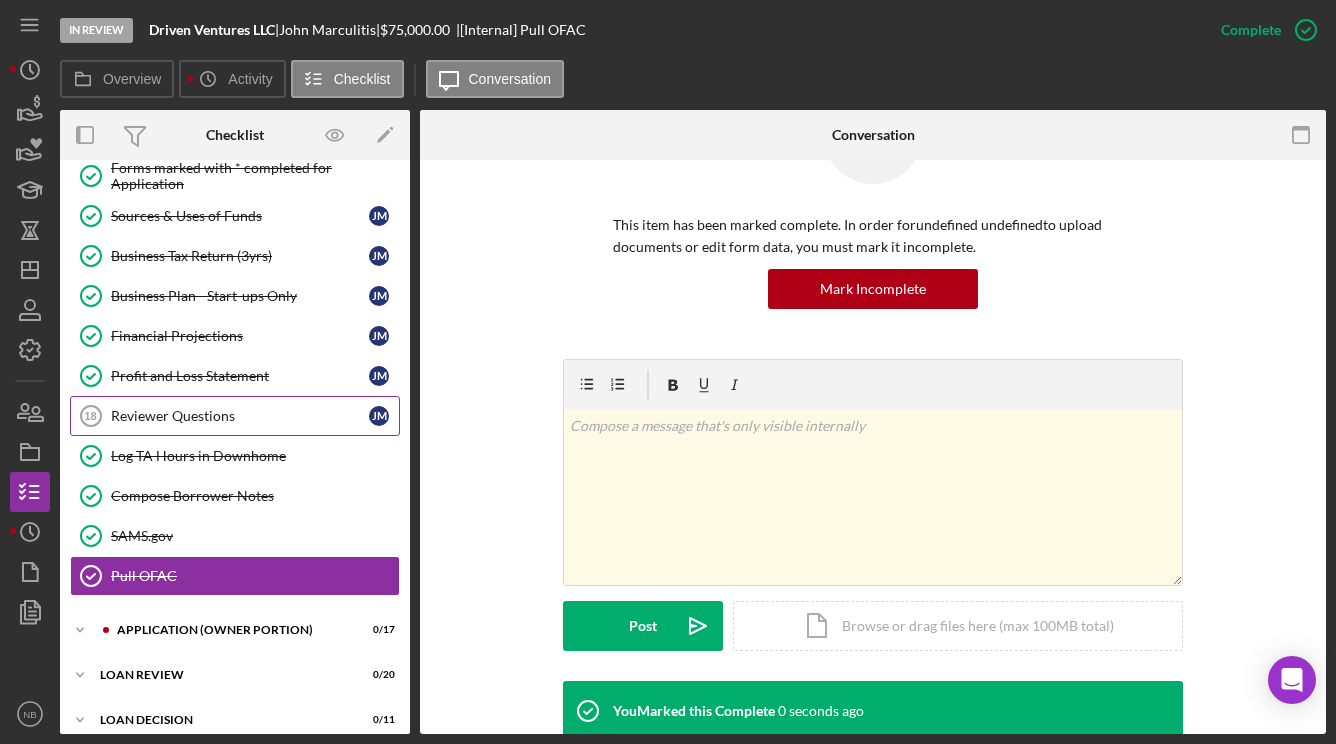 scroll, scrollTop: 200, scrollLeft: 0, axis: vertical 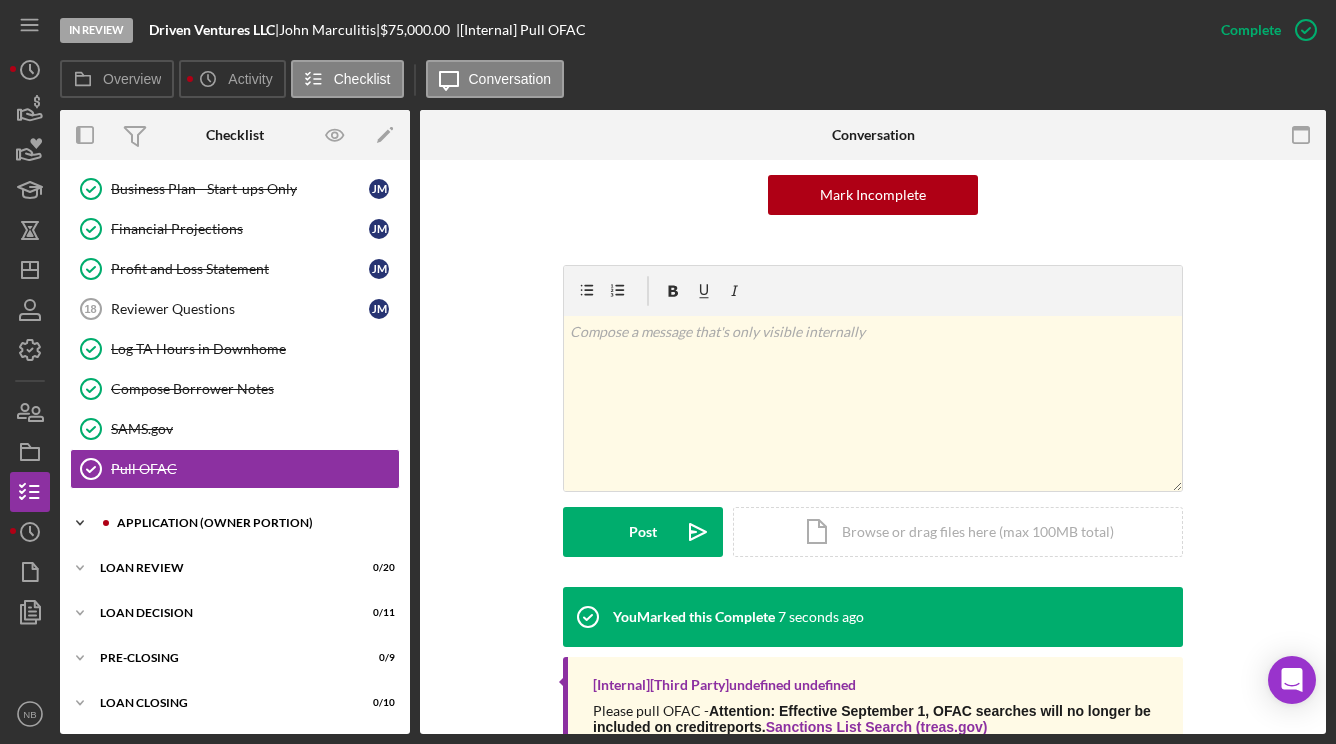 click on "Icon/Expander APPLICATION (OWNER PORTION) 0 / 17" at bounding box center [235, 523] 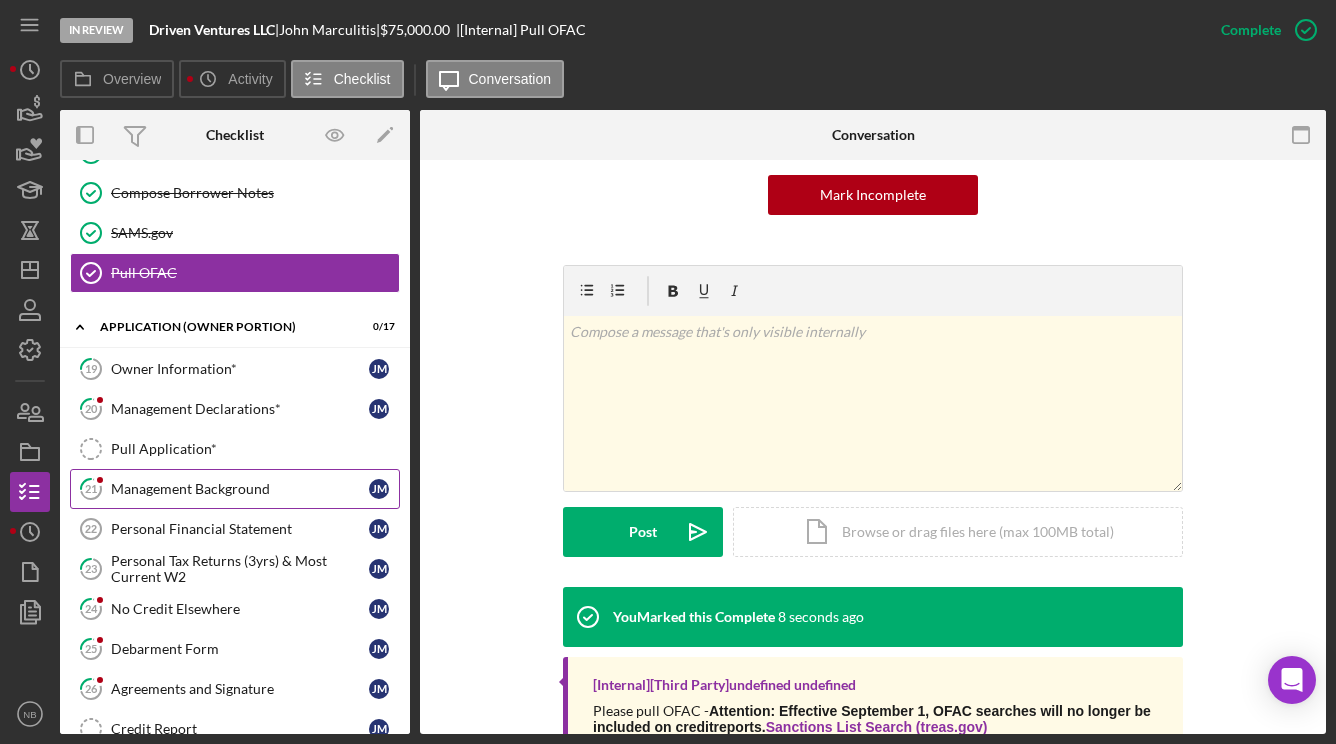 scroll, scrollTop: 807, scrollLeft: 0, axis: vertical 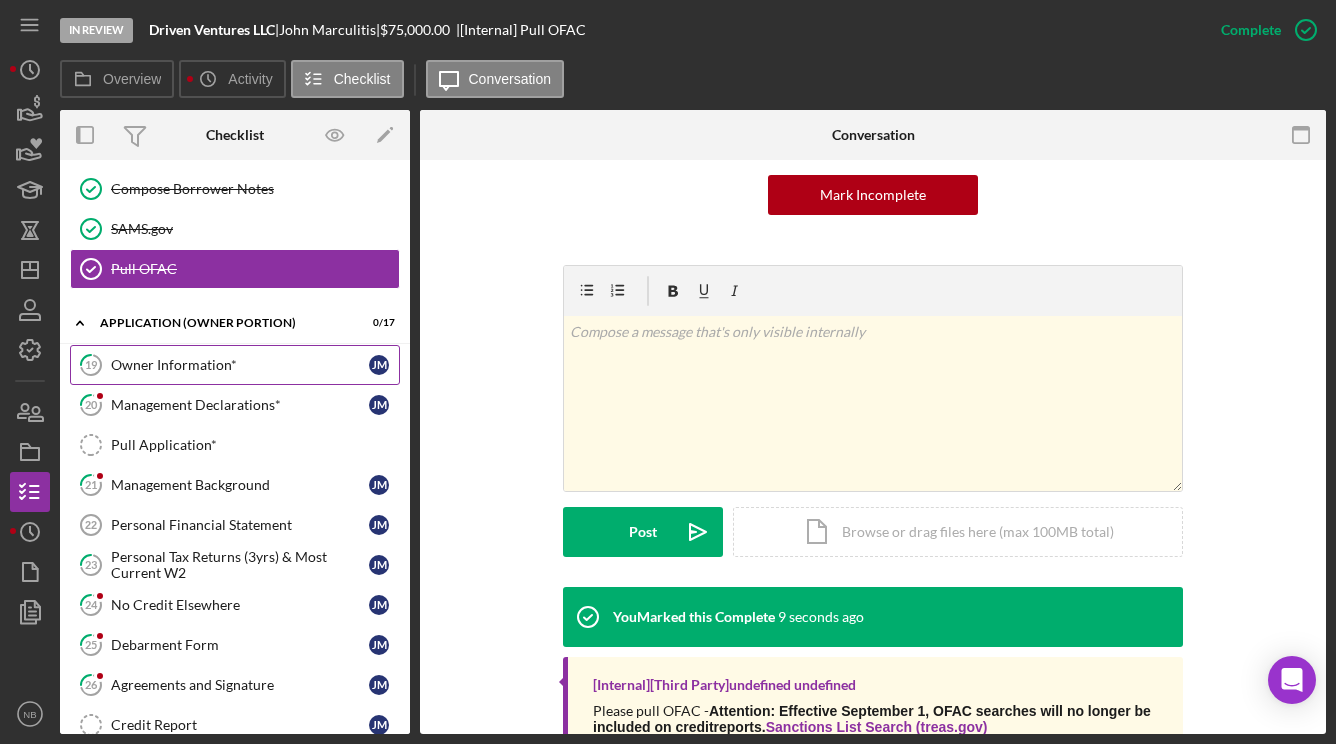 click on "Owner Information*" at bounding box center [240, 365] 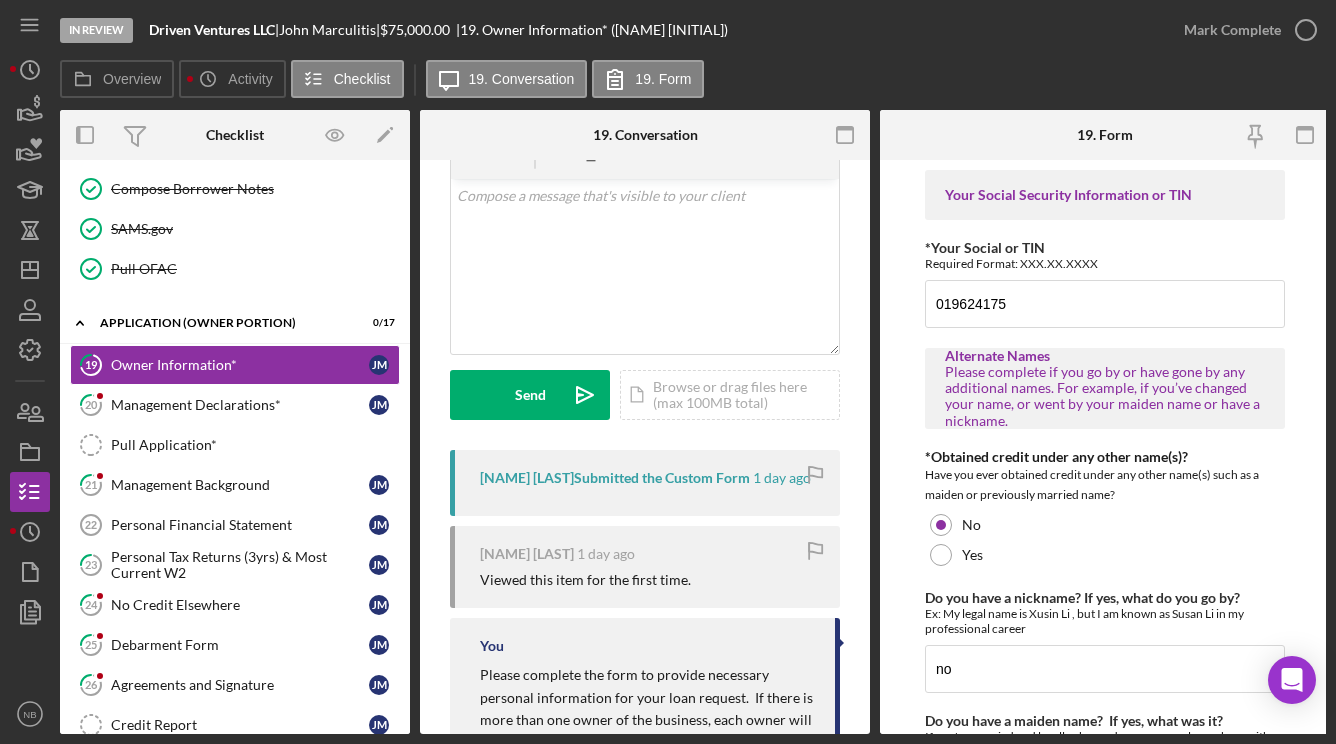 scroll, scrollTop: 200, scrollLeft: 0, axis: vertical 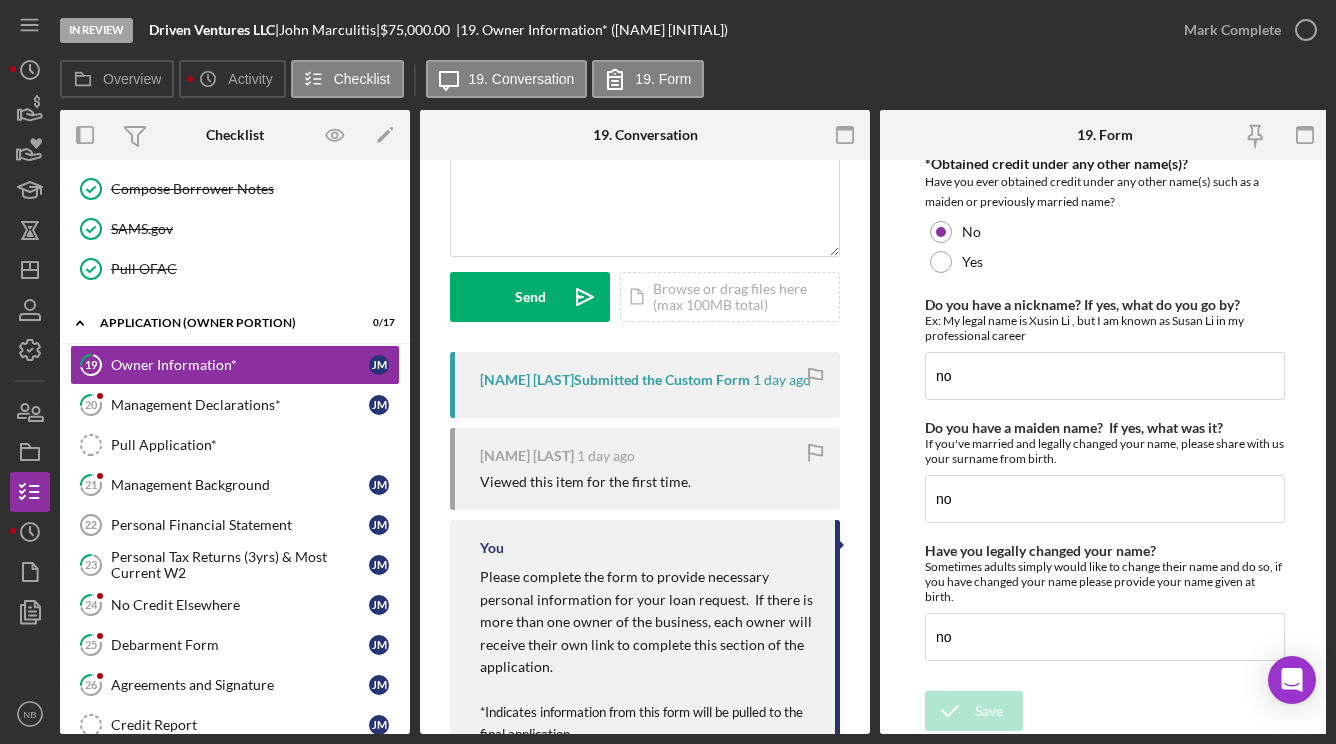click on "Mark Complete" at bounding box center (1245, 30) 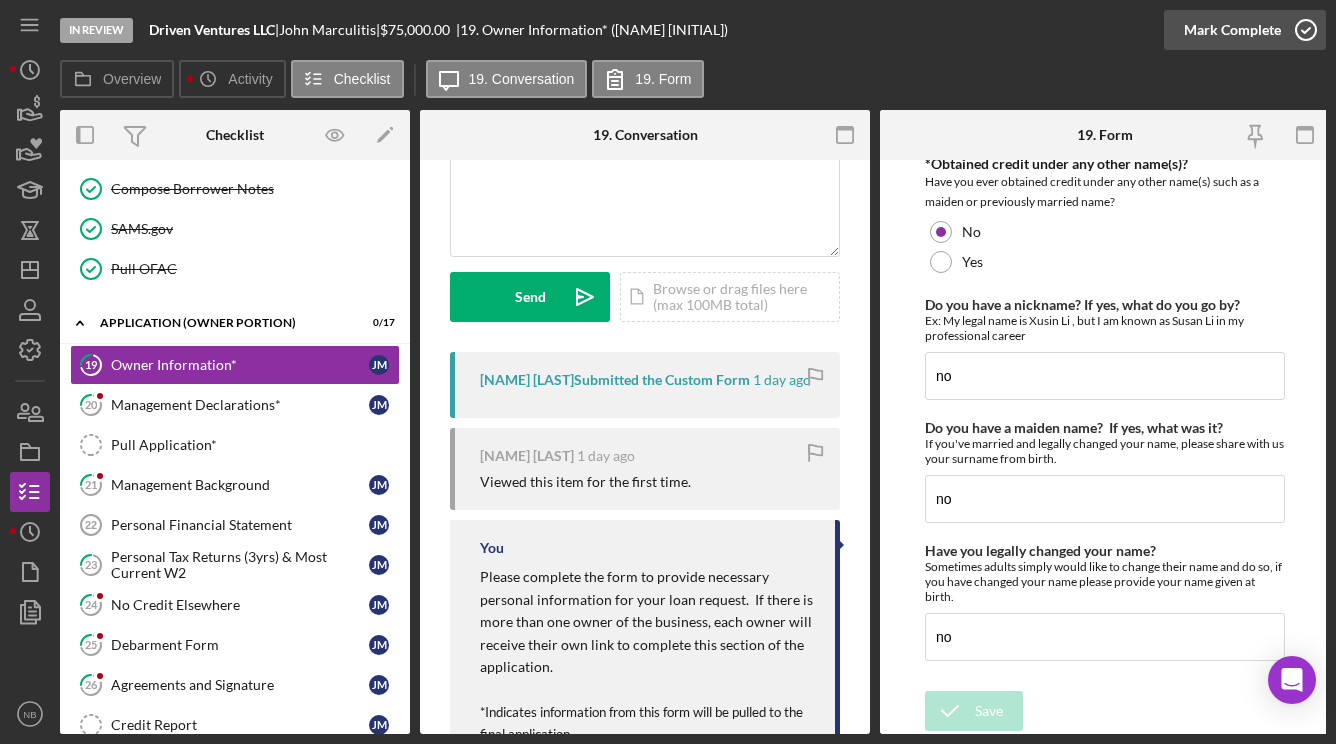 click on "Mark Complete" at bounding box center (1232, 30) 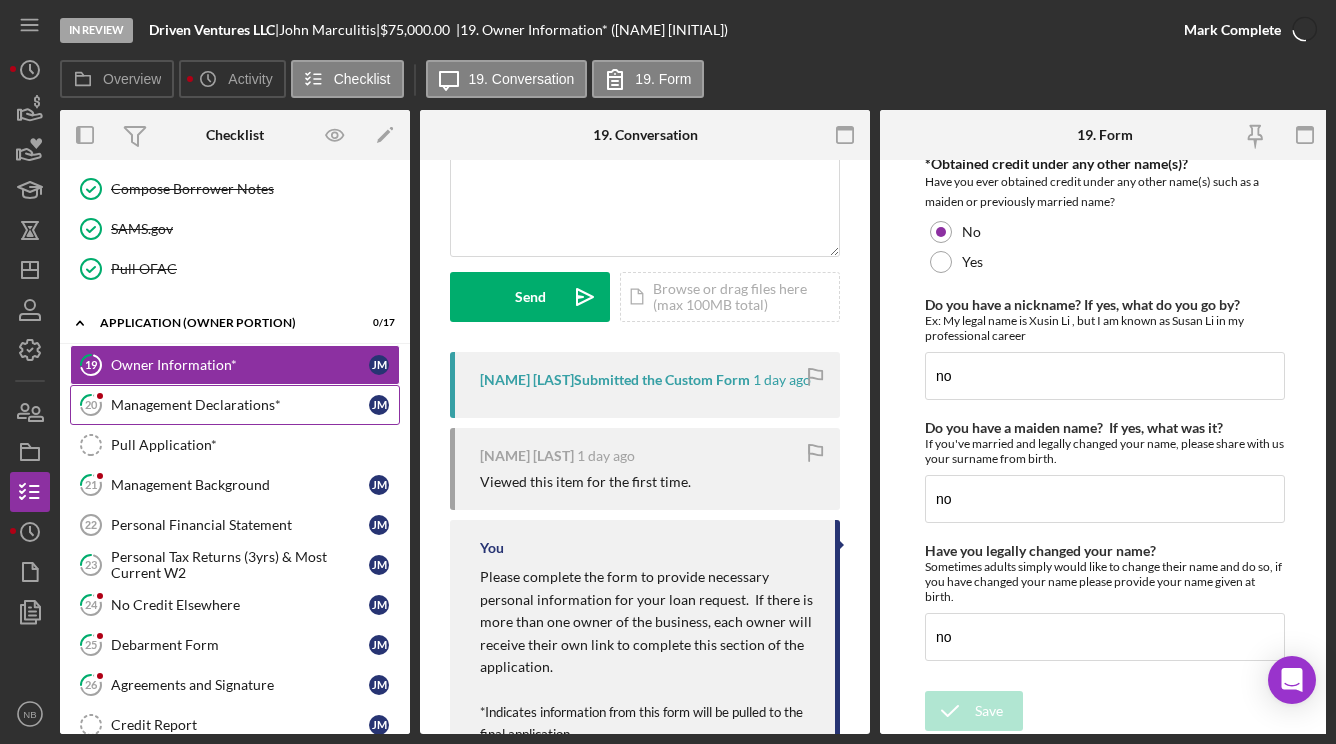 click on "Management Declarations*" at bounding box center (240, 405) 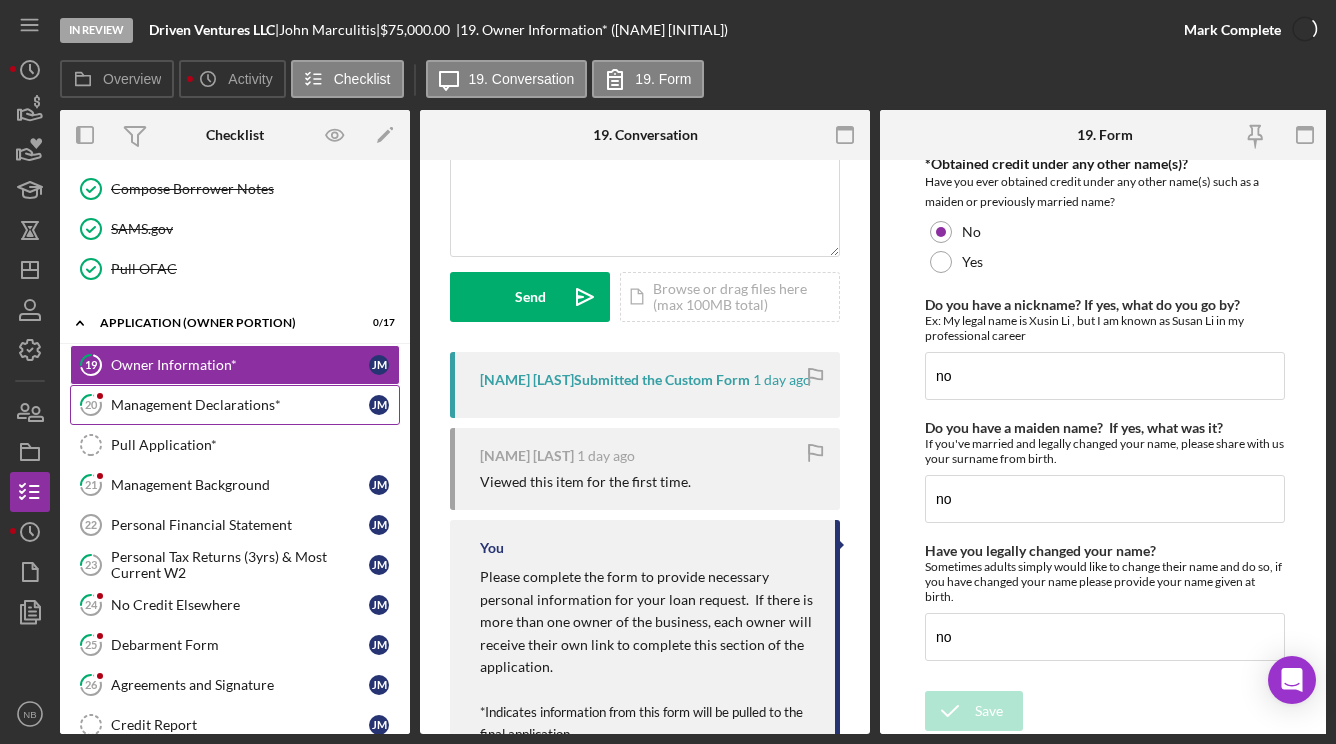 scroll, scrollTop: 0, scrollLeft: 0, axis: both 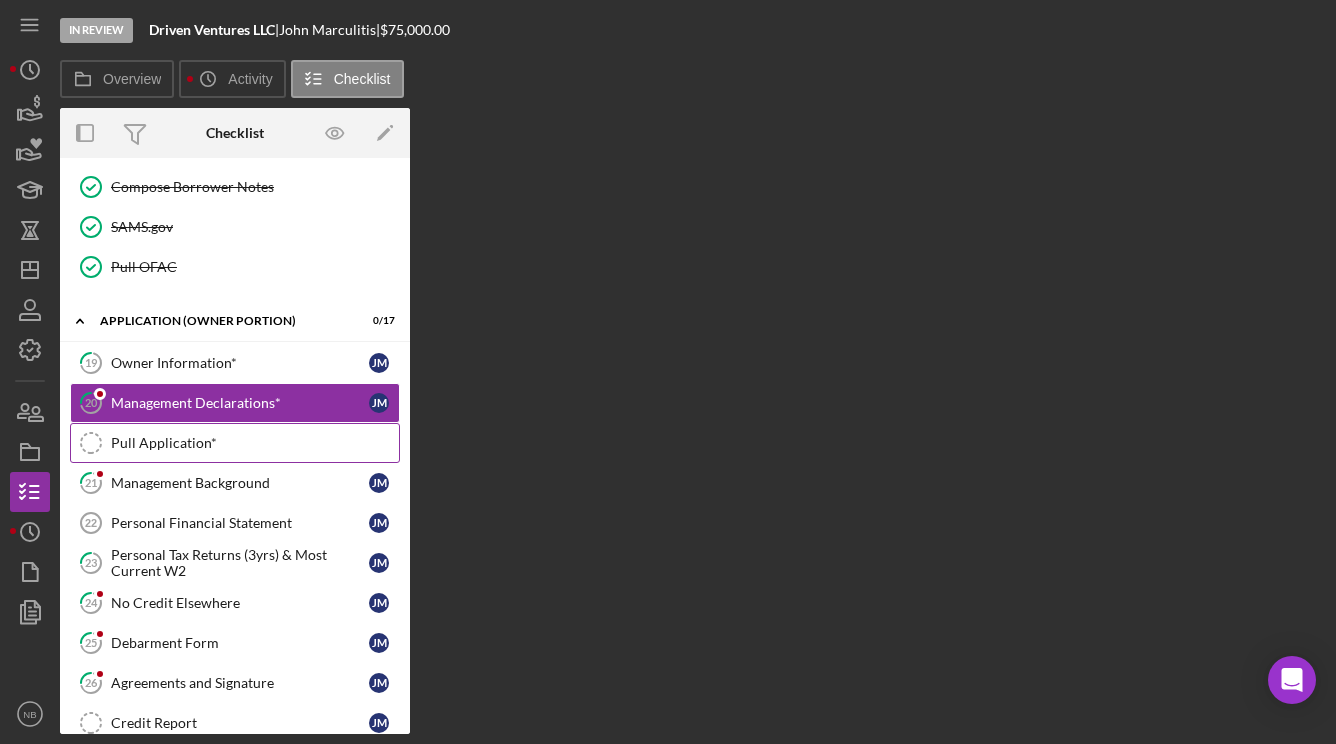 click on "Pull Application*" at bounding box center (255, 443) 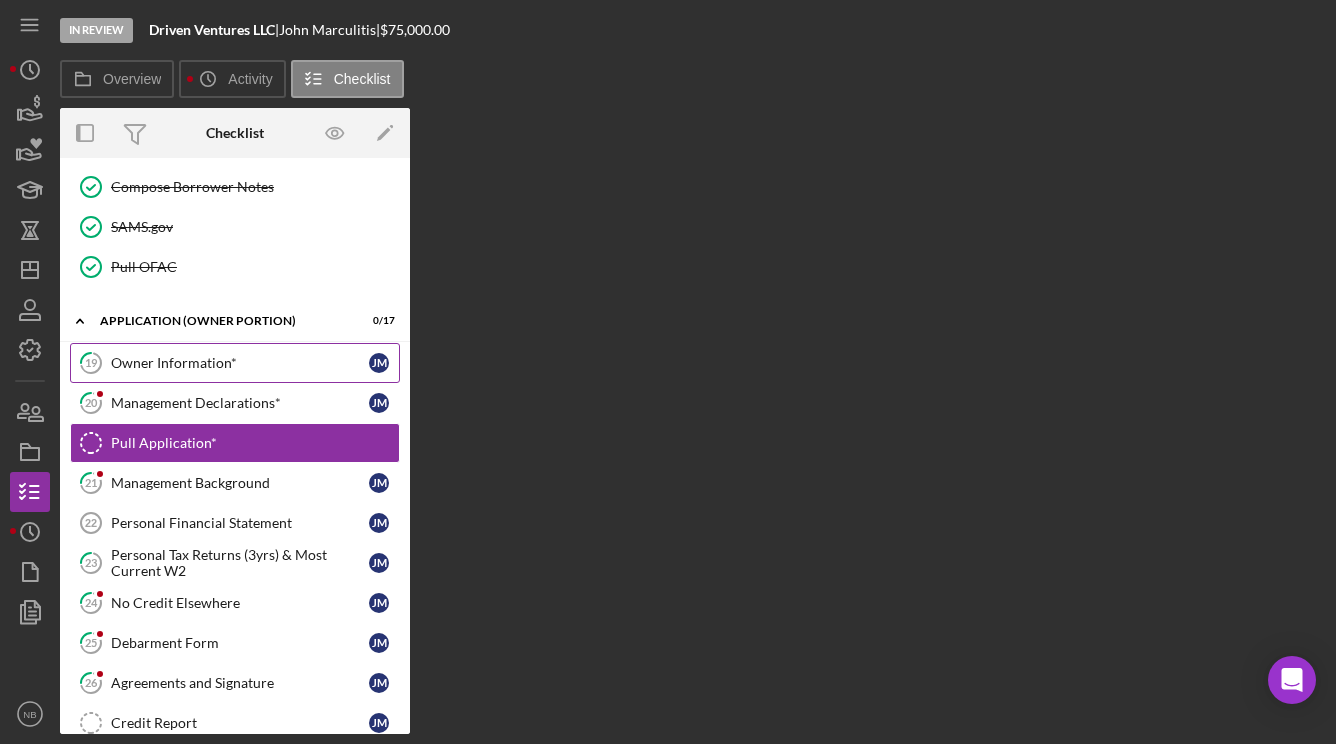 click on "19 Owner Information* J M" at bounding box center (235, 363) 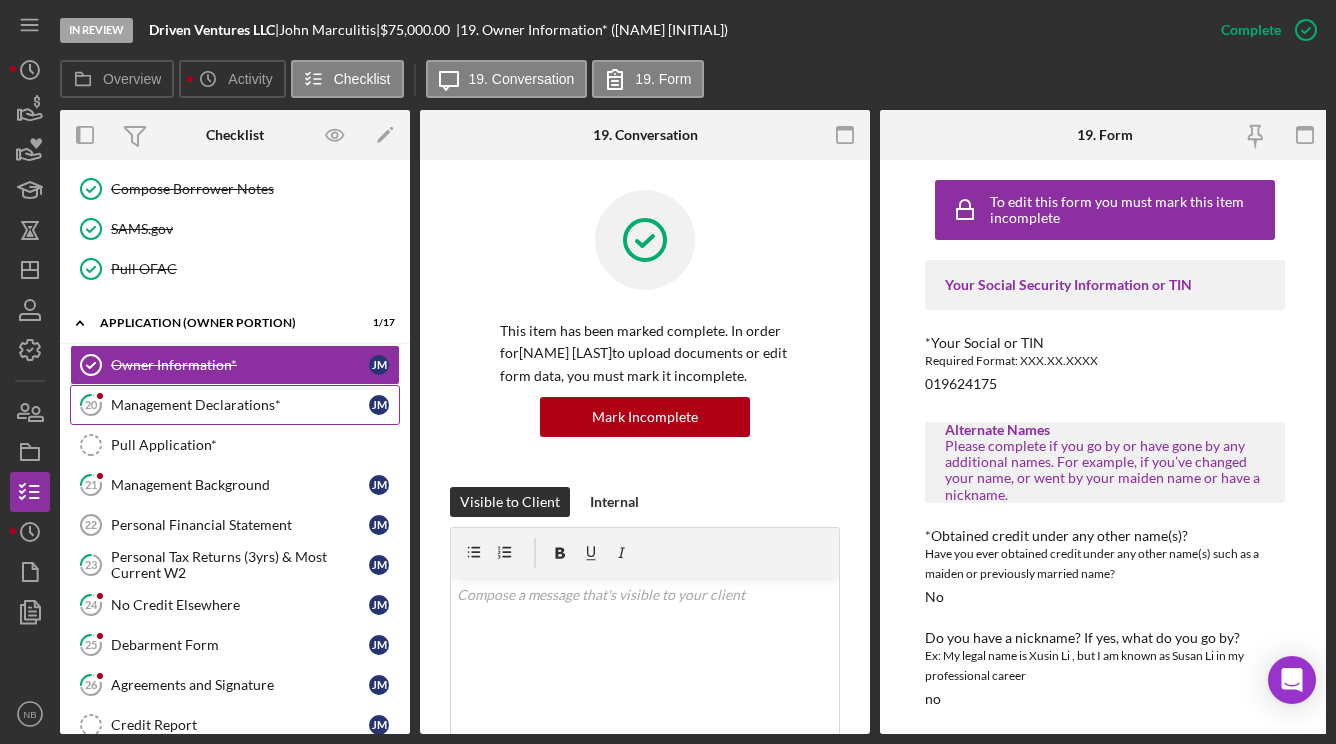 click on "Management Declarations*" at bounding box center [240, 405] 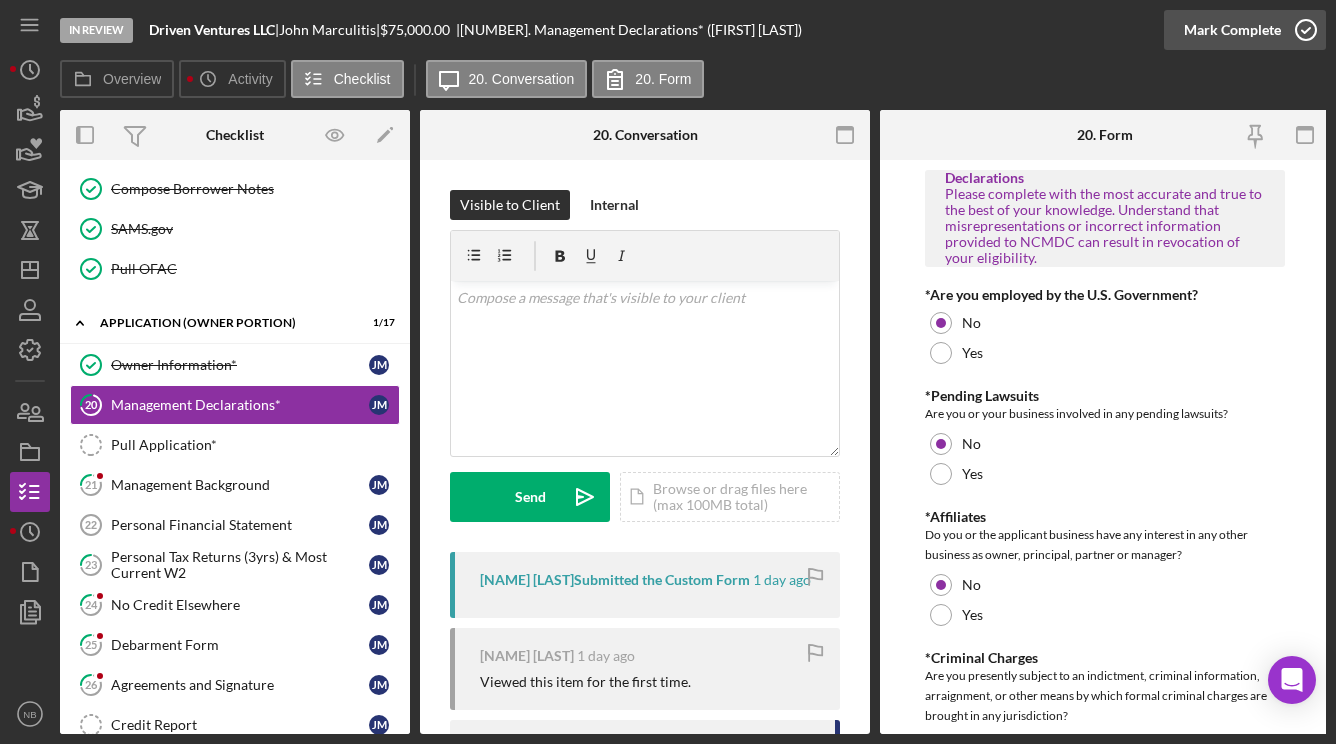 click 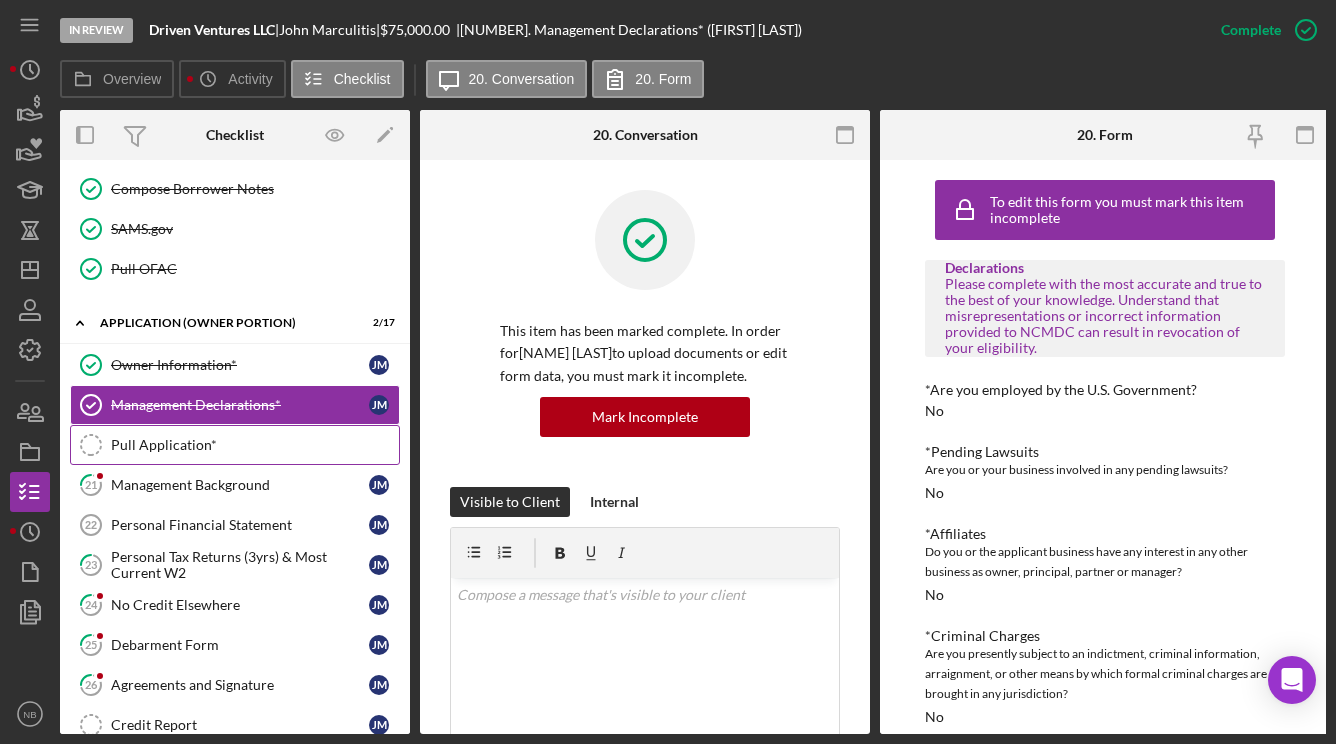 click on "Pull Application*" at bounding box center (255, 445) 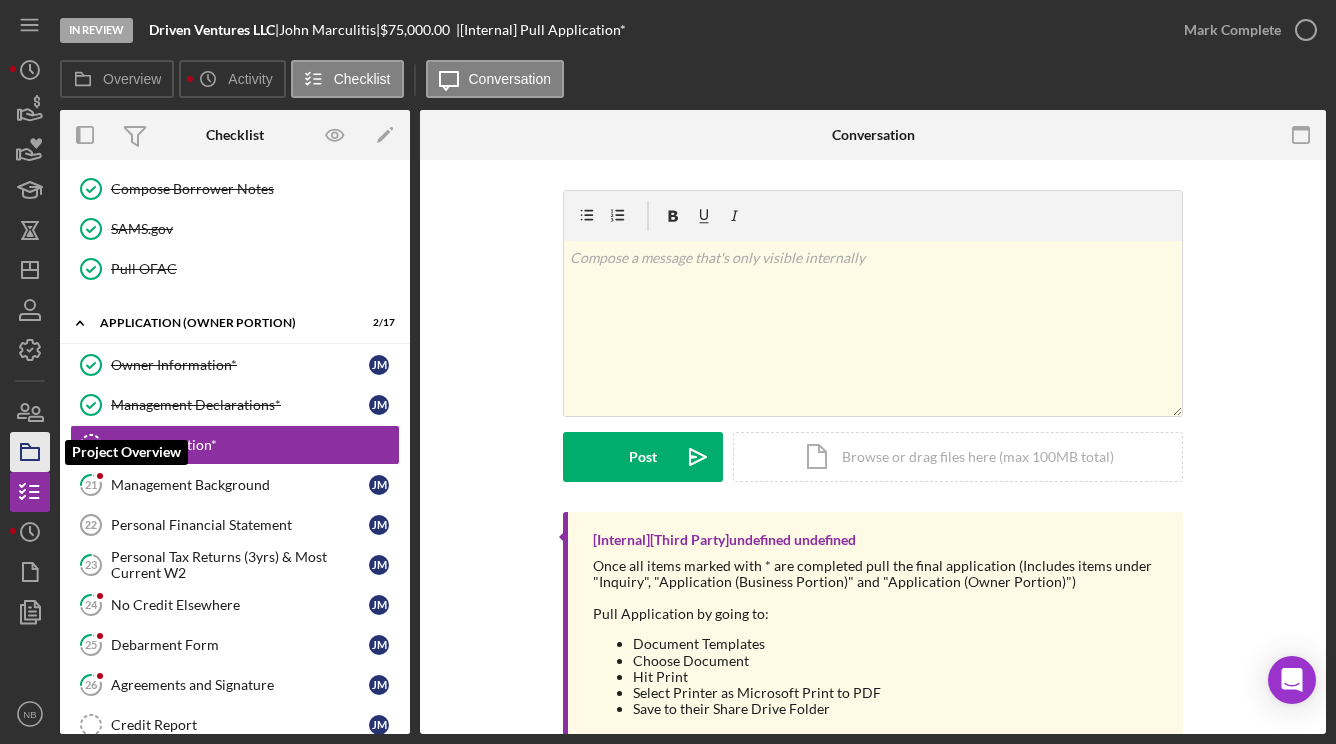 click 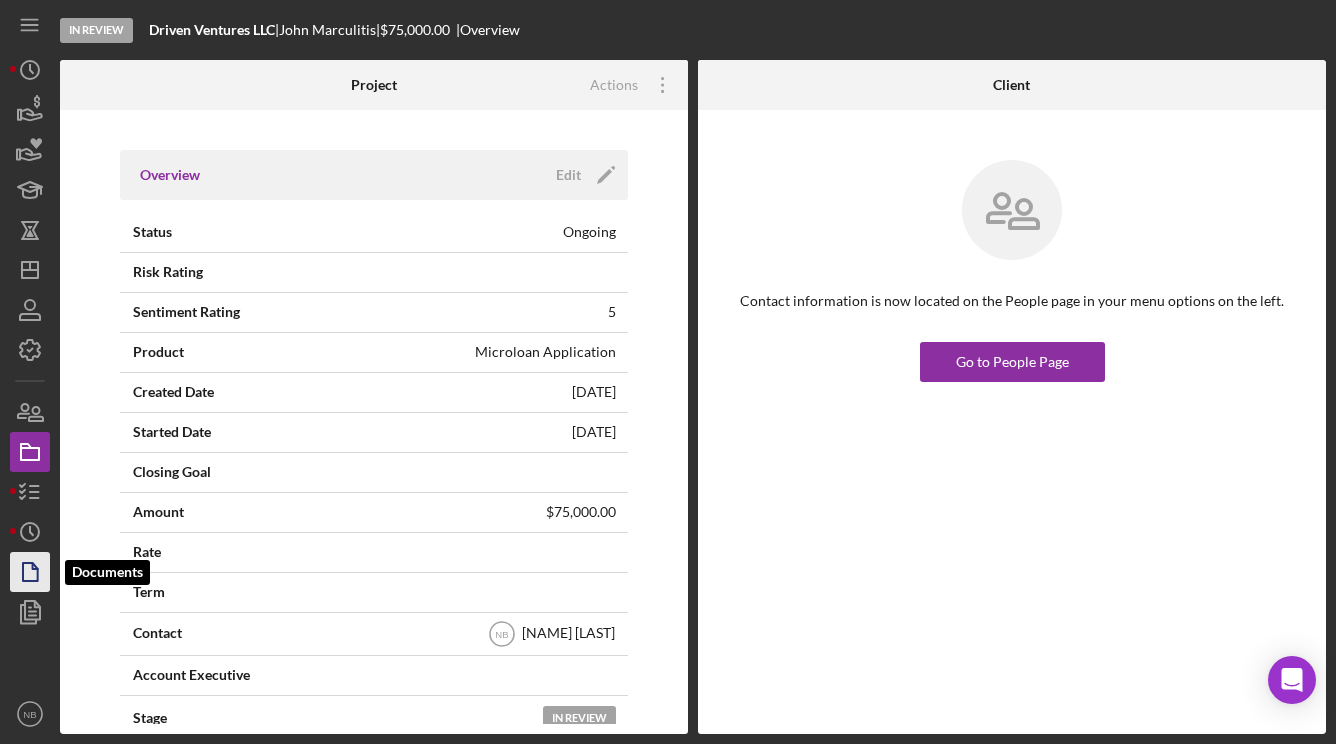 click 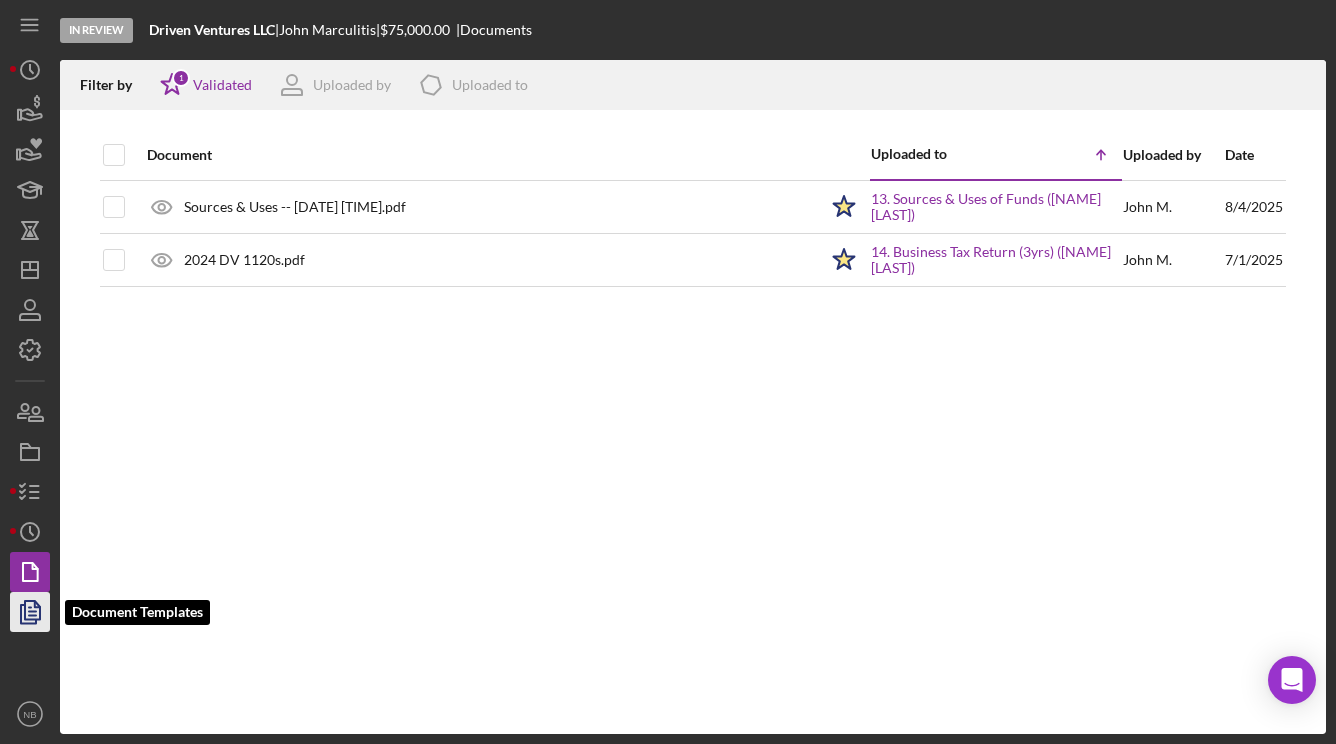 click 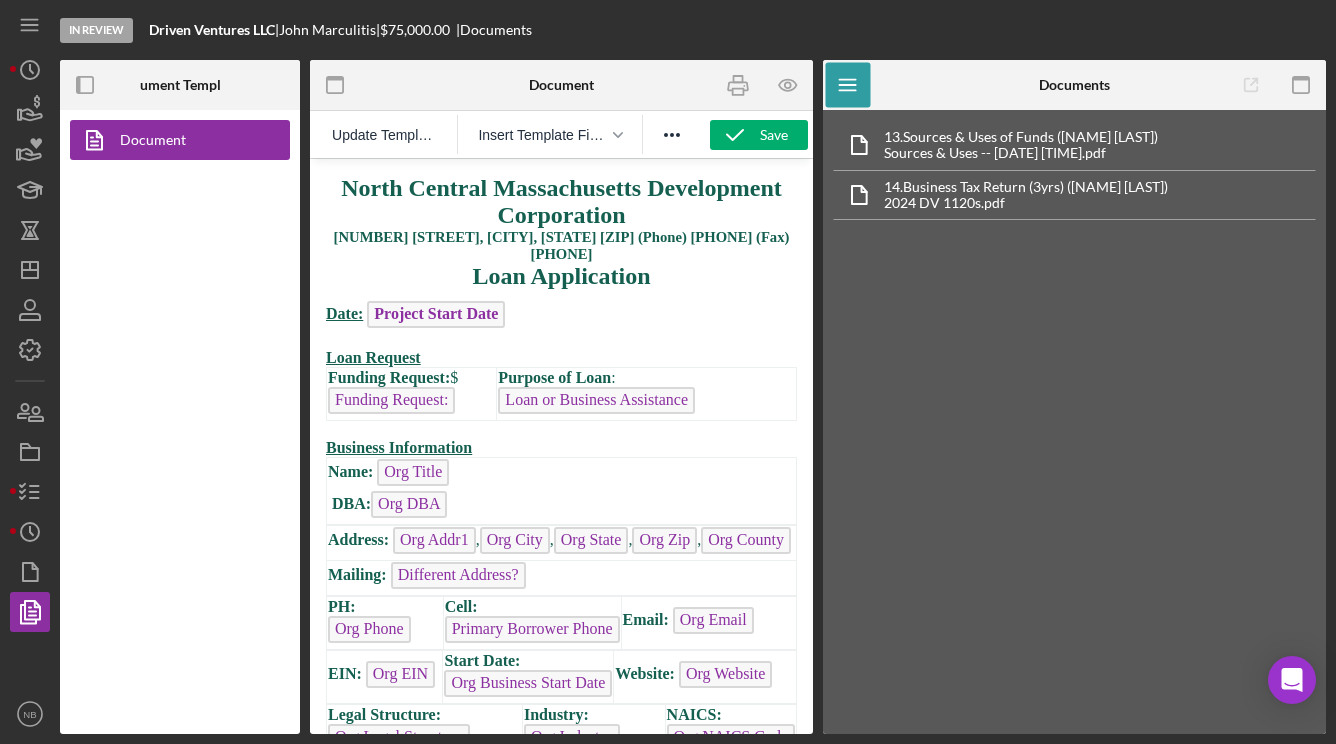 scroll, scrollTop: 0, scrollLeft: 0, axis: both 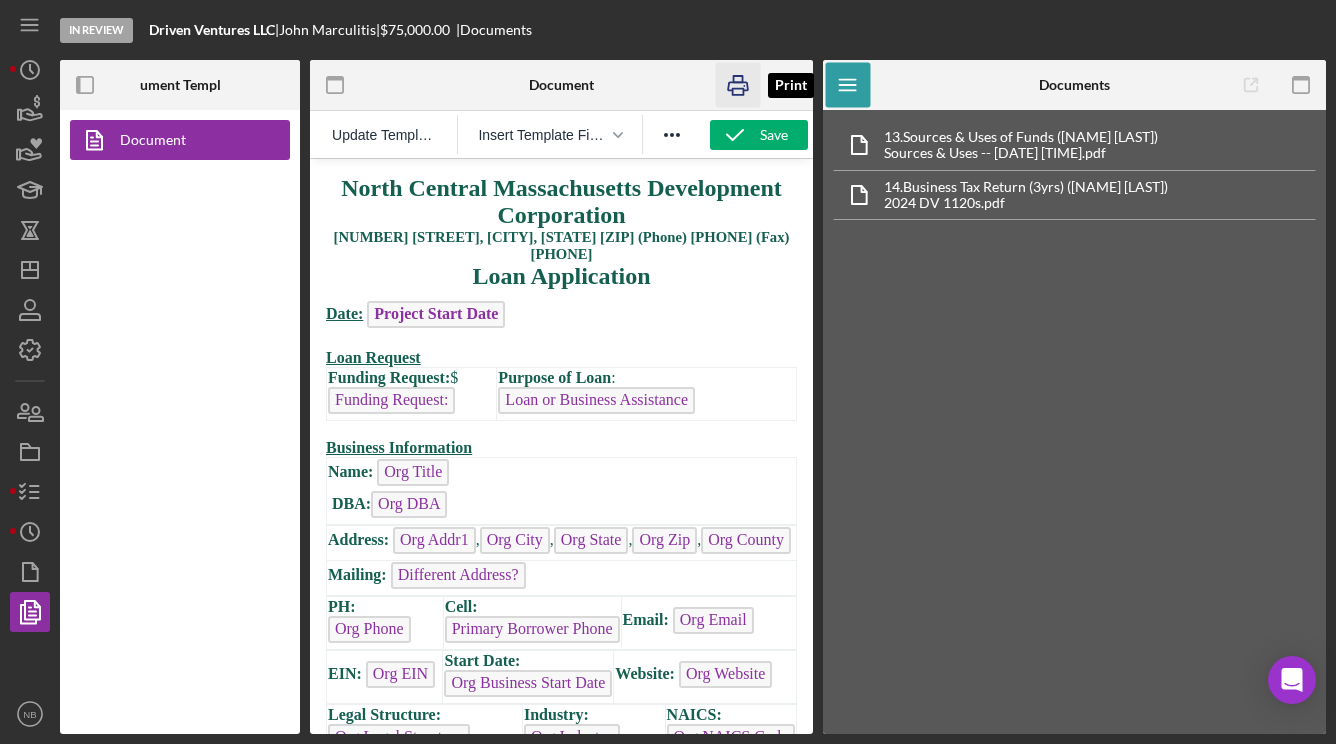 click 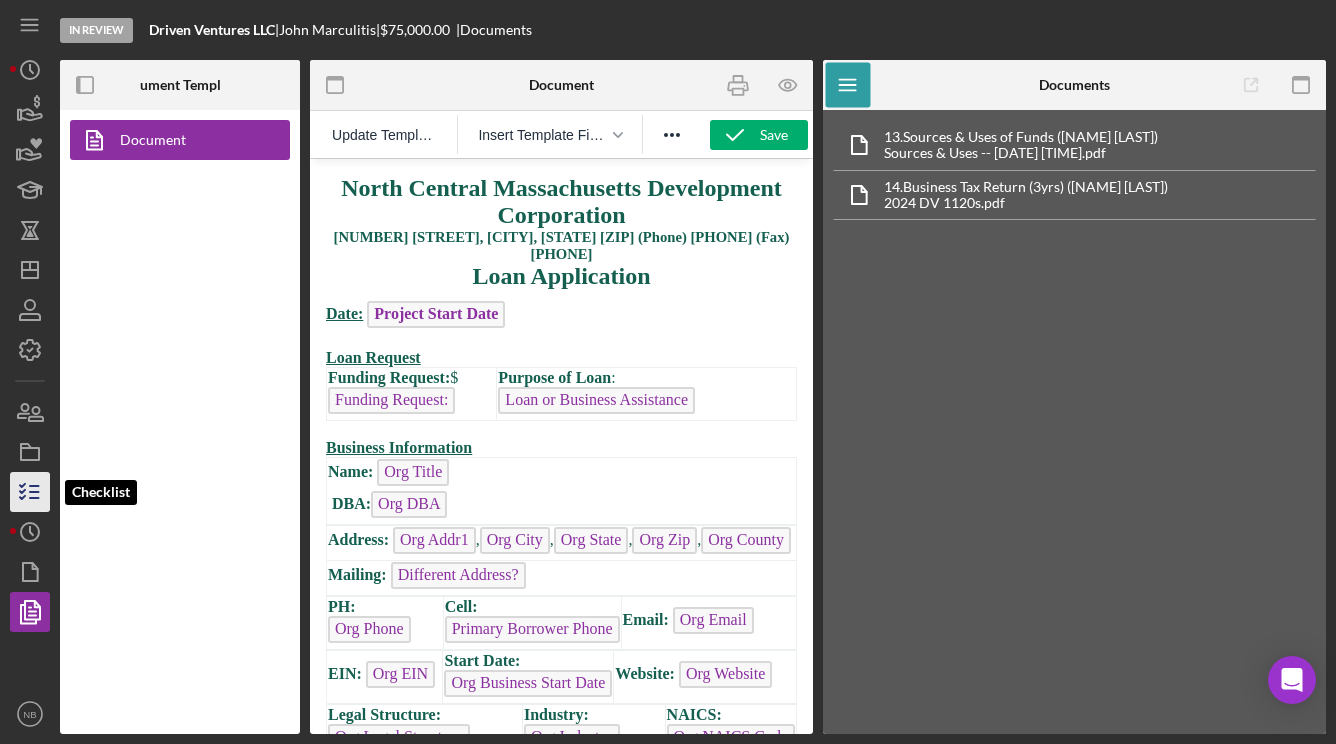 click 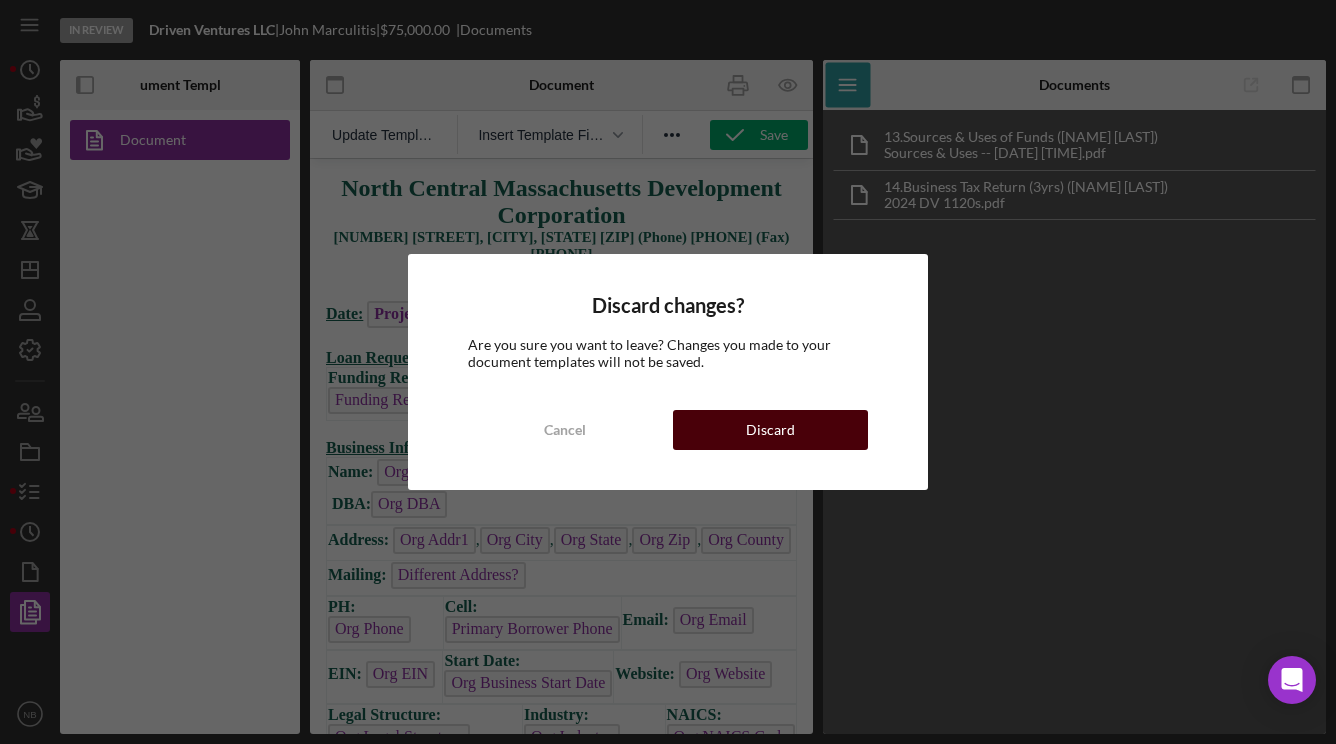 click on "Discard" at bounding box center (770, 430) 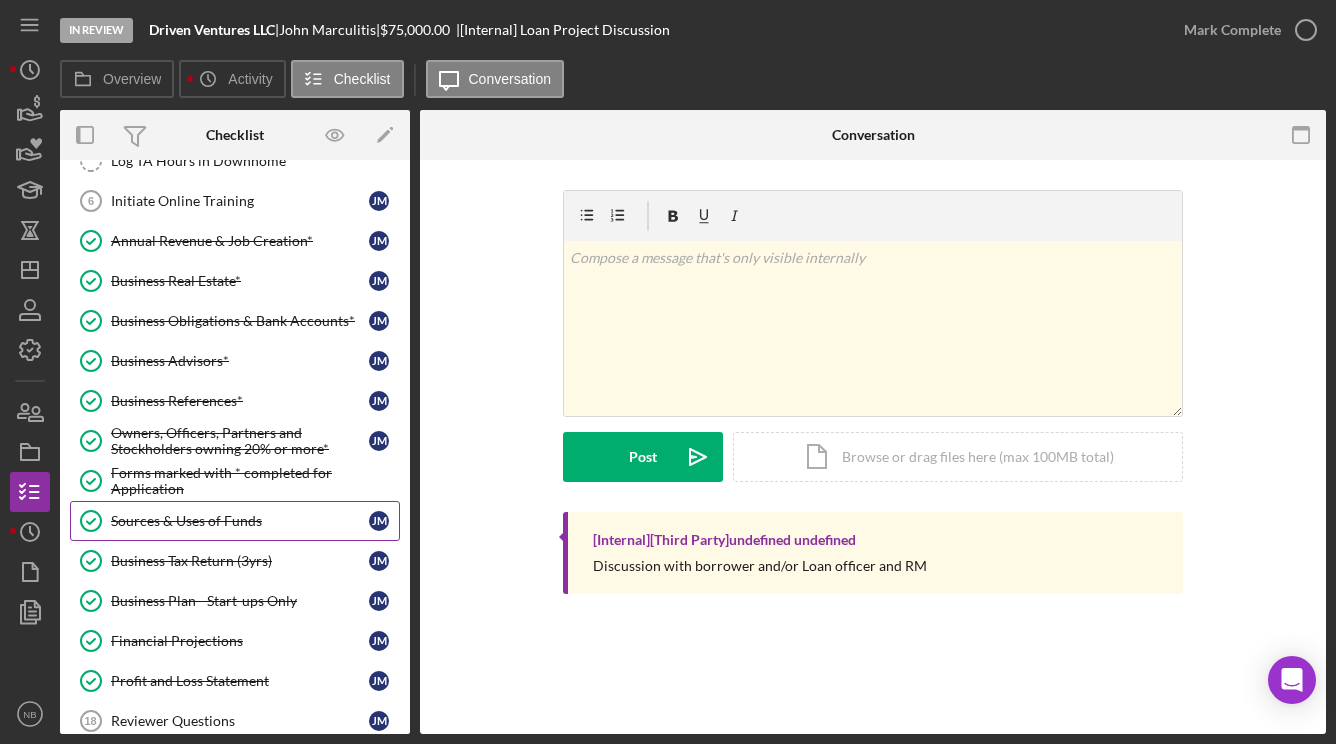 scroll, scrollTop: 0, scrollLeft: 0, axis: both 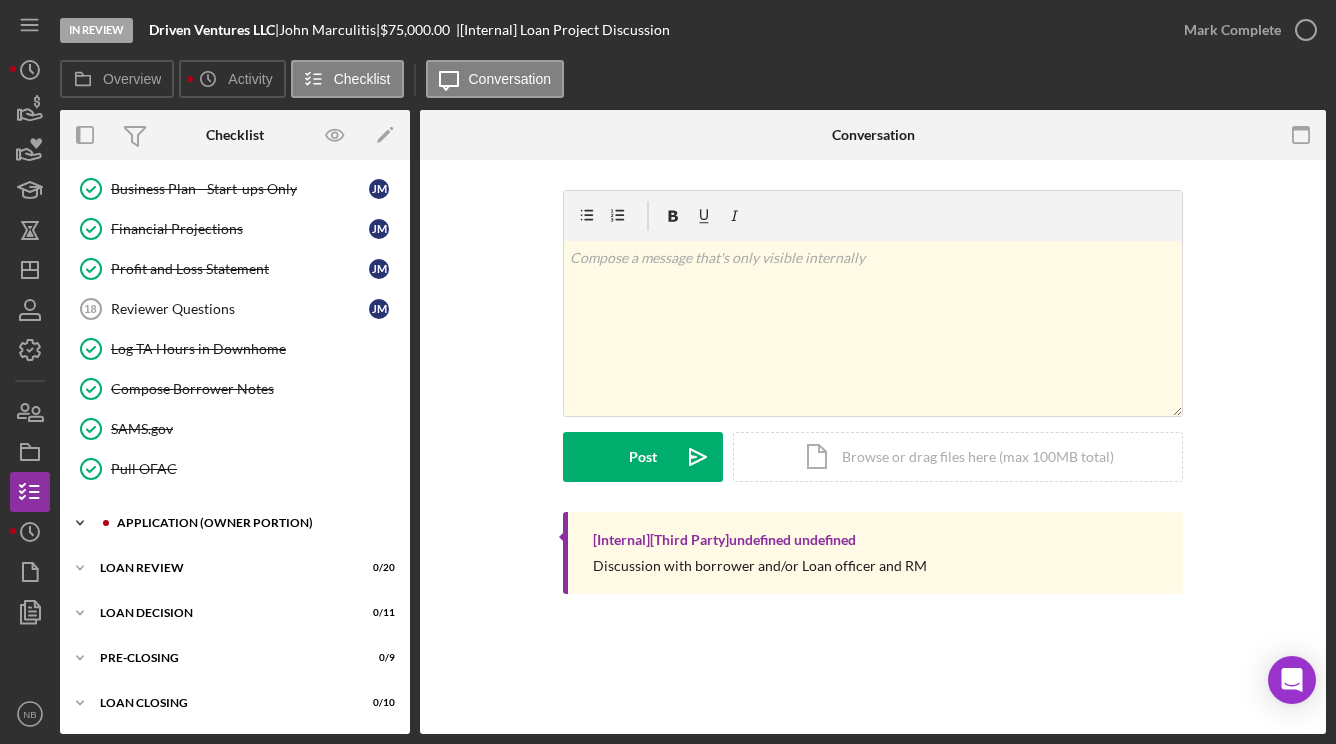 click on "APPLICATION (OWNER PORTION)" at bounding box center [251, 523] 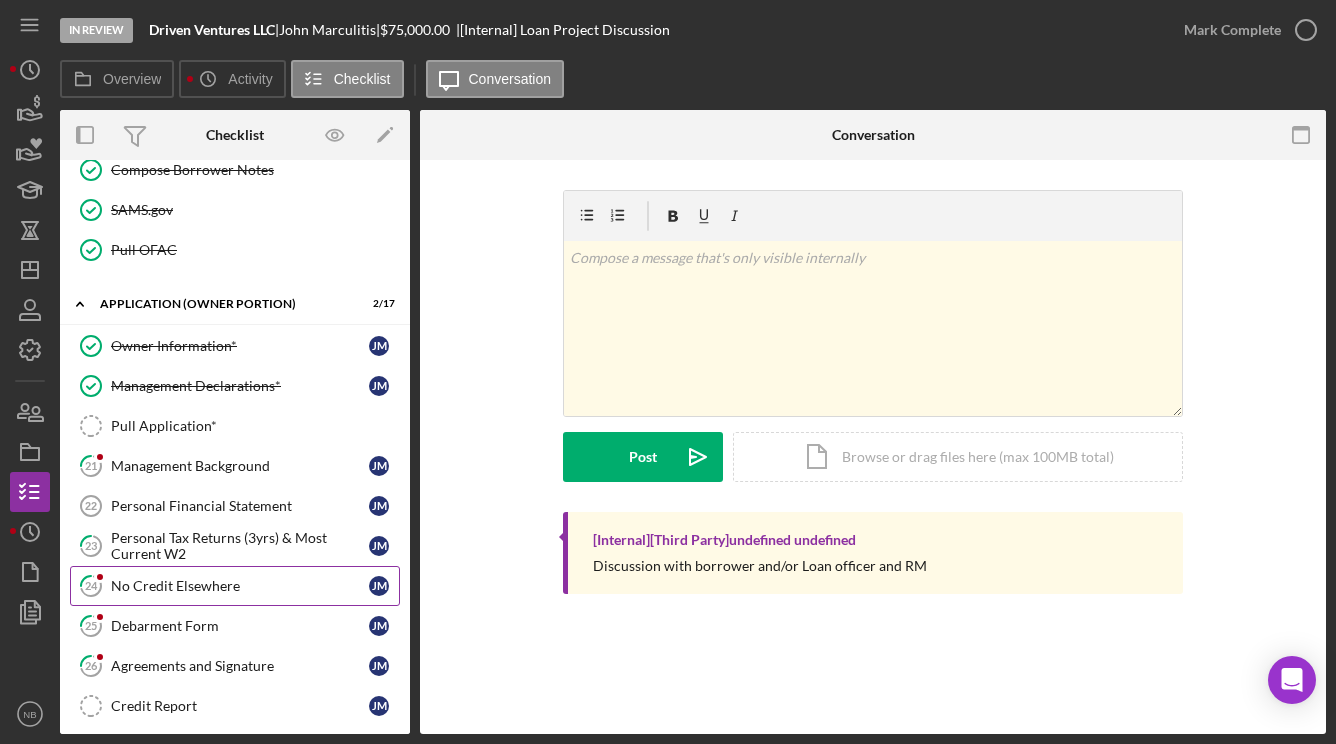 scroll, scrollTop: 907, scrollLeft: 0, axis: vertical 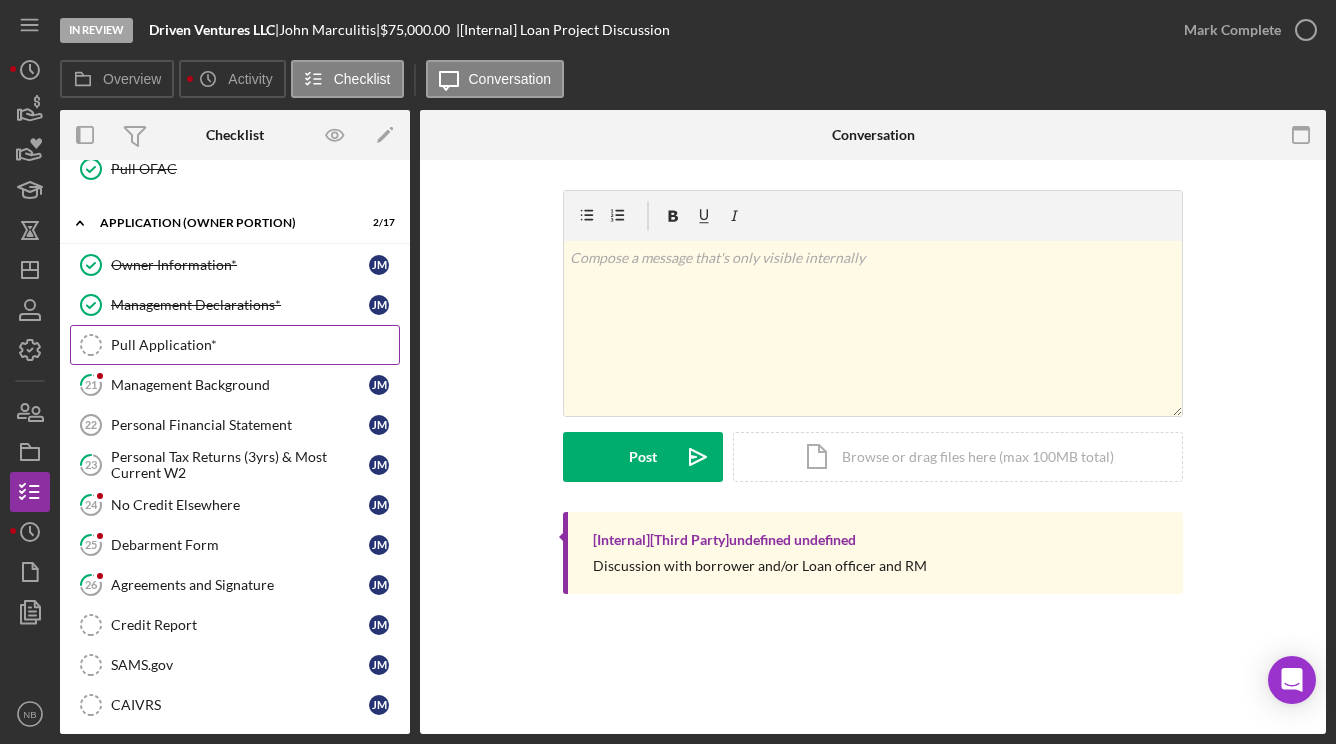 click on "Pull Application*" at bounding box center (255, 345) 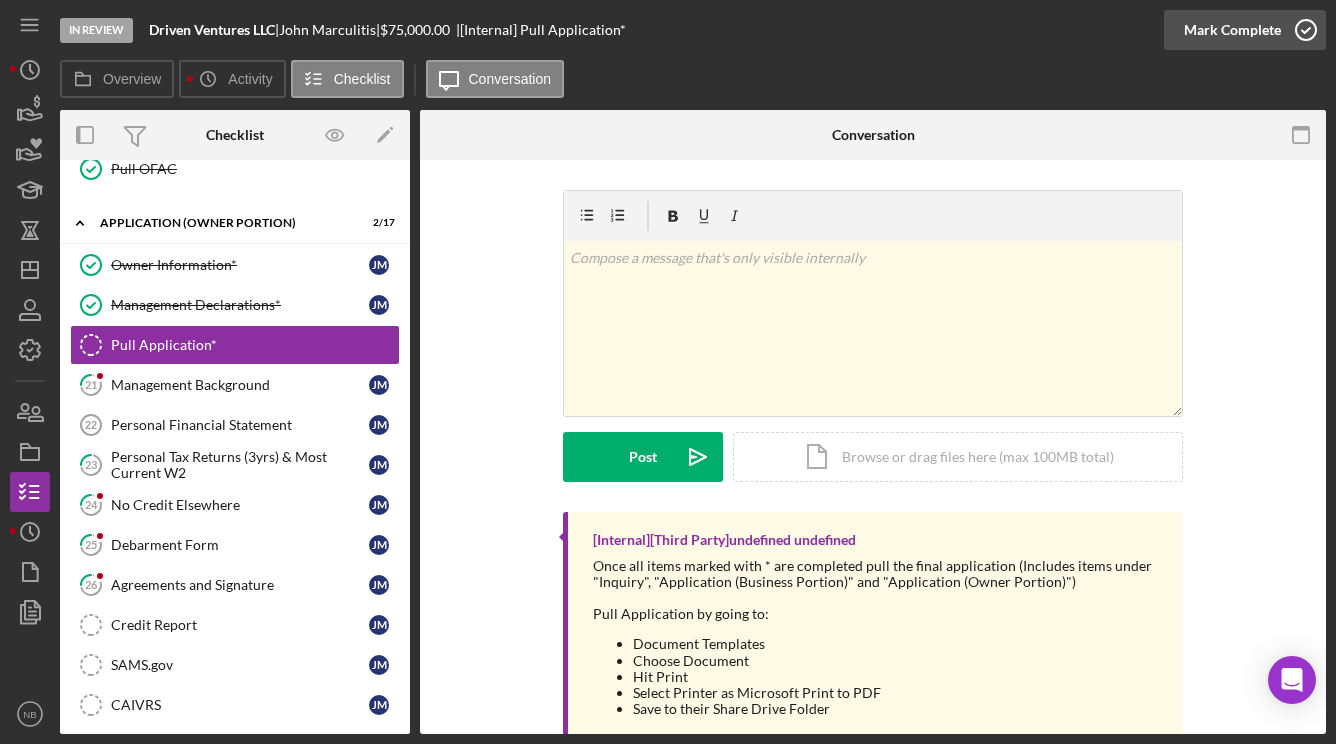 click 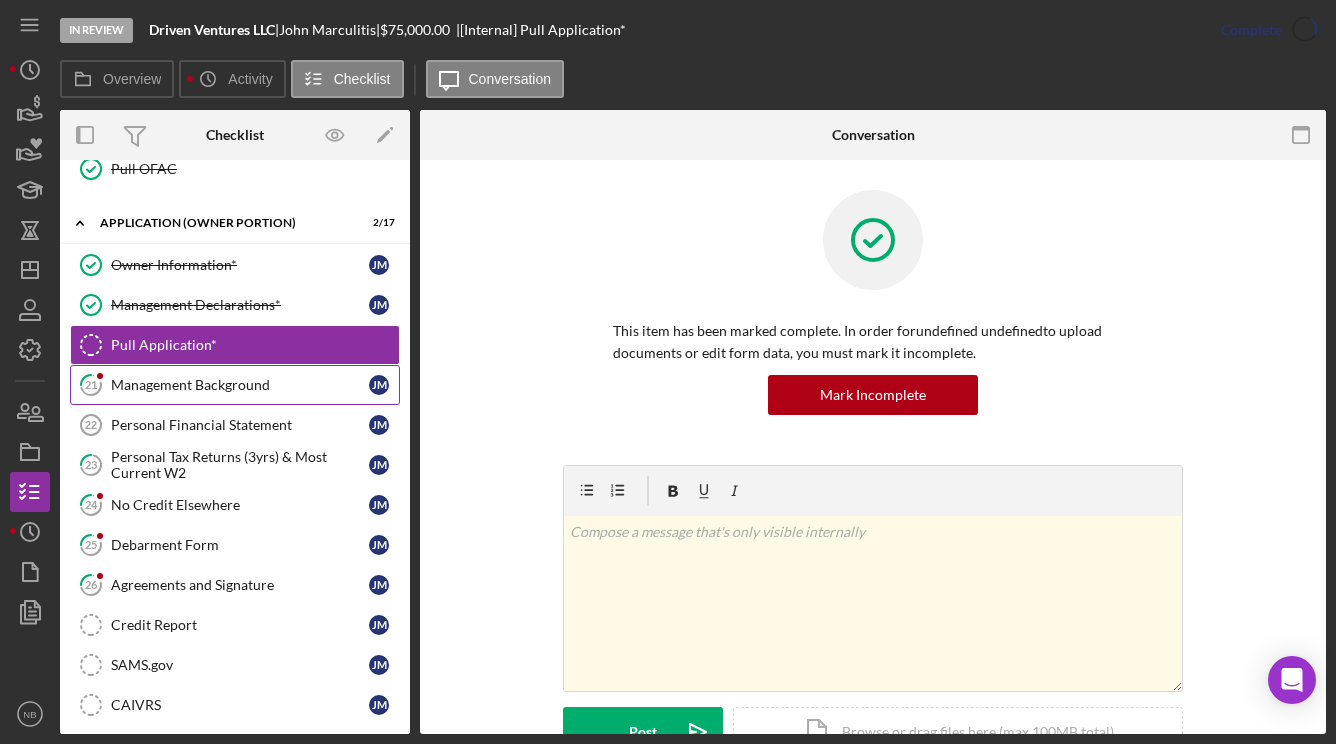 click on "Management Background" at bounding box center (240, 385) 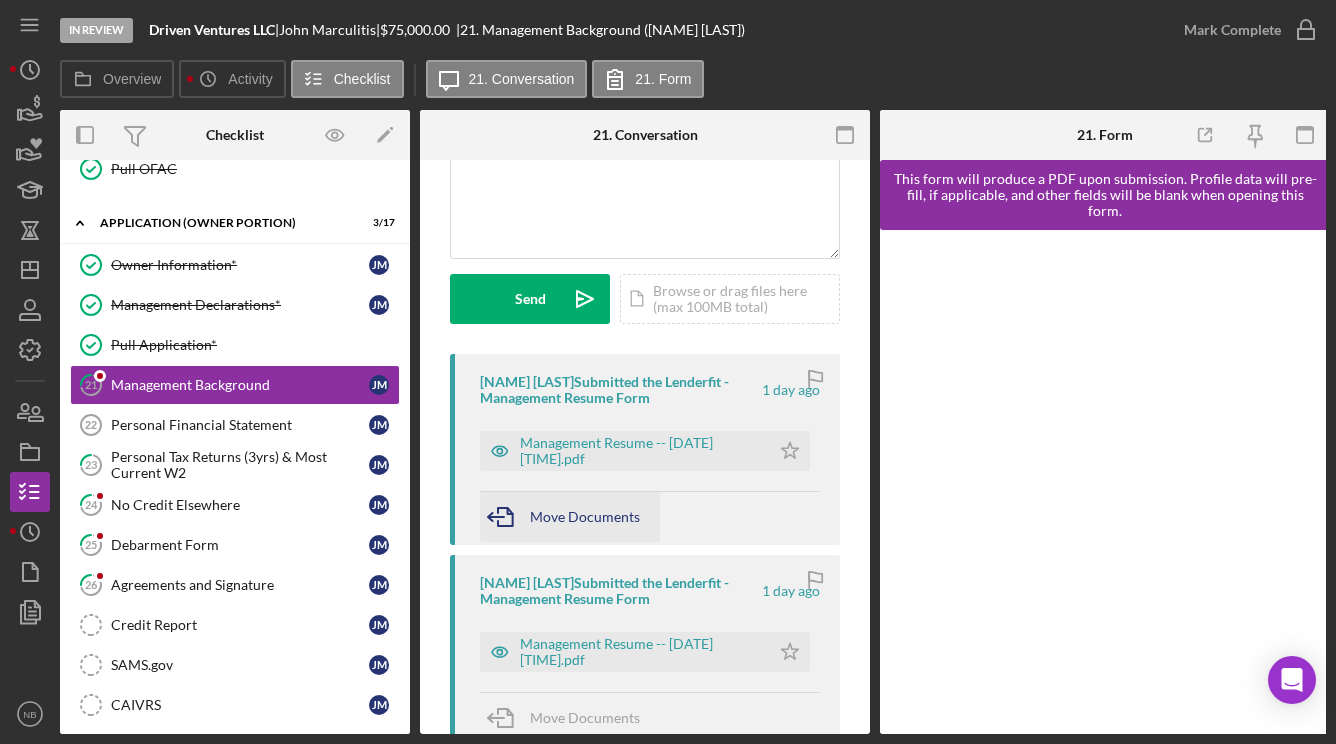 scroll, scrollTop: 200, scrollLeft: 0, axis: vertical 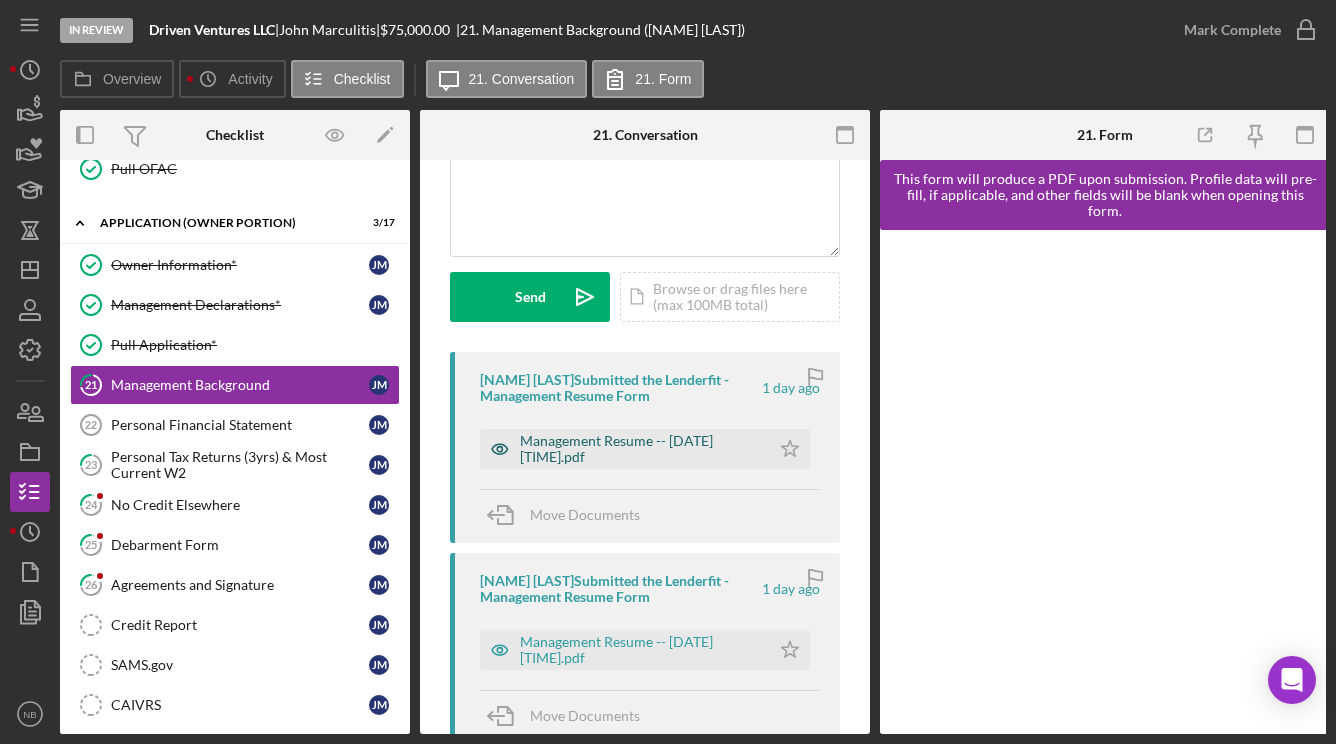 click on "Management Resume -- [DATE] [TIME].pdf" at bounding box center (640, 449) 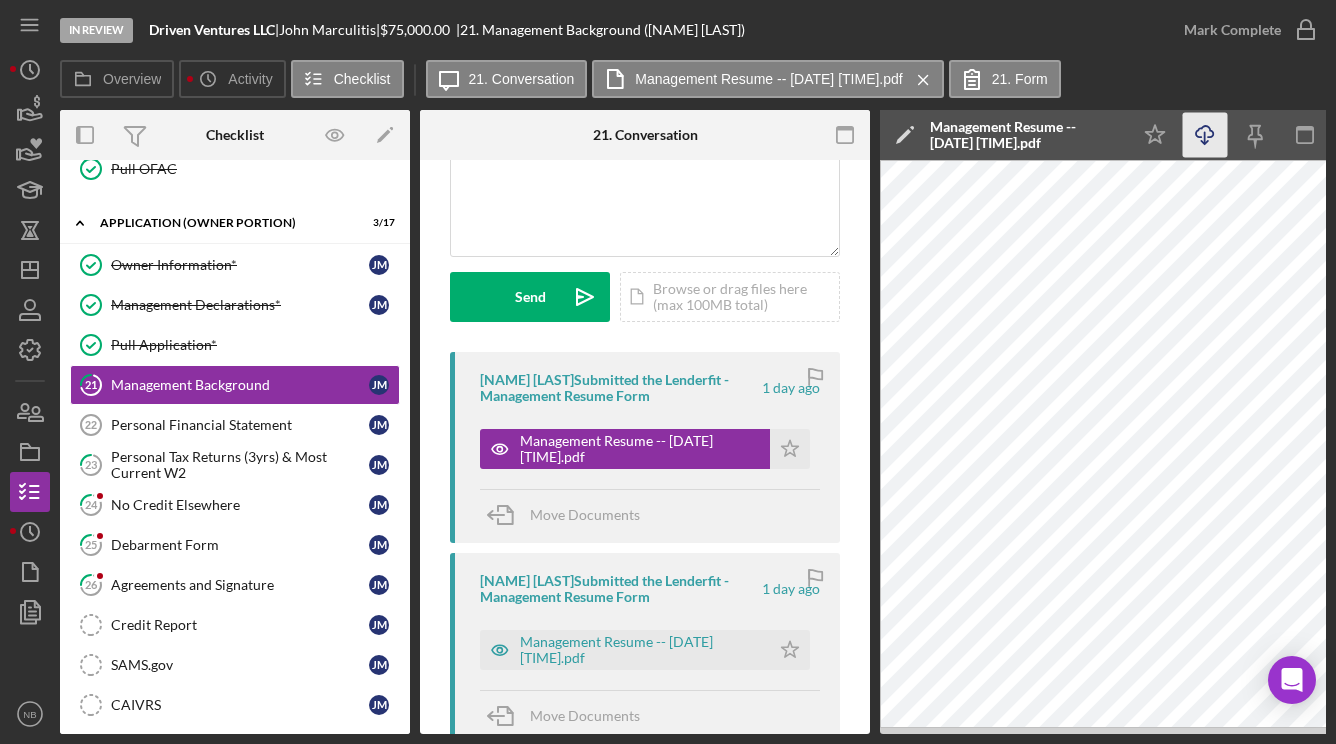 click 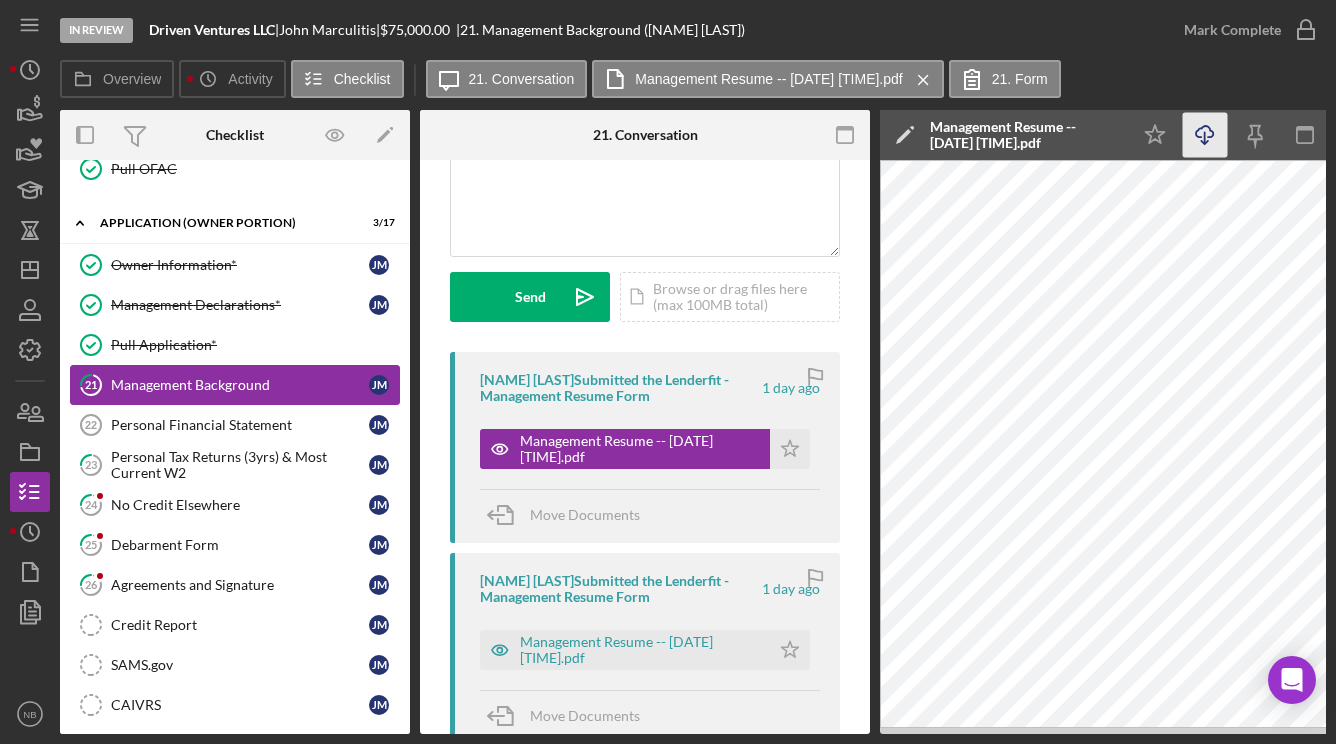 click on "21 Management Background  J M" at bounding box center (235, 385) 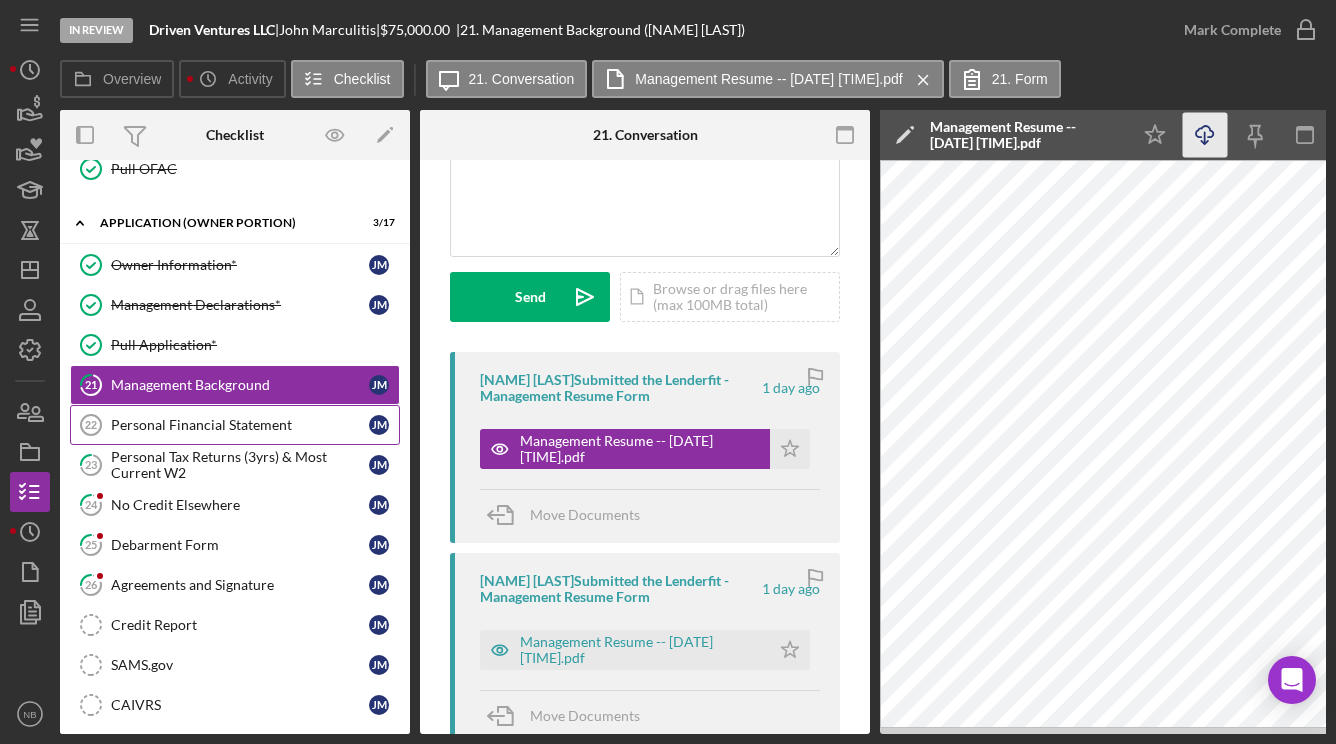 click on "Personal Financial Statement 22 Personal Financial Statement J M" at bounding box center (235, 425) 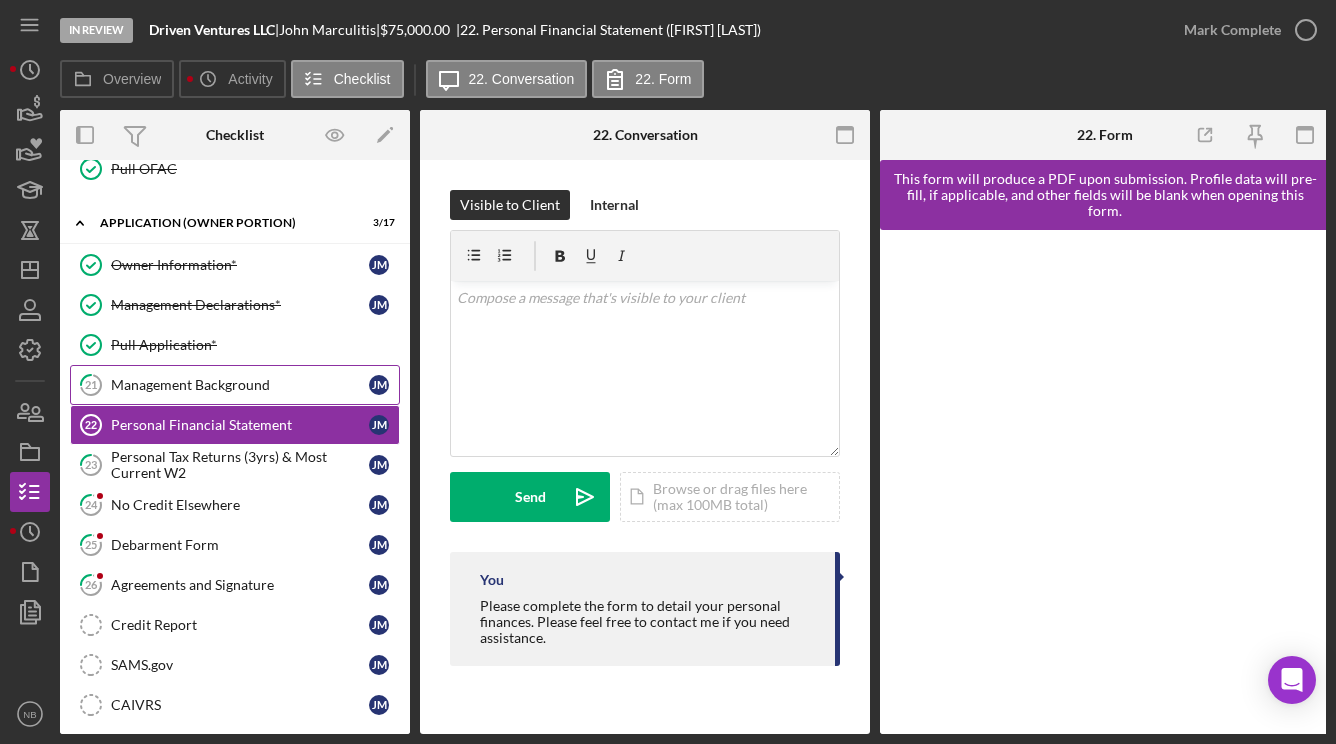 click on "21 Management Background  J M" at bounding box center (235, 385) 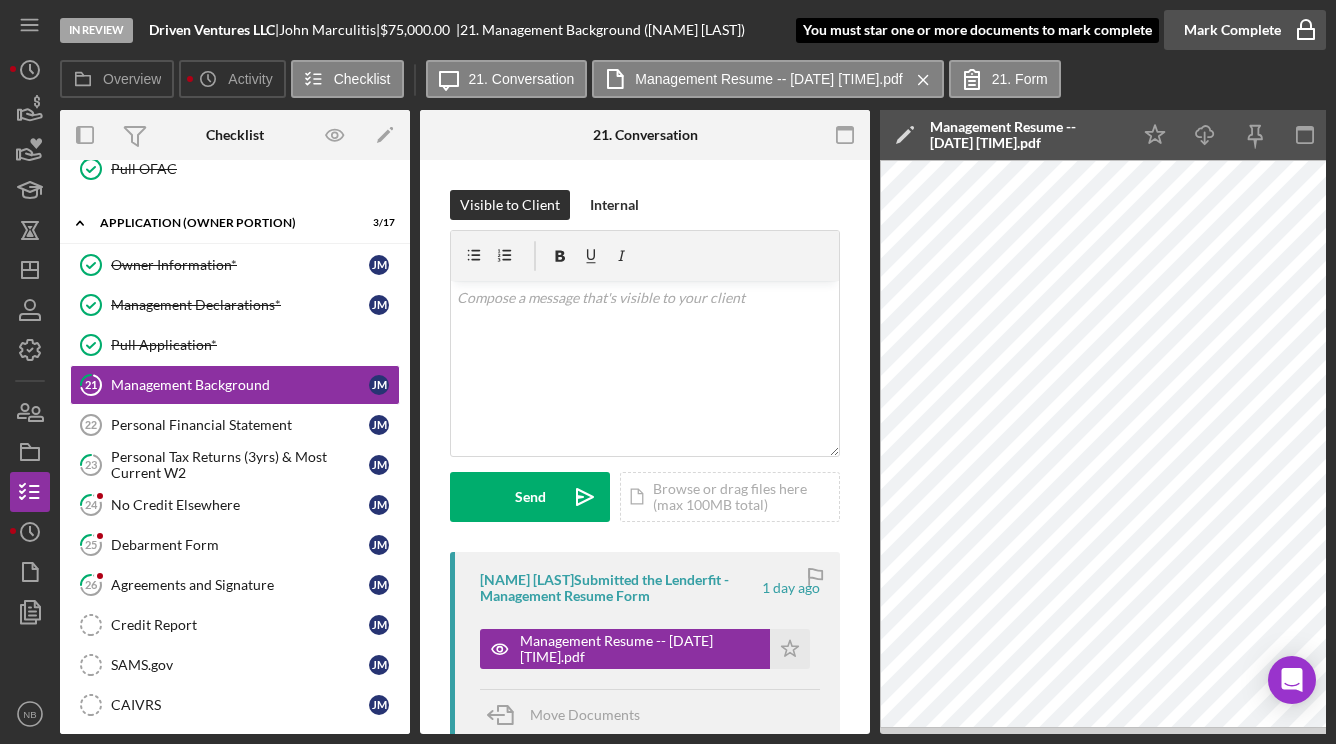 click 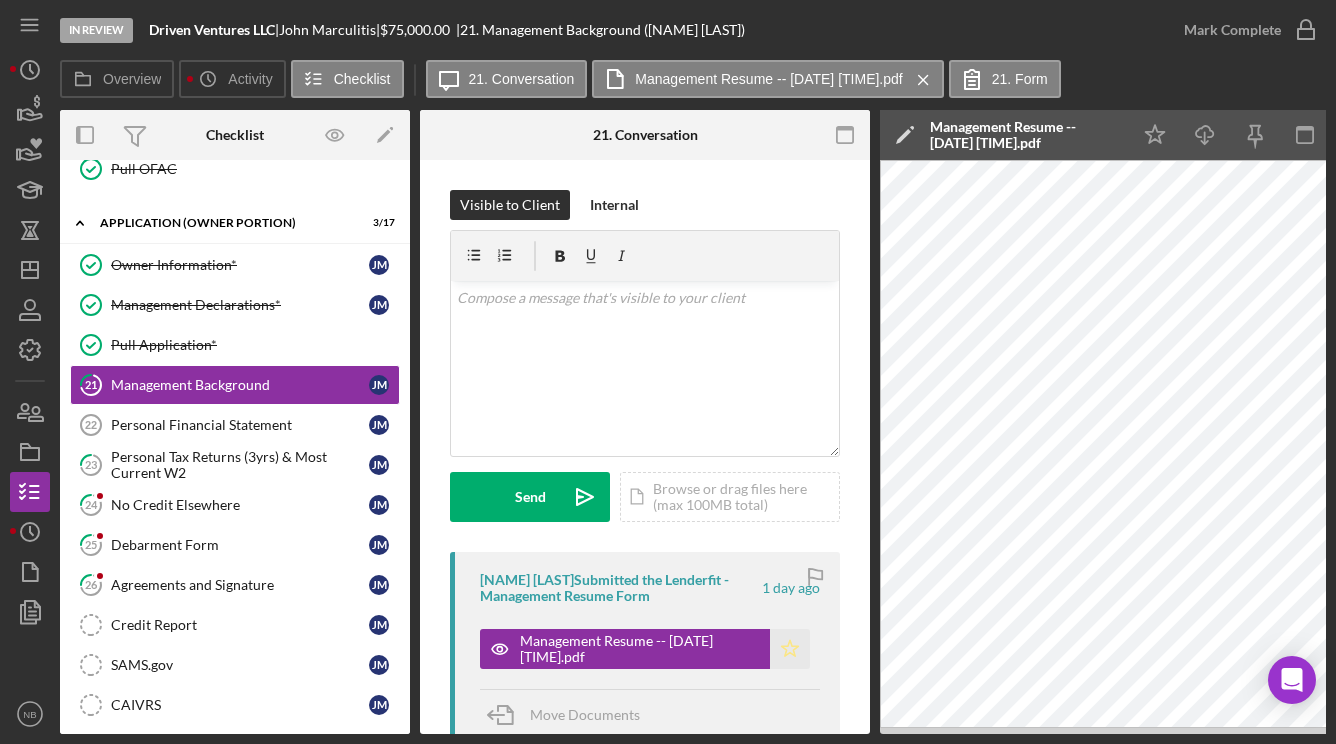 click on "Icon/Star" 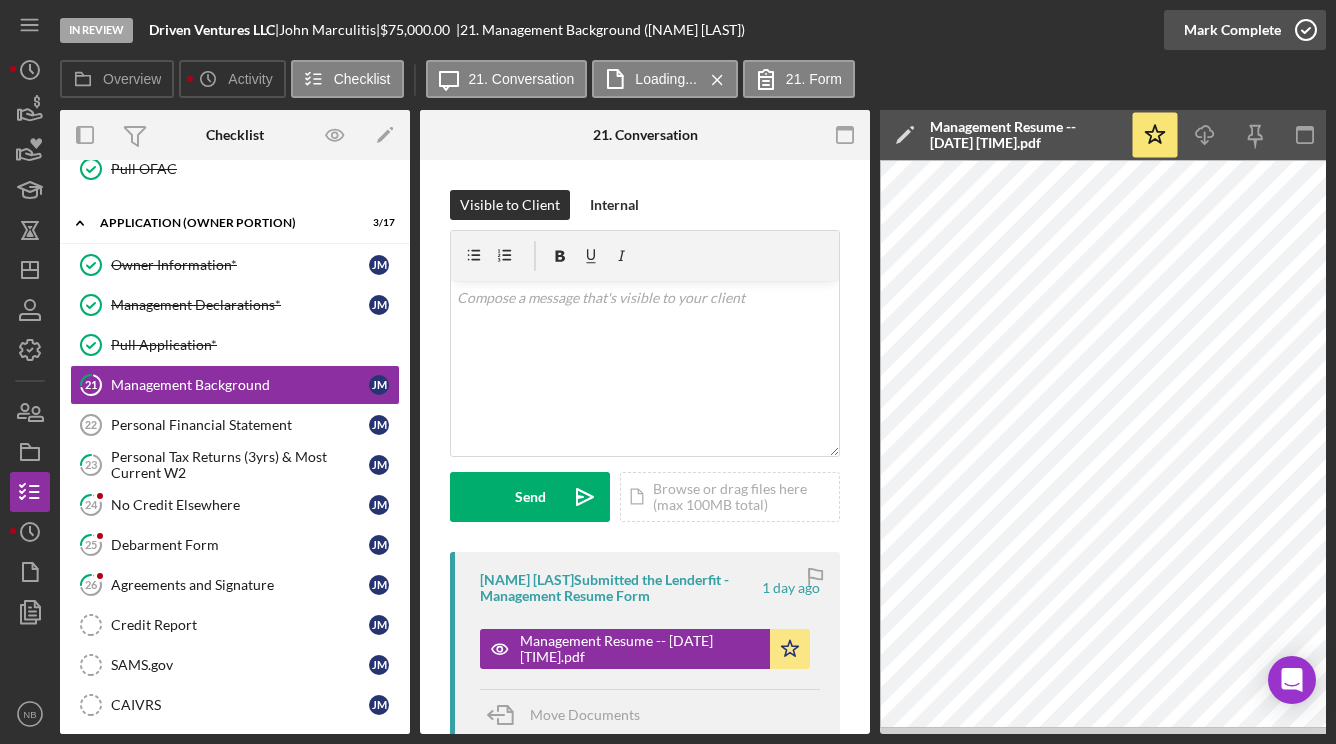 click on "Mark Complete" at bounding box center (1232, 30) 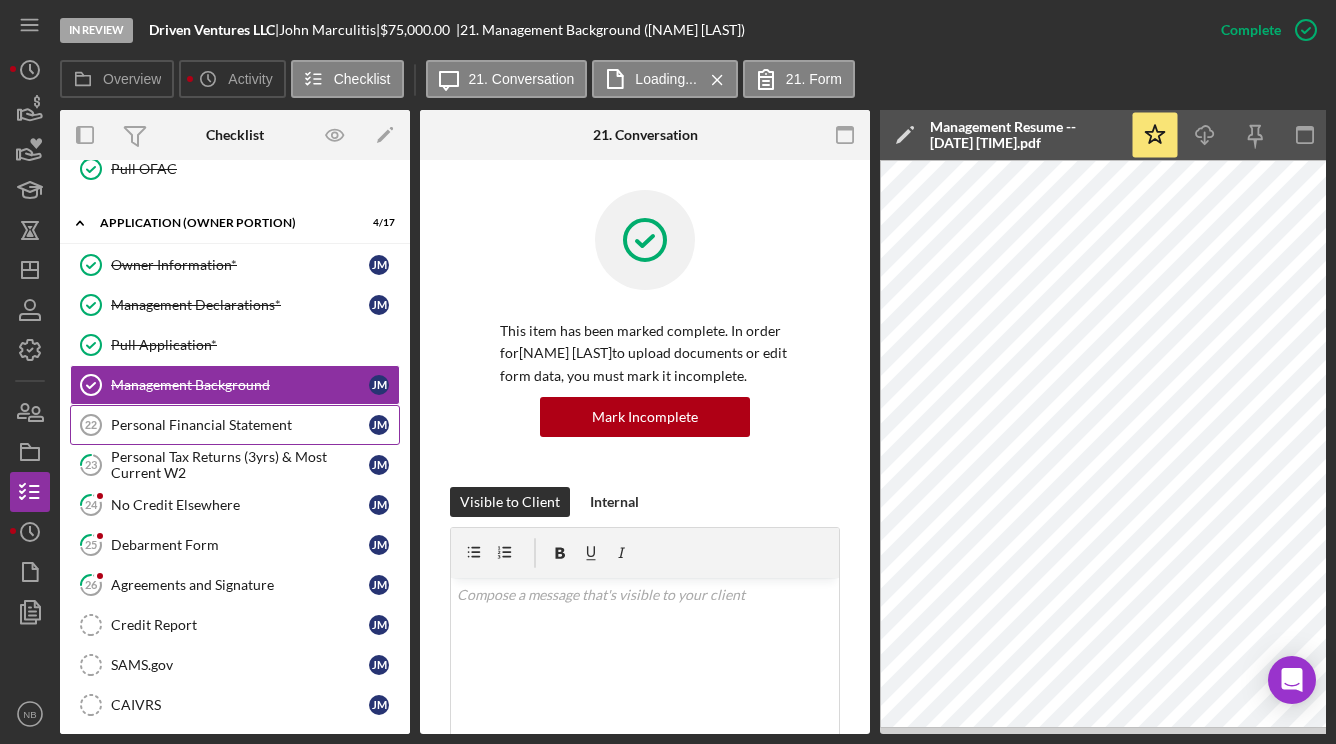 click on "Personal Financial Statement" at bounding box center [240, 425] 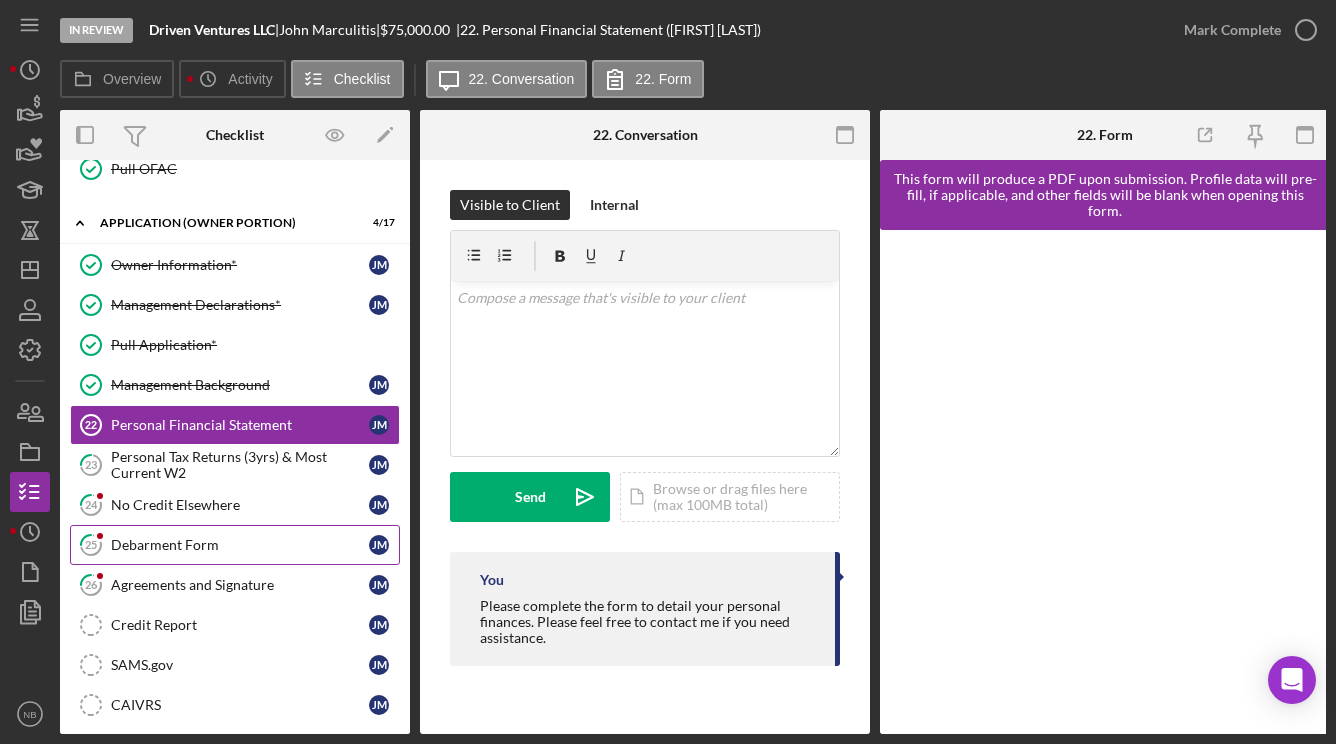 click on "[NUMBER]. Debarment Form [FIRST] [LAST]" at bounding box center (235, 545) 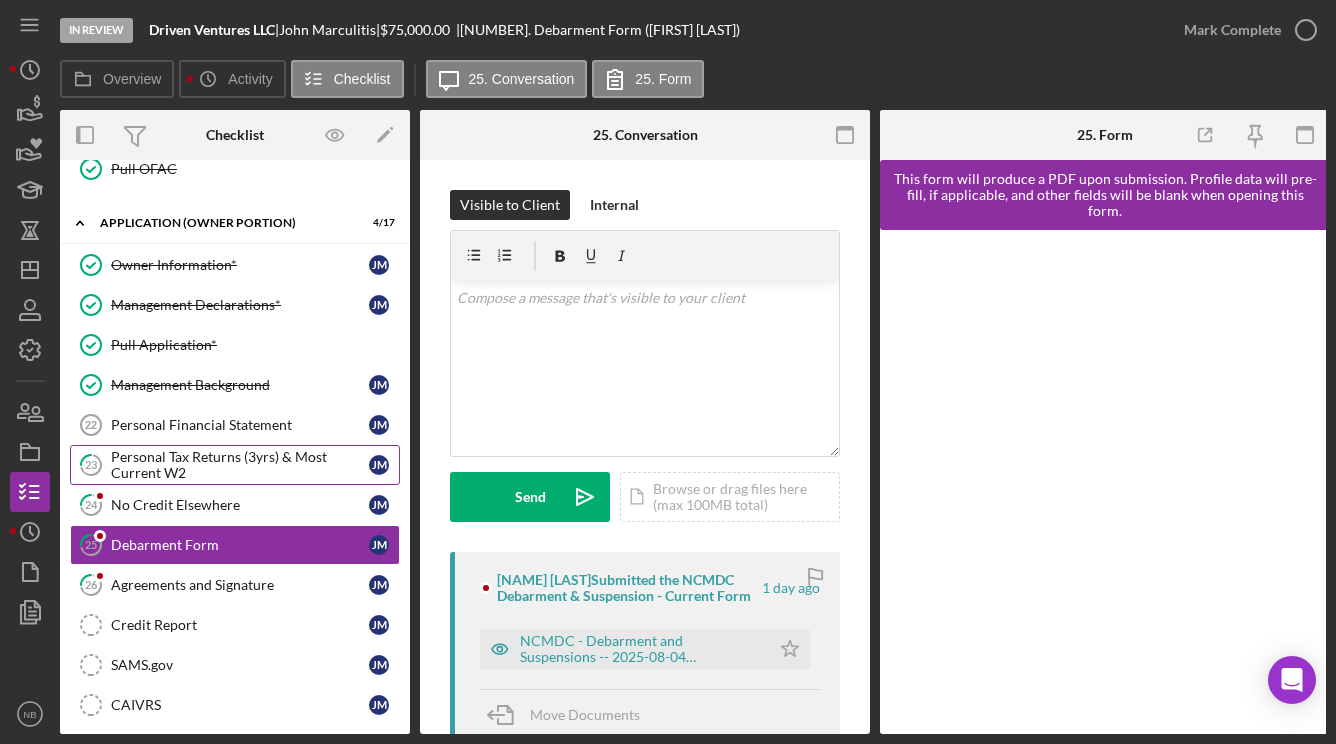 click on "Personal Tax Returns (3yrs) & Most Current W2" at bounding box center [240, 465] 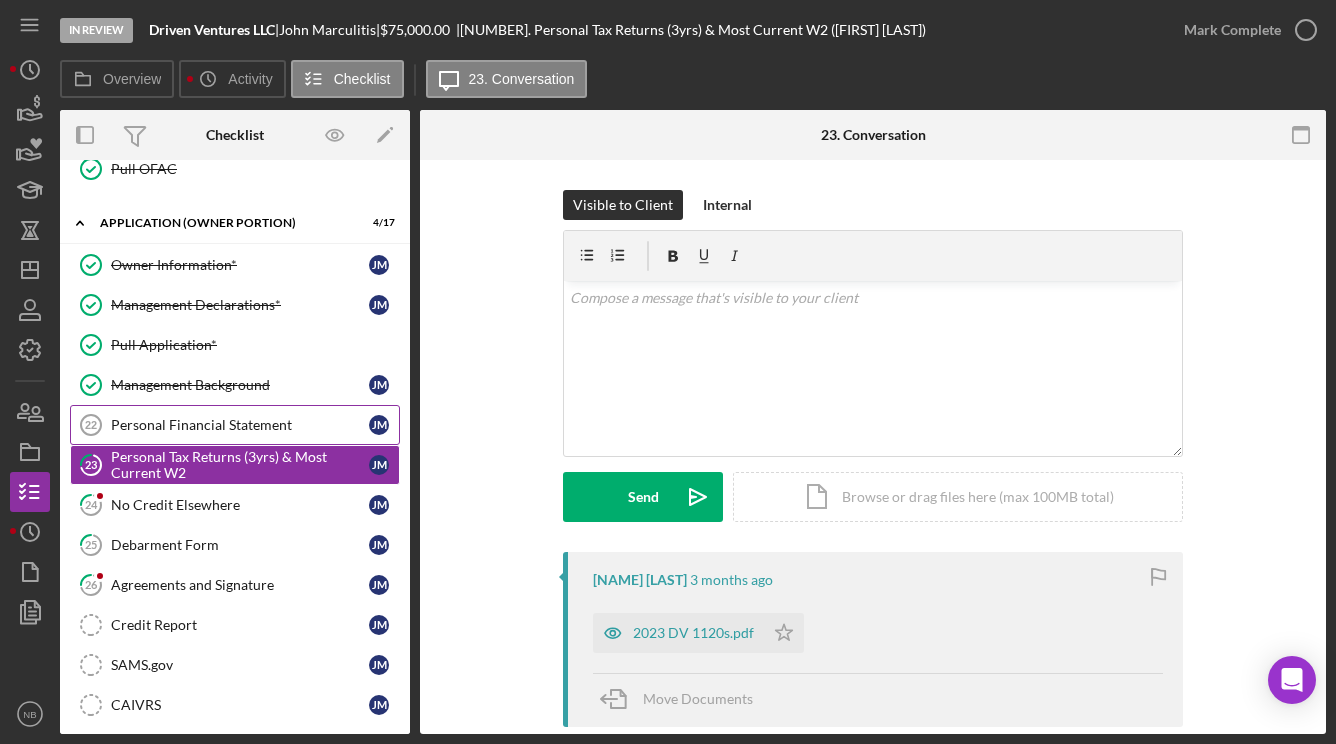 click on "Personal Financial Statement 22 Personal Financial Statement J M" at bounding box center (235, 425) 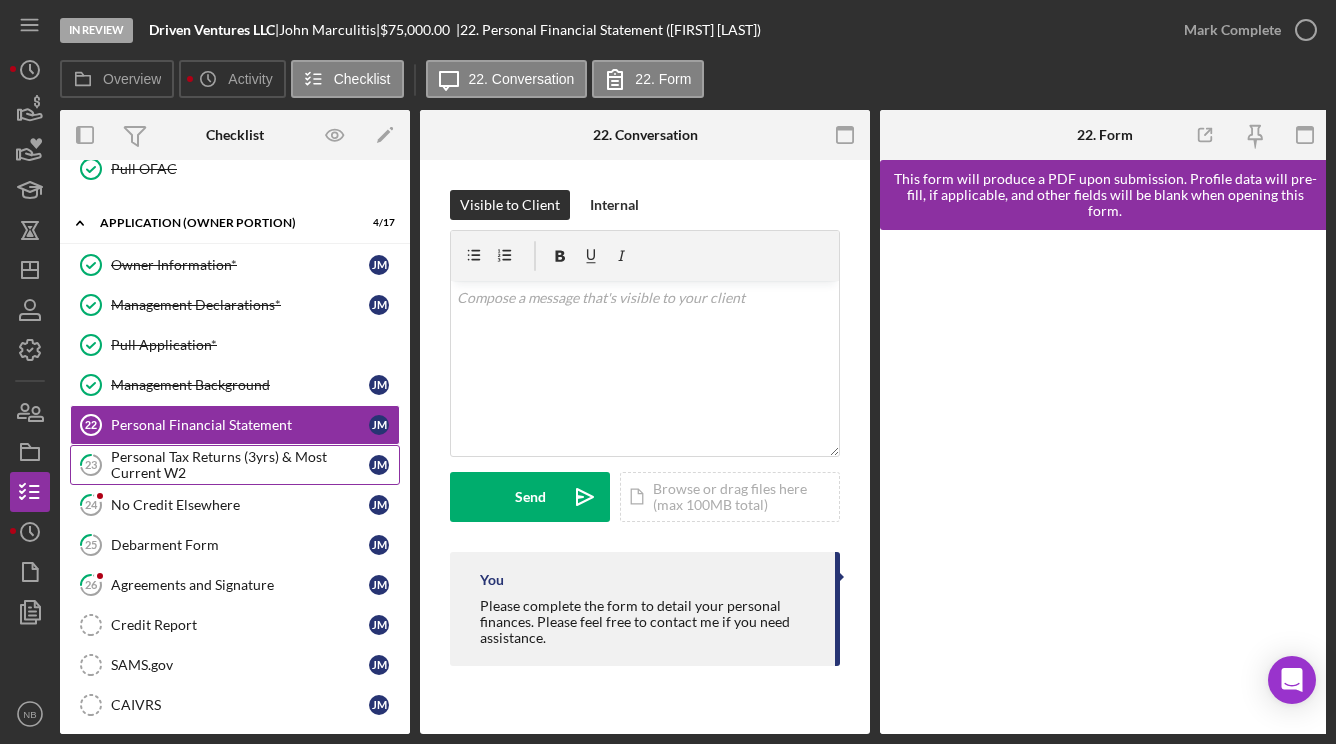 click on "Personal Tax Returns (3yrs) & Most Current W2" at bounding box center [240, 465] 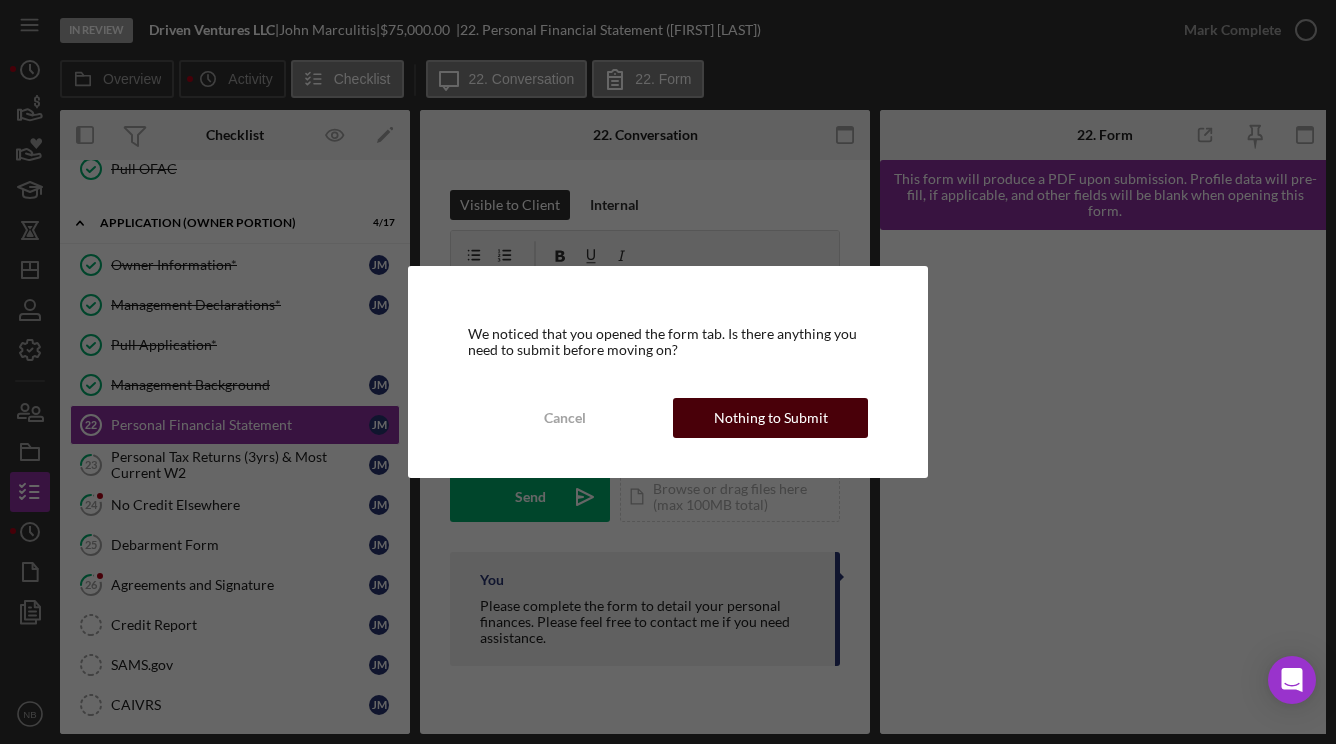 click on "Nothing to Submit" at bounding box center [771, 418] 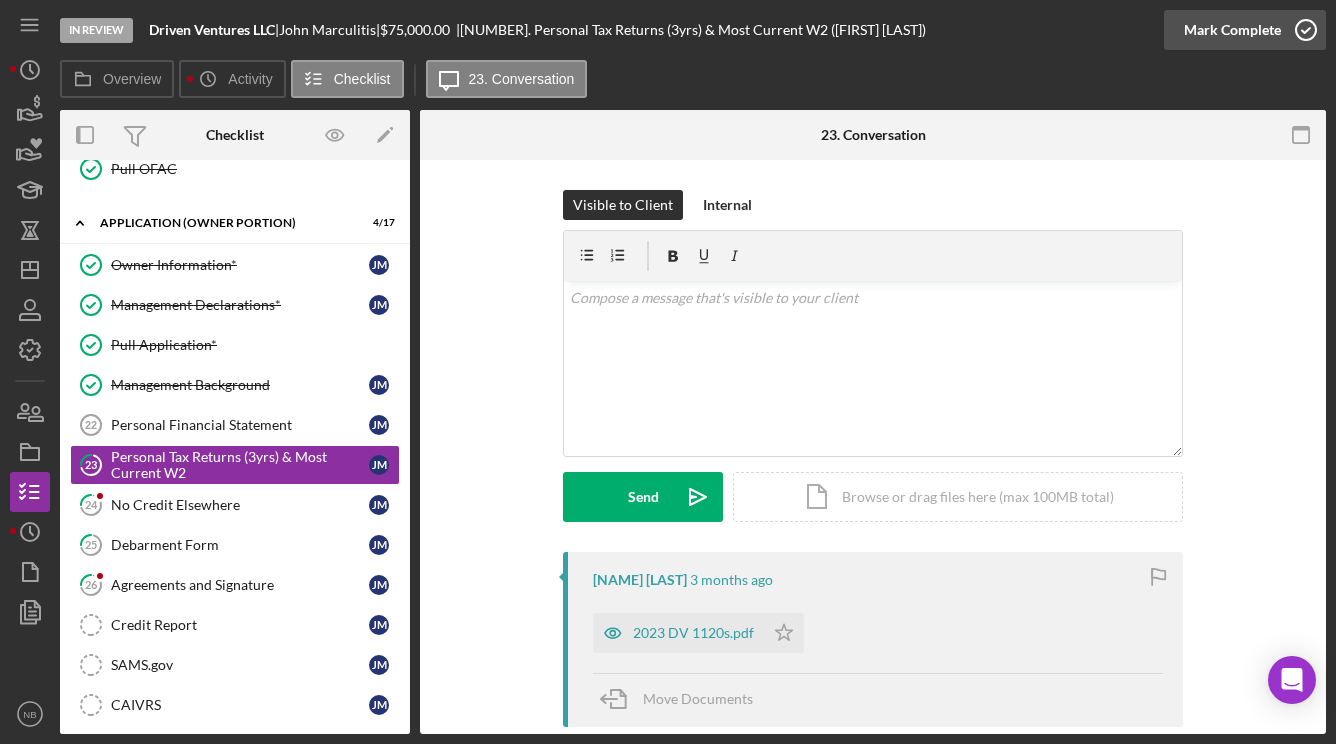 click on "Mark Complete" at bounding box center [1232, 30] 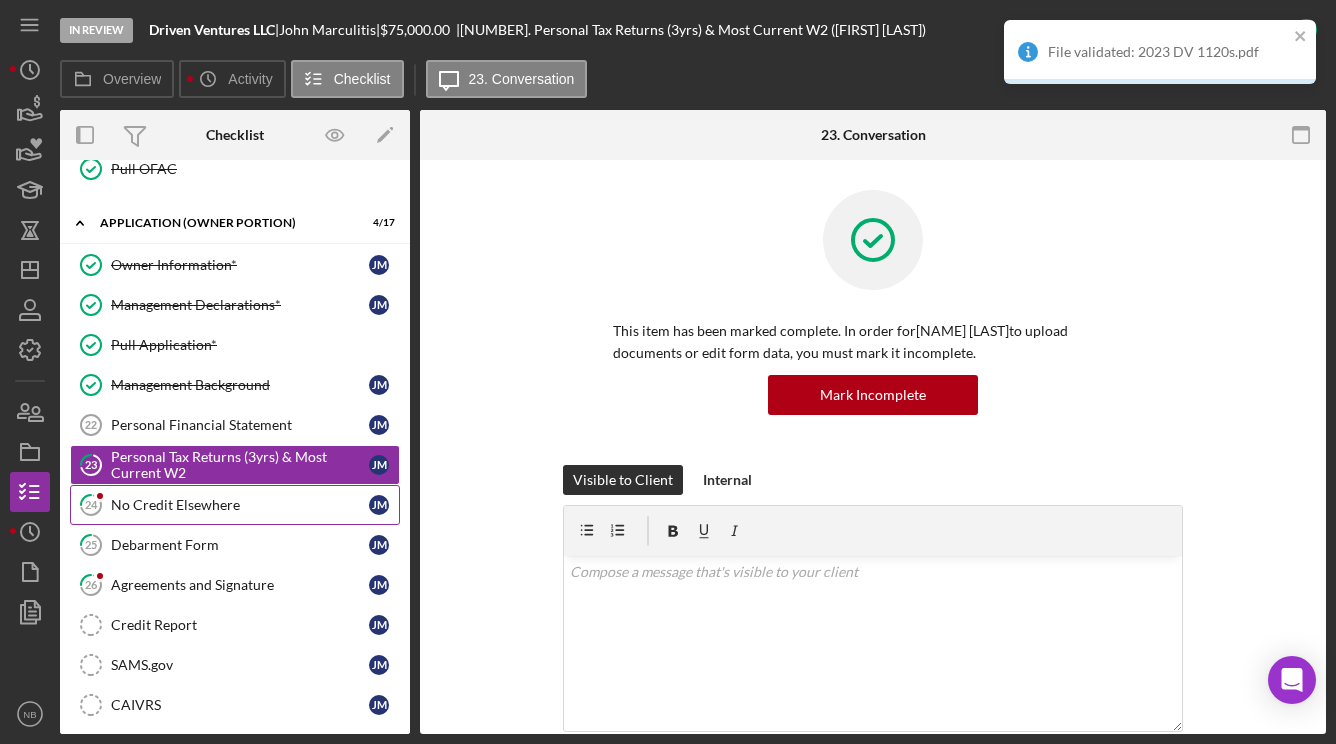 click on "24 No Credit Elsewhere J [INITIAL]" at bounding box center (235, 505) 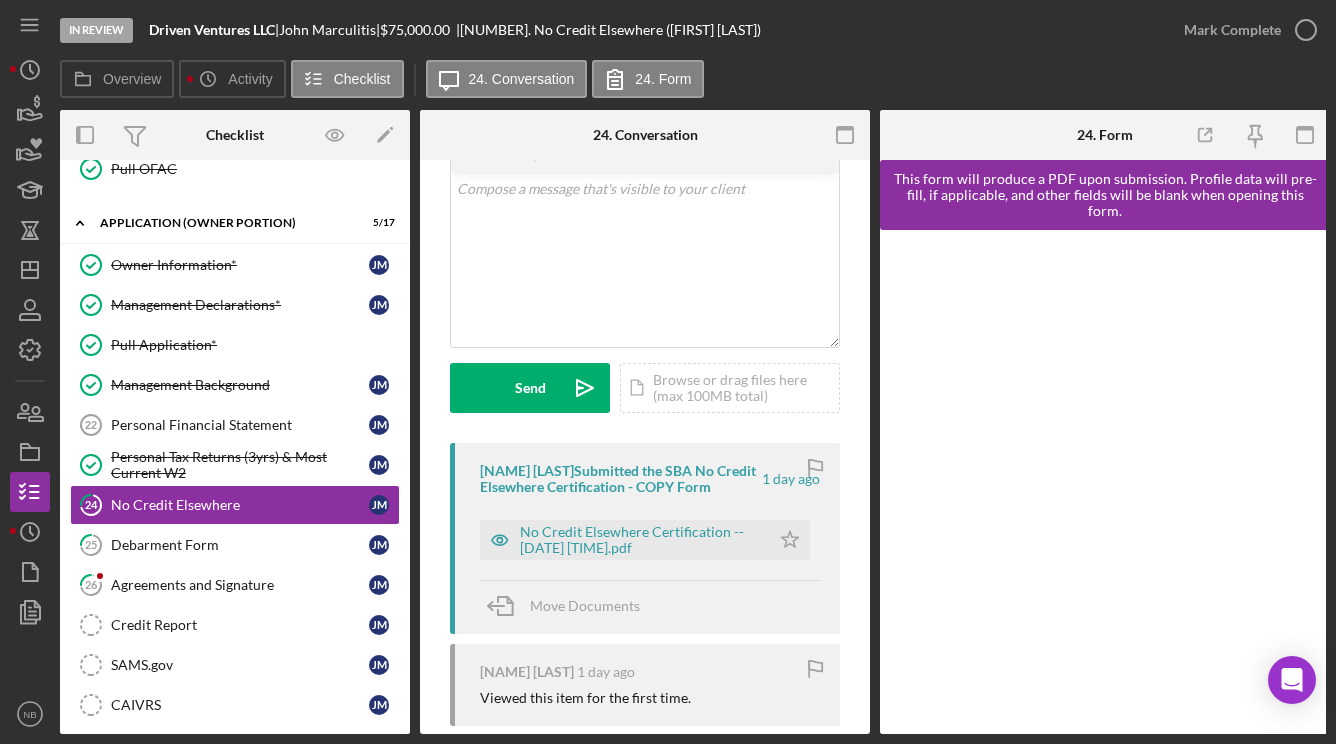 scroll, scrollTop: 200, scrollLeft: 0, axis: vertical 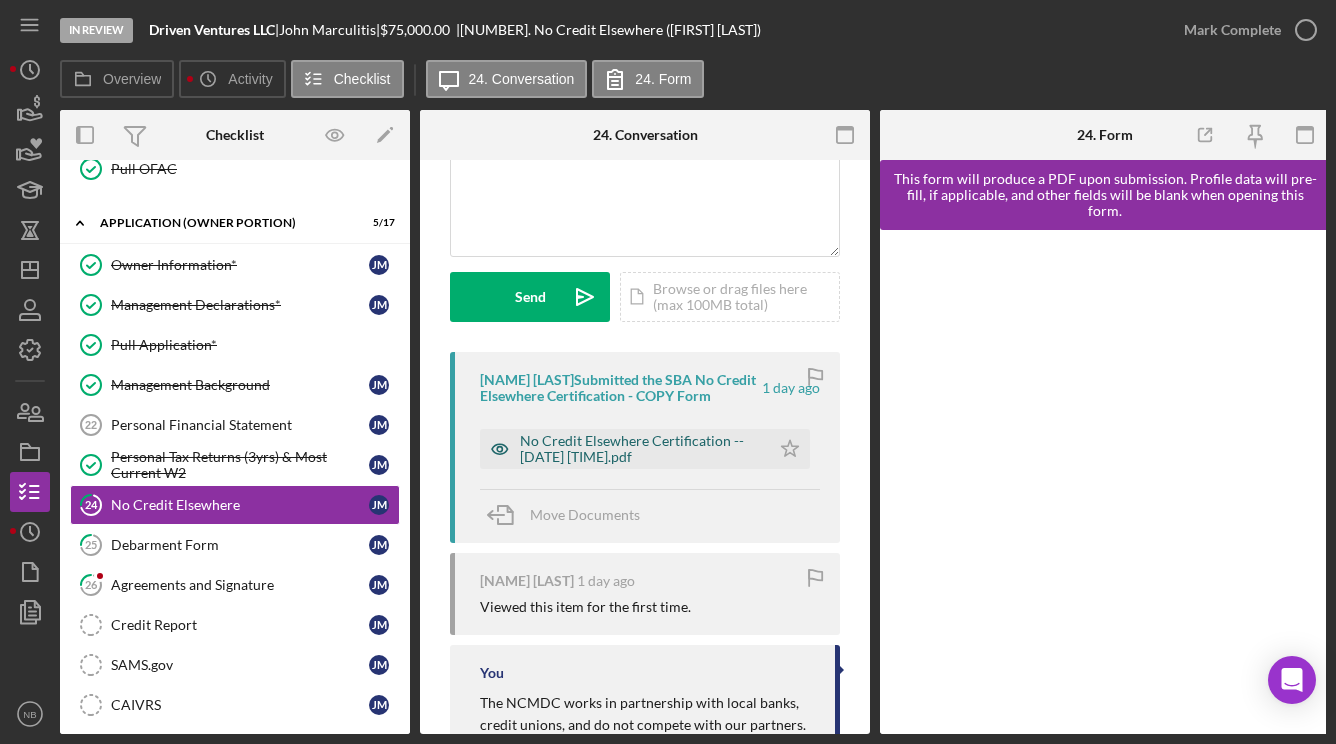 click on "No Credit Elsewhere Certification -- [DATE] [TIME].pdf" at bounding box center [640, 449] 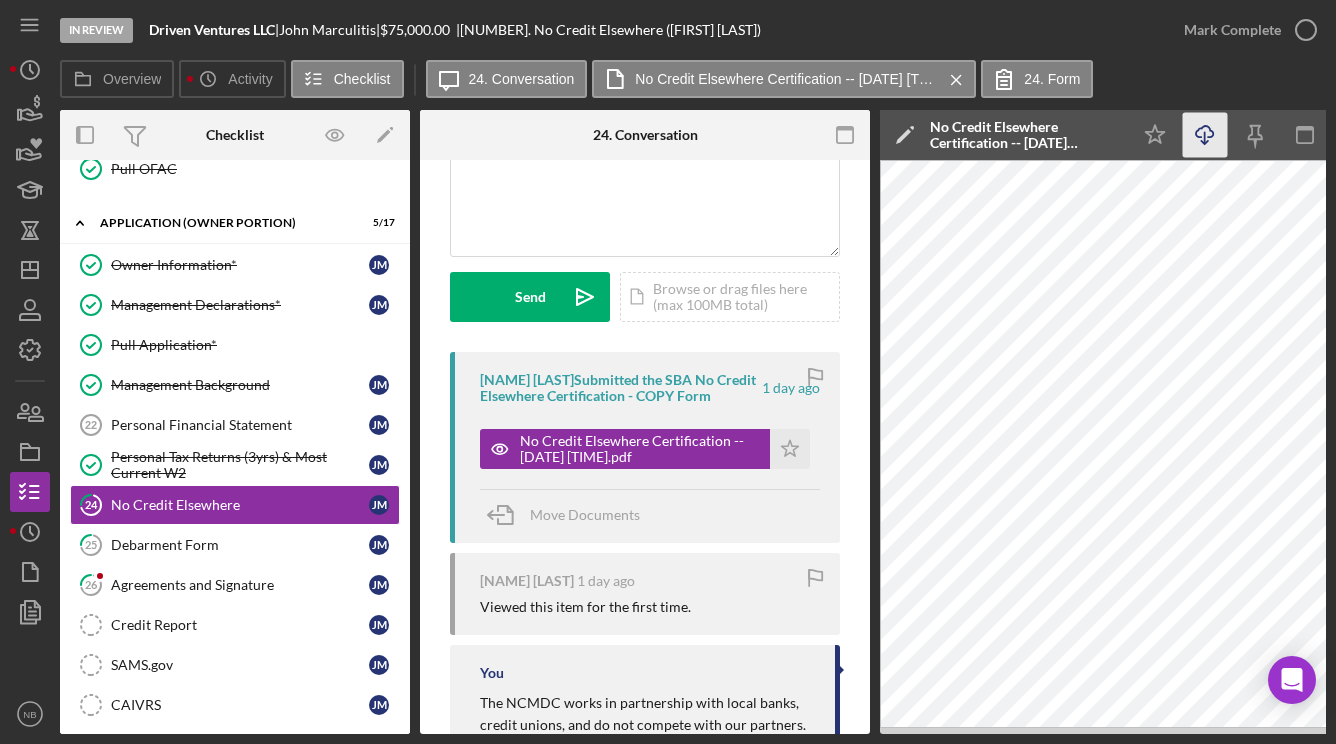 click on "Icon/Download" 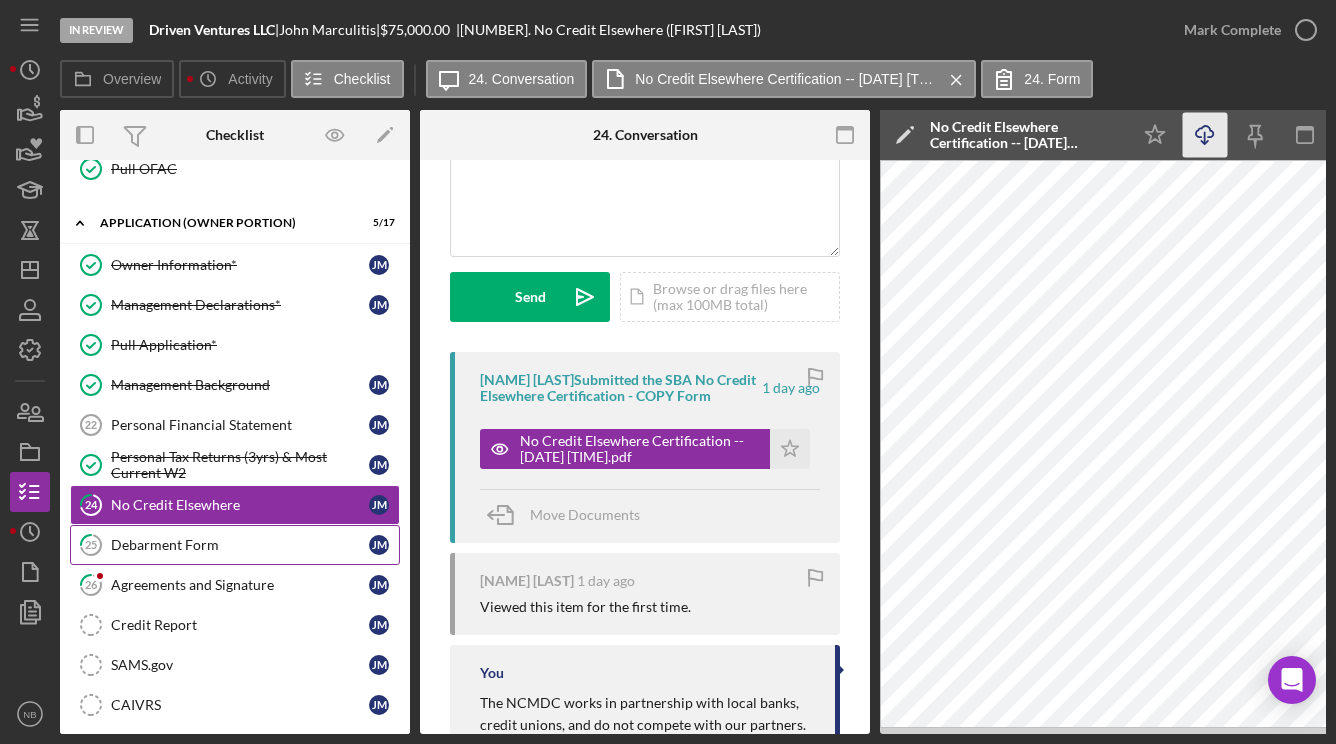click on "Debarment Form" at bounding box center [240, 545] 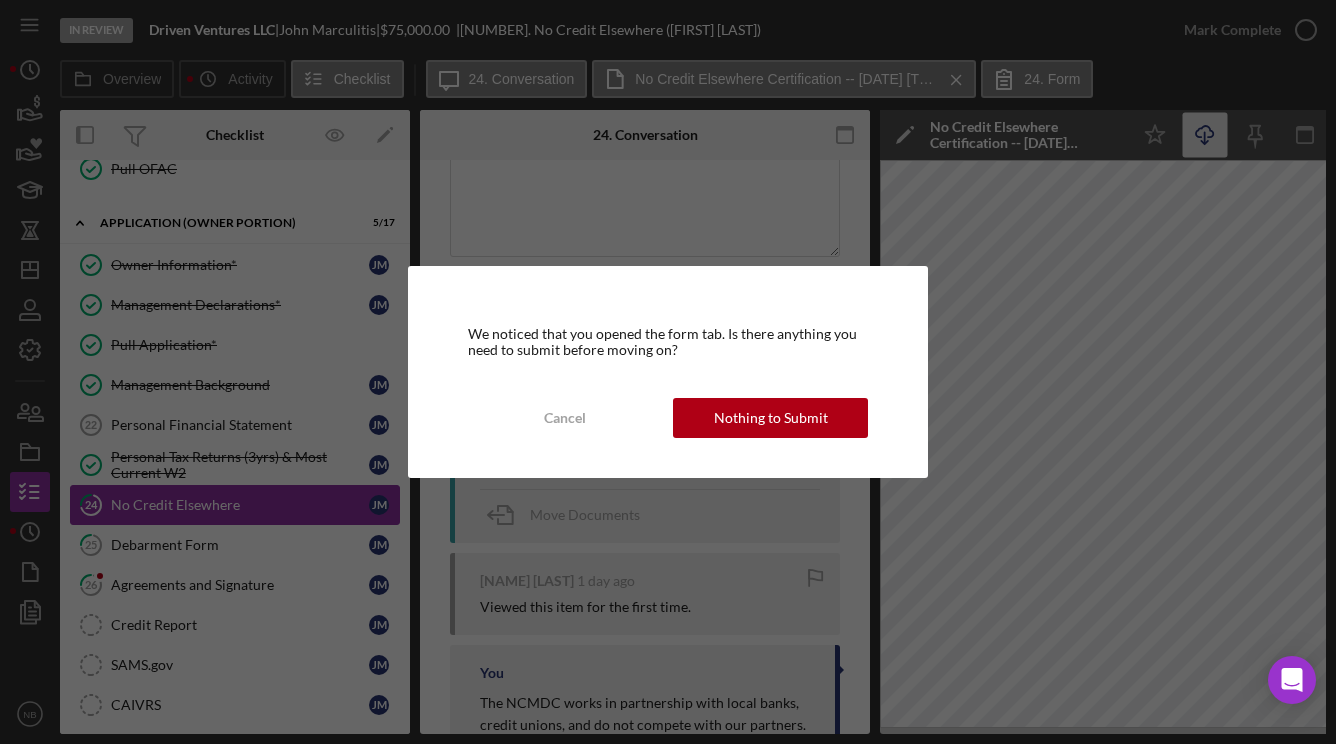 drag, startPoint x: 239, startPoint y: 549, endPoint x: 240, endPoint y: 507, distance: 42.0119 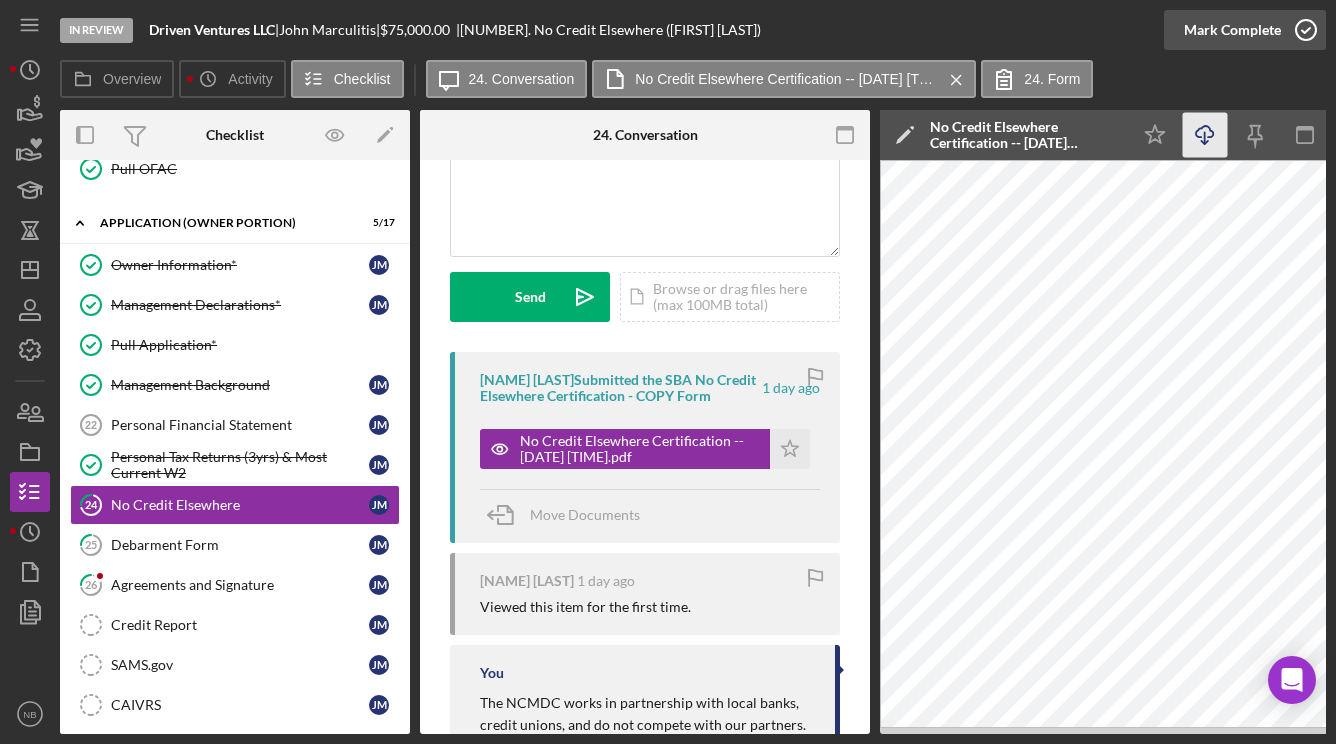 click on "Mark Complete" at bounding box center [1232, 30] 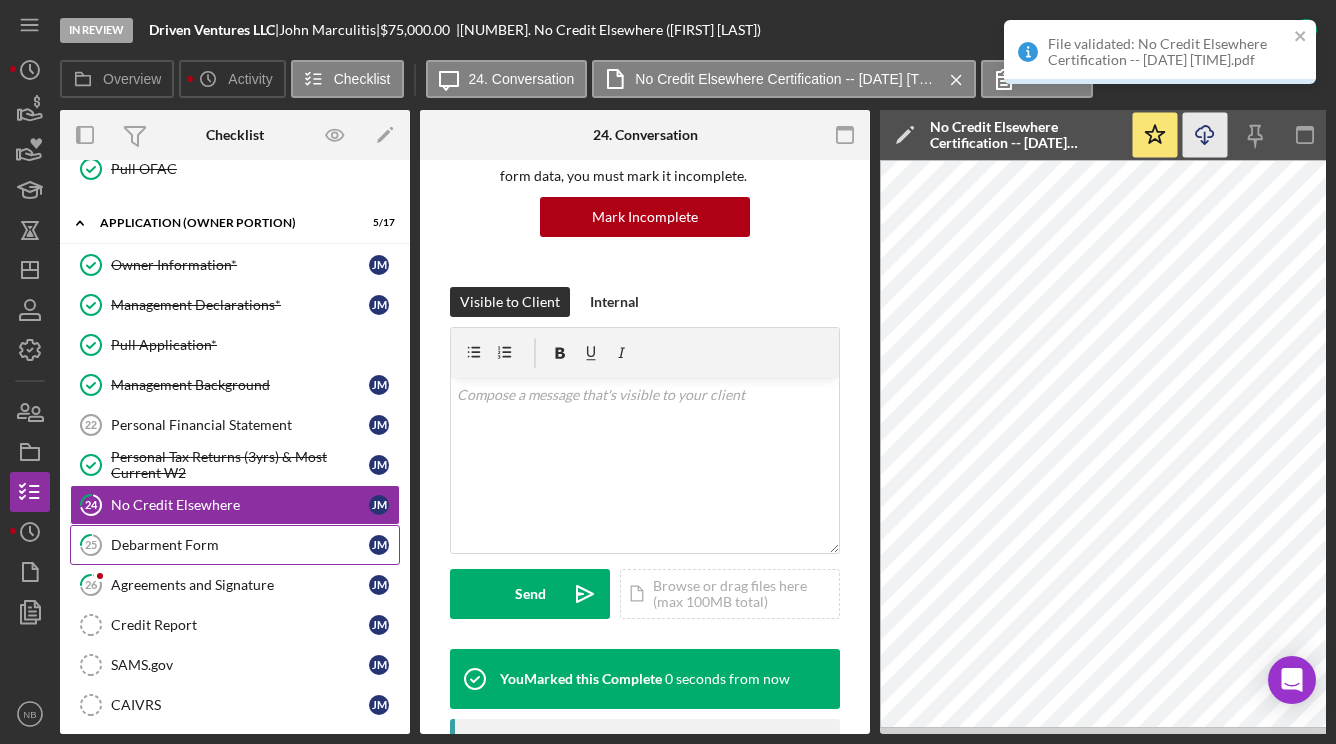 scroll, scrollTop: 497, scrollLeft: 0, axis: vertical 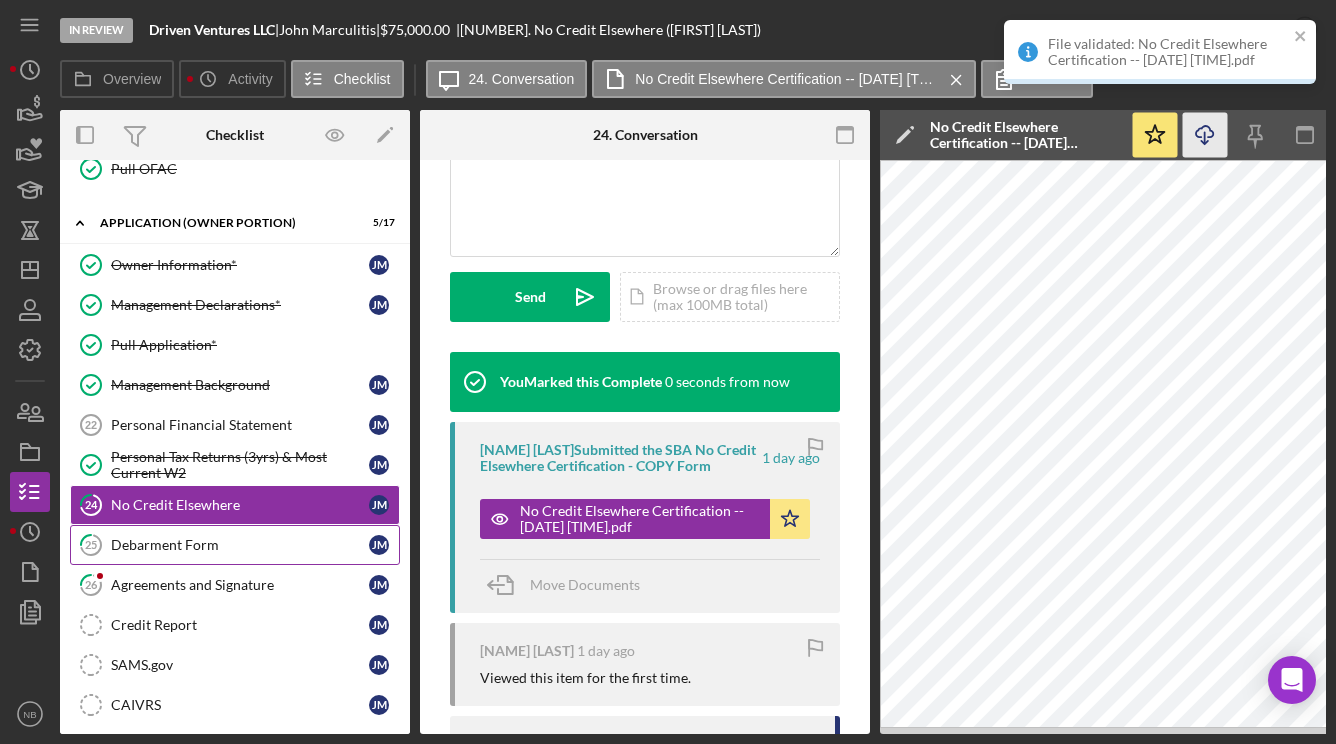 click on "Debarment Form" at bounding box center [240, 545] 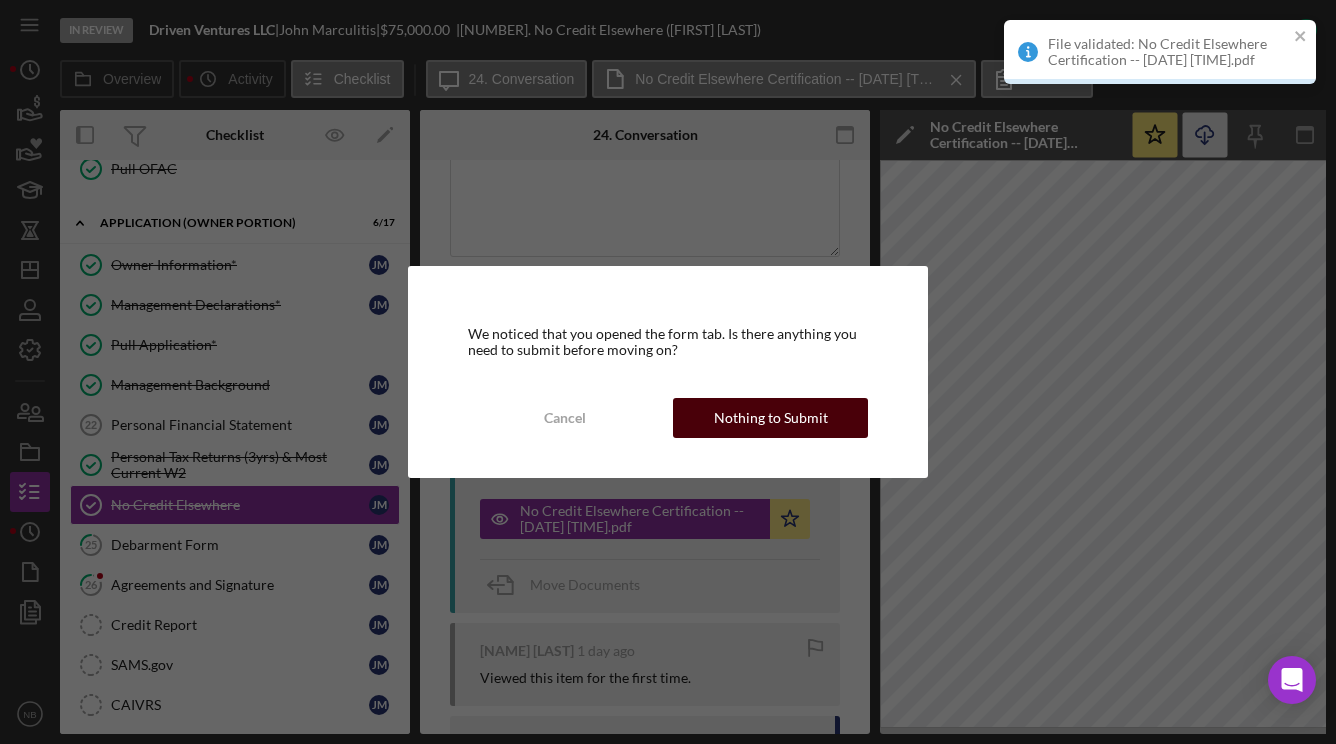 click on "Nothing to Submit" at bounding box center [771, 418] 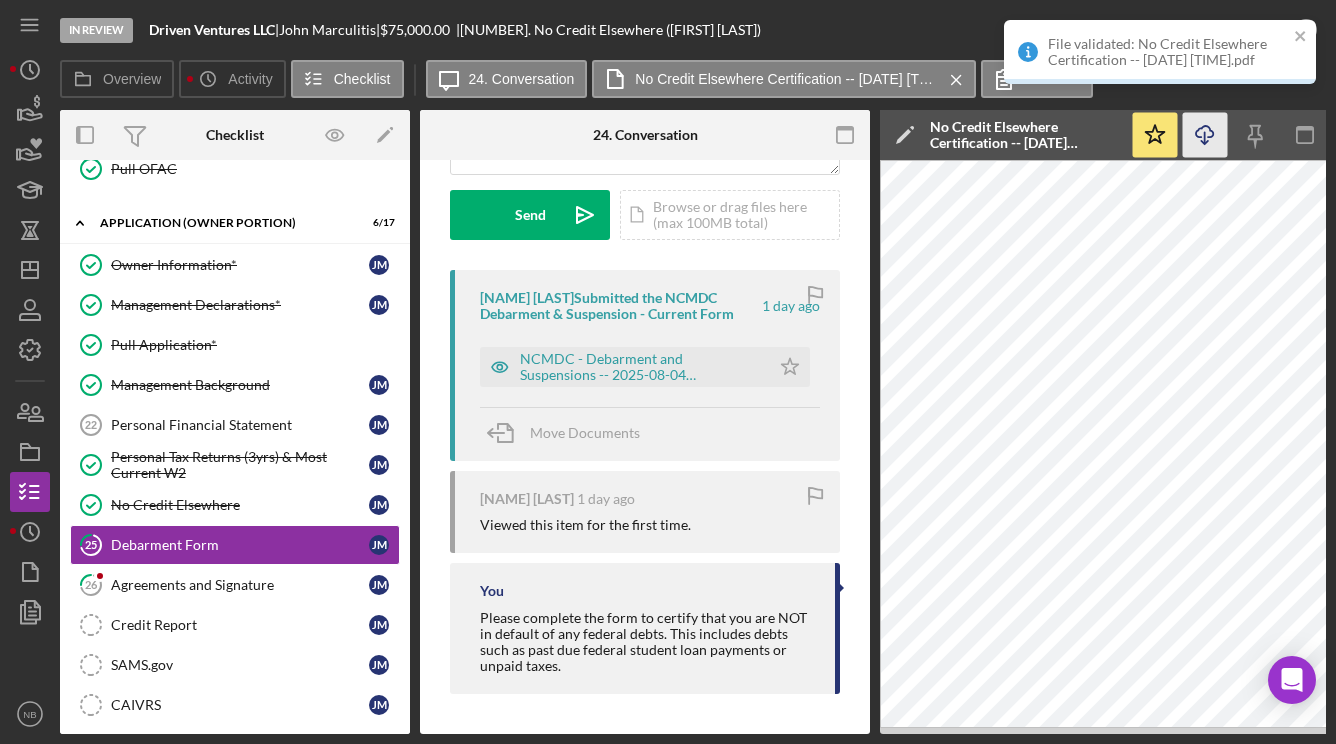 scroll, scrollTop: 0, scrollLeft: 0, axis: both 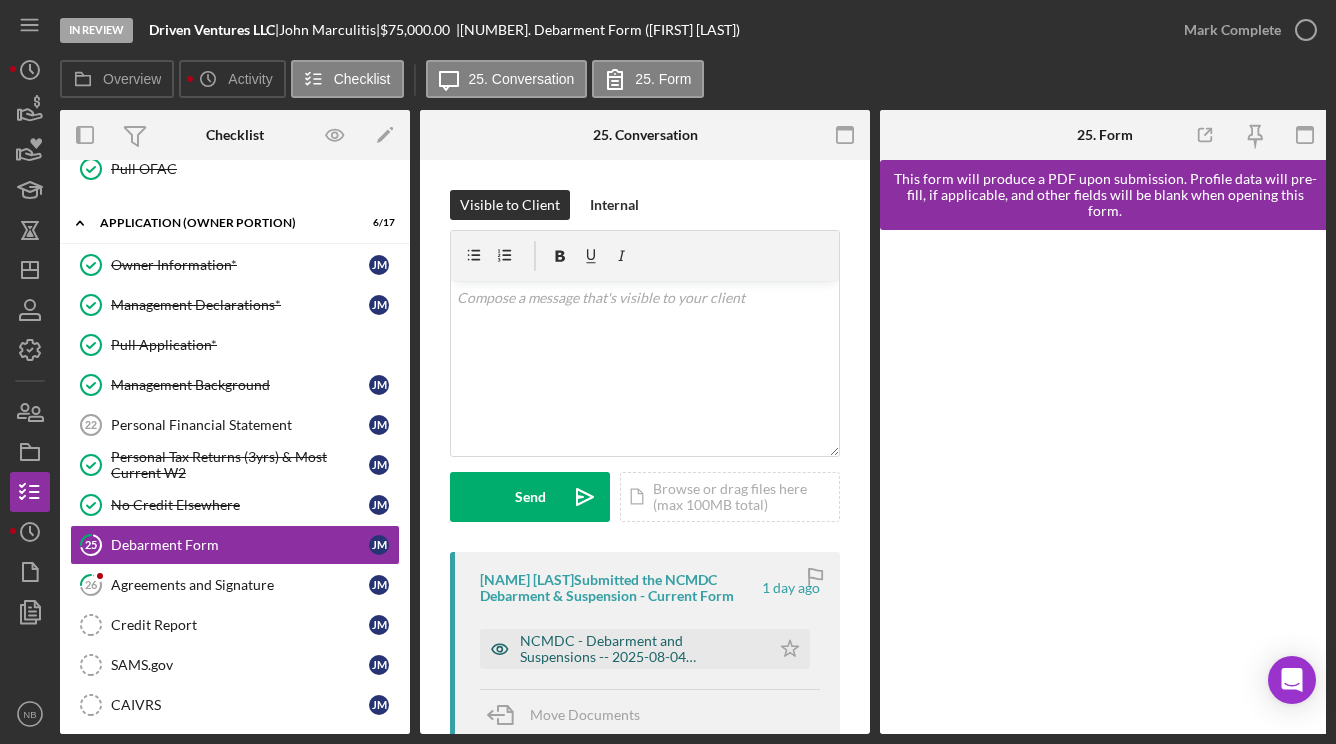 click on "NCMDC - Debarment and Suspensions -- 2025-08-04 09_23am.pdf" at bounding box center [640, 649] 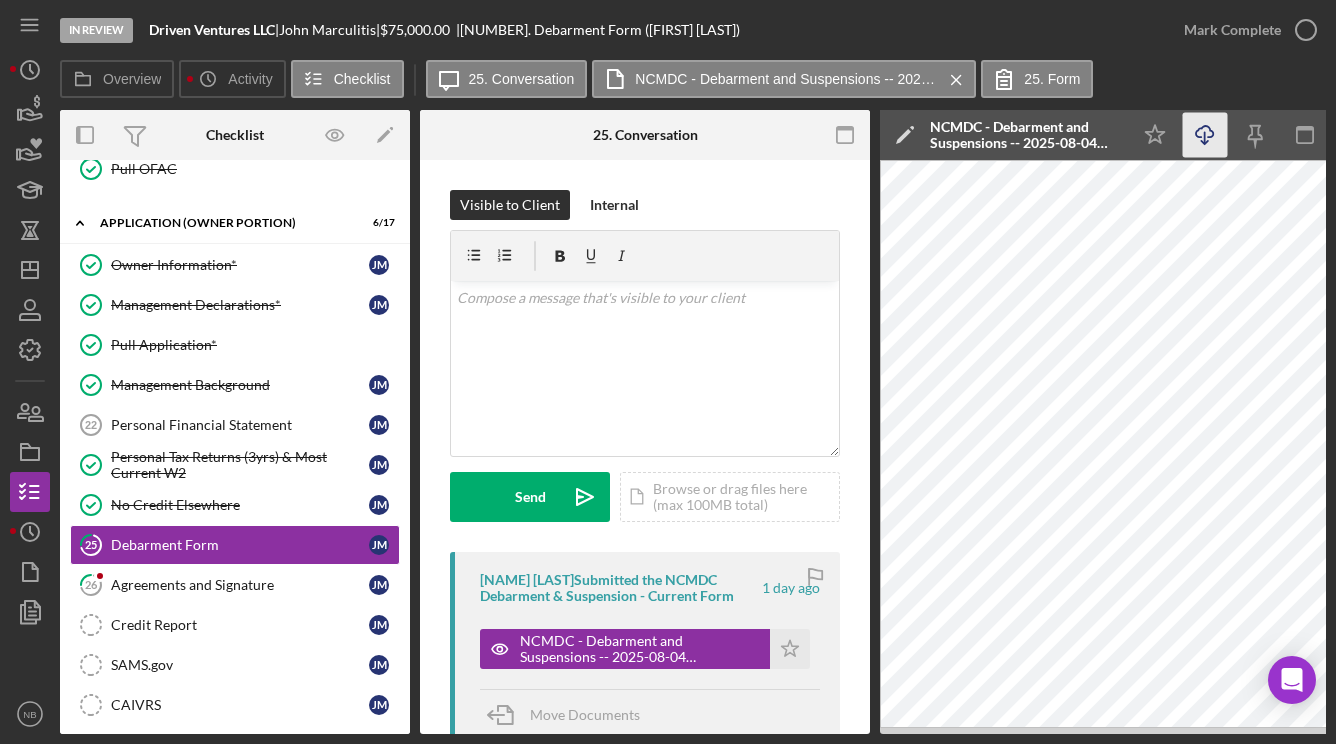 click on "Icon/Download" 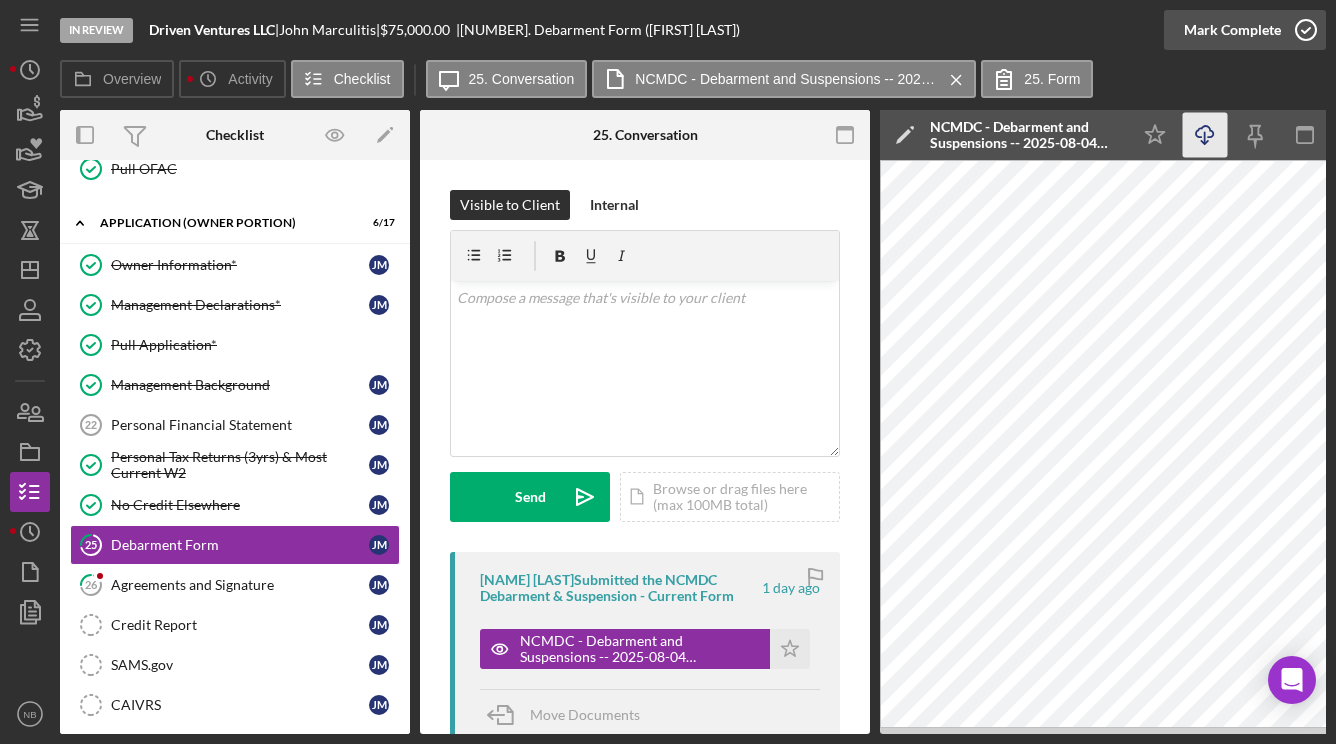 click 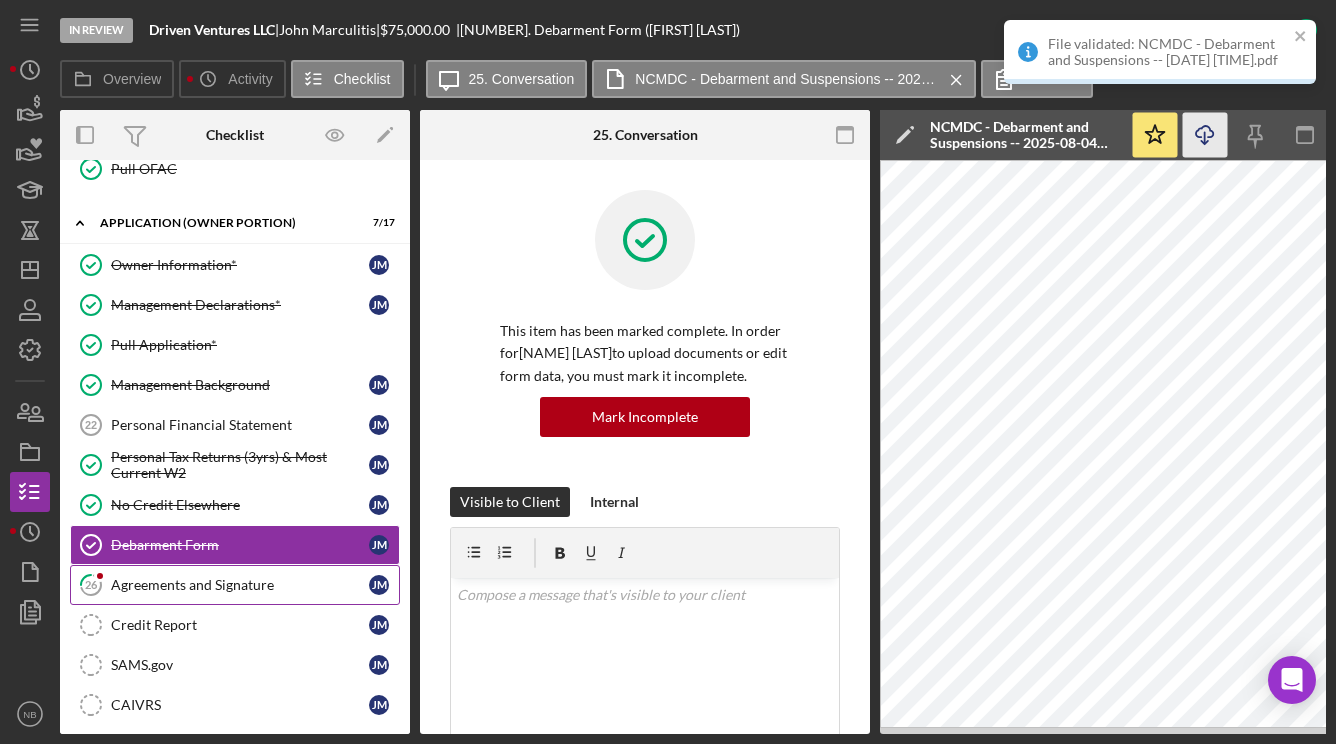 click on "[FIRST] [LAST]" at bounding box center (235, 585) 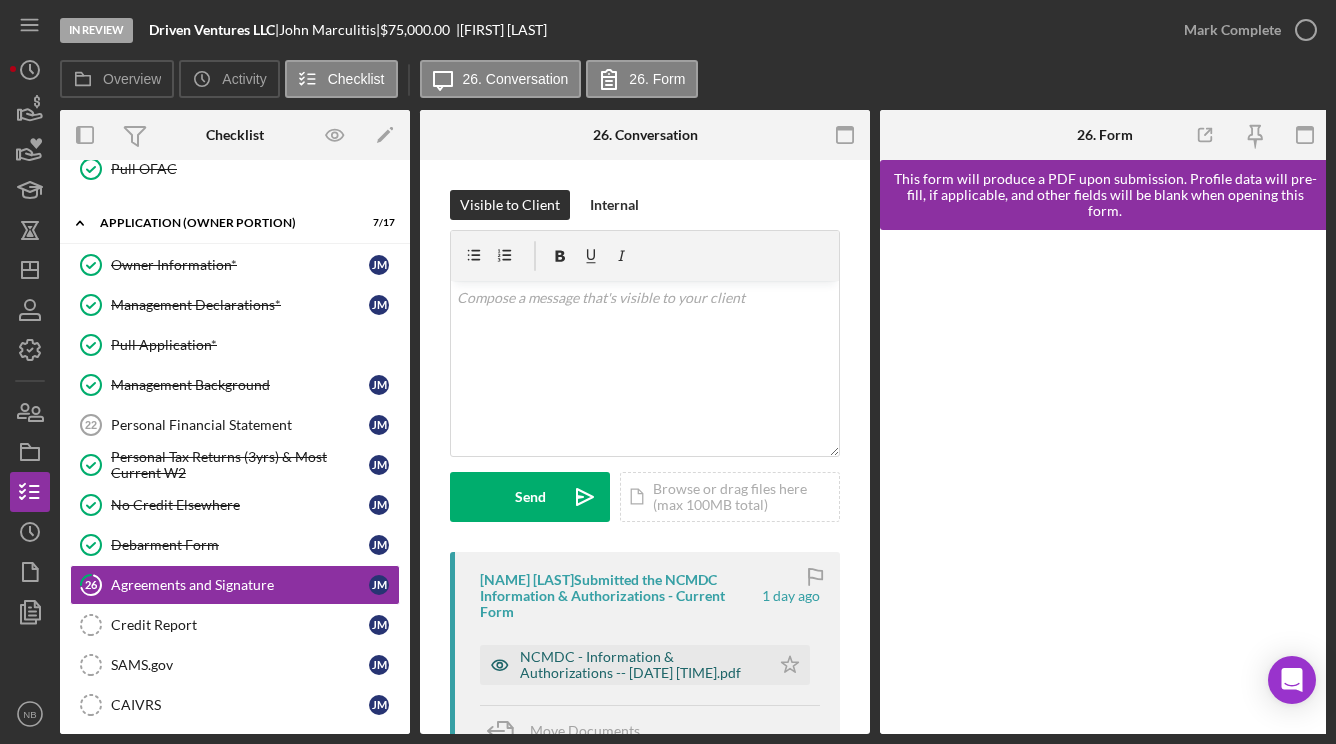 click on "NCMDC - Information & Authorizations -- [DATE] [TIME].pdf" at bounding box center (625, 665) 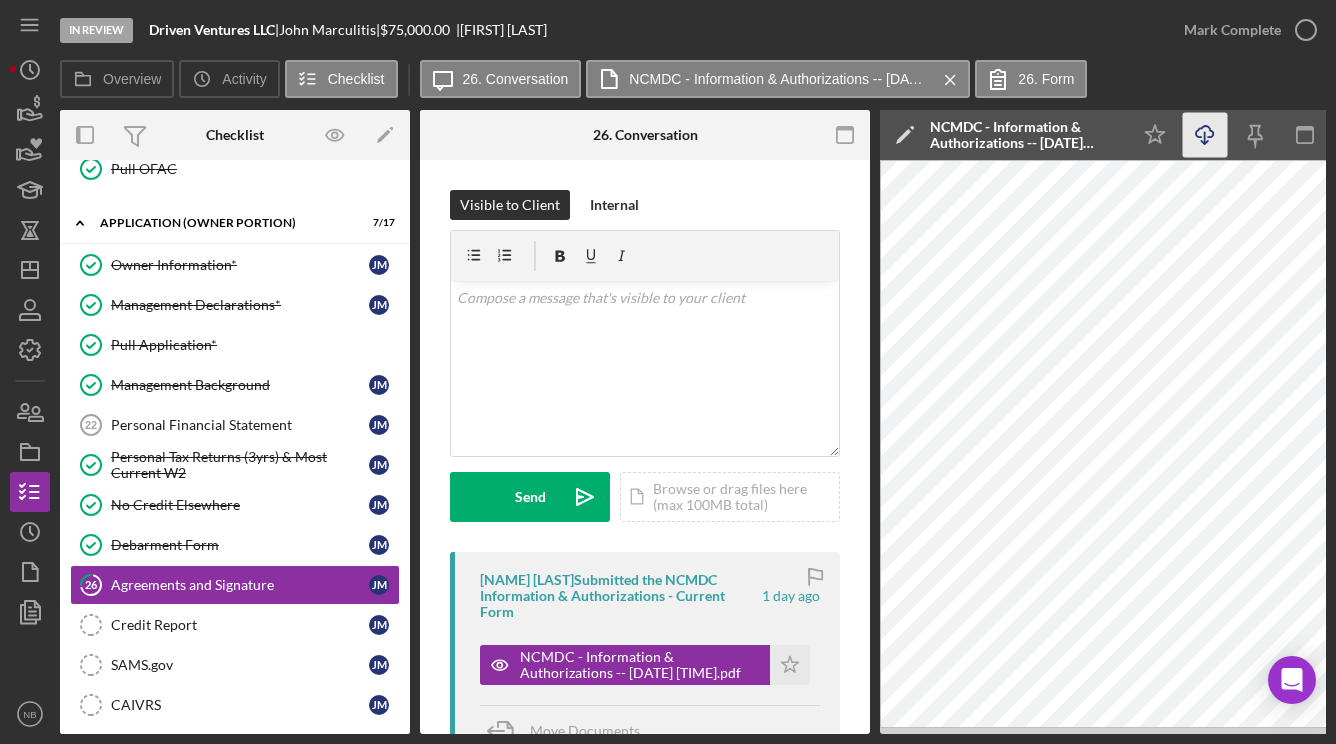click 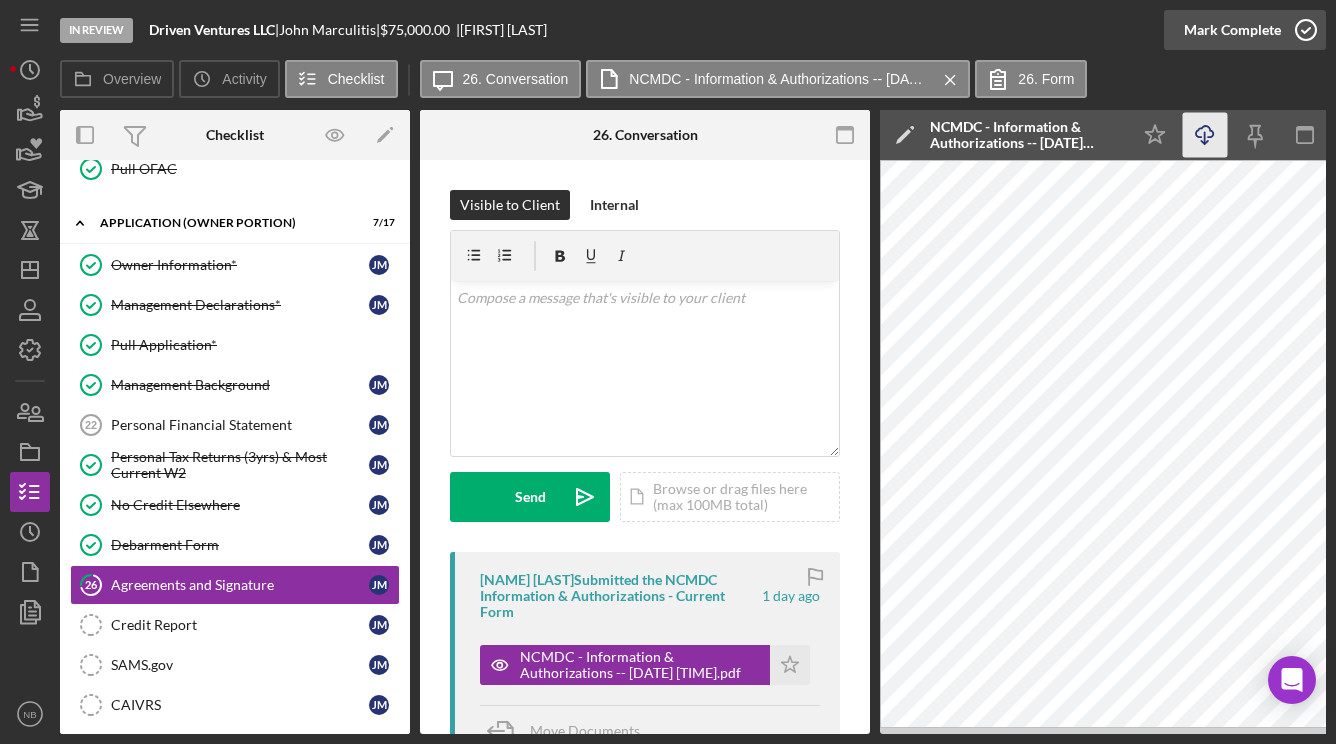 click 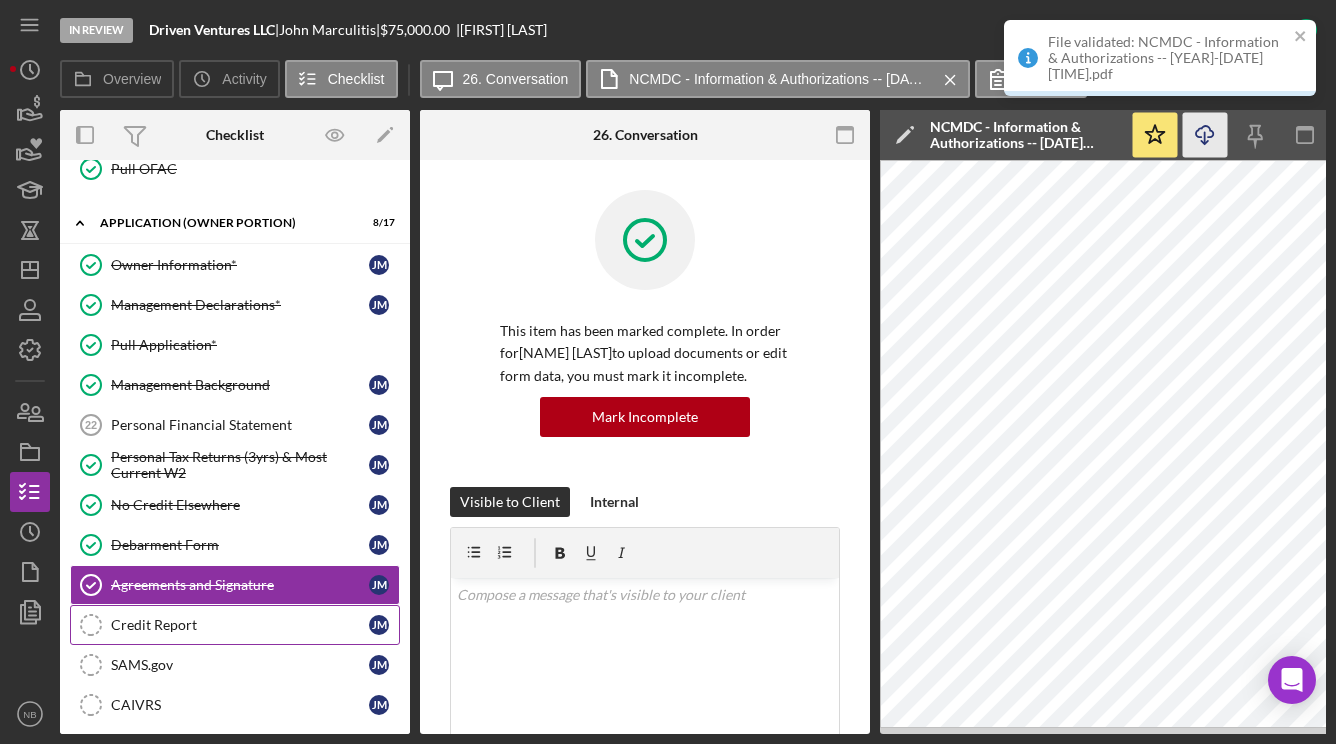 click on "Credit Report" at bounding box center (240, 625) 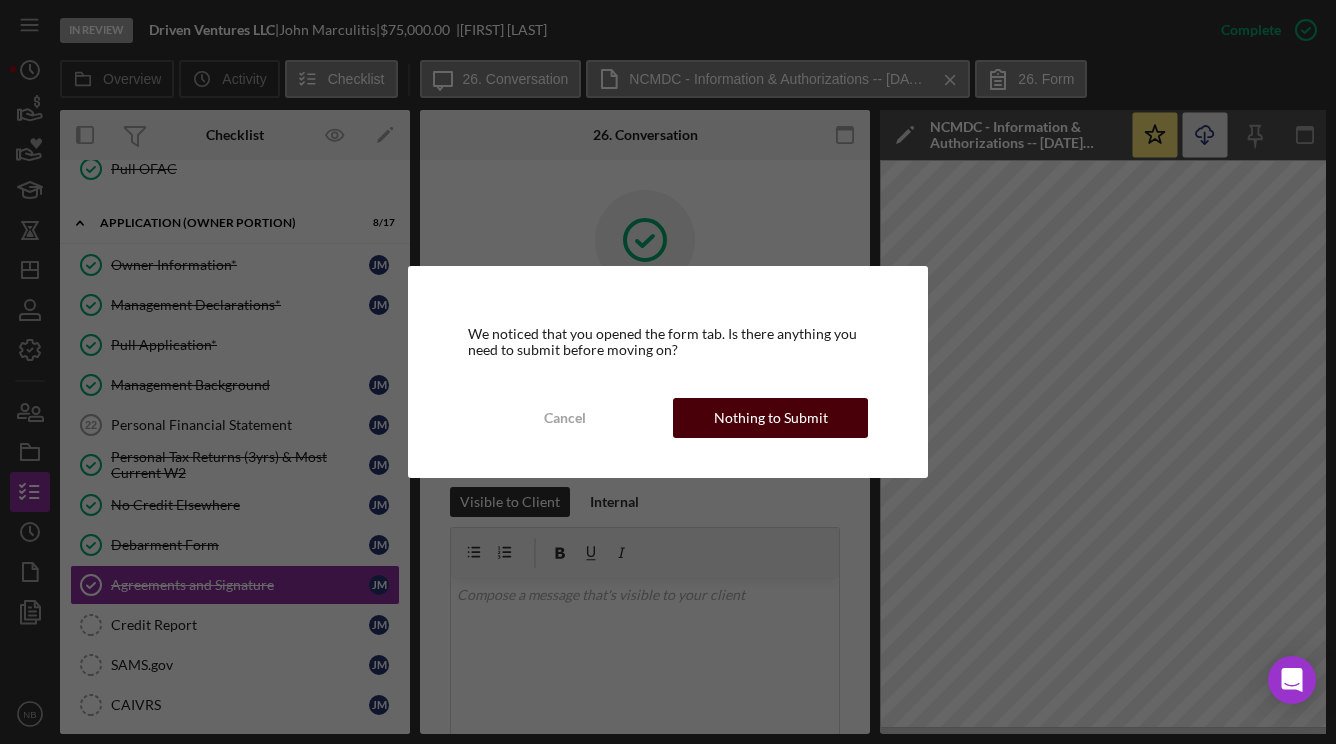 click on "Nothing to Submit" at bounding box center (770, 418) 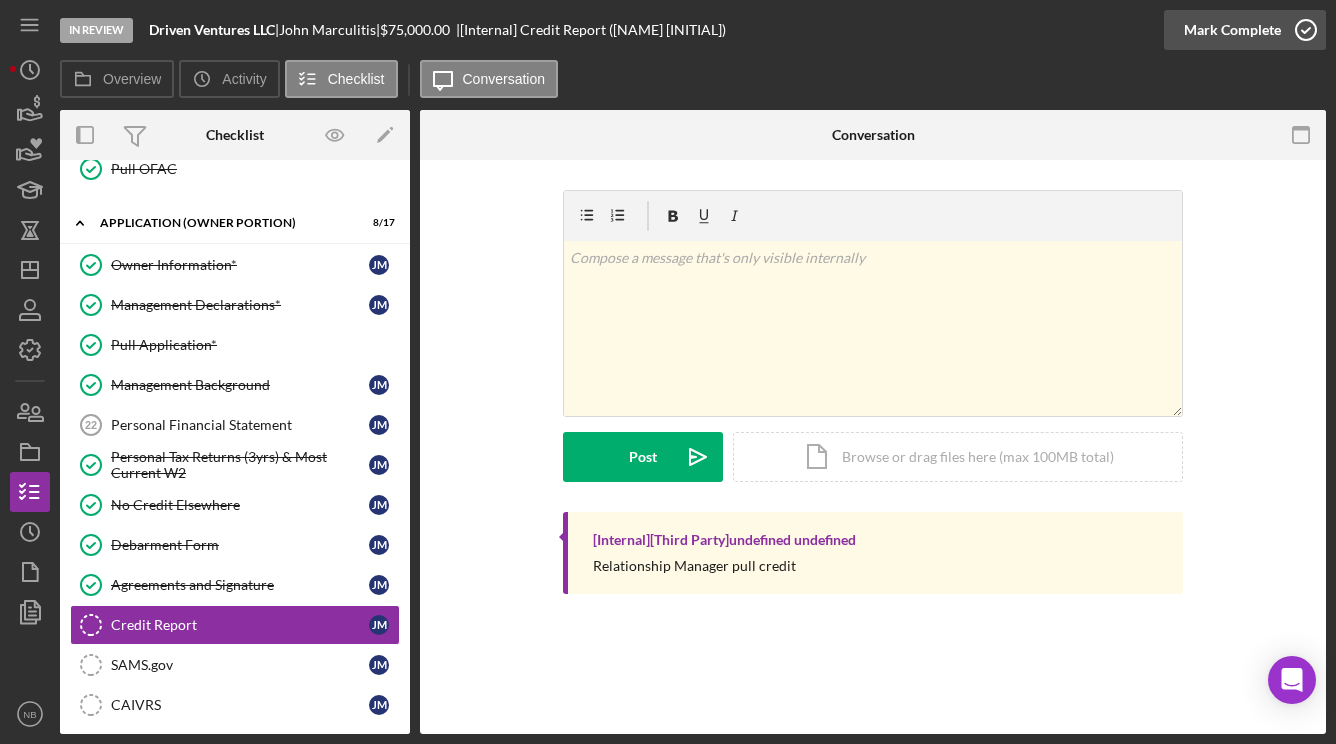 click 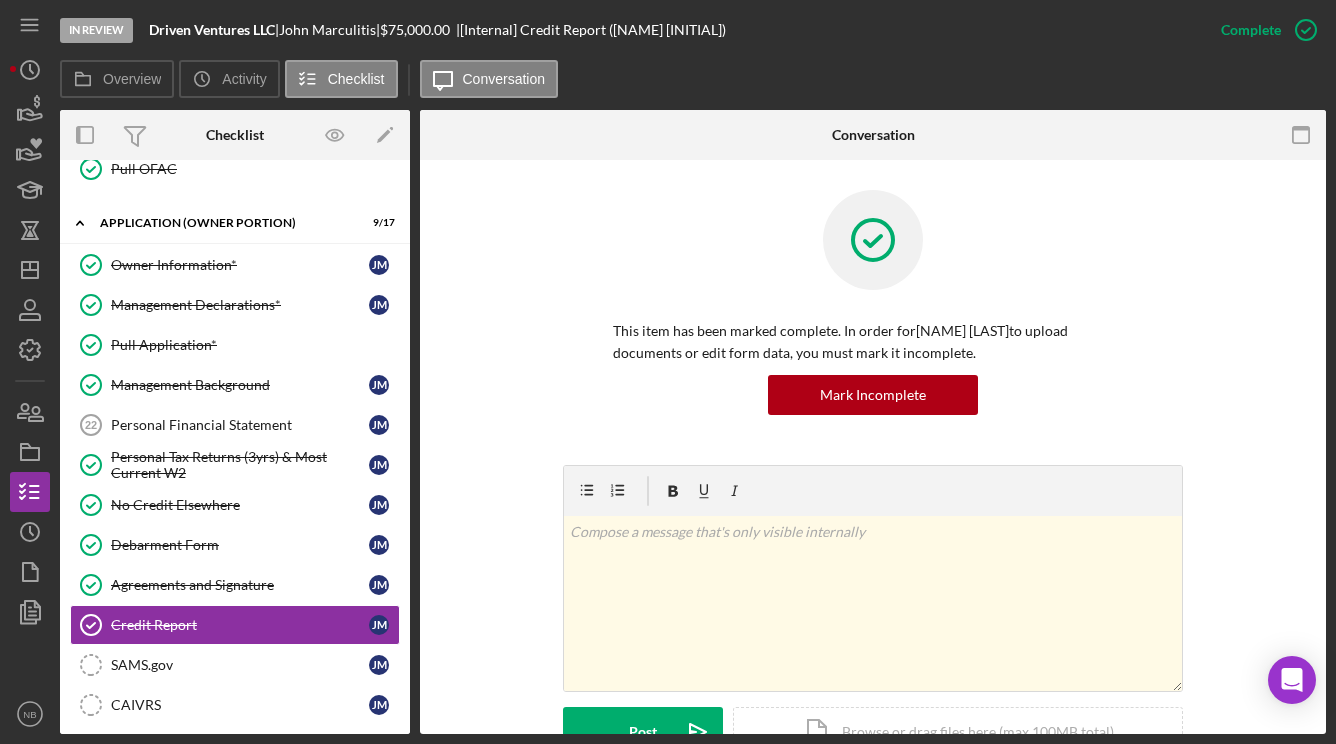 scroll, scrollTop: 200, scrollLeft: 0, axis: vertical 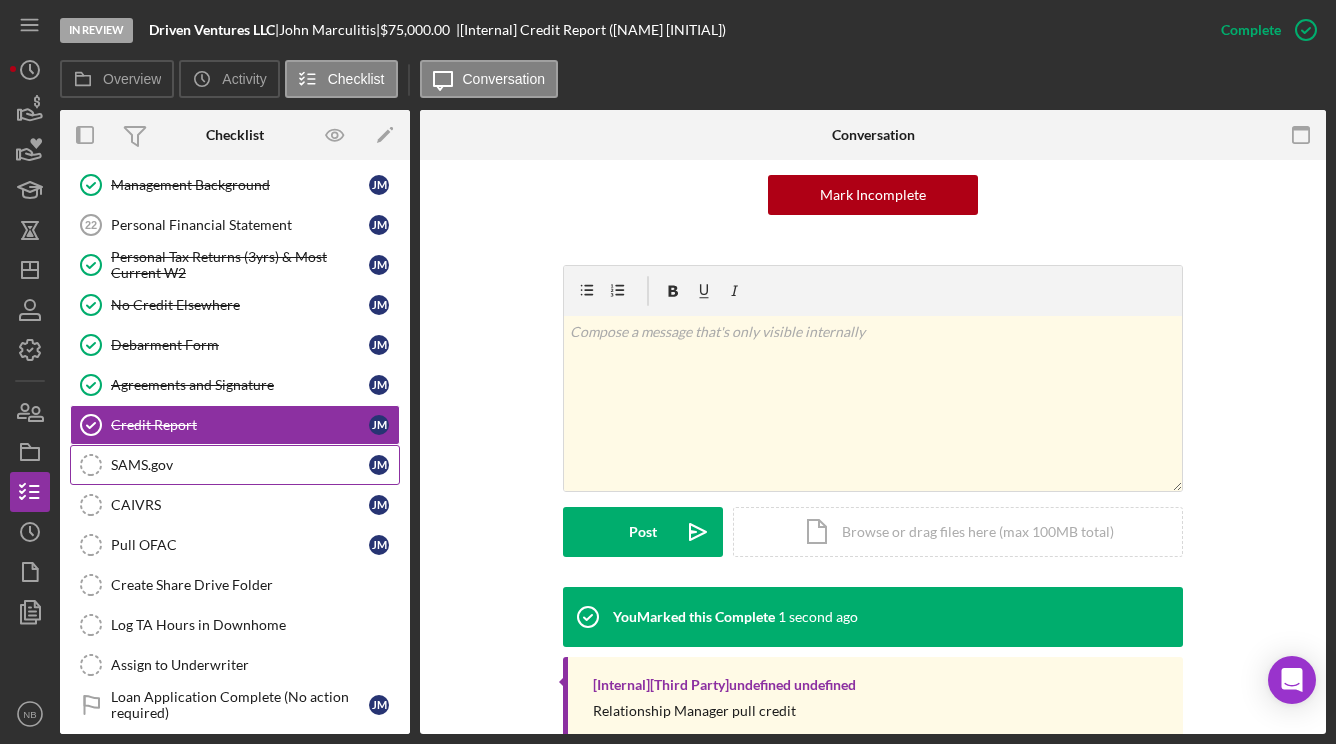 click on "SAMS.gov SAMS.gov [FIRST] [LAST]" at bounding box center [235, 465] 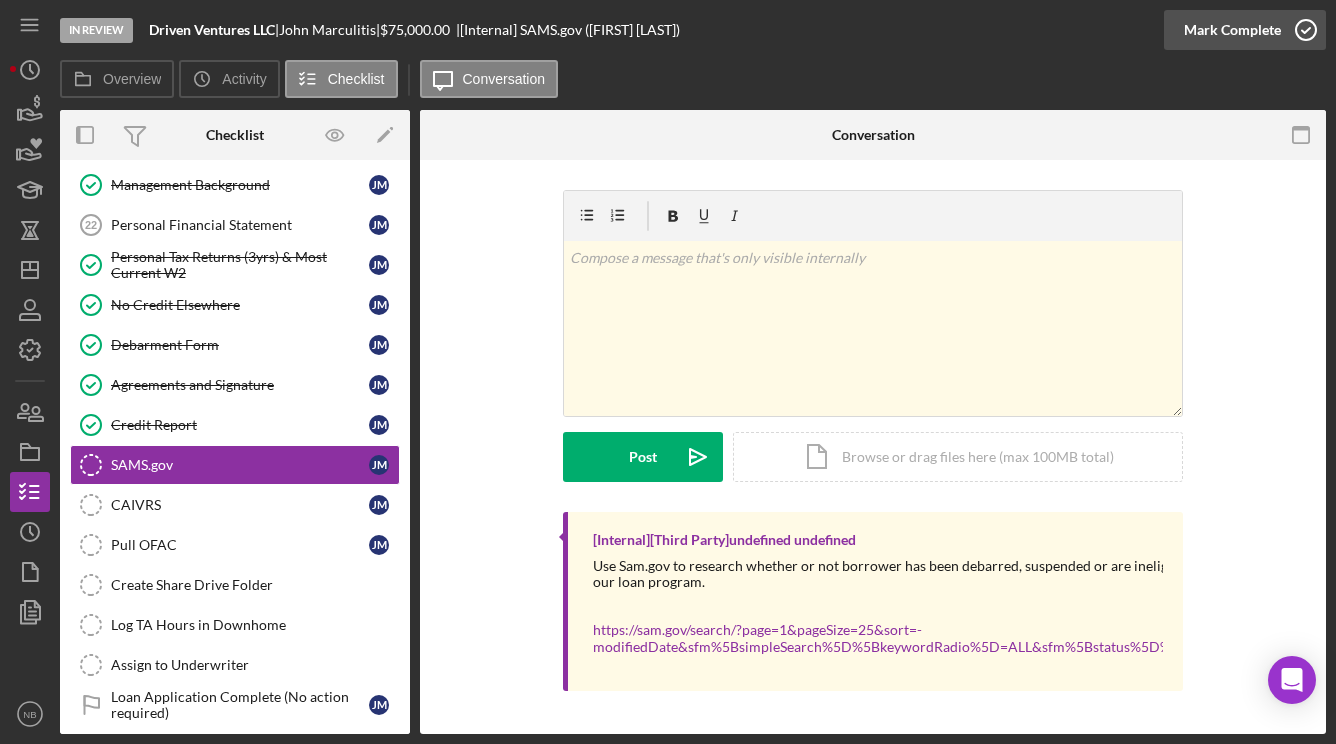 click on "Mark Complete" at bounding box center (1232, 30) 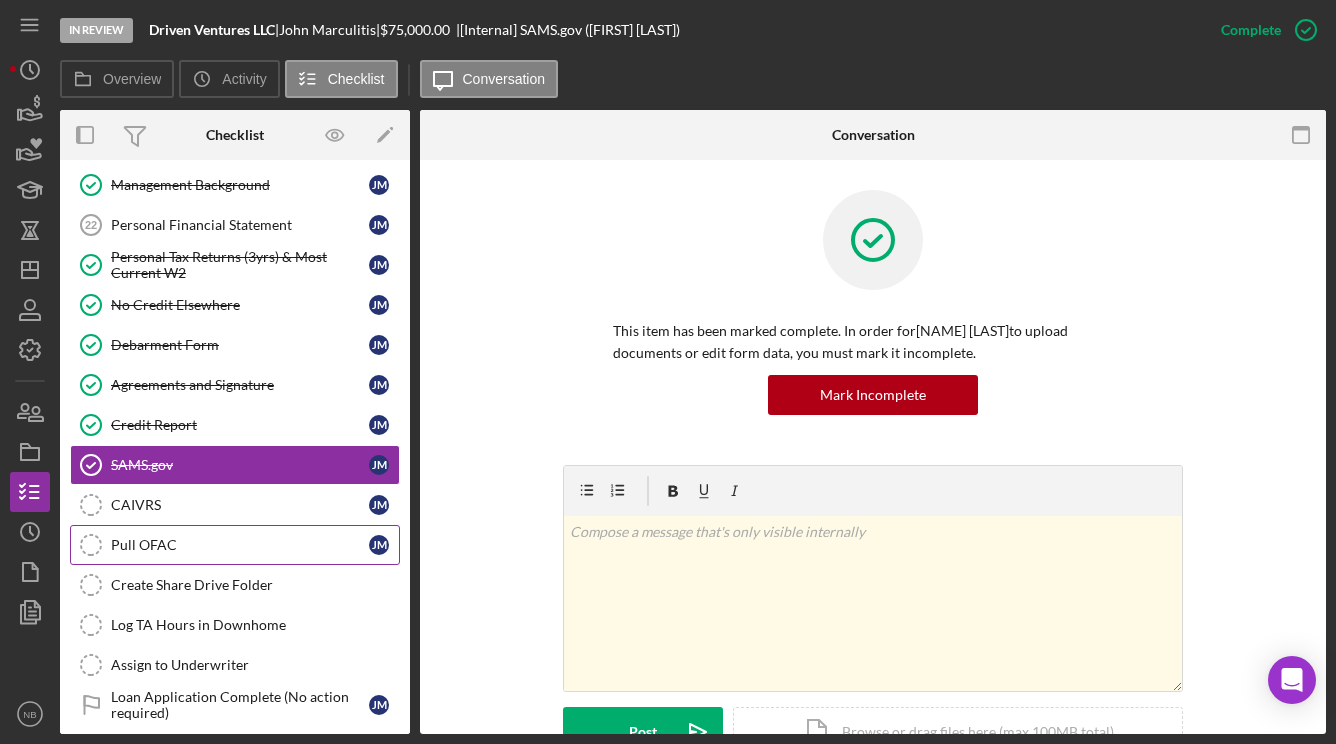 scroll, scrollTop: 1207, scrollLeft: 0, axis: vertical 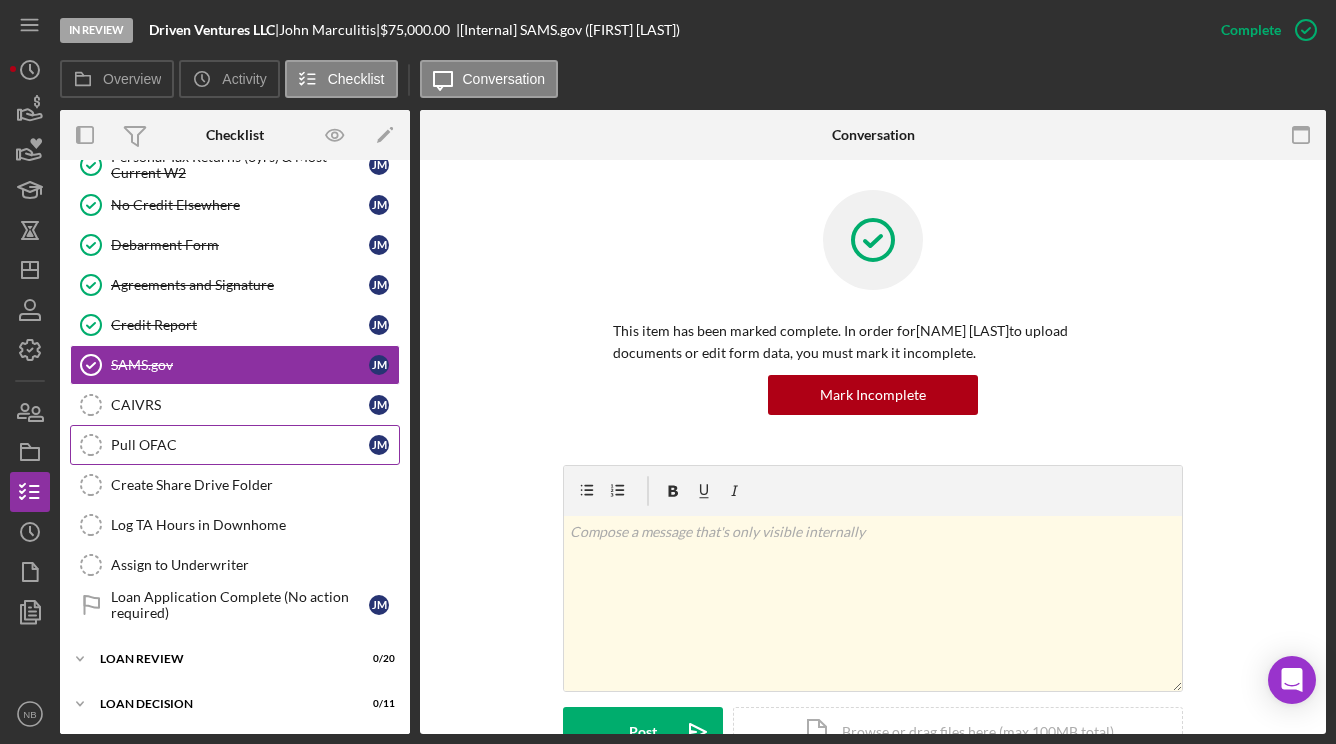 click on "Pull OFAC Pull OFAC [FIRST] [LAST]" at bounding box center (235, 445) 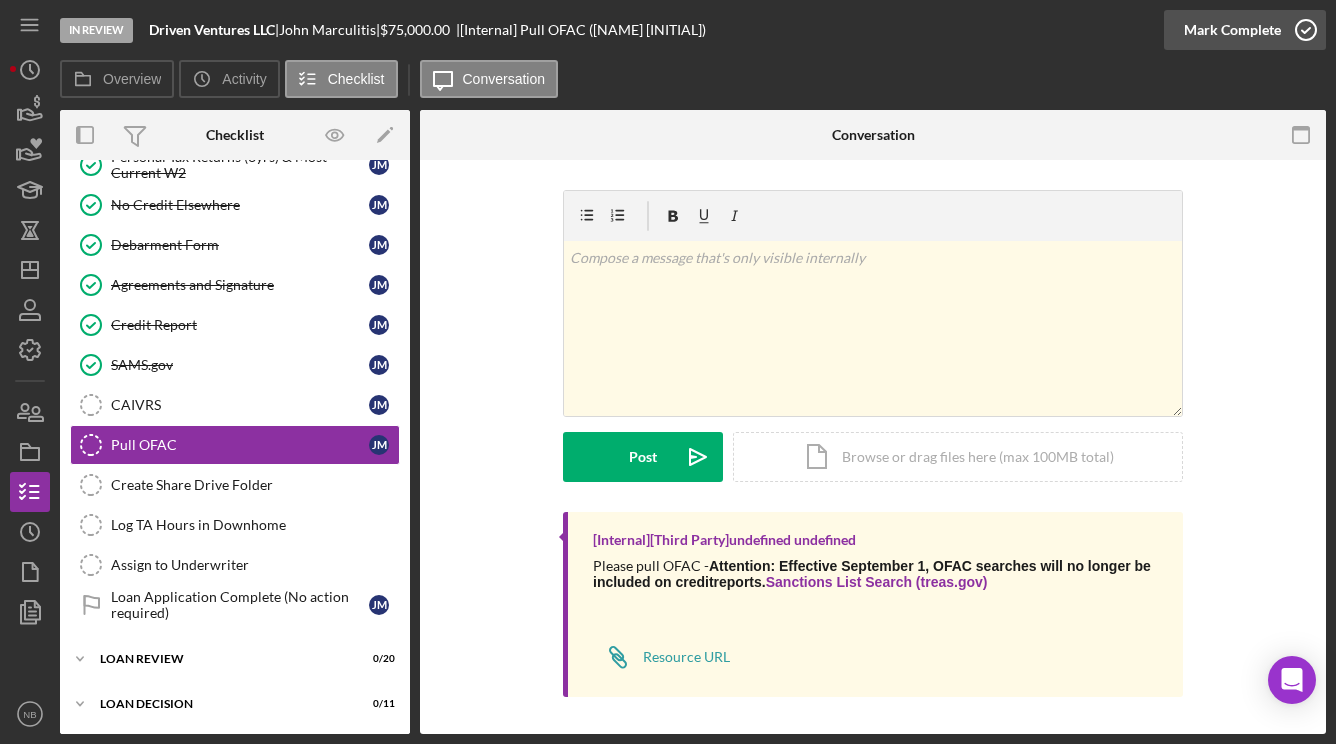 click on "Mark Complete" at bounding box center (1232, 30) 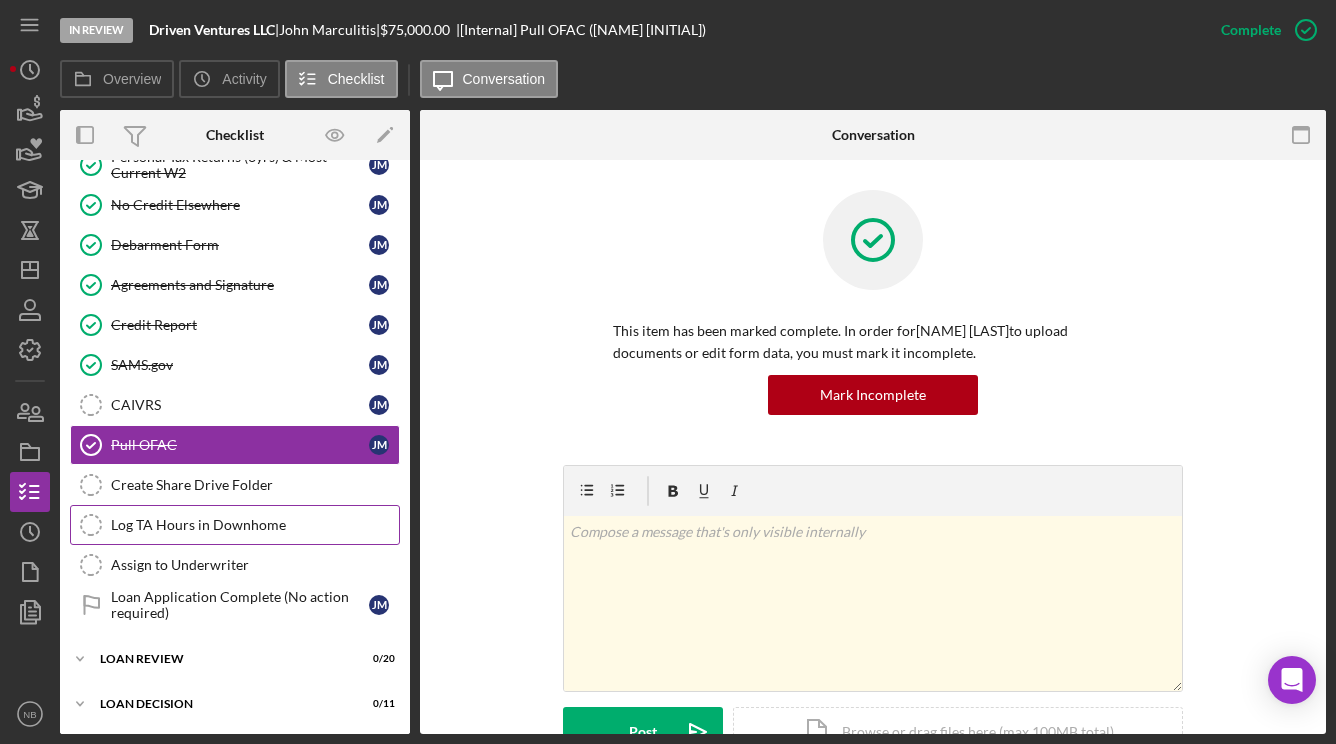 click on "Log TA Hours in Downhome" at bounding box center [255, 525] 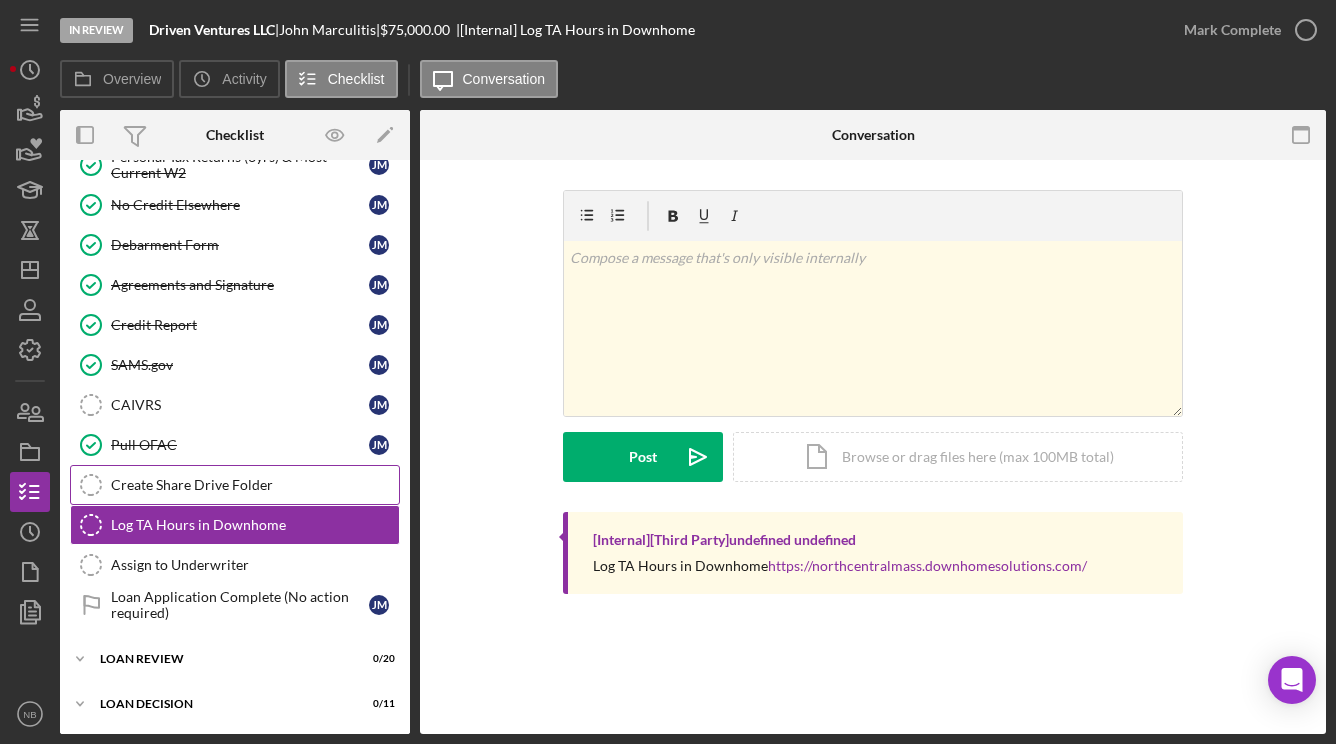 click on "Create Share Drive Folder" at bounding box center (255, 485) 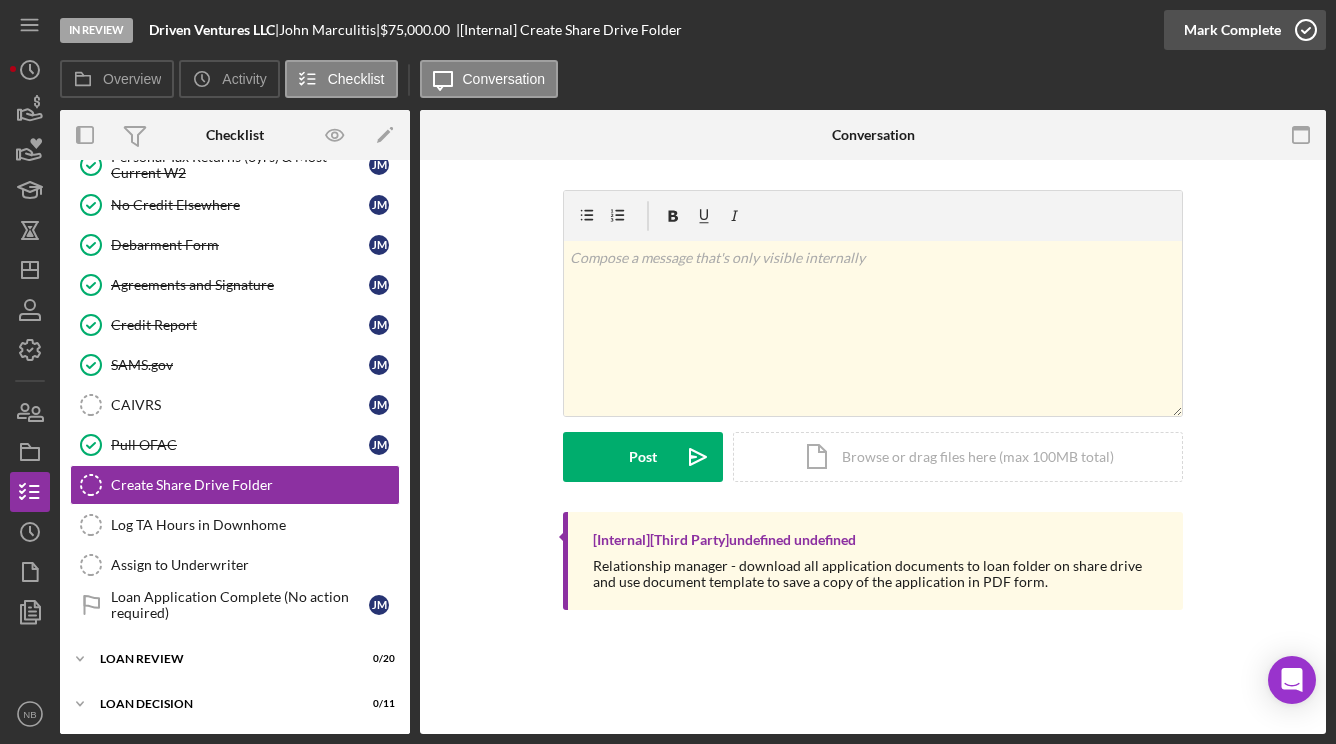 click 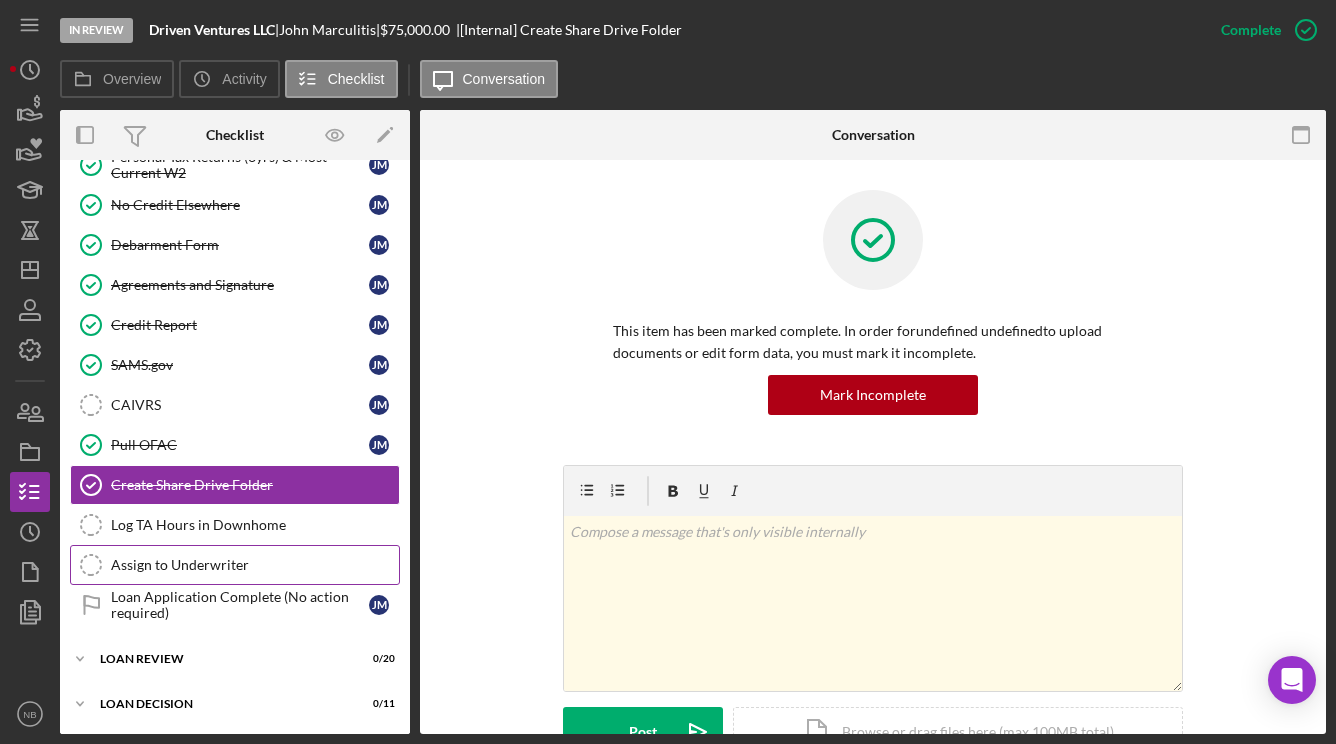click on "Assign to Underwriter" at bounding box center (255, 565) 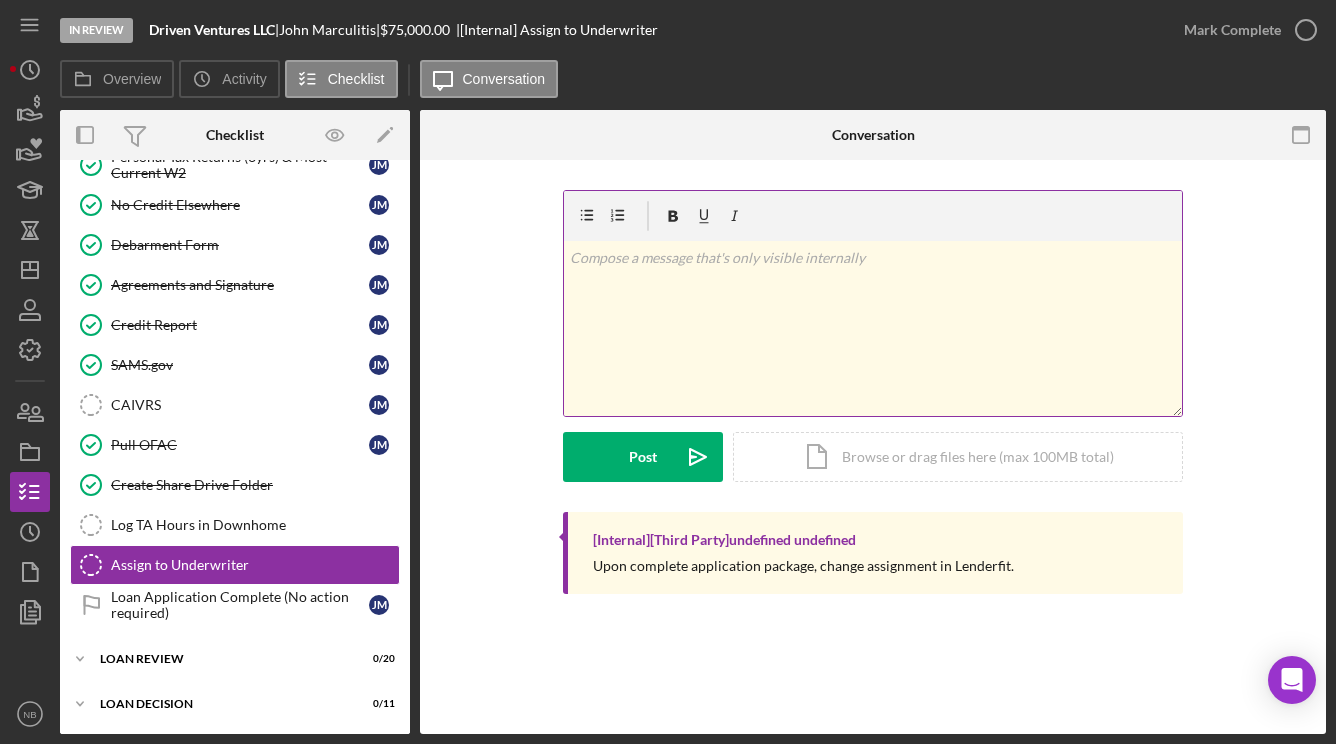 click on "v Color teal Color pink Remove color Add row above Add row below Add column before Add column after Merge cells Split cells Remove column Remove row Remove table" at bounding box center [873, 328] 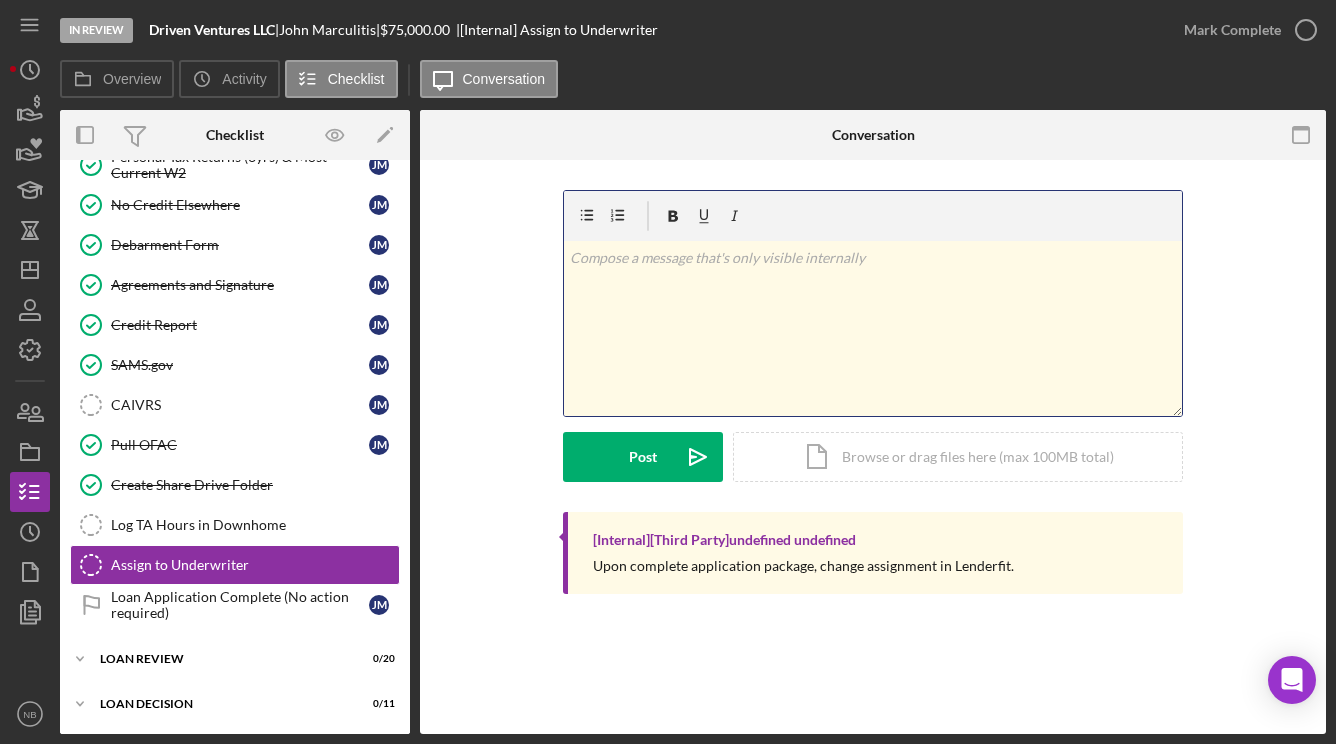 type 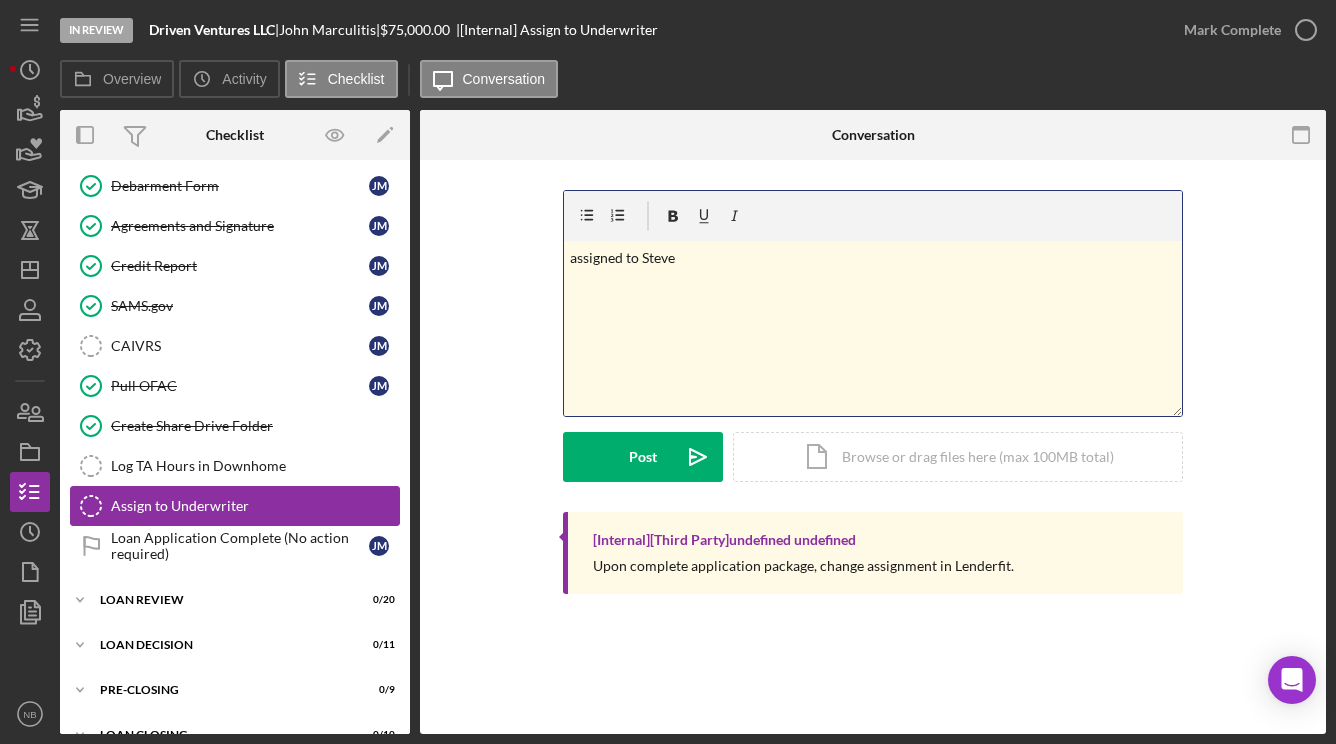 scroll, scrollTop: 1298, scrollLeft: 0, axis: vertical 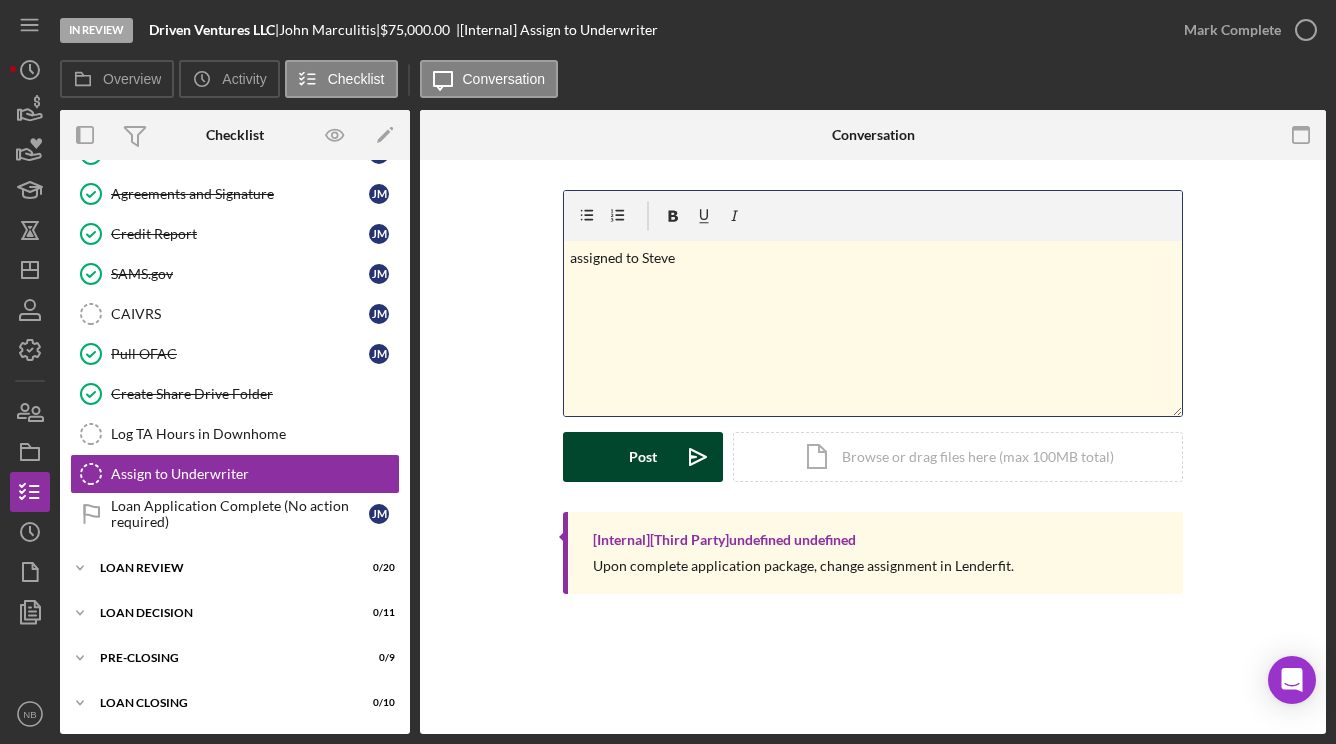 click on "Post Icon/icon-invite-send" at bounding box center (643, 457) 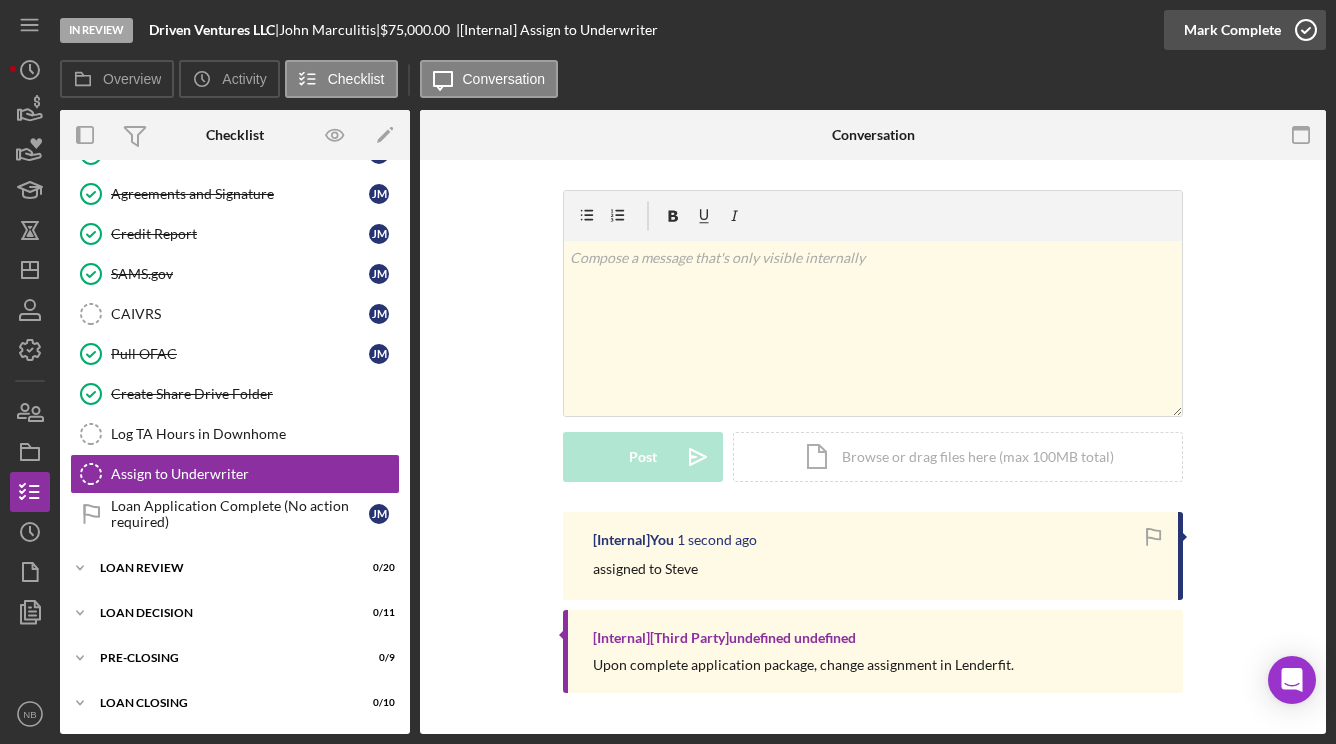 click on "Mark Complete" at bounding box center (1232, 30) 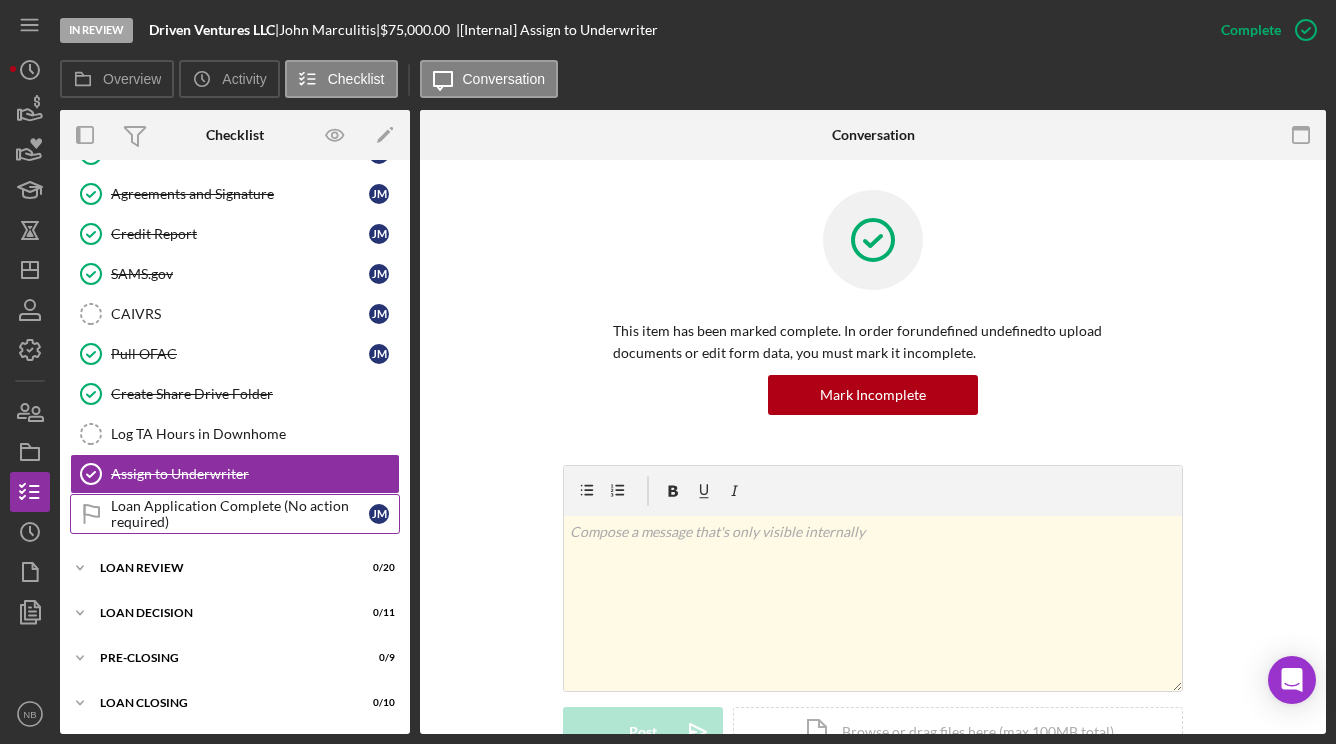 click on "Loan Application Complete (No action required)" at bounding box center (240, 514) 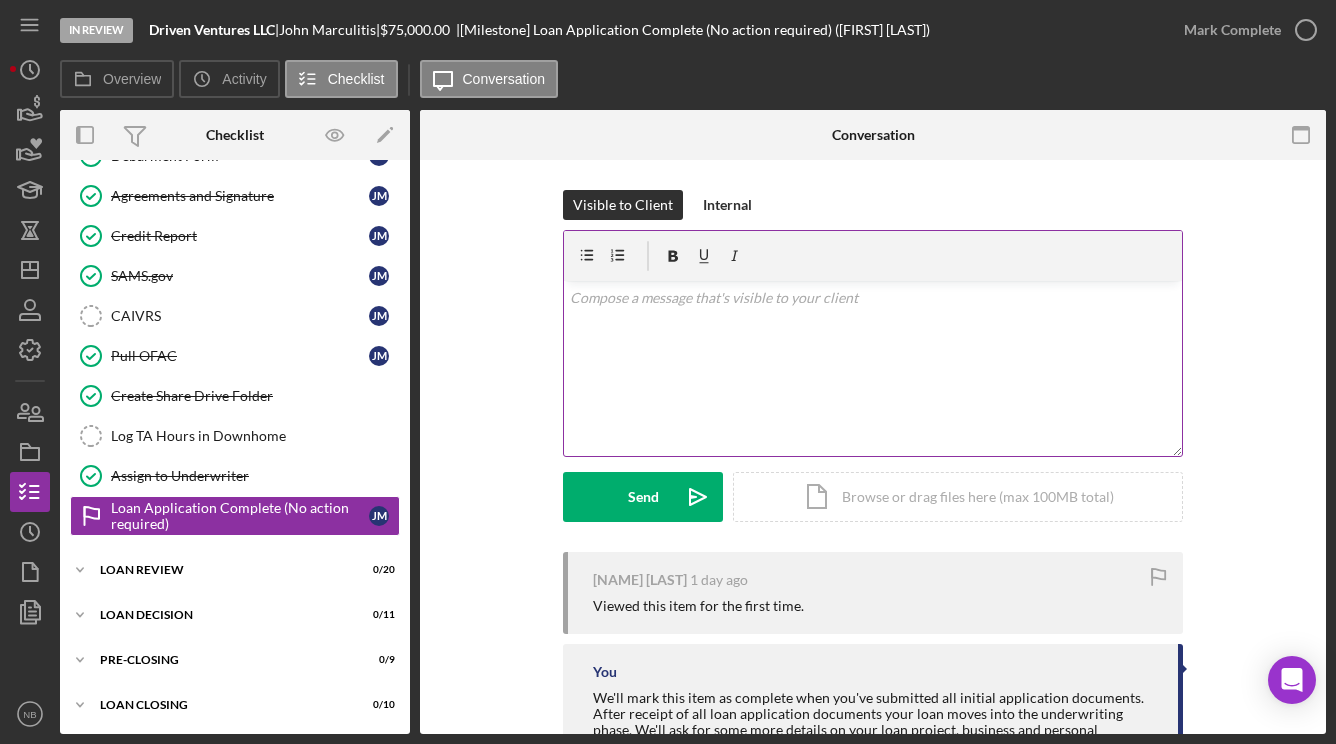 scroll, scrollTop: 1298, scrollLeft: 0, axis: vertical 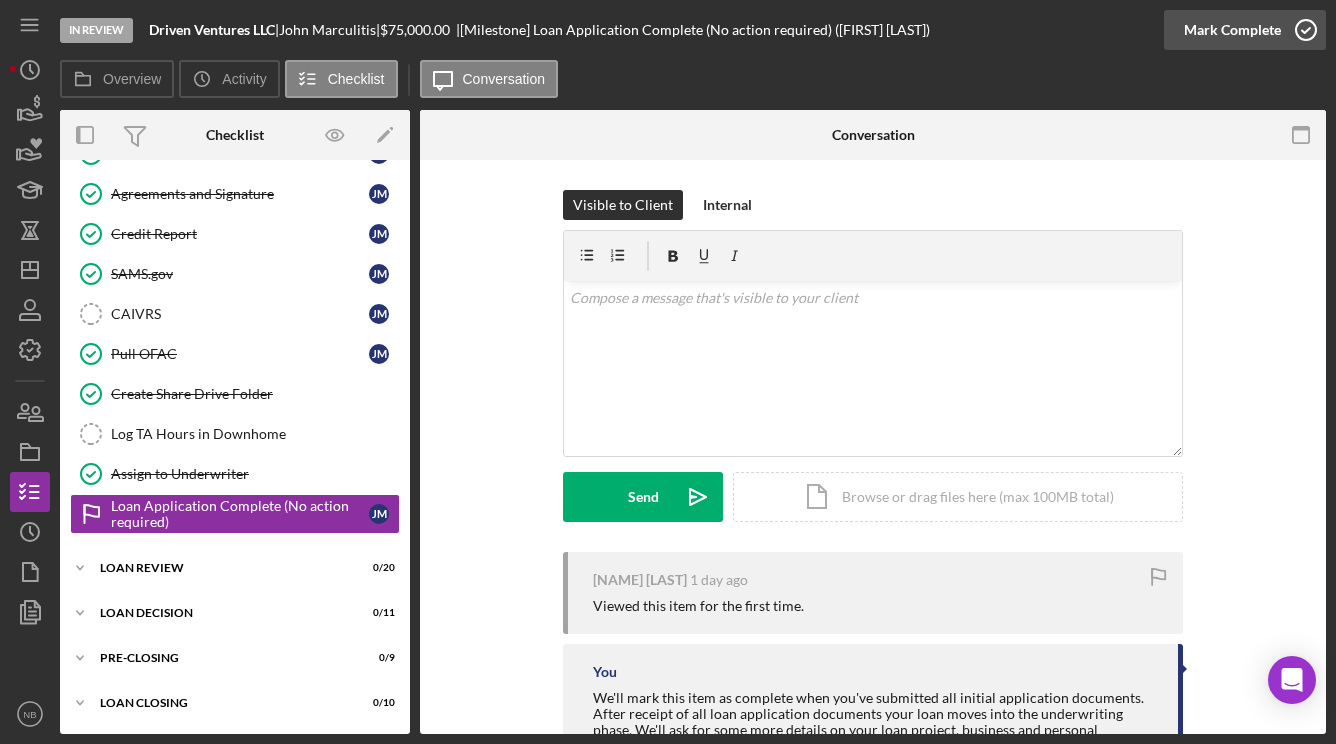 click 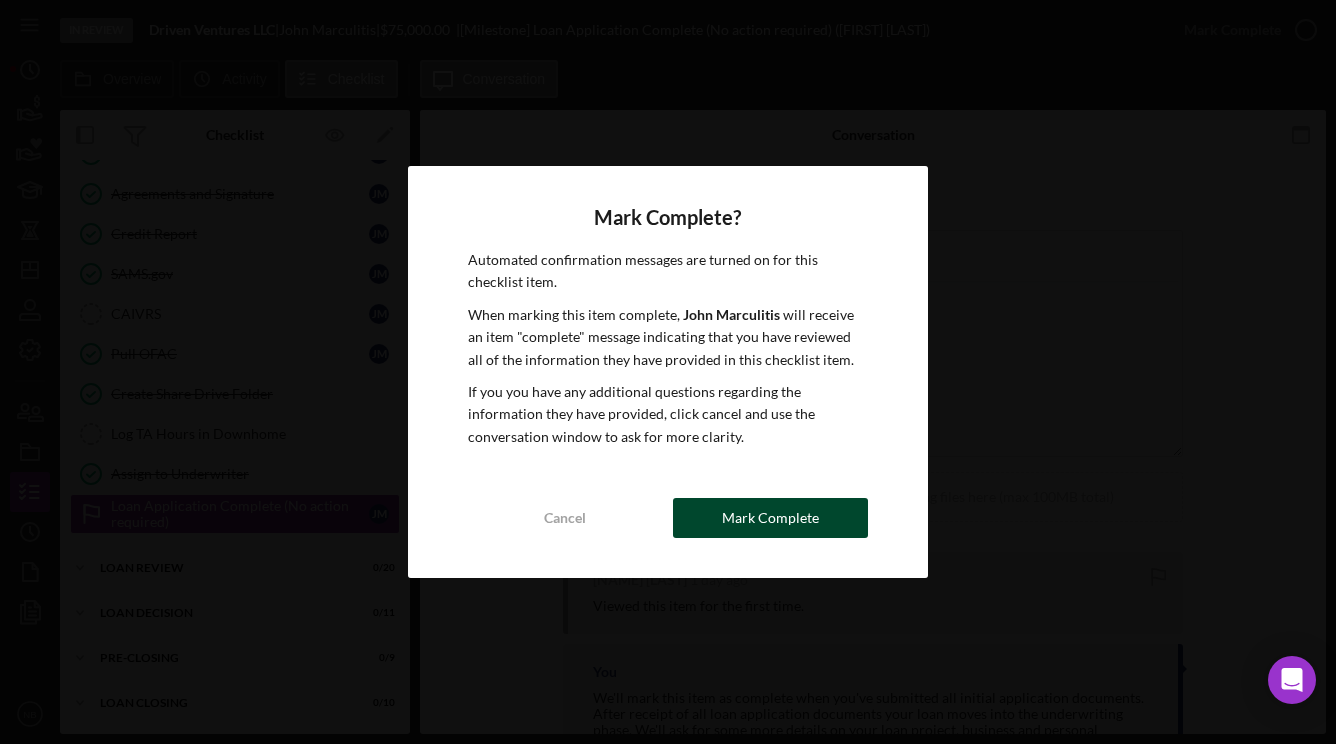 click on "Mark Complete" at bounding box center (770, 518) 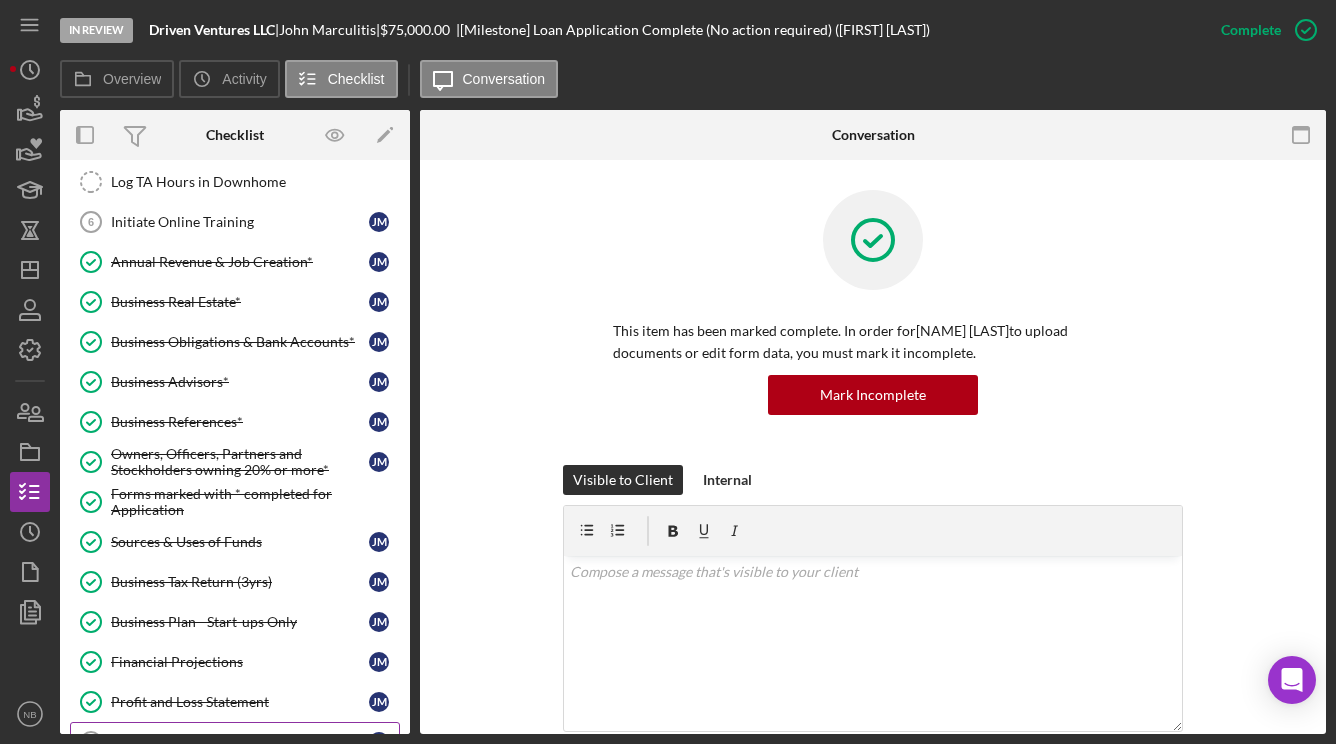 scroll, scrollTop: 0, scrollLeft: 0, axis: both 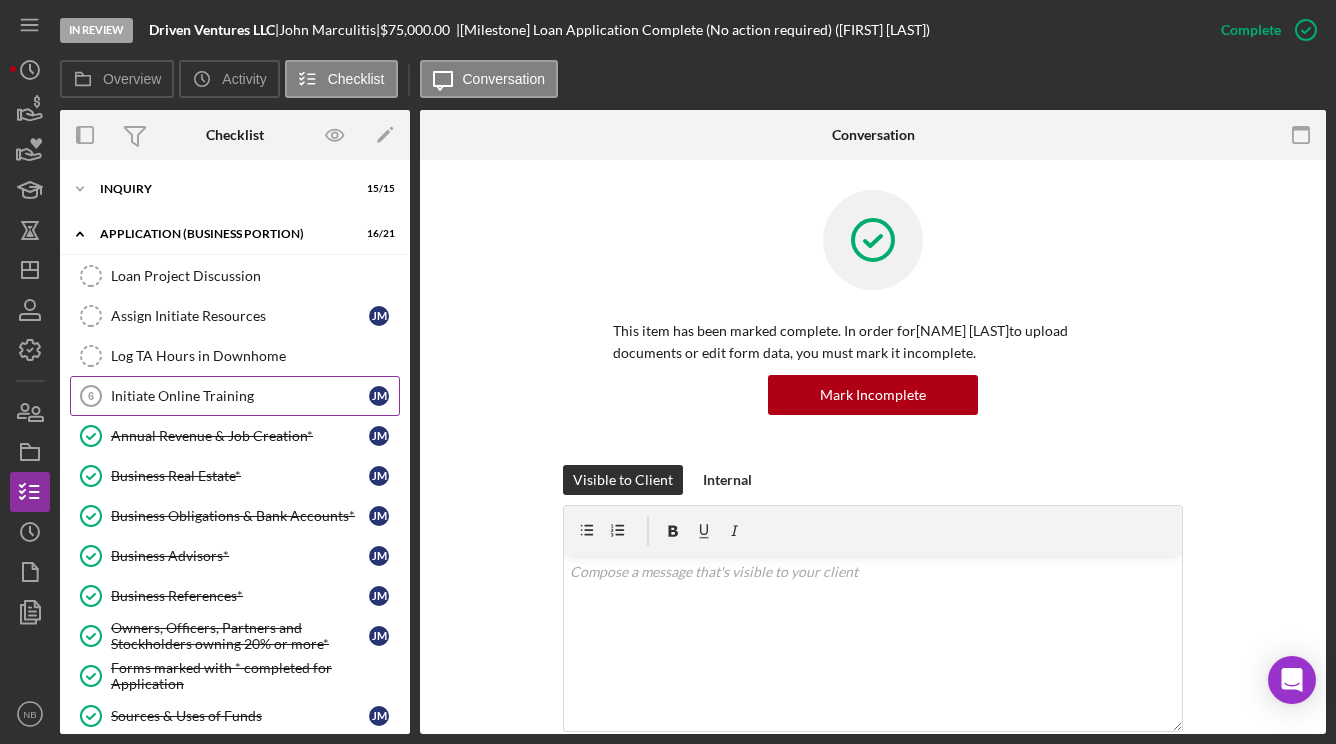 click on "Initiate Online Training" at bounding box center (240, 396) 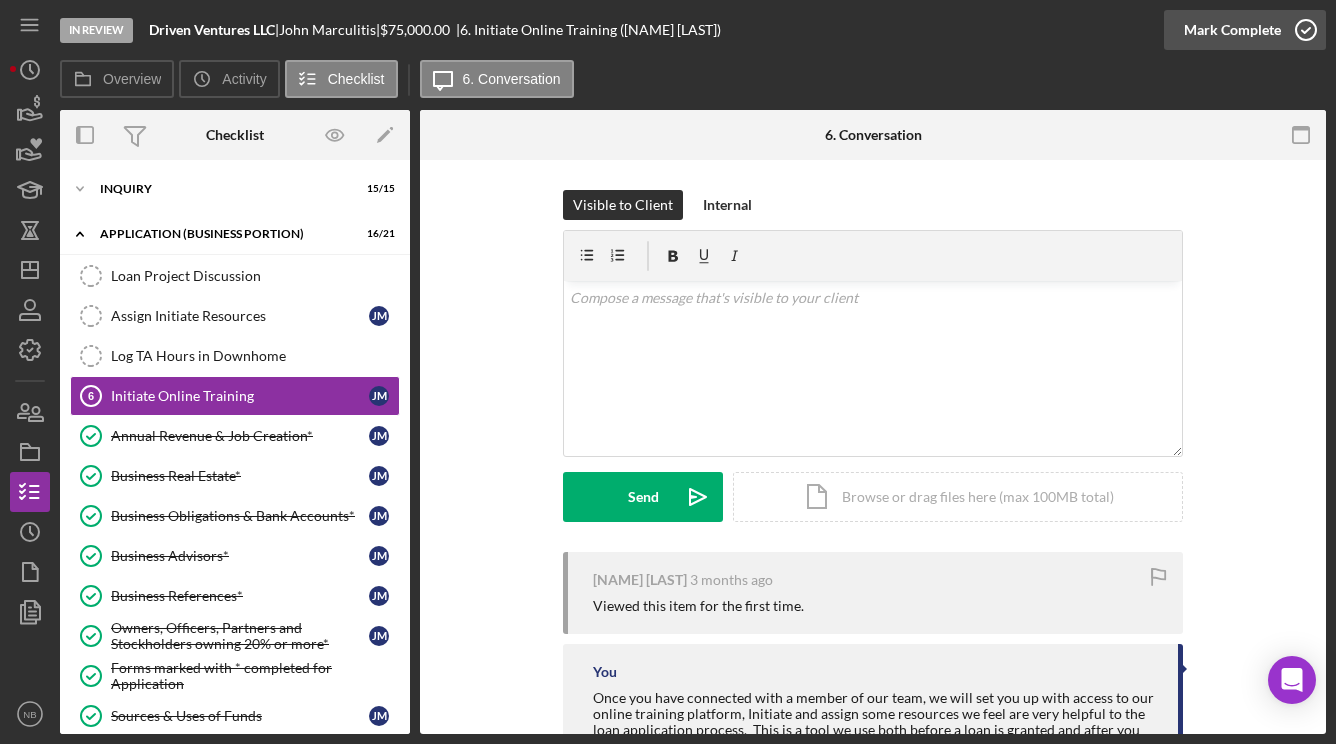 click on "Mark Complete" at bounding box center [1232, 30] 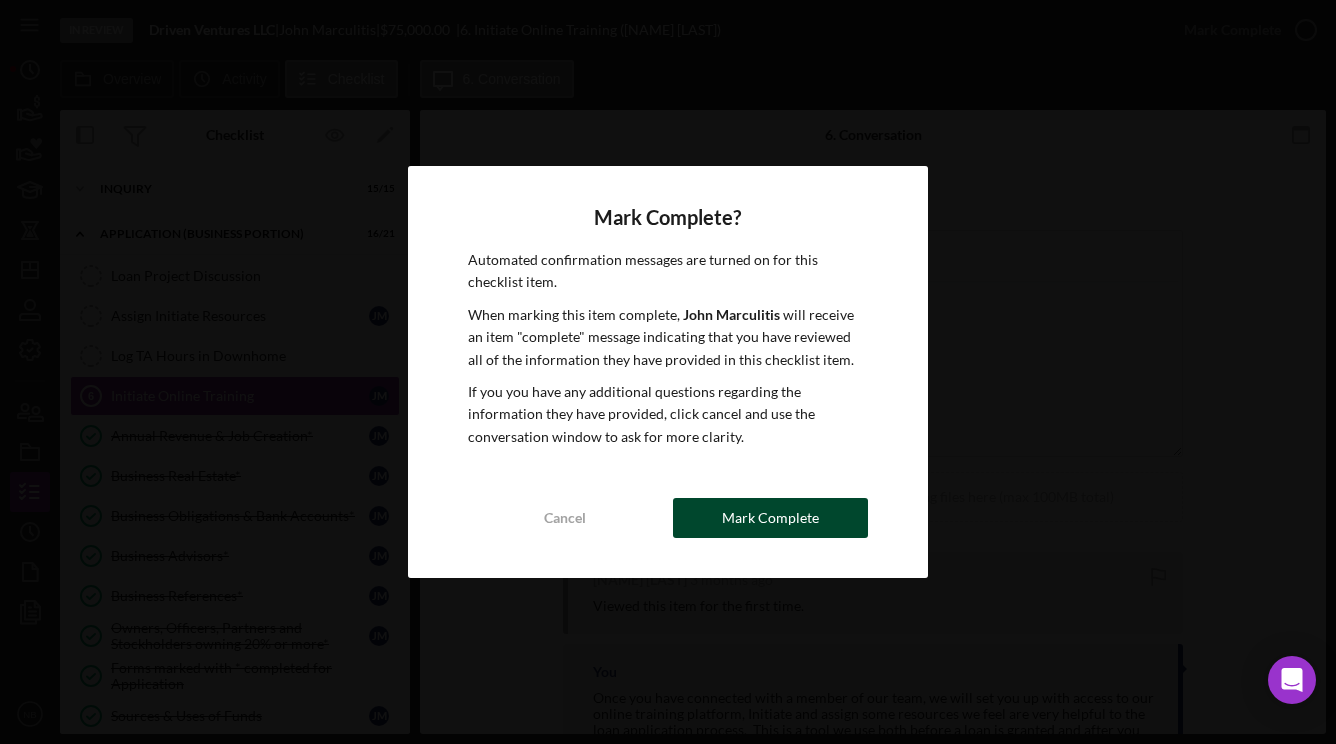 click on "Mark Complete" at bounding box center [770, 518] 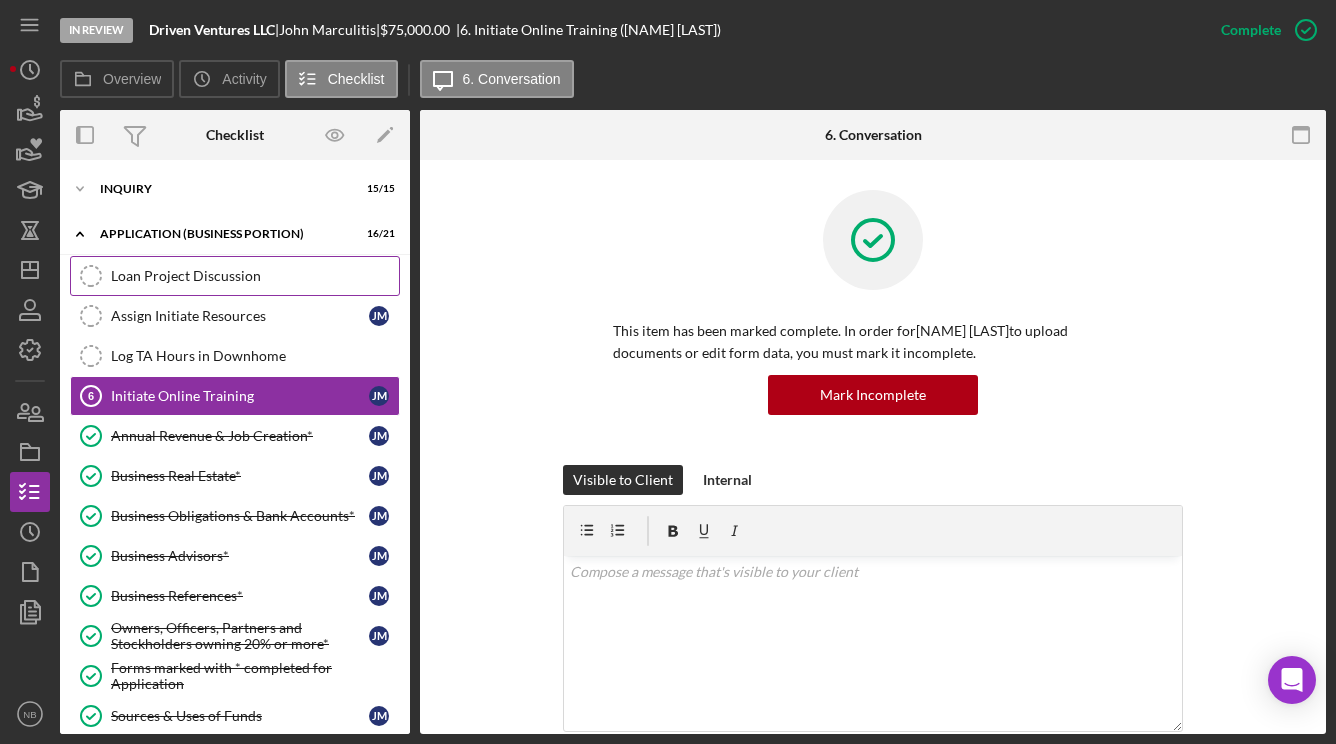 click on "Loan Project Discussion" at bounding box center (255, 276) 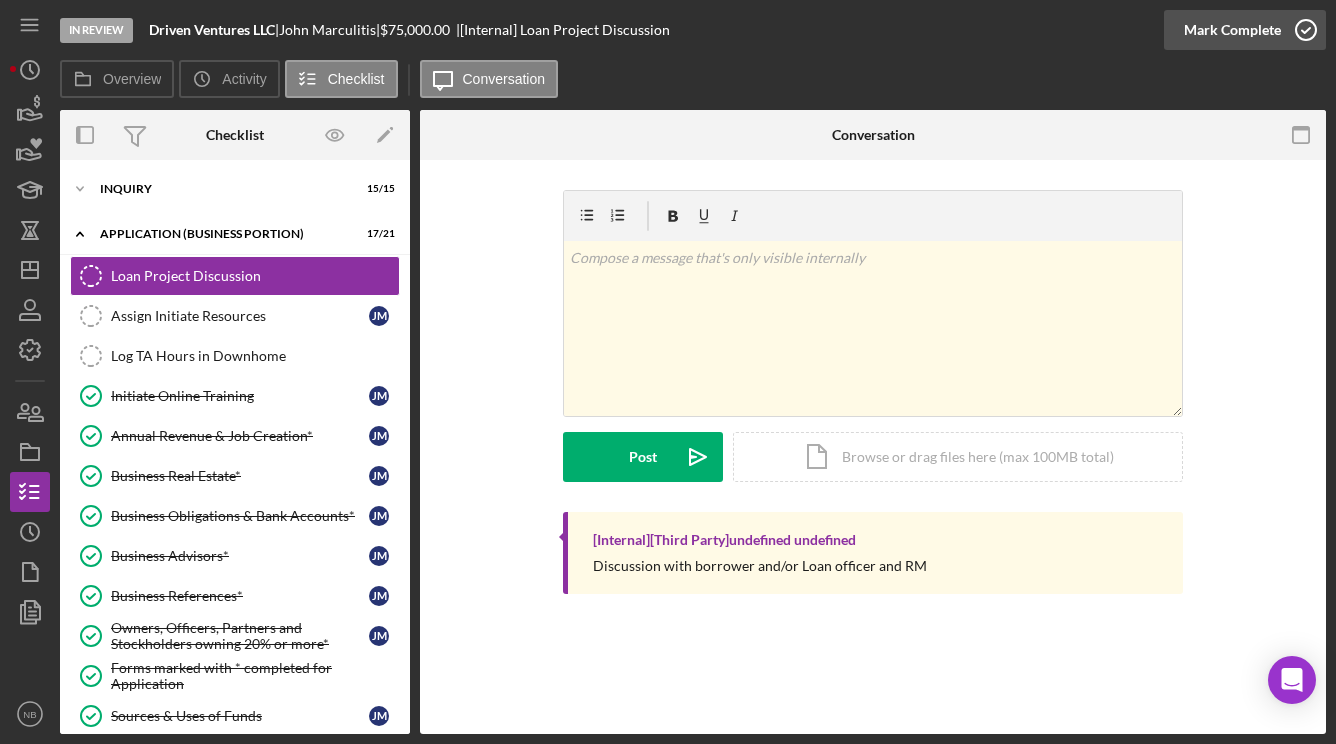 click 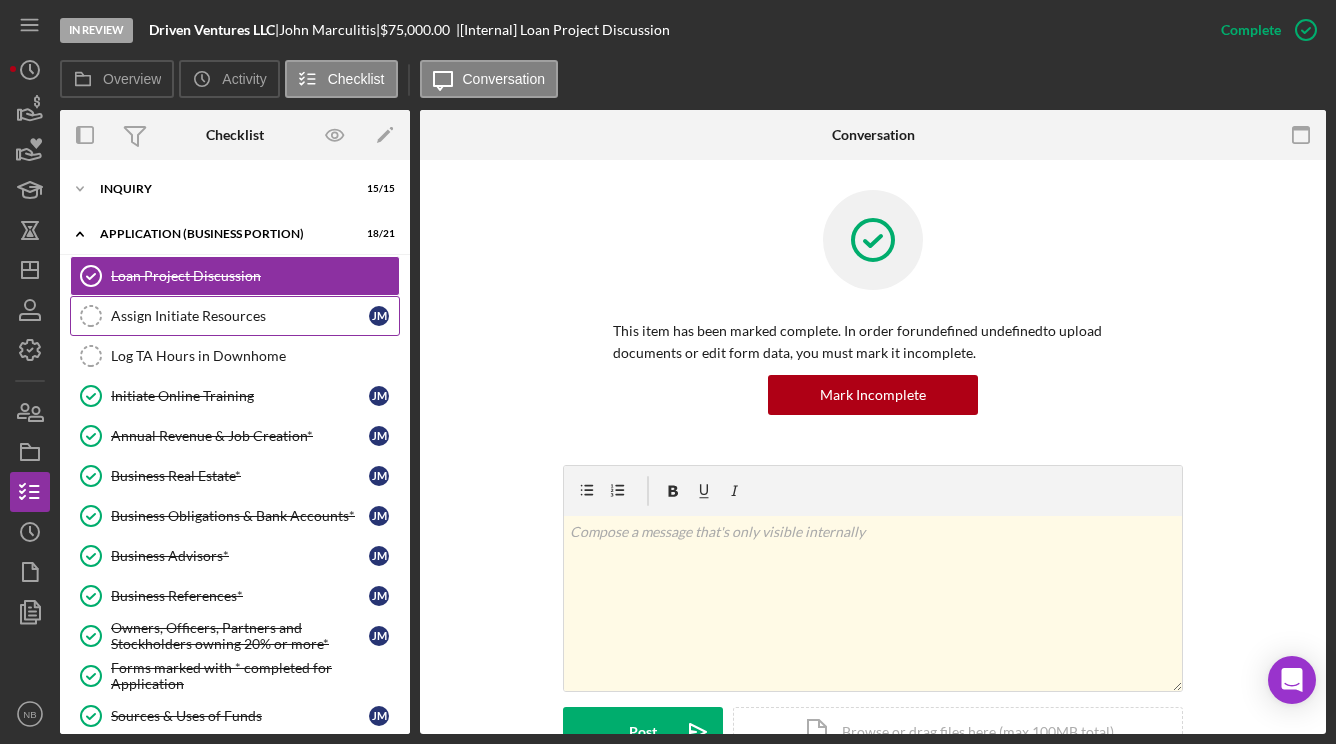 click on "Assign Initiate Resources" at bounding box center [240, 316] 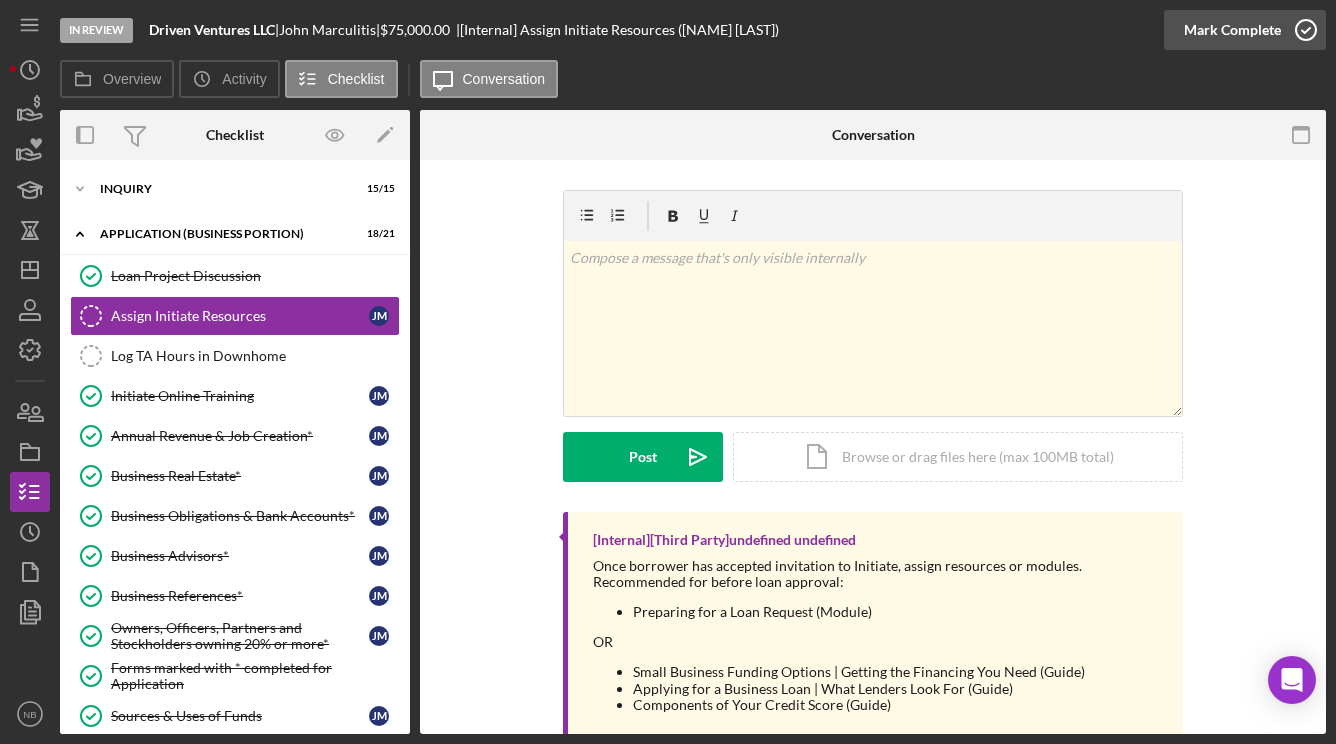 click on "Mark Complete" at bounding box center (1232, 30) 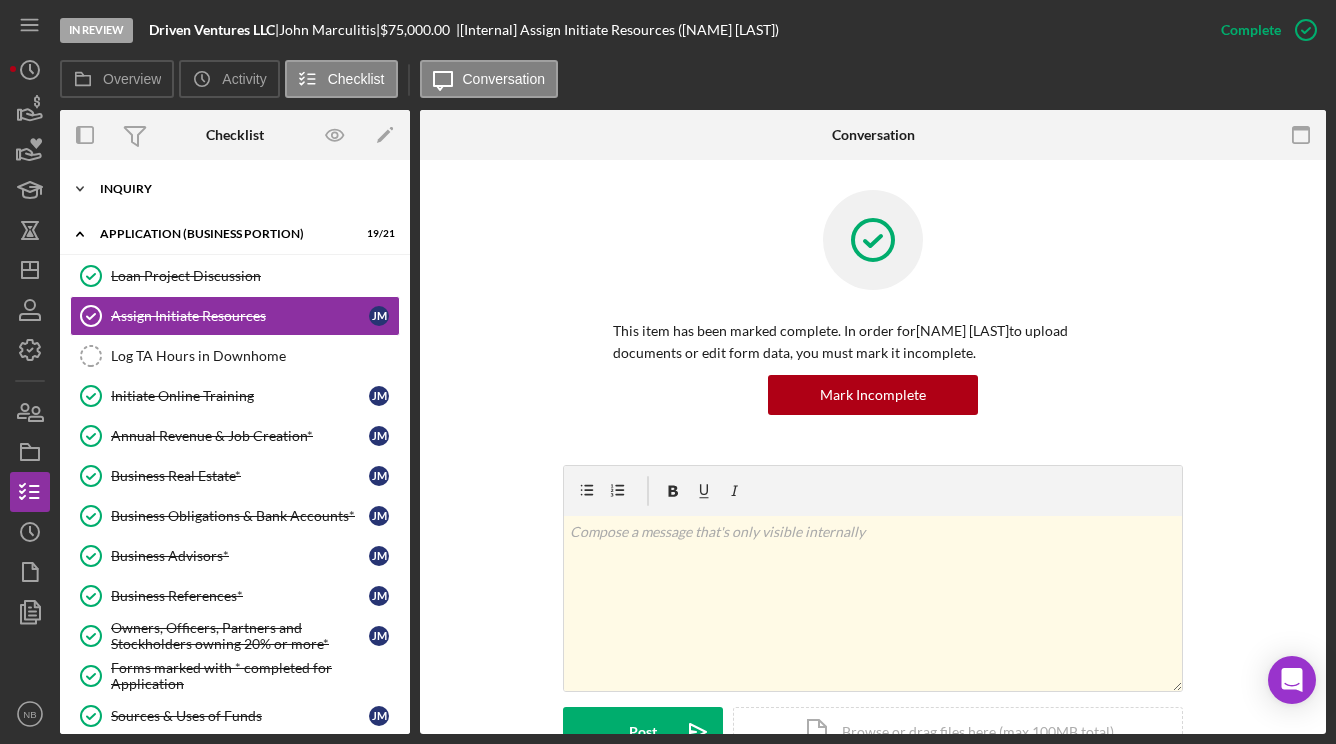 click on "Icon/Expander" 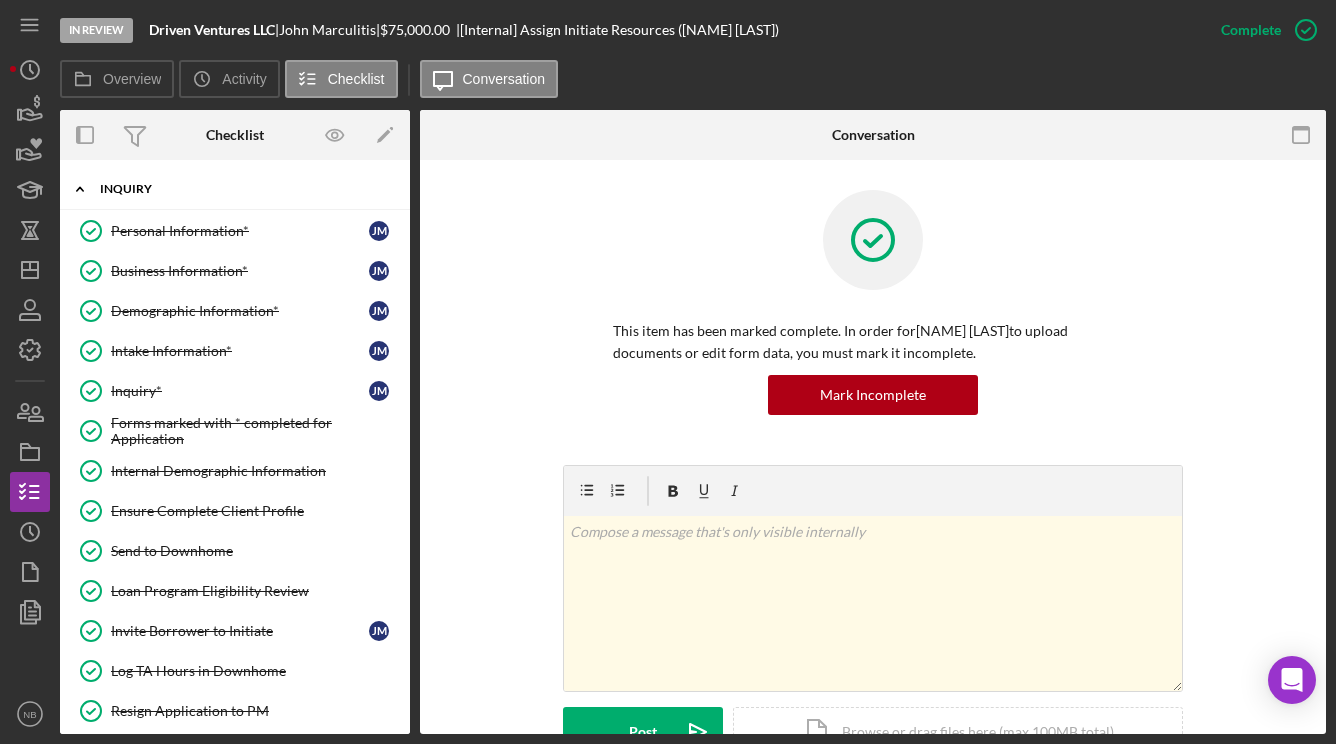 click on "Icon/Expander" 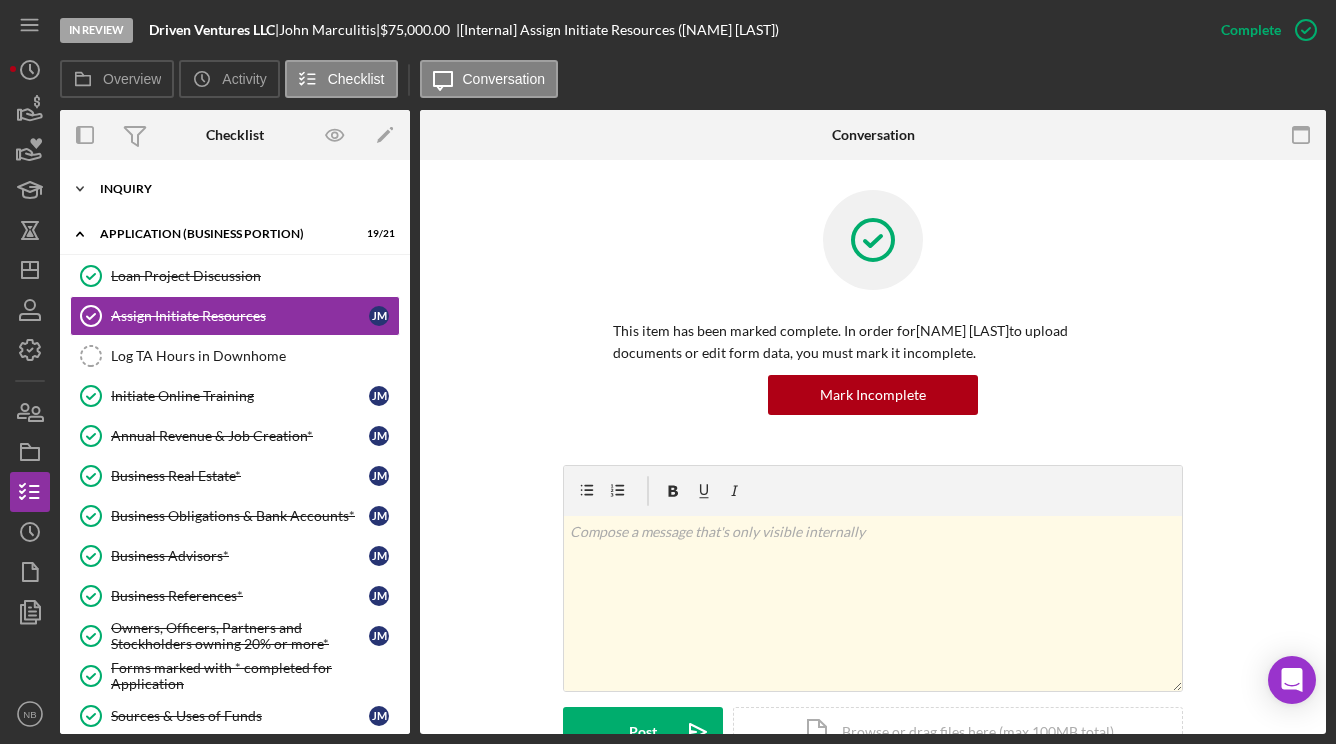 click on "Icon/Expander" 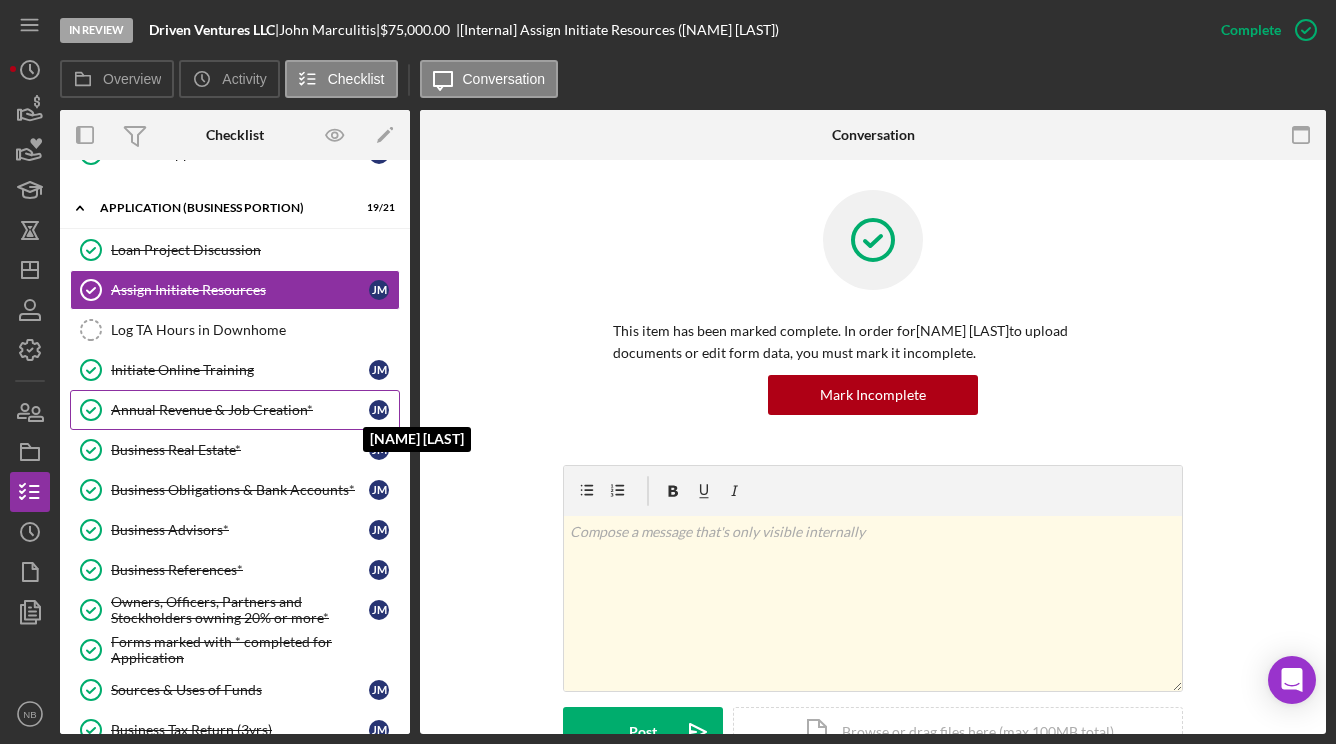 scroll, scrollTop: 640, scrollLeft: 0, axis: vertical 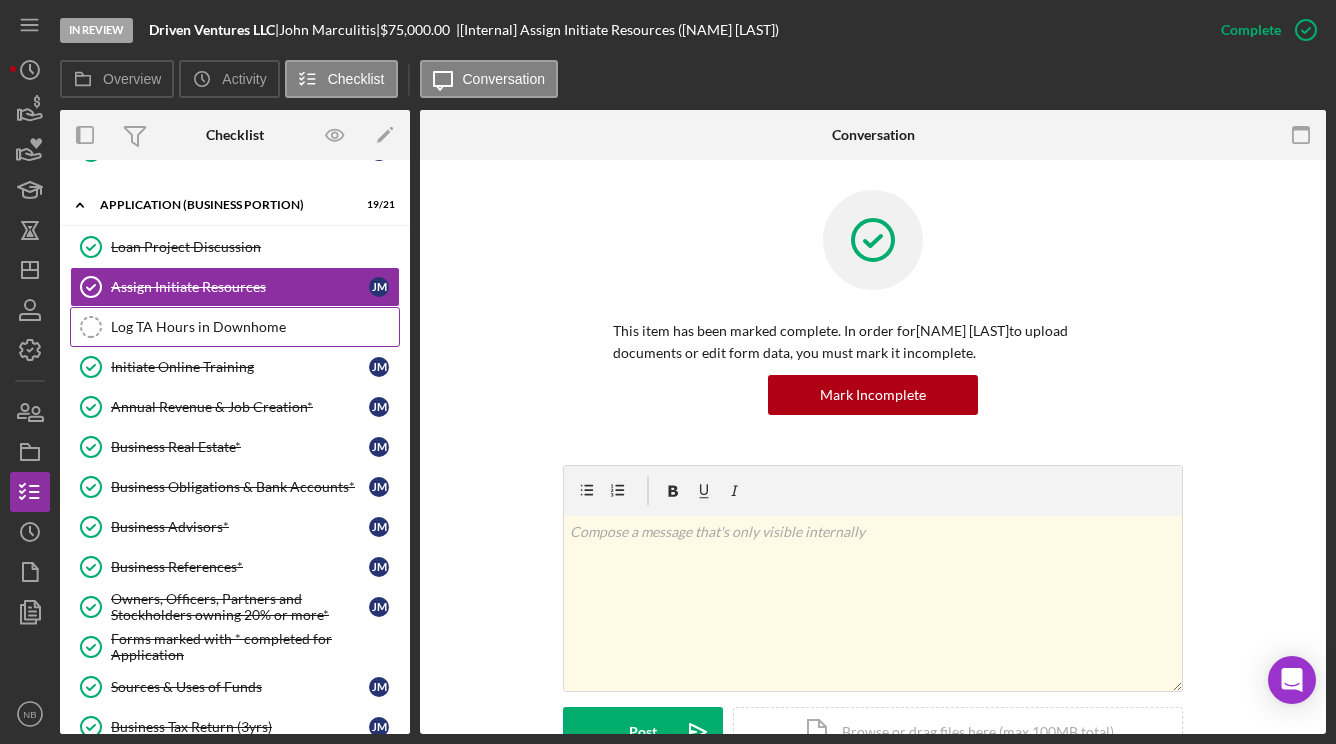 click on "Log TA Hours in Downhome Log TA Hours in Downhome" at bounding box center [235, 327] 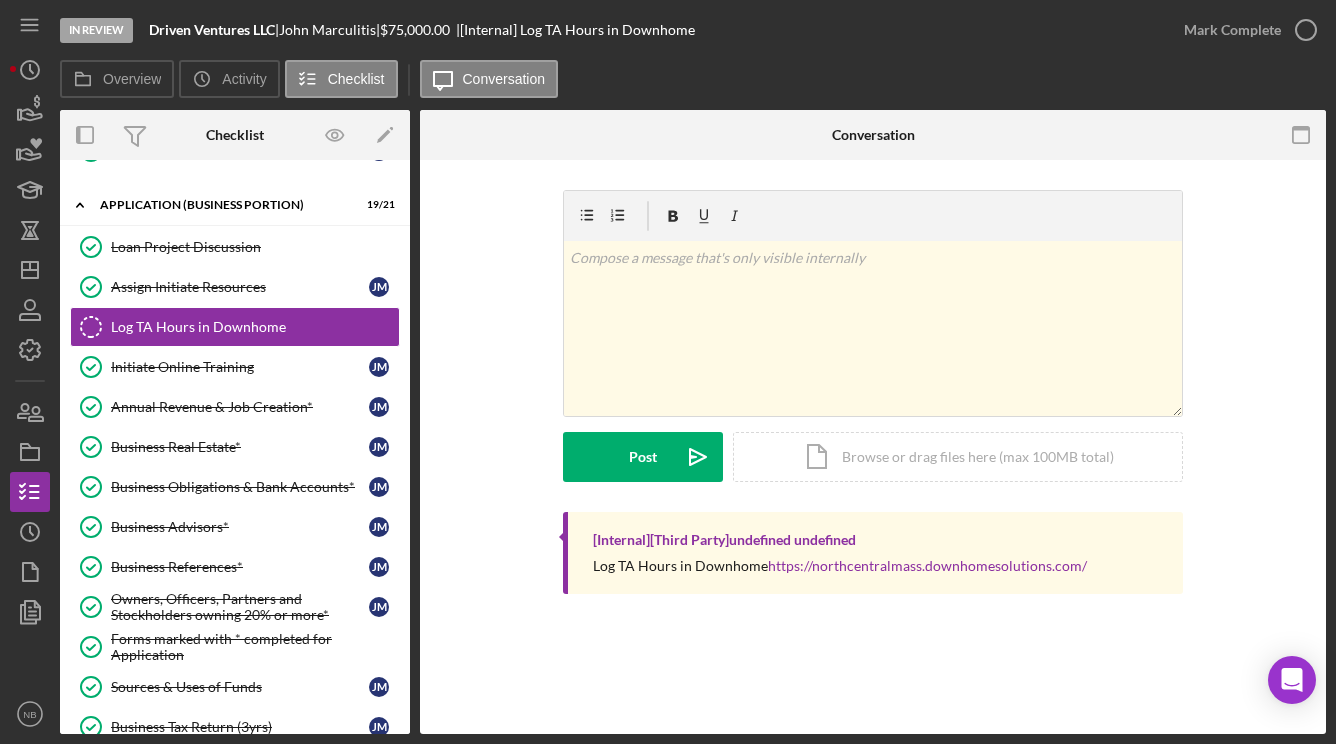 scroll, scrollTop: 593, scrollLeft: 0, axis: vertical 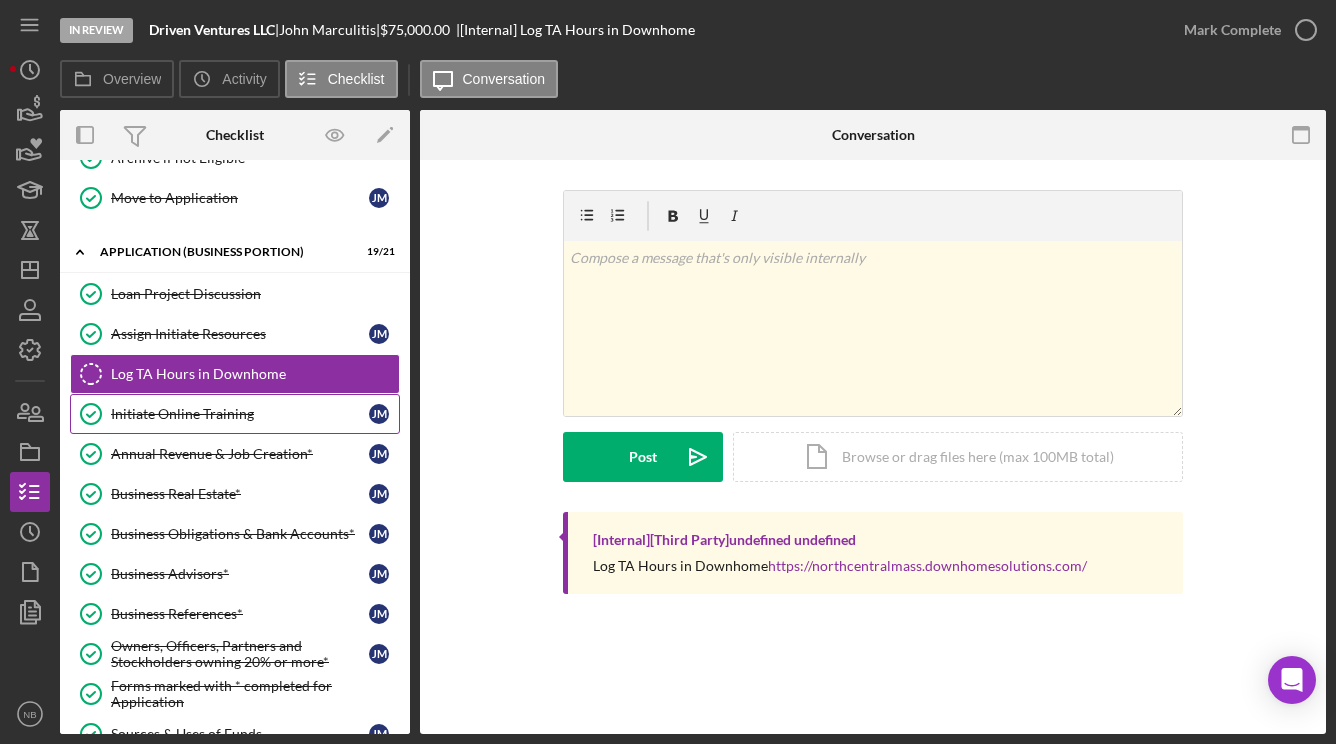 click on "Initiate Online Training" at bounding box center [240, 414] 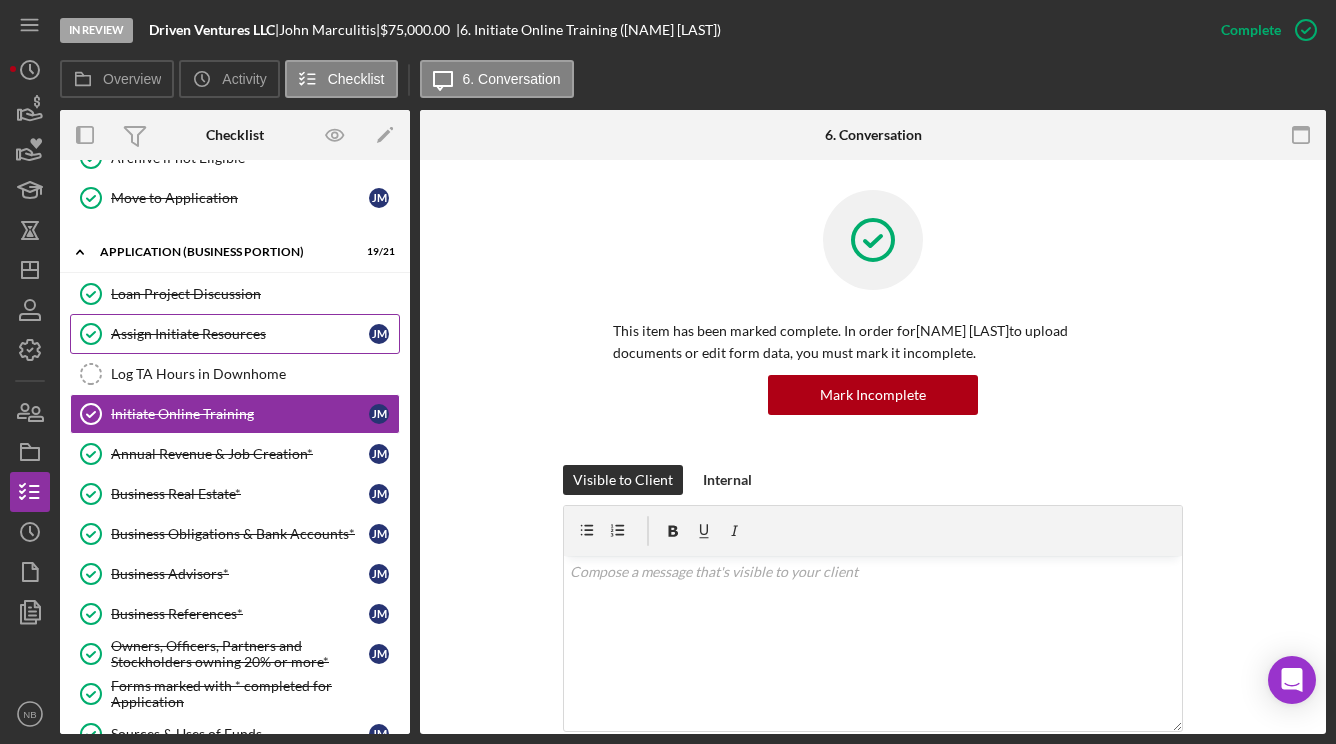 click on "Assign Initiate Resources" at bounding box center [240, 334] 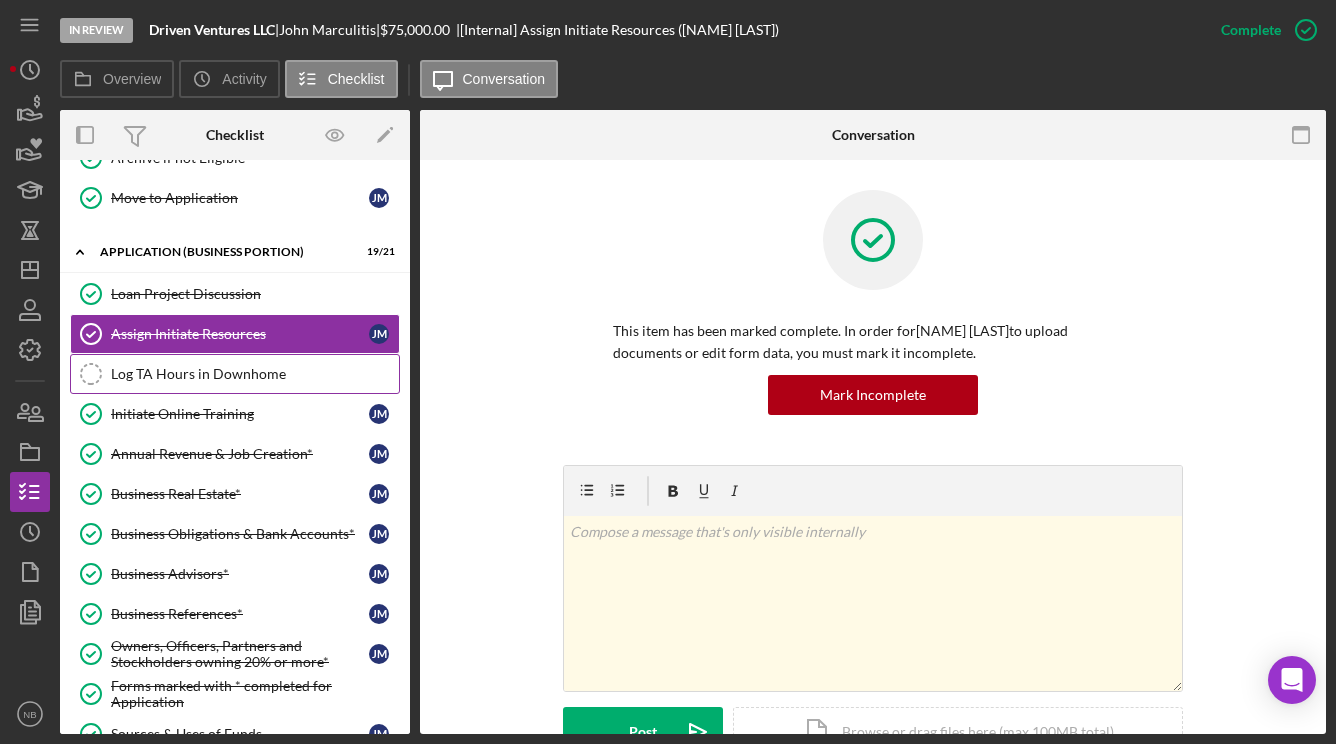 click on "Log TA Hours in Downhome Log TA Hours in Downhome" at bounding box center [235, 374] 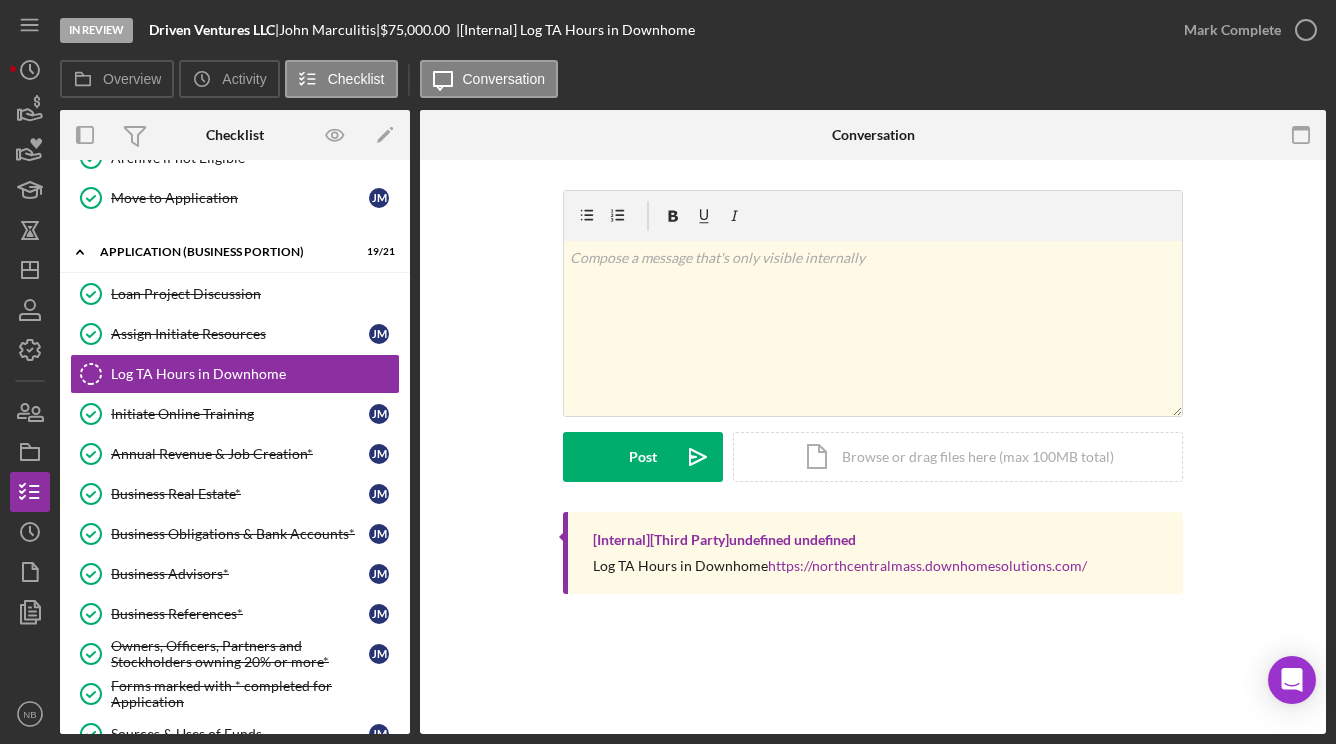 scroll, scrollTop: 654, scrollLeft: 0, axis: vertical 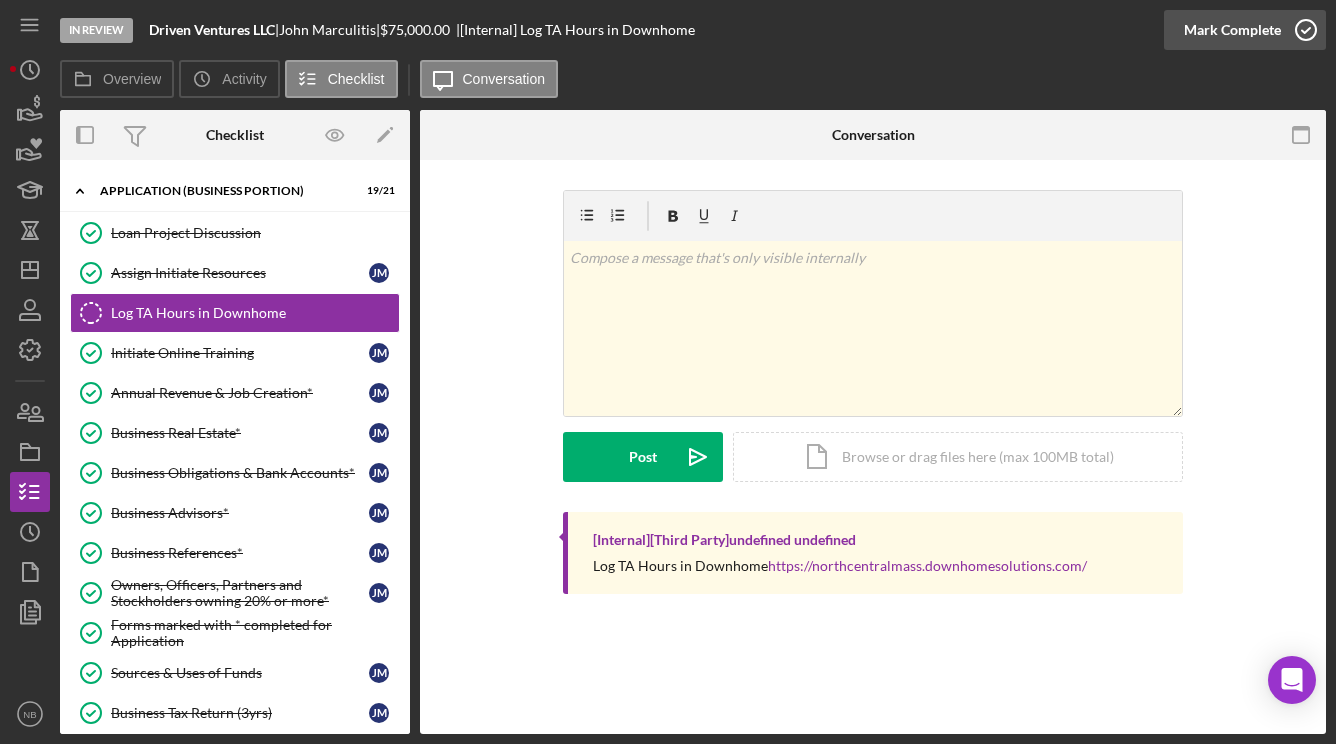click on "Mark Complete" at bounding box center (1232, 30) 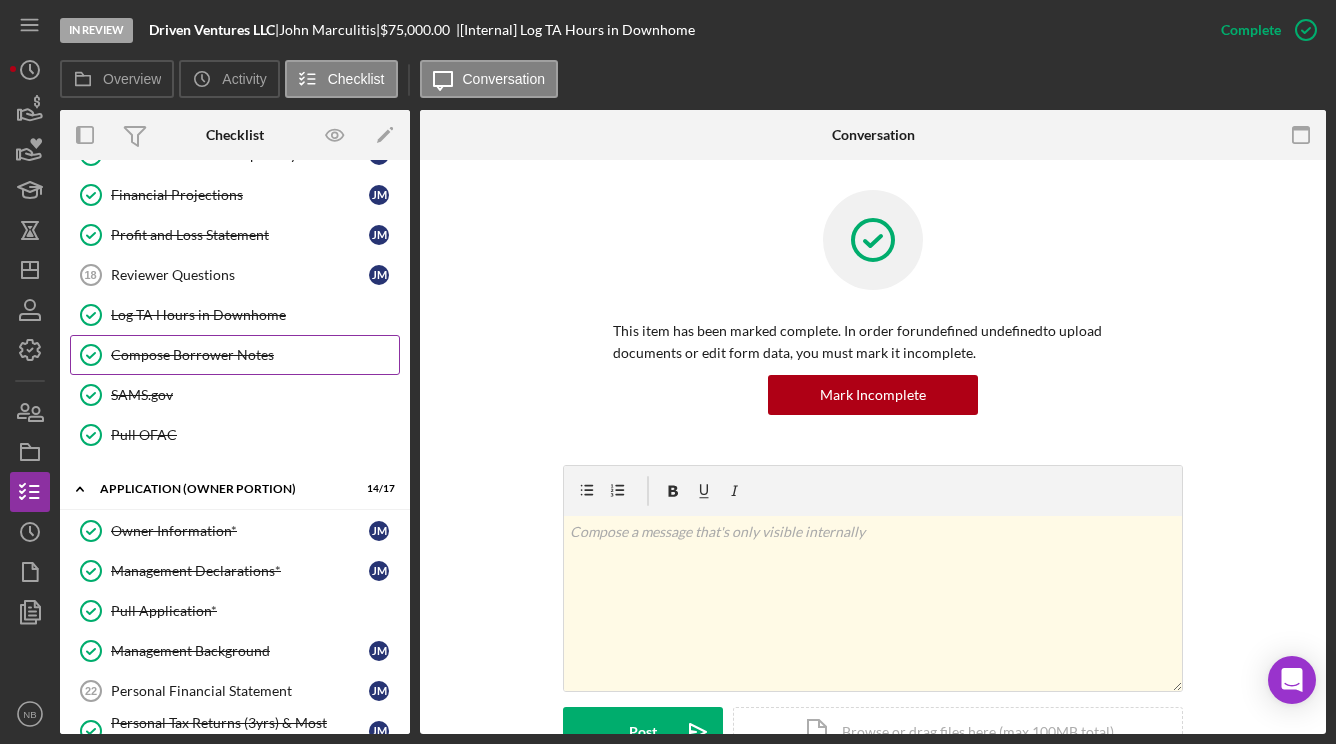 scroll, scrollTop: 1254, scrollLeft: 0, axis: vertical 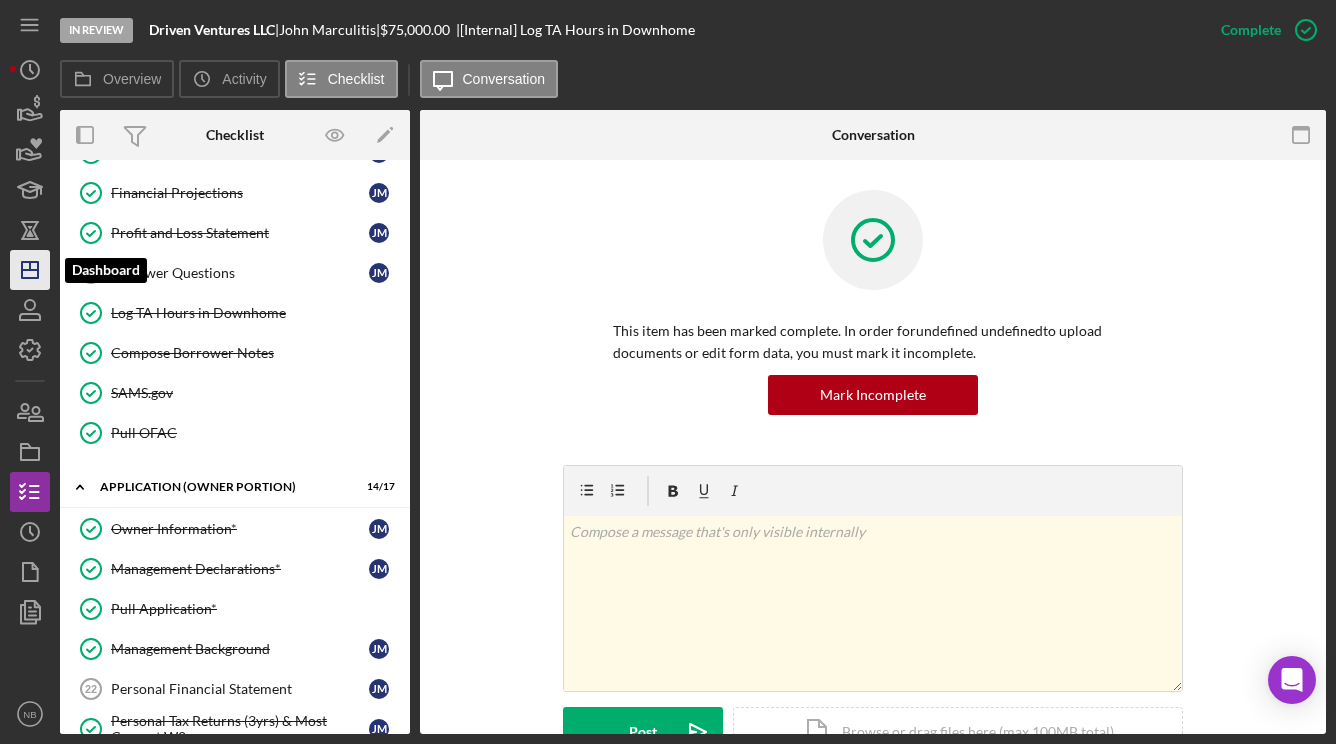 click on "Icon/Dashboard" 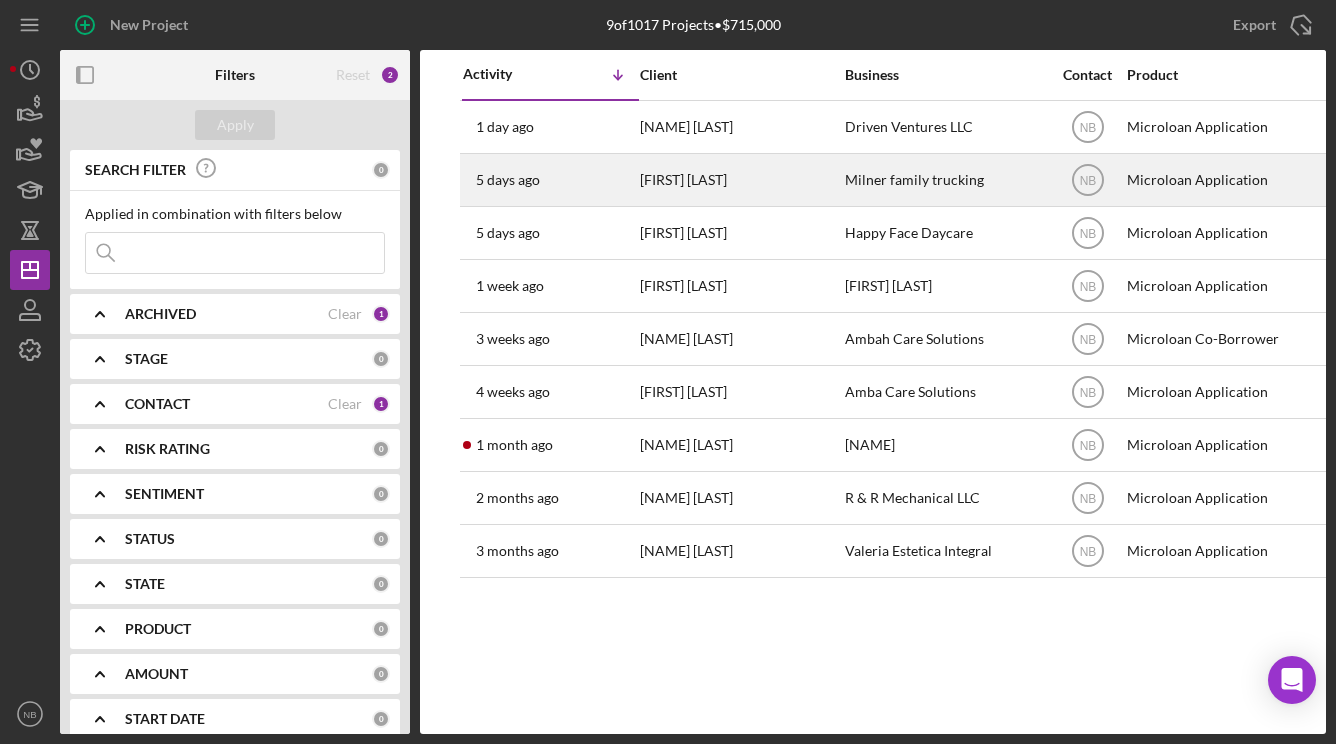 click on "[FIRST] [LAST]" at bounding box center [740, 180] 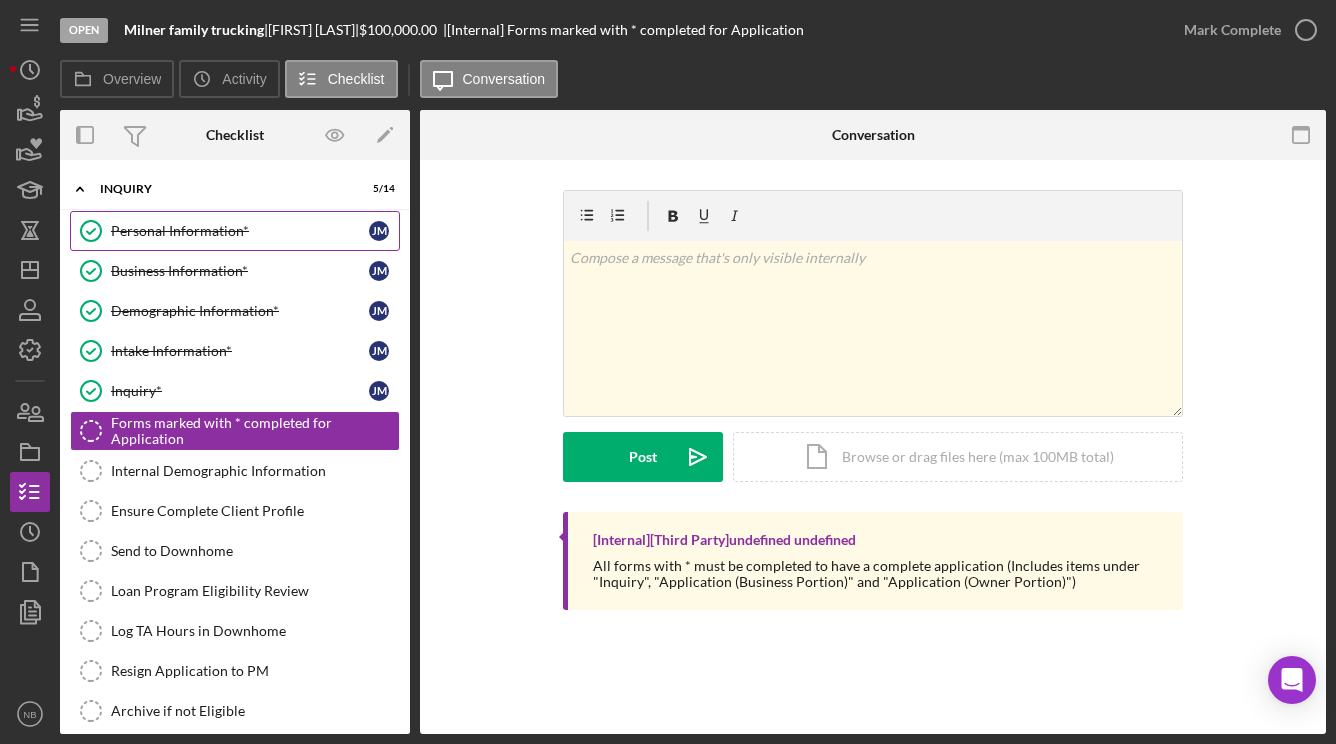 click on "Personal Information*" at bounding box center (240, 231) 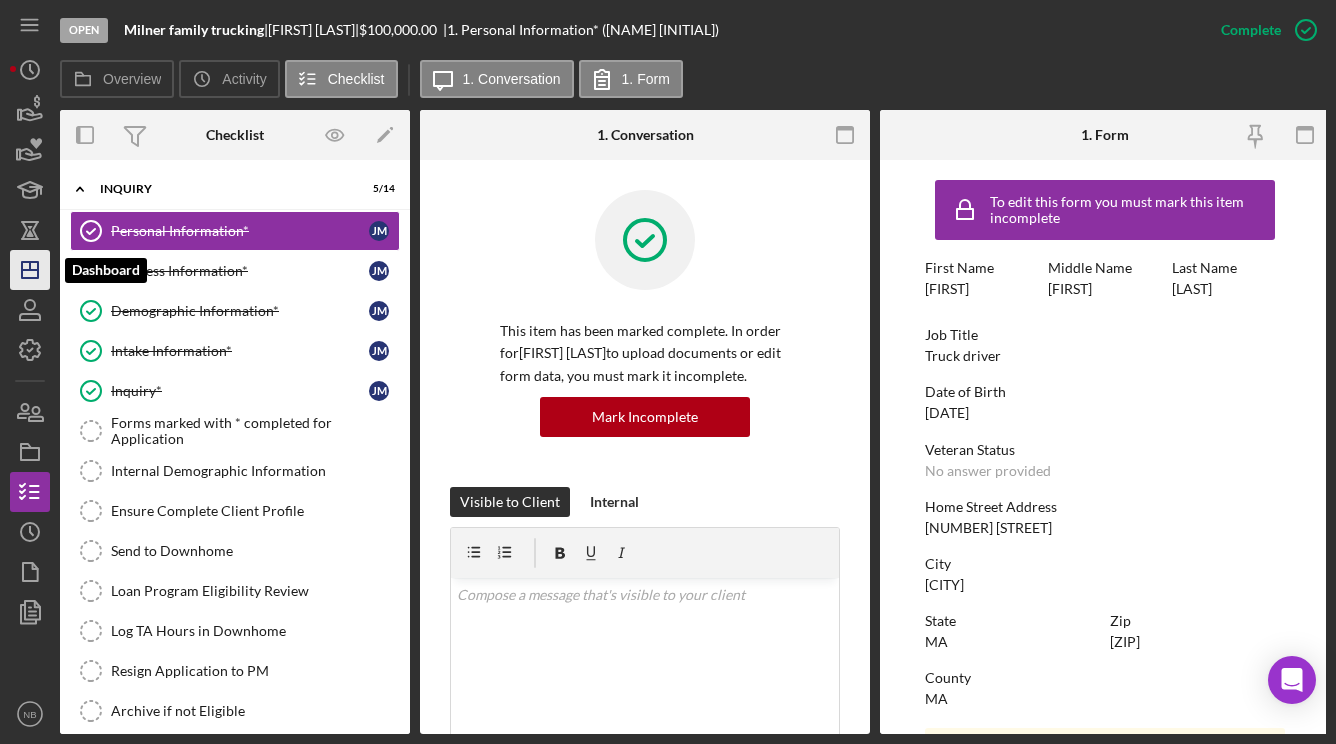 click on "Icon/Dashboard" 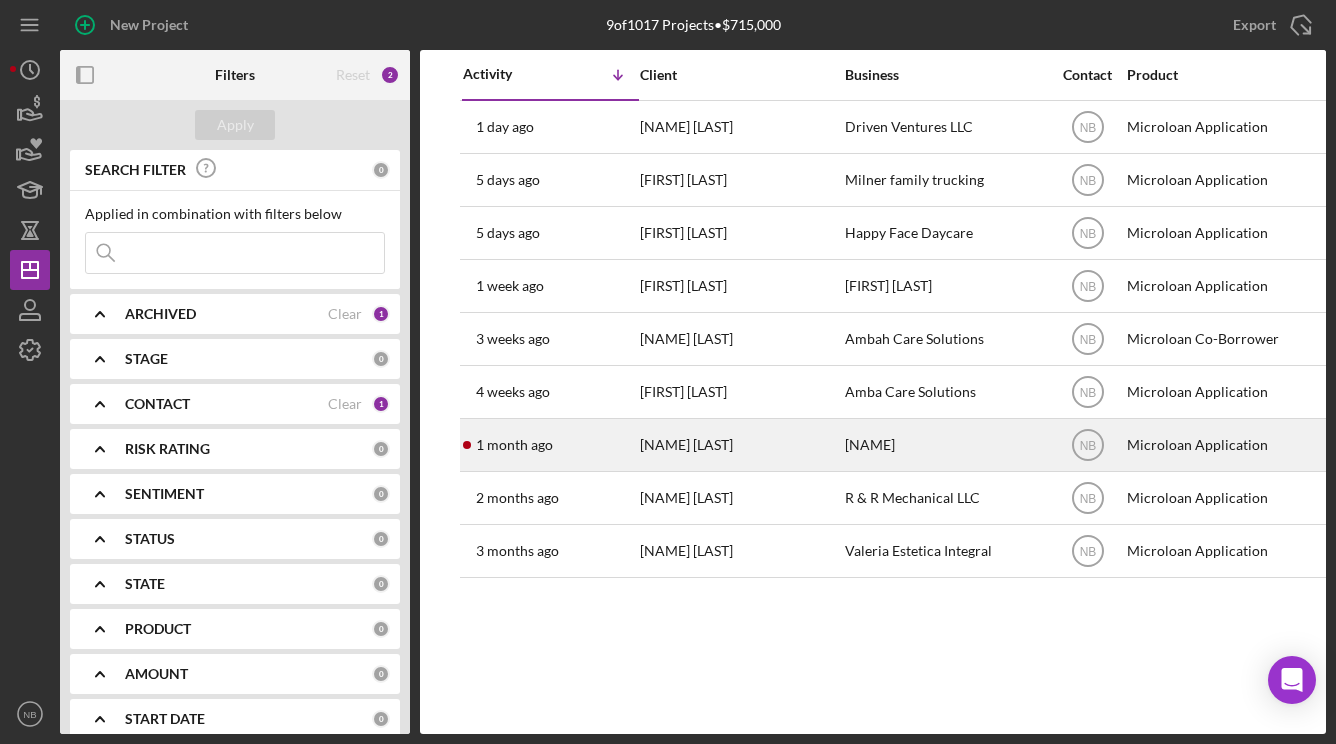 click on "[NAME]" at bounding box center (945, 445) 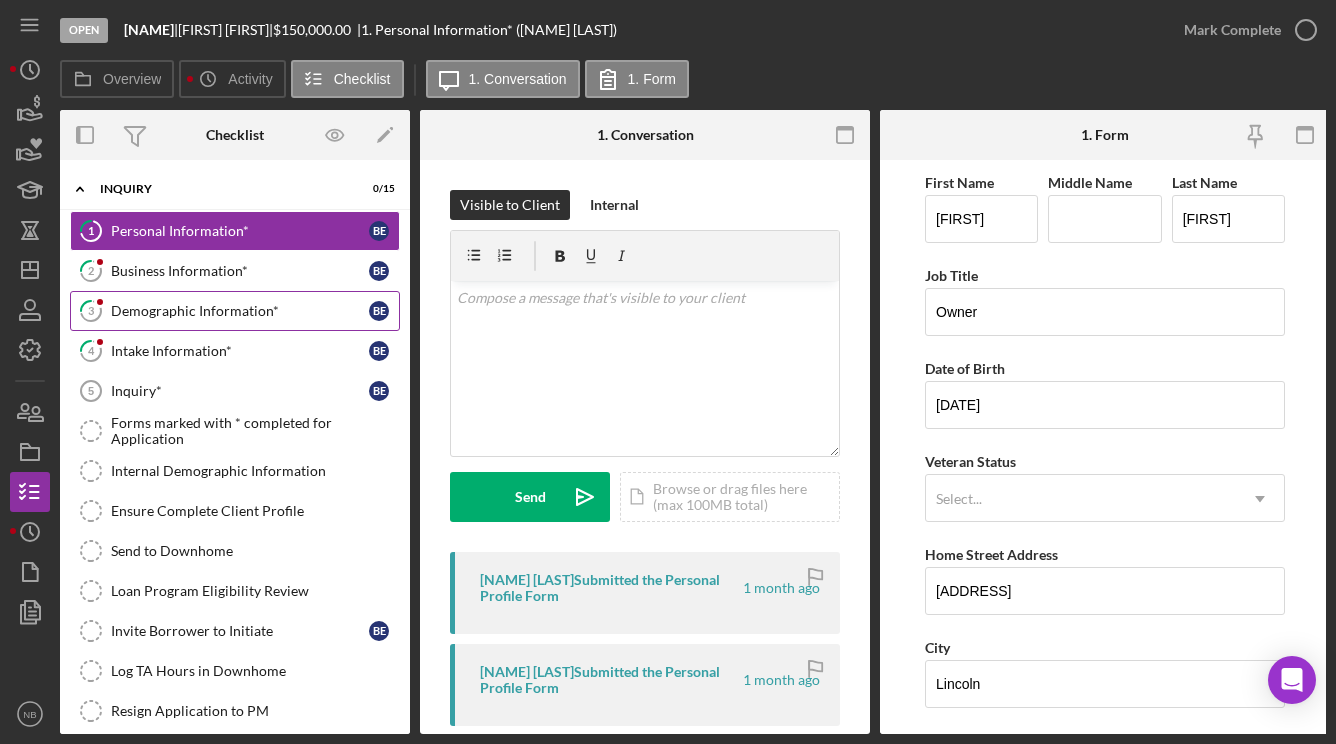 click on "Demographic Information*" at bounding box center [240, 311] 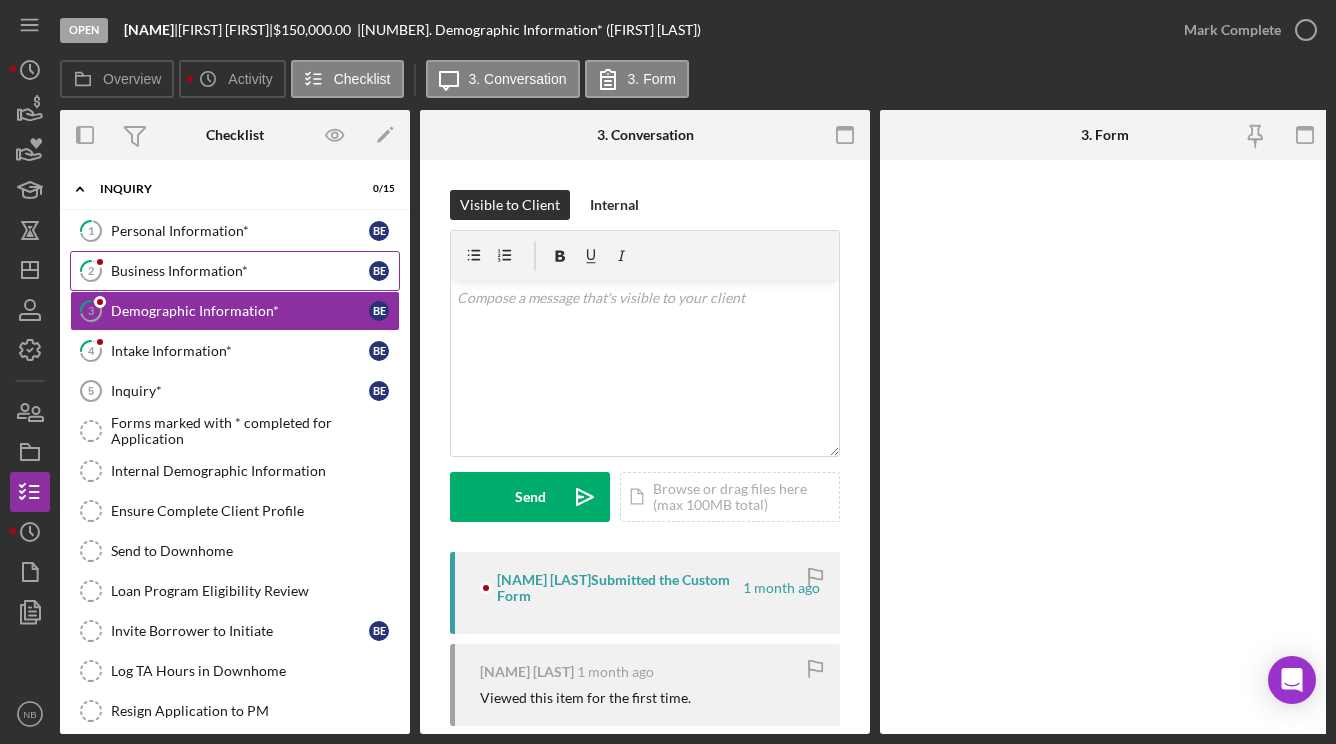 click on "Business Information*" at bounding box center [240, 271] 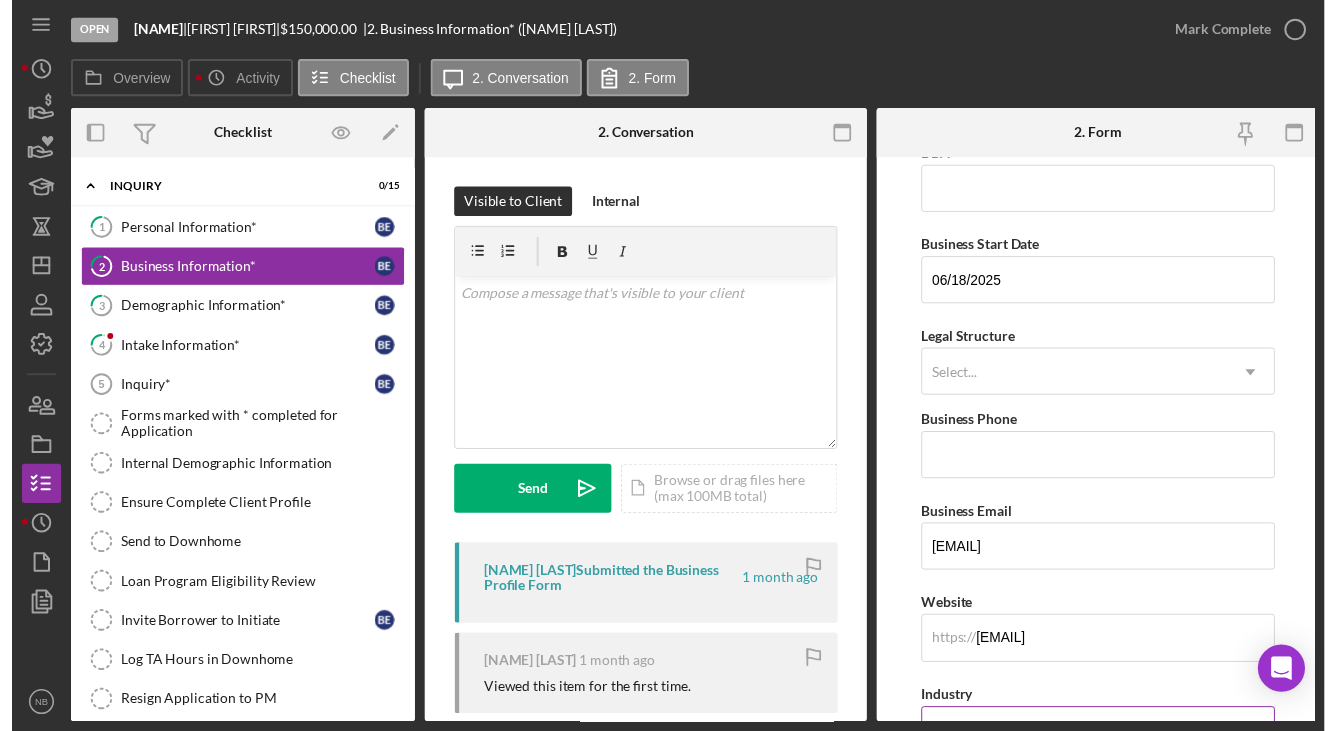 scroll, scrollTop: 100, scrollLeft: 0, axis: vertical 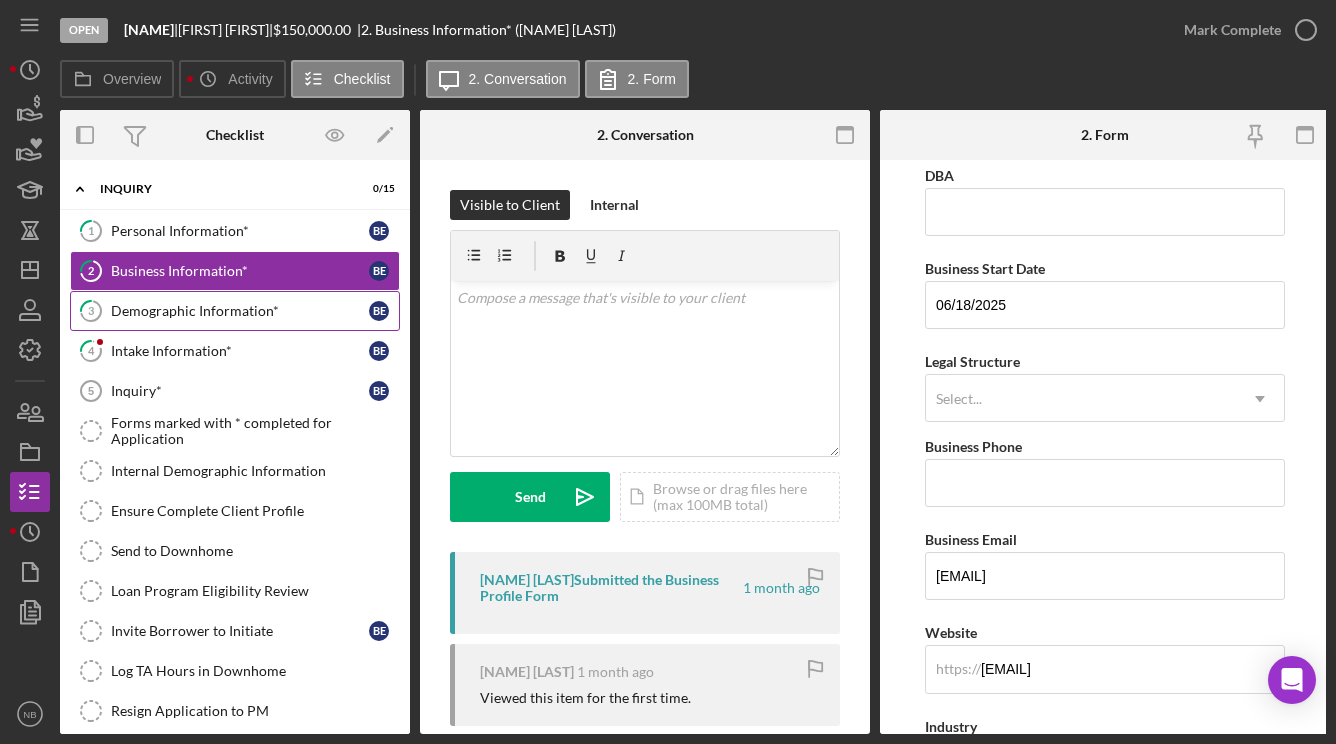 click on "3 Demographic Information* B E" at bounding box center [235, 311] 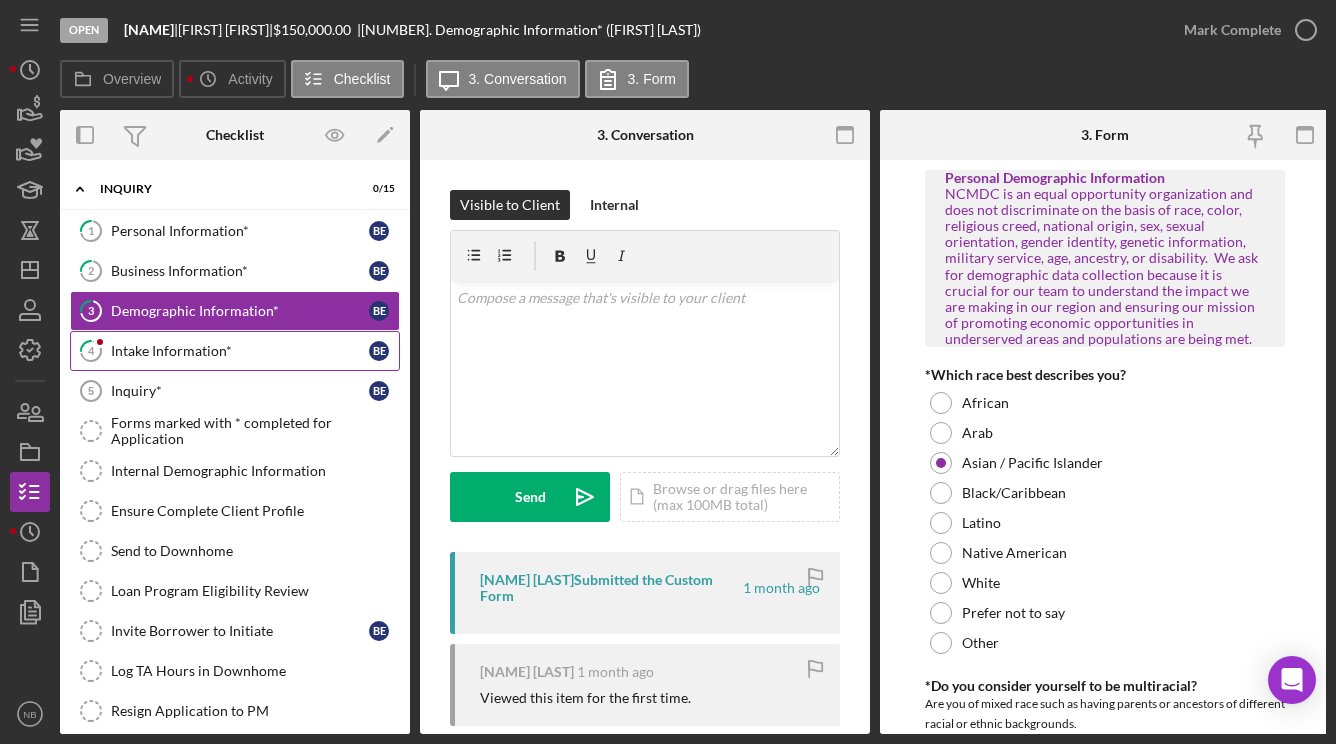 click on "Intake Information*" at bounding box center [240, 351] 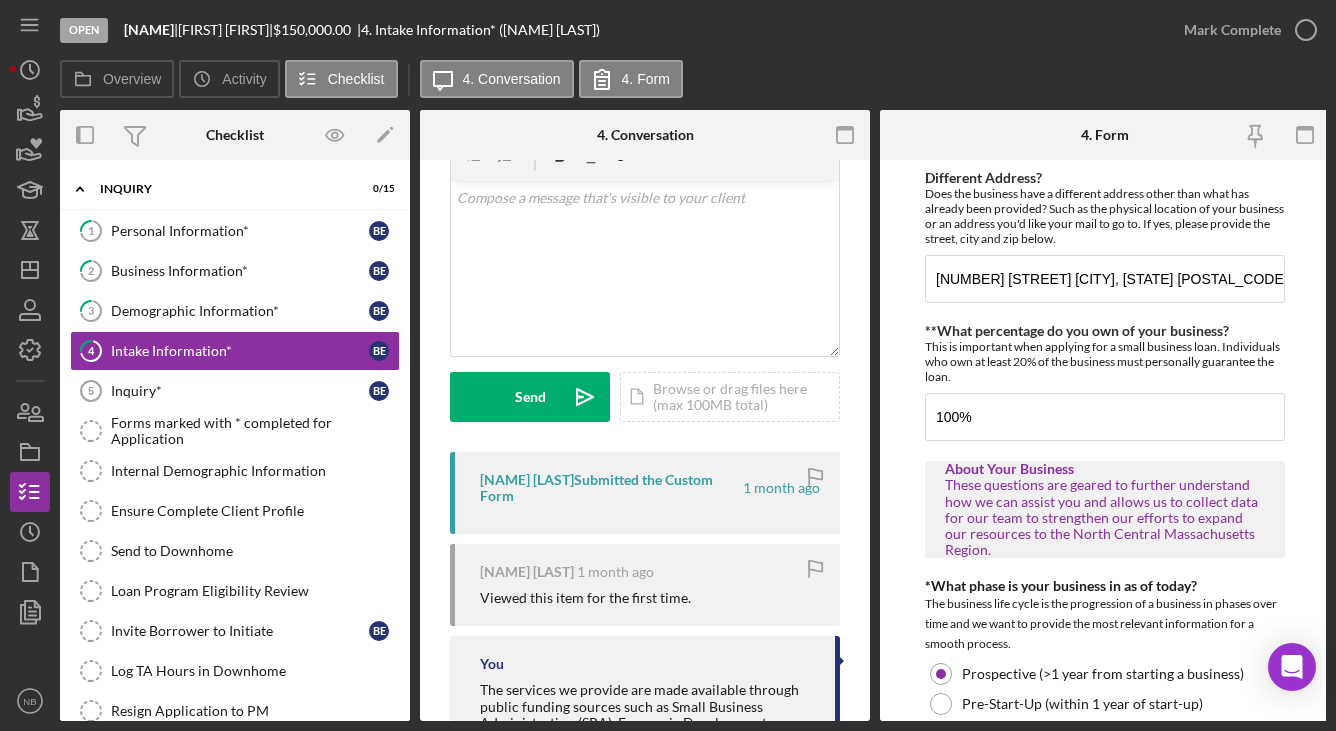 scroll, scrollTop: 0, scrollLeft: 0, axis: both 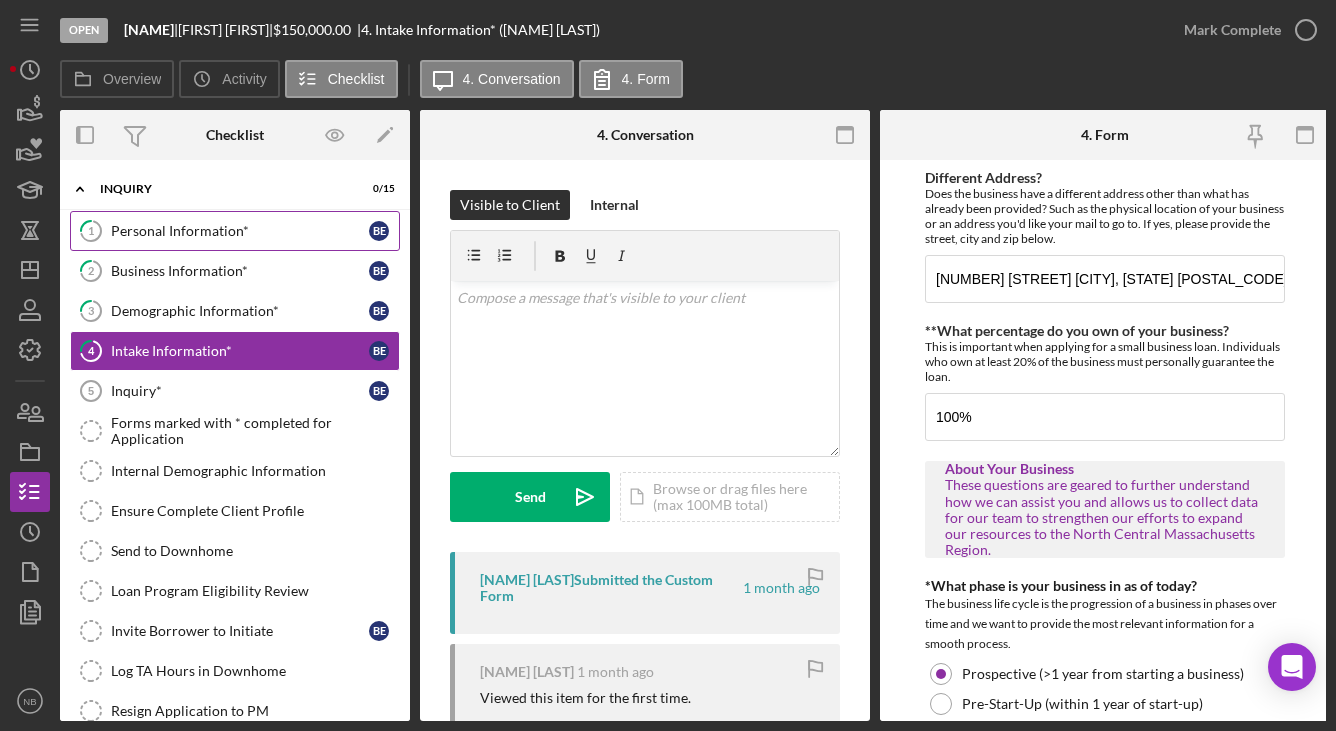 click on "1 Personal Information* B E" at bounding box center [235, 231] 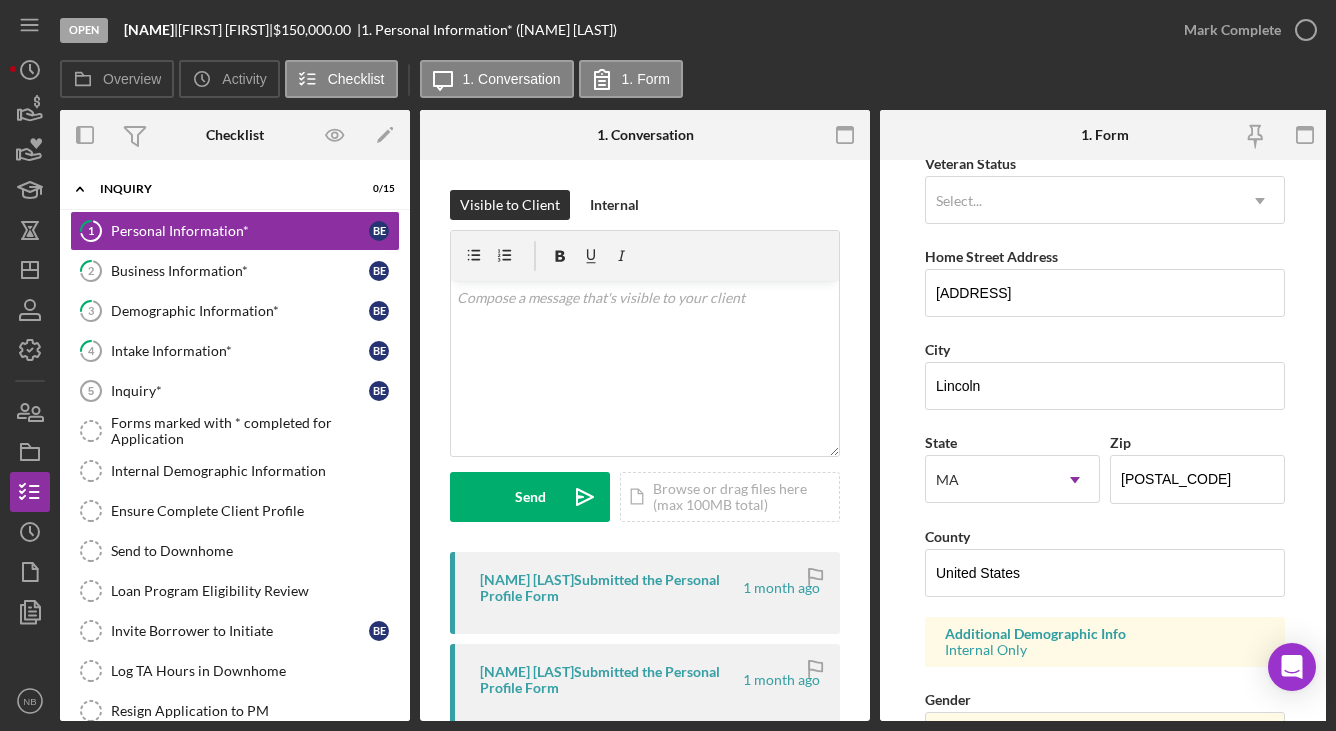 scroll, scrollTop: 300, scrollLeft: 0, axis: vertical 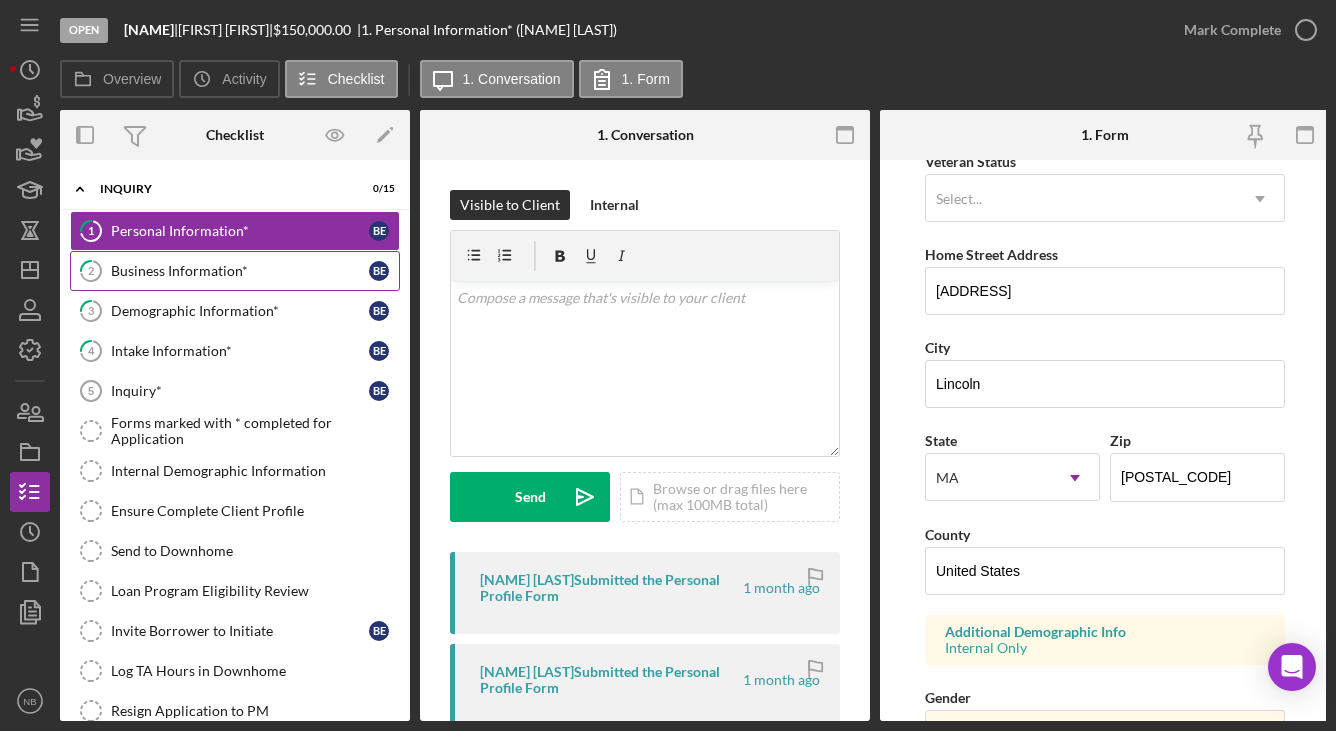 click on "[NUMBER] Business Information* [FIRST] [LAST]" at bounding box center [235, 271] 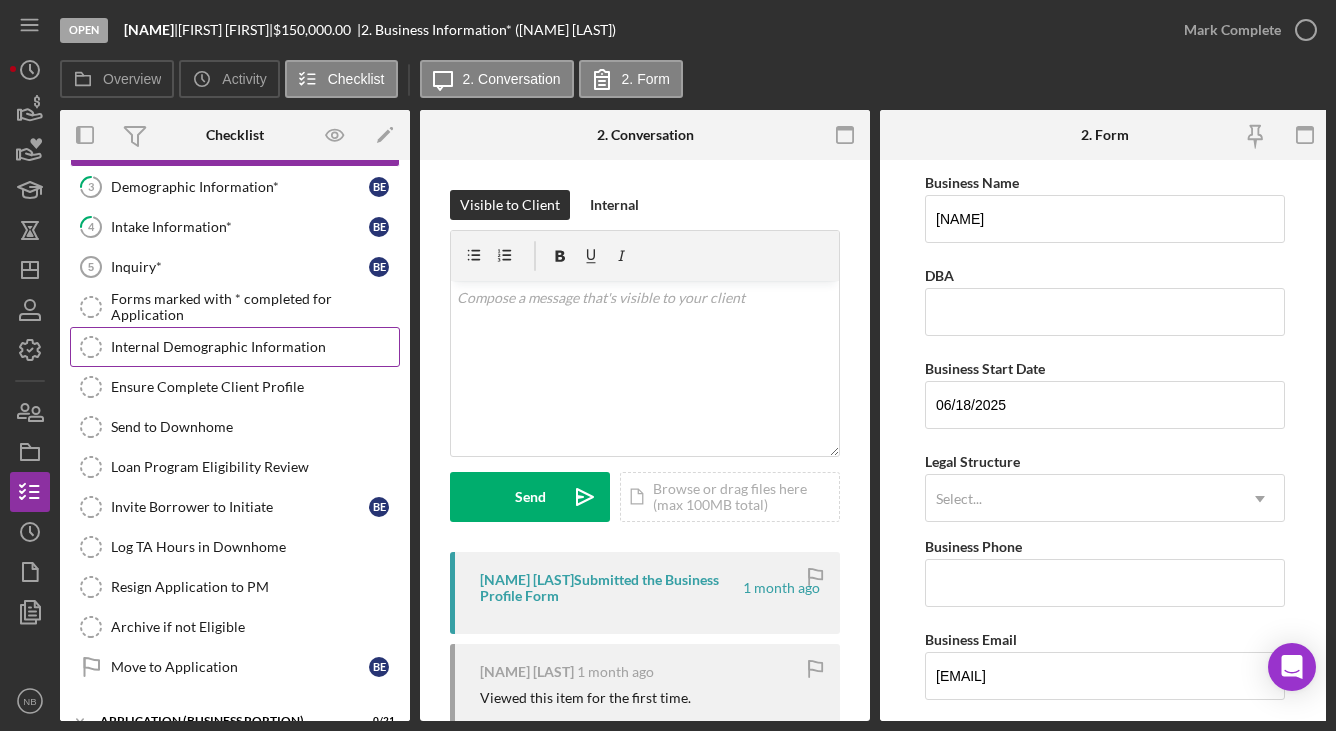 scroll, scrollTop: 0, scrollLeft: 0, axis: both 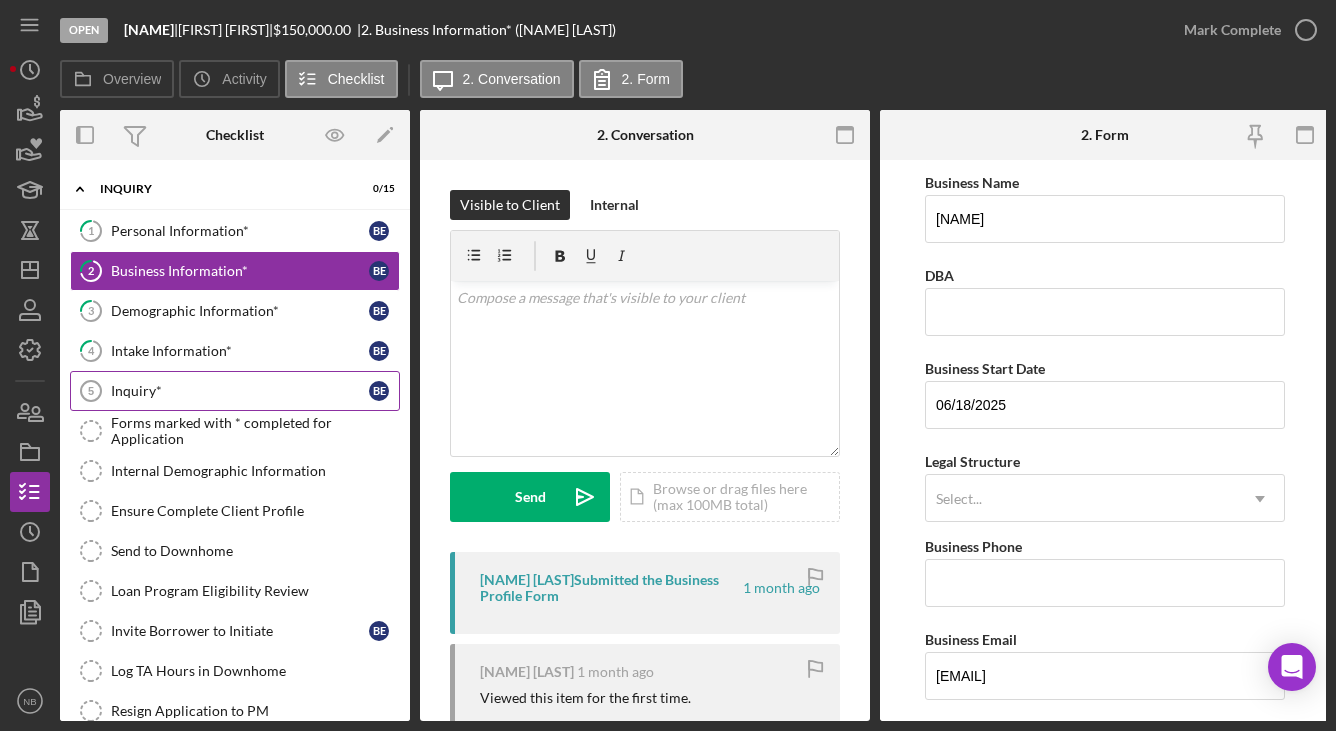 click on "Inquiry*" at bounding box center (240, 391) 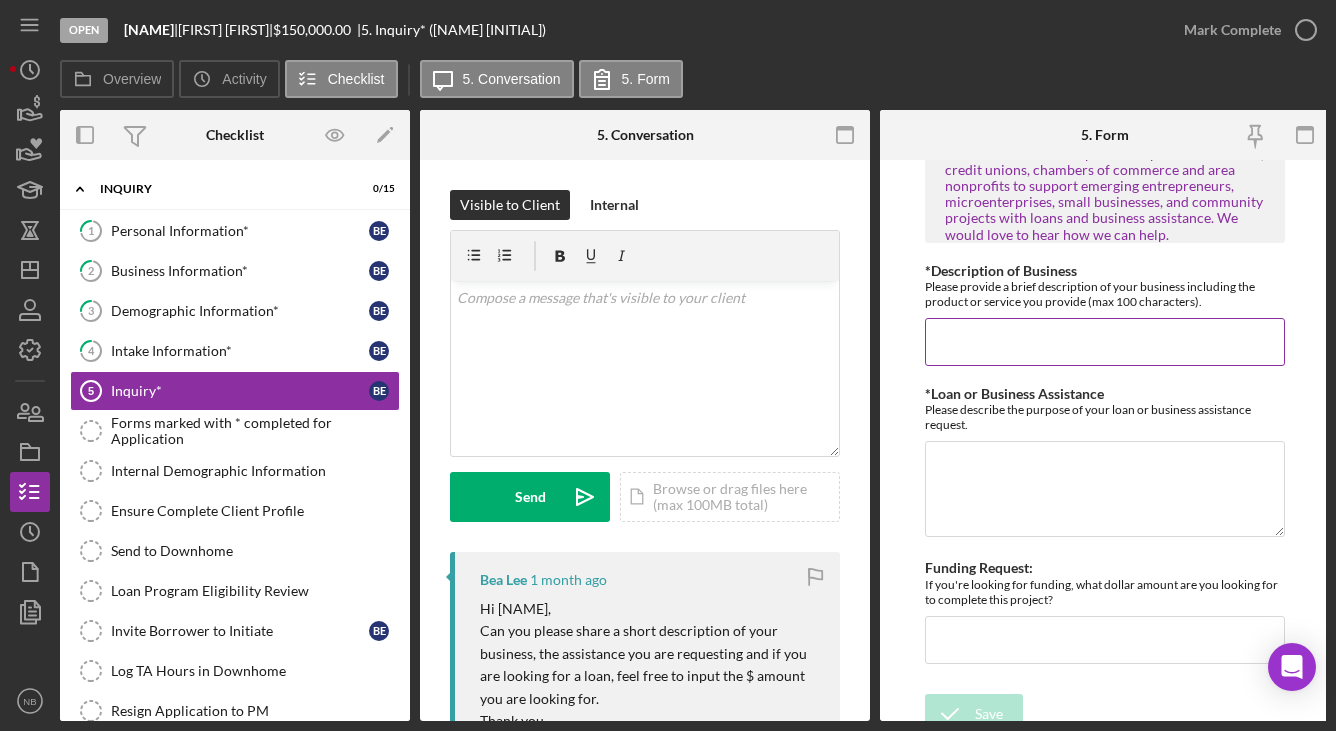 scroll, scrollTop: 62, scrollLeft: 0, axis: vertical 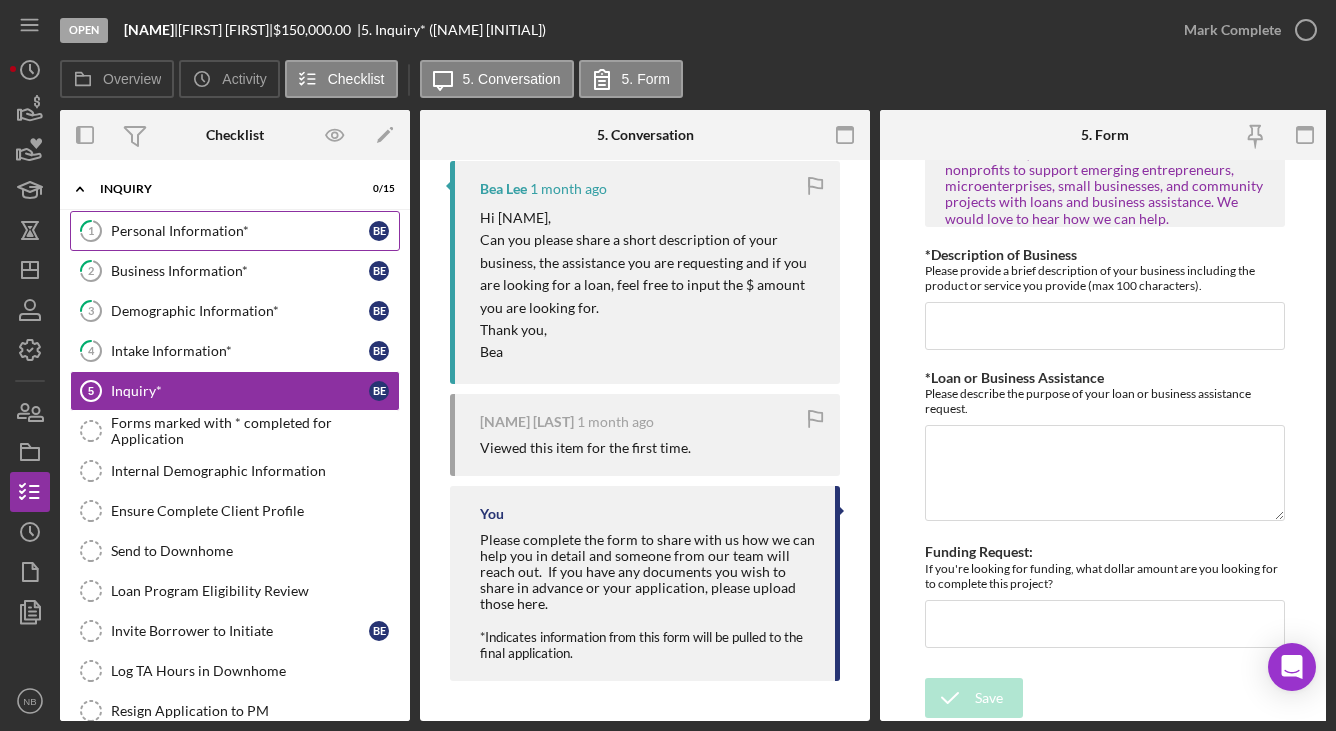 click on "Personal Information*" at bounding box center [240, 231] 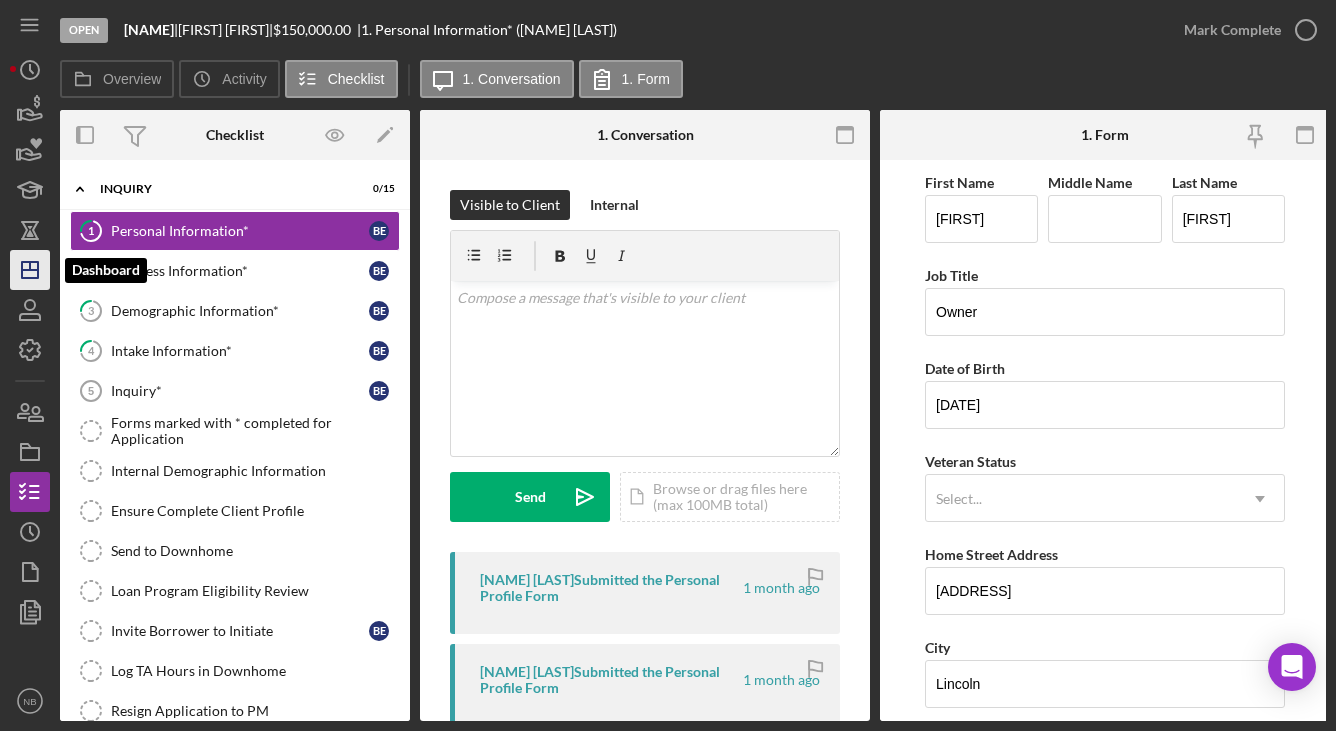 click 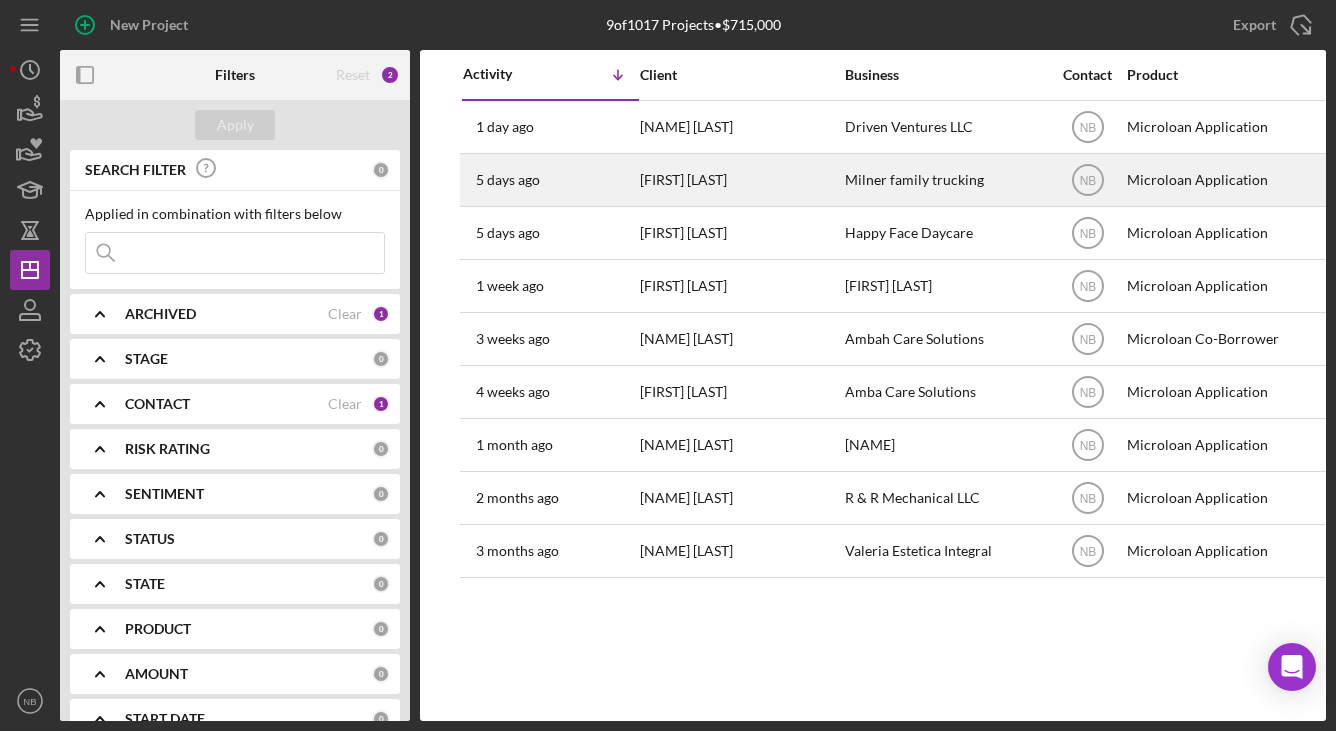 click on "Milner family trucking" at bounding box center [945, 180] 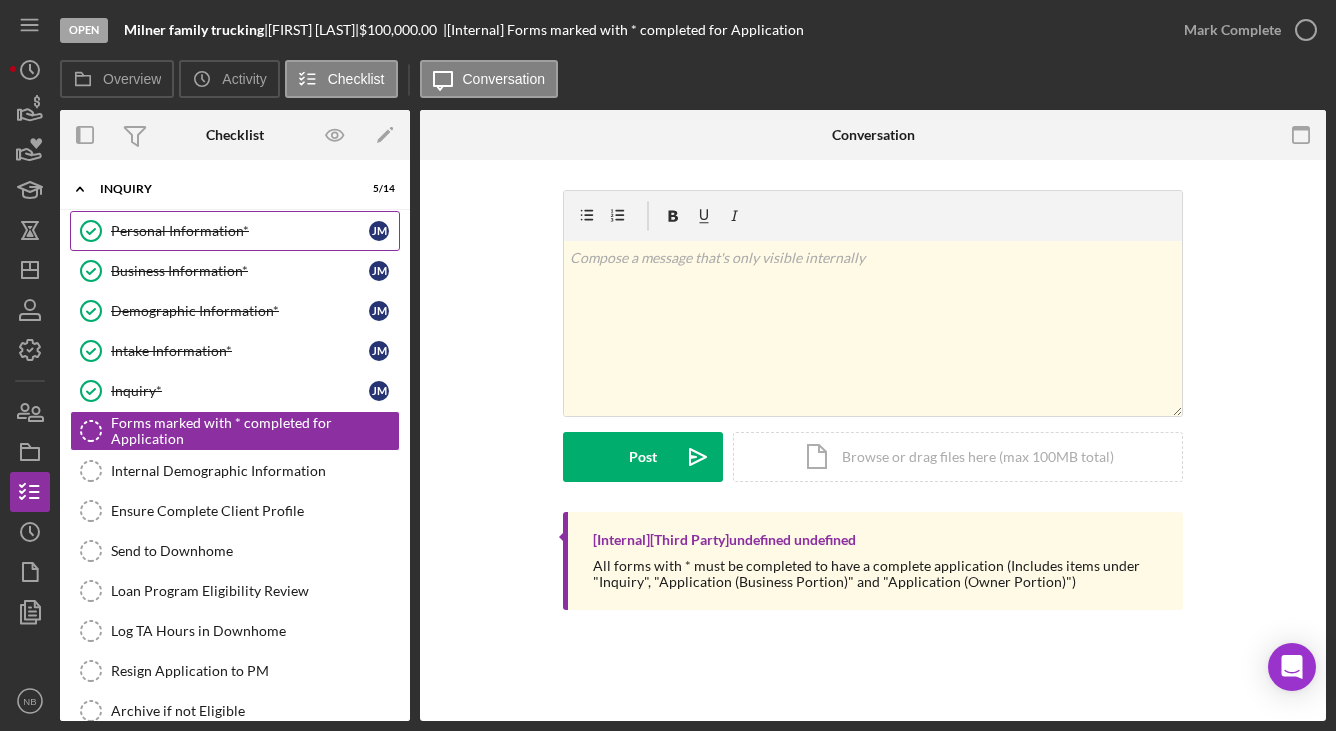click on "Personal Information* Personal Information* J M" at bounding box center [235, 231] 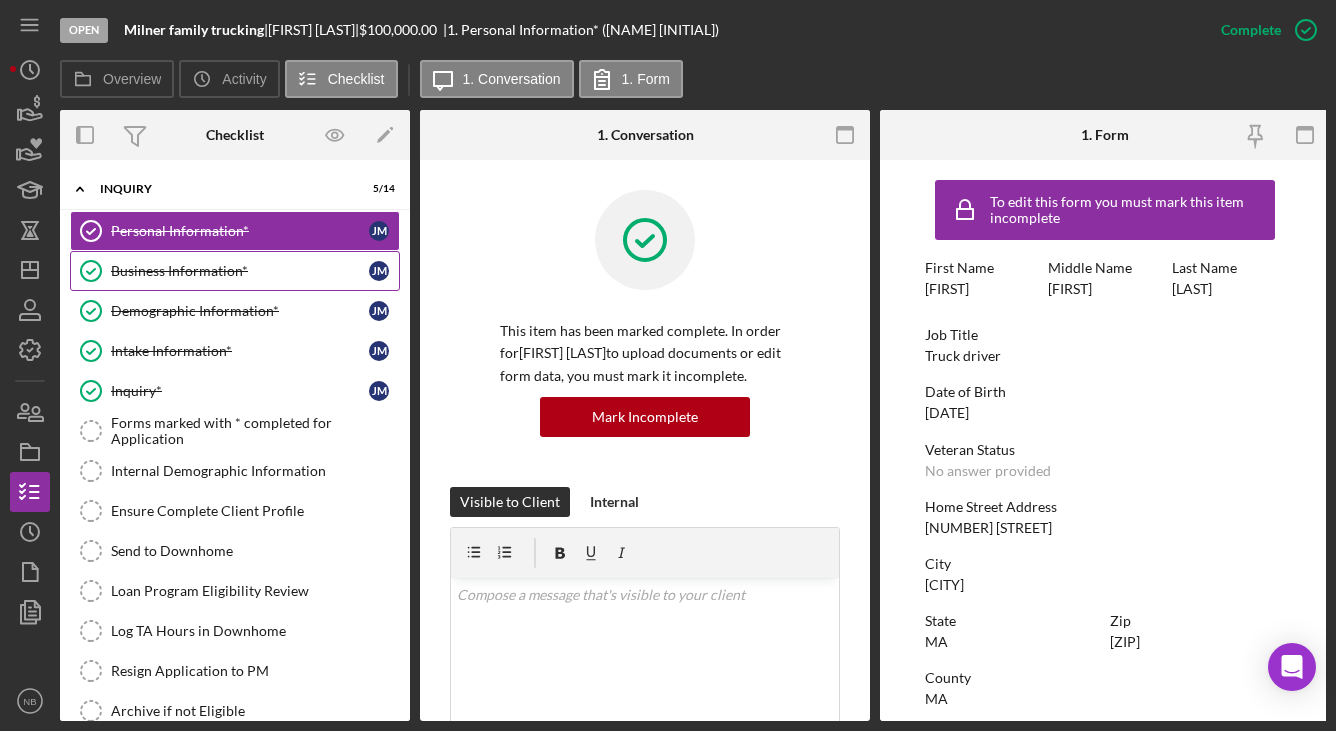 click on "Business Information*" at bounding box center [240, 271] 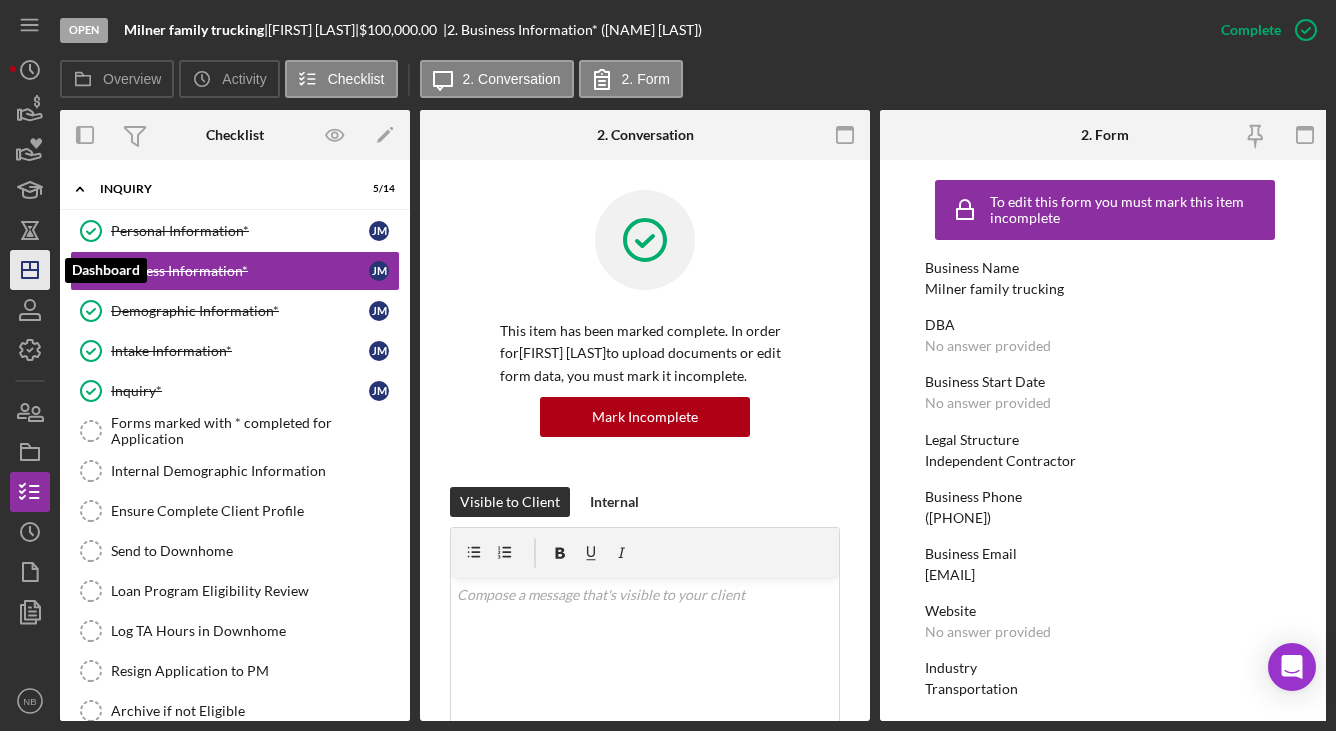 click on "Icon/Dashboard" 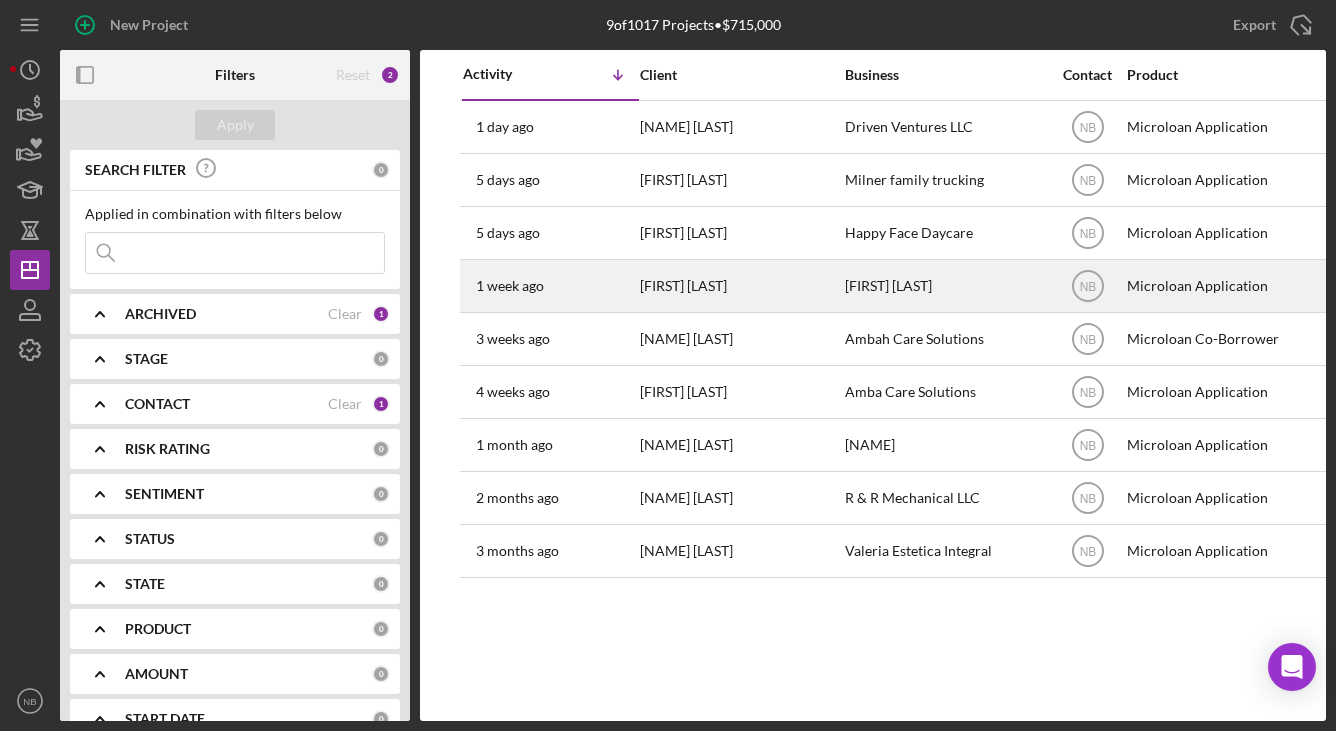 click on "[FIRST] [LAST]" at bounding box center [740, 286] 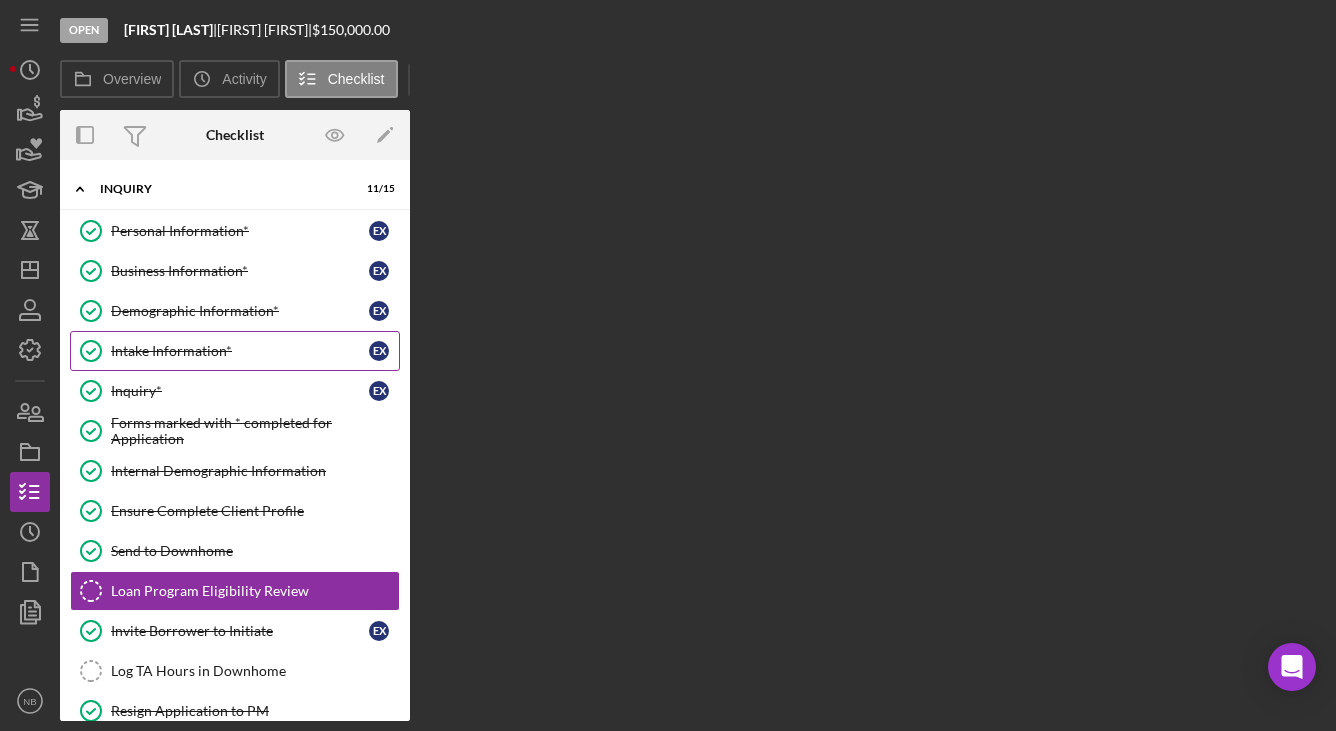 scroll, scrollTop: 151, scrollLeft: 0, axis: vertical 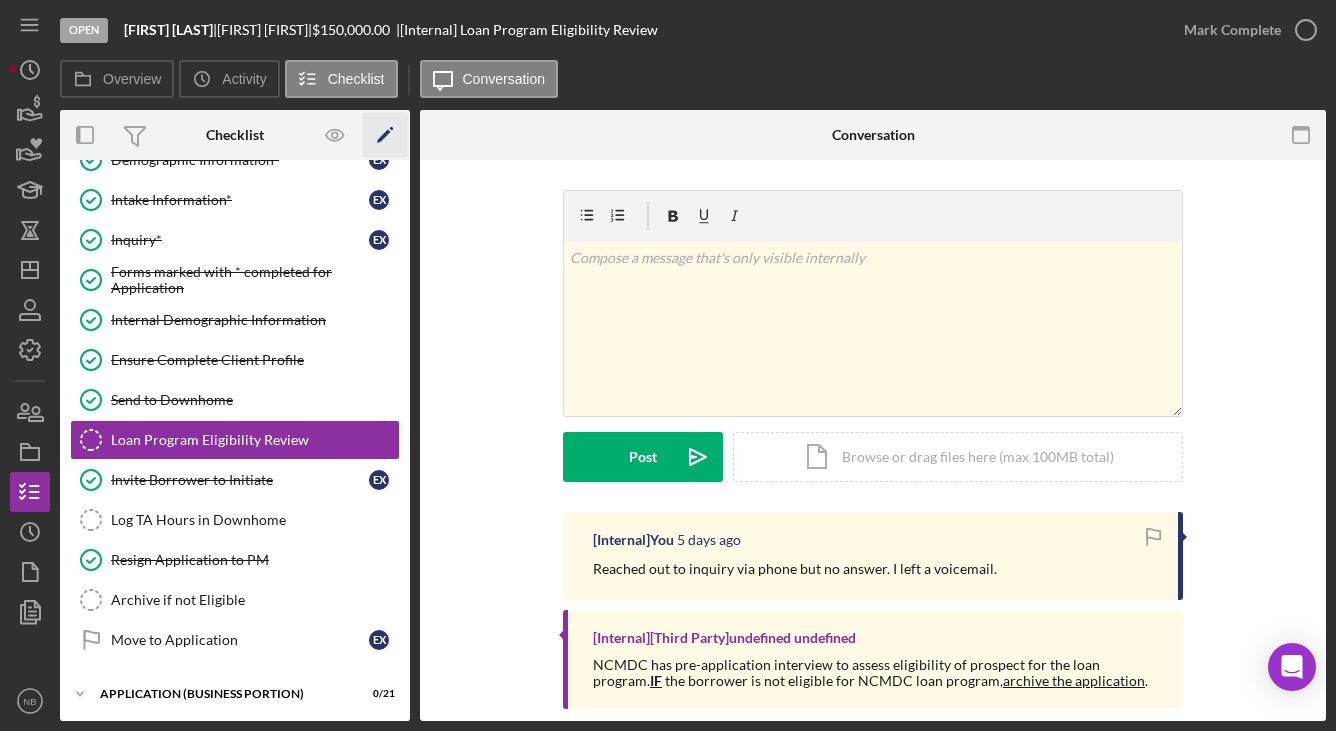 click on "Icon/Edit" 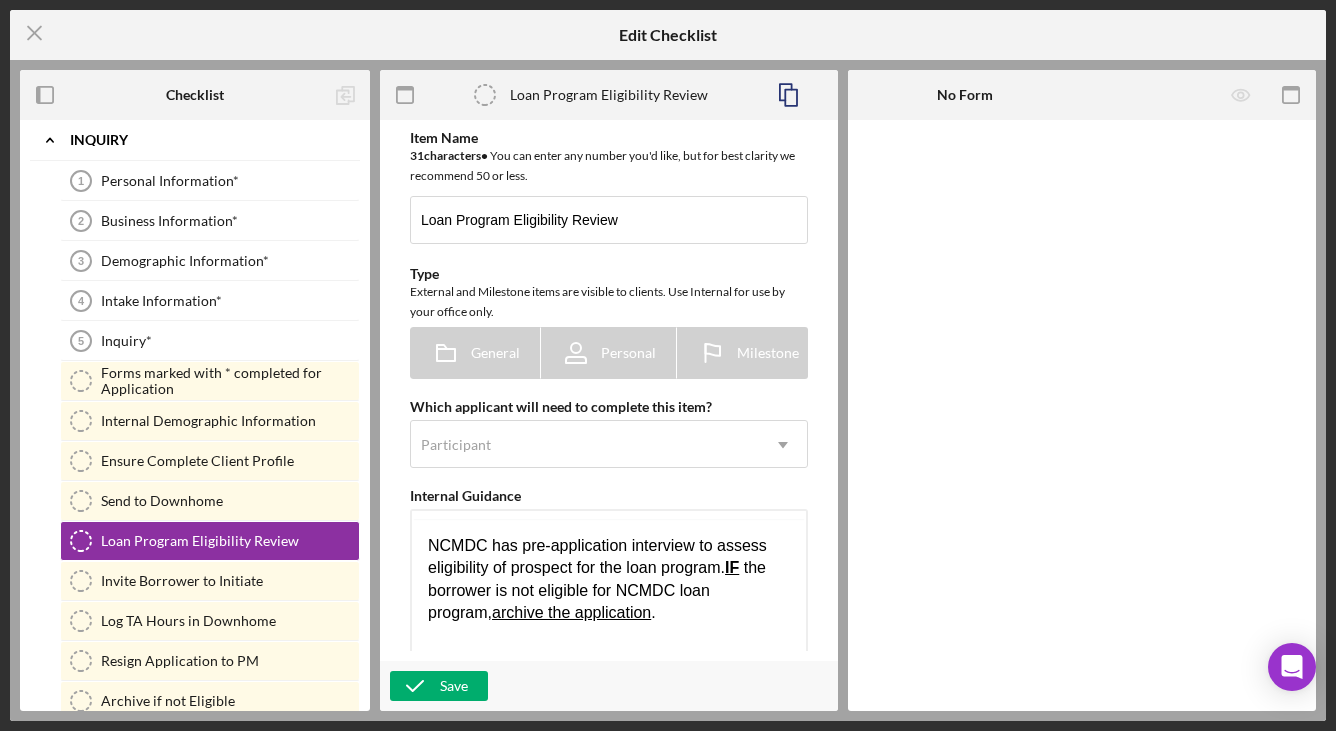 scroll, scrollTop: 126, scrollLeft: 0, axis: vertical 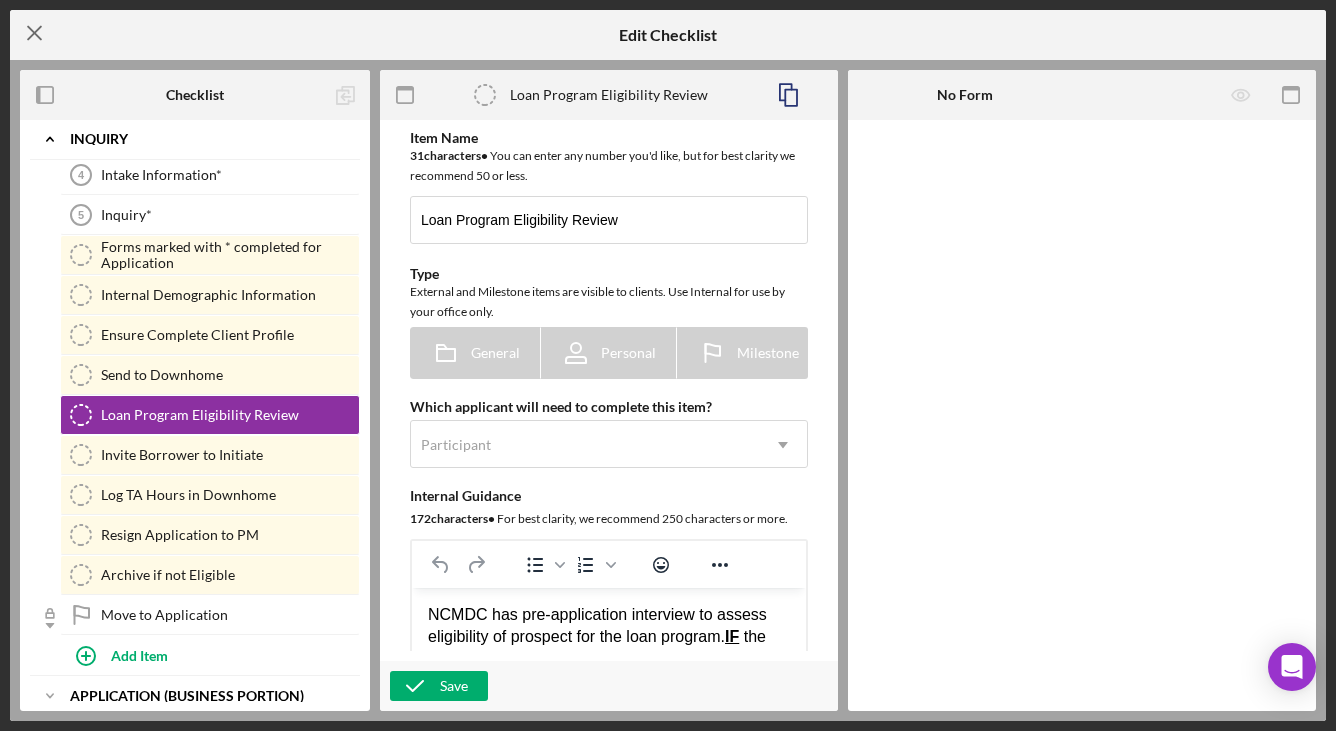 click on "Icon/Menu Close" 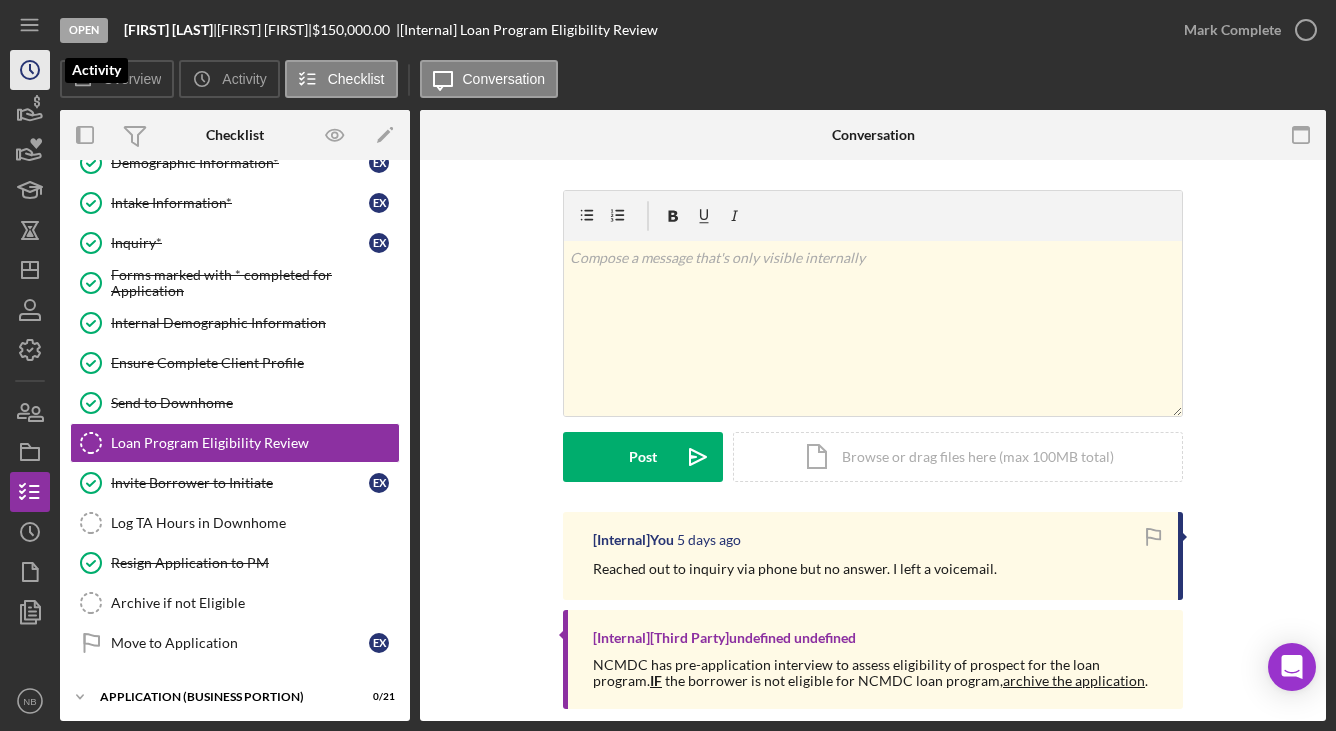 scroll, scrollTop: 151, scrollLeft: 0, axis: vertical 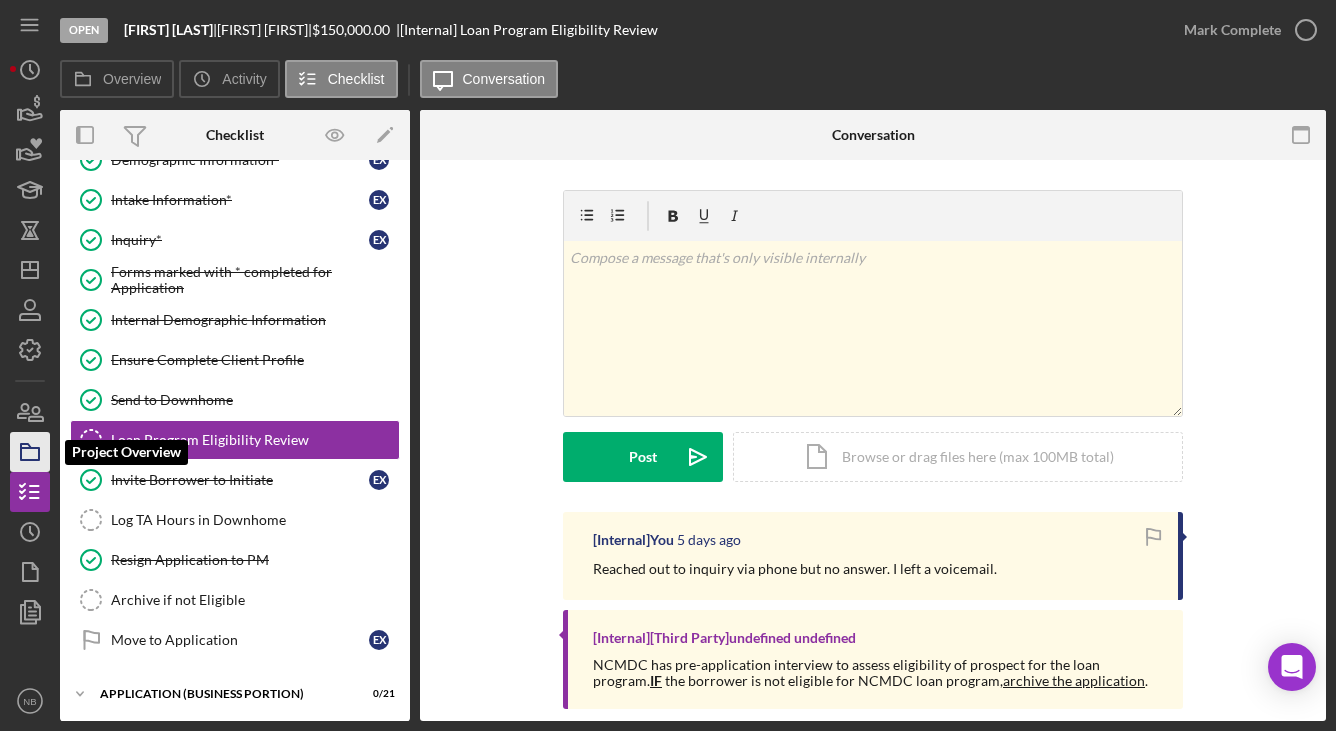click 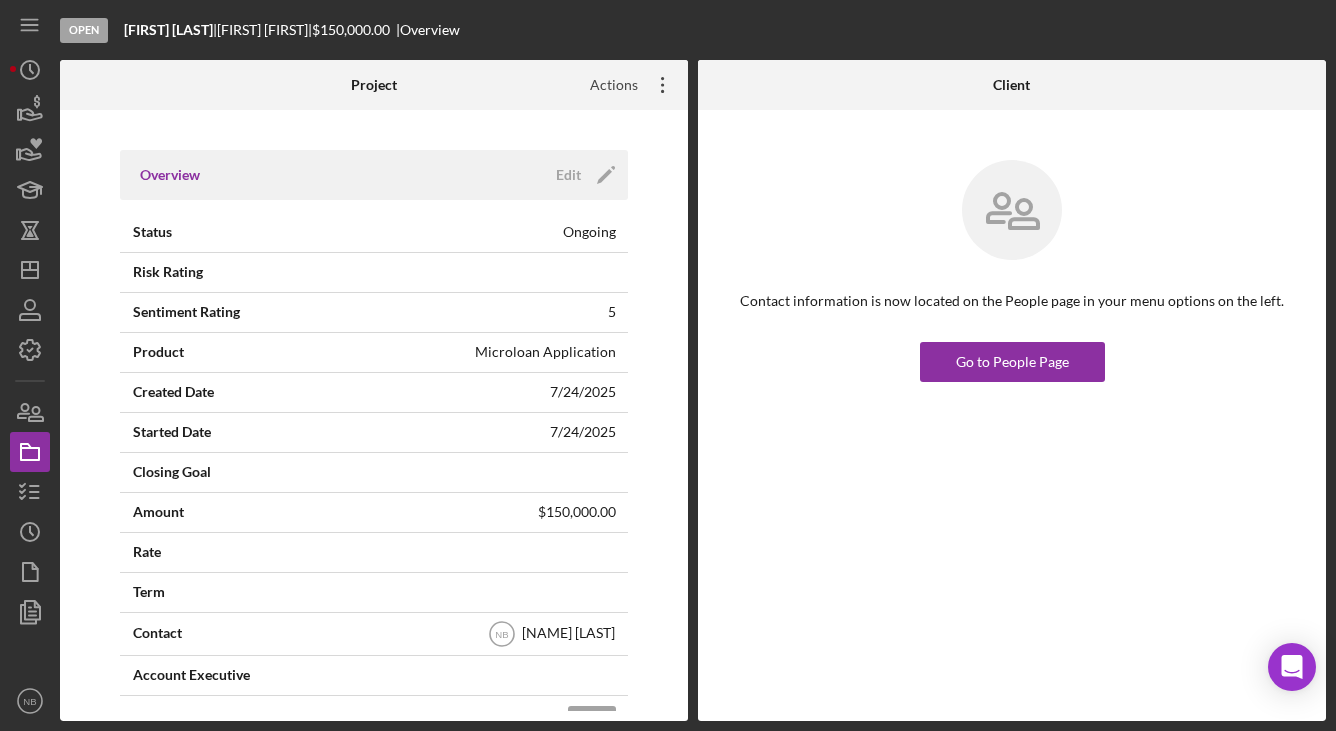 click on "Icon/Overflow" 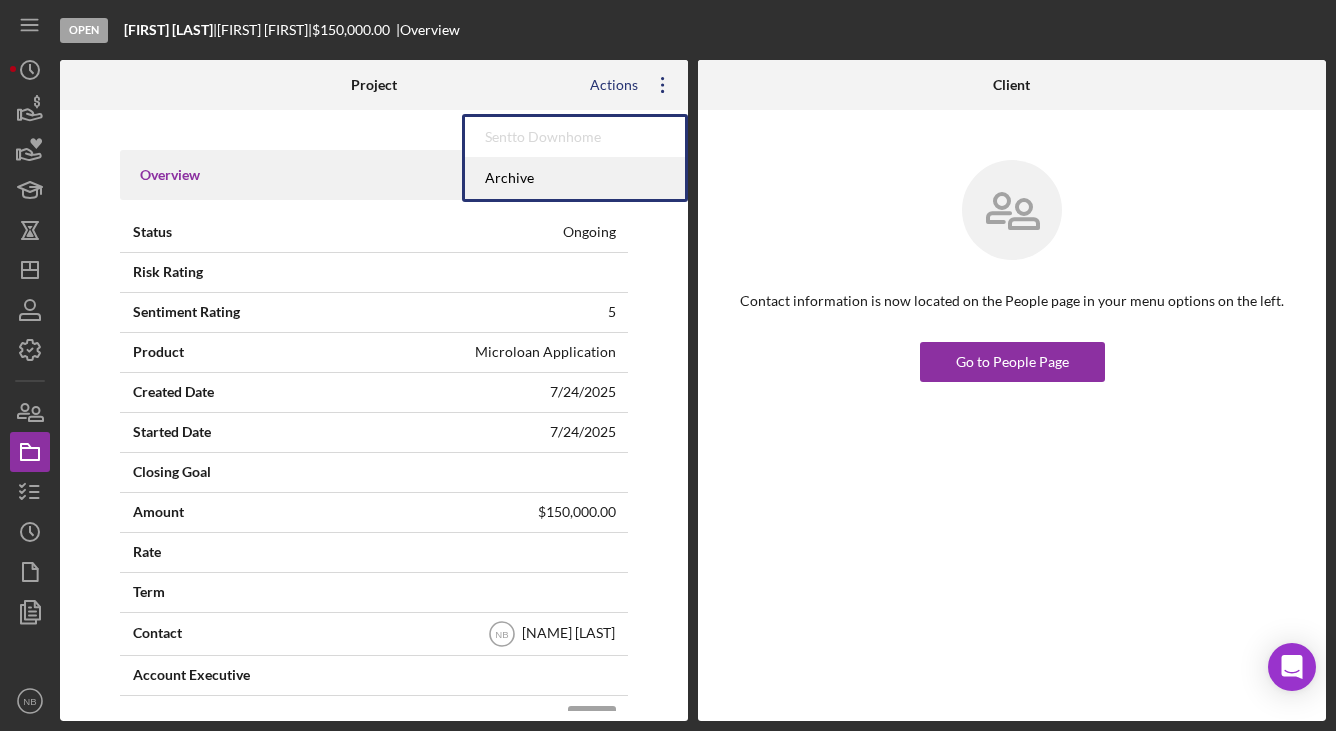 click on "Archive" at bounding box center [575, 178] 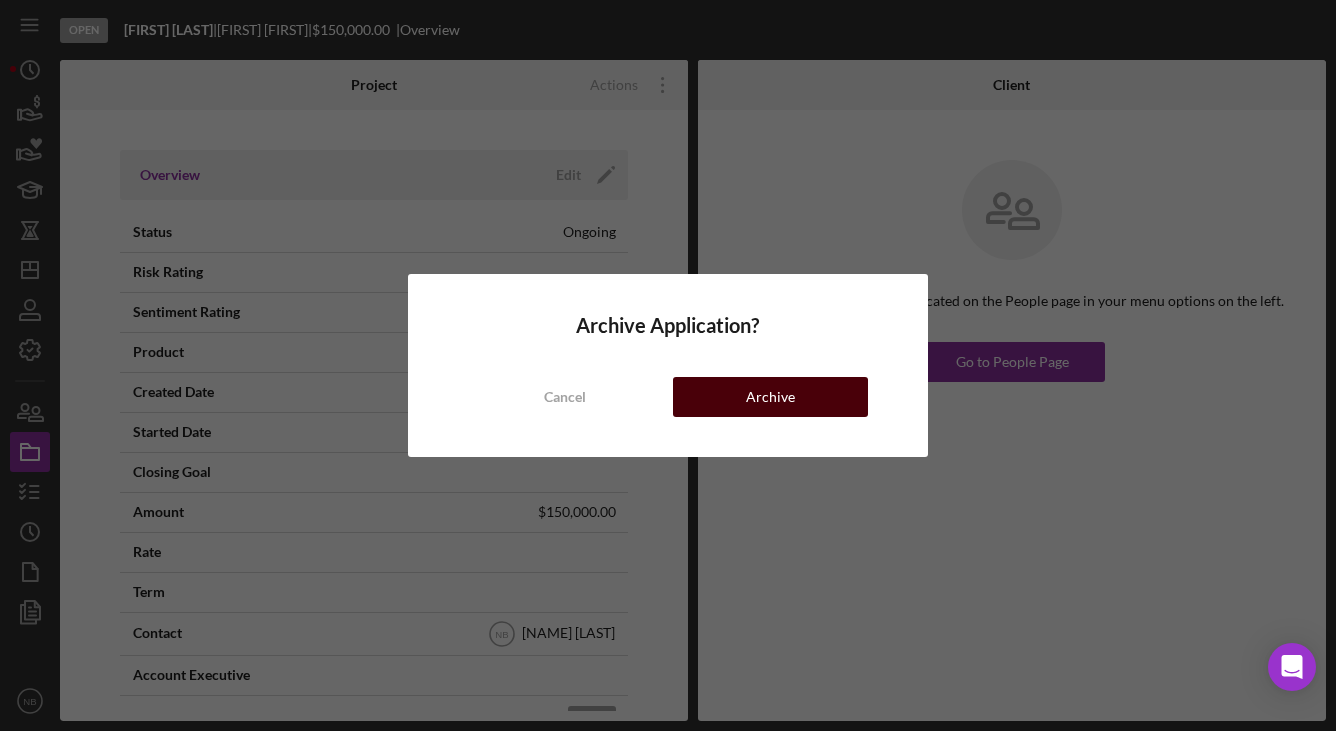 click on "Archive" at bounding box center (770, 397) 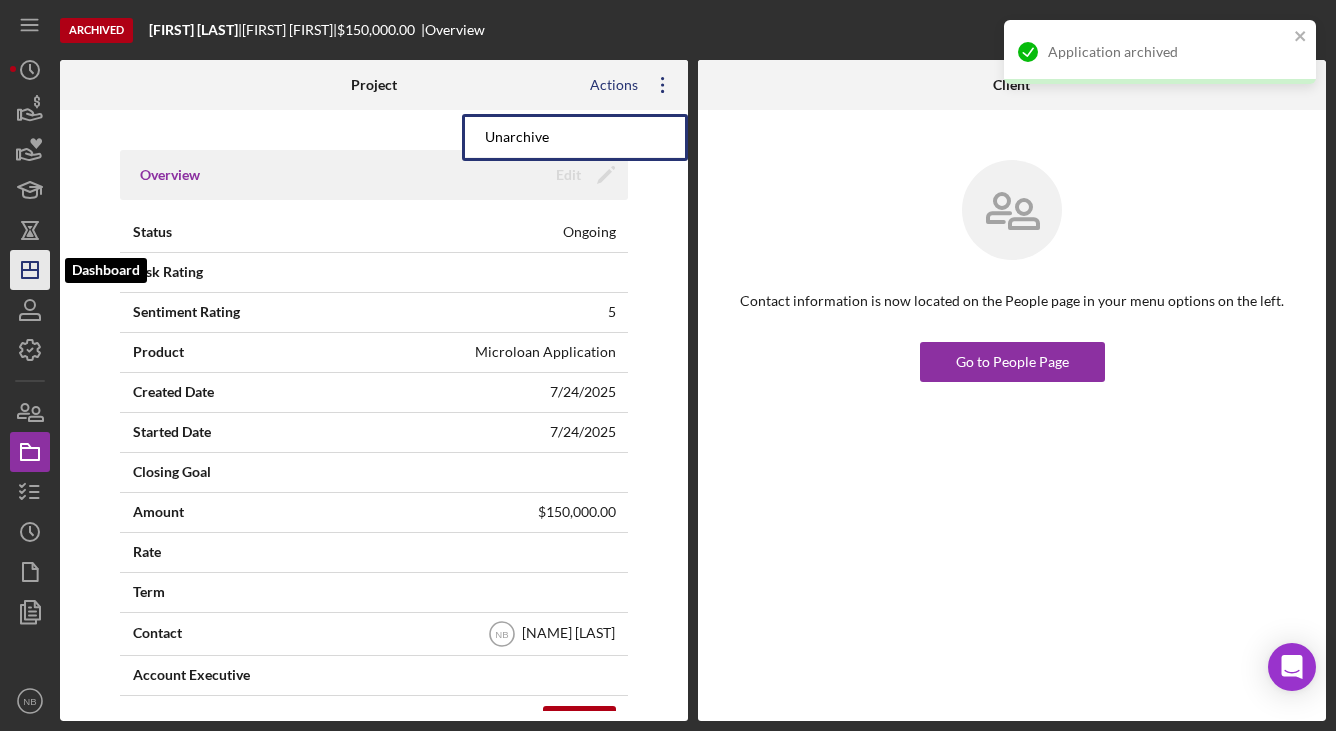 click on "Icon/Dashboard" 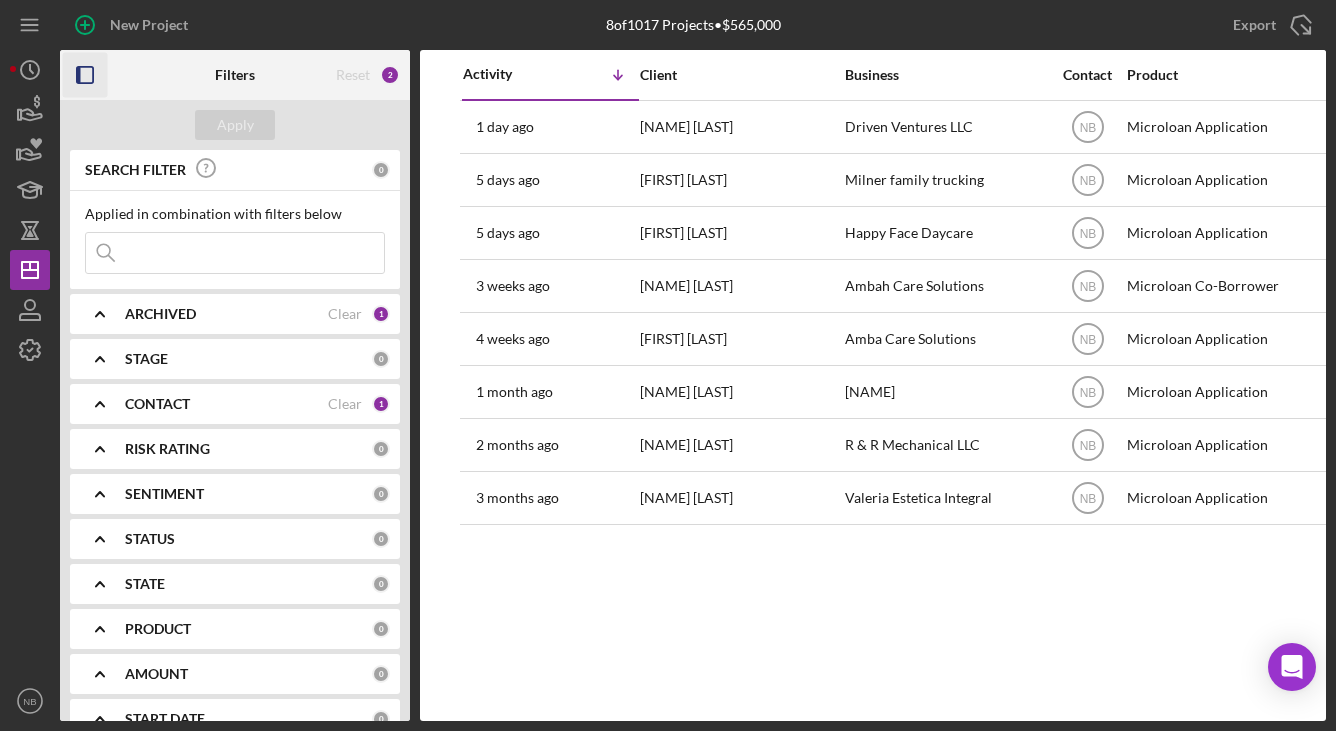 click 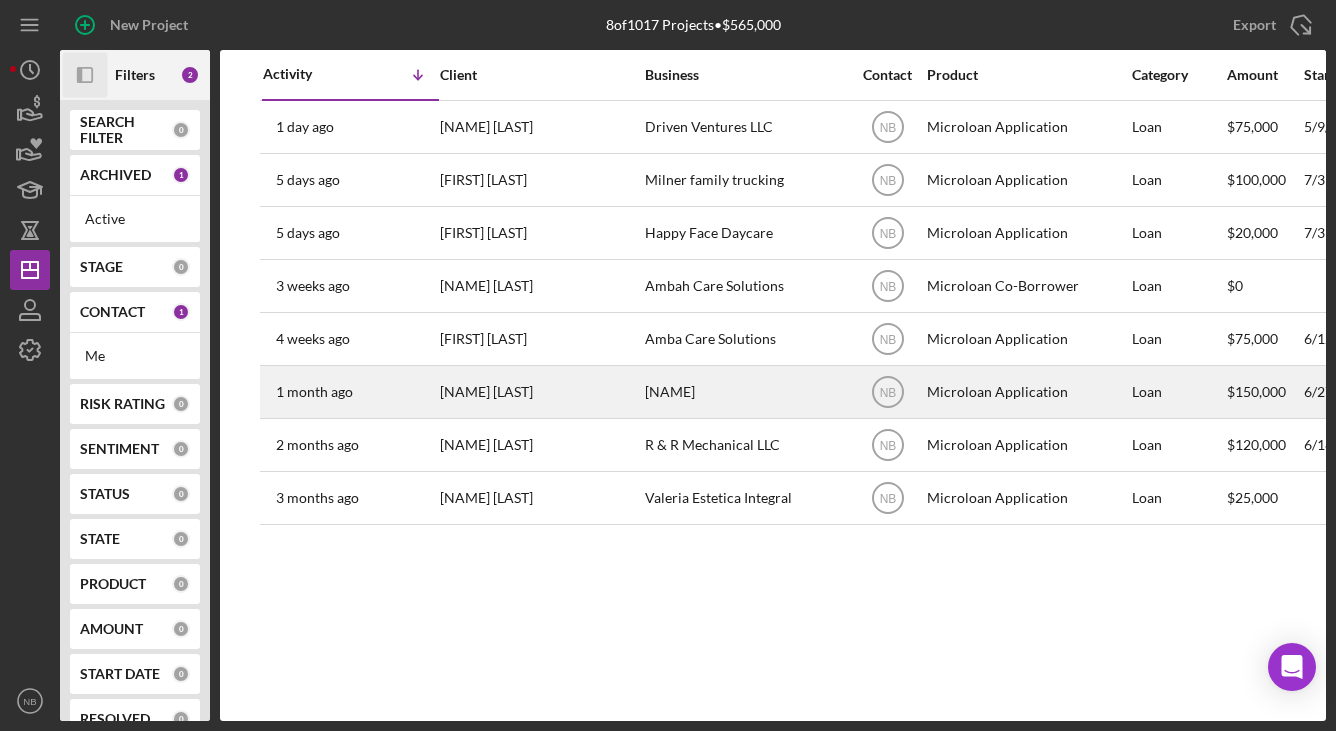 click on "[NAME] [LAST]" at bounding box center [540, 392] 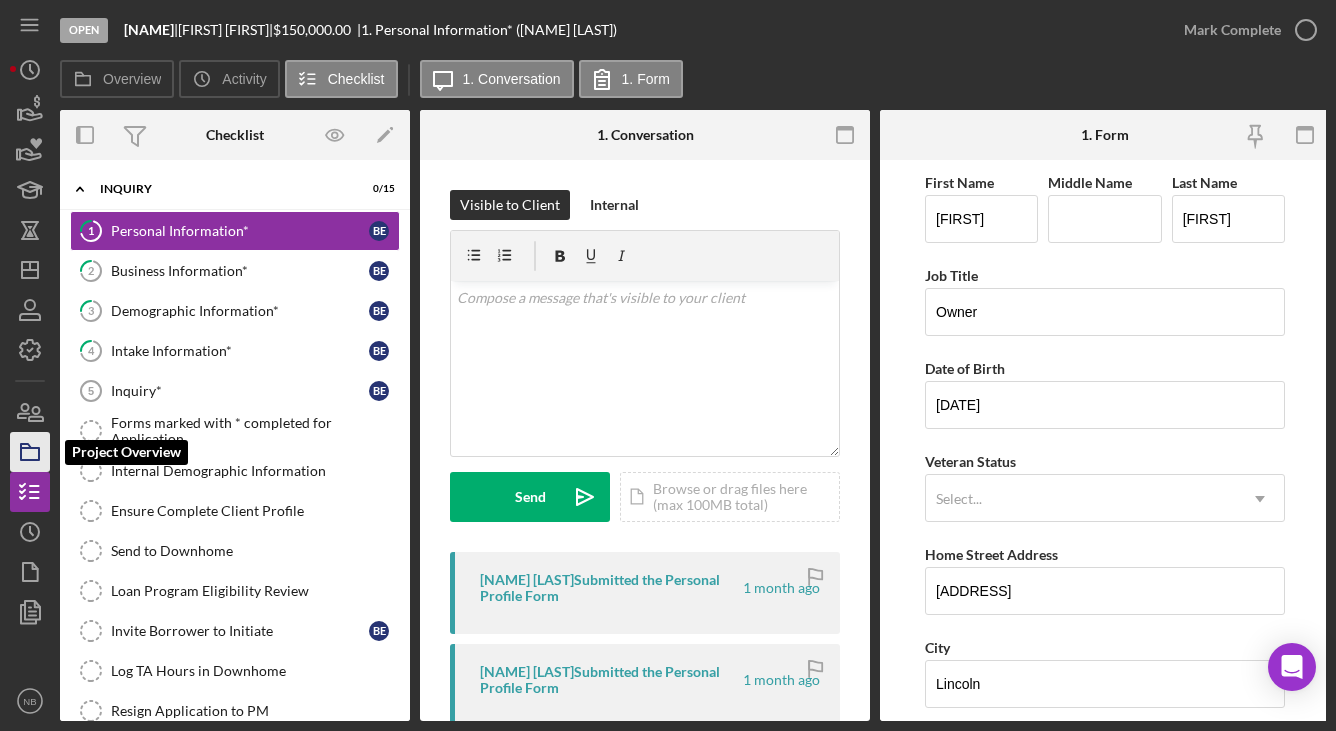 click 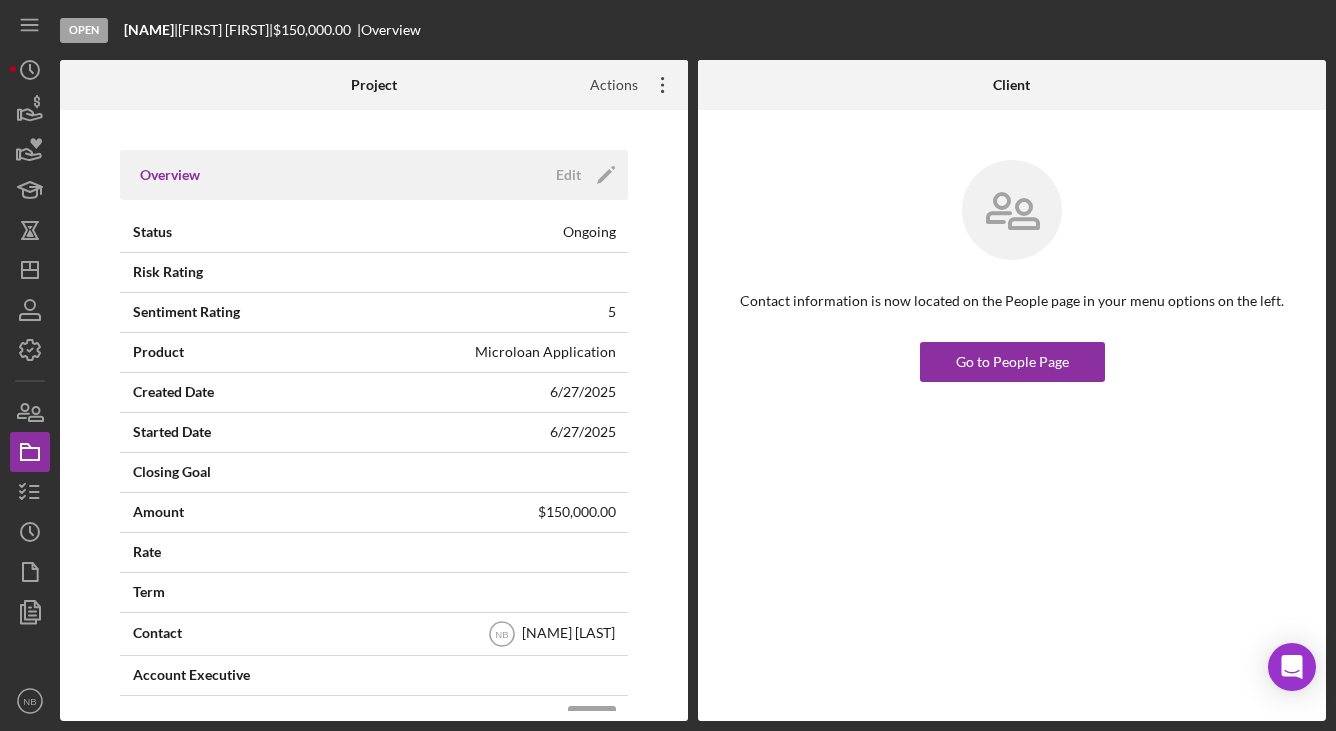 click on "Icon/Overflow" 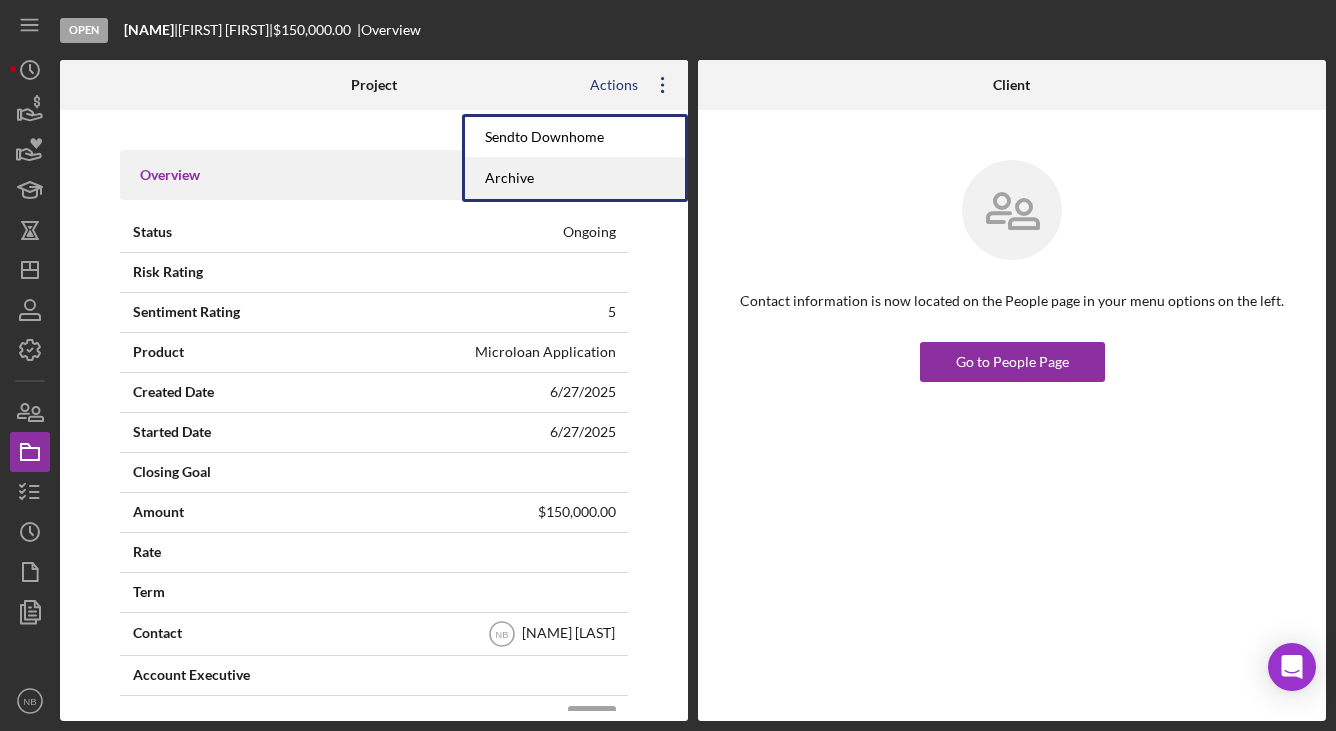 click on "Archive" at bounding box center [575, 178] 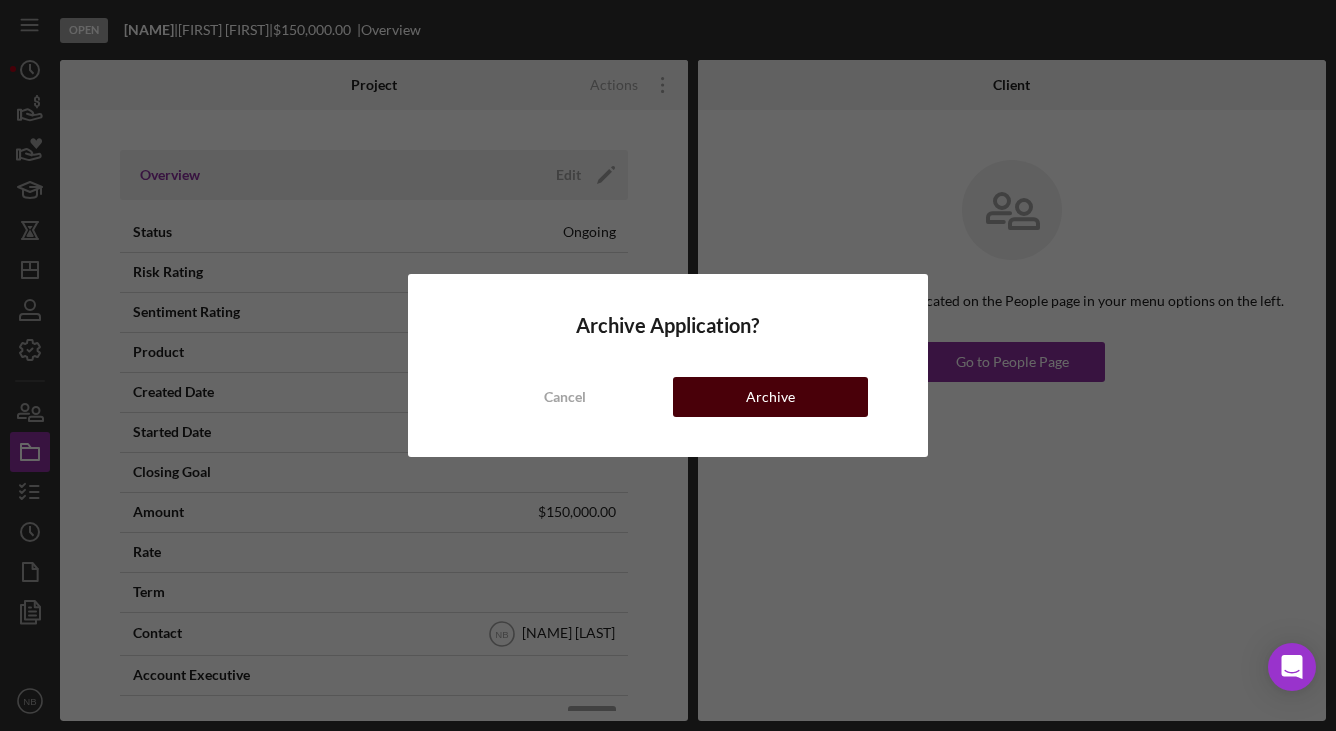 click on "Archive" at bounding box center [770, 397] 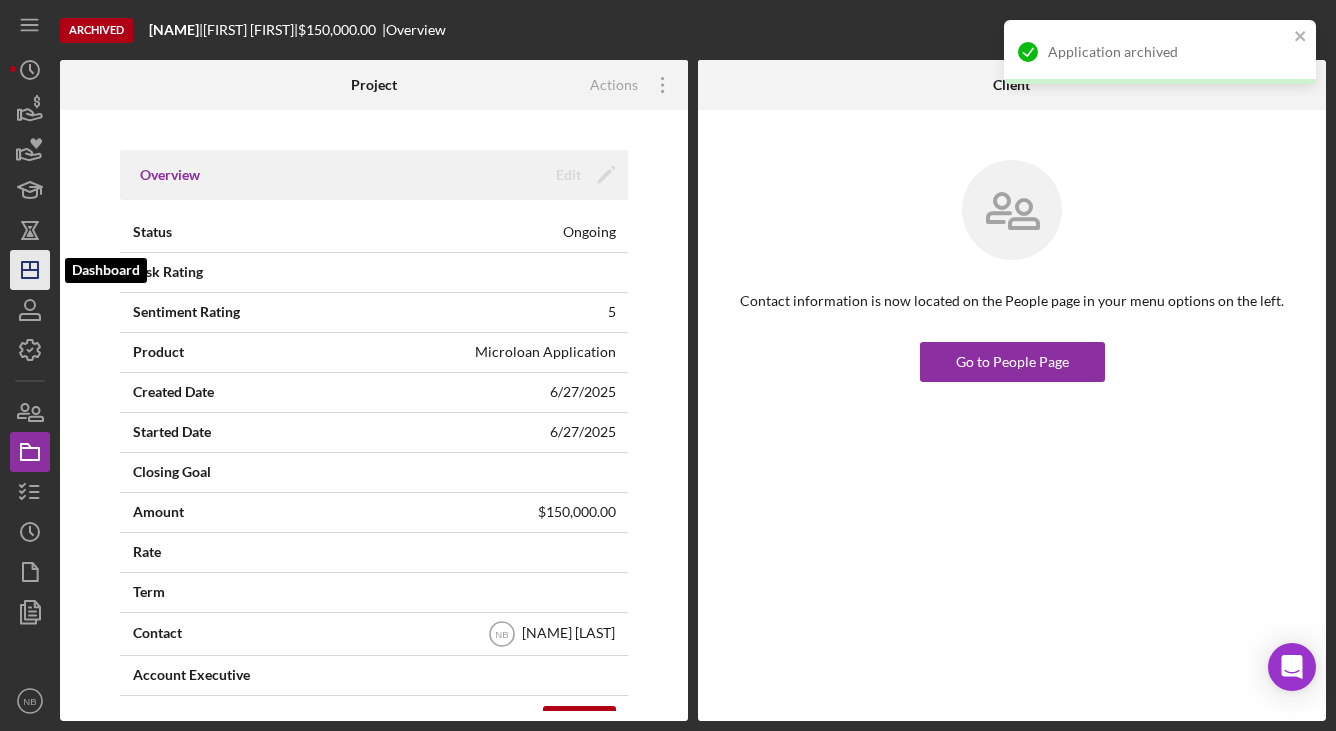 click on "Icon/Dashboard" 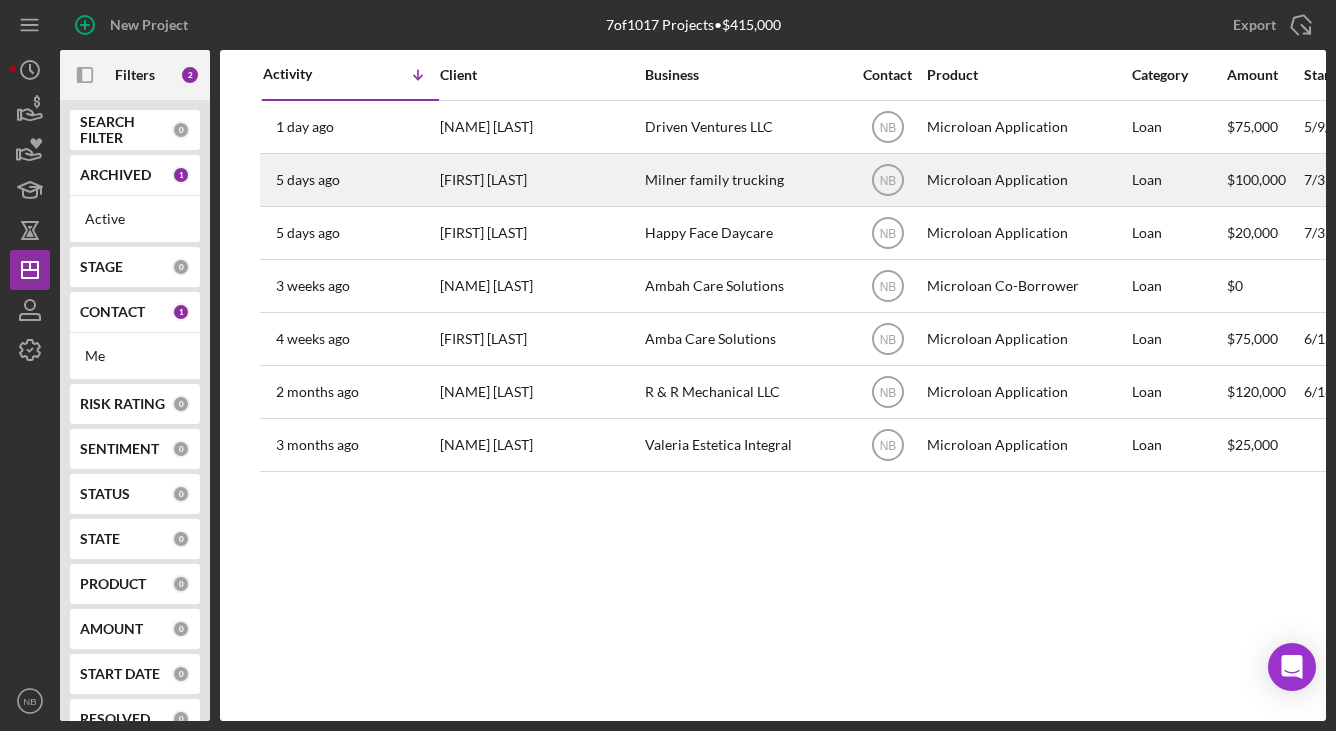 click on "[FIRST] [LAST]" at bounding box center (540, 180) 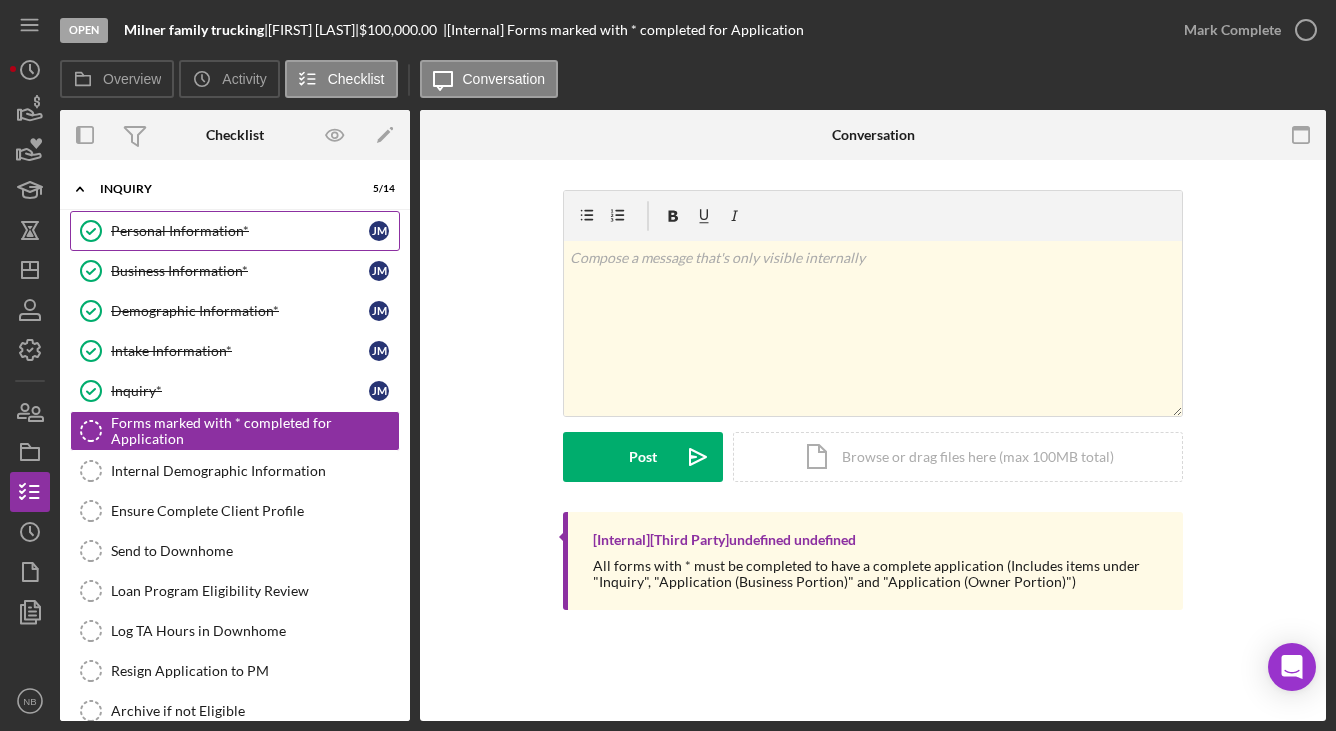 click on "Personal Information*" at bounding box center (240, 231) 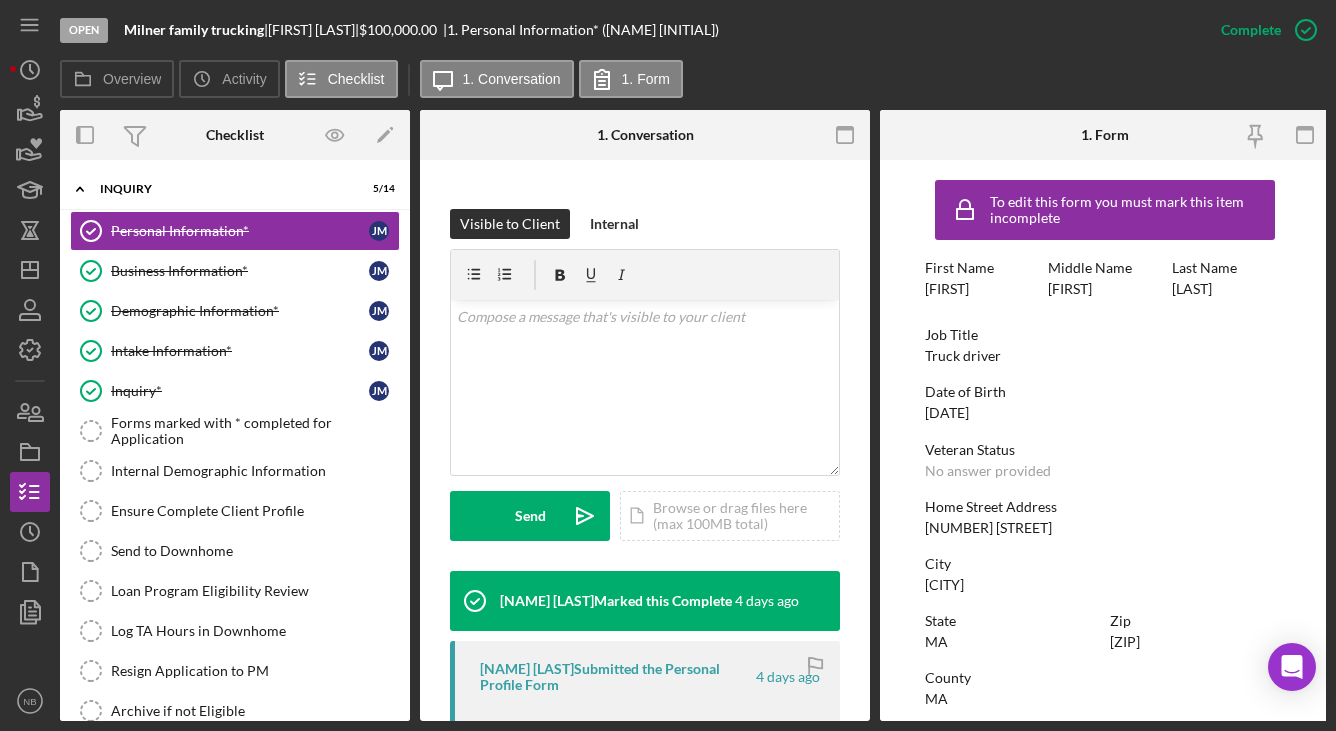 scroll, scrollTop: 300, scrollLeft: 0, axis: vertical 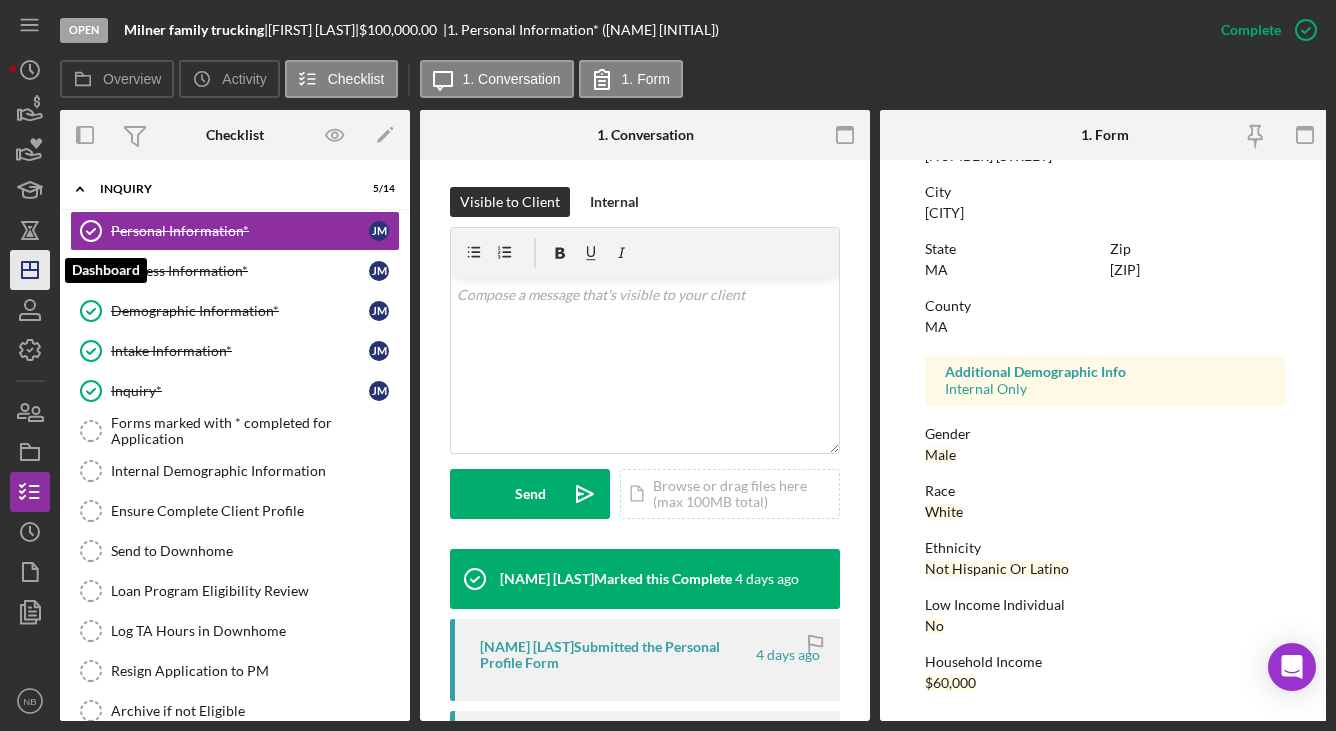 click 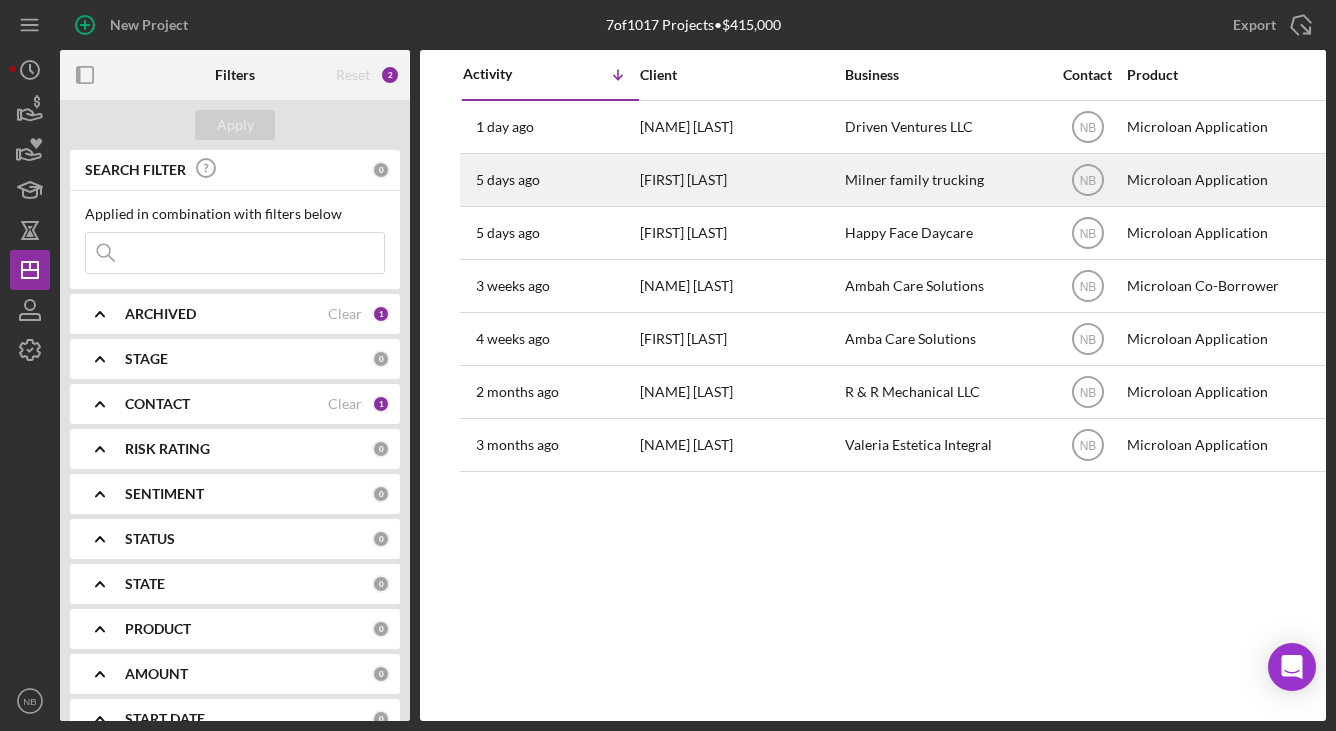 click on "[FIRST] [LAST]" at bounding box center [740, 180] 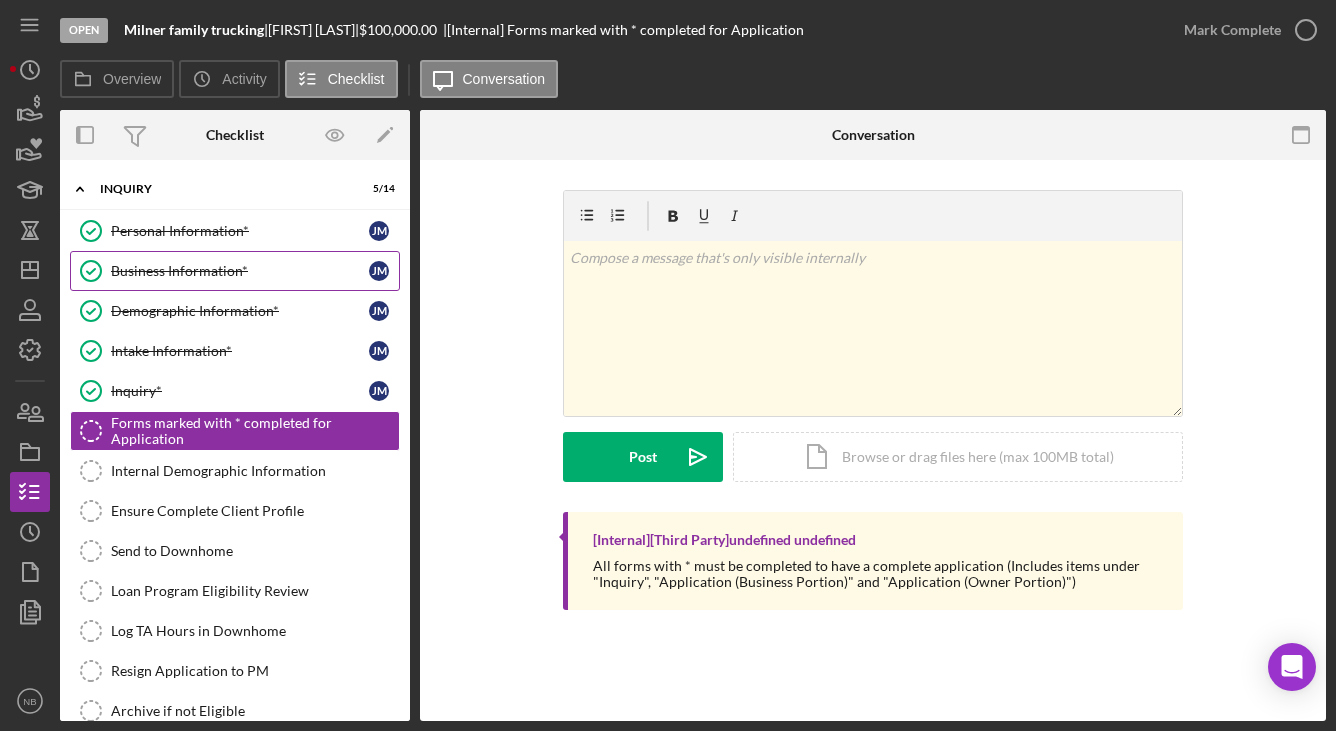 click on "Business Information*" at bounding box center (240, 271) 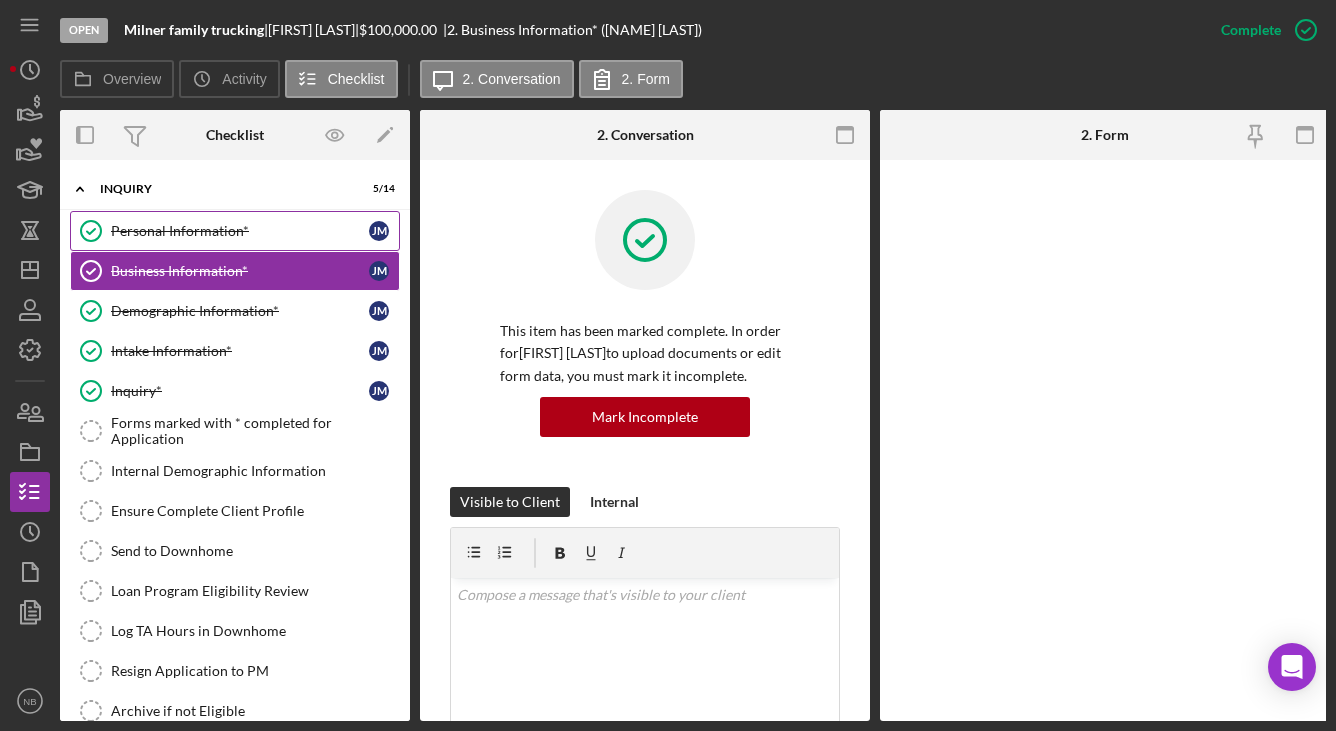 click on "Personal Information*" at bounding box center [240, 231] 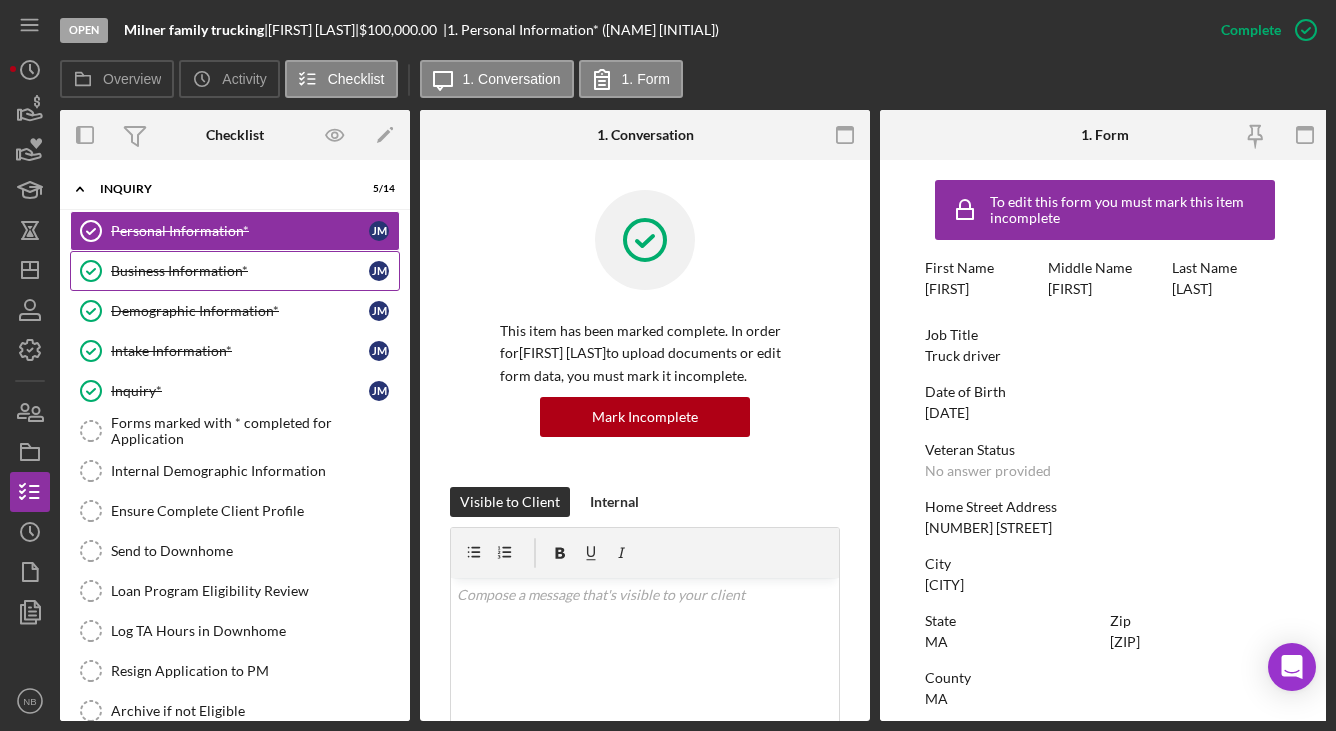 click on "Business Information* Business Information* [FIRST] [LAST]" at bounding box center [235, 271] 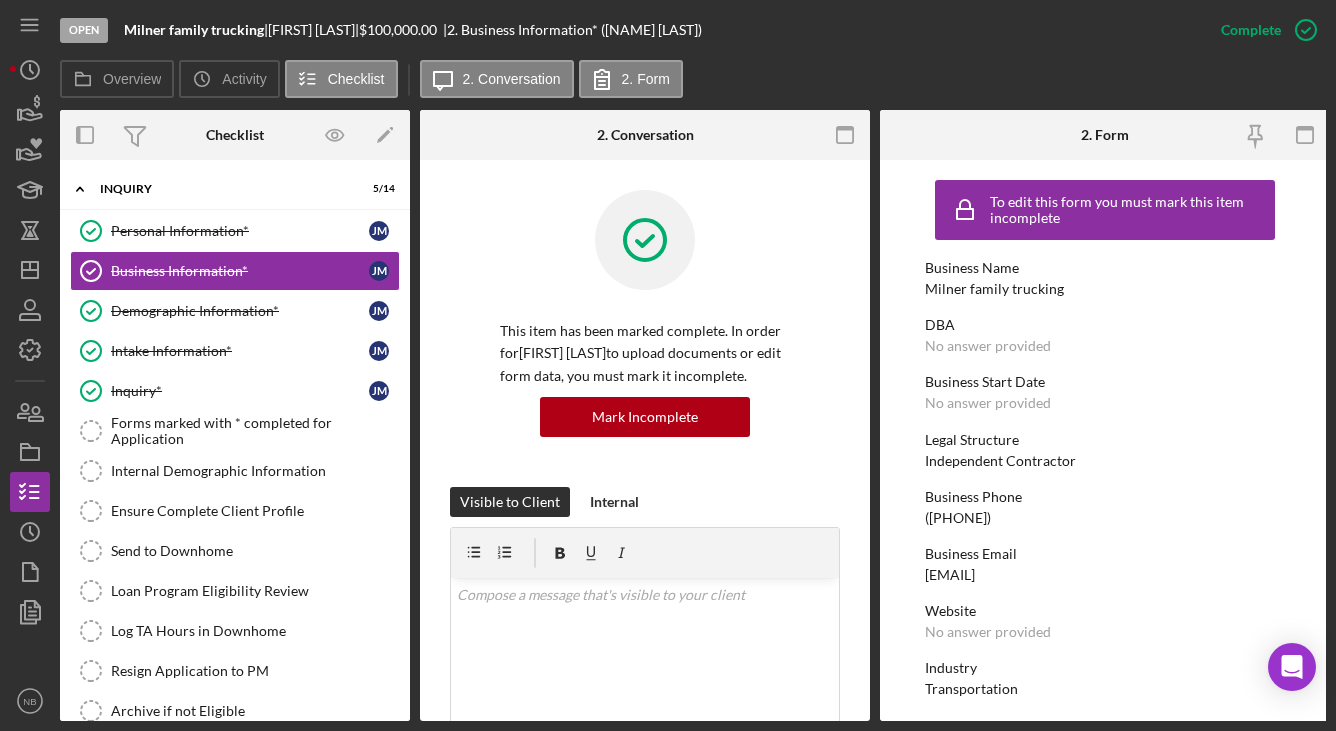 scroll, scrollTop: 100, scrollLeft: 0, axis: vertical 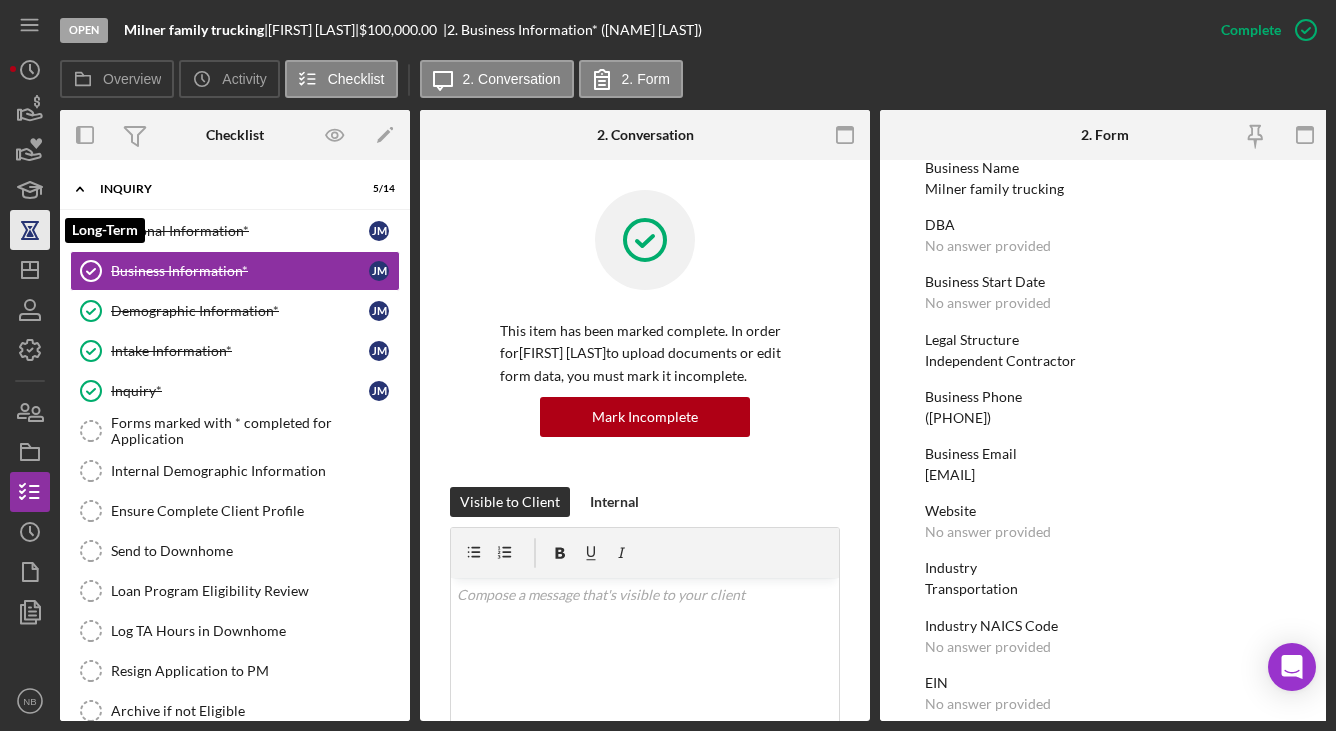 click 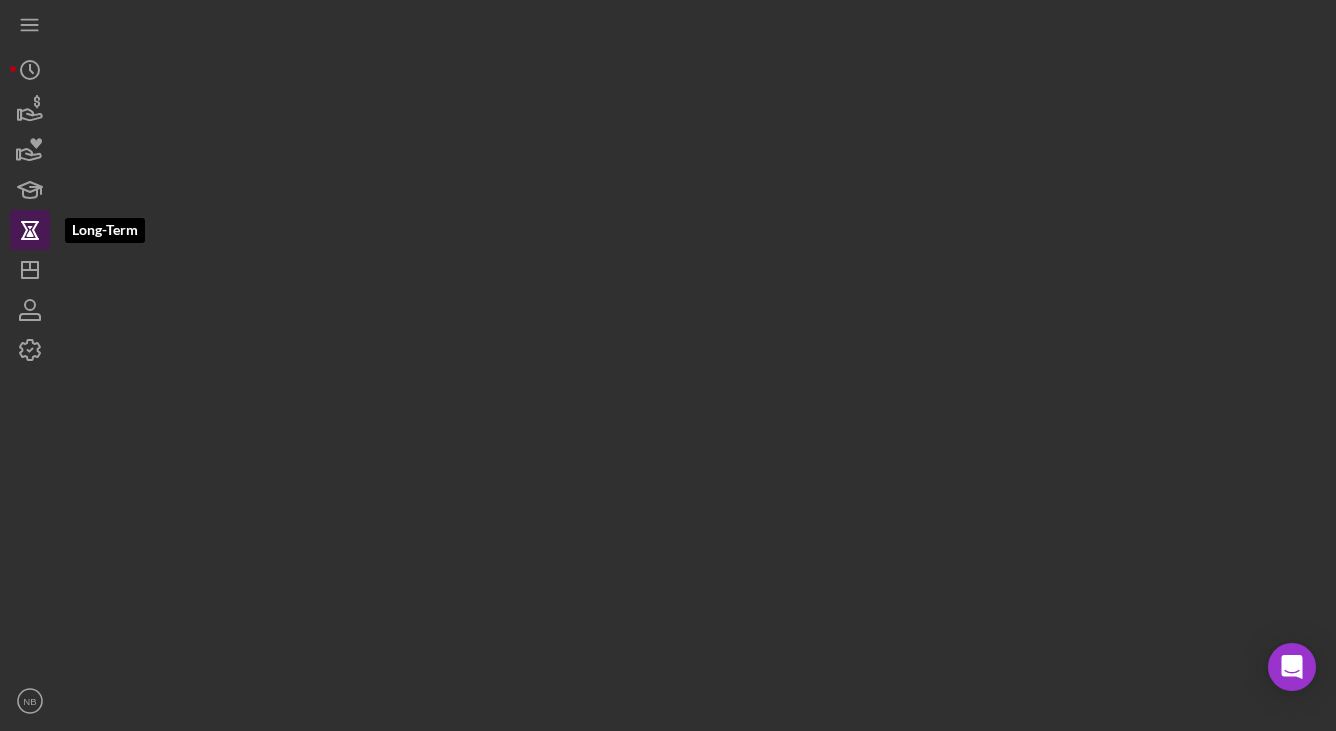 click 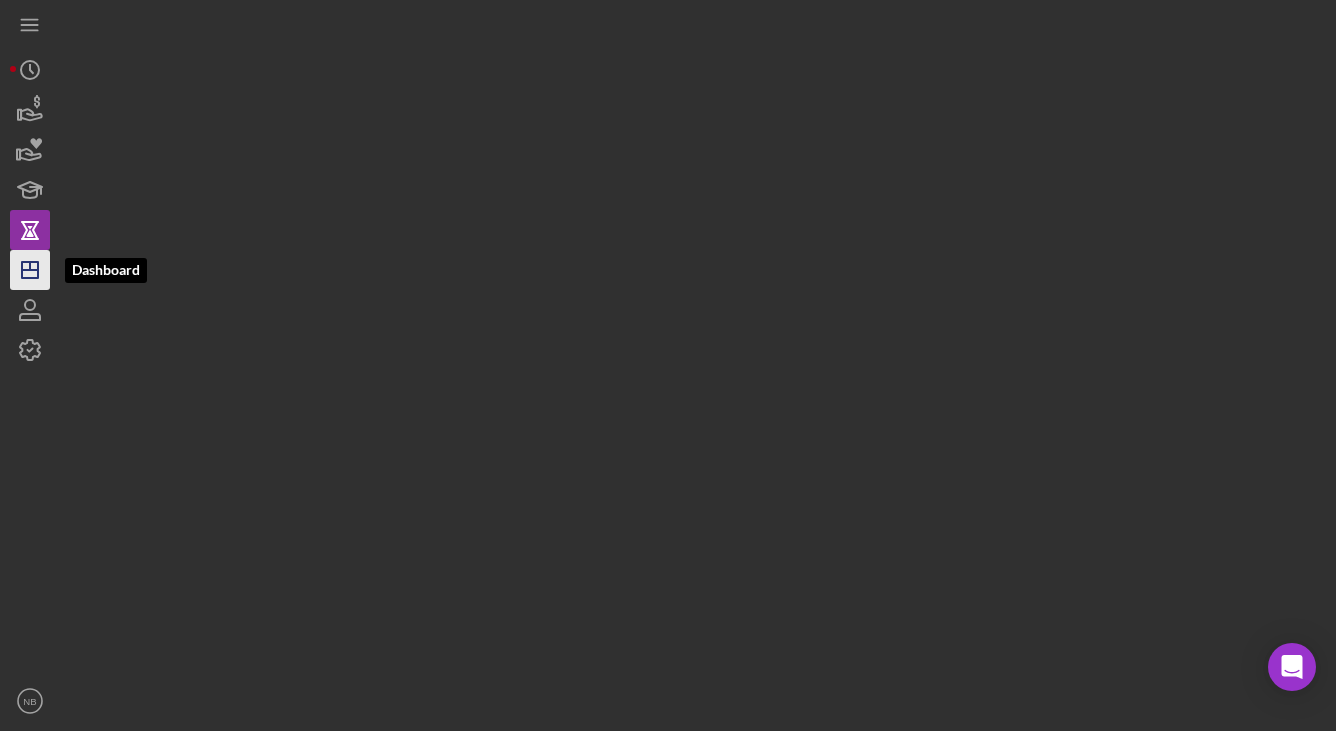 click on "Icon/Dashboard" 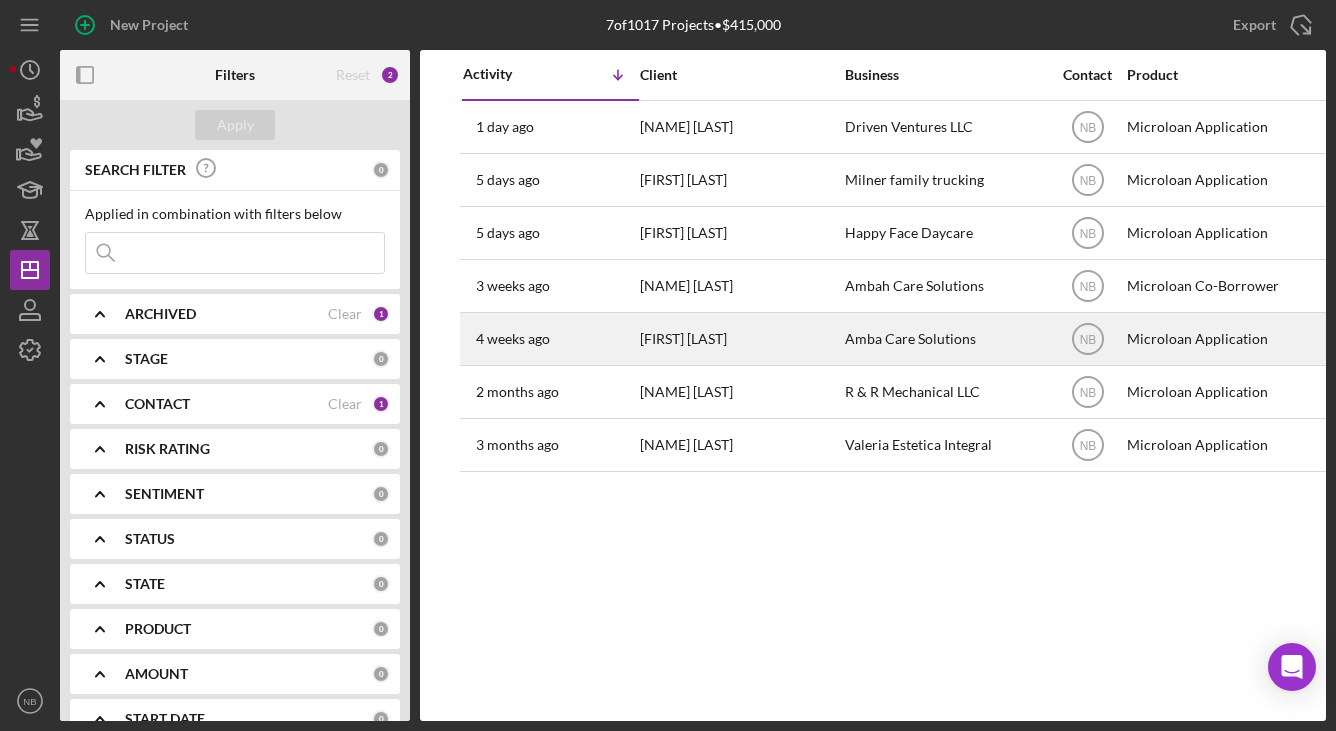 click on "[FIRST] [LAST]" at bounding box center [740, 339] 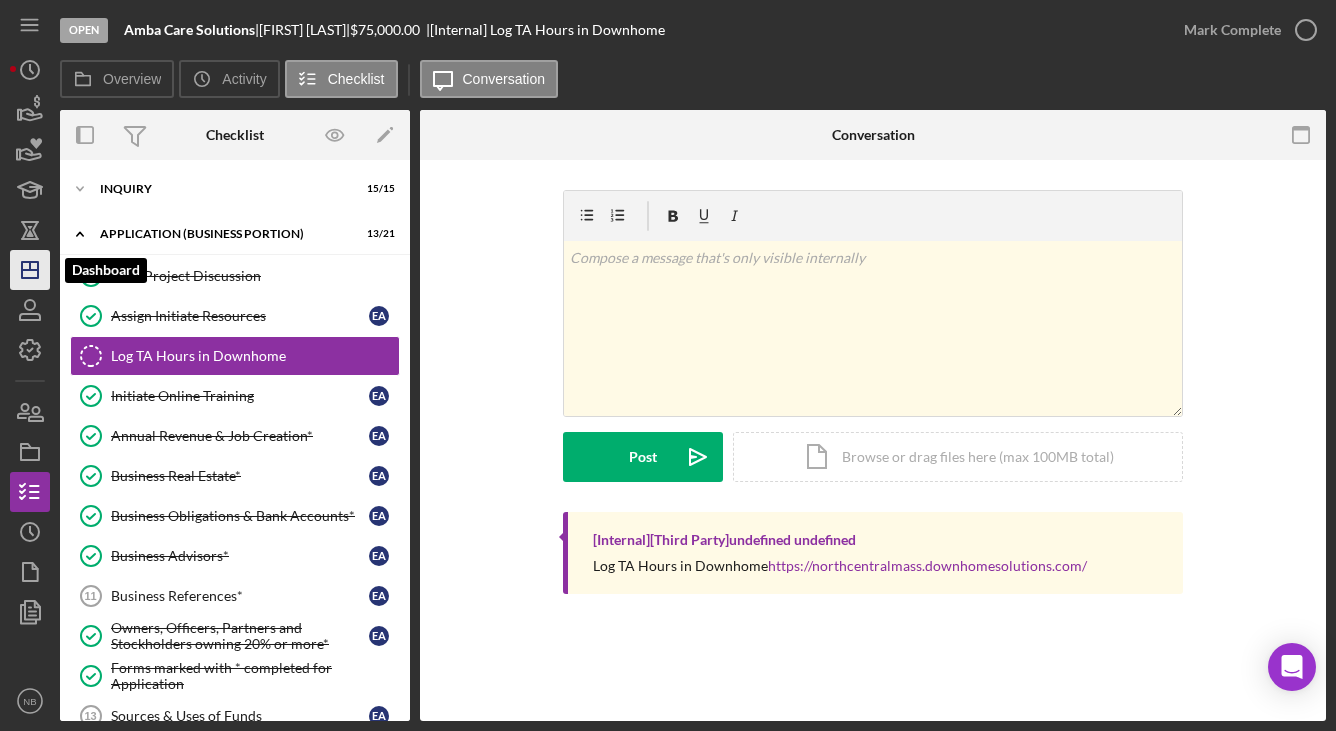click on "Icon/Dashboard" 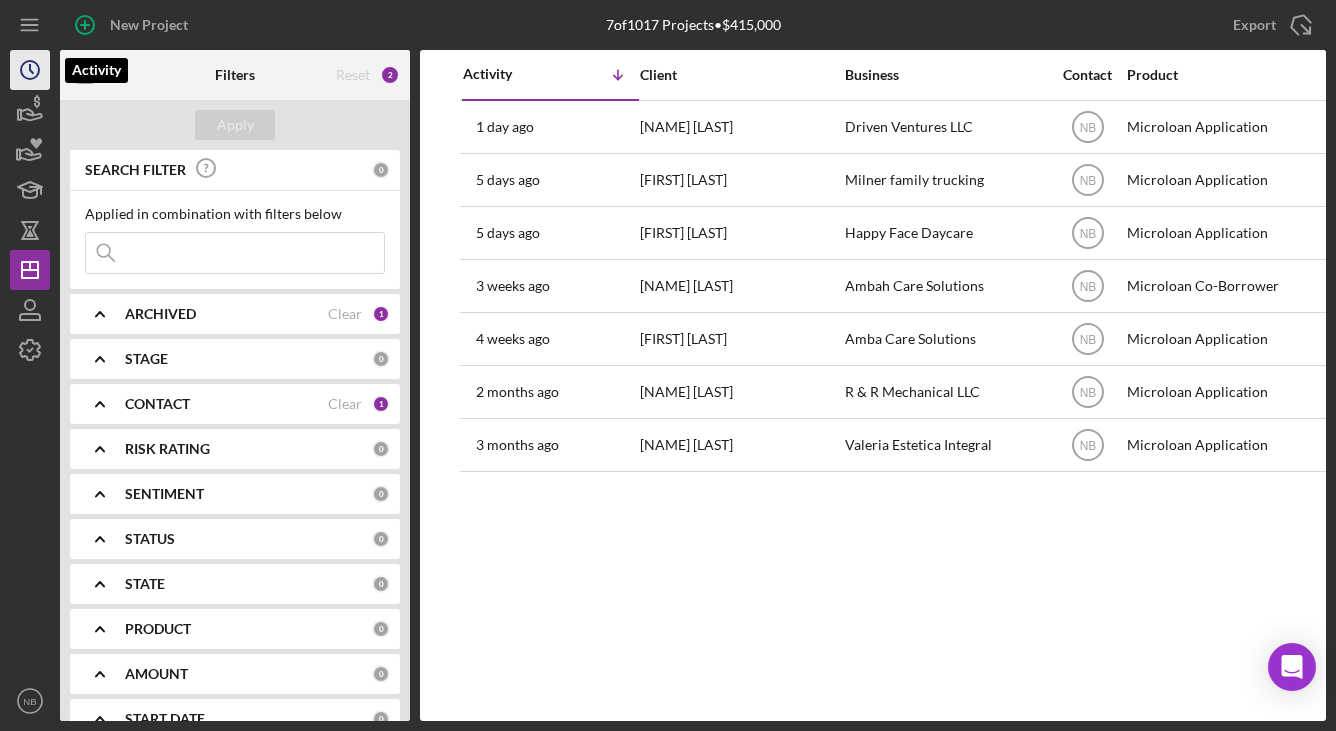 click on "Icon/History" 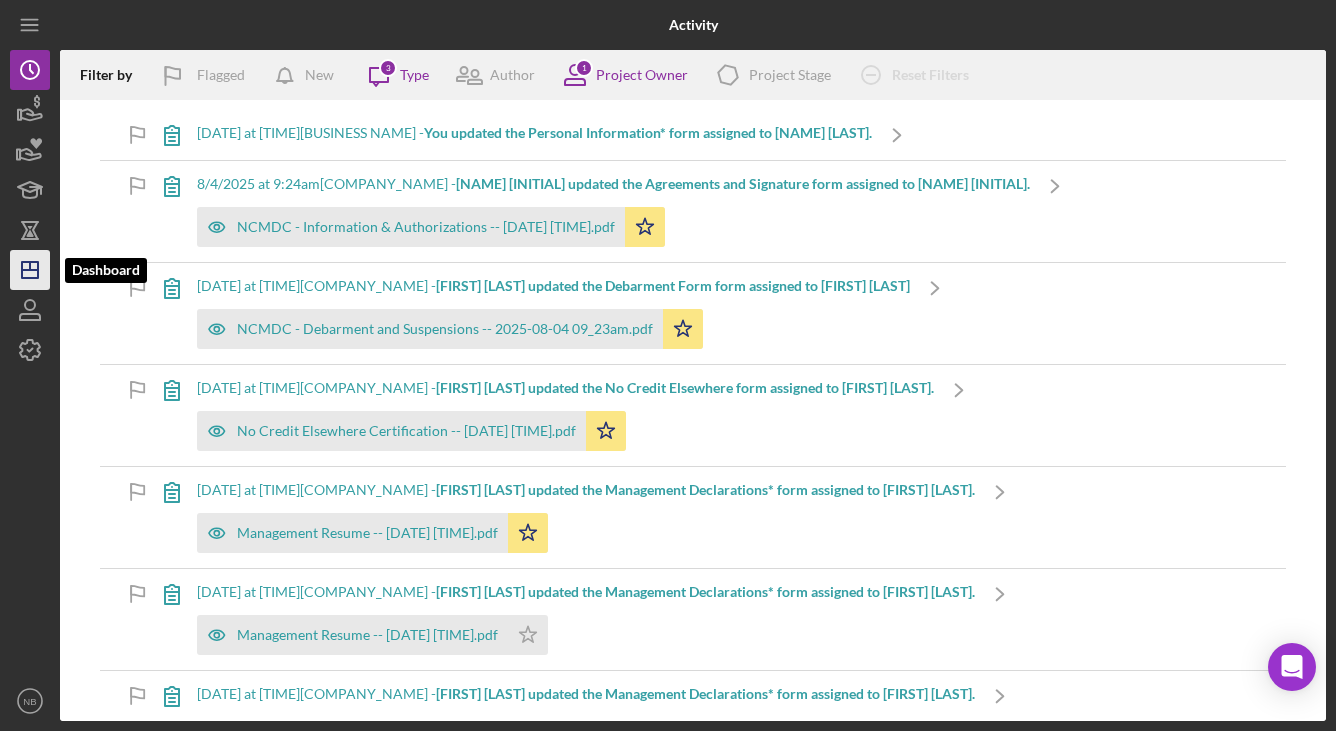 click on "Icon/Dashboard" 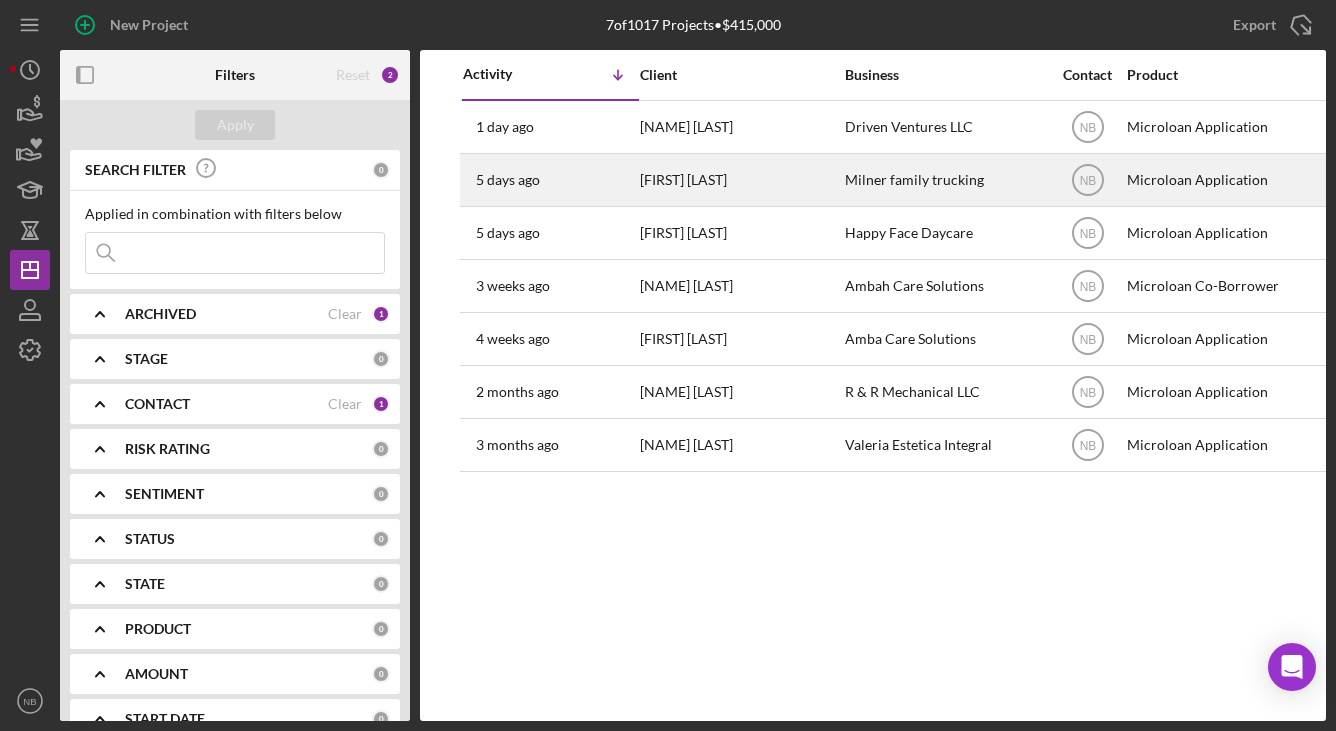click on "Milner family trucking" at bounding box center [945, 180] 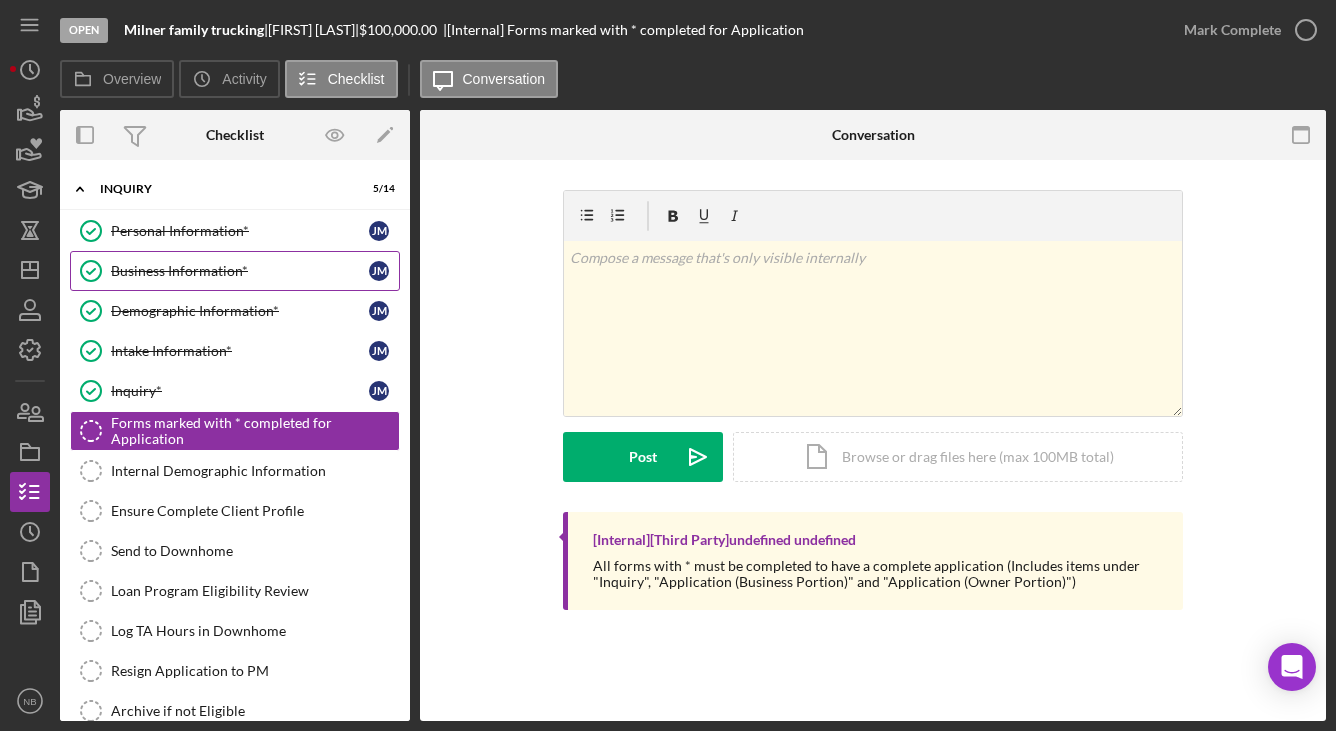 click on "Business Information* Business Information* [FIRST] [LAST]" at bounding box center [235, 271] 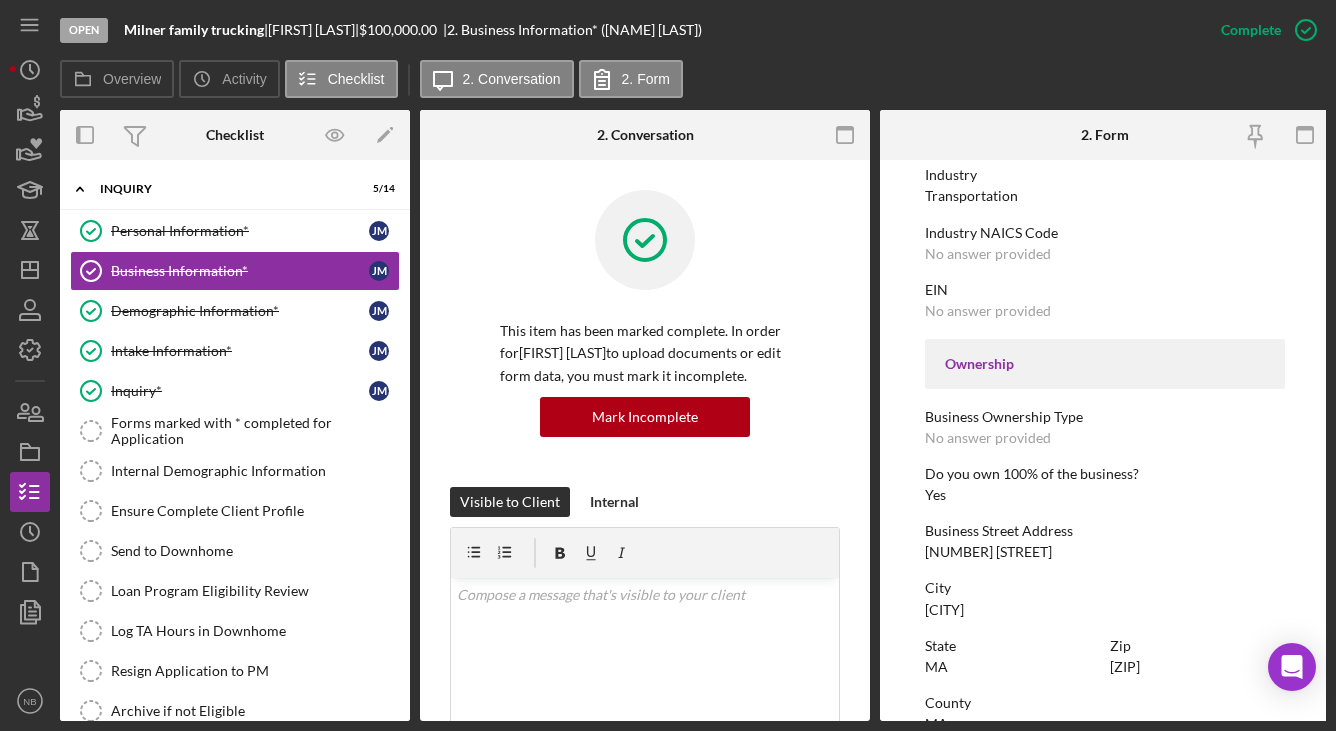 scroll, scrollTop: 500, scrollLeft: 0, axis: vertical 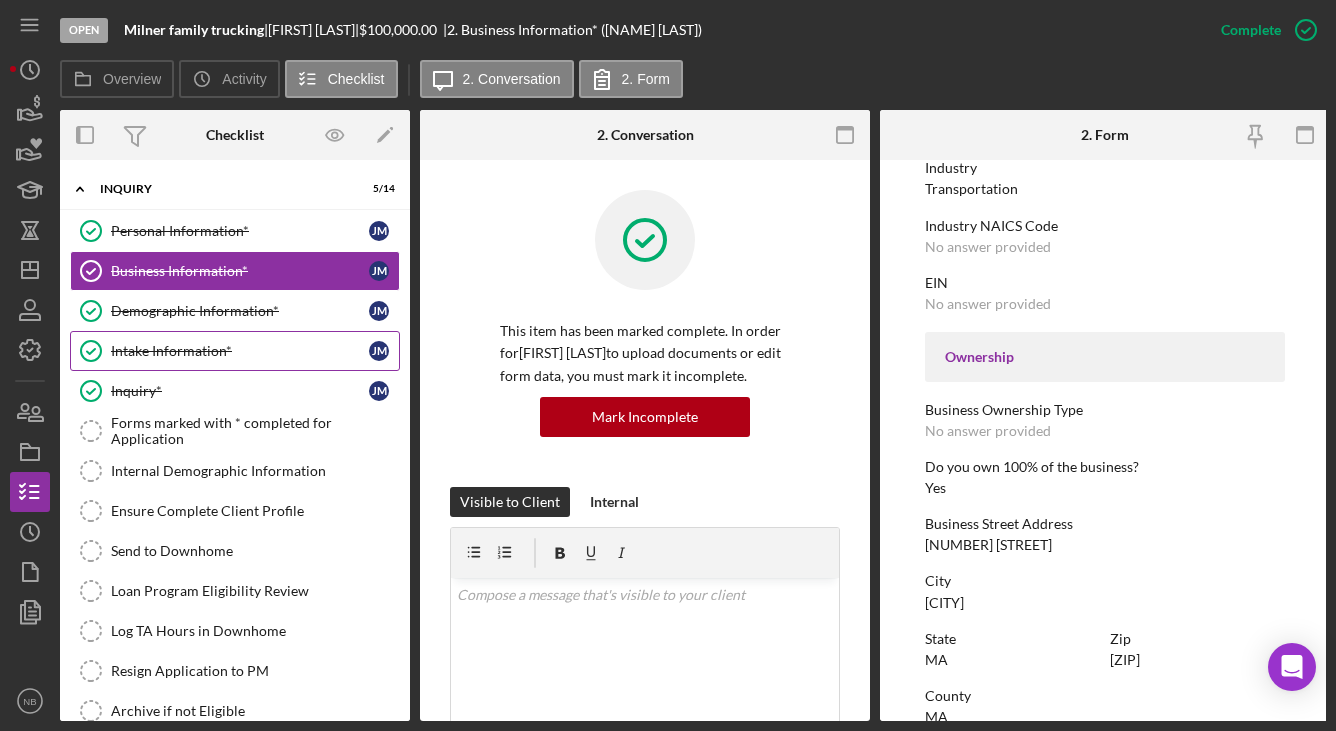 click on "Intake Information* Intake Information* [FIRST] [LAST]" at bounding box center [235, 351] 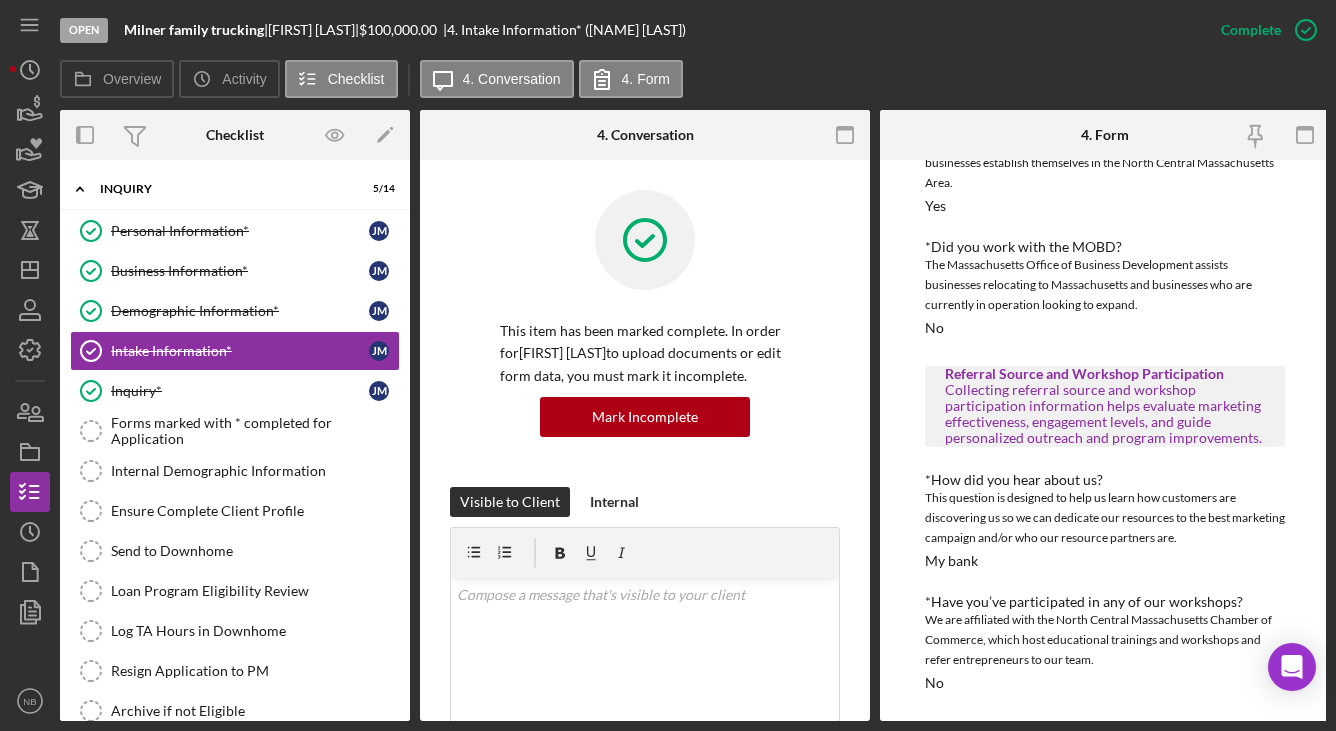 scroll, scrollTop: 1069, scrollLeft: 0, axis: vertical 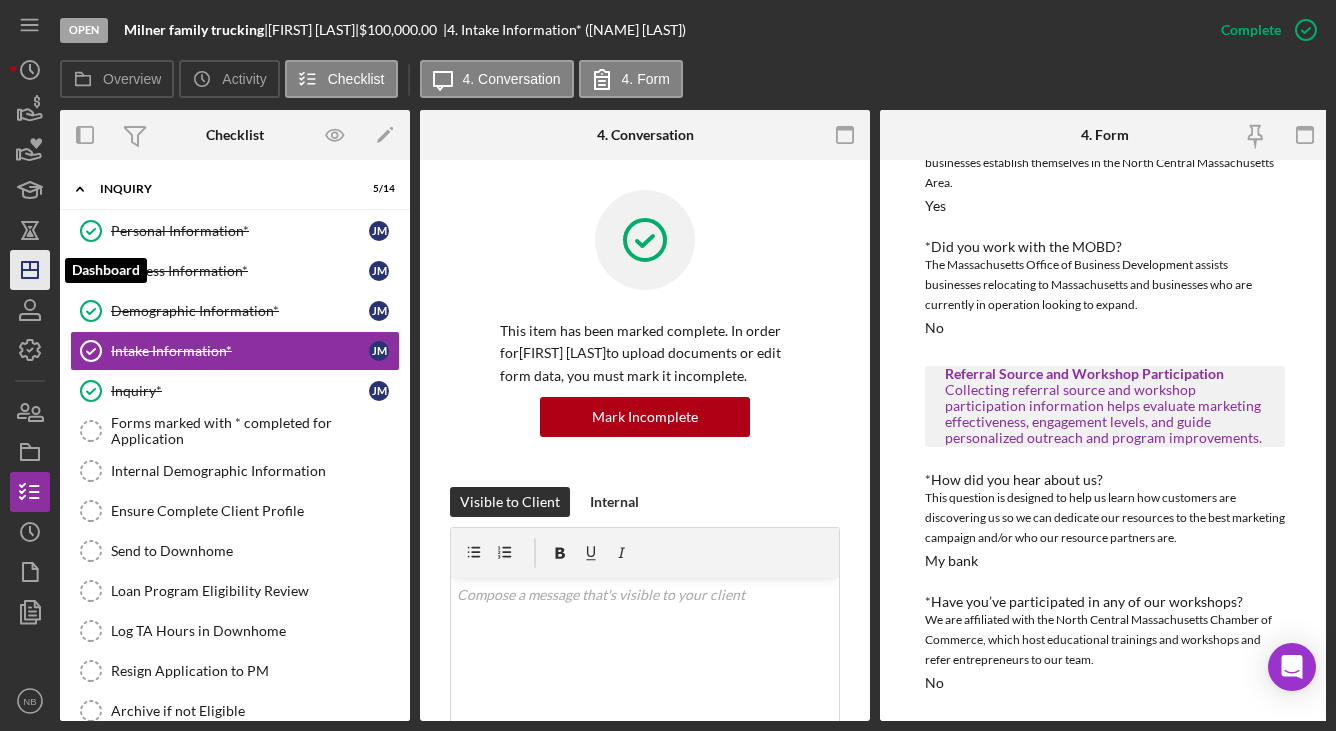 click on "Icon/Dashboard" 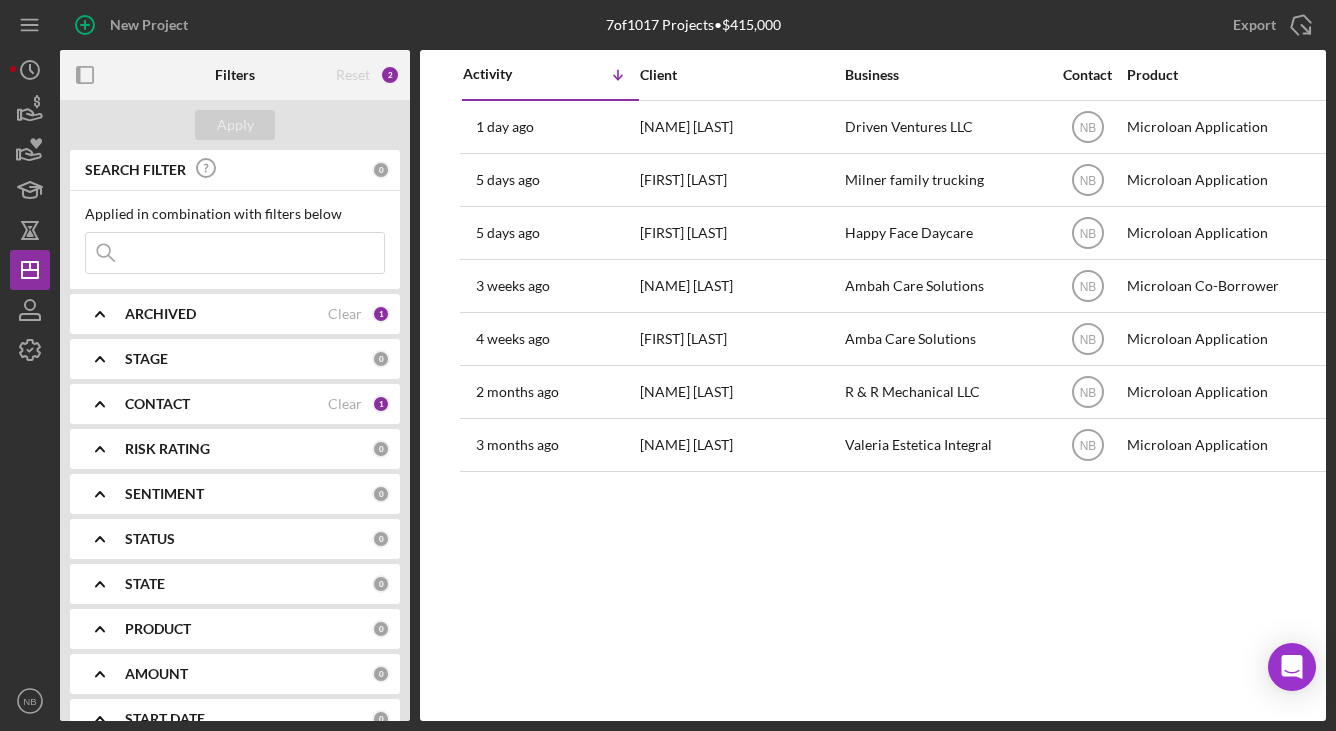 click 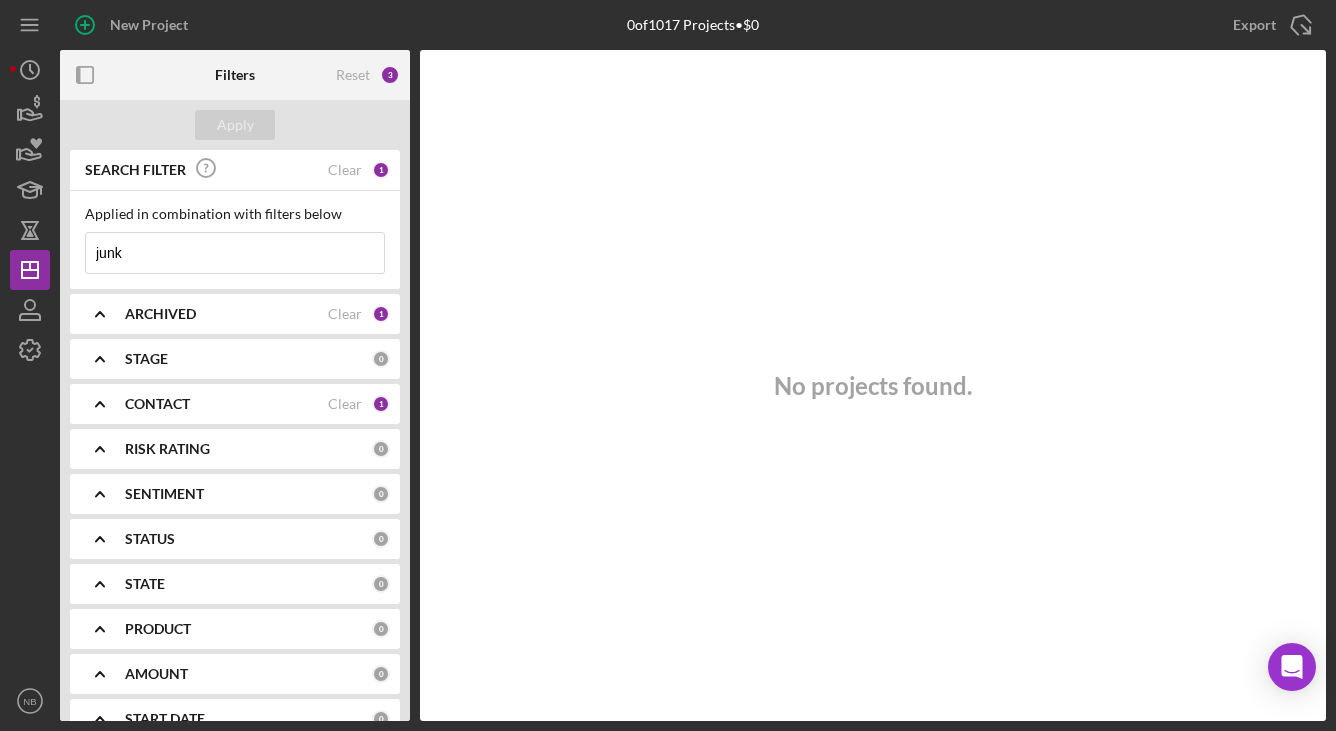 type on "junk" 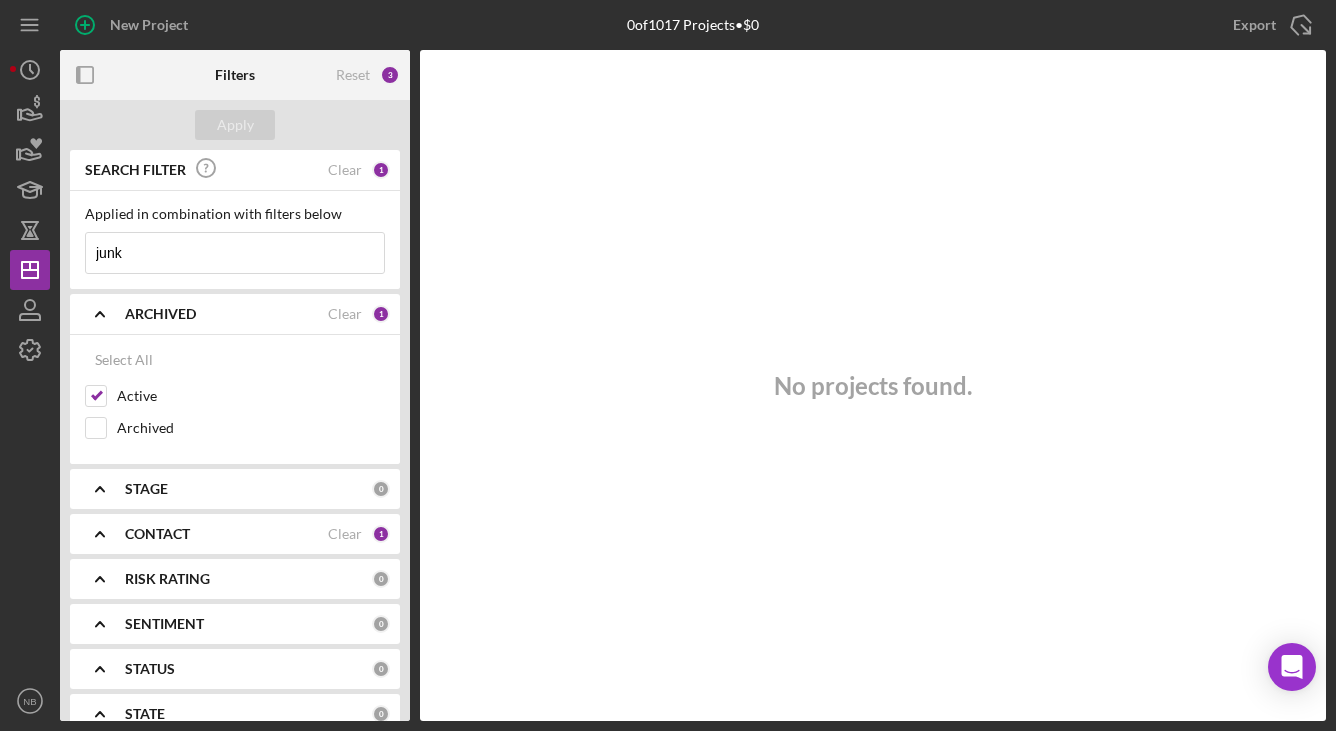 click on "CONTACT" at bounding box center [226, 534] 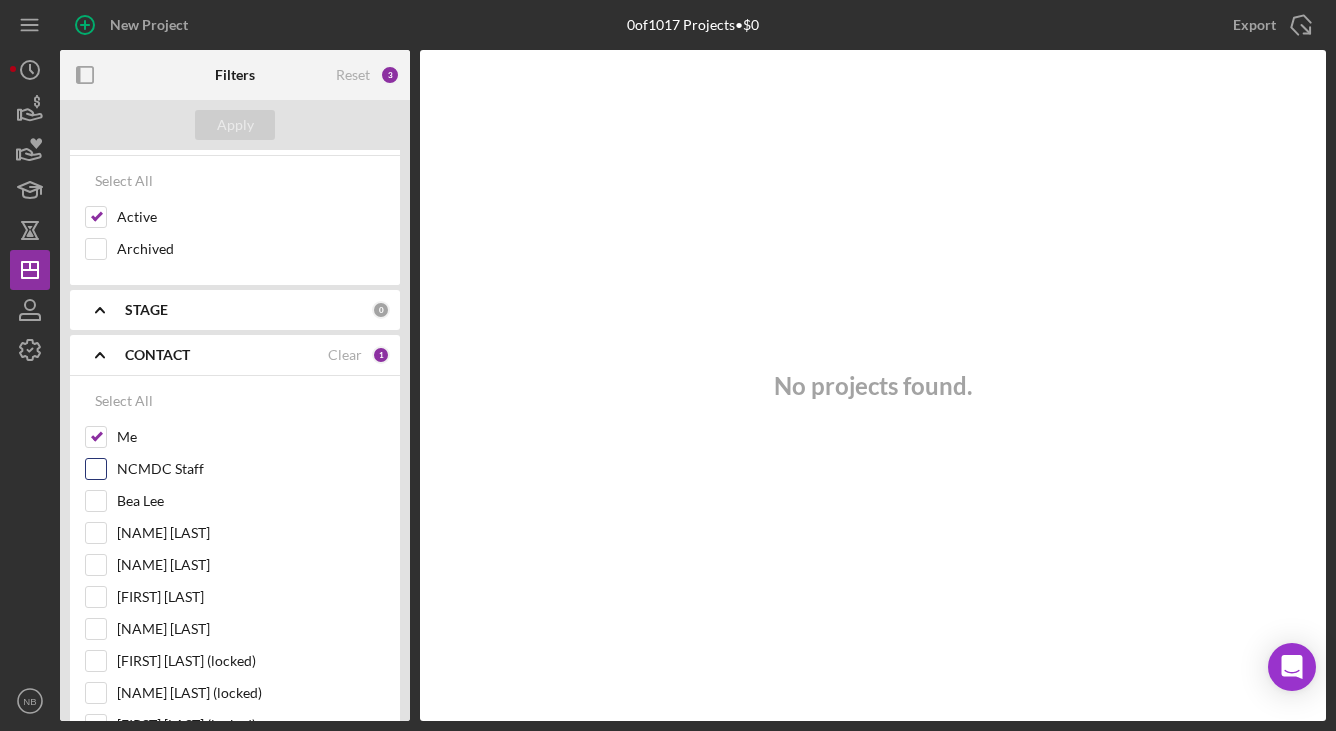 scroll, scrollTop: 200, scrollLeft: 0, axis: vertical 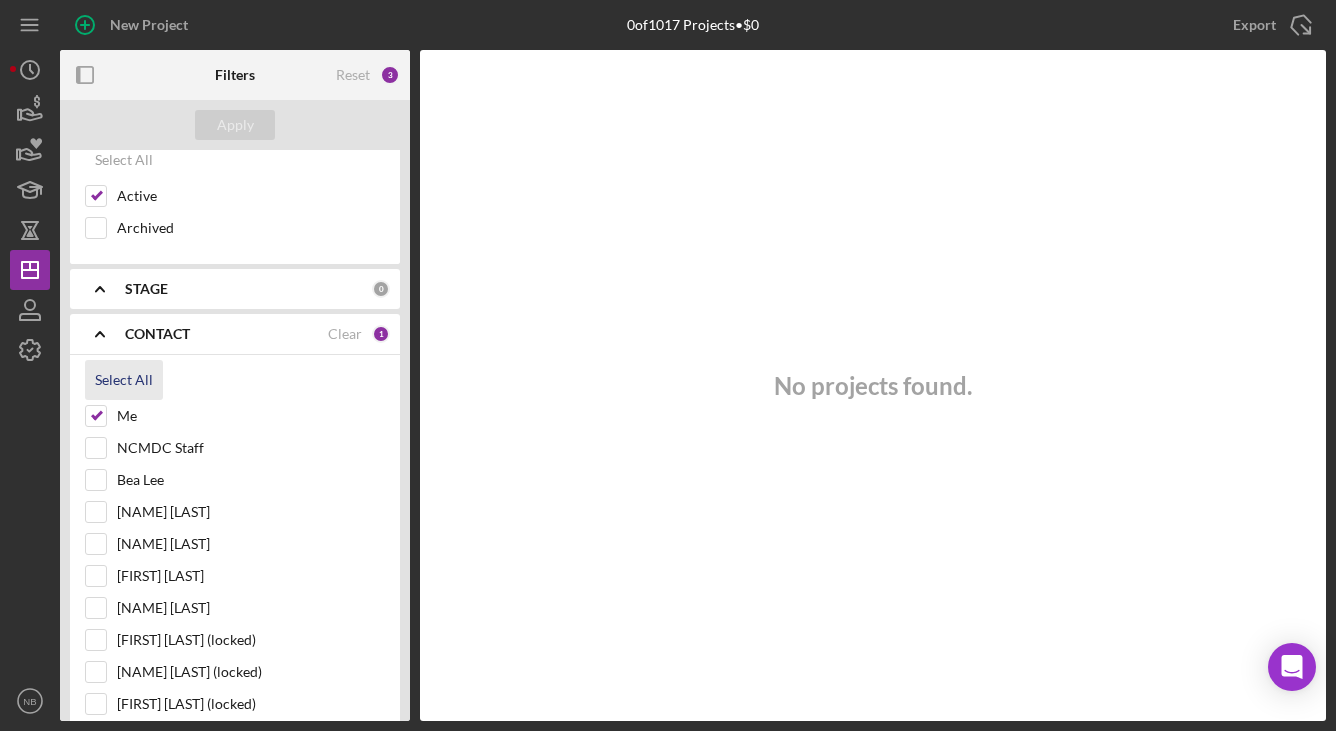 click on "Select All" at bounding box center (124, 380) 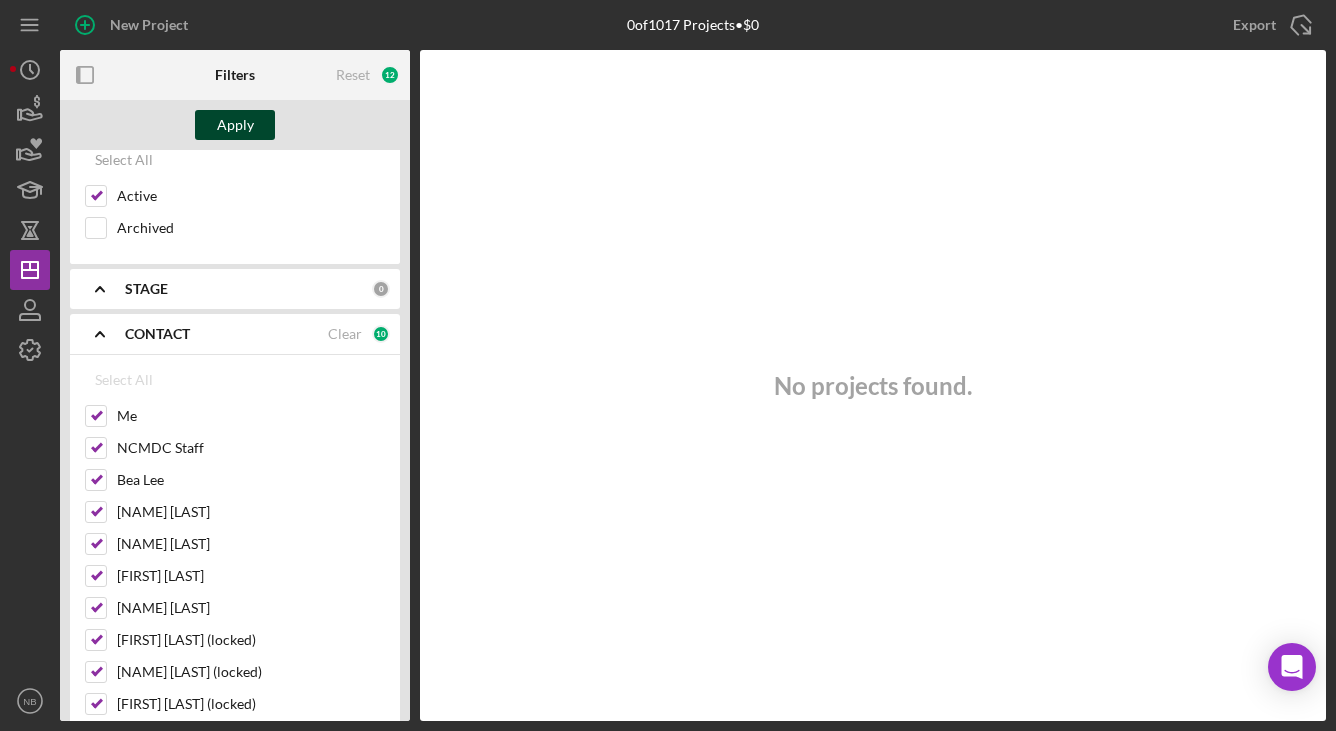 click on "Apply" at bounding box center (235, 125) 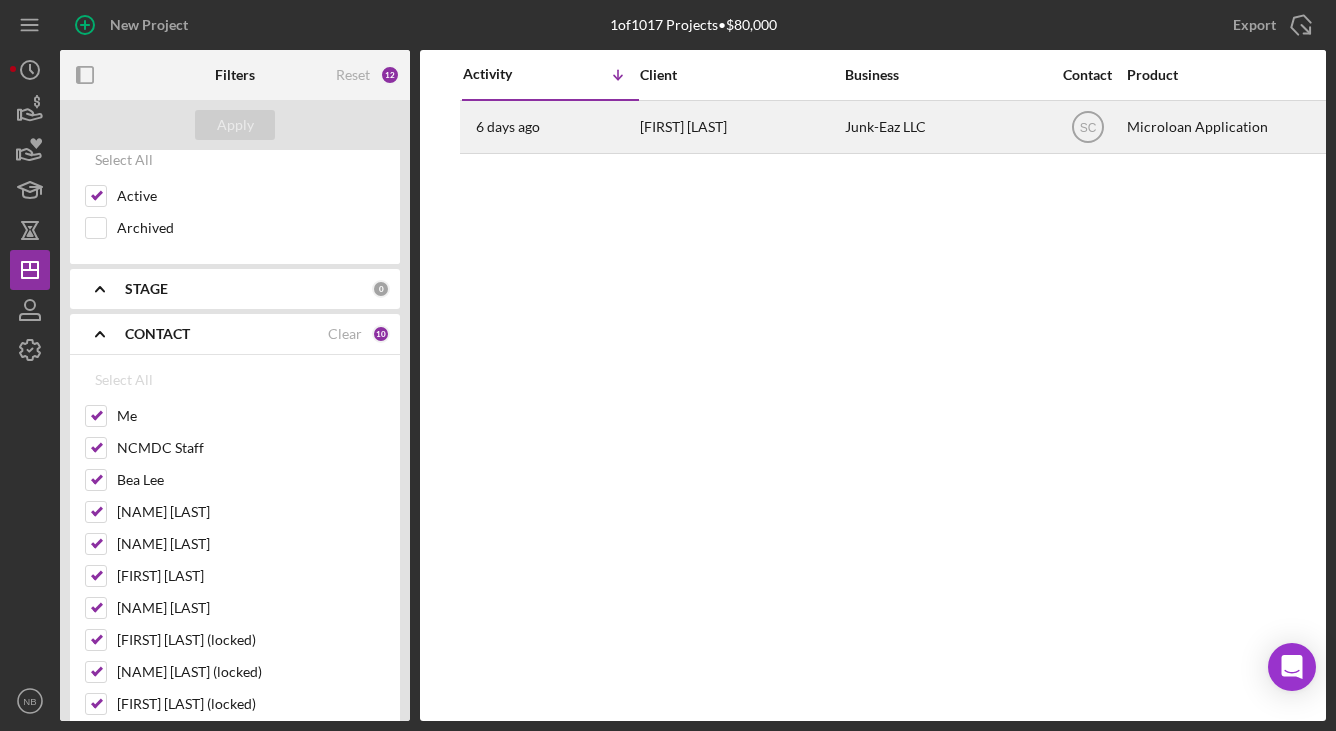 click on "[FIRST] [LAST]" at bounding box center (740, 127) 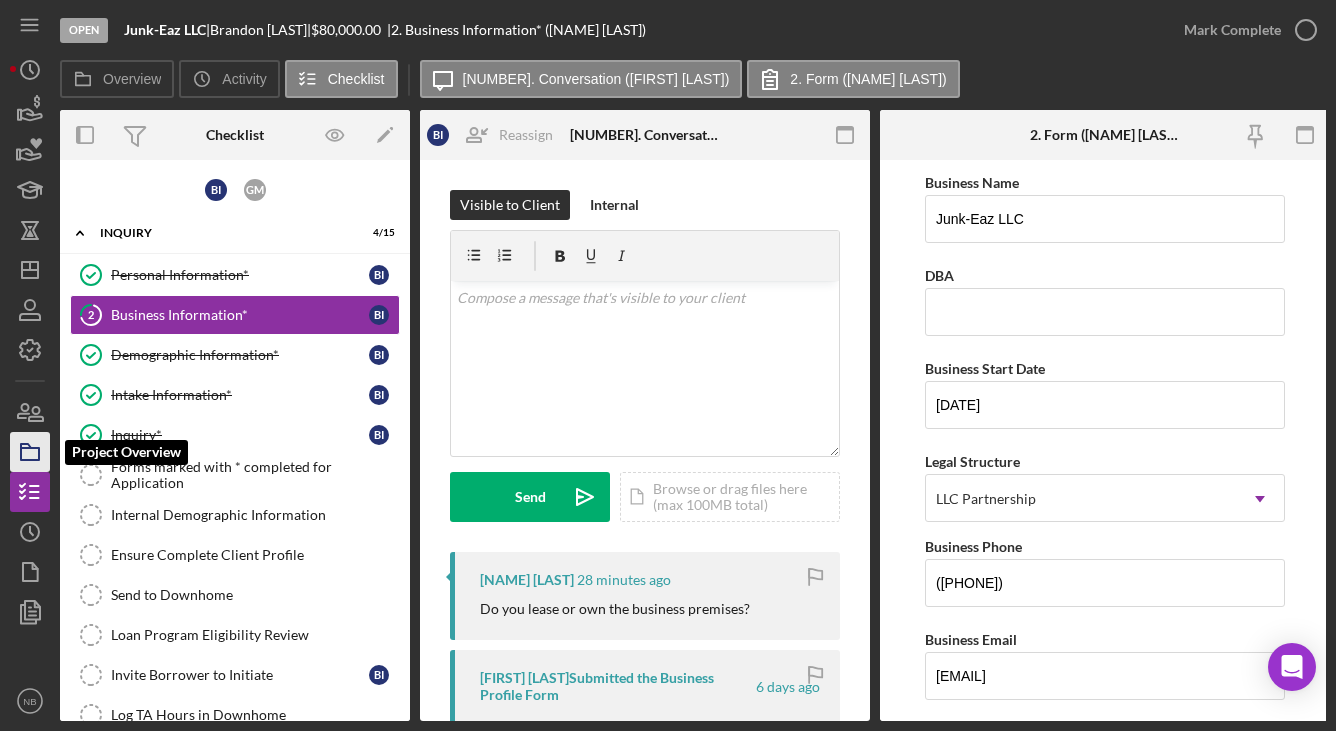 click 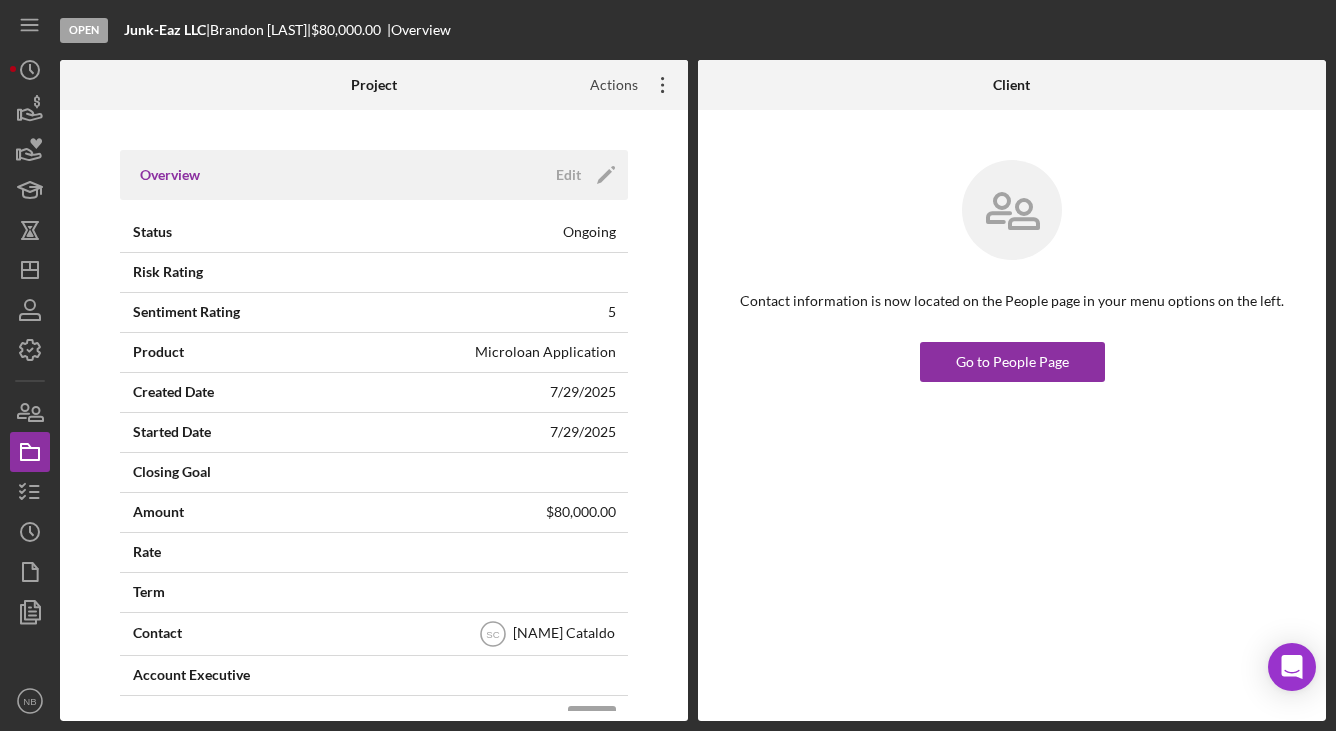 click on "Icon/Overflow" 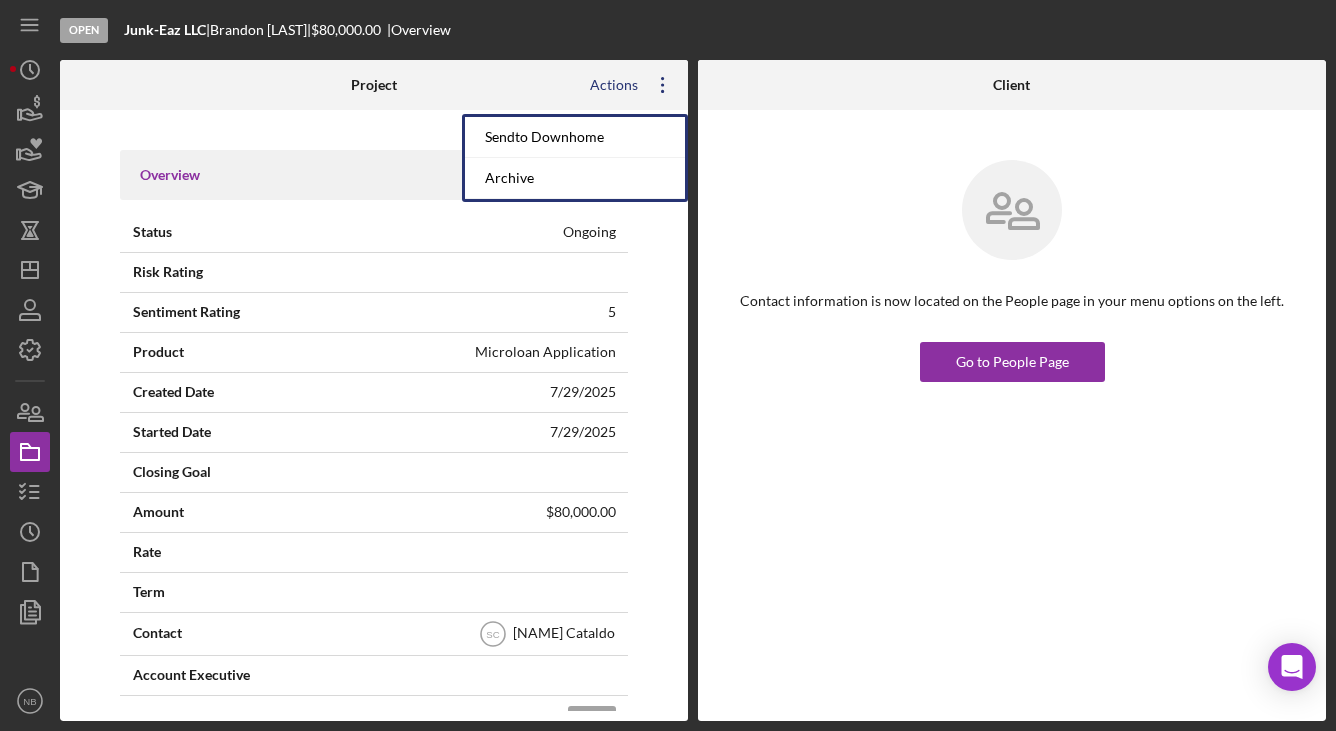 click on "Overview Edit Icon/Edit Status Ongoing Risk Rating Sentiment Rating 5 Product Microloan Application Created Date [DATE] Started Date [DATE] Closing Goal Amount $80,000.00 Rate Term Contact Icon/User Photo SC [FIRST] [LAST] Account Executive Stage Open Weekly Status Update Yes Inactivity Alerts Yes Key Ratios Edit Icon/Edit DSCR Collateral Coverage DTI LTV Global DSCR Global Collateral Coverage Global DTI NOI Recommendation Edit Icon/Edit Payment Type Rate Term Amount Down Payment Closing Fee Include closing fee in amount financed? No Origination Fee Include origination fee in amount financed? No Amount Financed Closing Date First Payment Date Maturity Date Resolution Edit Icon/Edit Resolved On Resolution" at bounding box center (374, 415) 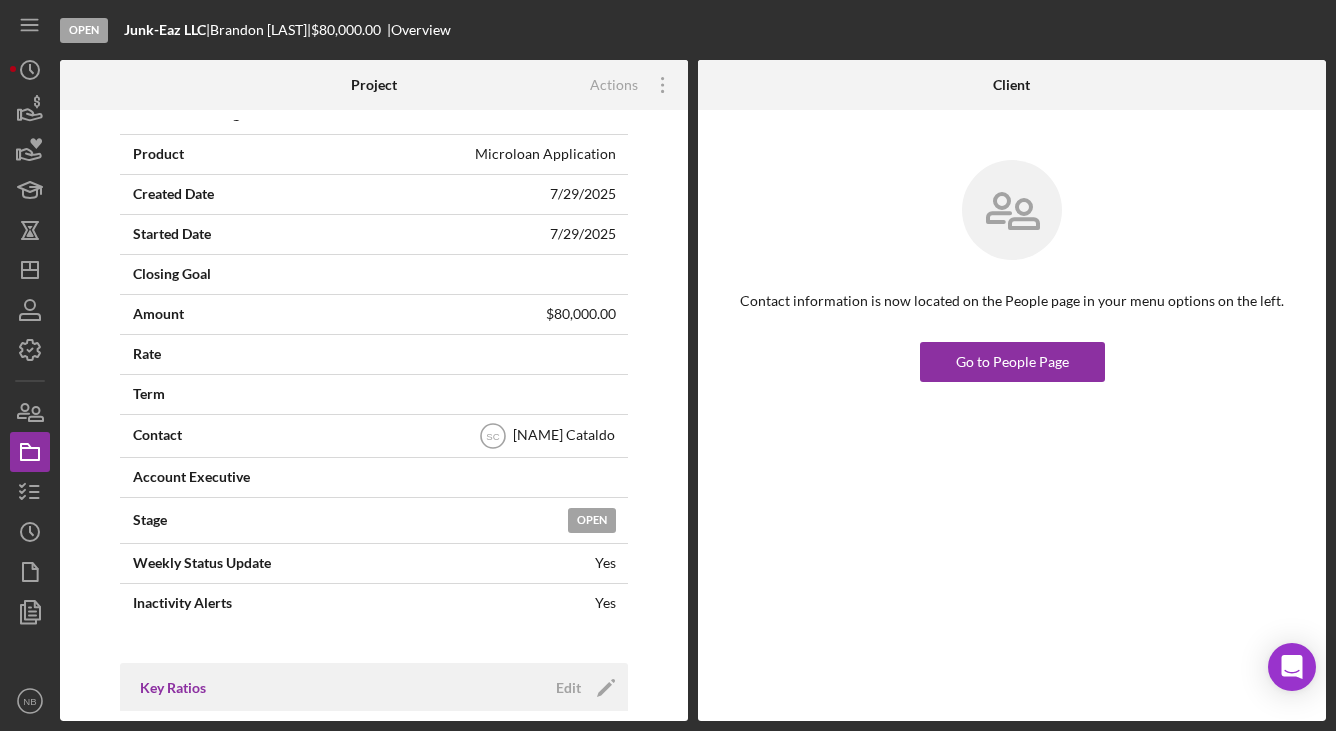 scroll, scrollTop: 200, scrollLeft: 0, axis: vertical 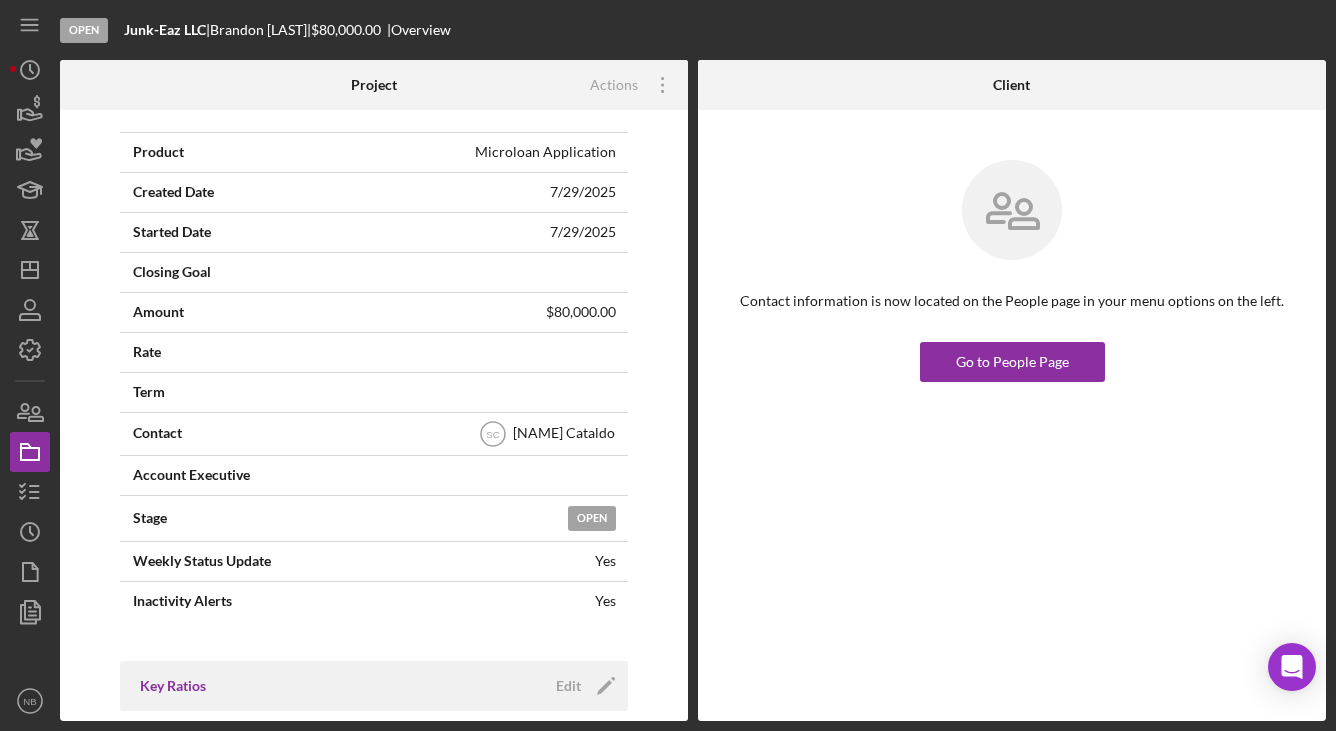 click on "Icon/User Photo SC" 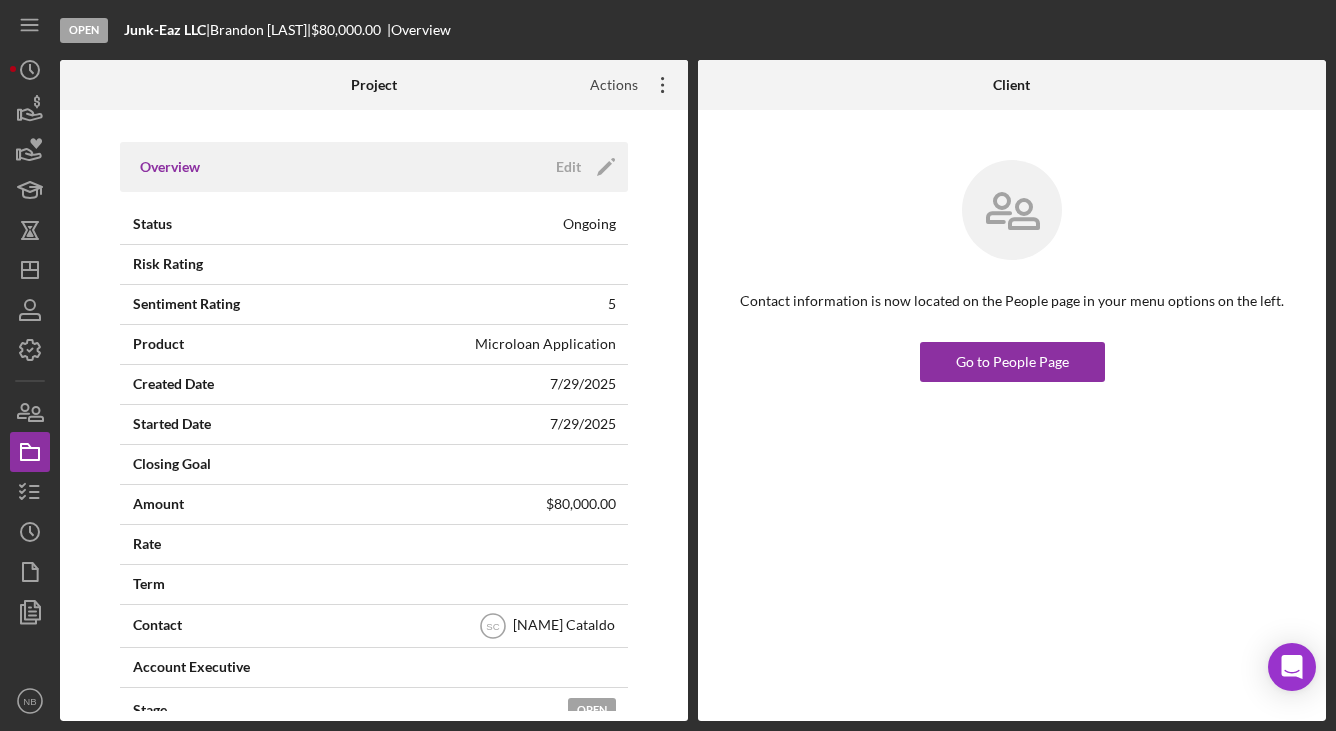scroll, scrollTop: 0, scrollLeft: 0, axis: both 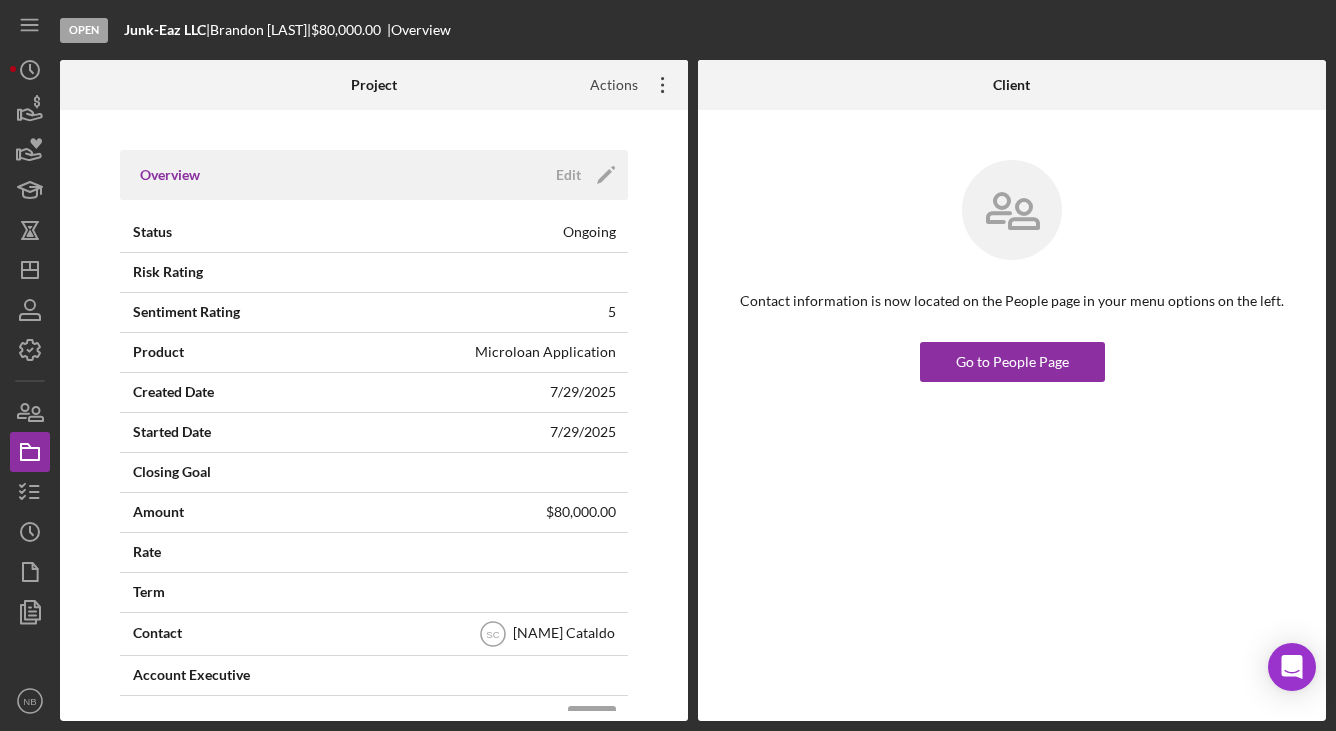 click on "Icon/Overflow" 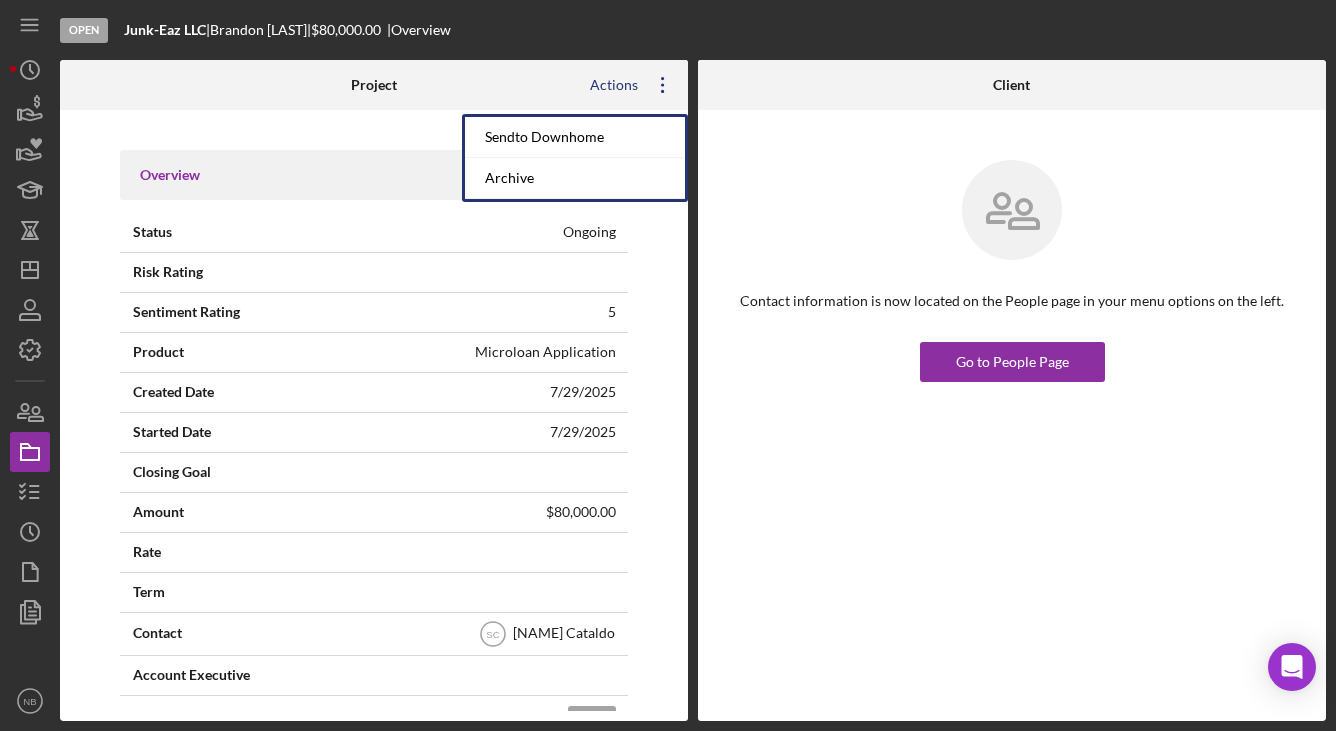click on "Risk Rating" at bounding box center [216, 272] 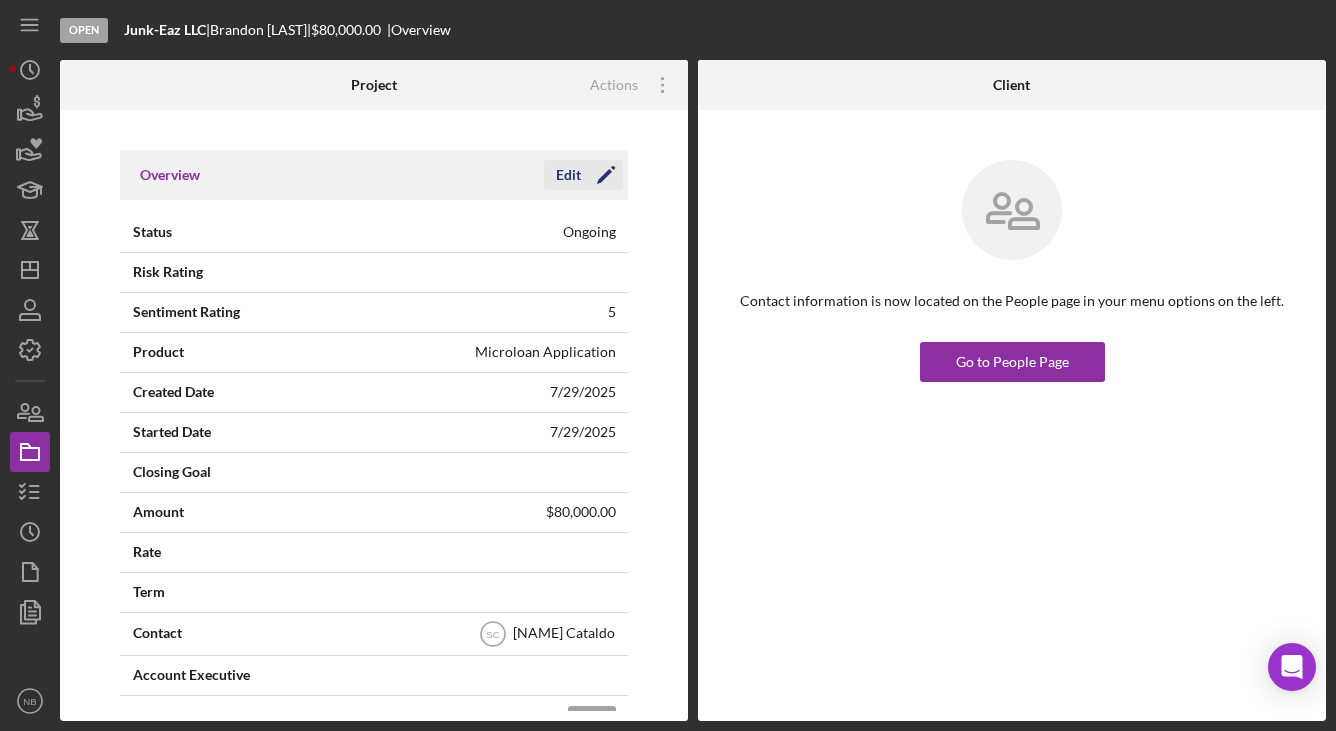 click on "Icon/Edit" 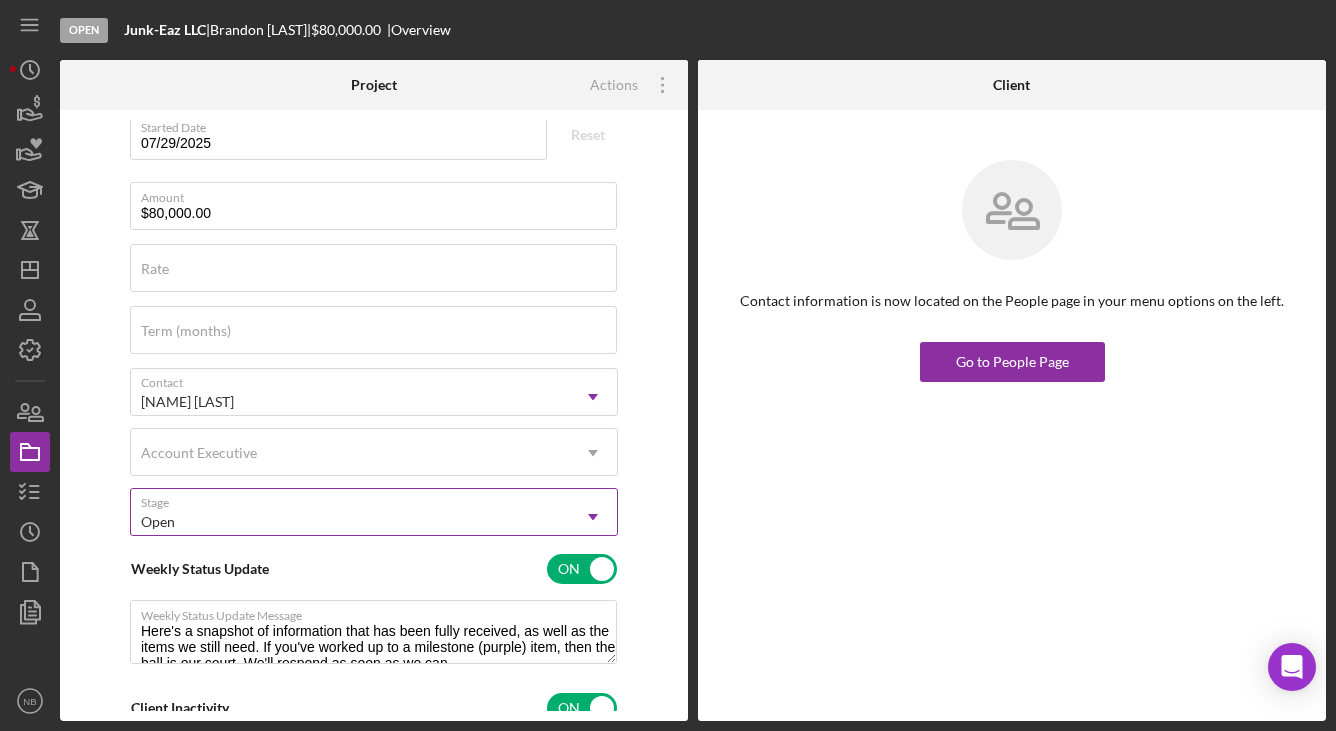 scroll, scrollTop: 400, scrollLeft: 0, axis: vertical 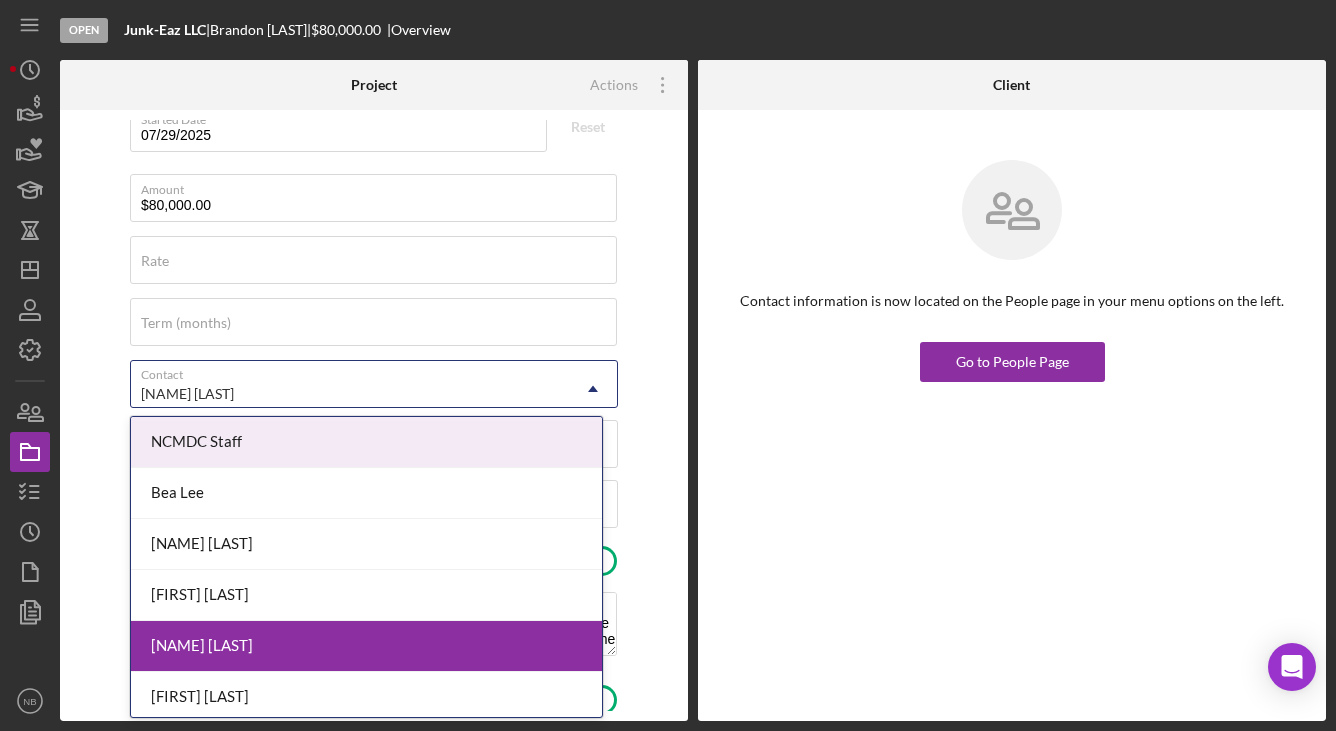 click on "[NAME] [LAST]" at bounding box center (350, 394) 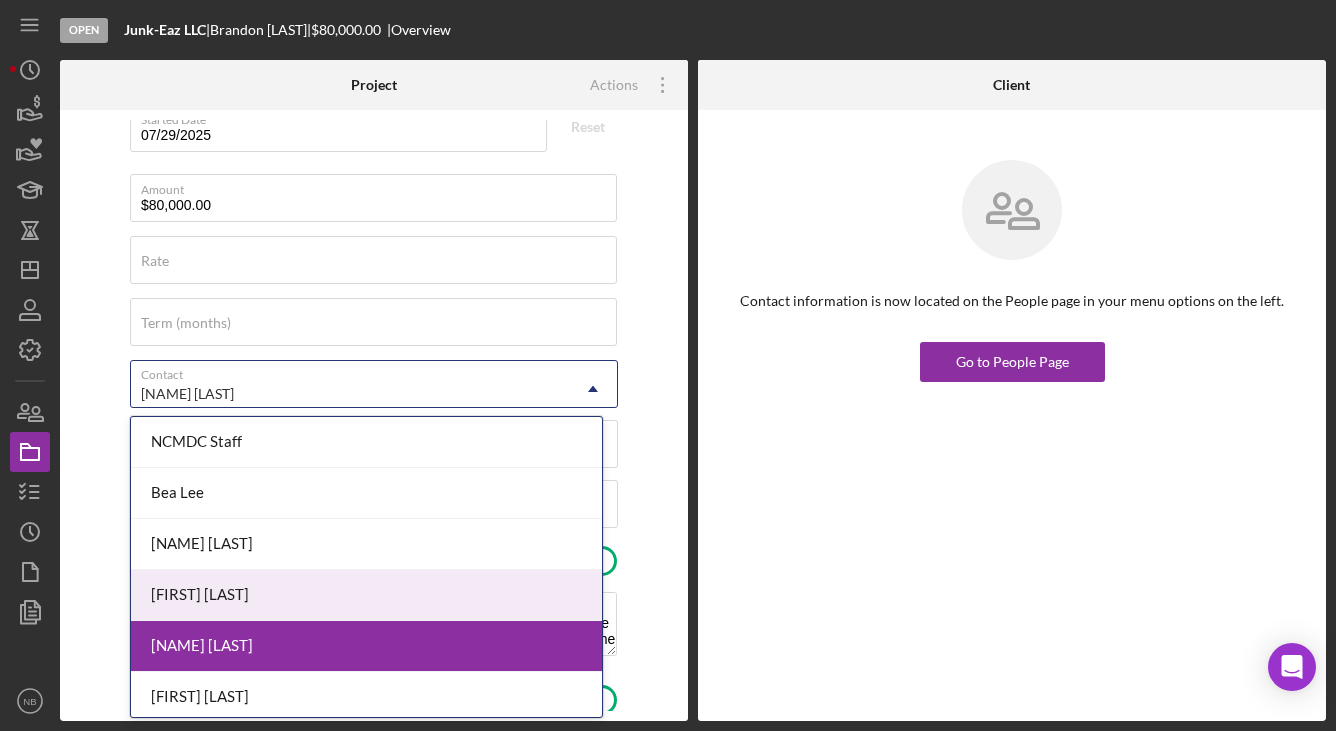 click on "[FIRST] [LAST]" at bounding box center (366, 595) 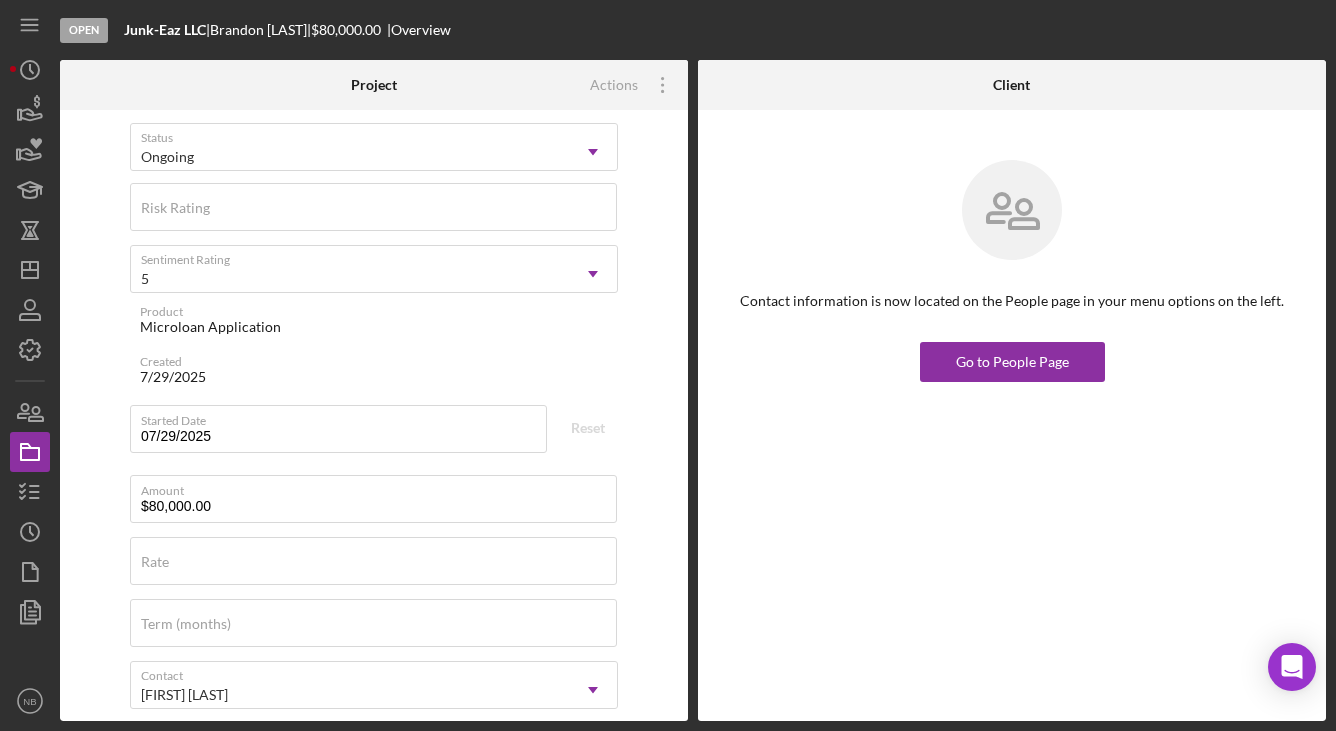 scroll, scrollTop: 0, scrollLeft: 0, axis: both 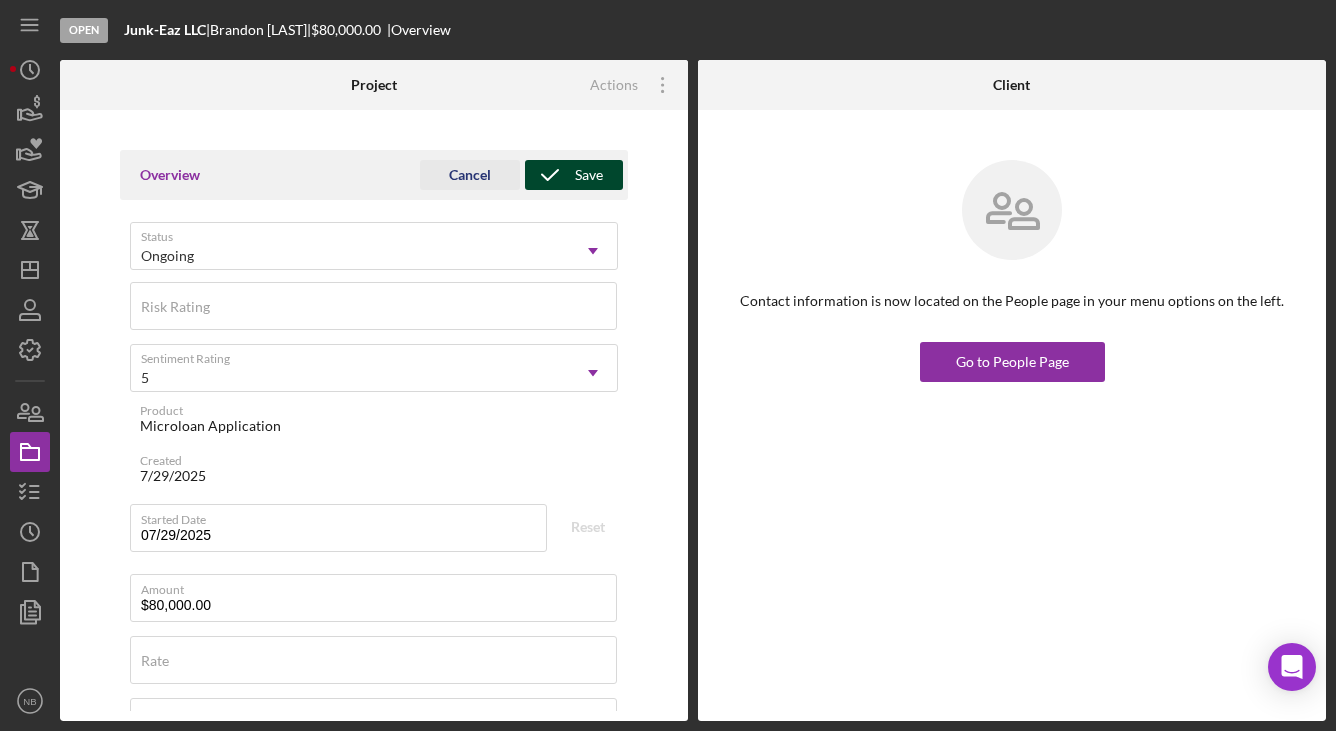 click 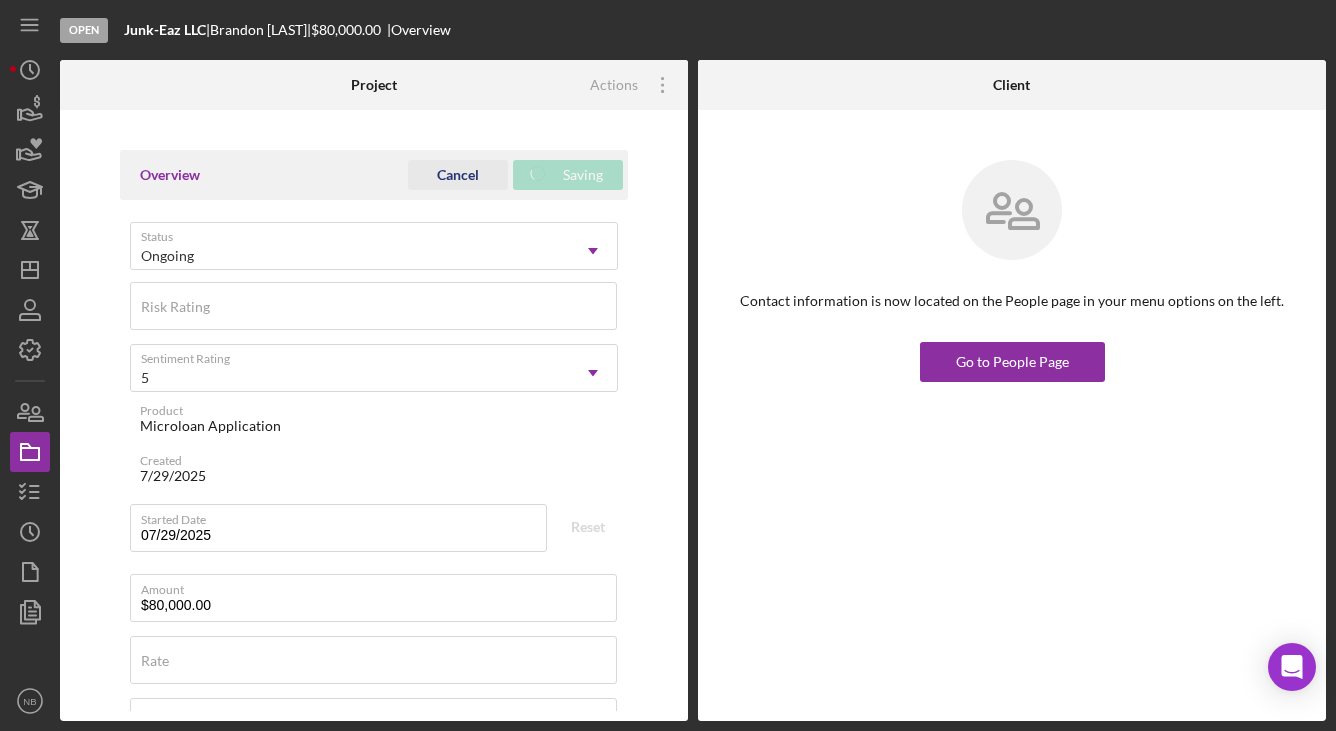 type on "We noticed you haven't made any progress on your application in the last few days. Let us know if you have any questions or issues or need more time to complete." 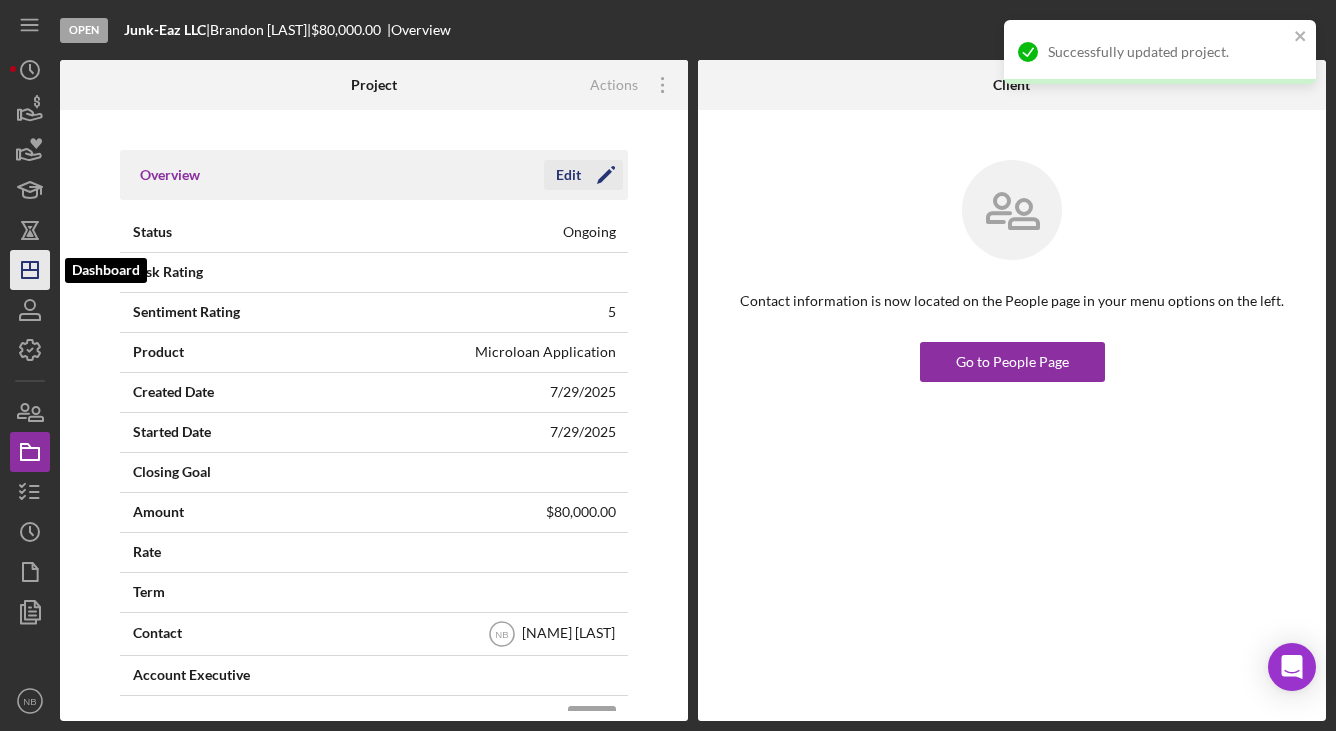 click 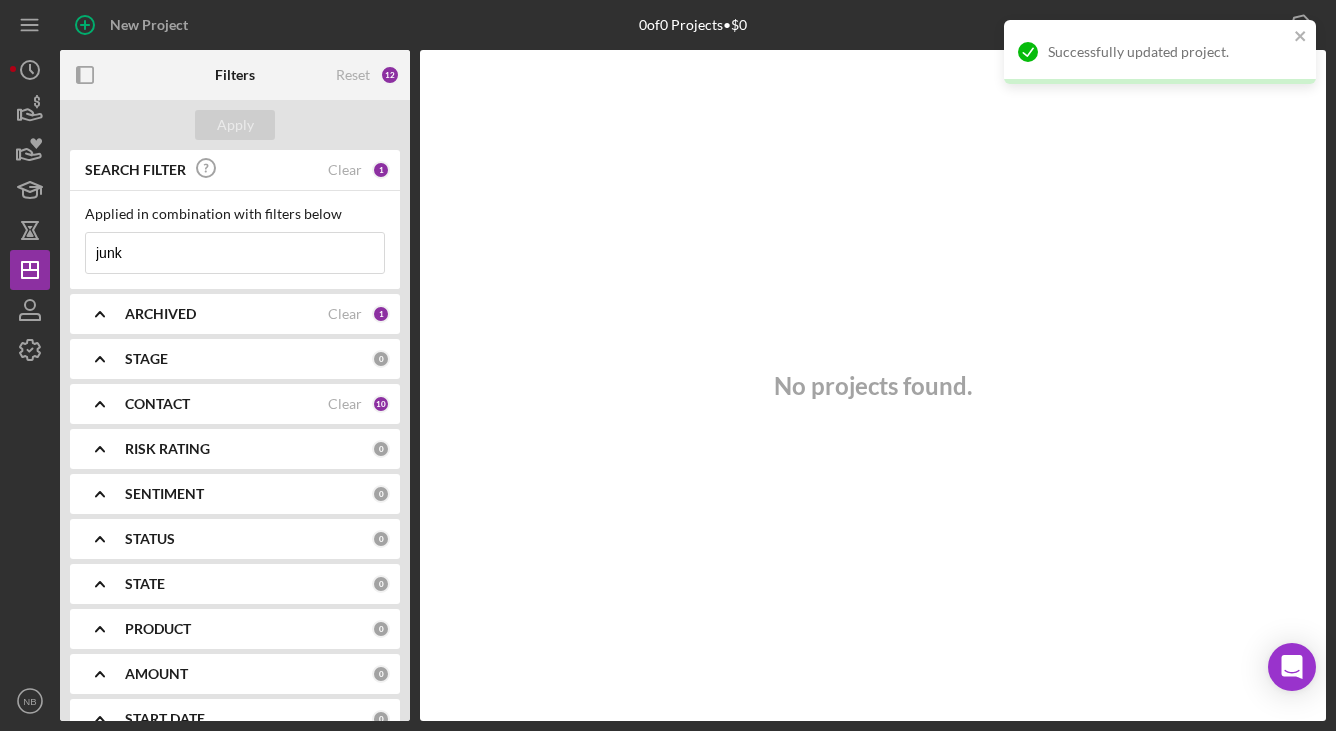 type 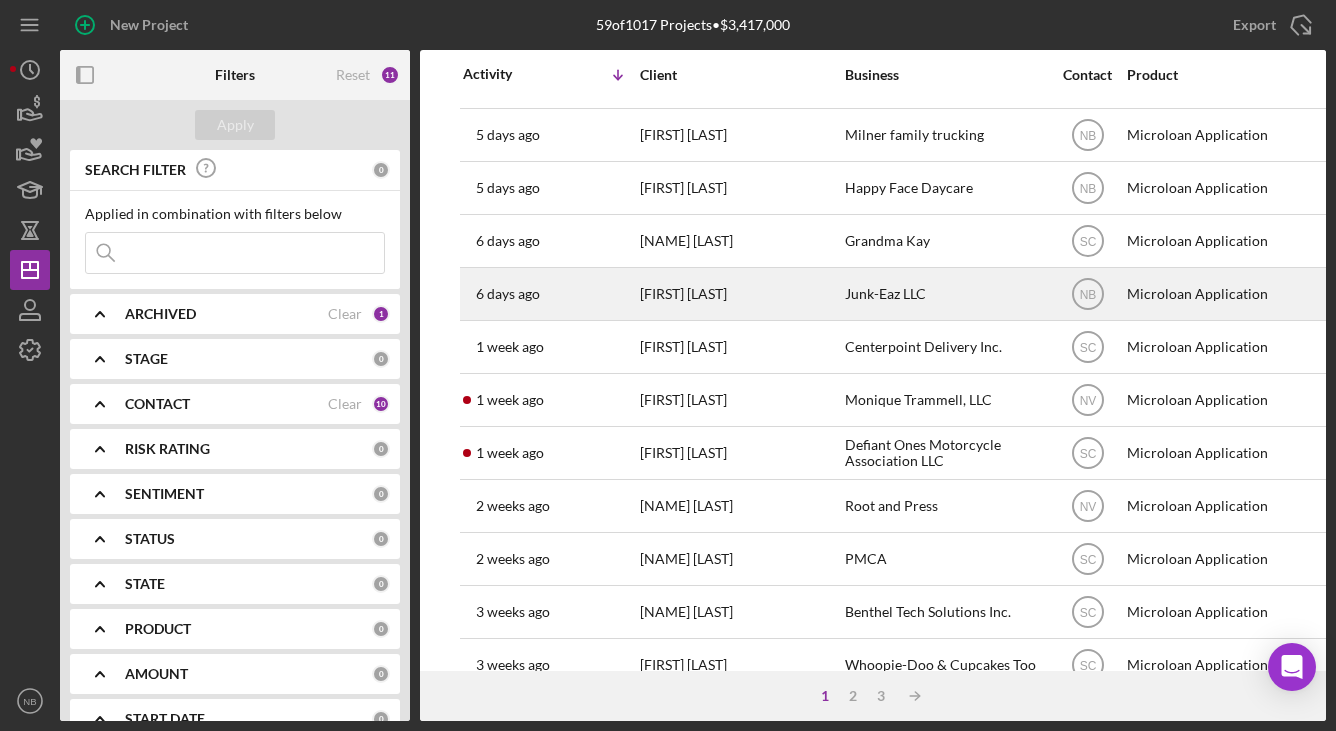 scroll, scrollTop: 200, scrollLeft: 0, axis: vertical 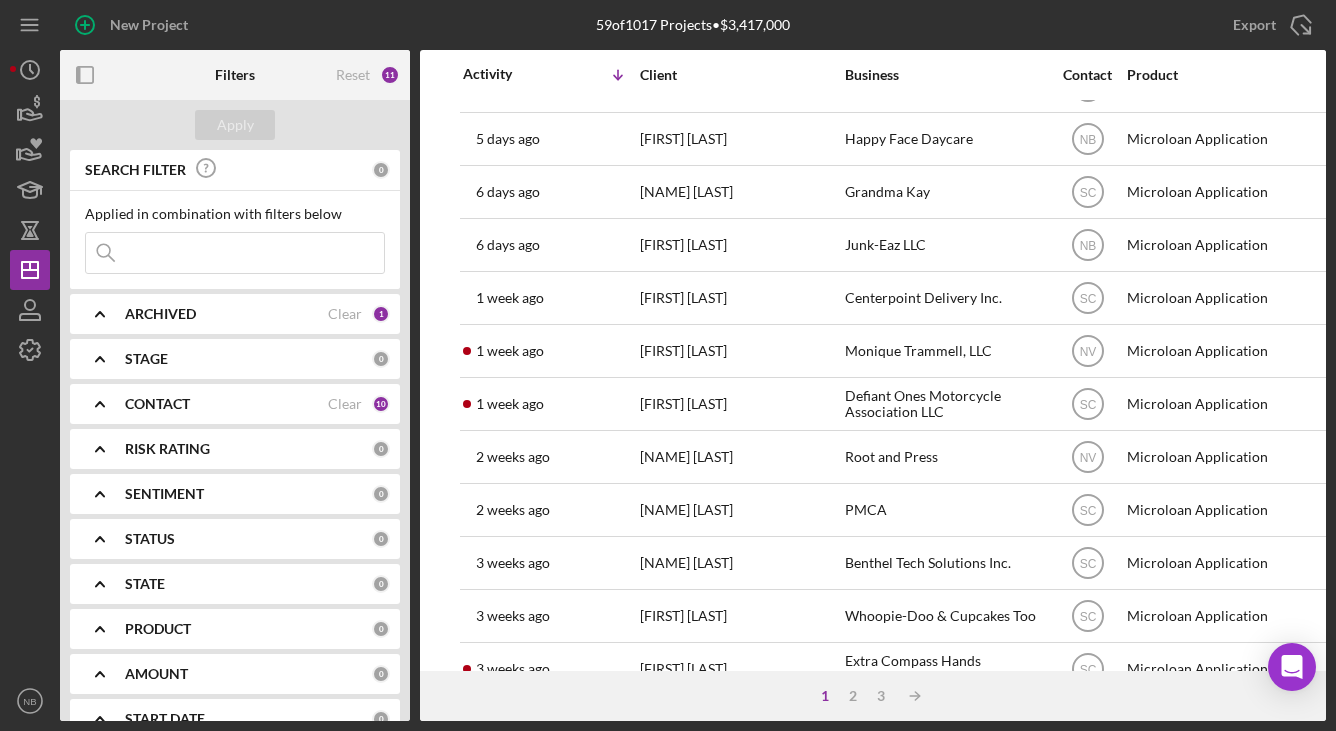 click on "CONTACT" at bounding box center [157, 404] 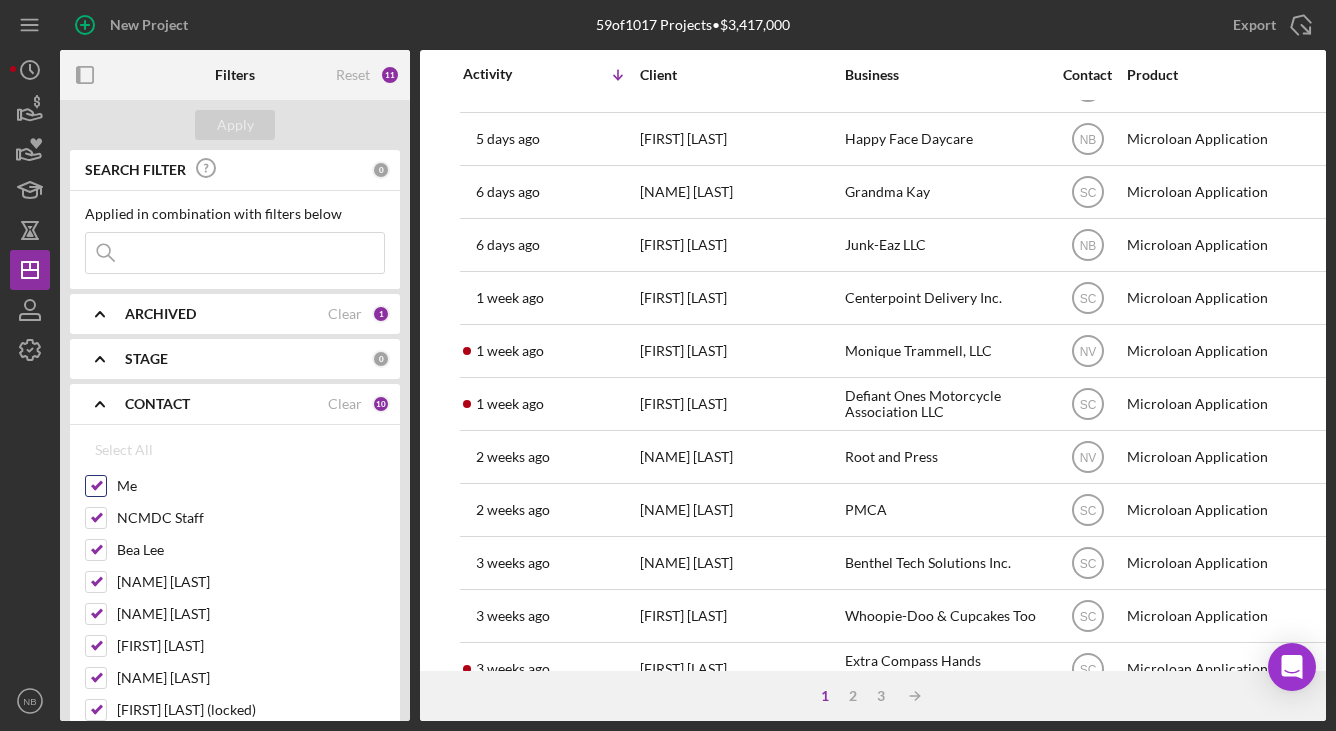 click on "Me" at bounding box center [96, 486] 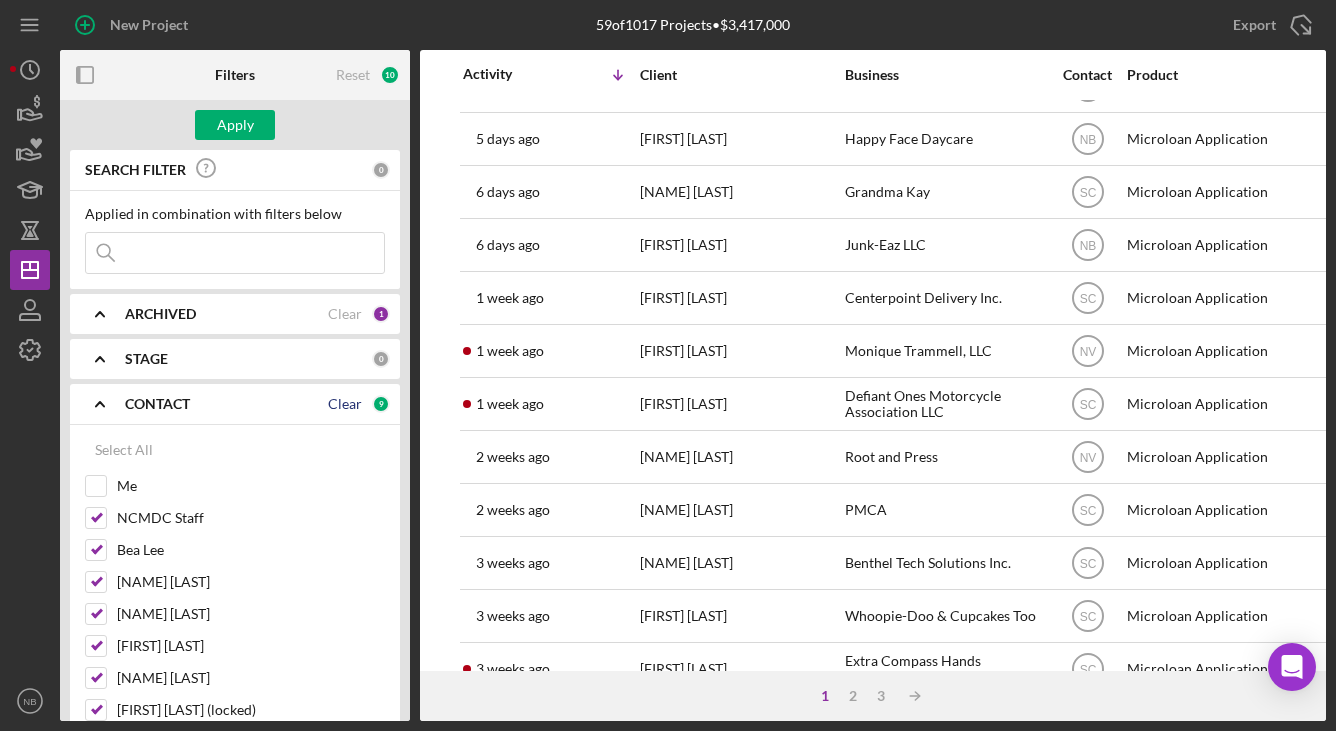 click on "Clear" at bounding box center [345, 404] 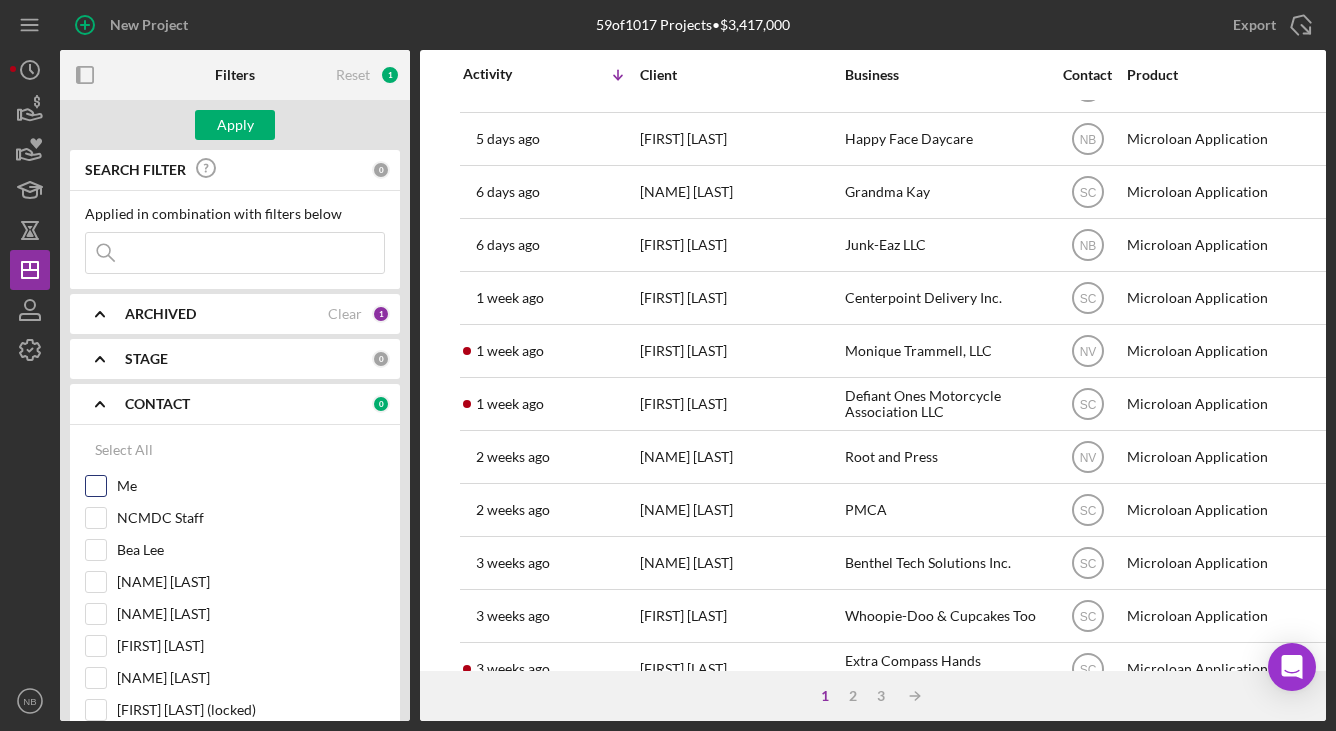 click on "Me" at bounding box center (96, 486) 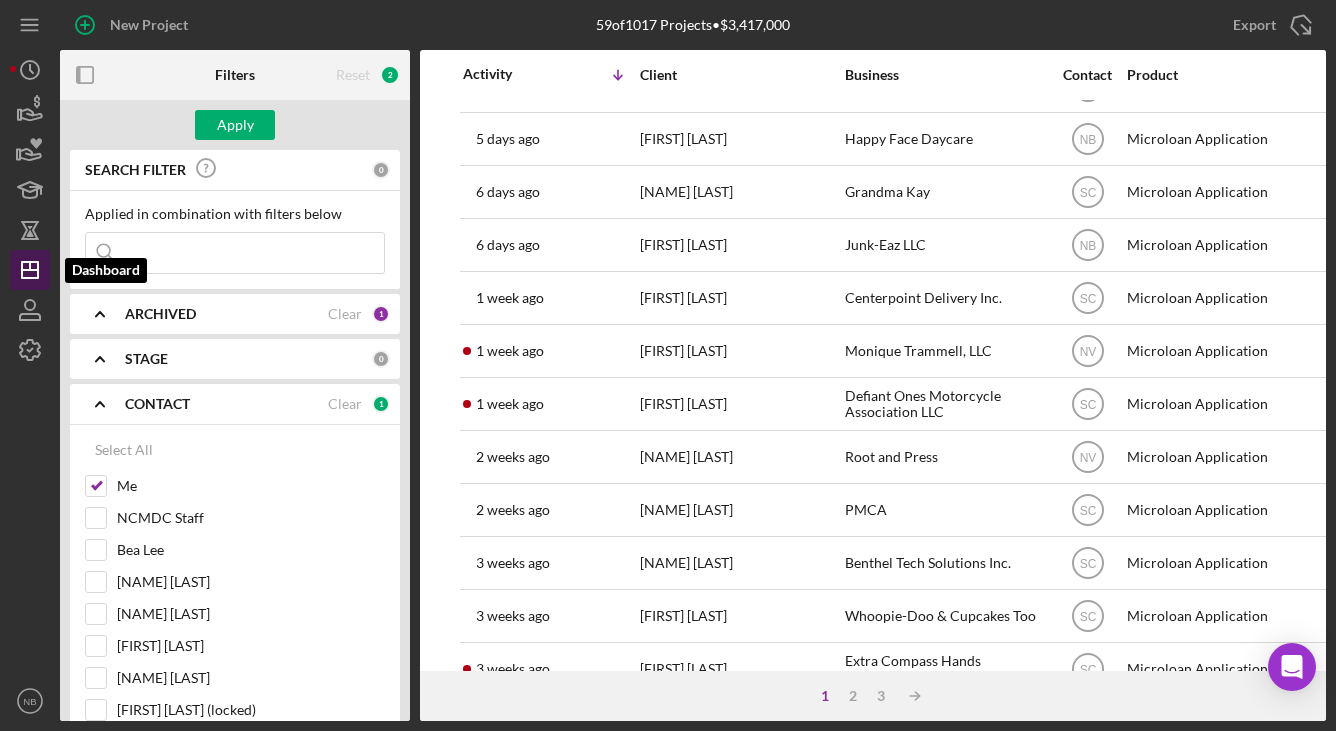 click 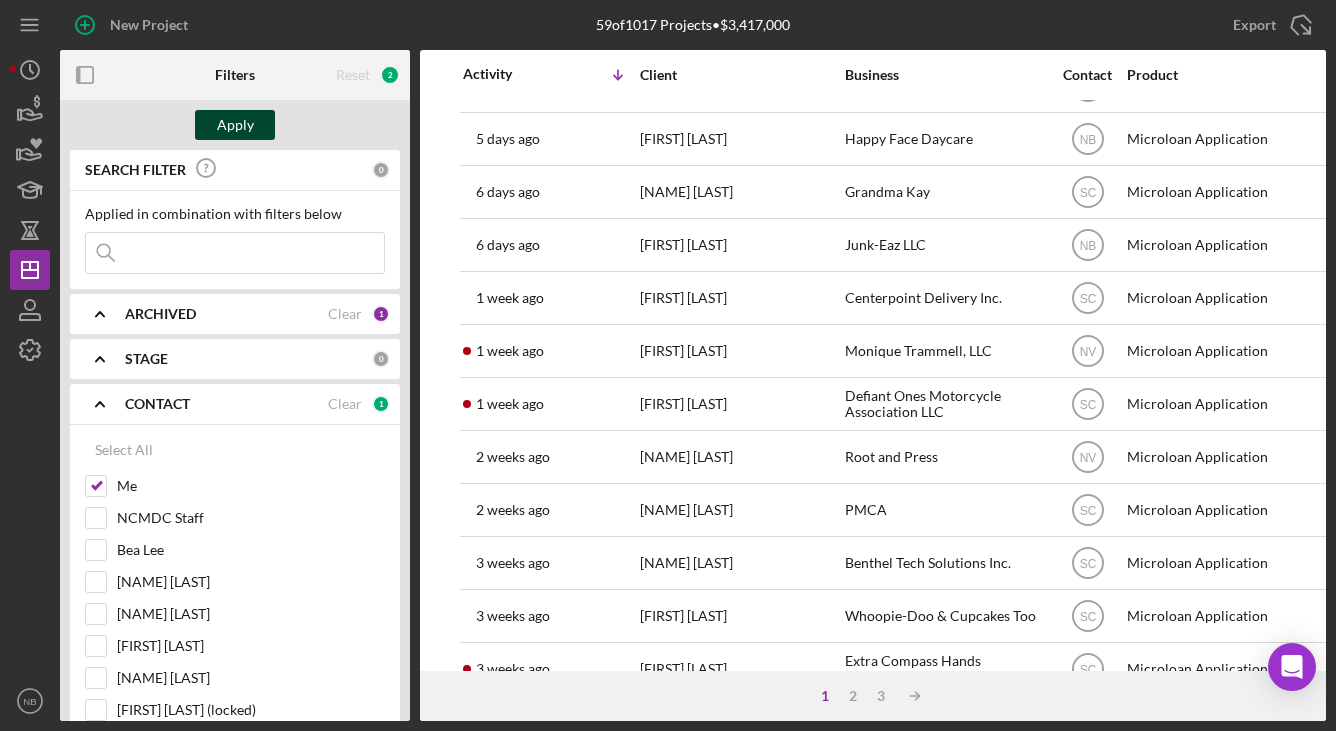 click on "Apply" at bounding box center [235, 125] 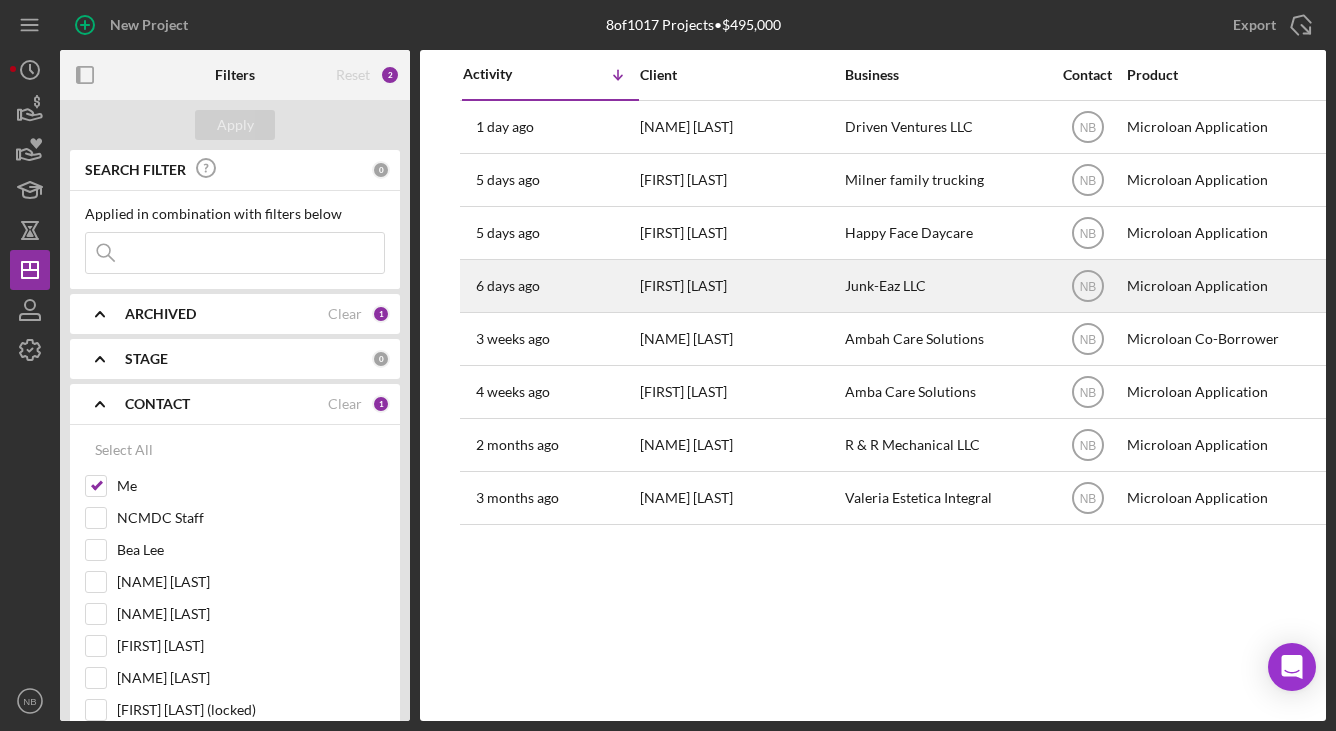 scroll, scrollTop: 0, scrollLeft: 0, axis: both 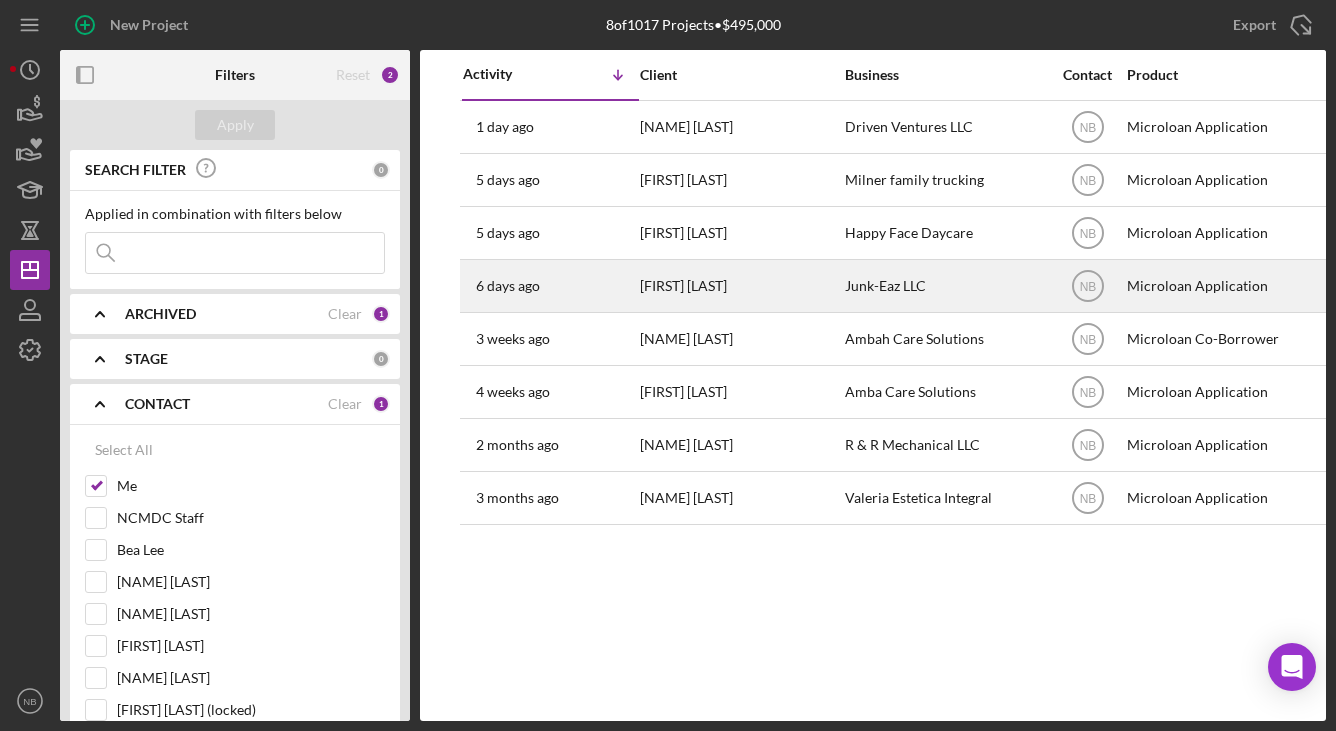 click on "Junk-Eaz LLC" at bounding box center (945, 286) 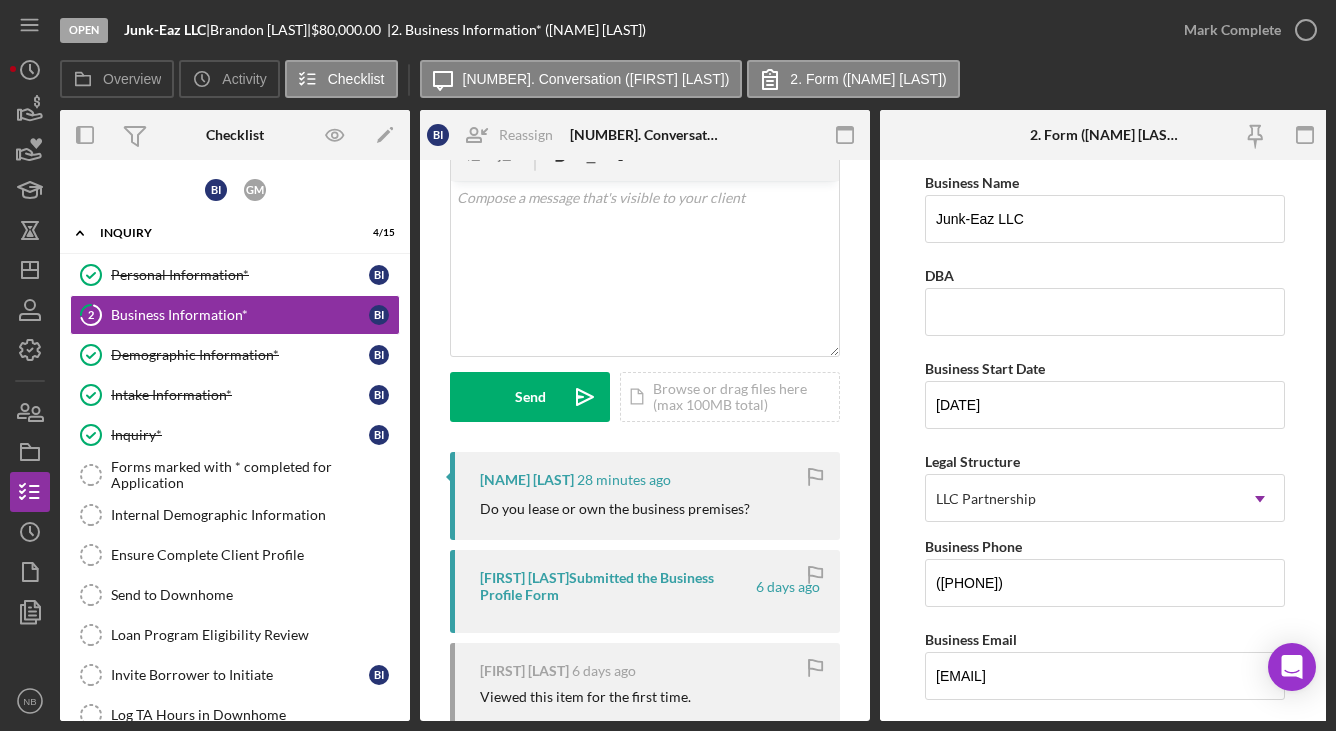 scroll, scrollTop: 0, scrollLeft: 0, axis: both 